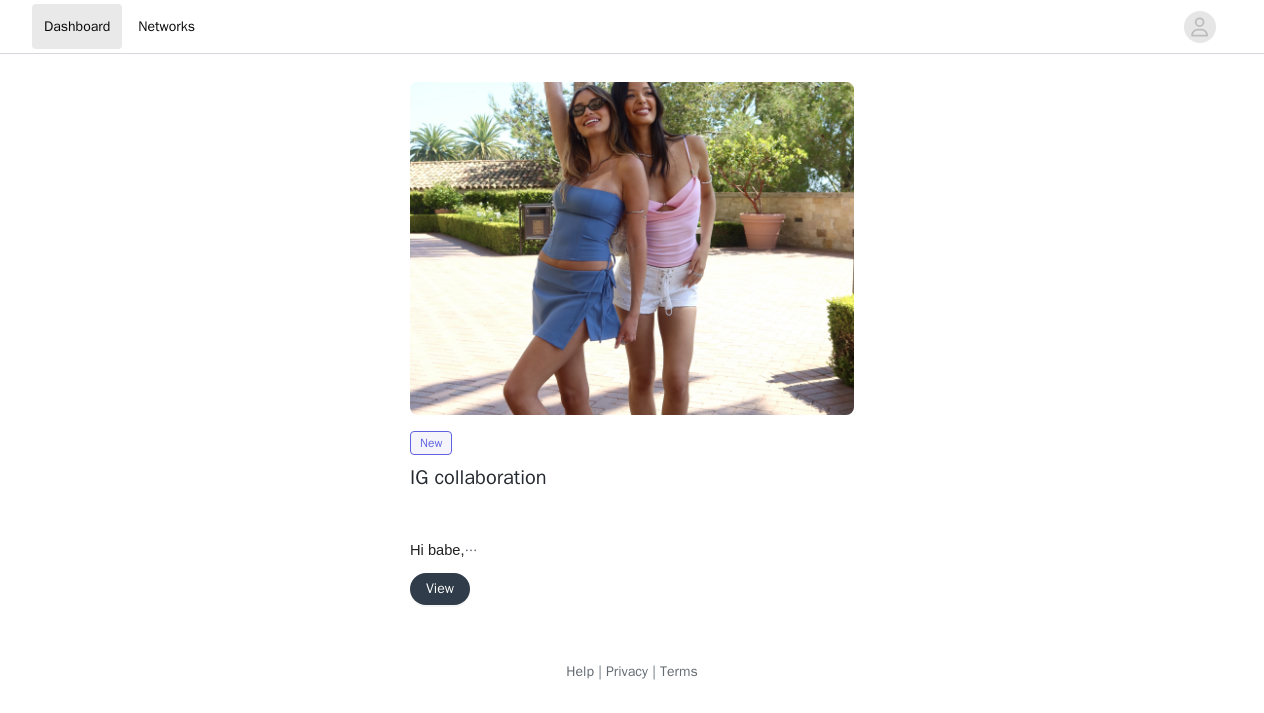 scroll, scrollTop: 0, scrollLeft: 0, axis: both 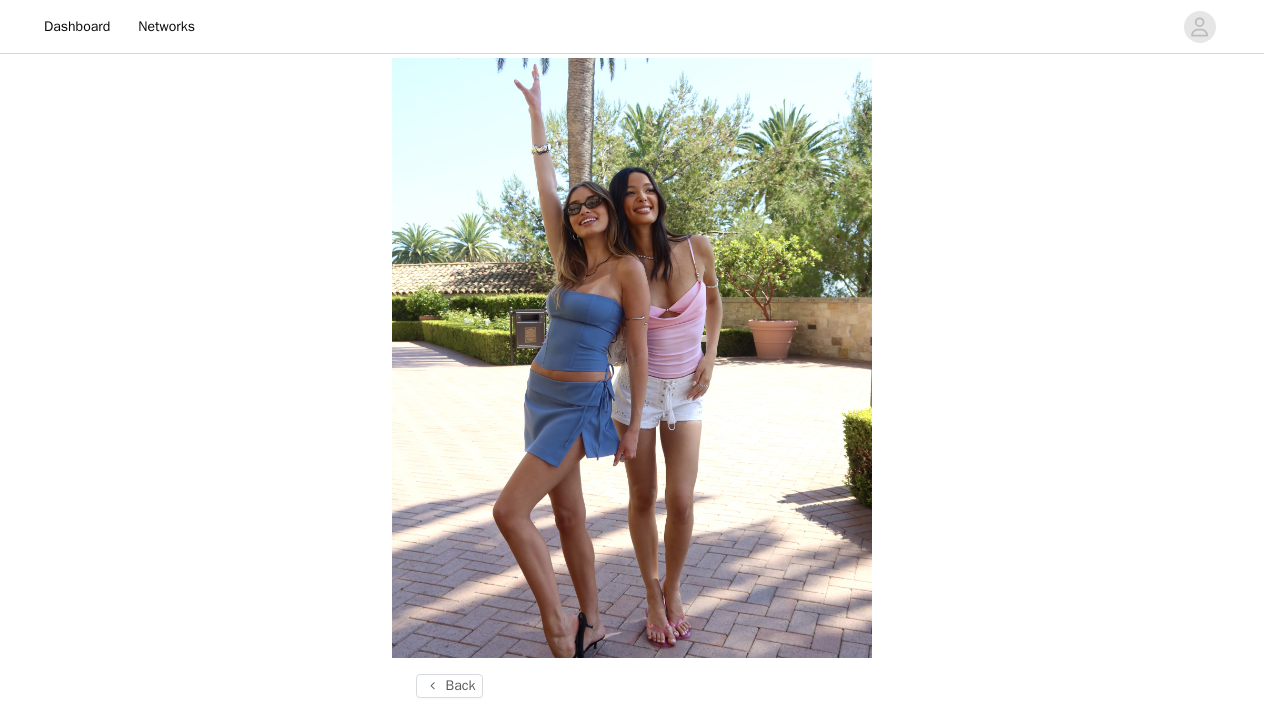 click on "Back     Edikted
IG collaboration
Overview
Hi babe,
We are so happy to move forward with a collaboration together!! 💞
In the next steps you will be able to choose your items for the collaboration, place your order and review the posting requirements.
Please note!
When placing your order and selecting your items please make sure to select a  size  and  color  for each item.
We will also be sending you your personalized discount code later on once your order has been placed :)
Products   Choose as many products as you'd like, up to $300.00.   Posting requirements       IG feed post   (2)     IG story   (2)" at bounding box center [632, 701] 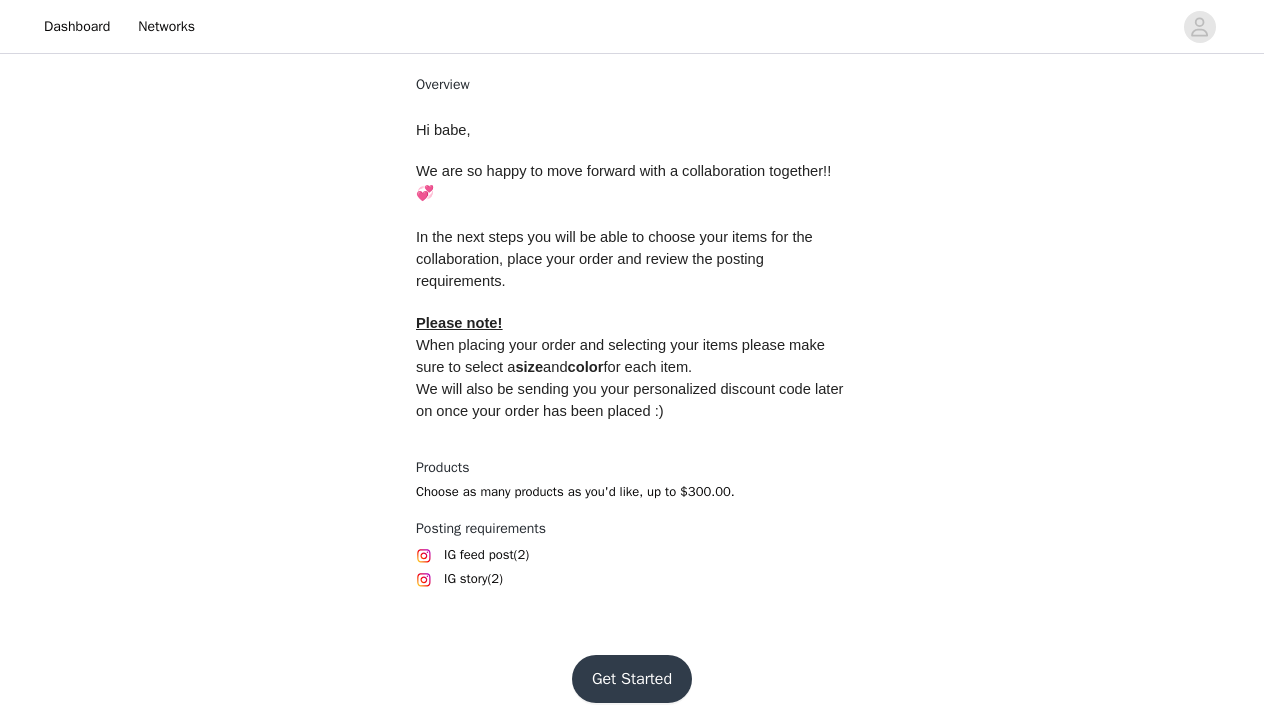 scroll, scrollTop: 712, scrollLeft: 0, axis: vertical 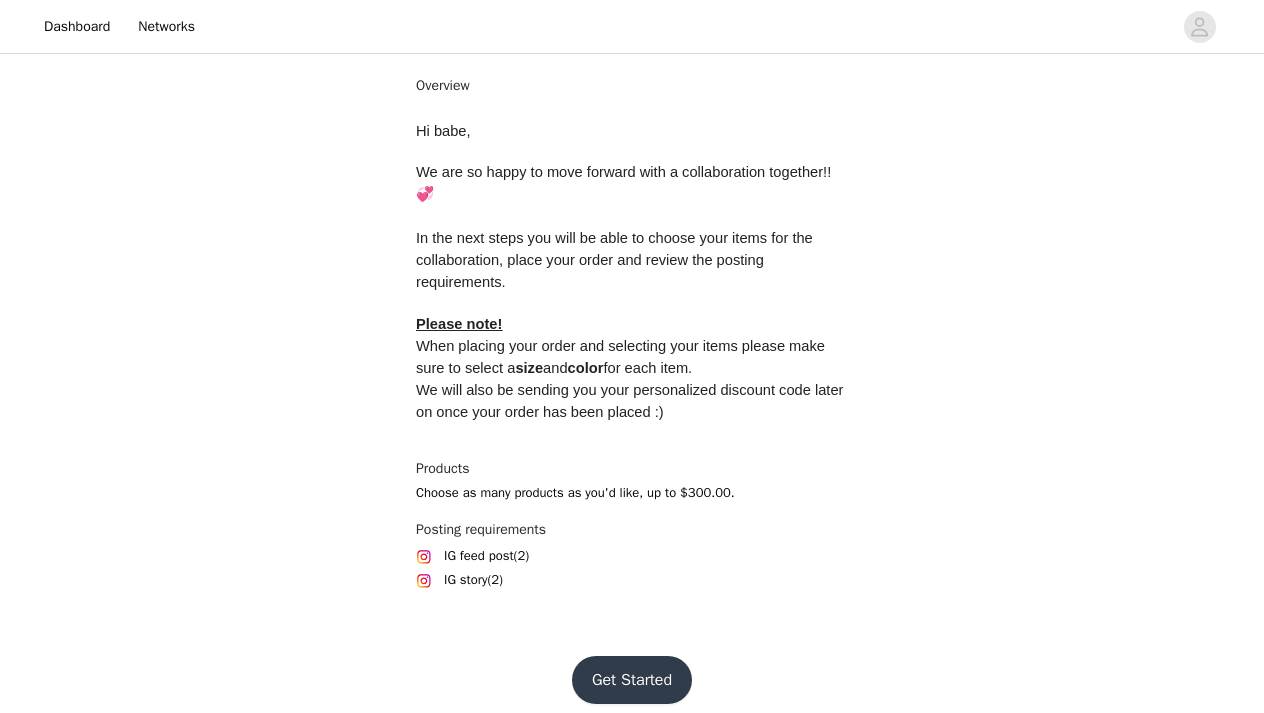 click on "Get Started" at bounding box center [632, 680] 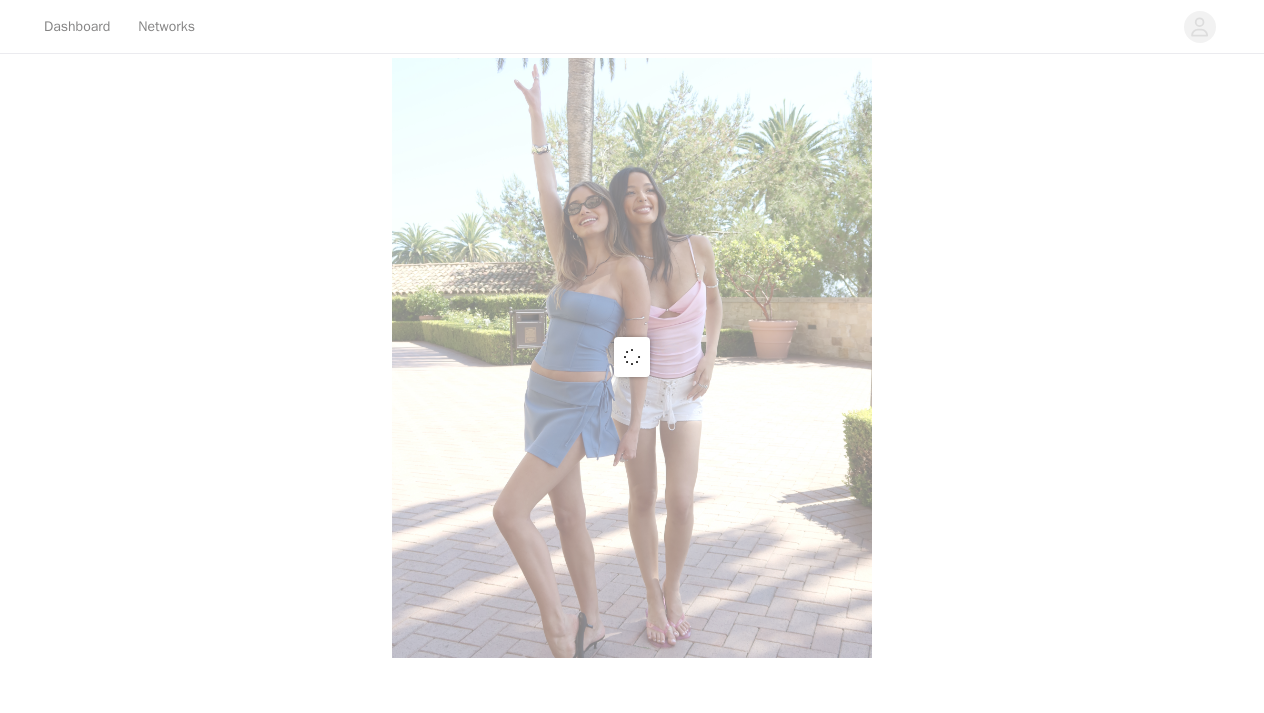 scroll, scrollTop: 0, scrollLeft: 0, axis: both 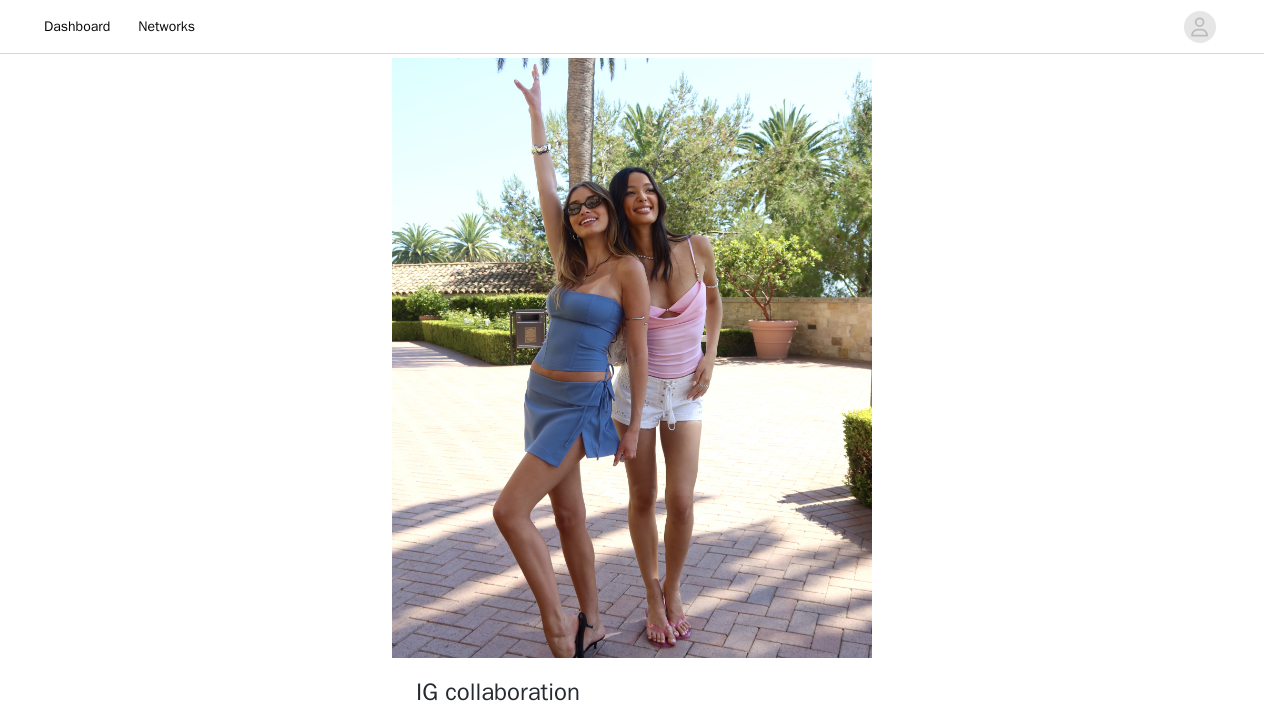 click on "IG collaboration
Products   Choose as many products as you'd like, up to $300.00.                 Posting requirements   2 required             Networks               Shipping Information               Content Rights
You must agree to these content rights to participate.
Media creator grants Edikted a royalty-free license for all branded media developed during the duration of this partnership, giving Edikted the rights to:
Posting to social media platforms
Paid support of social media posts
Publishing to Edikted's websites
Use in Edikted's digital, email or text message communications
Use in online advertising within social media platforms
Use in general online advertising (i.e., search, websites, digital, etc.)
Use in off-line advertising (i.e., broadcast, print, display, etc.)
Combination with other content for any of the above uses.
Privacy Policy
and  Terms" at bounding box center (632, 856) 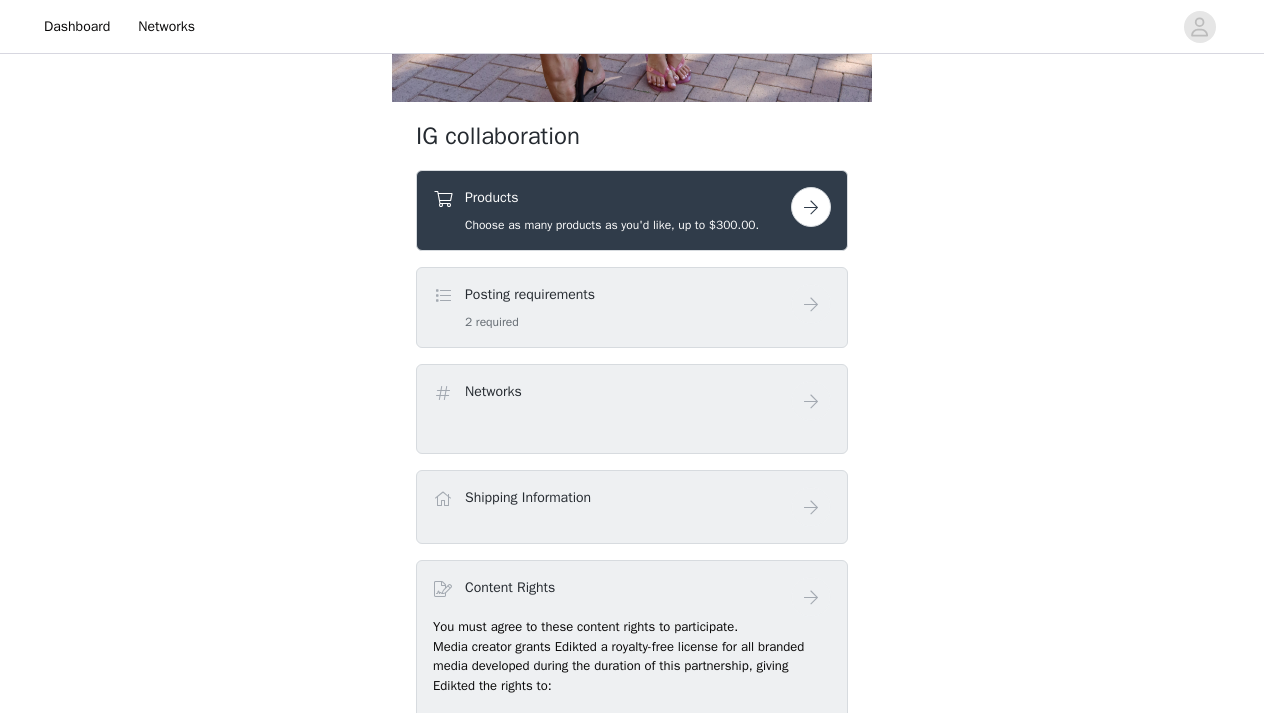 scroll, scrollTop: 561, scrollLeft: 0, axis: vertical 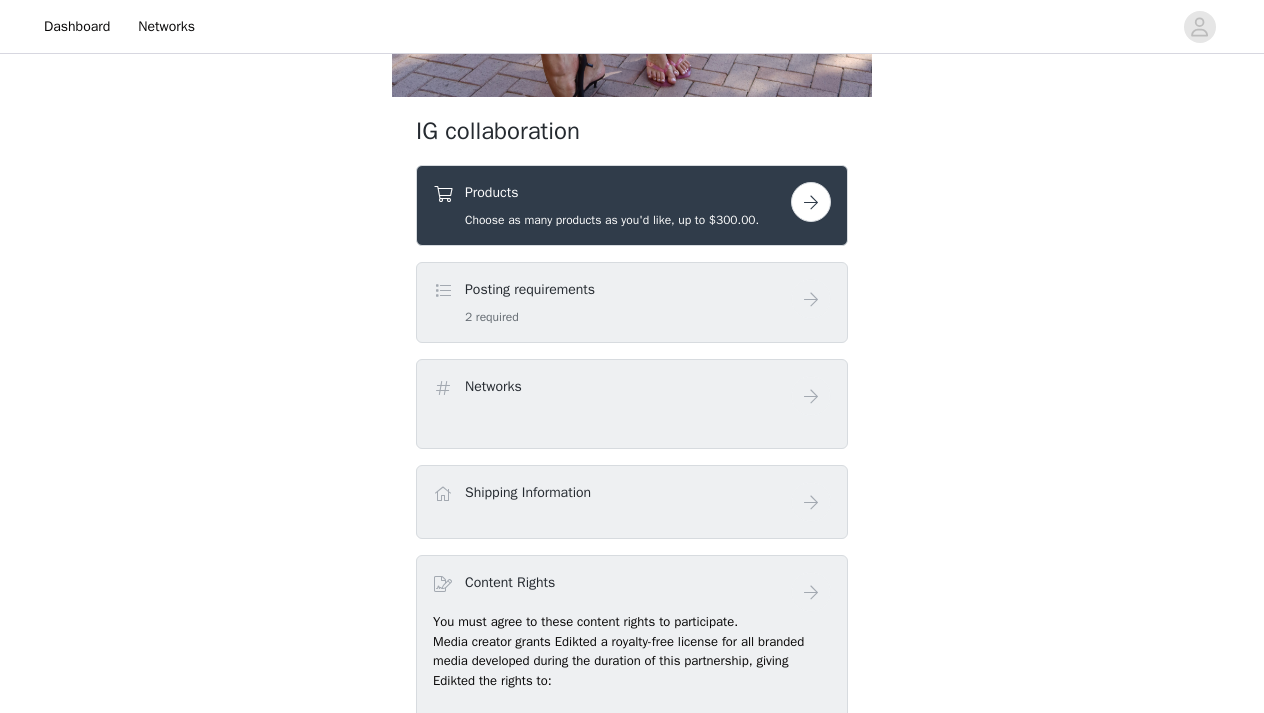 click at bounding box center [811, 202] 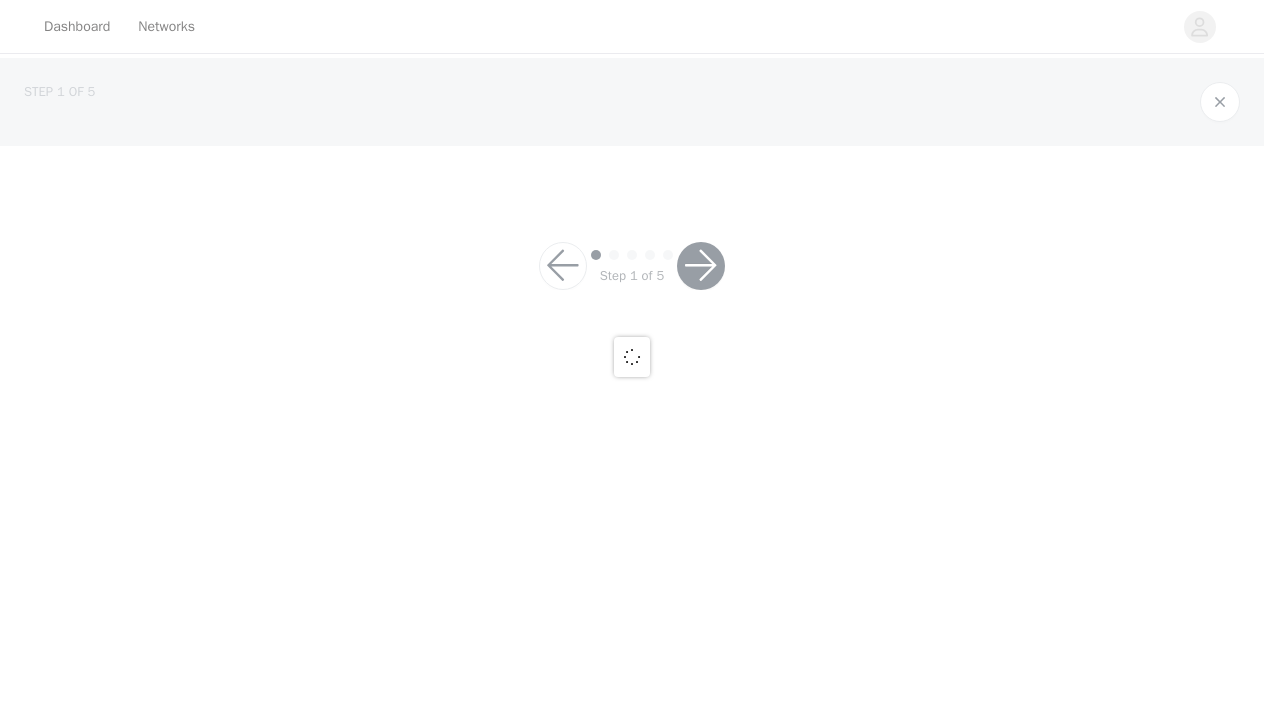 scroll, scrollTop: 0, scrollLeft: 0, axis: both 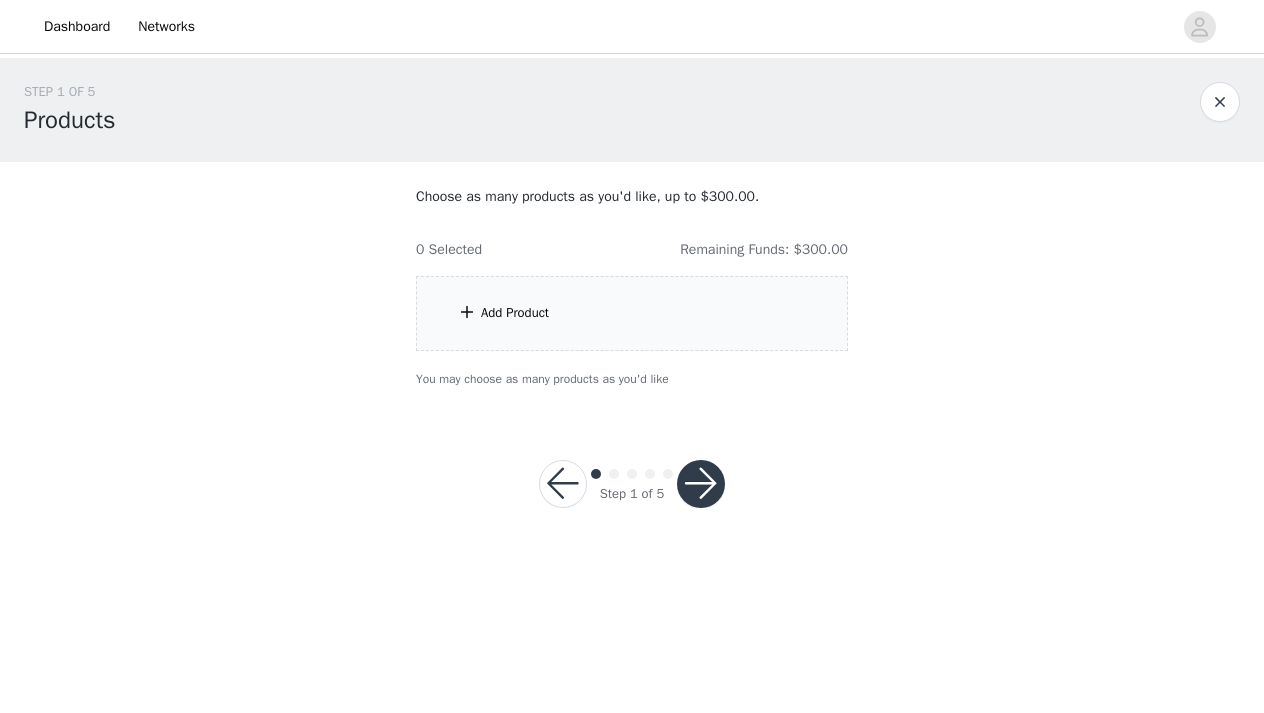 click on "Add Product" at bounding box center (632, 313) 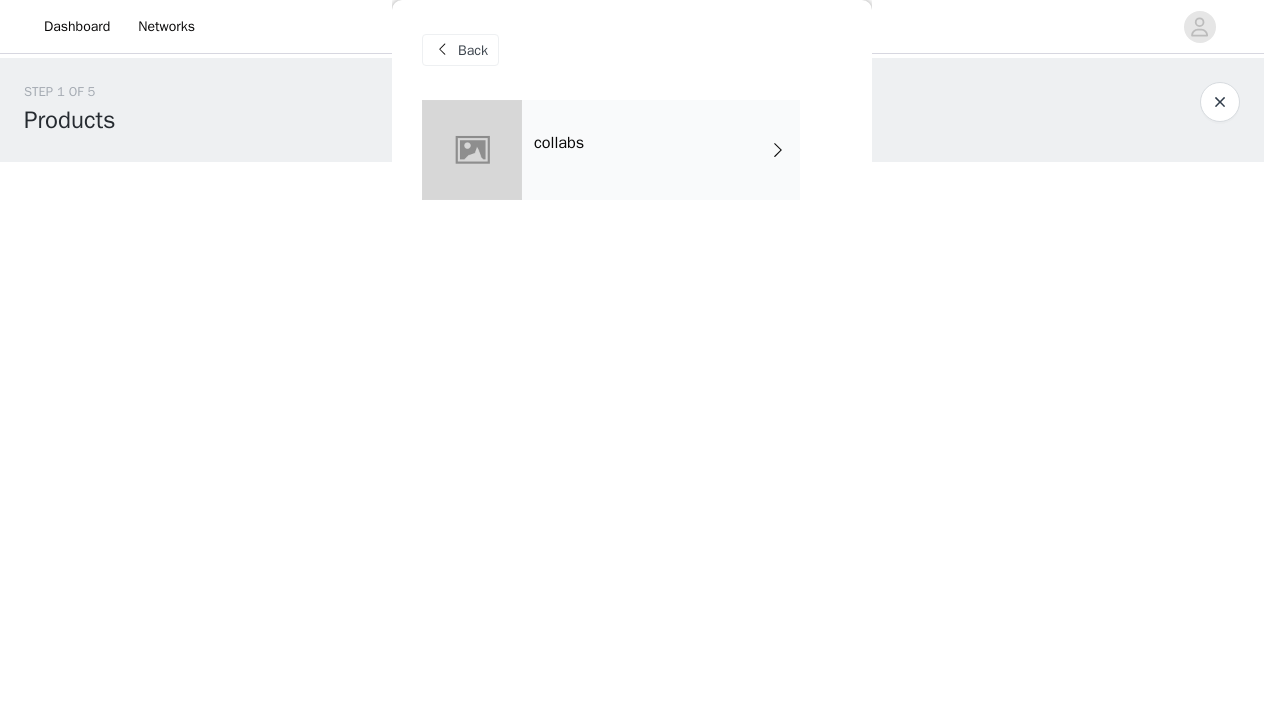 click on "collabs" at bounding box center (661, 150) 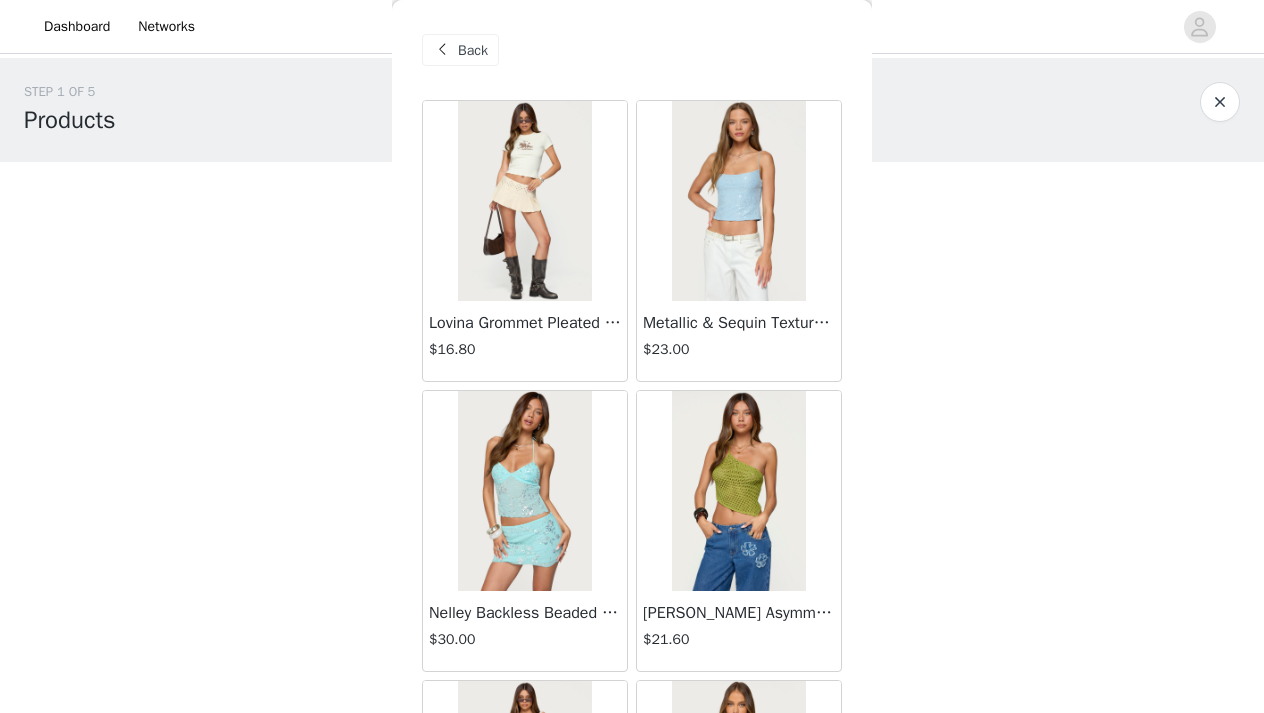 click on "STEP 1 OF 5
Products
Choose as many products as you'd like, up to $300.00.       0 Selected   Remaining Funds: $300.00         Add Product     You may choose as many products as you'd like     Back       Lovina Grommet Pleated Mini Skort   $16.80       Metallic & Sequin Textured Tank Top   $23.00       Nelley Backless Beaded Sequin Chiffon Top   $30.00       [PERSON_NAME] Asymmetric One Shoulder Crochet Top   $21.60       [PERSON_NAME] Plaid Micro Shorts   $25.00       [PERSON_NAME] Floral Texured Sheer Halter Top   $23.00       Maree Bead V Neck Top   $19.00       Maree Bead Cut Out Mini Skirt   $17.00       [PERSON_NAME] Cut Out Halter Top   $24.00       Juney Pinstripe Tailored Button Up Shirt   $30.00       Avenly Striped Tie Front Babydoll Top   $23.00       [PERSON_NAME] Studded Grommet Tube Top   $25.00       Avalai Linen Look Mini Skort   $32.00       Beaded Deep Cowl Neck Backless Top   $31.00       Frayed Pleated Denim Mini Skort   $16.00" at bounding box center (632, 235) 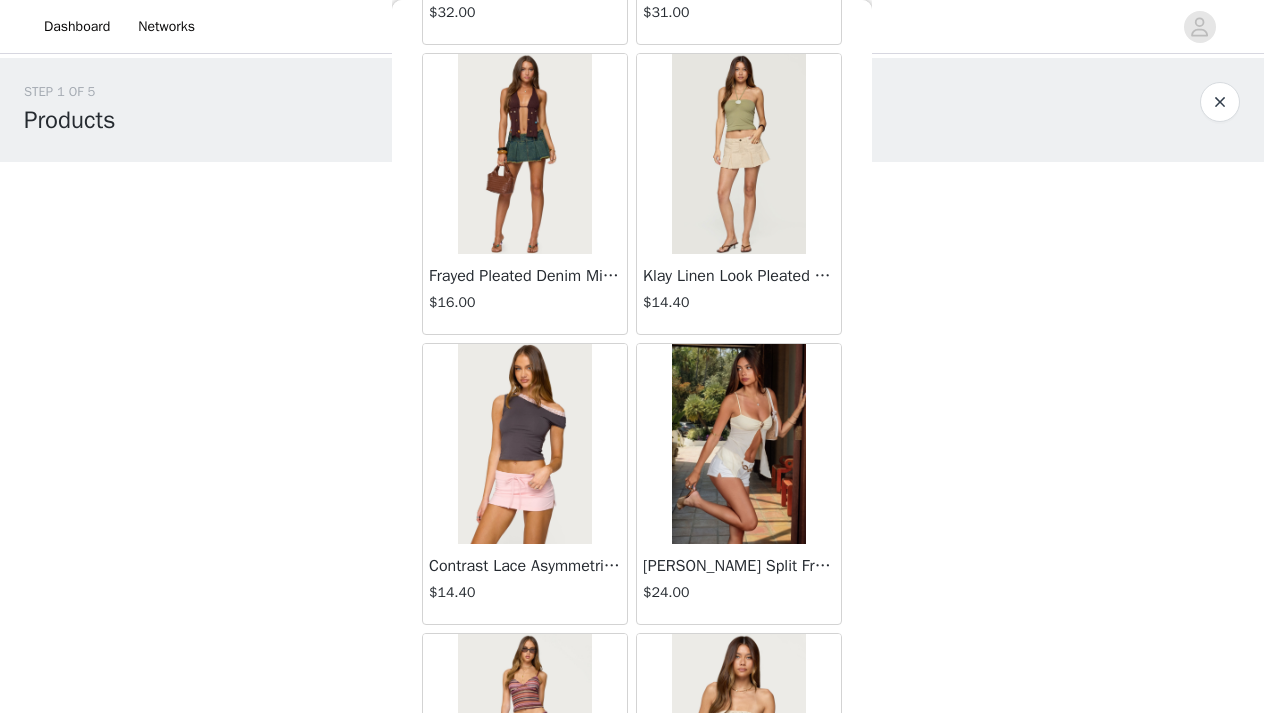 scroll, scrollTop: 2081, scrollLeft: 0, axis: vertical 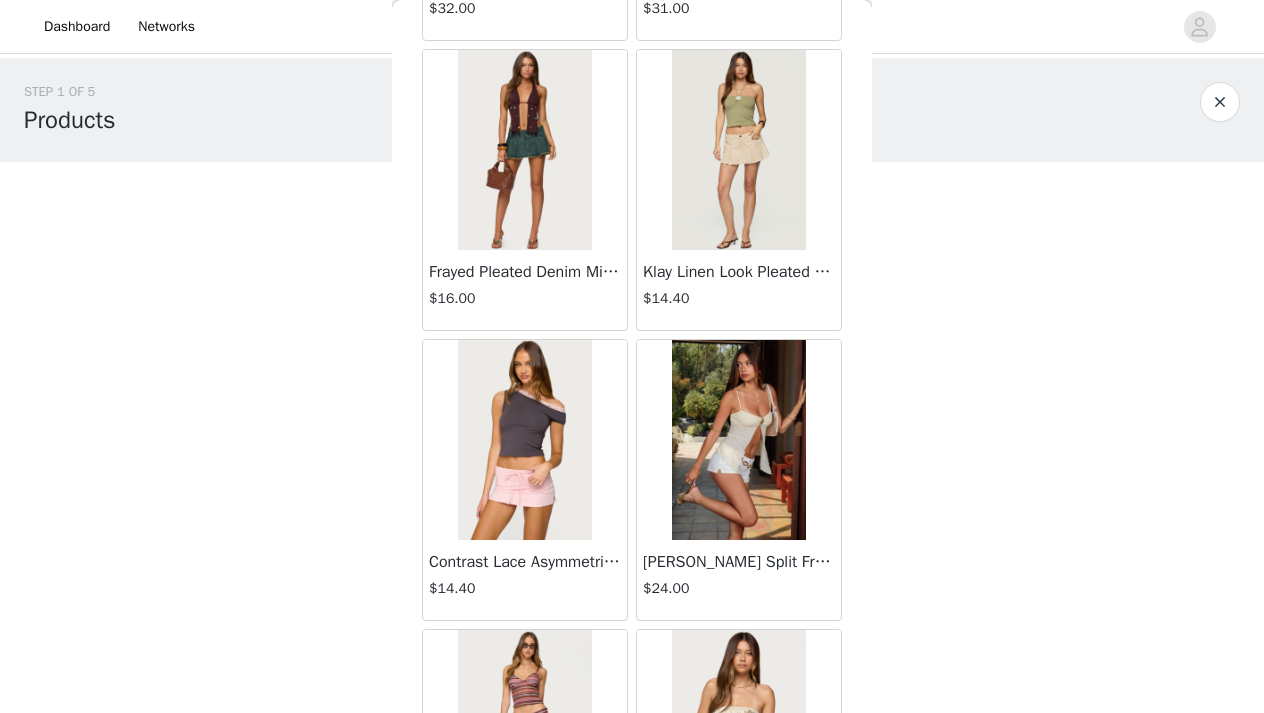 click at bounding box center (524, 440) 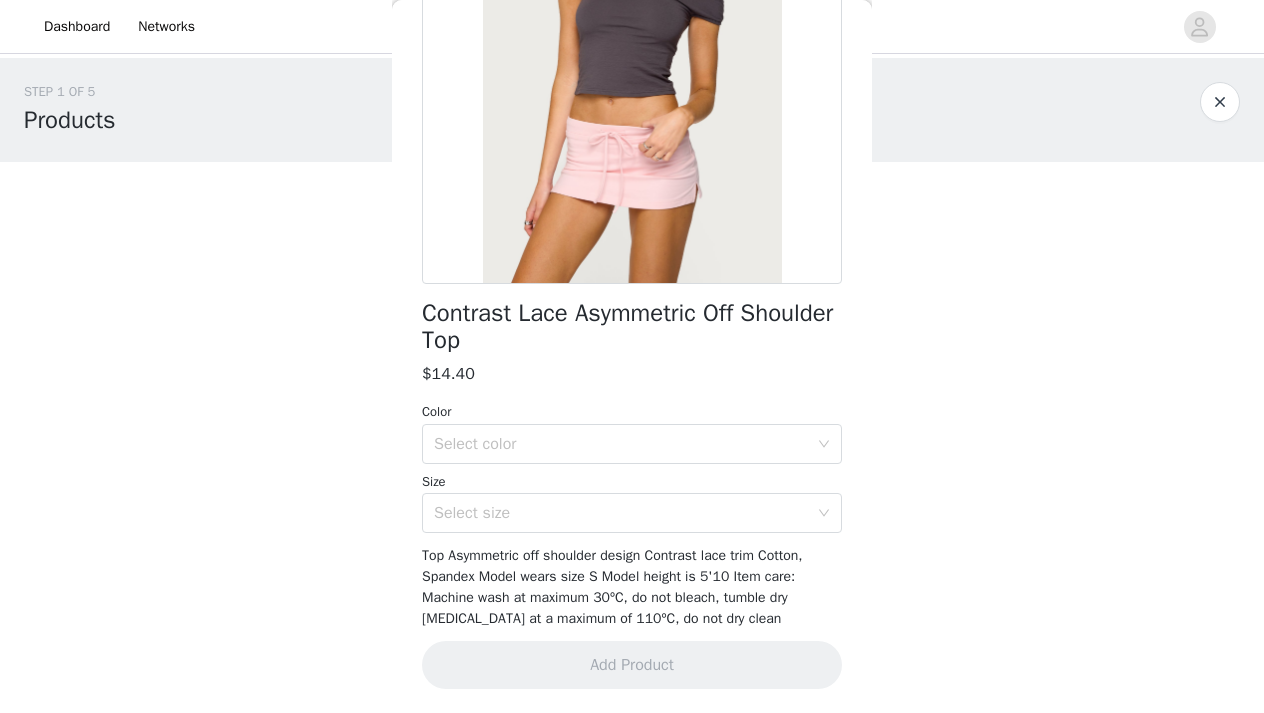 scroll, scrollTop: 265, scrollLeft: 0, axis: vertical 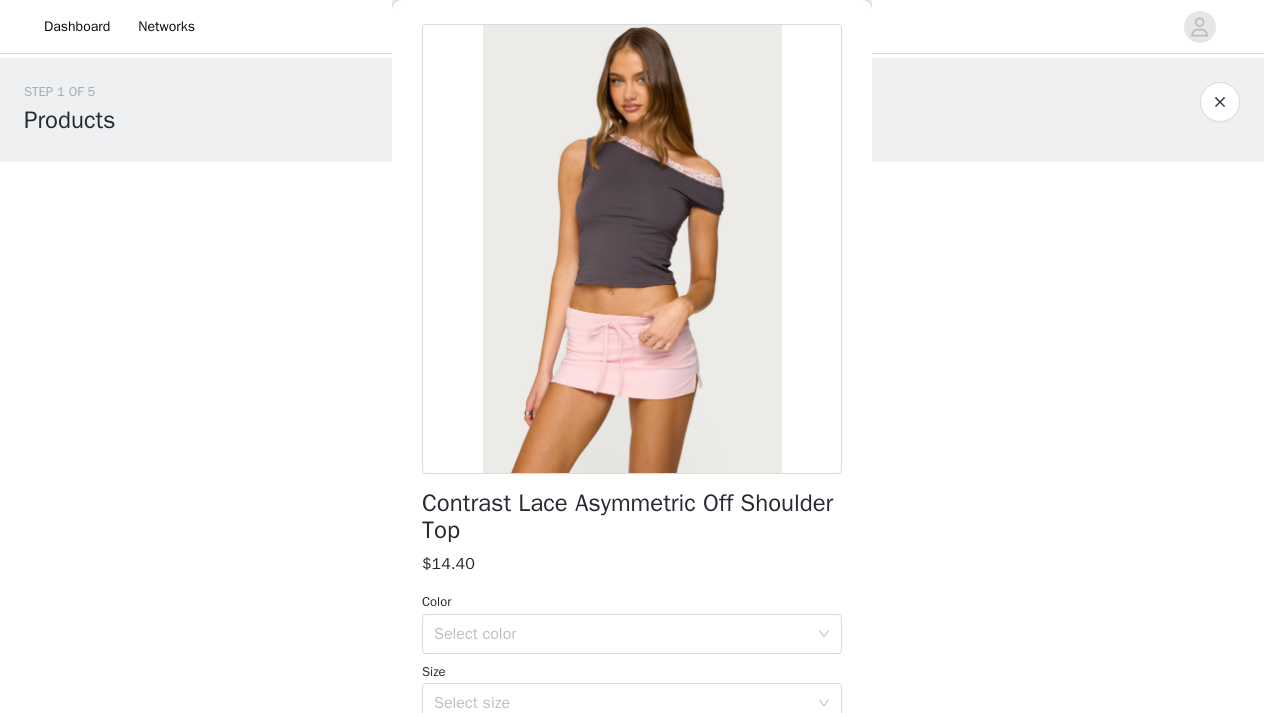 click at bounding box center [1220, 102] 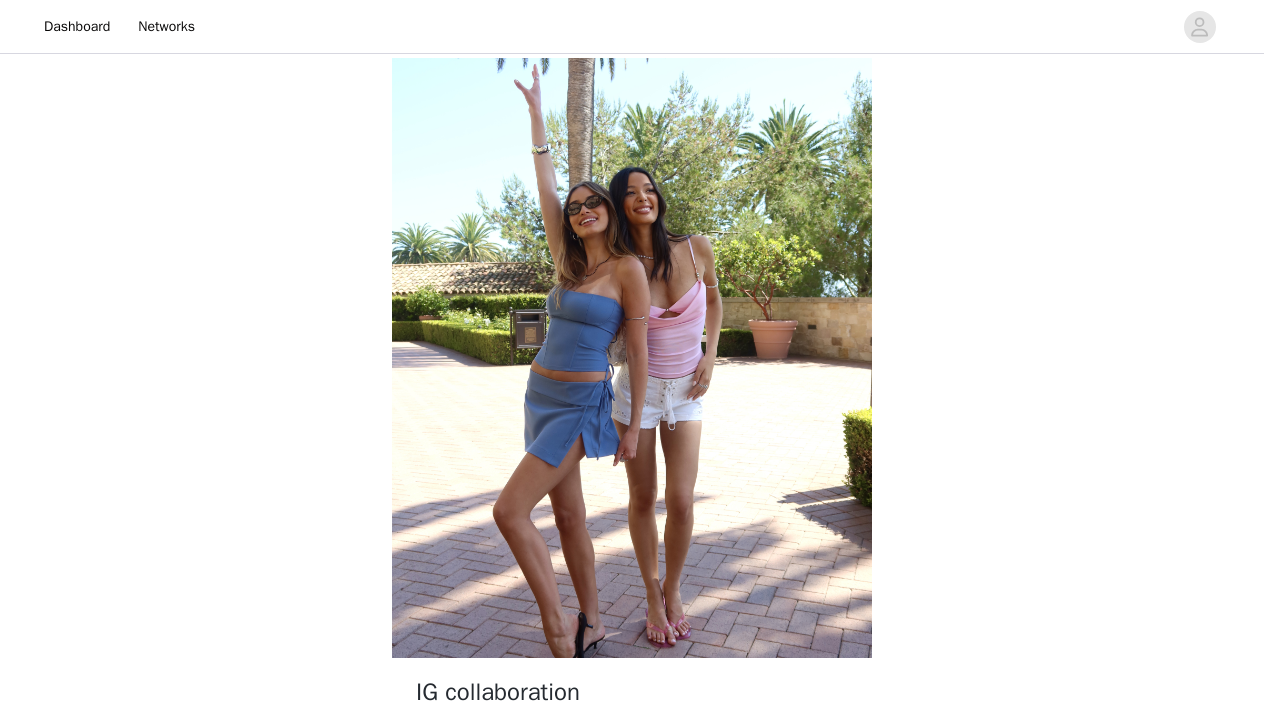 click on "IG collaboration
Products   Choose as many products as you'd like, up to $300.00.                 Posting requirements   2 required             Networks               Shipping Information               Content Rights
You must agree to these content rights to participate.
Media creator grants Edikted a royalty-free license for all branded media developed during the duration of this partnership, giving Edikted the rights to:
Posting to social media platforms
Paid support of social media posts
Publishing to Edikted's websites
Use in Edikted's digital, email or text message communications
Use in online advertising within social media platforms
Use in general online advertising (i.e., search, websites, digital, etc.)
Use in off-line advertising (i.e., broadcast, print, display, etc.)
Combination with other content for any of the above uses.
Privacy Policy
and  Terms" at bounding box center [632, 856] 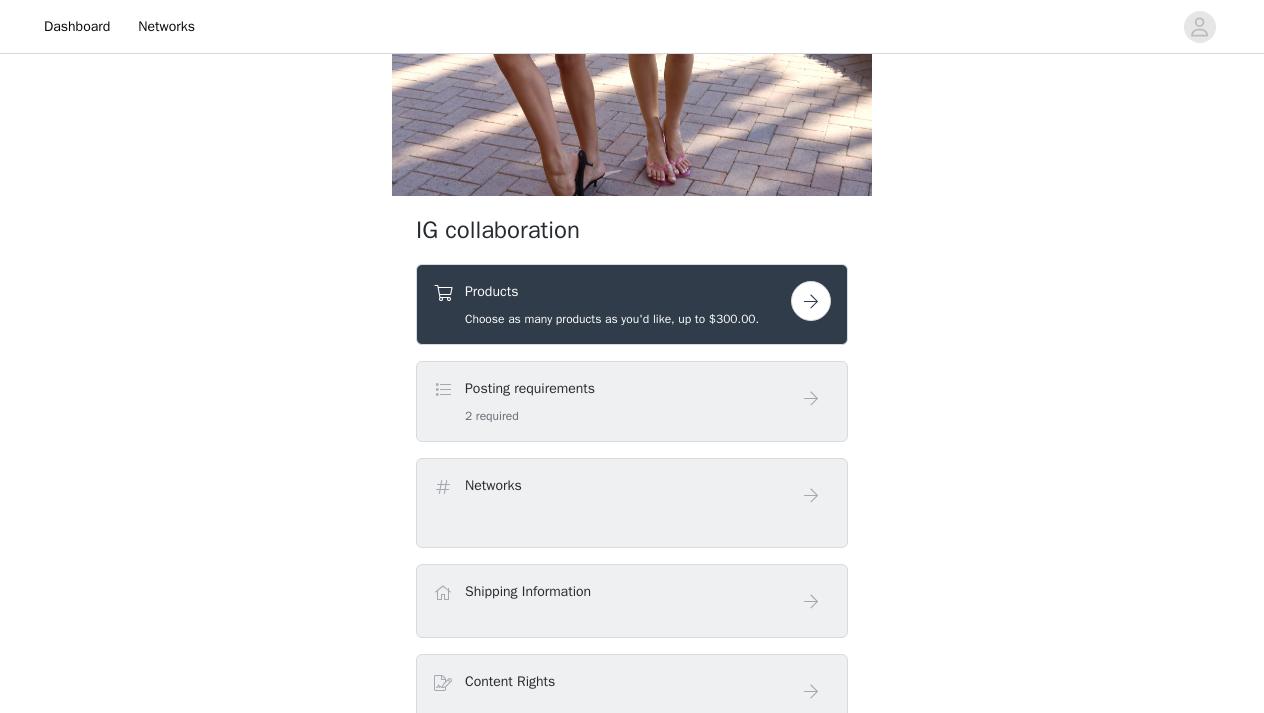 scroll, scrollTop: 478, scrollLeft: 0, axis: vertical 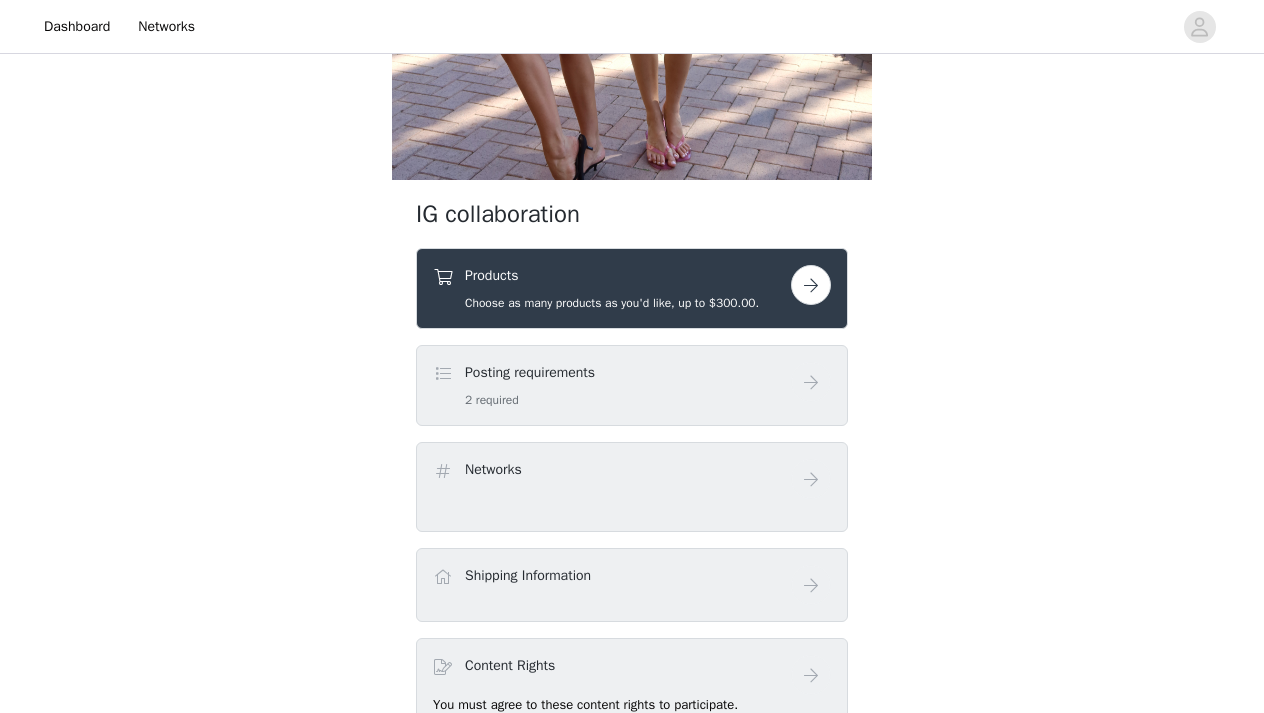 click at bounding box center [811, 285] 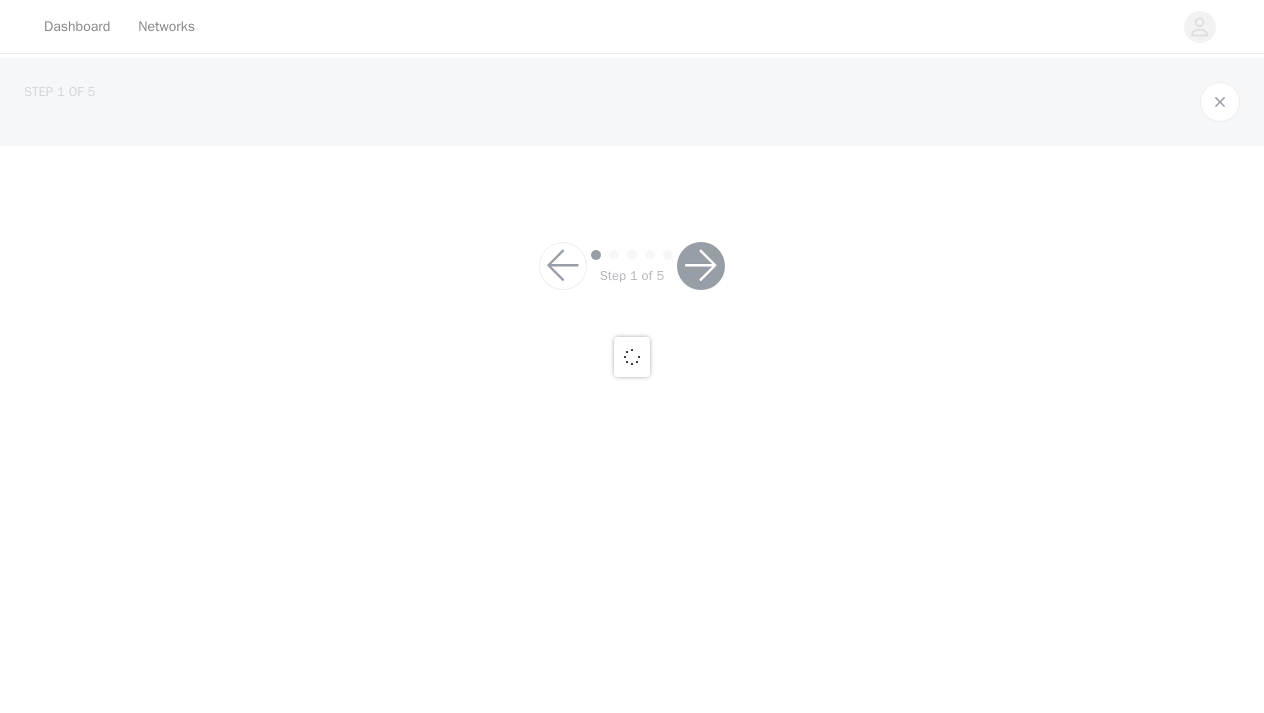 scroll, scrollTop: 0, scrollLeft: 0, axis: both 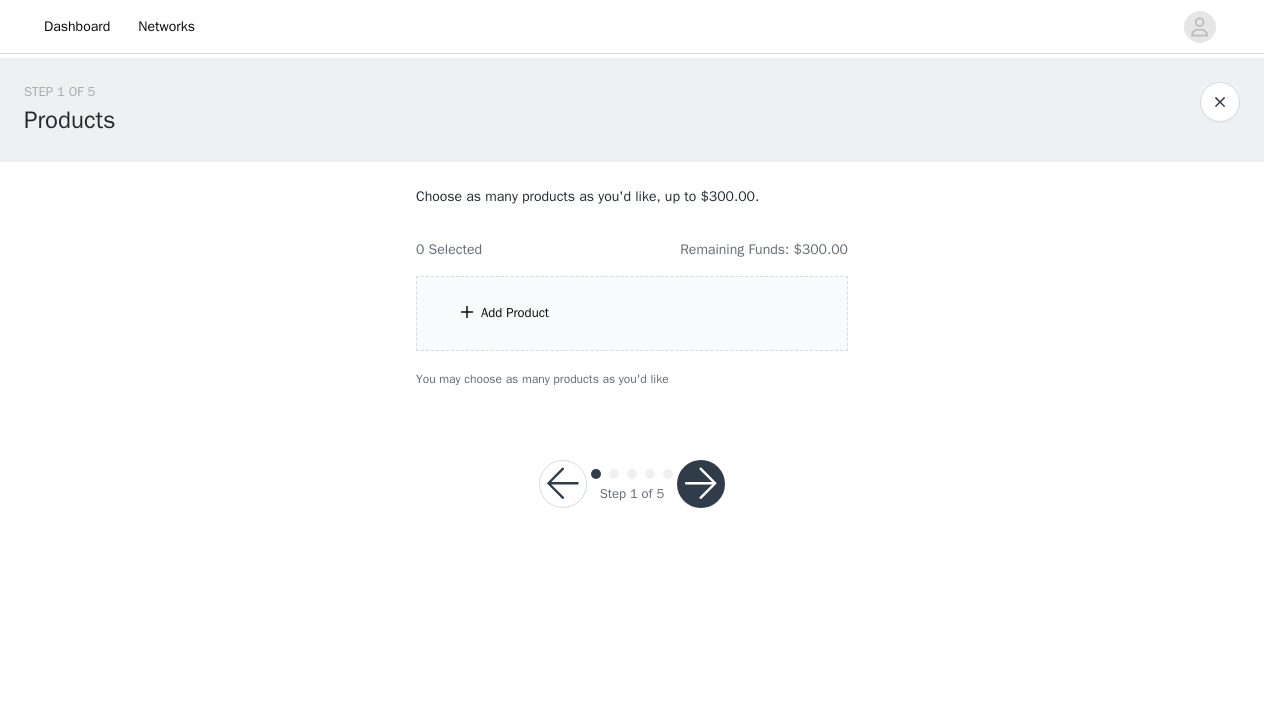click on "Add Product" at bounding box center [632, 313] 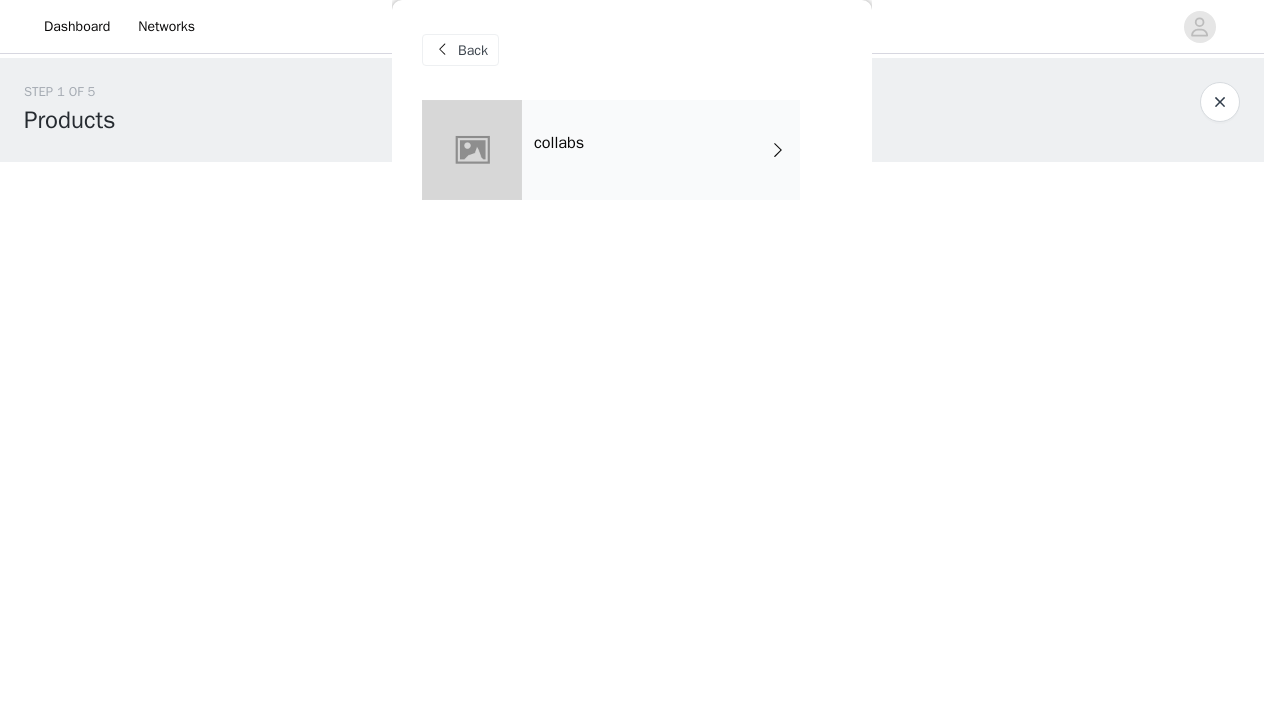 click on "collabs" at bounding box center (661, 150) 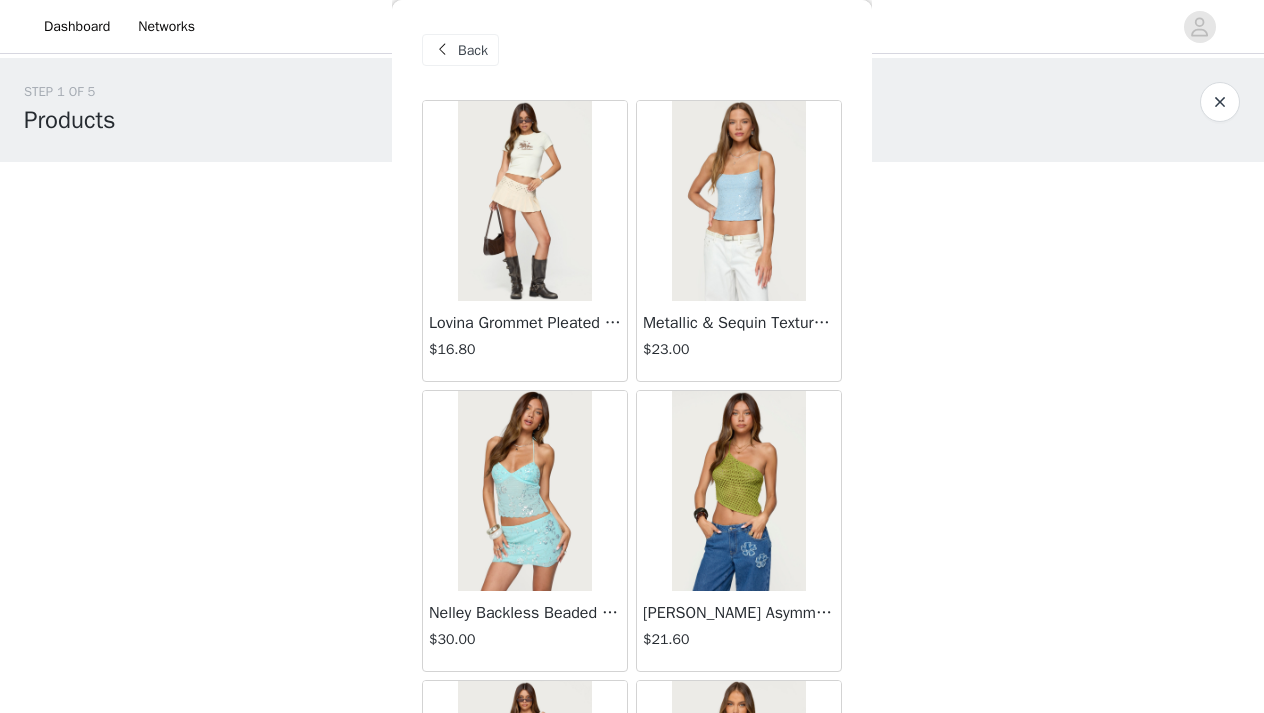 click on "STEP 1 OF 5
Products
Choose as many products as you'd like, up to $300.00.       0 Selected   Remaining Funds: $300.00         Add Product     You may choose as many products as you'd like     Back       Lovina Grommet Pleated Mini Skort   $16.80       Metallic & Sequin Textured Tank Top   $23.00       Nelley Backless Beaded Sequin Chiffon Top   $30.00       [PERSON_NAME] Asymmetric One Shoulder Crochet Top   $21.60       [PERSON_NAME] Plaid Micro Shorts   $25.00       [PERSON_NAME] Floral Texured Sheer Halter Top   $23.00       Maree Bead V Neck Top   $19.00       Maree Bead Cut Out Mini Skirt   $17.00       [PERSON_NAME] Cut Out Halter Top   $24.00       Juney Pinstripe Tailored Button Up Shirt   $30.00       Avenly Striped Tie Front Babydoll Top   $23.00       [PERSON_NAME] Studded Grommet Tube Top   $25.00       Avalai Linen Look Mini Skort   $32.00       Beaded Deep Cowl Neck Backless Top   $31.00       Frayed Pleated Denim Mini Skort   $16.00" at bounding box center [632, 235] 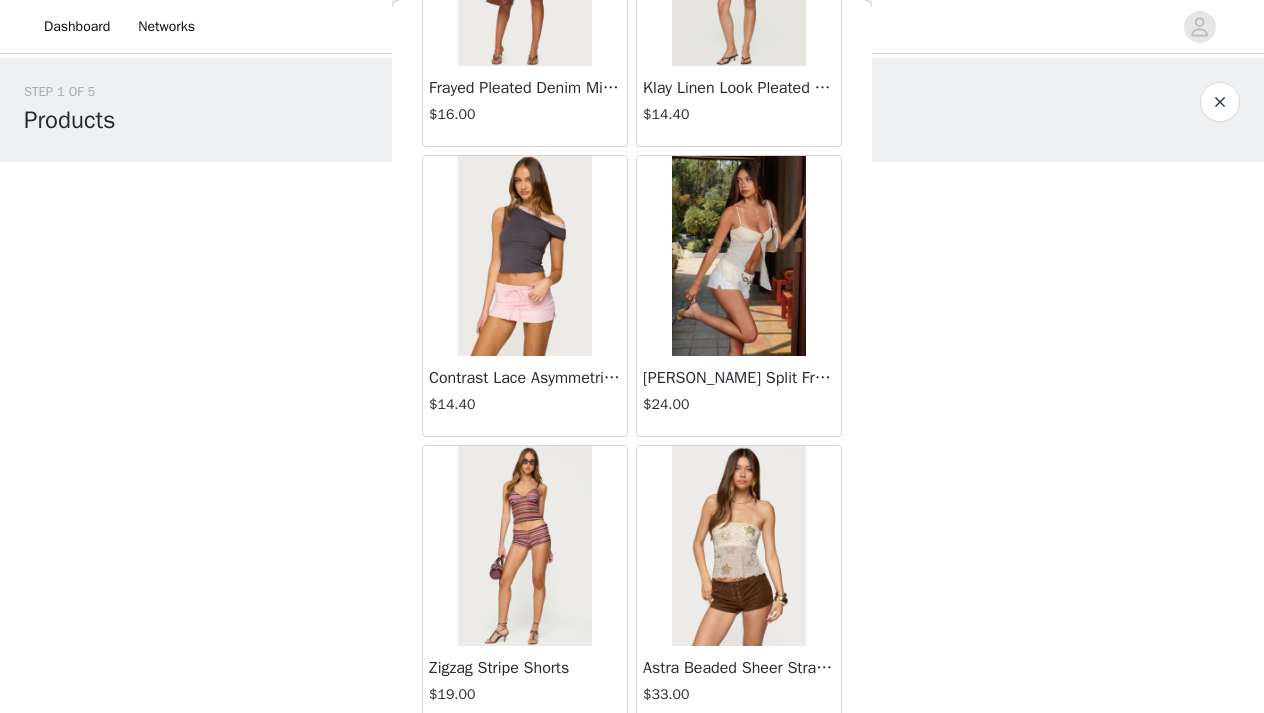scroll, scrollTop: 2347, scrollLeft: 0, axis: vertical 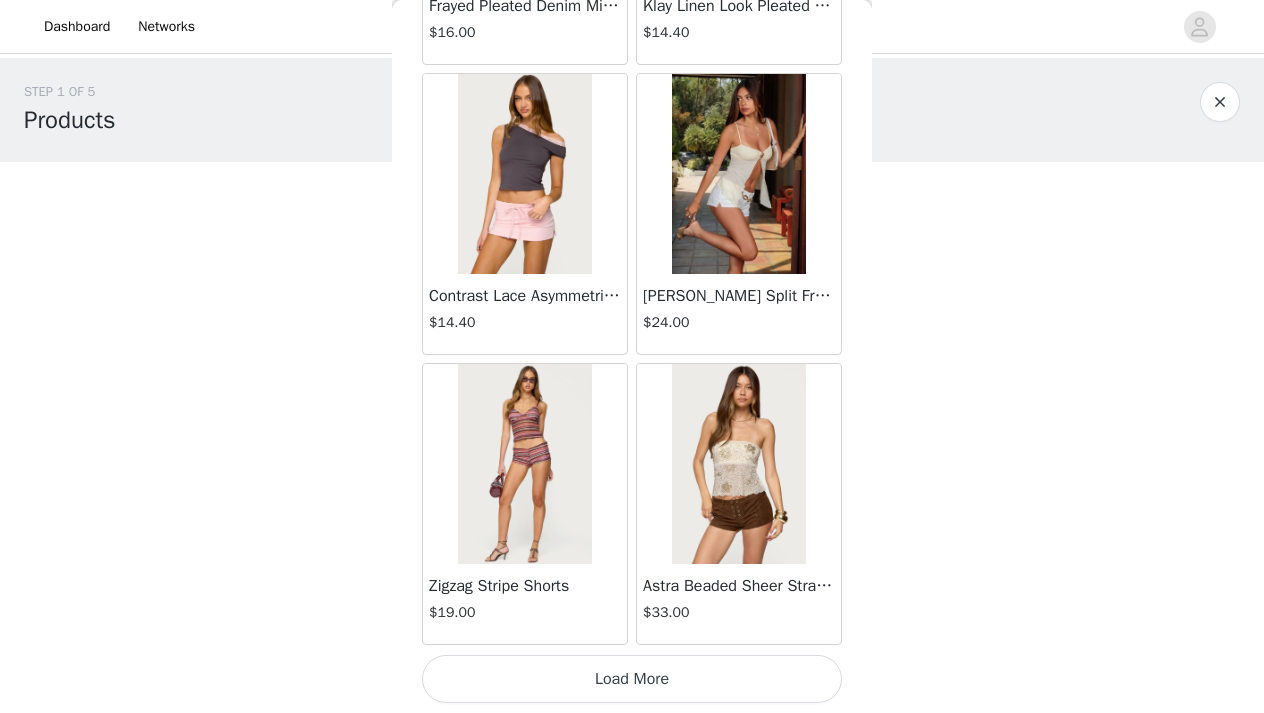 click on "Load More" at bounding box center (632, 679) 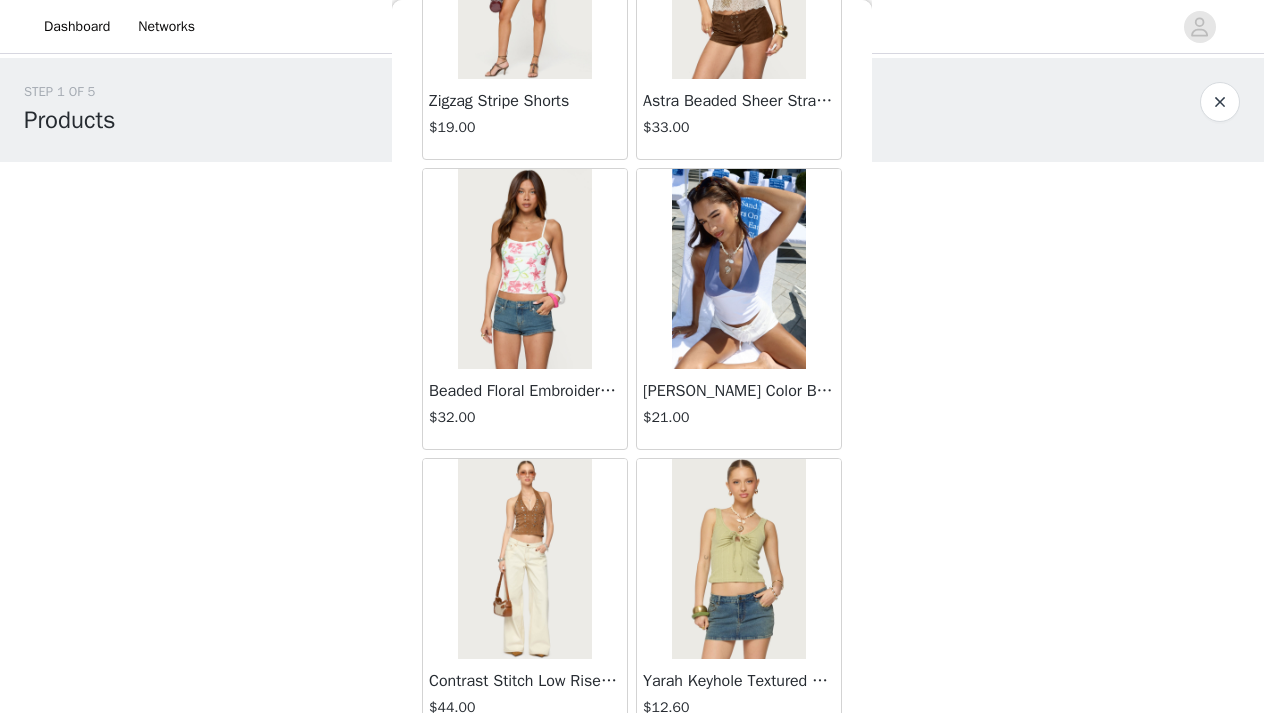 scroll, scrollTop: 2757, scrollLeft: 0, axis: vertical 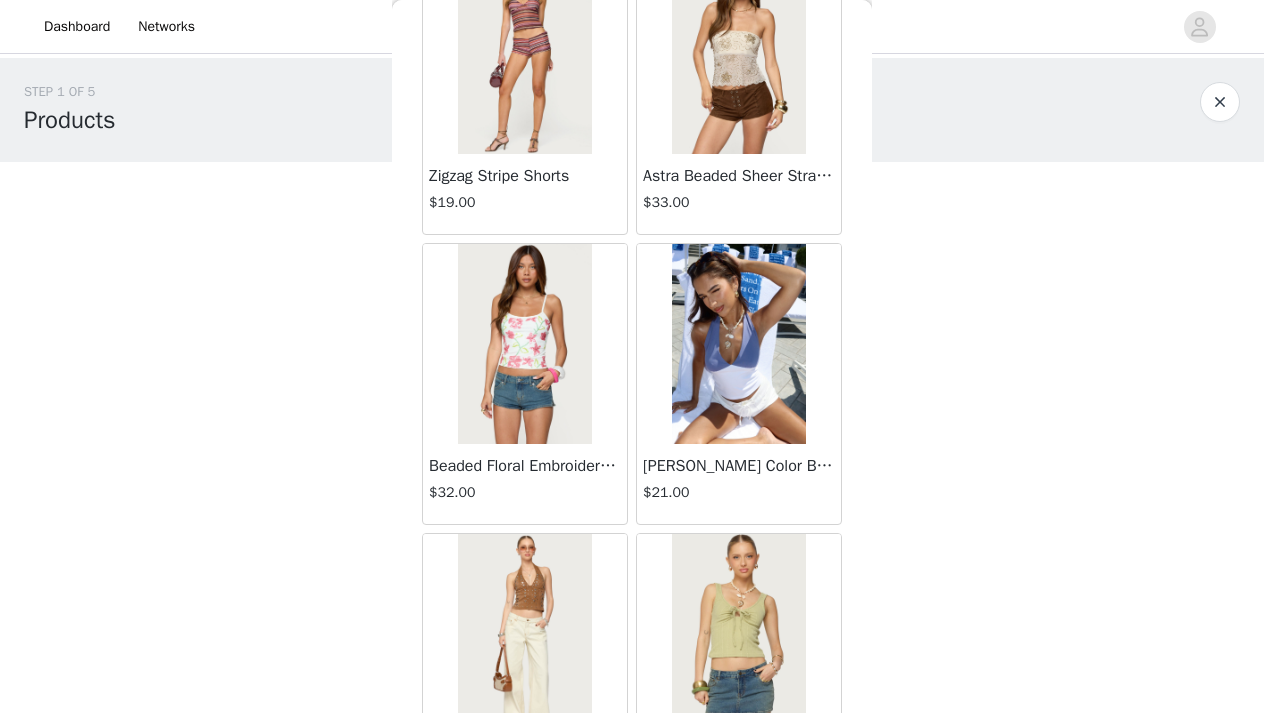 click at bounding box center [738, 54] 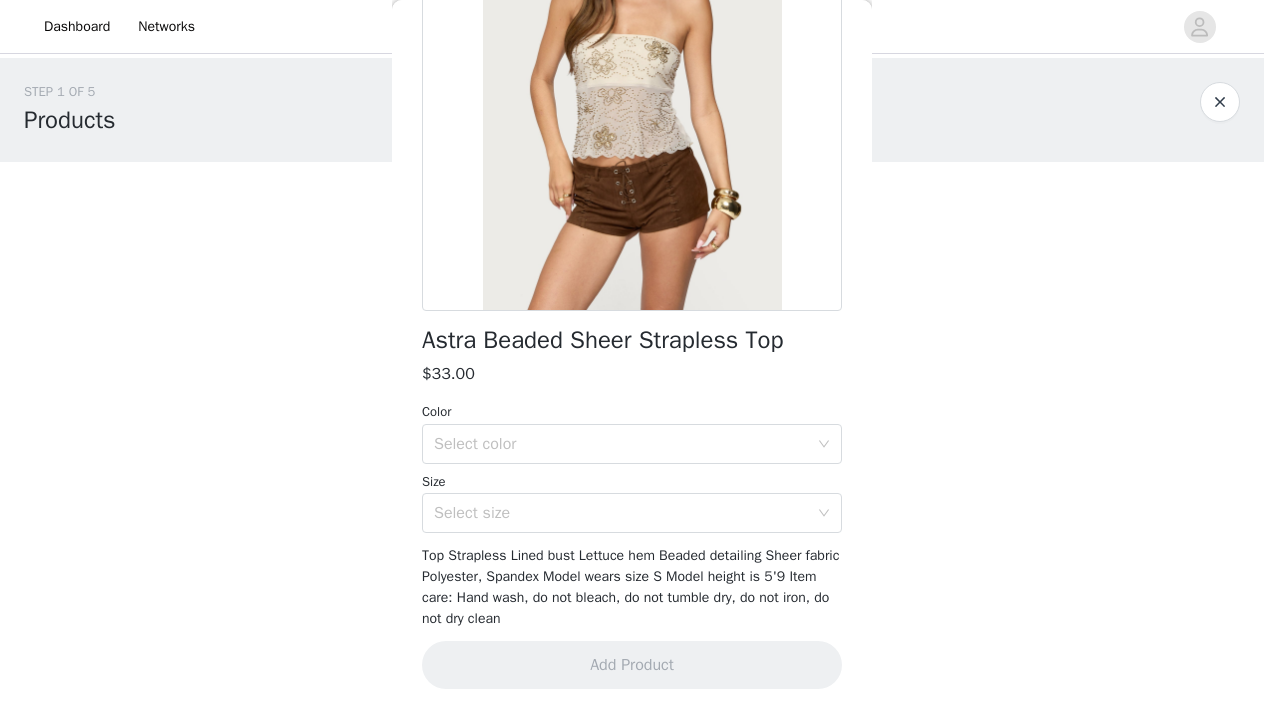 scroll, scrollTop: 238, scrollLeft: 0, axis: vertical 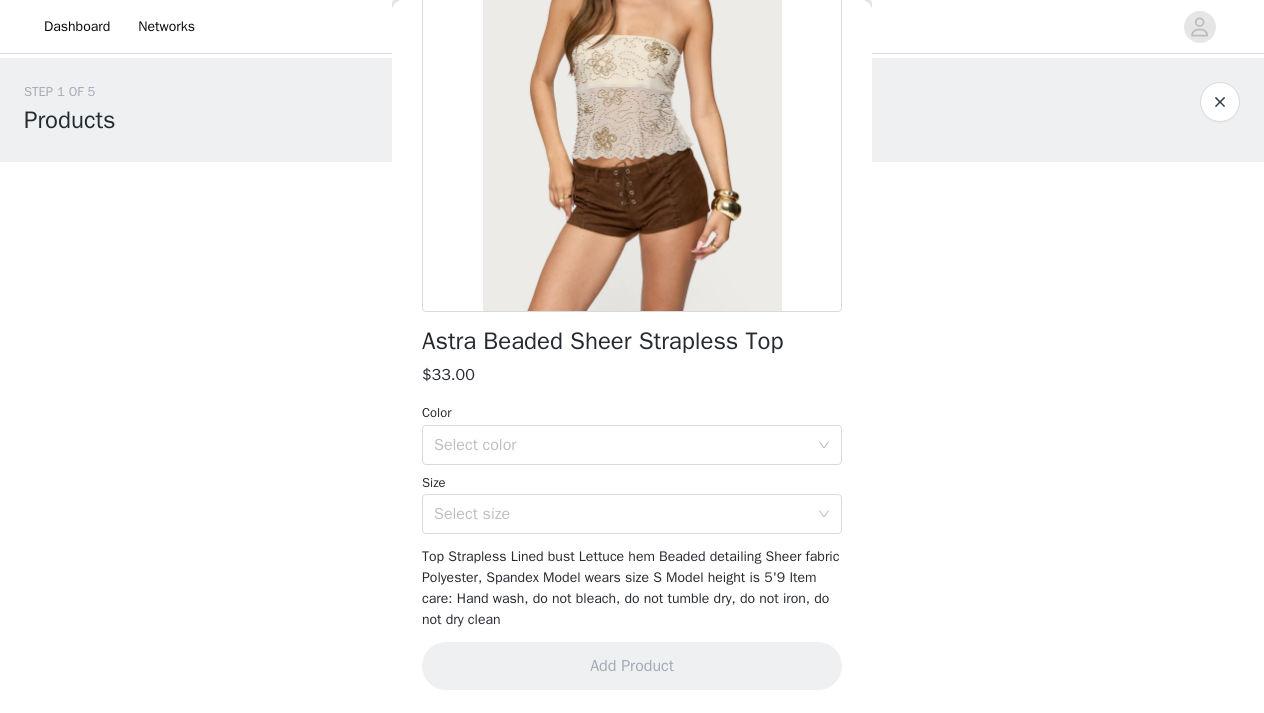 click on "Back     Astra Beaded Sheer Strapless Top       $33.00         Color   Select color Size   Select size   Top Strapless Lined bust Lettuce hem Beaded detailing Sheer fabric Polyester, Spandex Model wears size S Model height is 5'9 Item care: Hand wash, do not bleach, do not tumble dry, do not iron, do not dry clean   Add Product" at bounding box center (632, 356) 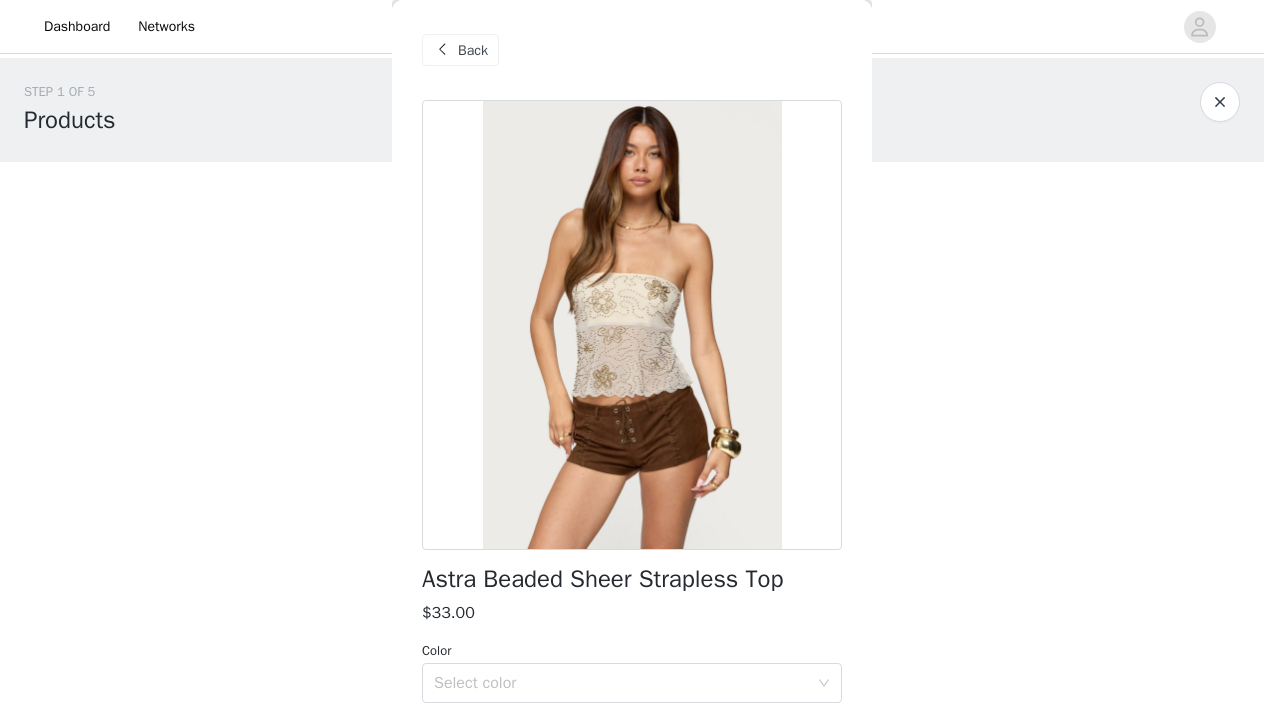 scroll, scrollTop: 0, scrollLeft: 0, axis: both 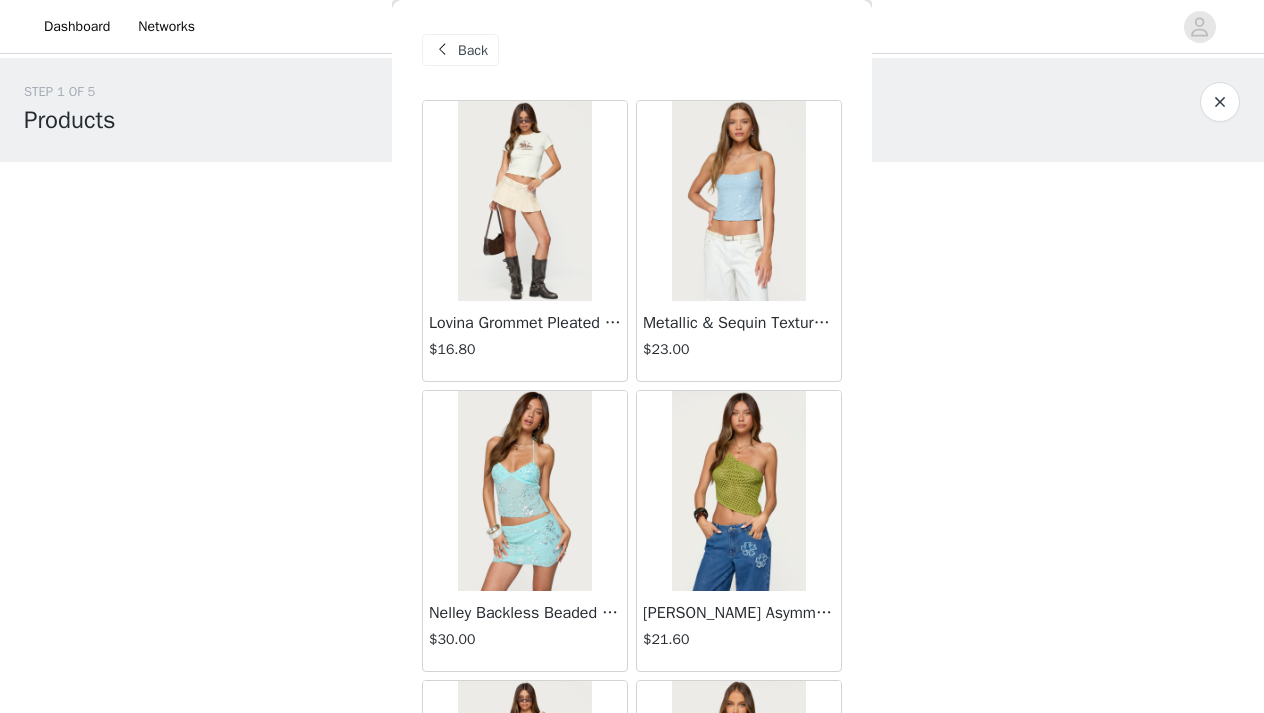 click on "Back       Lovina Grommet Pleated Mini Skort   $16.80       Metallic & Sequin Textured Tank Top   $23.00       Nelley Backless Beaded Sequin Chiffon Top   $30.00       [PERSON_NAME] Asymmetric One Shoulder Crochet Top   $21.60       [PERSON_NAME] Plaid Micro Shorts   $25.00       [PERSON_NAME] Floral Texured Sheer Halter Top   $23.00       Maree Bead V Neck Top   $19.00       Maree Bead Cut Out Mini Skirt   $17.00       [PERSON_NAME] Cut Out Halter Top   $24.00       Juney Pinstripe Tailored Button Up Shirt   $30.00       Avenly Striped Tie Front Babydoll Top   $23.00       [PERSON_NAME] Studded Grommet Tube Top   $25.00       Avalai Linen Look Mini Skort   $32.00       Beaded Deep Cowl Neck Backless Top   $31.00       Frayed Pleated Denim Mini Skort   $16.00       Klay Linen Look Pleated Mini Skort   $14.40       Contrast Lace Asymmetric Off Shoulder Top   $14.40       [PERSON_NAME] Split Front Sheer Mesh Top   $24.00       Zigzag Stripe Shorts   $19.00       Astra Beaded Sheer Strapless Top   $33.00       Beaded Floral Embroidered Tank Top   $32.00" at bounding box center [632, 356] 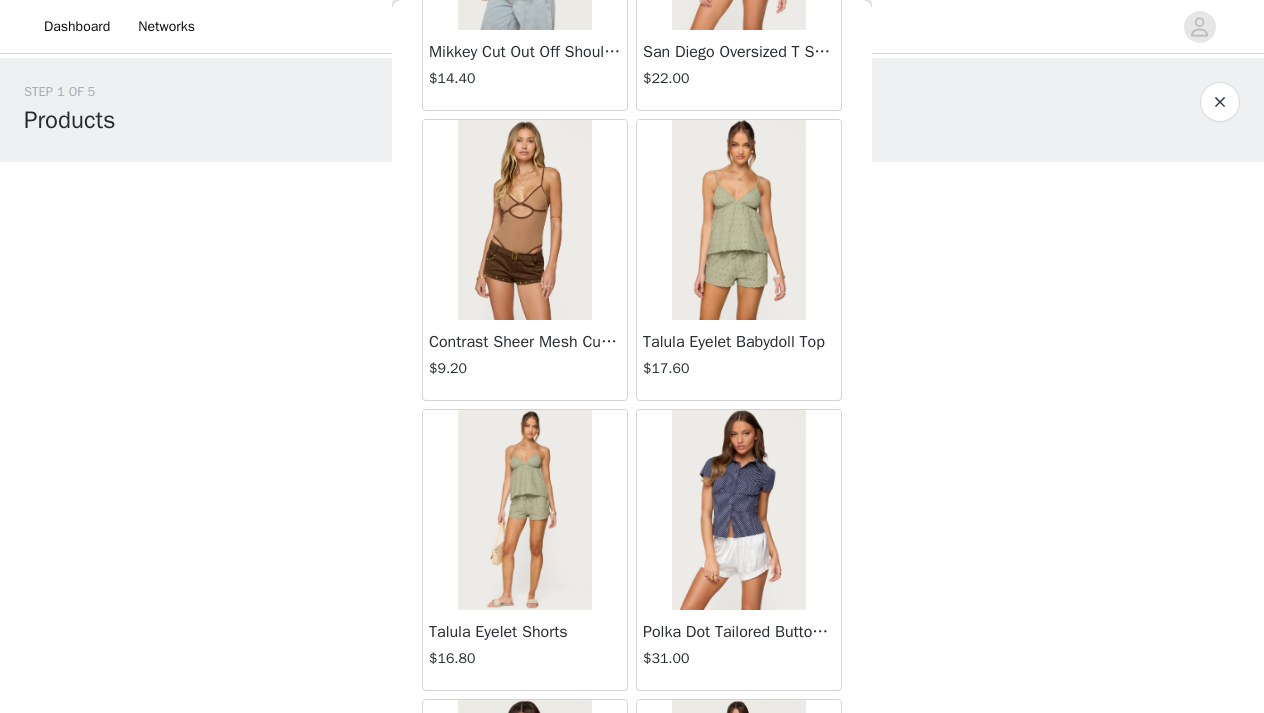 scroll, scrollTop: 3768, scrollLeft: 0, axis: vertical 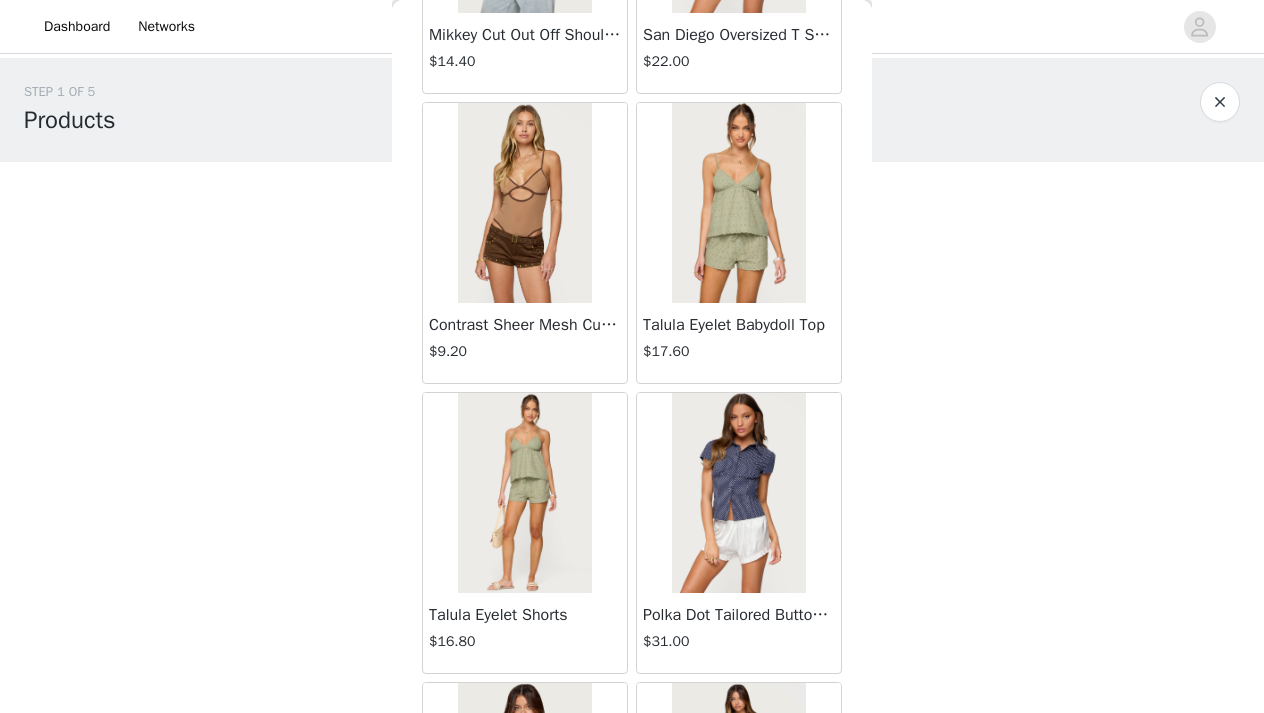 click on "Talula Eyelet Babydoll Top   $17.60" at bounding box center (739, 343) 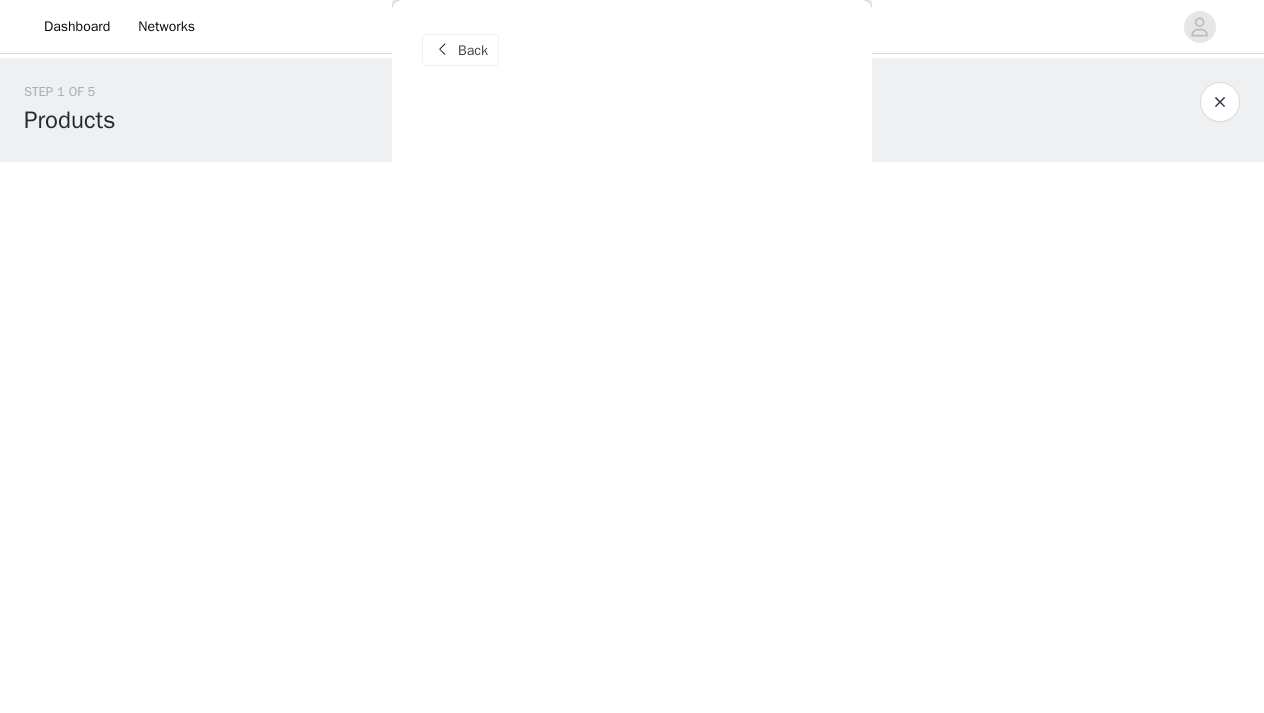 scroll, scrollTop: 0, scrollLeft: 0, axis: both 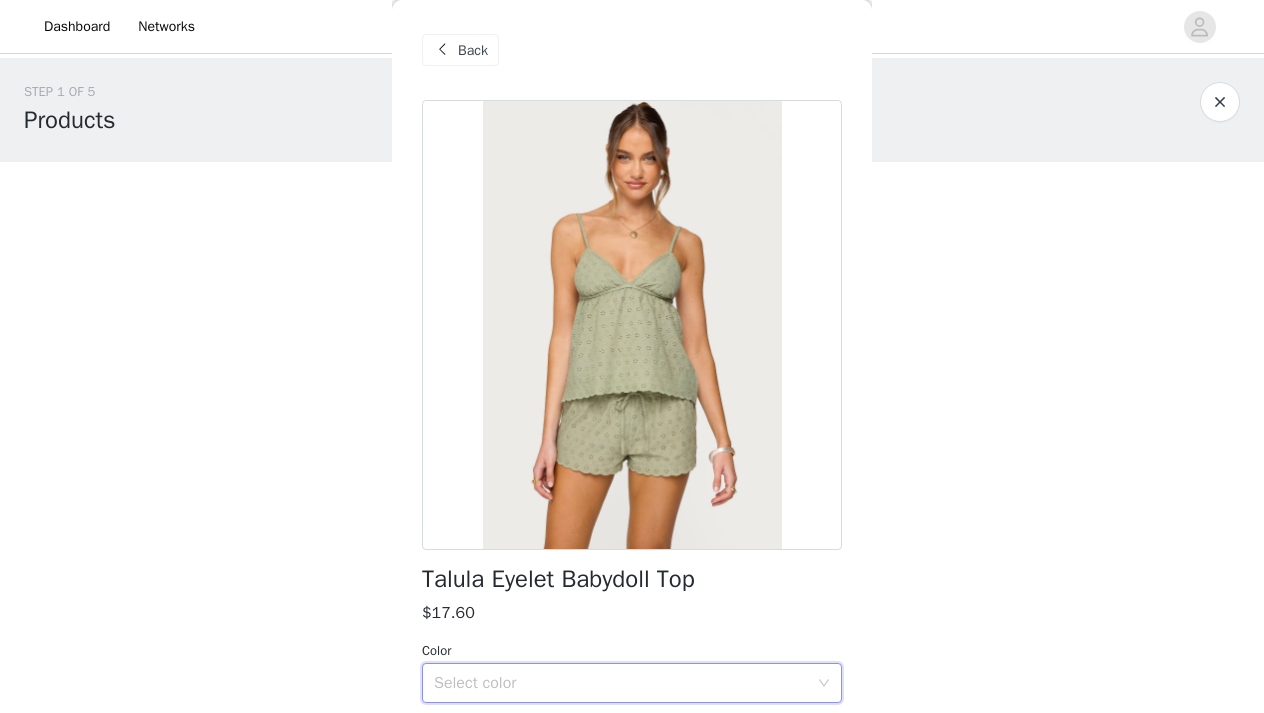 click on "Select color" at bounding box center [632, 683] 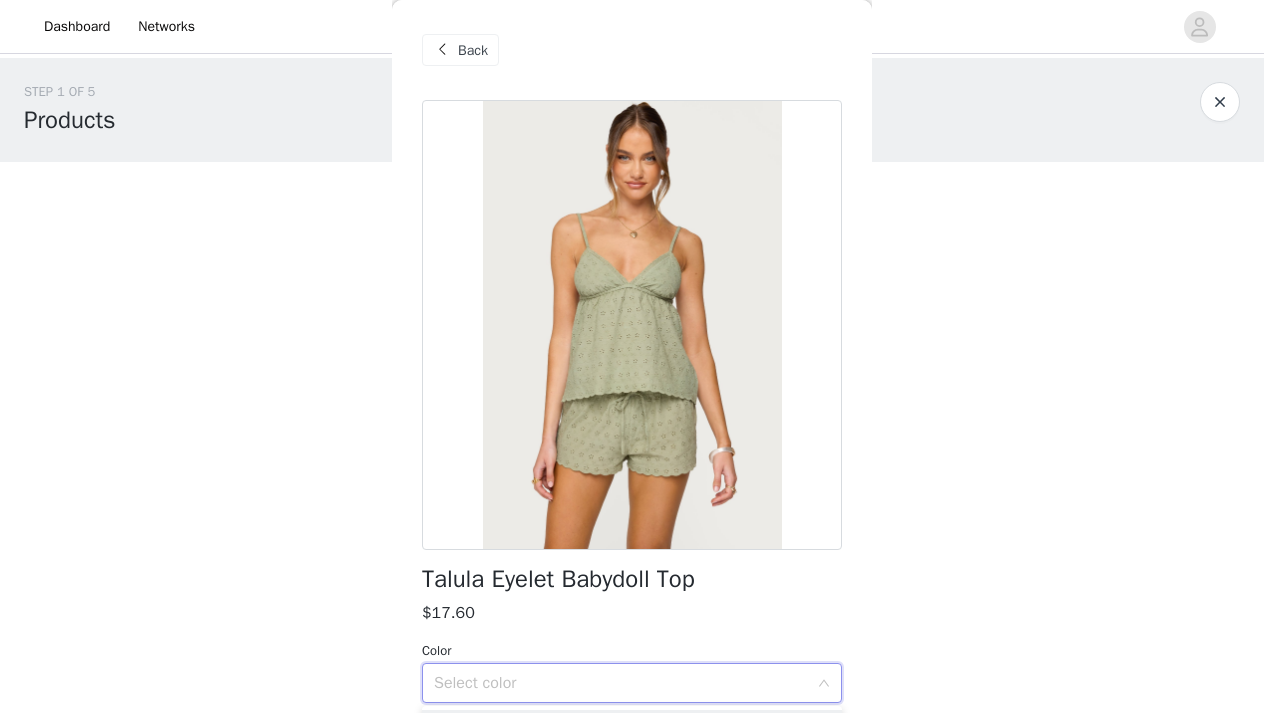 click on "Select color" at bounding box center [632, 683] 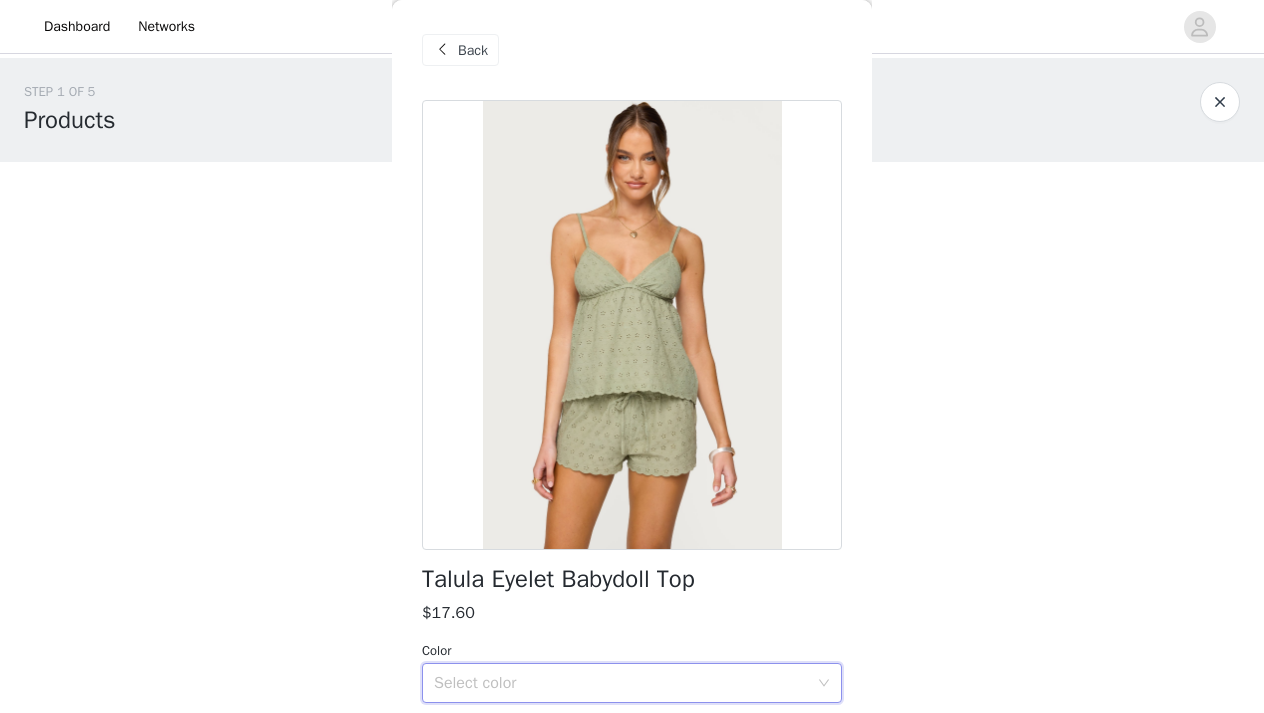 click on "Dashboard Networks
STEP 1 OF 5
Products
Choose as many products as you'd like, up to $300.00.       0 Selected   Remaining Funds: $300.00         Add Product     You may choose as many products as you'd like     Back     Talula Eyelet Babydoll Top       $17.60         Color   Select color Size   Select size   Top Adjustable straps Babydoll design Scalloped trim & hem Eyelet fabric Matching set 100% Cotton Model wears size S Model height is 5'10 Item care: Machine wash at maximum 30ºC, do not bleach, tumble dry [MEDICAL_DATA] at a maximum of 110ºC, do not dry clean   Add Product
Step 1 of 5
OLIVE" at bounding box center [632, 356] 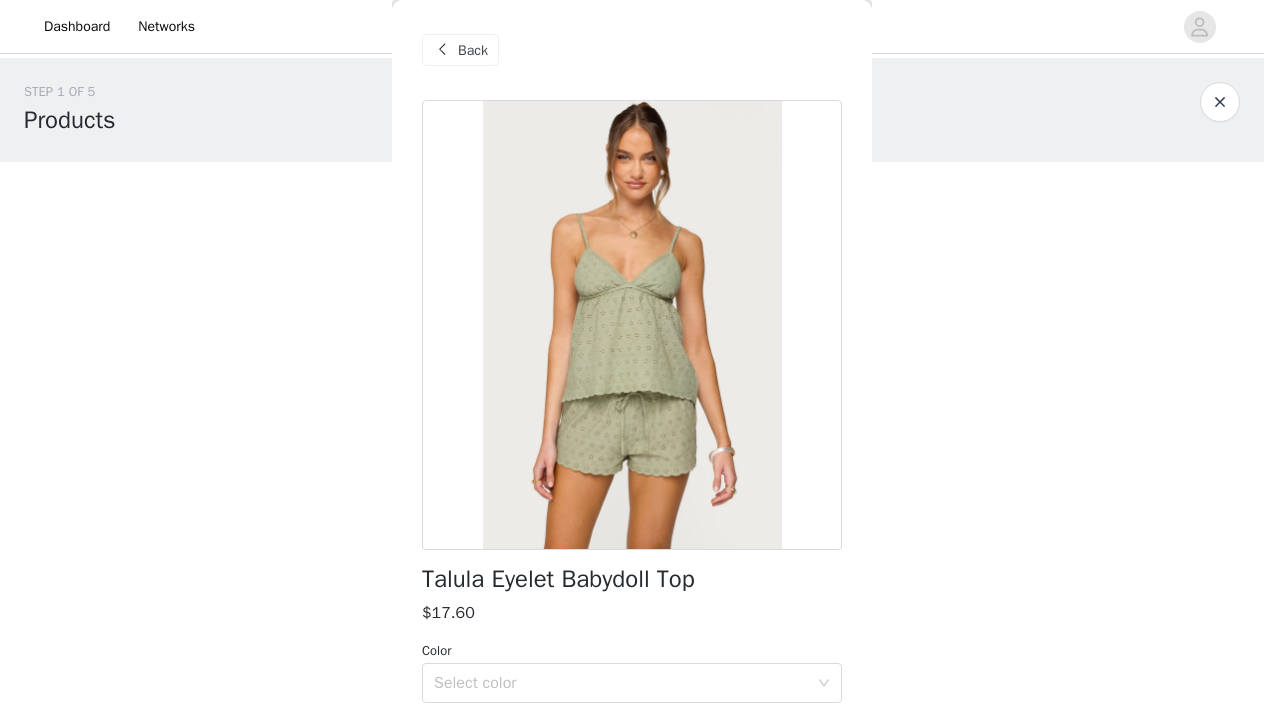 click on "Back     Talula Eyelet Babydoll Top       $17.60         Color   Select color Size   Select size   Top Adjustable straps Babydoll design Scalloped trim & hem Eyelet fabric Matching set 100% Cotton Model wears size S Model height is 5'10 Item care: Machine wash at maximum 30ºC, do not bleach, tumble dry [MEDICAL_DATA] at a maximum of 110ºC, do not dry clean   Add Product" at bounding box center (632, 356) 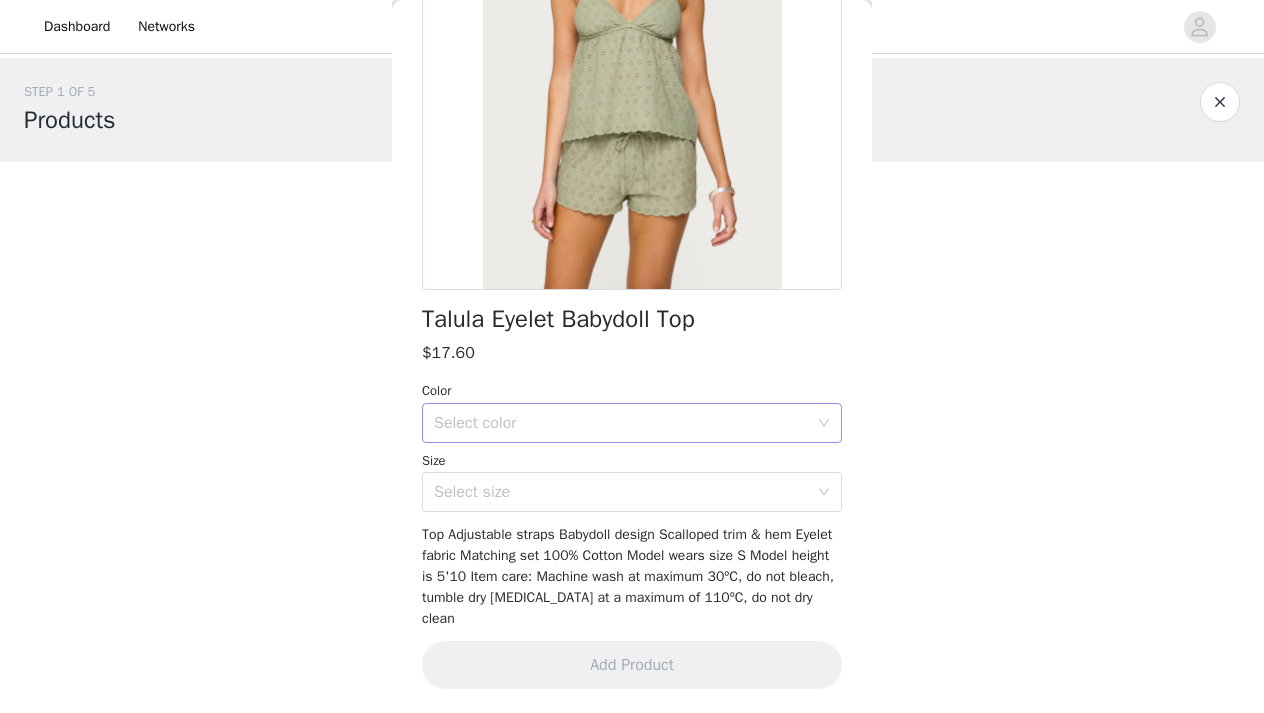 scroll, scrollTop: 259, scrollLeft: 0, axis: vertical 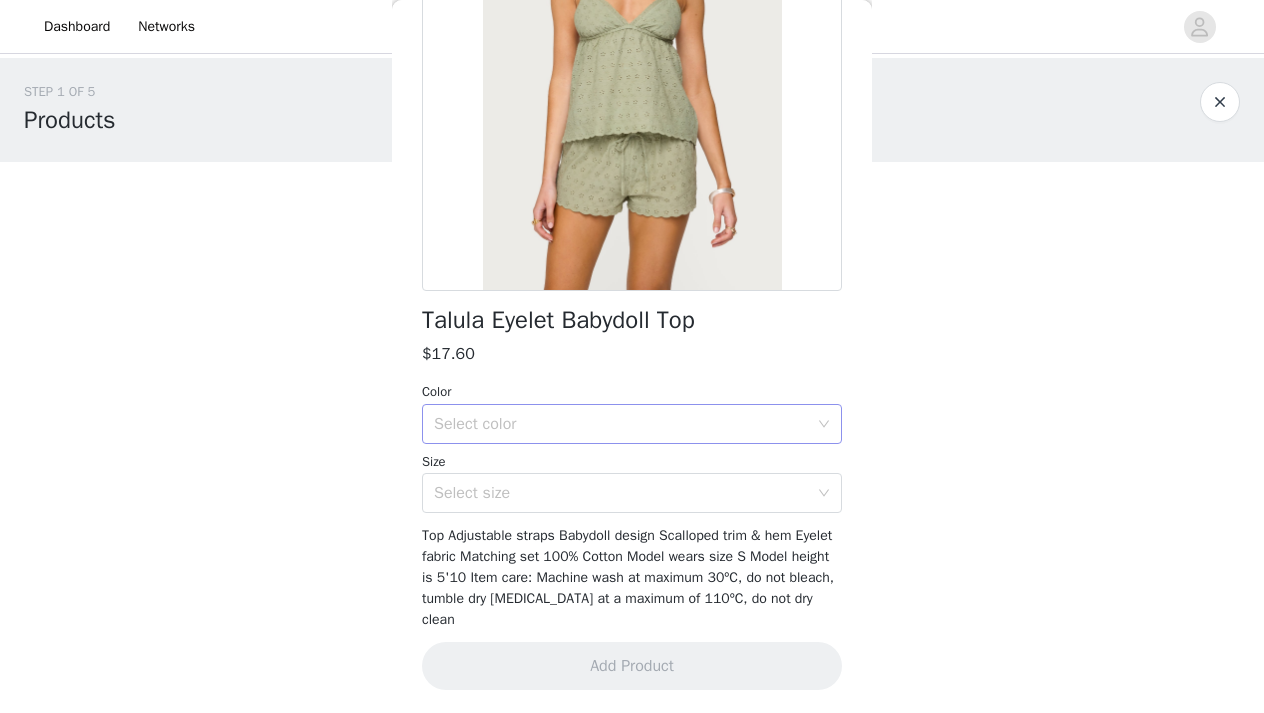 click on "Select color" at bounding box center (621, 424) 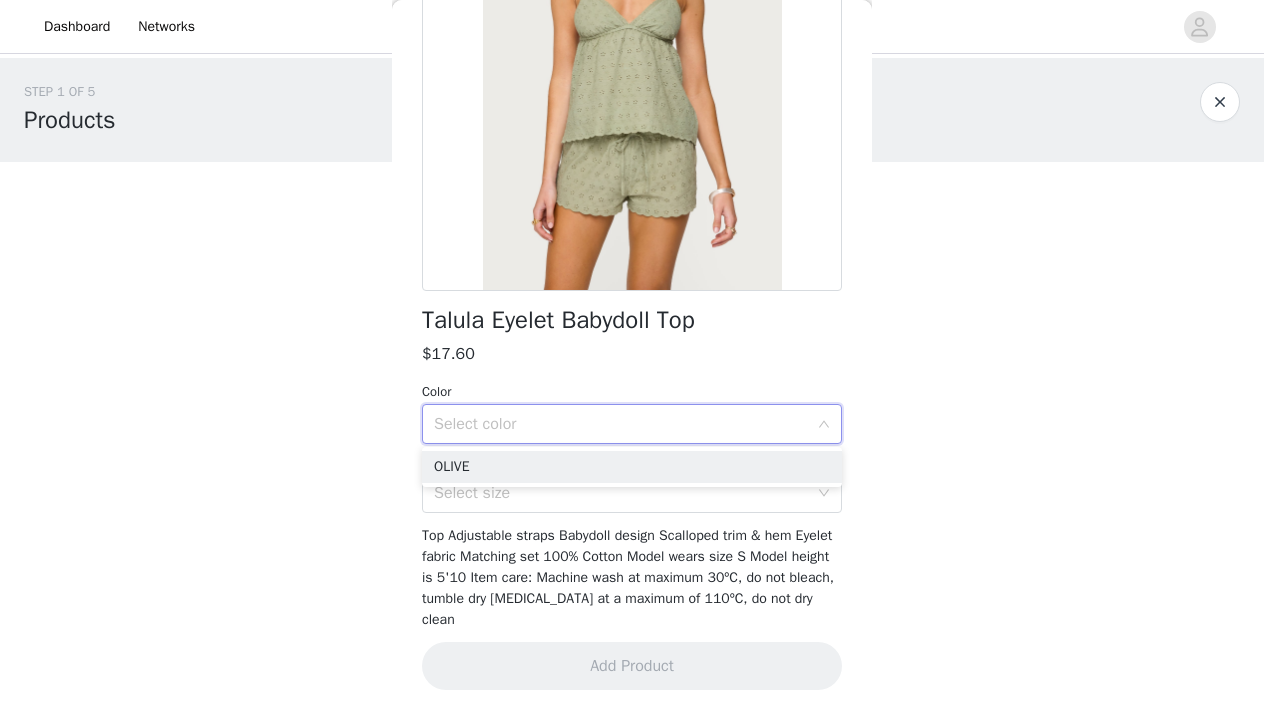 click on "OLIVE" at bounding box center (632, 467) 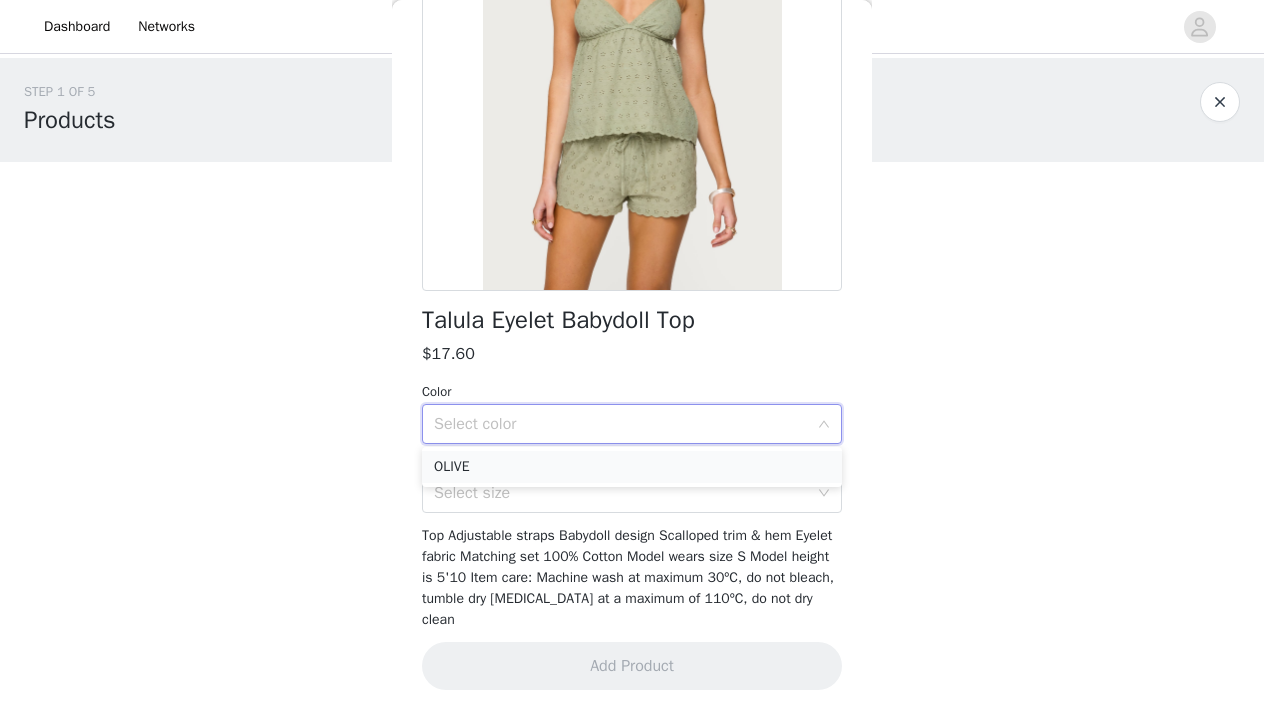 click on "OLIVE" at bounding box center [632, 467] 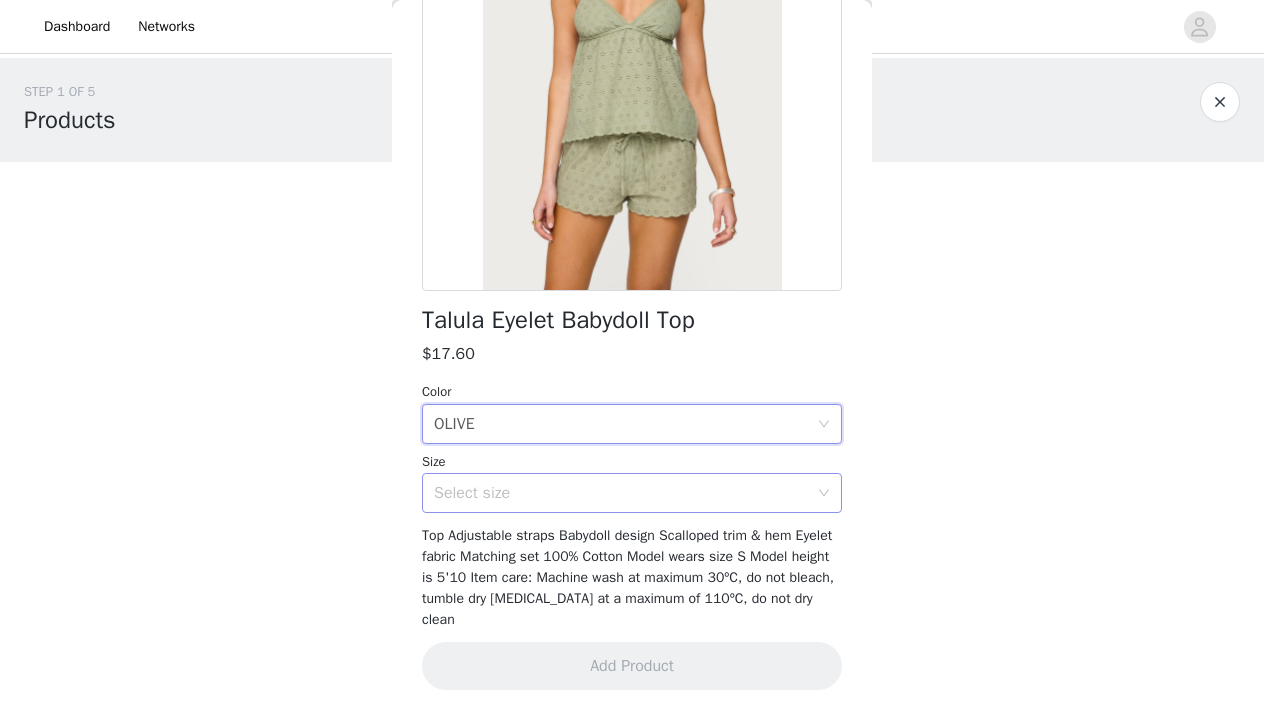 click on "Select size" at bounding box center (625, 493) 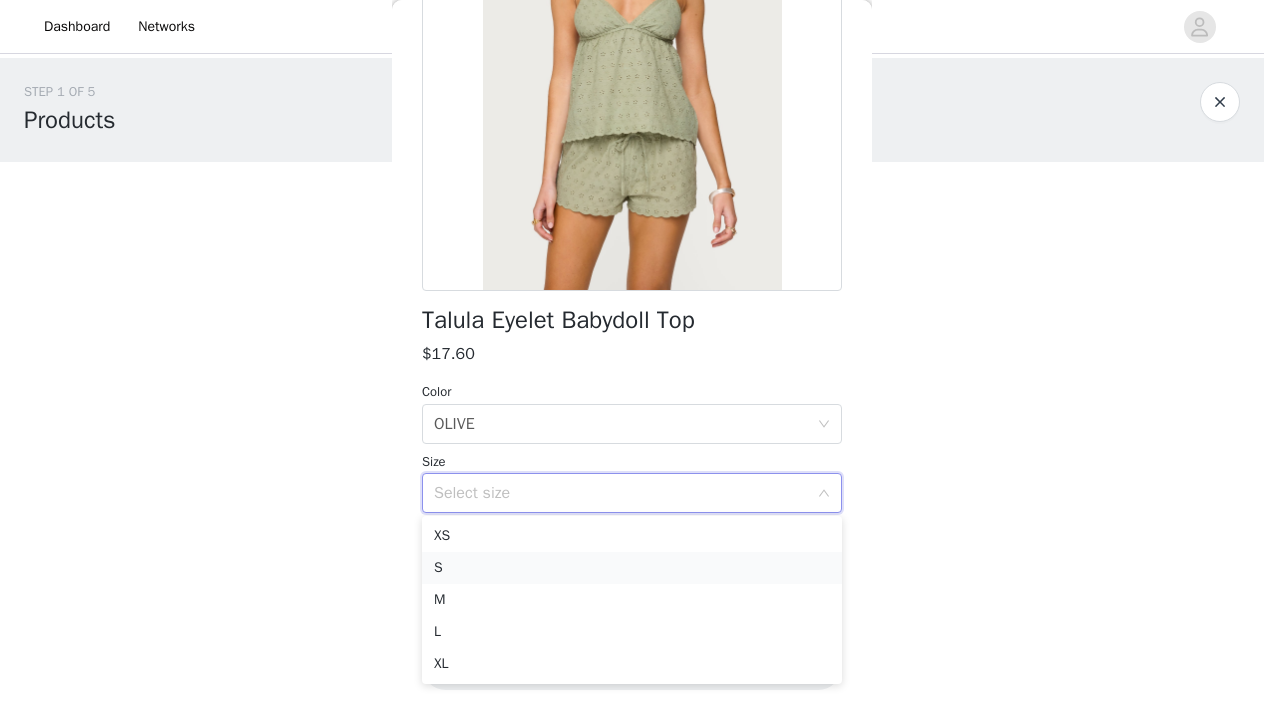 click on "S" at bounding box center (632, 568) 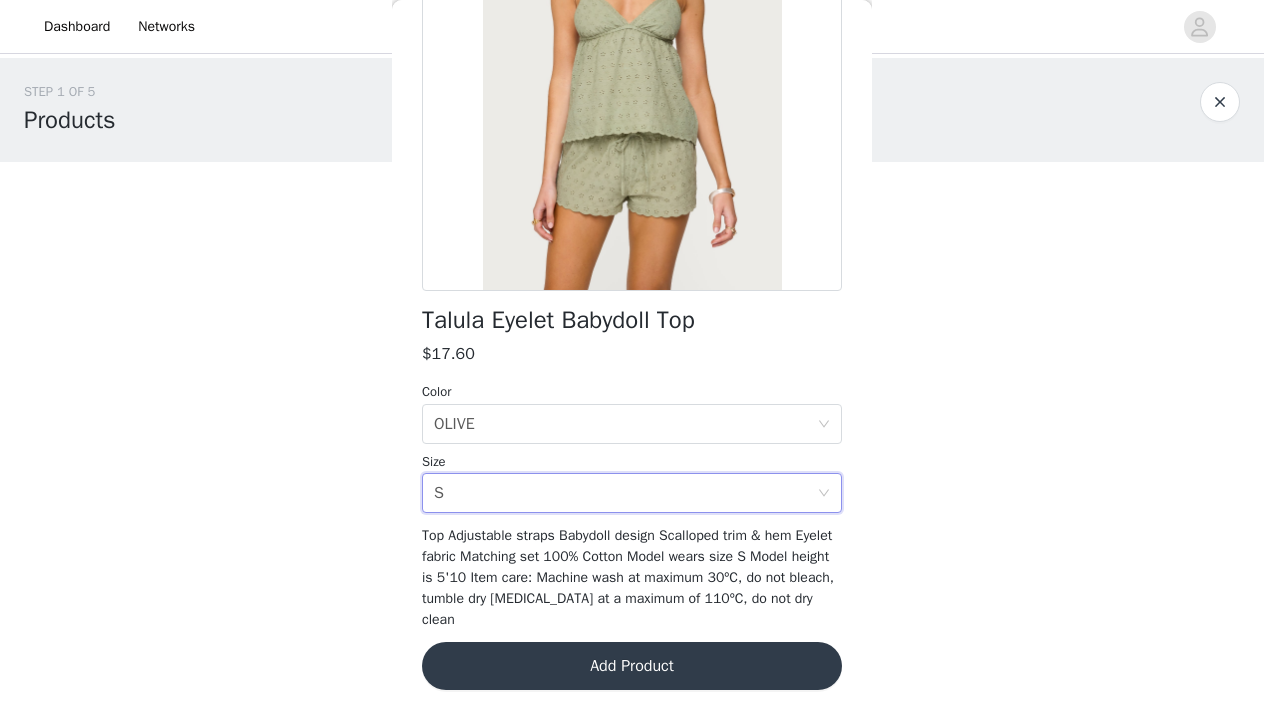 click on "Add Product" at bounding box center [632, 666] 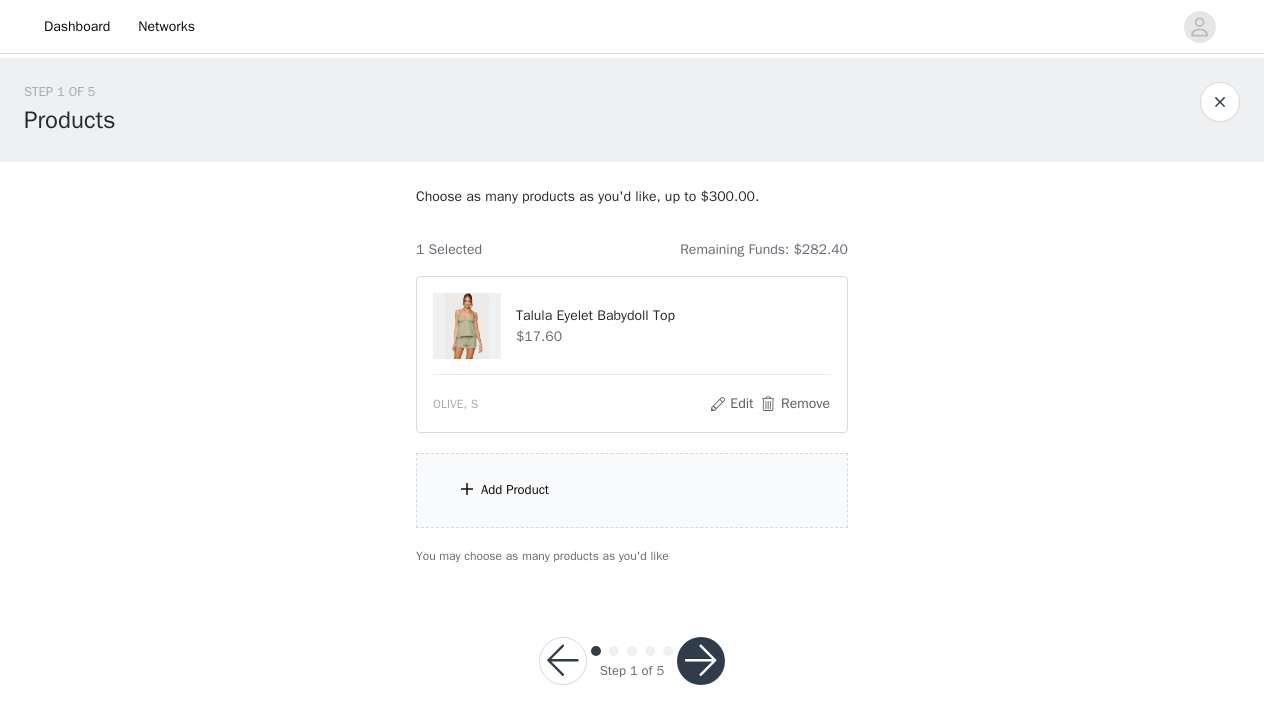 click on "Add Product" at bounding box center (632, 490) 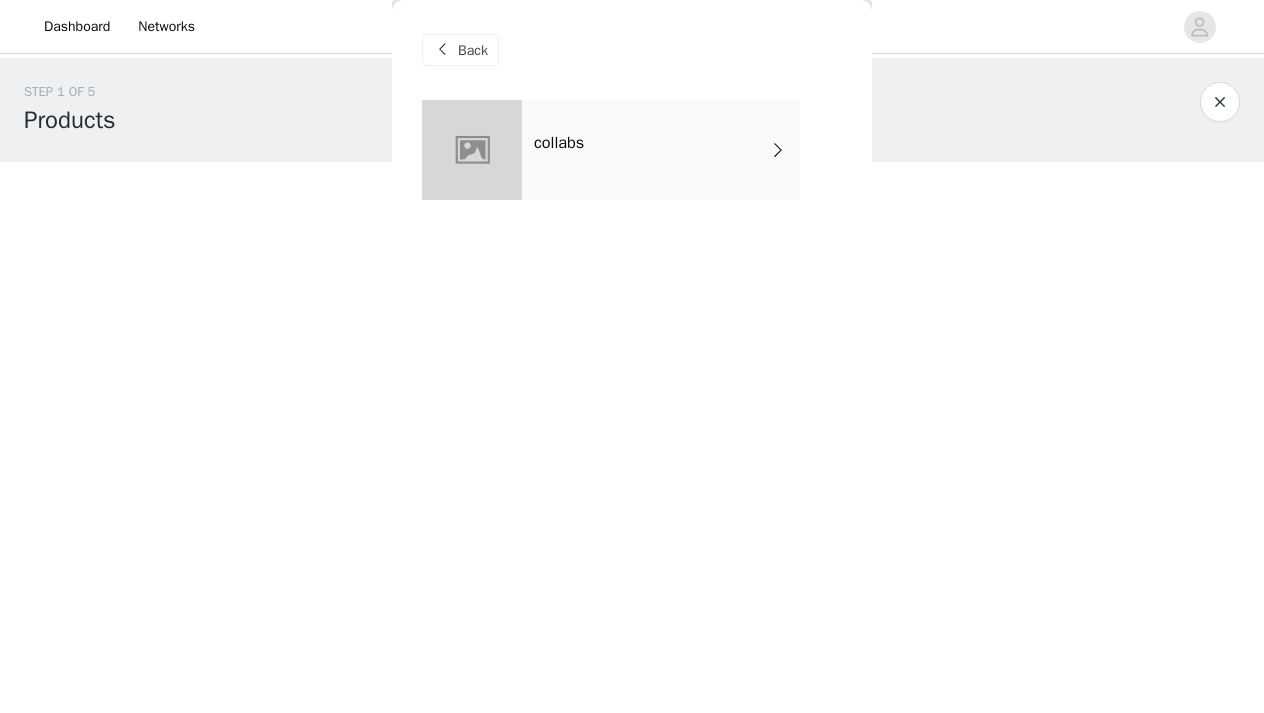 click on "collabs" at bounding box center (661, 150) 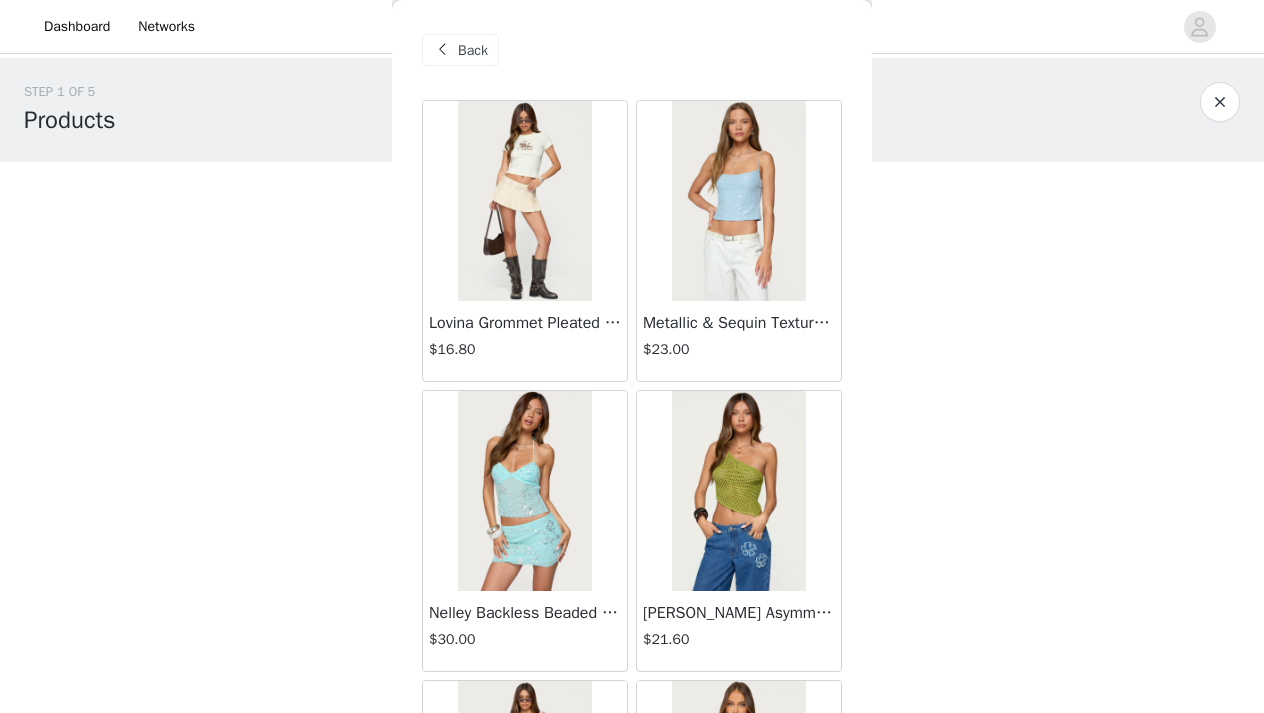 click on "Back       Lovina Grommet Pleated Mini Skort   $16.80       Metallic & Sequin Textured Tank Top   $23.00       Nelley Backless Beaded Sequin Chiffon Top   $30.00       [PERSON_NAME] Asymmetric One Shoulder Crochet Top   $21.60       [PERSON_NAME] Plaid Micro Shorts   $25.00       [PERSON_NAME] Floral Texured Sheer Halter Top   $23.00       Maree Bead V Neck Top   $19.00       Maree Bead Cut Out Mini Skirt   $17.00       [PERSON_NAME] Cut Out Halter Top   $24.00       Juney Pinstripe Tailored Button Up Shirt   $30.00       Avenly Striped Tie Front Babydoll Top   $23.00       [PERSON_NAME] Studded Grommet Tube Top   $25.00       Avalai Linen Look Mini Skort   $32.00       Beaded Deep Cowl Neck Backless Top   $31.00       Frayed Pleated Denim Mini Skort   $16.00       Klay Linen Look Pleated Mini Skort   $14.40       Contrast Lace Asymmetric Off Shoulder Top   $14.40       [PERSON_NAME] Split Front Sheer Mesh Top   $24.00       Zigzag Stripe Shorts   $19.00       Astra Beaded Sheer Strapless Top   $33.00     Load More" at bounding box center (632, 356) 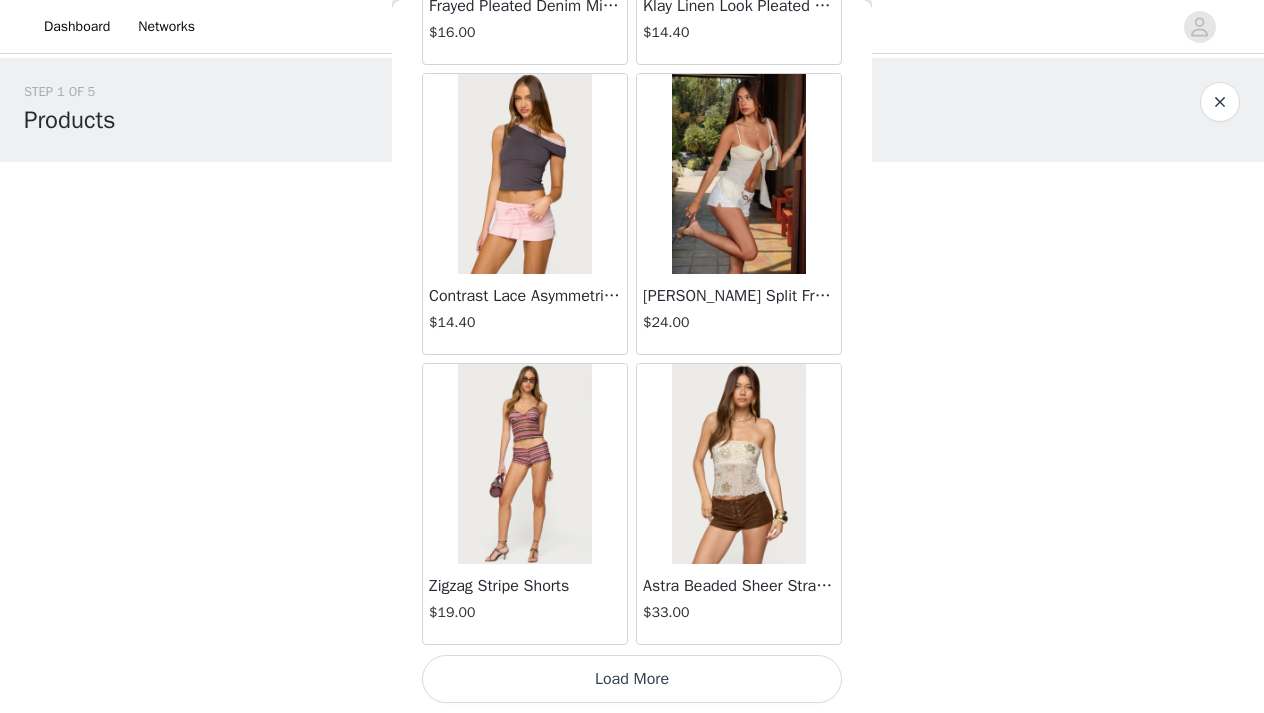 scroll, scrollTop: 2347, scrollLeft: 0, axis: vertical 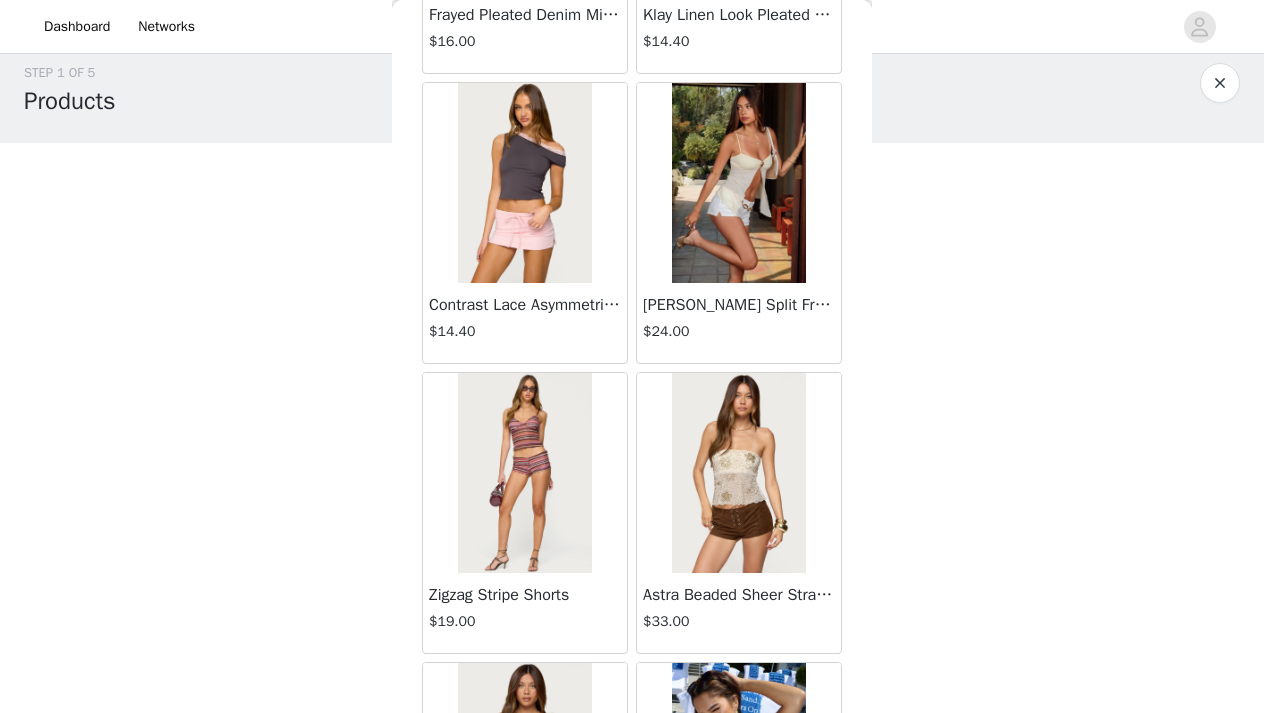click on "Back       Lovina Grommet Pleated Mini Skort   $16.80       Metallic & Sequin Textured Tank Top   $23.00       Nelley Backless Beaded Sequin Chiffon Top   $30.00       [PERSON_NAME] Asymmetric One Shoulder Crochet Top   $21.60       [PERSON_NAME] Plaid Micro Shorts   $25.00       [PERSON_NAME] Floral Texured Sheer Halter Top   $23.00       Maree Bead V Neck Top   $19.00       Maree Bead Cut Out Mini Skirt   $17.00       [PERSON_NAME] Cut Out Halter Top   $24.00       Juney Pinstripe Tailored Button Up Shirt   $30.00       Avenly Striped Tie Front Babydoll Top   $23.00       [PERSON_NAME] Studded Grommet Tube Top   $25.00       Avalai Linen Look Mini Skort   $32.00       Beaded Deep Cowl Neck Backless Top   $31.00       Frayed Pleated Denim Mini Skort   $16.00       Klay Linen Look Pleated Mini Skort   $14.40       Contrast Lace Asymmetric Off Shoulder Top   $14.40       [PERSON_NAME] Split Front Sheer Mesh Top   $24.00       Zigzag Stripe Shorts   $19.00       Astra Beaded Sheer Strapless Top   $33.00       Beaded Floral Embroidered Tank Top   $32.00" at bounding box center [632, 356] 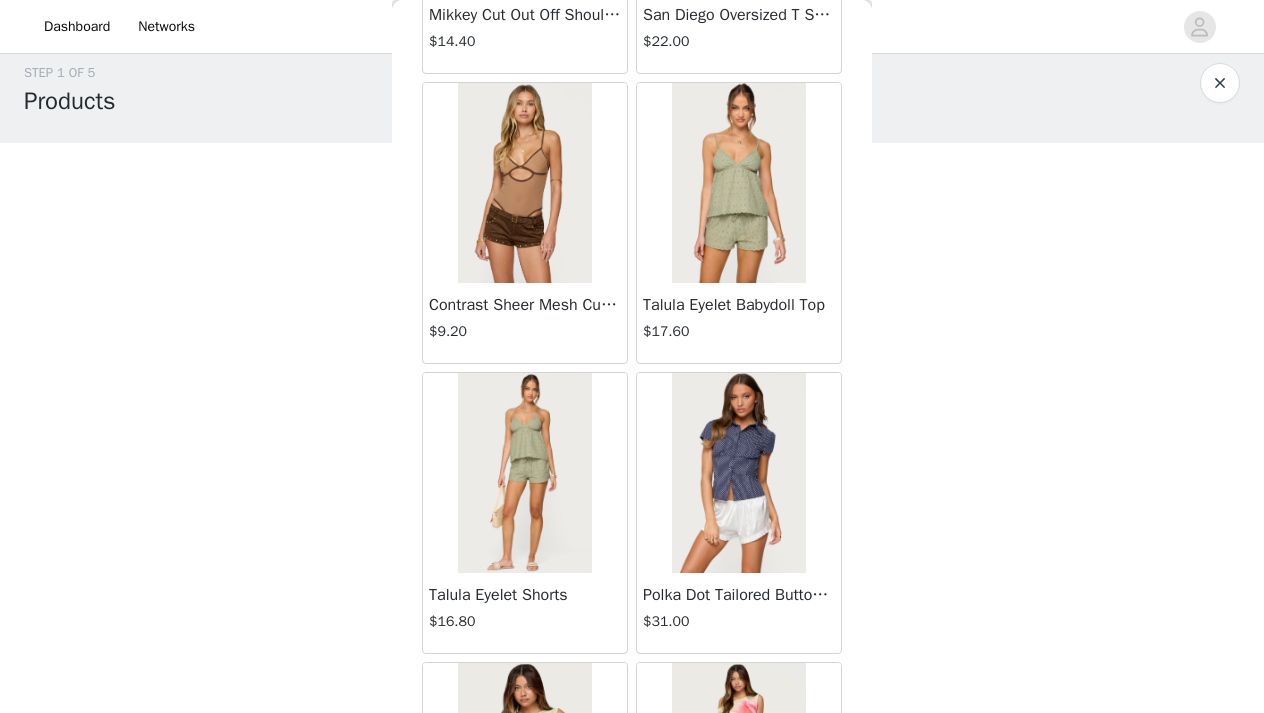 scroll, scrollTop: 3791, scrollLeft: 0, axis: vertical 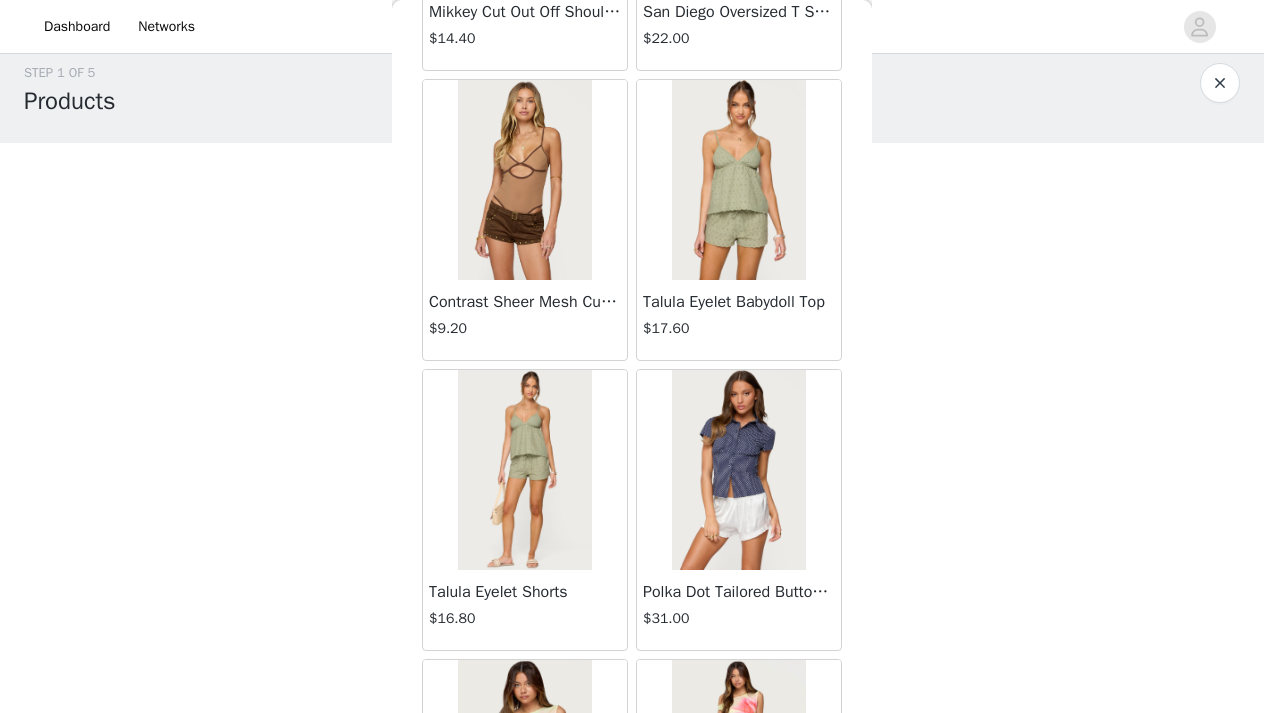 click at bounding box center (524, 470) 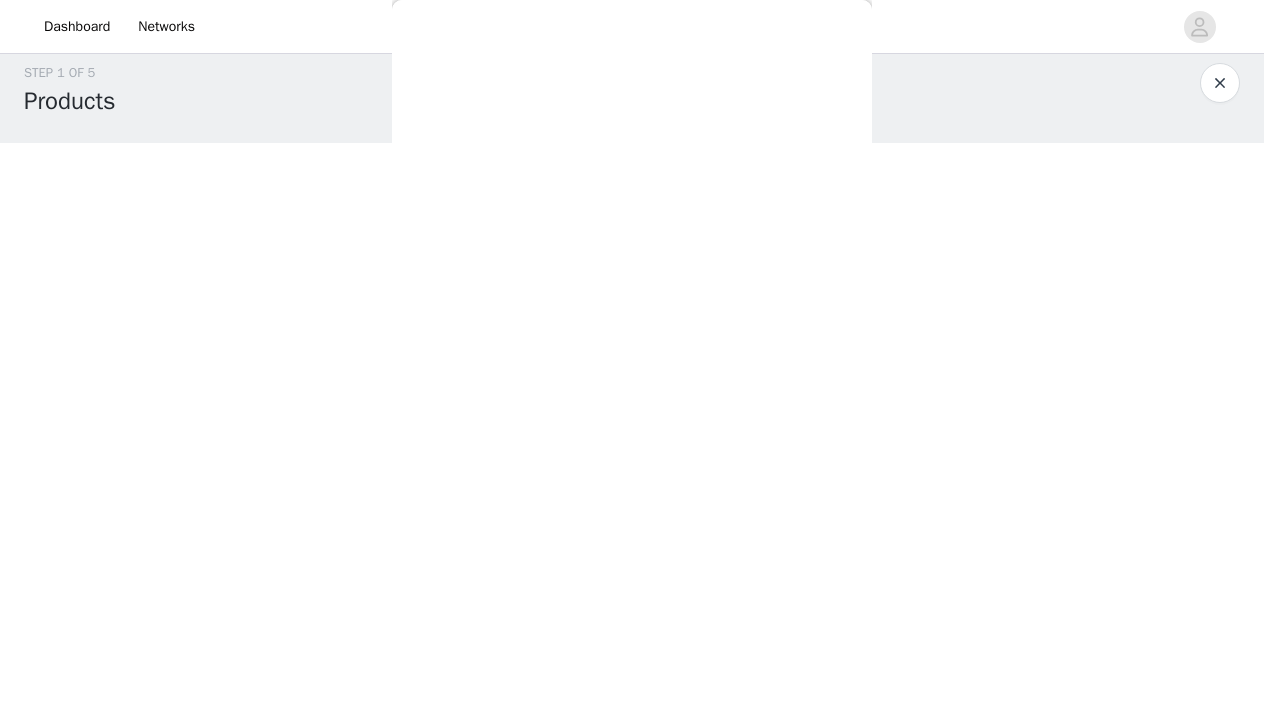scroll, scrollTop: 0, scrollLeft: 0, axis: both 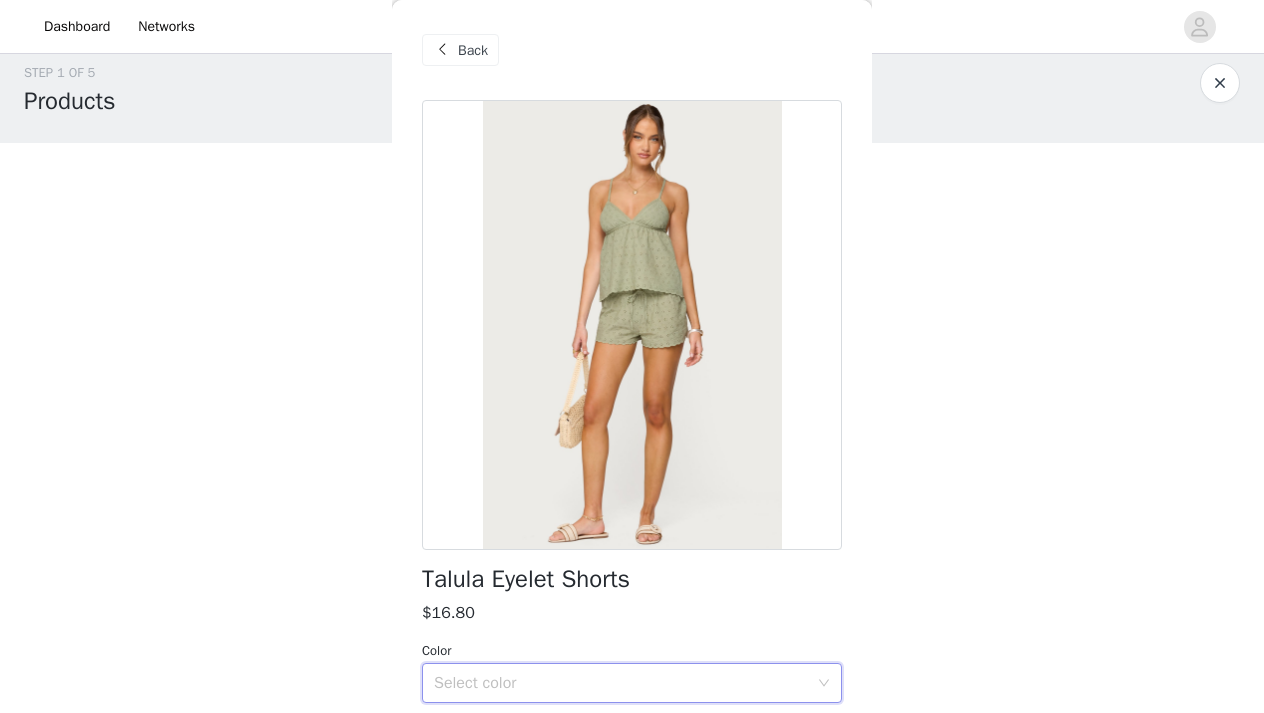 click on "Select color" at bounding box center (625, 683) 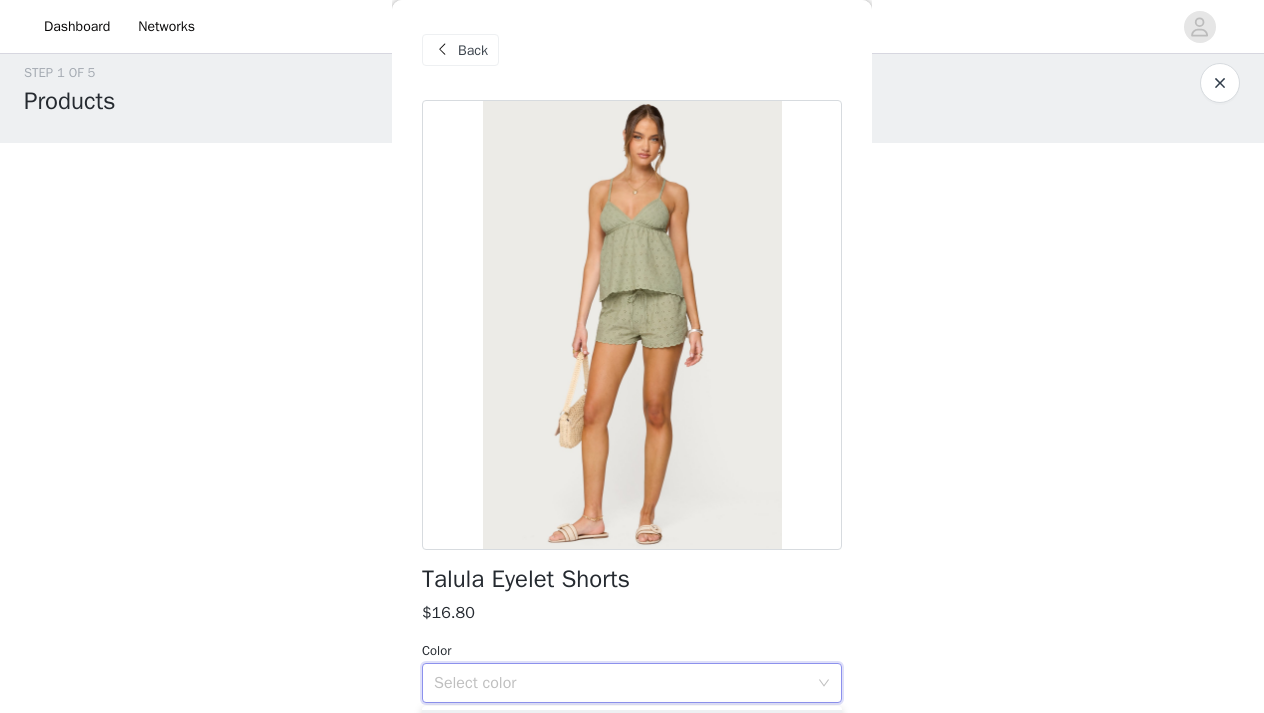 click on "Back     Talula Eyelet Shorts       $16.80         Color   Select color Size   Select size   Shorts Adjustable tie waist Scalloped hem Eyelet fabric Matching set 100% Cotton Model wears size S Model height is 5'10 Item care: Machine wash at maximum 30ºC, do not bleach, tumble dry [MEDICAL_DATA] at a maximum of 110ºC, do not dry clean   Add Product" at bounding box center [632, 356] 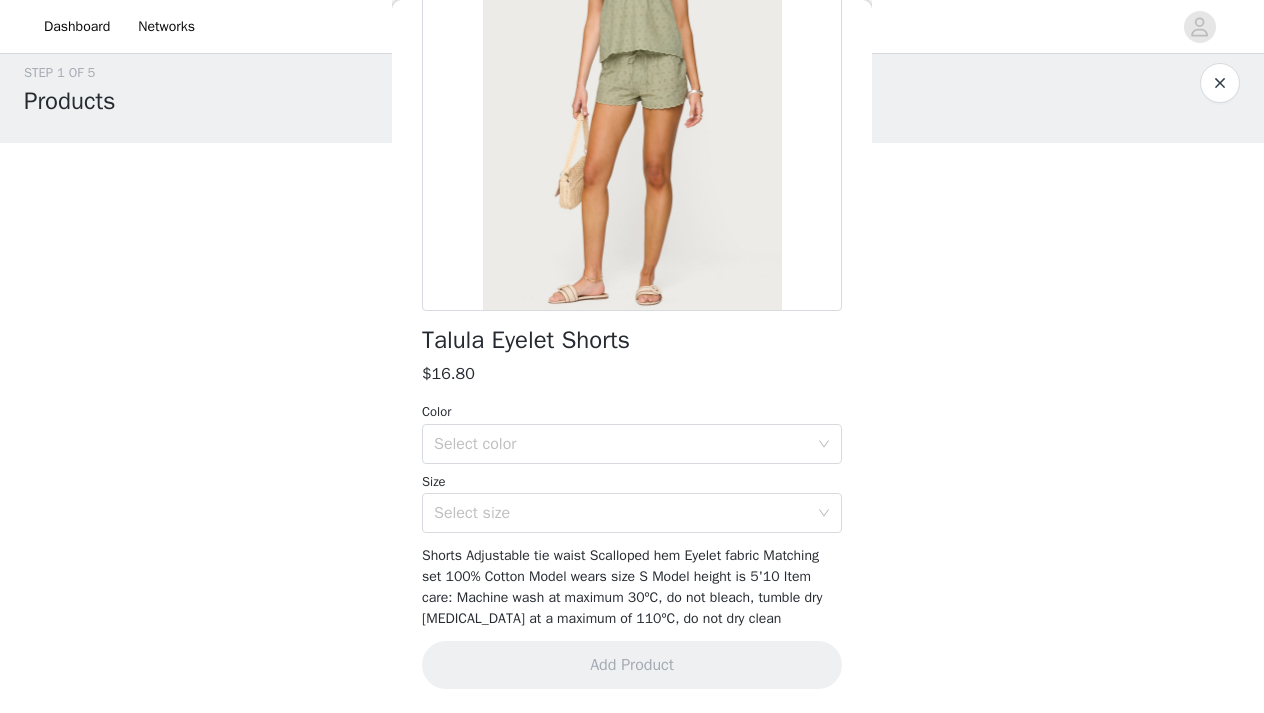 scroll, scrollTop: 238, scrollLeft: 0, axis: vertical 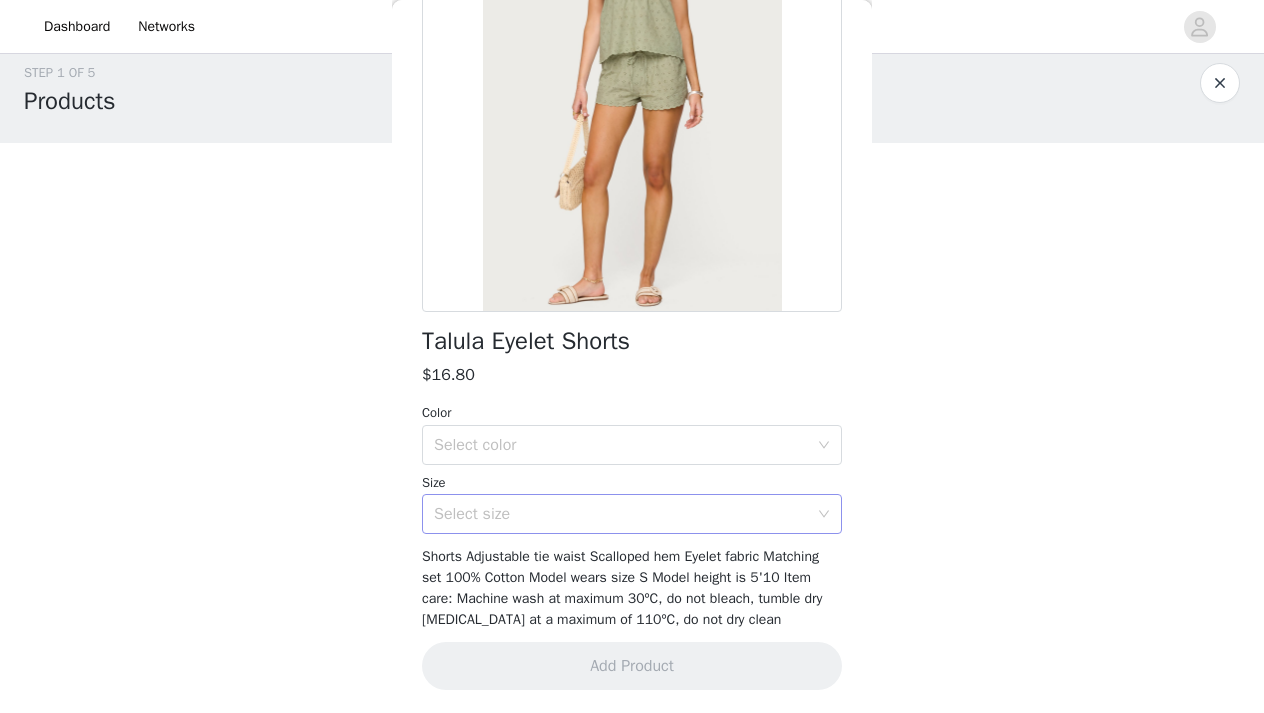 click on "Select size" at bounding box center [621, 514] 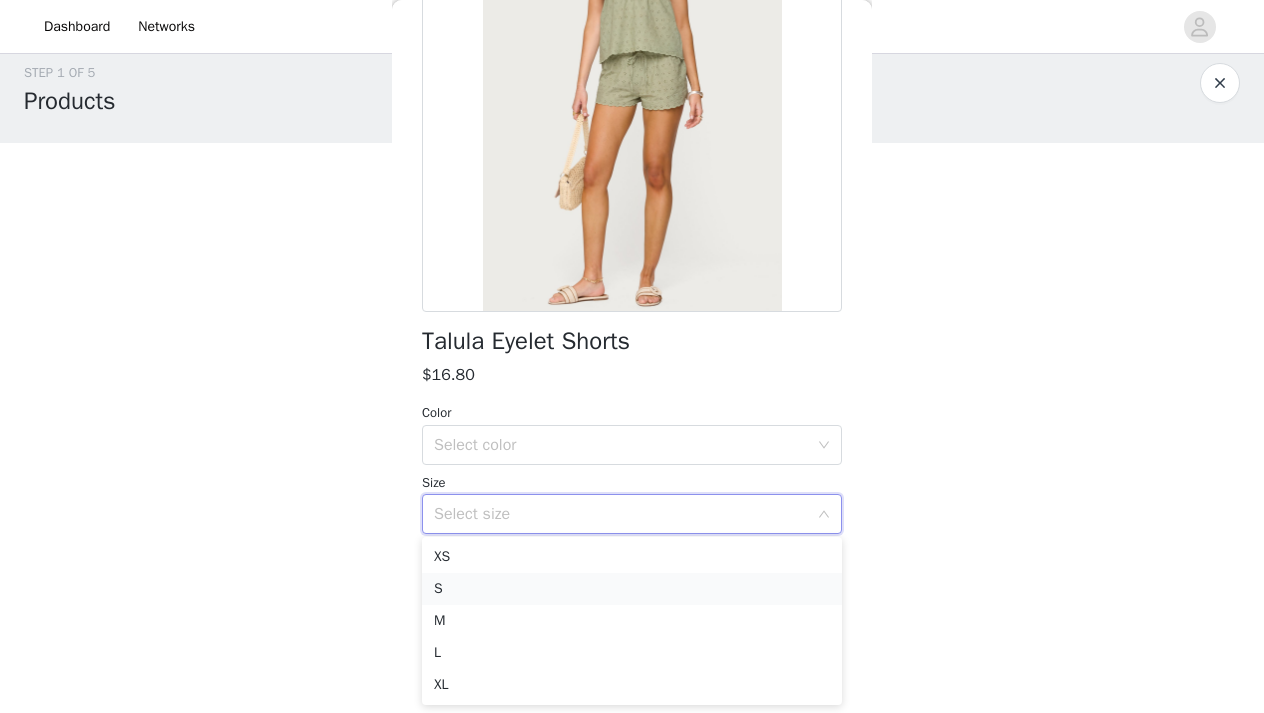 click on "S" at bounding box center [632, 589] 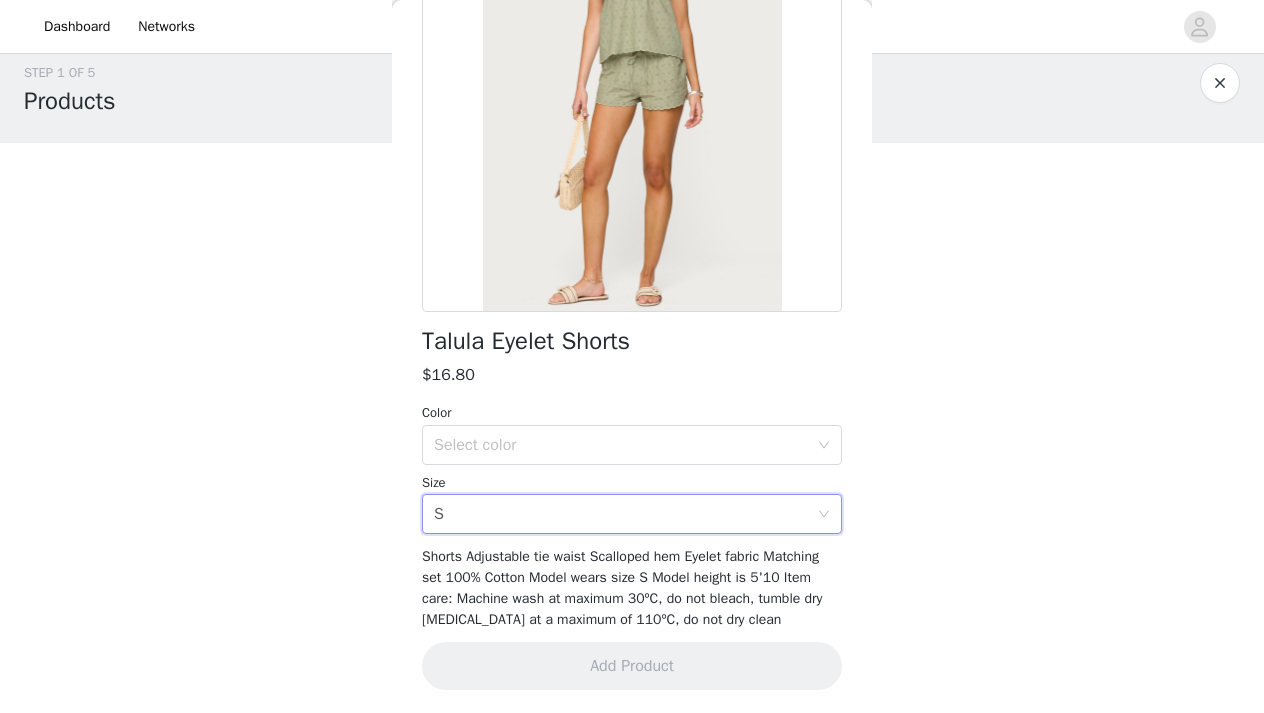 click on "Color   Select color Size   Select size S" at bounding box center [632, 468] 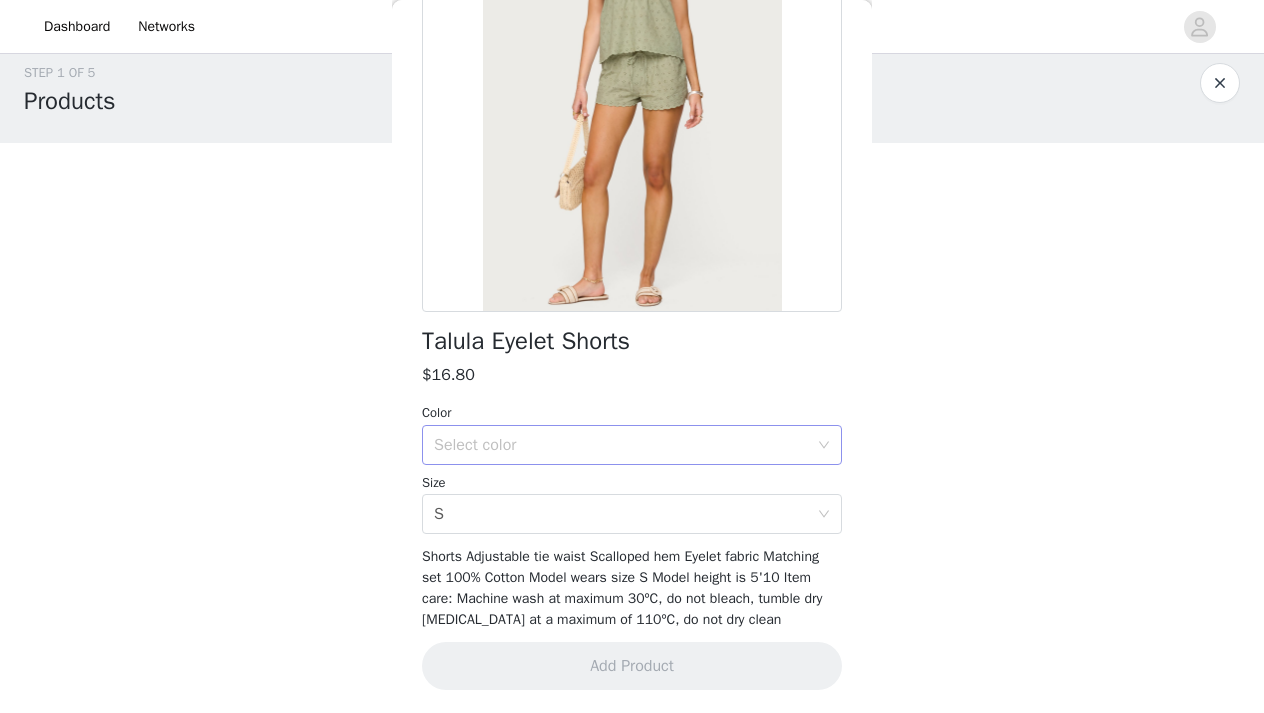 click on "Select color" at bounding box center [621, 445] 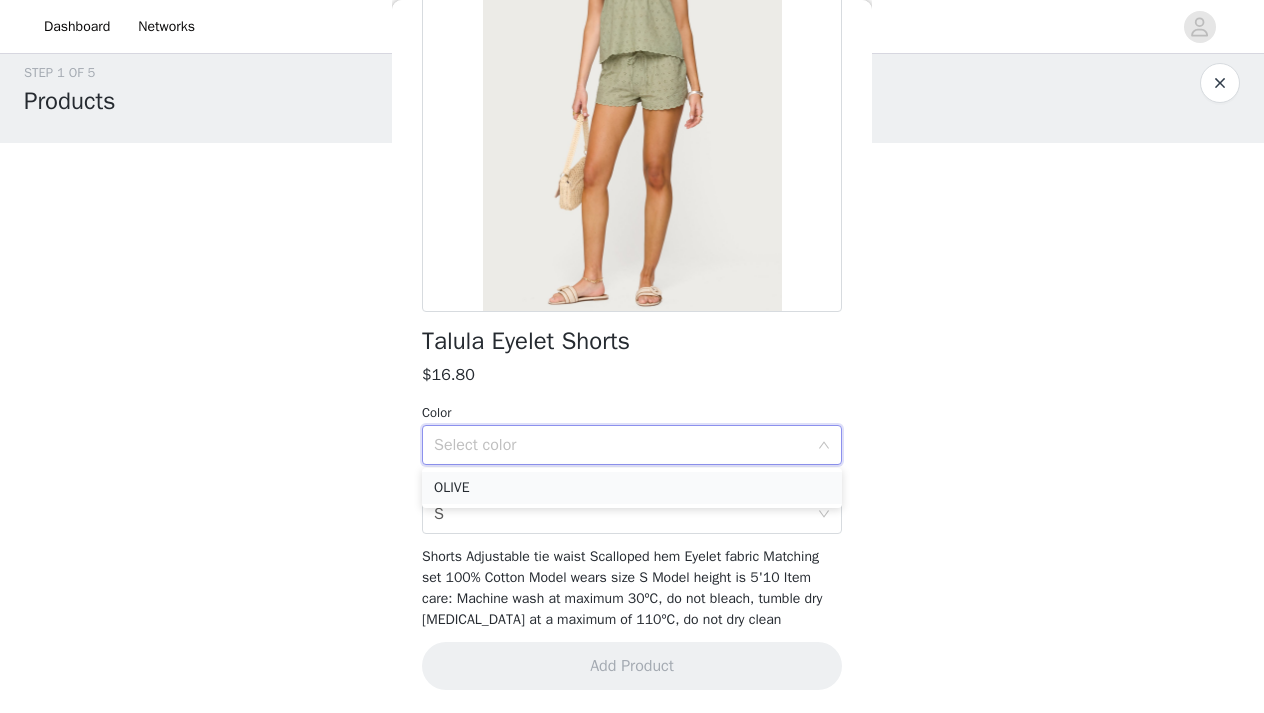 click on "OLIVE" at bounding box center [632, 488] 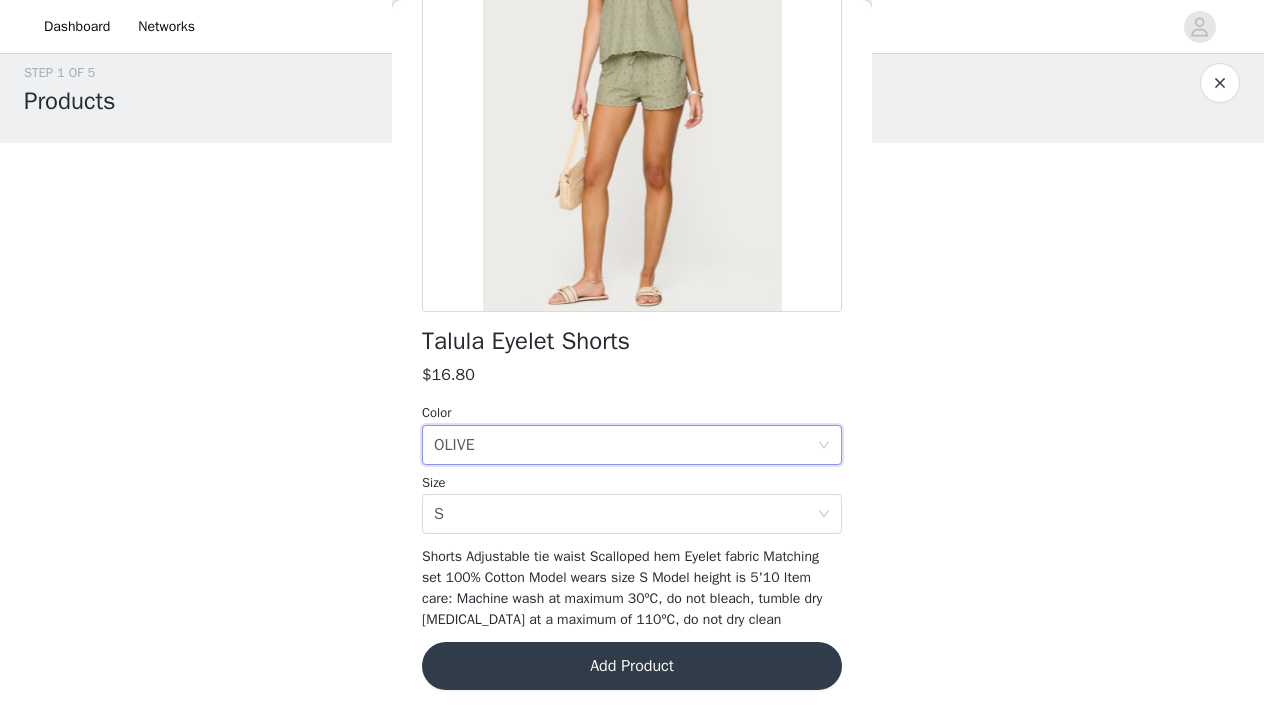 click on "Add Product" at bounding box center [632, 666] 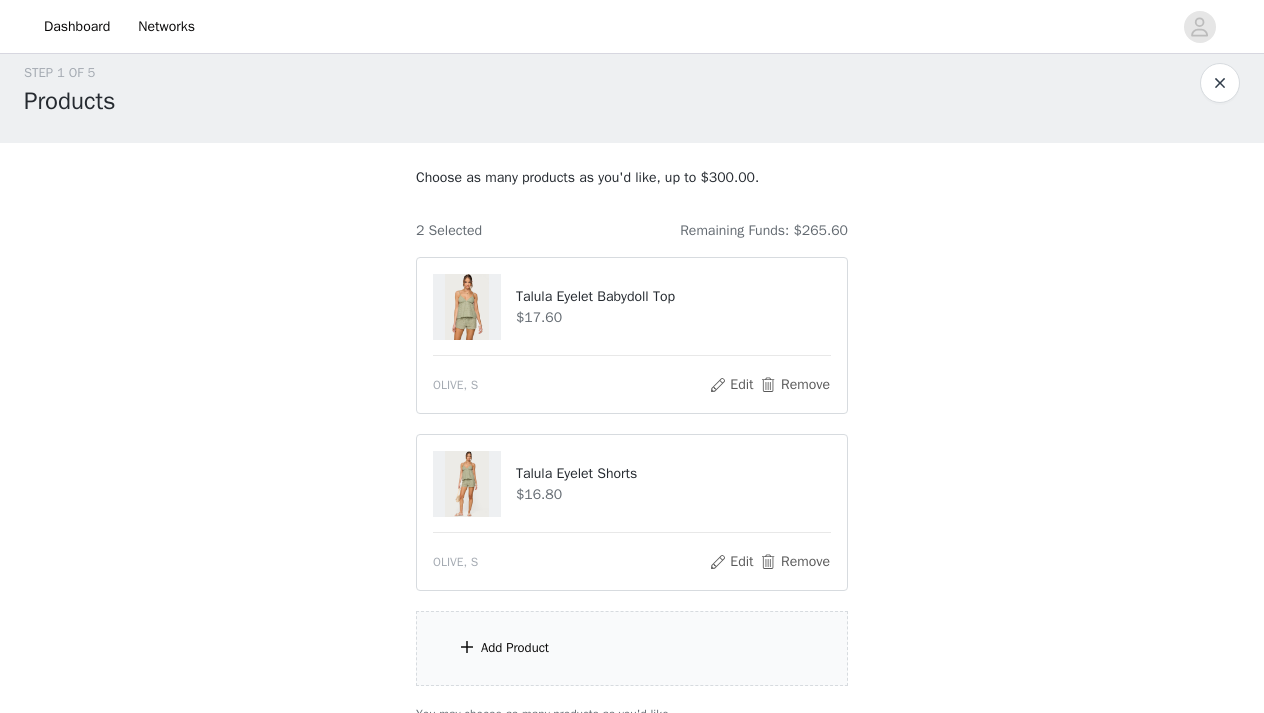 click on "Add Product" at bounding box center [632, 648] 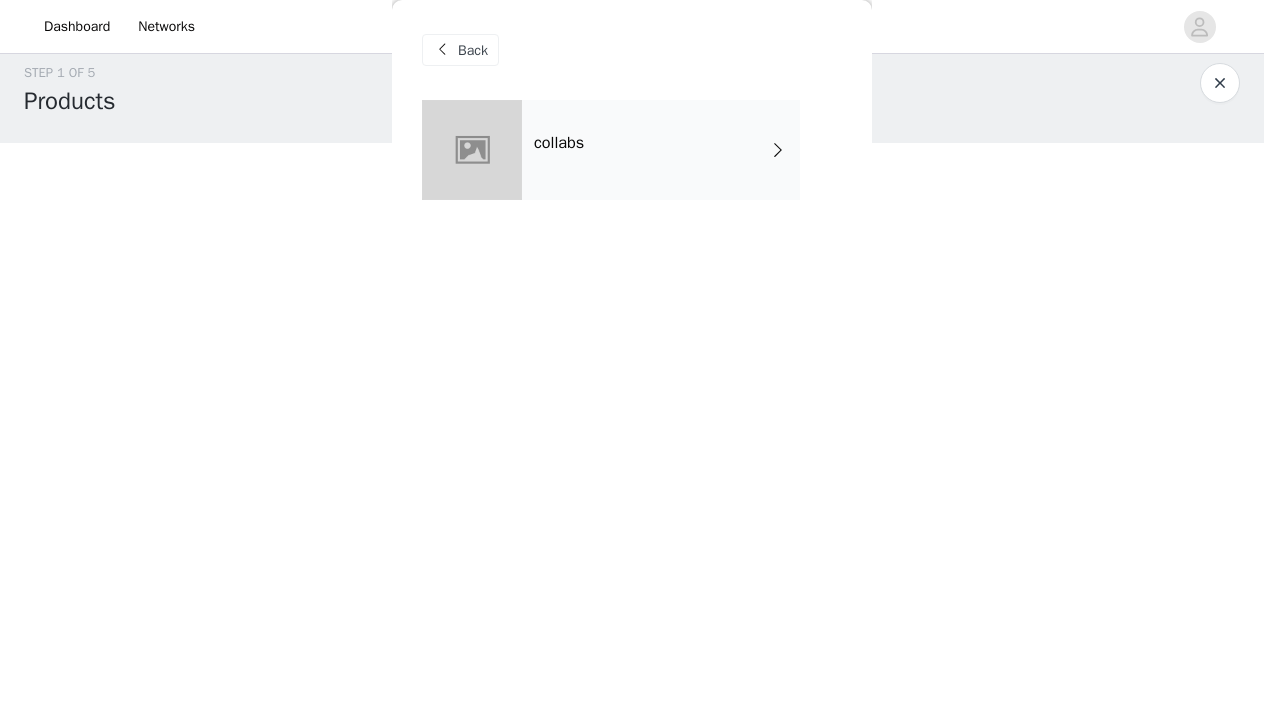 click on "collabs" at bounding box center (661, 150) 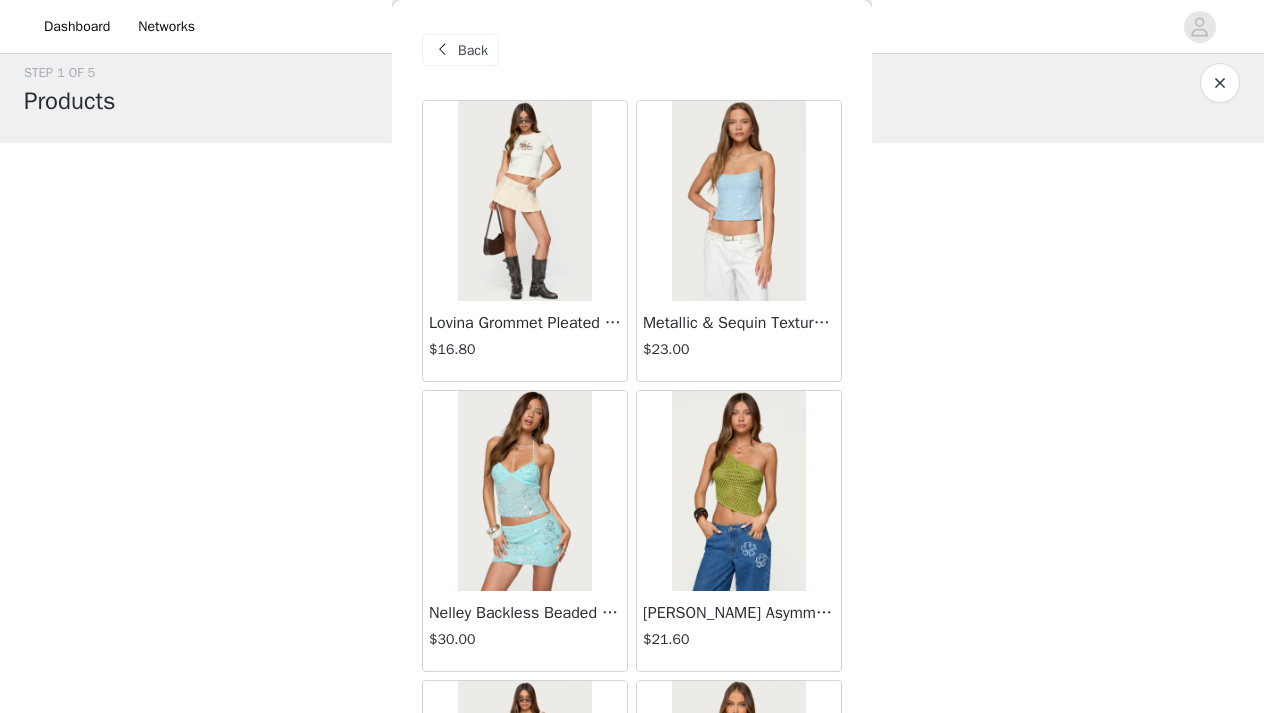 click on "Back       Lovina Grommet Pleated Mini Skort   $16.80       Metallic & Sequin Textured Tank Top   $23.00       Nelley Backless Beaded Sequin Chiffon Top   $30.00       [PERSON_NAME] Asymmetric One Shoulder Crochet Top   $21.60       [PERSON_NAME] Plaid Micro Shorts   $25.00       [PERSON_NAME] Floral Texured Sheer Halter Top   $23.00       Maree Bead V Neck Top   $19.00       Maree Bead Cut Out Mini Skirt   $17.00       [PERSON_NAME] Cut Out Halter Top   $24.00       Juney Pinstripe Tailored Button Up Shirt   $30.00       Avenly Striped Tie Front Babydoll Top   $23.00       [PERSON_NAME] Studded Grommet Tube Top   $25.00       Avalai Linen Look Mini Skort   $32.00       Beaded Deep Cowl Neck Backless Top   $31.00       Frayed Pleated Denim Mini Skort   $16.00       Klay Linen Look Pleated Mini Skort   $14.40       Contrast Lace Asymmetric Off Shoulder Top   $14.40       [PERSON_NAME] Split Front Sheer Mesh Top   $24.00       Zigzag Stripe Shorts   $19.00       Astra Beaded Sheer Strapless Top   $33.00     Load More" at bounding box center [632, 356] 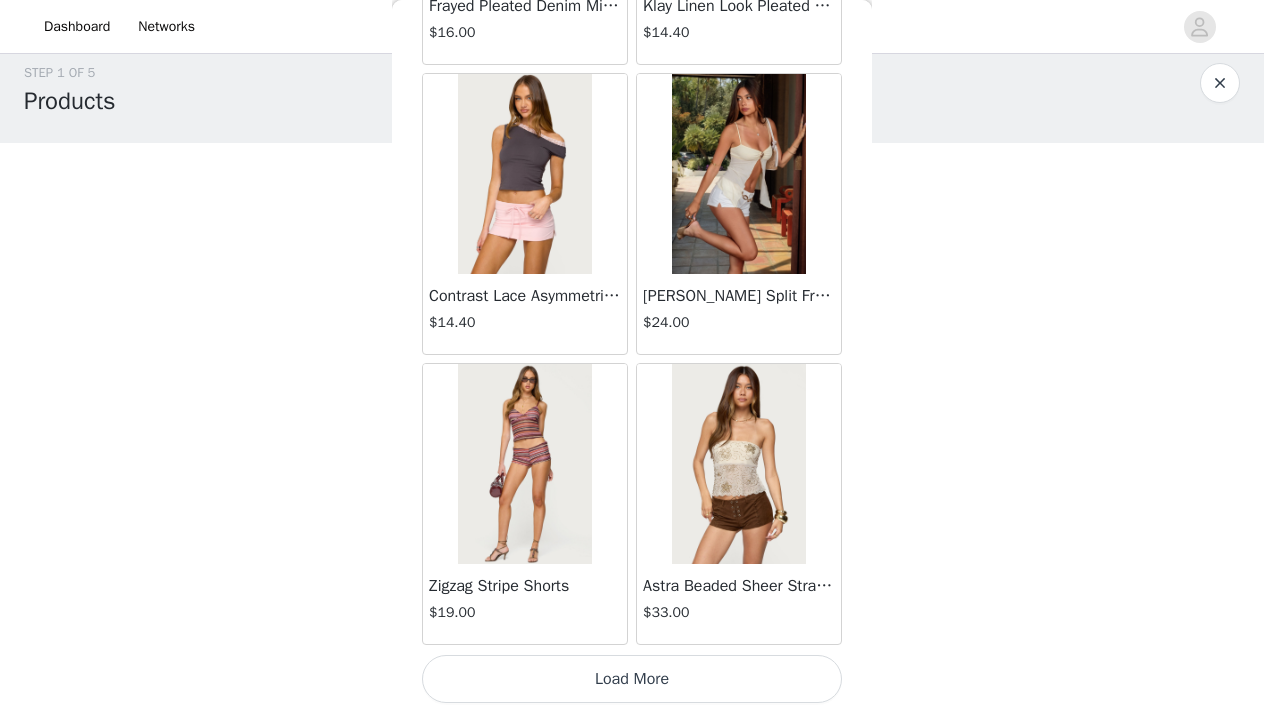 scroll, scrollTop: 2347, scrollLeft: 0, axis: vertical 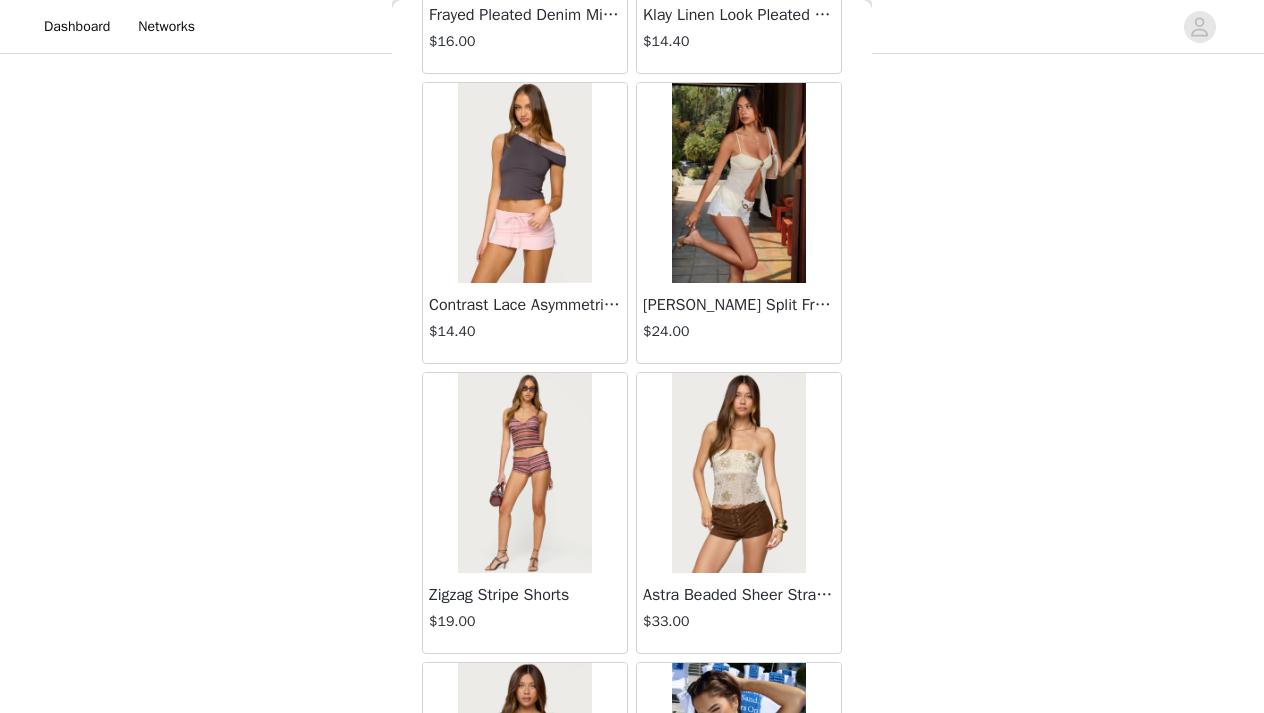 click on "STEP 1 OF 5
Products
Choose as many products as you'd like, up to $300.00.       2 Selected   Remaining Funds: $265.60         Talula Eyelet Babydoll Top     $17.60       OLIVE, S       Edit   Remove     Talula Eyelet Shorts     $16.80       OLIVE, S       Edit   Remove     Add Product     You may choose as many products as you'd like     Back       Lovina Grommet Pleated Mini Skort   $16.80       Metallic & Sequin Textured Tank Top   $23.00       Nelley Backless Beaded Sequin Chiffon Top   $30.00       [PERSON_NAME] Asymmetric One Shoulder Crochet Top   $21.60       [PERSON_NAME] Plaid Micro Shorts   $25.00       [PERSON_NAME] Floral Texured Sheer Halter Top   $23.00       Maree Bead V Neck Top   $19.00       Maree Bead Cut Out Mini Skirt   $17.00       [PERSON_NAME] Cut Out Halter Top   $24.00       Juney Pinstripe Tailored Button Up Shirt   $30.00       Avenly Striped Tie Front Babydoll Top   $23.00       [PERSON_NAME] Studded Grommet Tube Top" at bounding box center [632, 216] 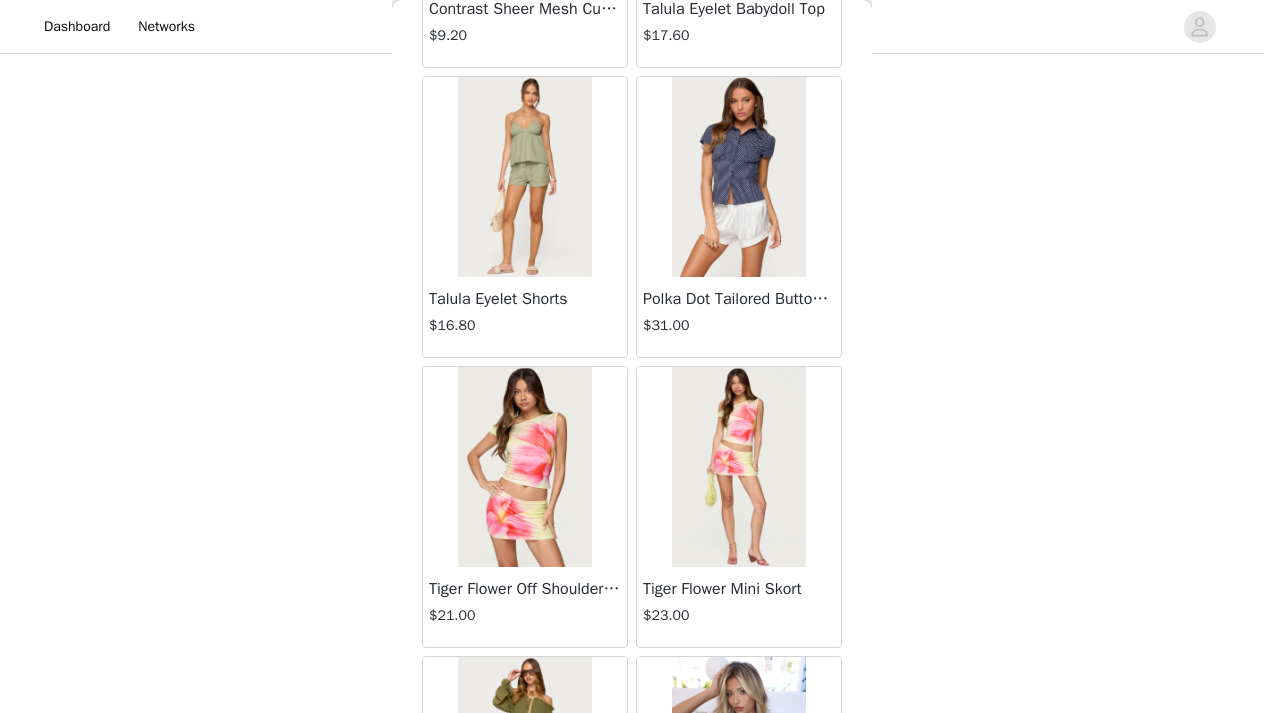 scroll, scrollTop: 4132, scrollLeft: 0, axis: vertical 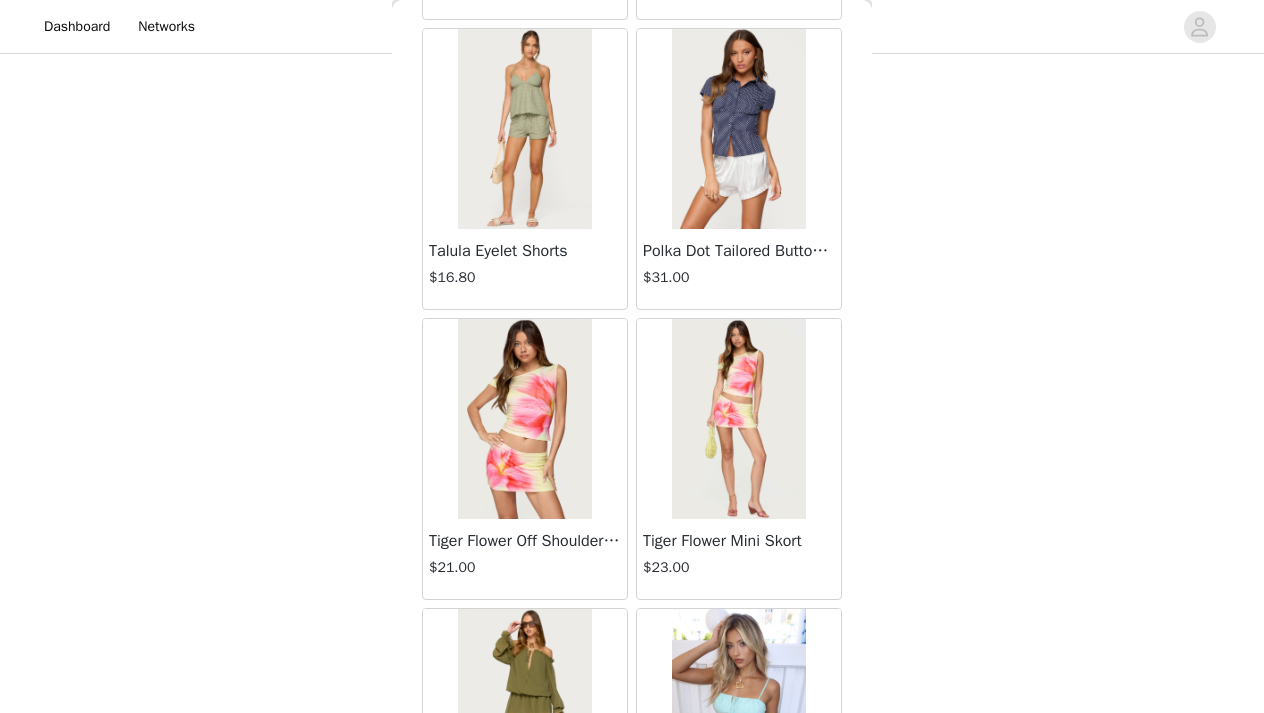click at bounding box center [738, 129] 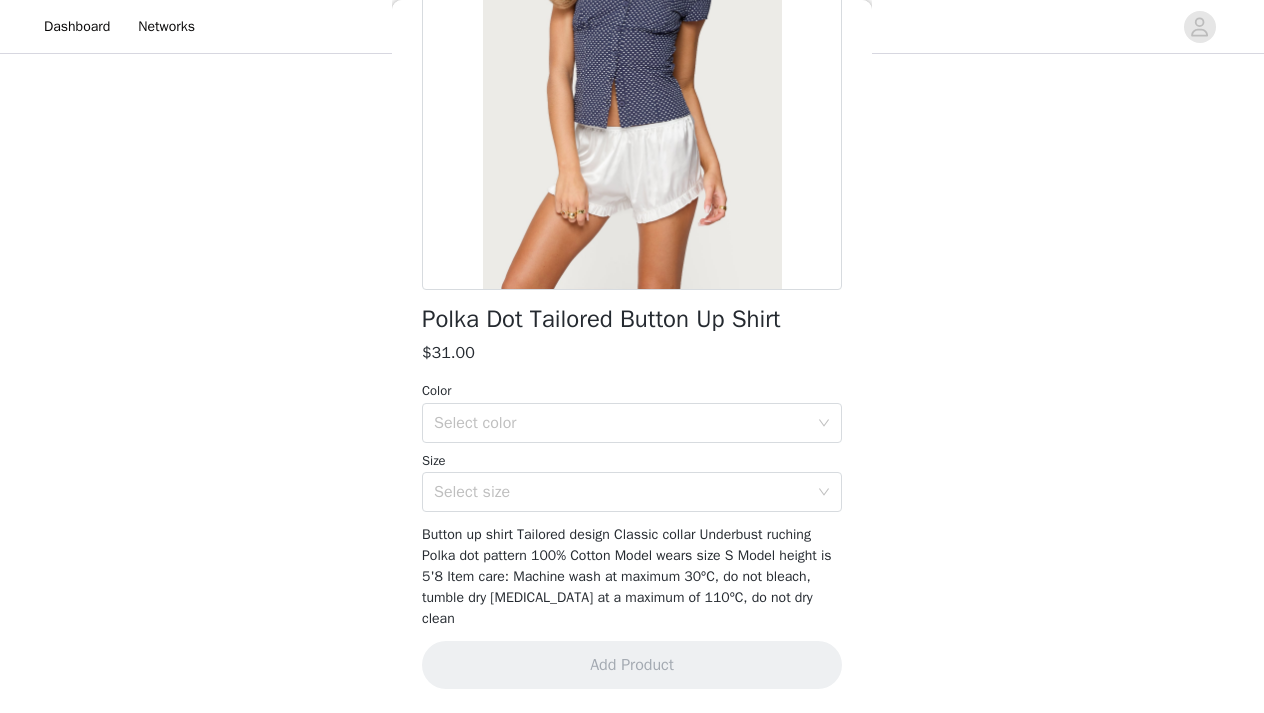 scroll, scrollTop: 238, scrollLeft: 0, axis: vertical 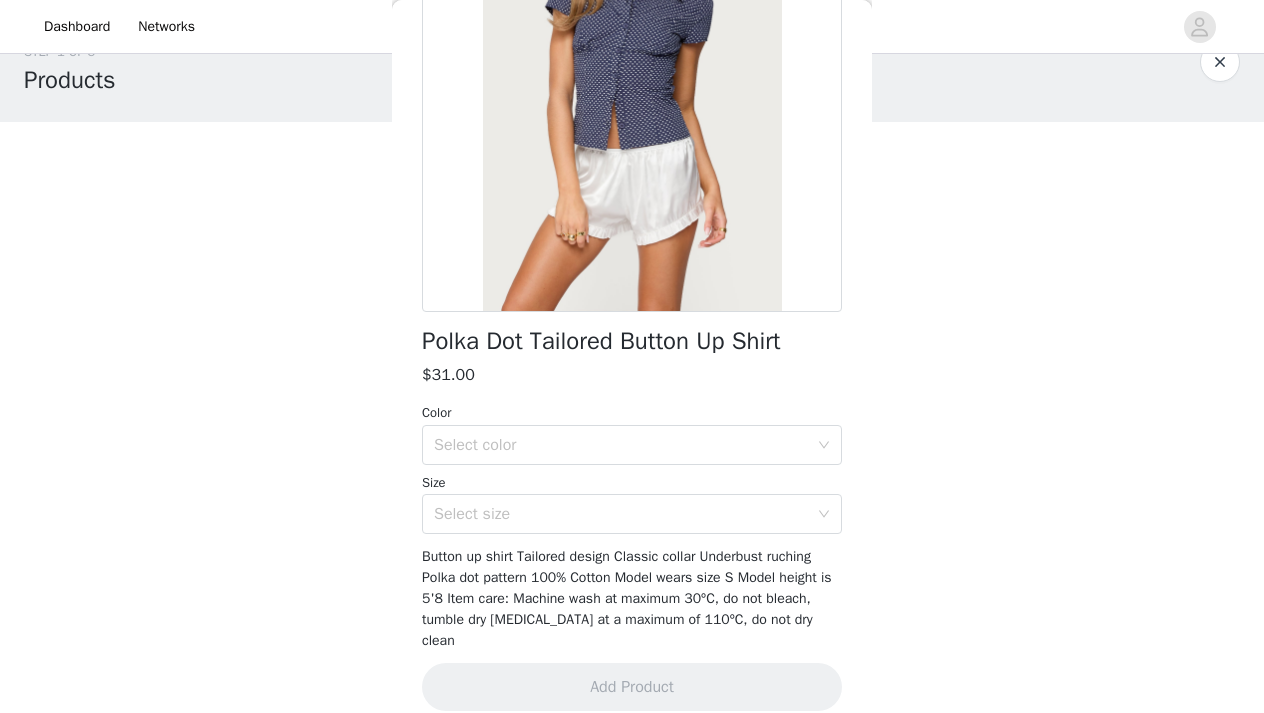 click on "Back     Polka Dot Tailored Button Up Shirt       $31.00         Color   Select color Size   Select size   Button up shirt Tailored design Classic collar Underbust ruching Polka dot pattern 100% Cotton Model wears size S Model height is 5'8 Item care: Machine wash at maximum 30ºC, do not bleach, tumble dry [MEDICAL_DATA] at a maximum of 110ºC, do not dry clean   Add Product" at bounding box center [632, 356] 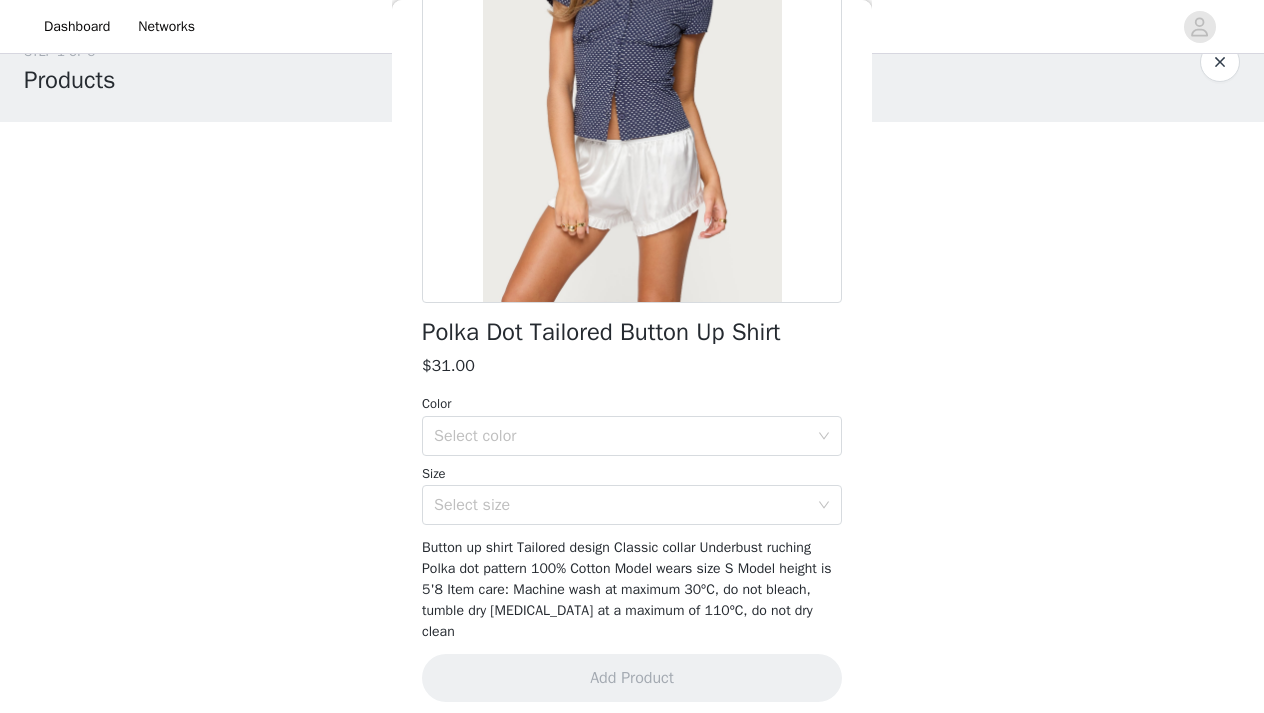 scroll, scrollTop: 238, scrollLeft: 0, axis: vertical 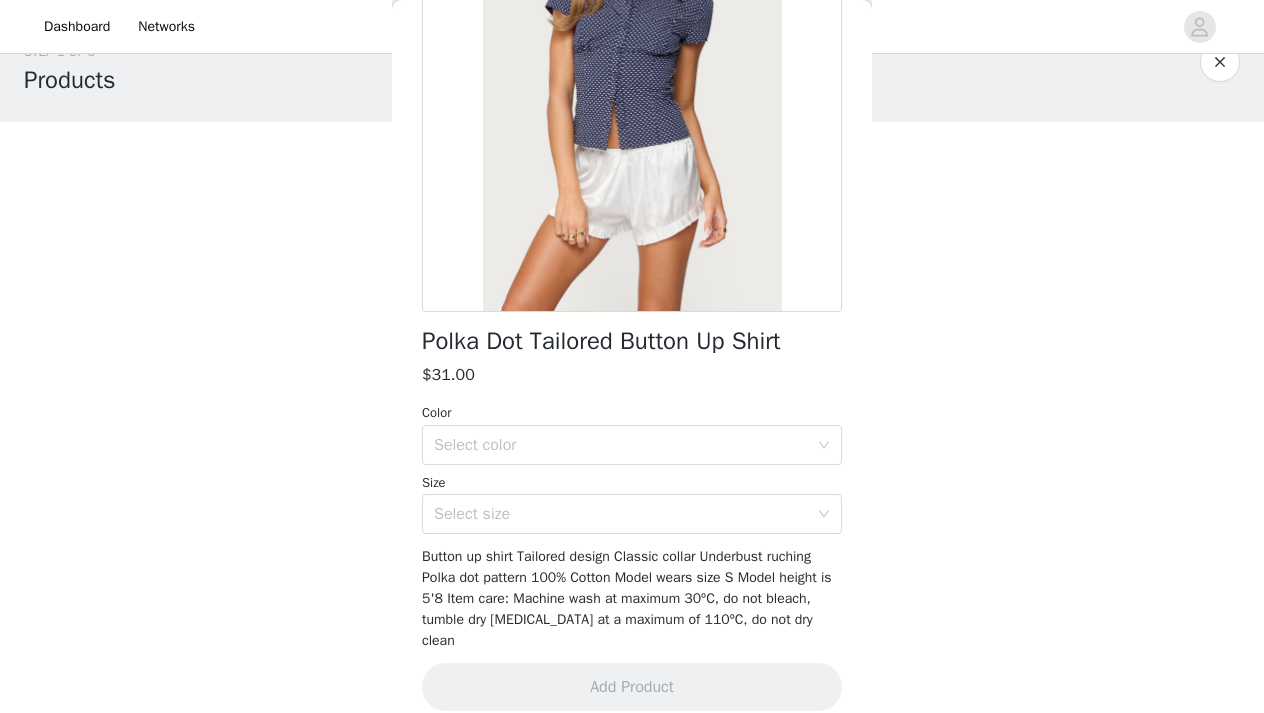 click on "Back     Polka Dot Tailored Button Up Shirt       $31.00         Color   Select color Size   Select size   Button up shirt Tailored design Classic collar Underbust ruching Polka dot pattern 100% Cotton Model wears size S Model height is 5'8 Item care: Machine wash at maximum 30ºC, do not bleach, tumble dry [MEDICAL_DATA] at a maximum of 110ºC, do not dry clean   Add Product" at bounding box center [632, 356] 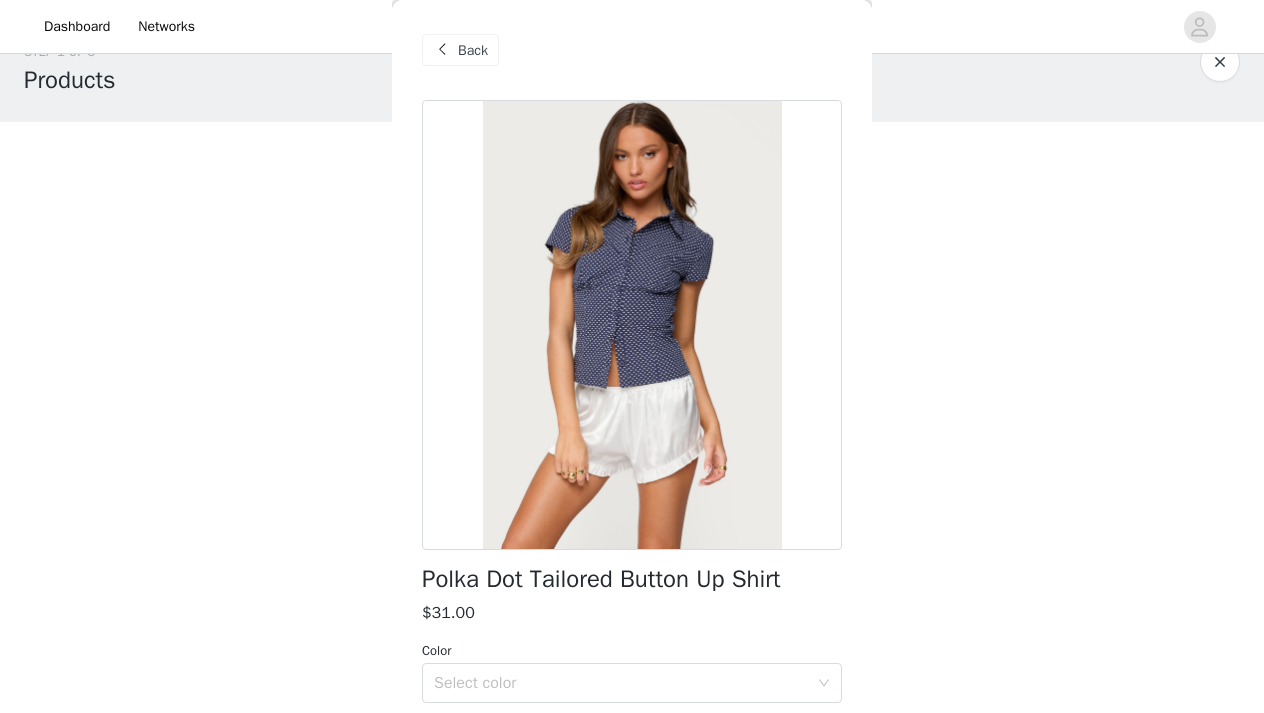 scroll, scrollTop: 0, scrollLeft: 0, axis: both 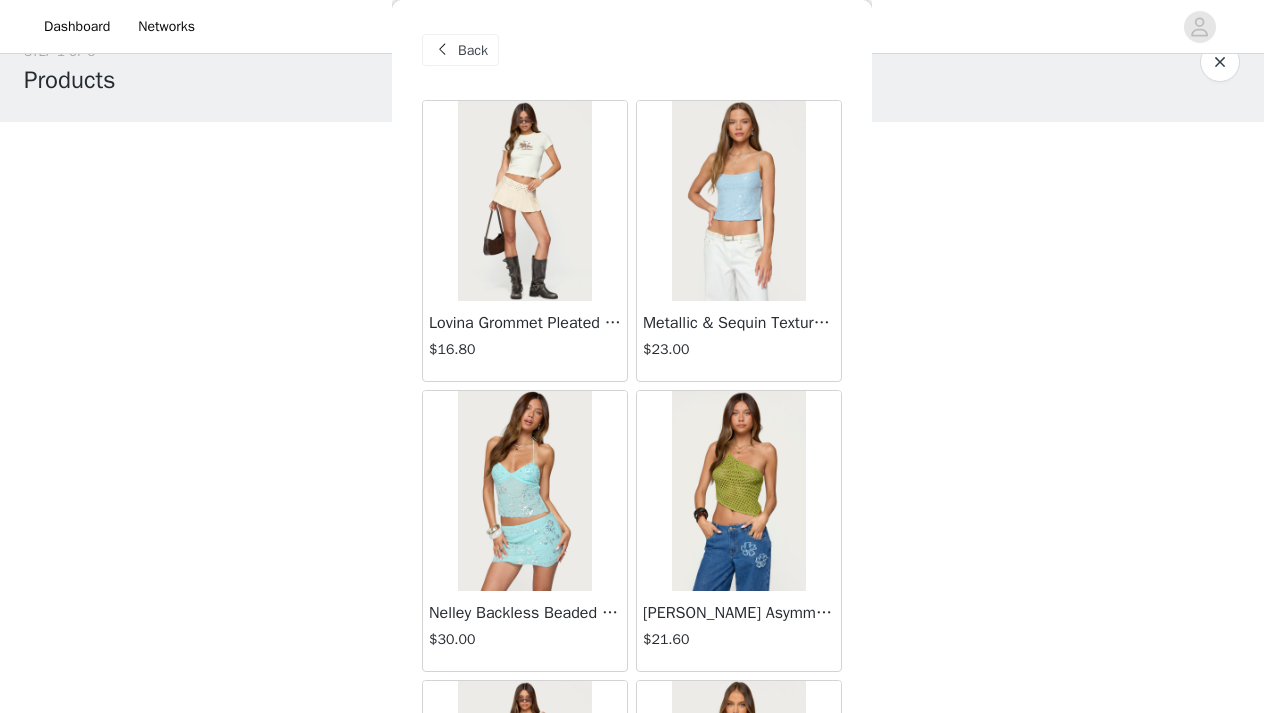 click on "Back       Lovina Grommet Pleated Mini Skort   $16.80       Metallic & Sequin Textured Tank Top   $23.00       Nelley Backless Beaded Sequin Chiffon Top   $30.00       [PERSON_NAME] Asymmetric One Shoulder Crochet Top   $21.60       [PERSON_NAME] Plaid Micro Shorts   $25.00       [PERSON_NAME] Floral Texured Sheer Halter Top   $23.00       Maree Bead V Neck Top   $19.00       Maree Bead Cut Out Mini Skirt   $17.00       [PERSON_NAME] Cut Out Halter Top   $24.00       Juney Pinstripe Tailored Button Up Shirt   $30.00       Avenly Striped Tie Front Babydoll Top   $23.00       [PERSON_NAME] Studded Grommet Tube Top   $25.00       Avalai Linen Look Mini Skort   $32.00       Beaded Deep Cowl Neck Backless Top   $31.00       Frayed Pleated Denim Mini Skort   $16.00       Klay Linen Look Pleated Mini Skort   $14.40       Contrast Lace Asymmetric Off Shoulder Top   $14.40       [PERSON_NAME] Split Front Sheer Mesh Top   $24.00       Zigzag Stripe Shorts   $19.00       Astra Beaded Sheer Strapless Top   $33.00       Beaded Floral Embroidered Tank Top   $32.00" at bounding box center (632, 356) 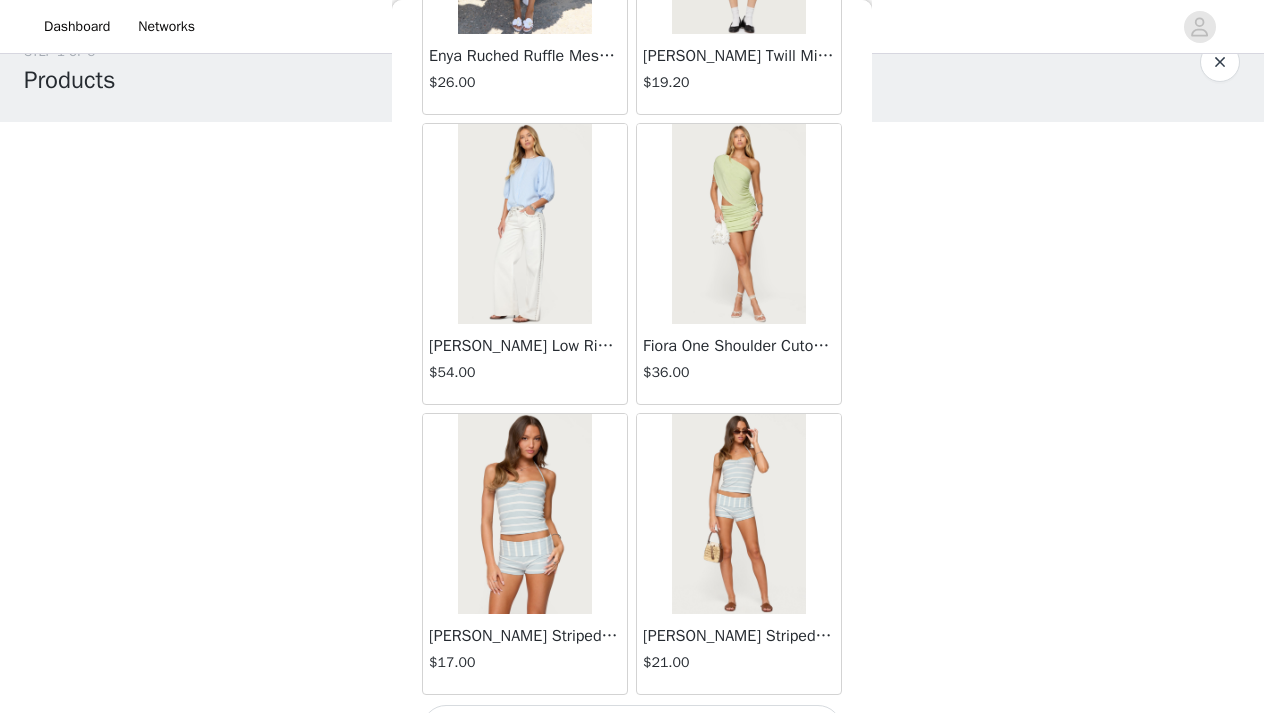 scroll, scrollTop: 5247, scrollLeft: 0, axis: vertical 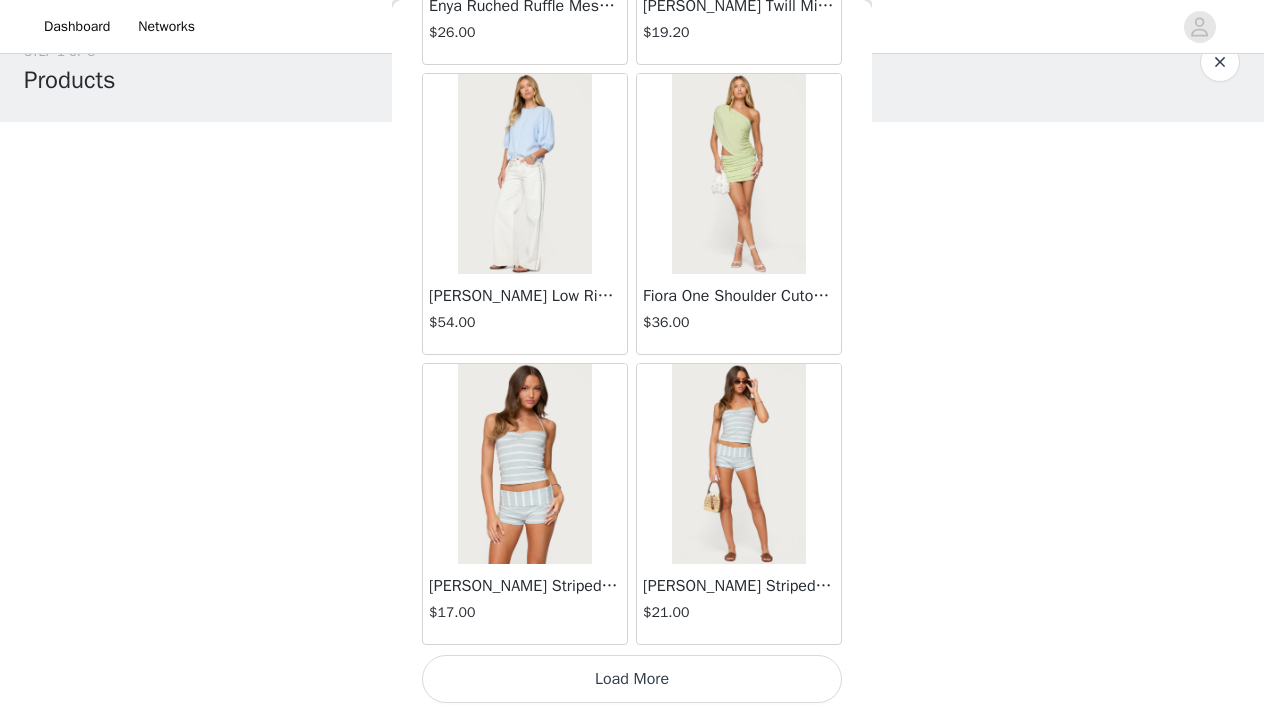 click on "Load More" at bounding box center (632, 679) 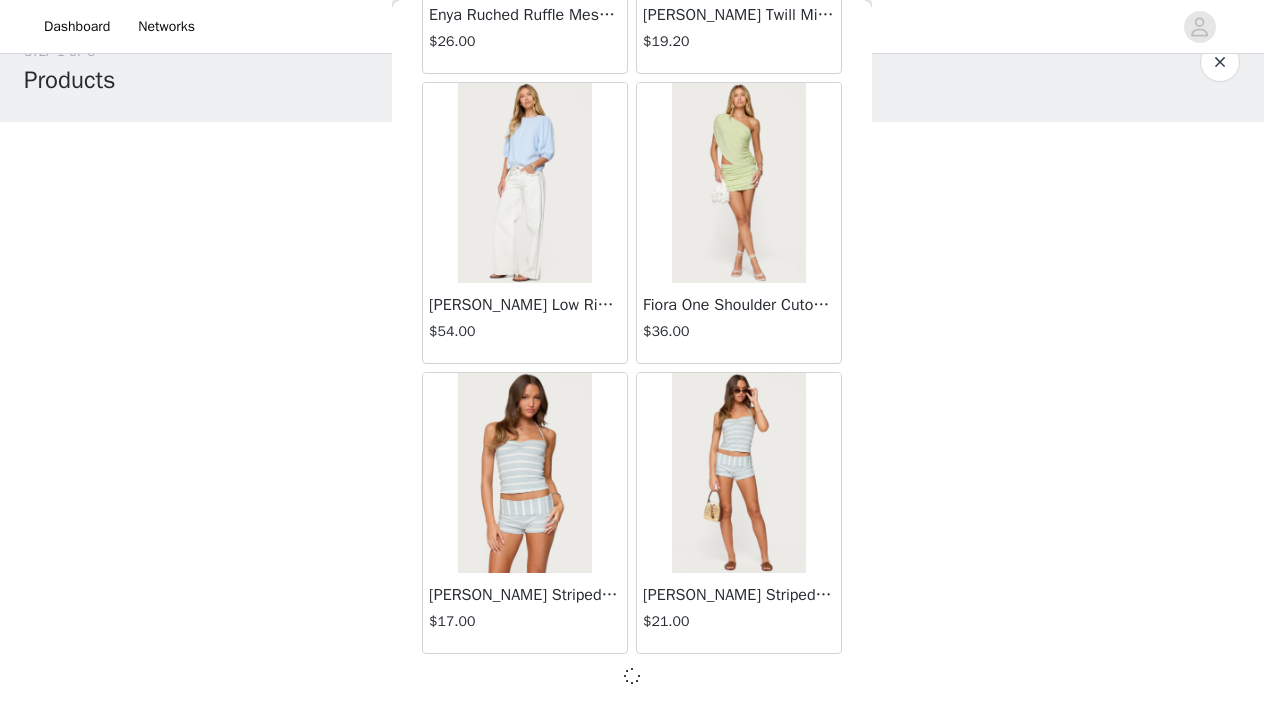scroll, scrollTop: 5238, scrollLeft: 0, axis: vertical 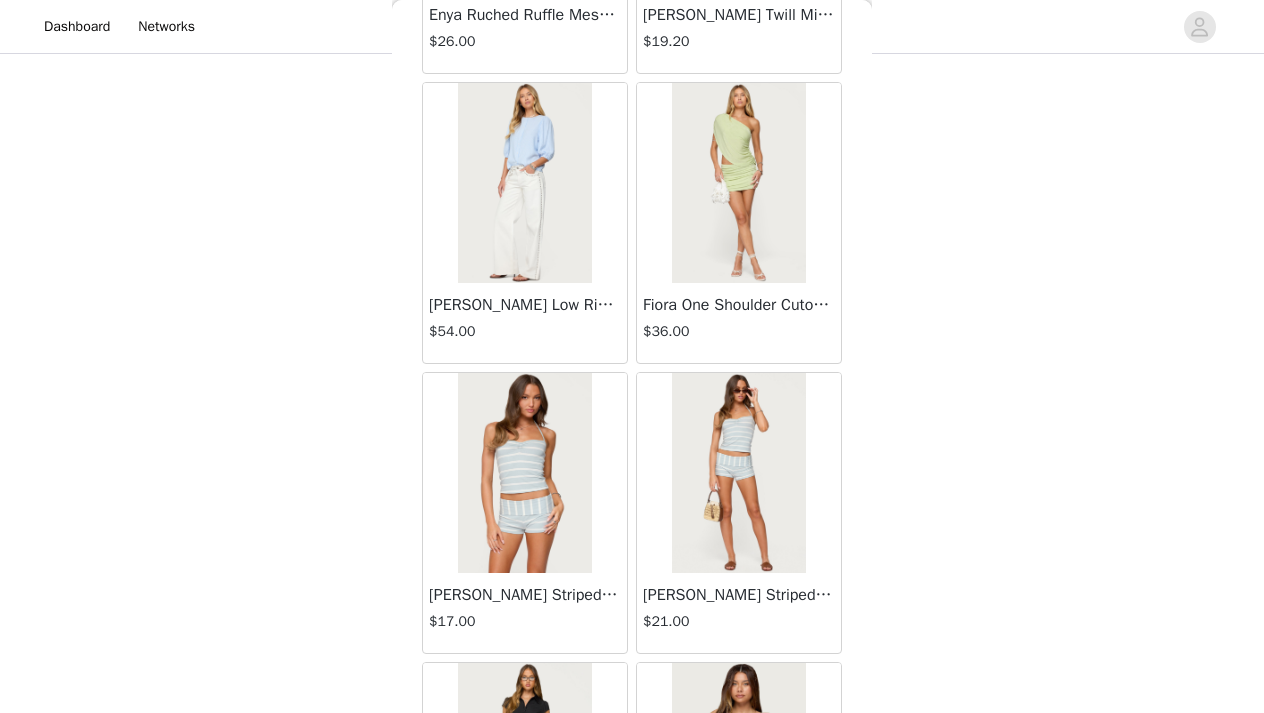 click on "Back       Lovina Grommet Pleated Mini Skort   $16.80       Metallic & Sequin Textured Tank Top   $23.00       Nelley Backless Beaded Sequin Chiffon Top   $30.00       [PERSON_NAME] Asymmetric One Shoulder Crochet Top   $21.60       [PERSON_NAME] Plaid Micro Shorts   $25.00       [PERSON_NAME] Floral Texured Sheer Halter Top   $23.00       Maree Bead V Neck Top   $19.00       Maree Bead Cut Out Mini Skirt   $17.00       [PERSON_NAME] Cut Out Halter Top   $24.00       Juney Pinstripe Tailored Button Up Shirt   $30.00       Avenly Striped Tie Front Babydoll Top   $23.00       [PERSON_NAME] Studded Grommet Tube Top   $25.00       Avalai Linen Look Mini Skort   $32.00       Beaded Deep Cowl Neck Backless Top   $31.00       Frayed Pleated Denim Mini Skort   $16.00       Klay Linen Look Pleated Mini Skort   $14.40       Contrast Lace Asymmetric Off Shoulder Top   $14.40       [PERSON_NAME] Split Front Sheer Mesh Top   $24.00       Zigzag Stripe Shorts   $19.00       Astra Beaded Sheer Strapless Top   $33.00       Beaded Floral Embroidered Tank Top   $32.00" at bounding box center (632, 356) 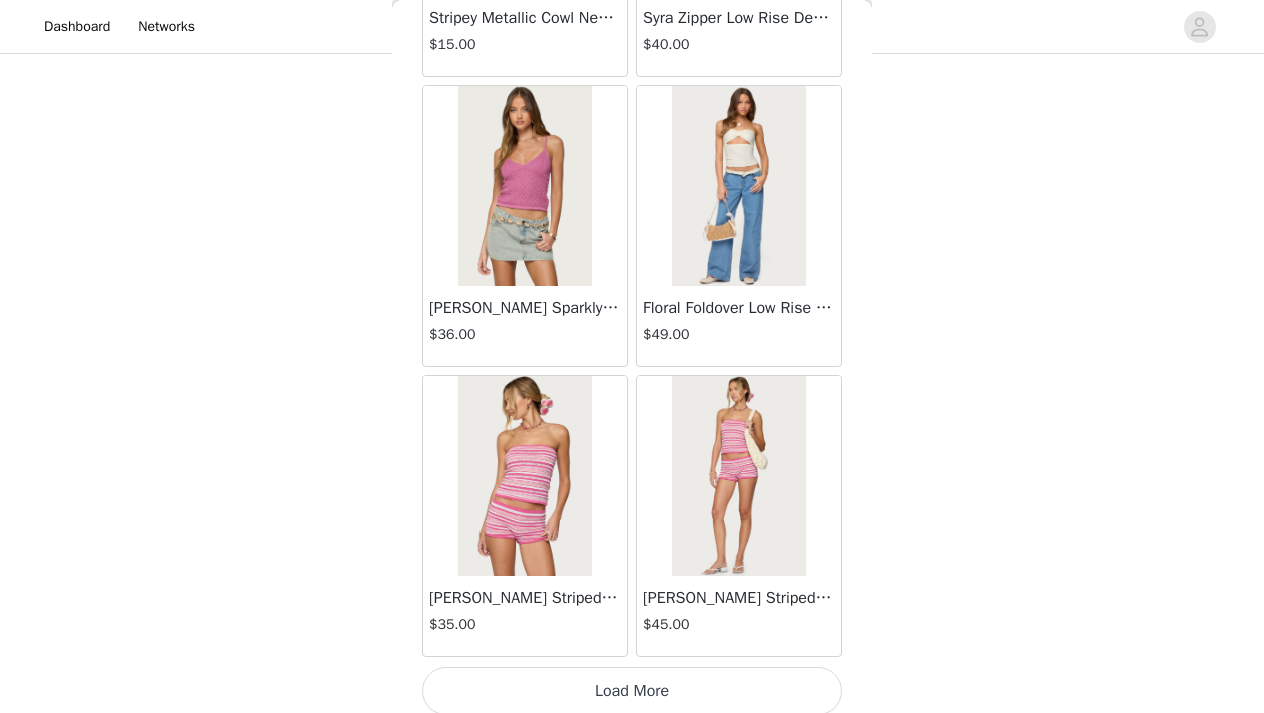scroll, scrollTop: 8147, scrollLeft: 0, axis: vertical 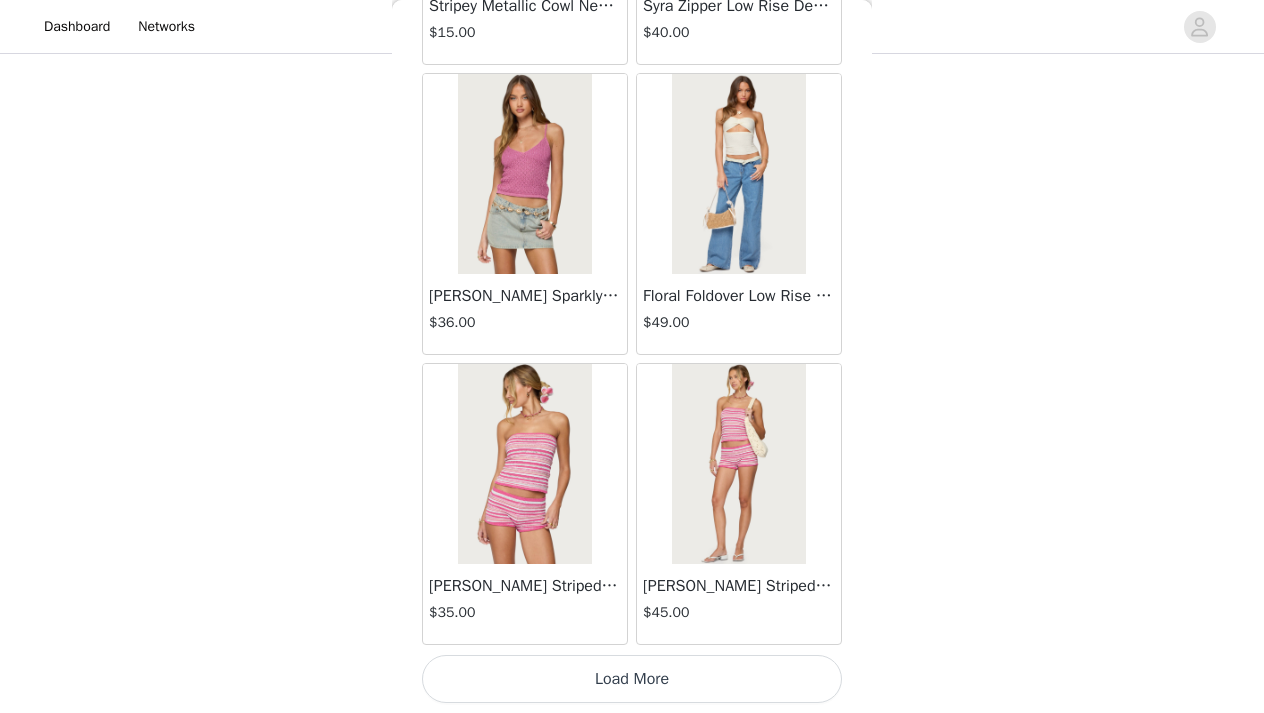 click on "[PERSON_NAME] Striped Textured Knit Shorts   $45.00" at bounding box center [739, 604] 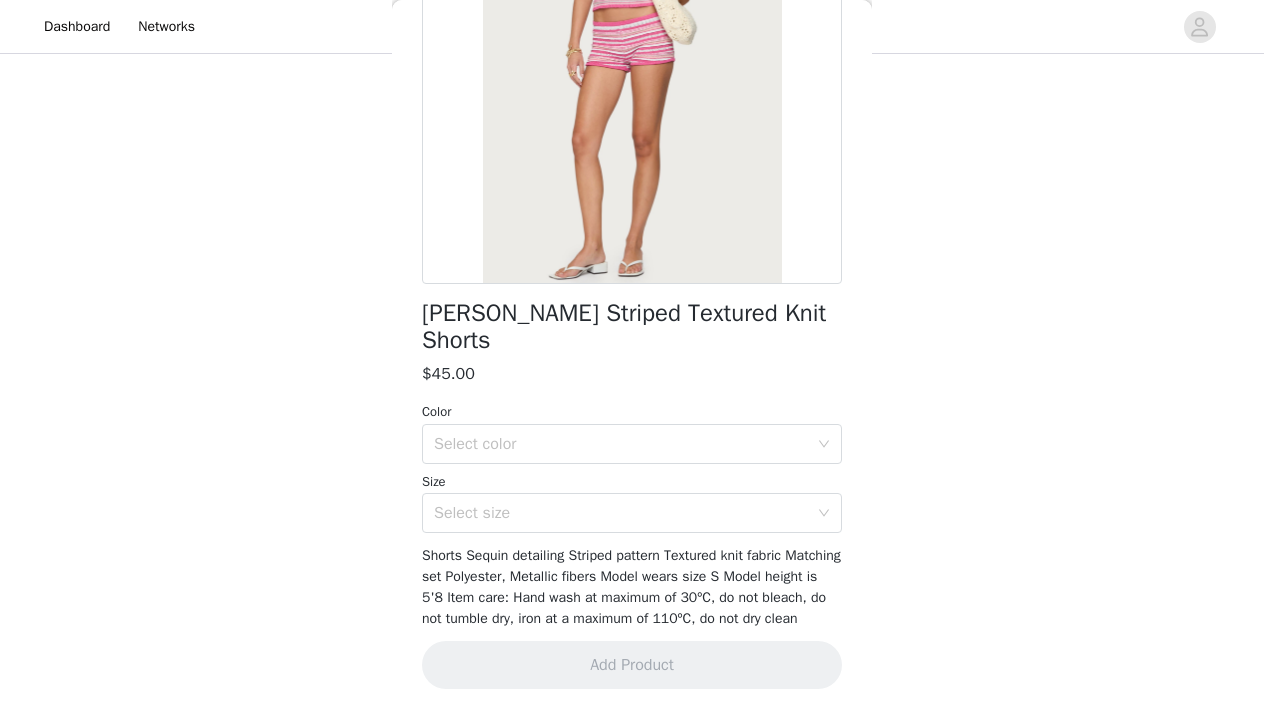 scroll, scrollTop: 259, scrollLeft: 0, axis: vertical 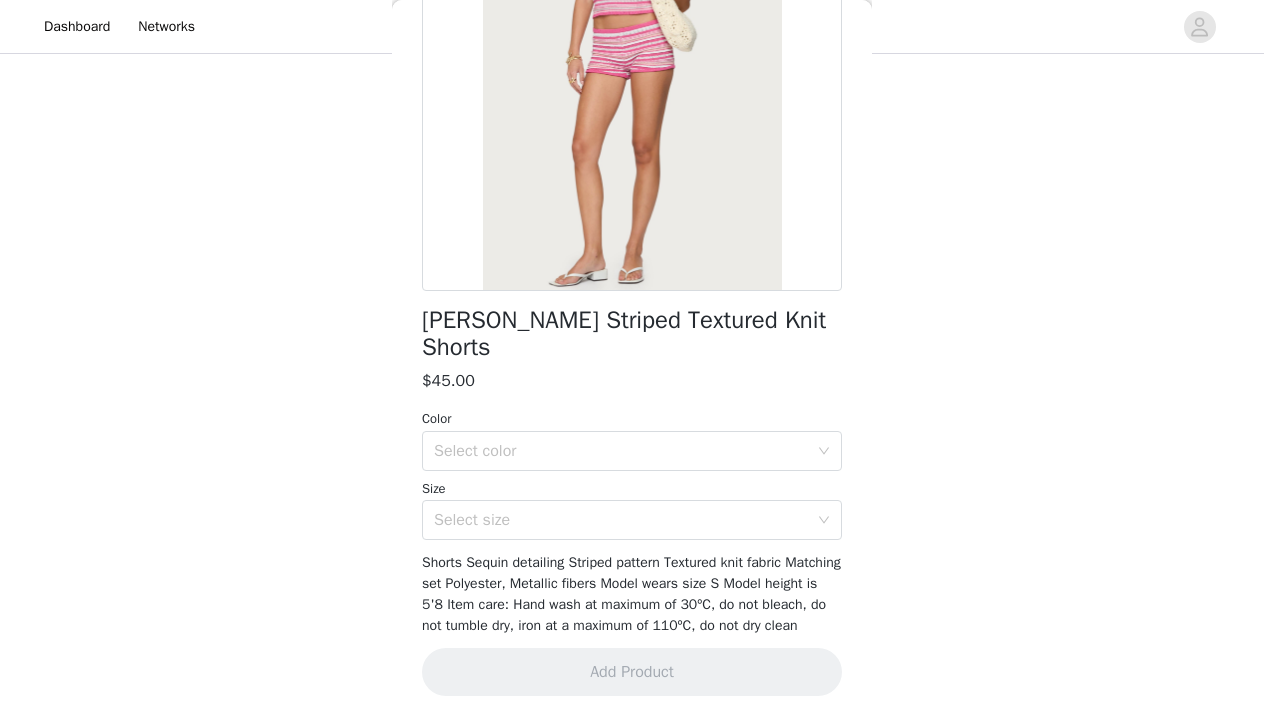 click at bounding box center (632, 66) 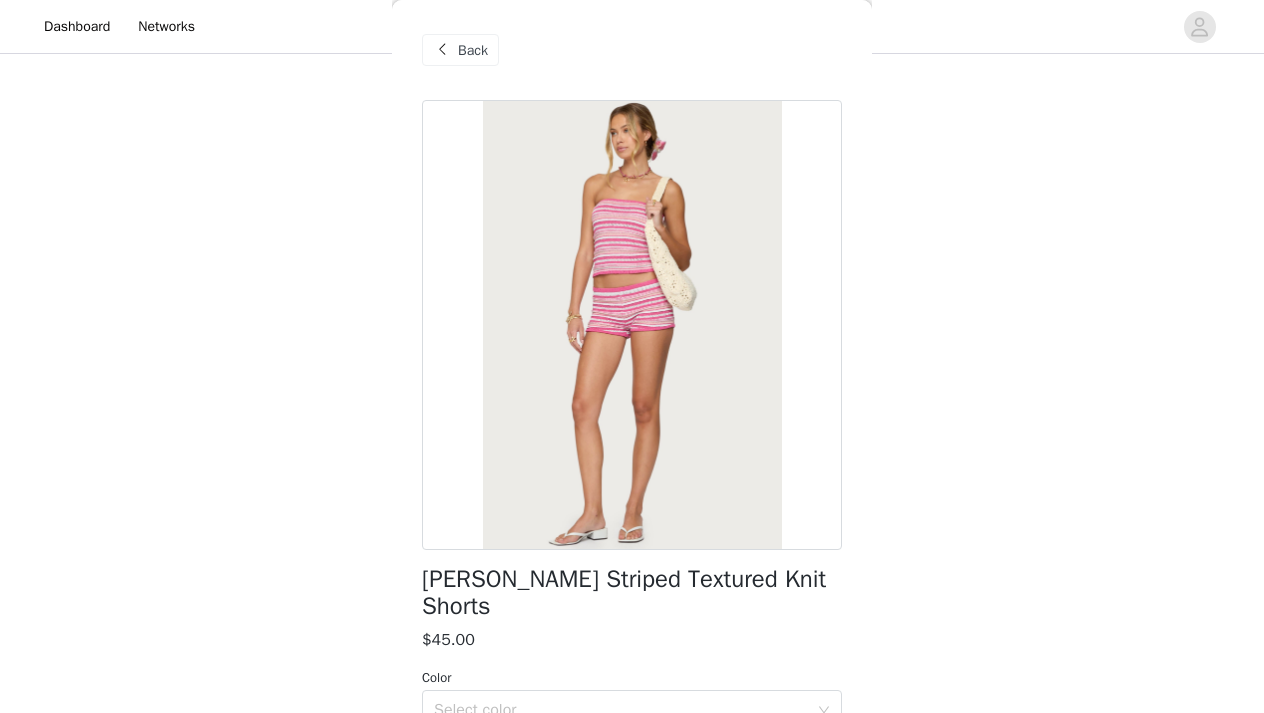 scroll, scrollTop: 0, scrollLeft: 0, axis: both 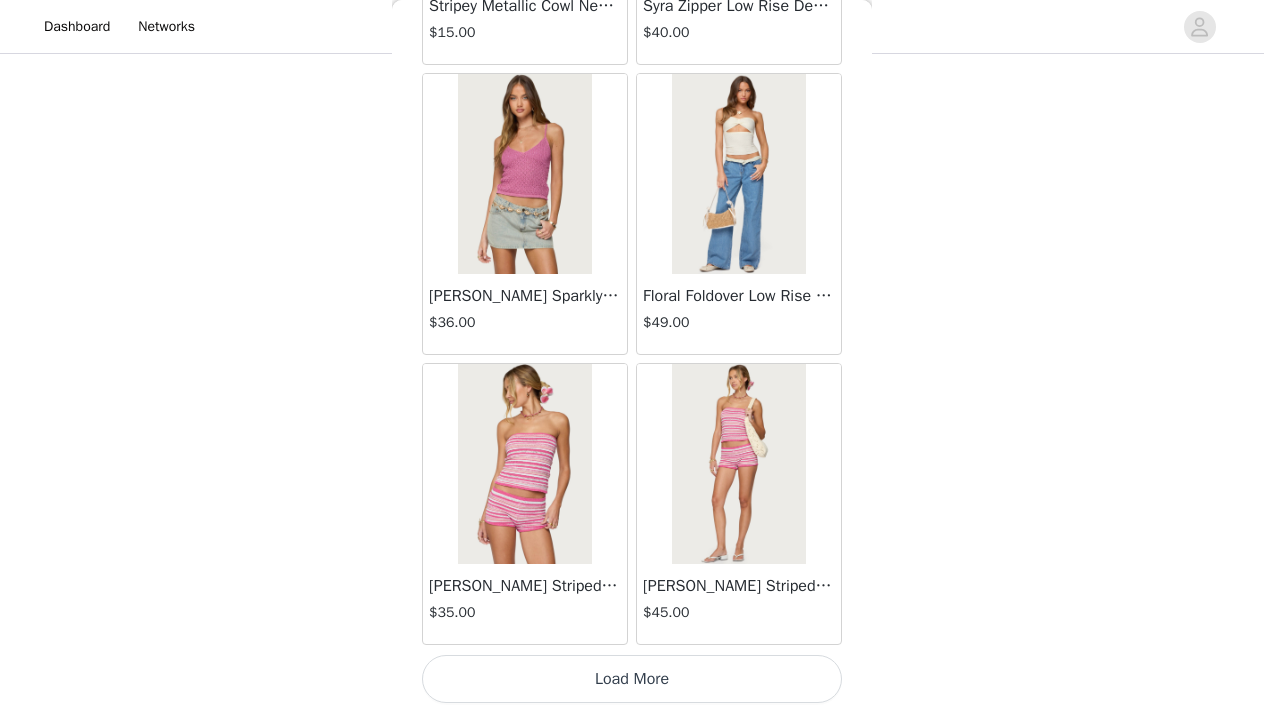 click on "Load More" at bounding box center (632, 679) 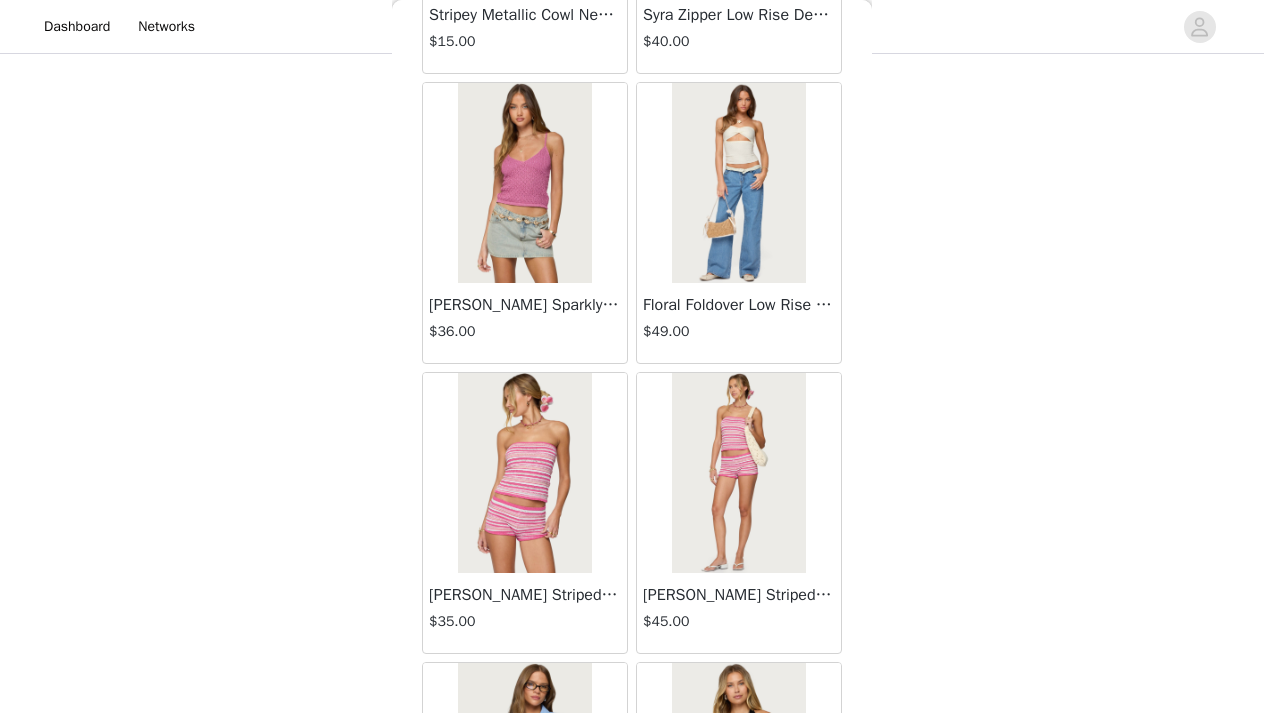 scroll, scrollTop: 196, scrollLeft: 0, axis: vertical 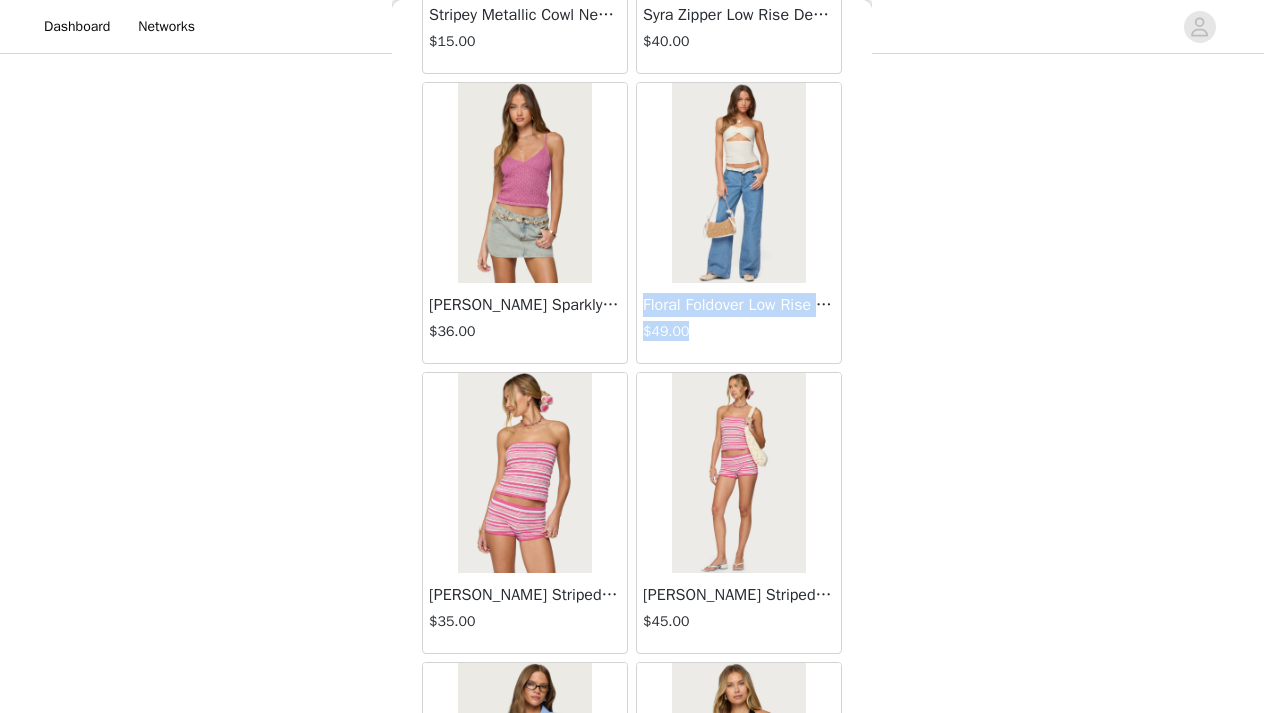 drag, startPoint x: 861, startPoint y: 226, endPoint x: 859, endPoint y: 340, distance: 114.01754 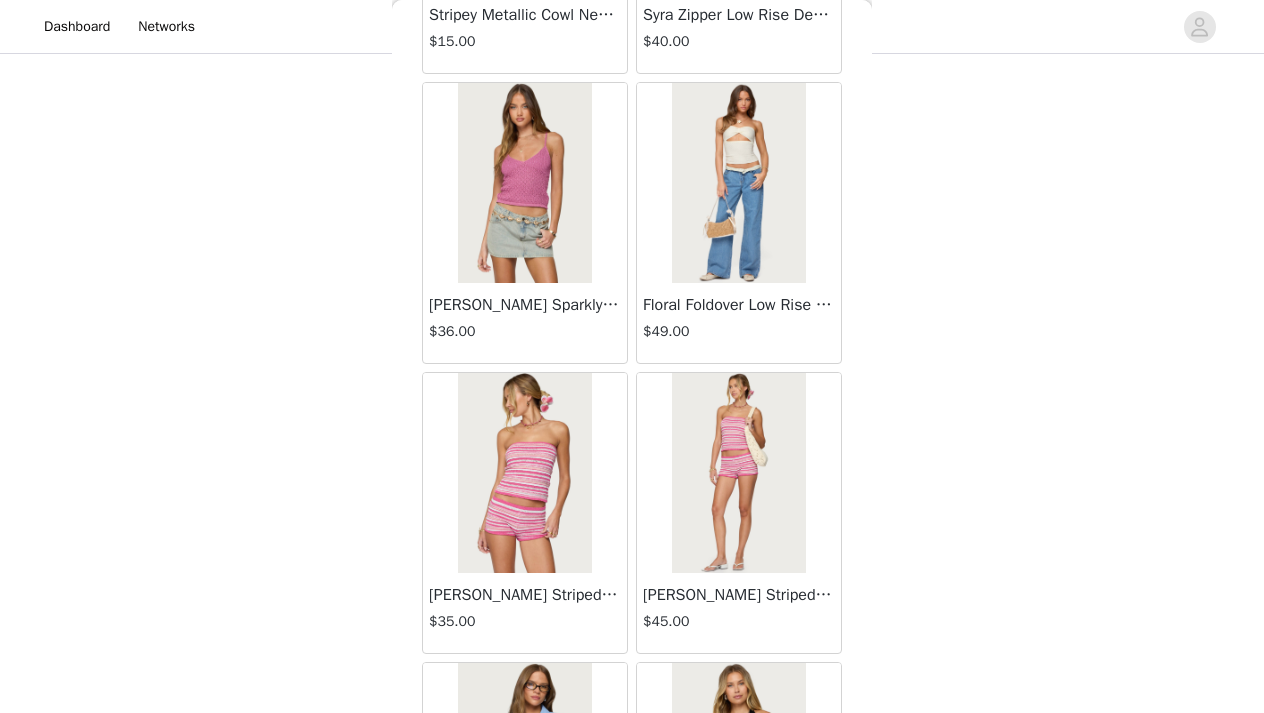 click on "Back       Lovina Grommet Pleated Mini Skort   $16.80       Metallic & Sequin Textured Tank Top   $23.00       Nelley Backless Beaded Sequin Chiffon Top   $30.00       [PERSON_NAME] Asymmetric One Shoulder Crochet Top   $21.60       [PERSON_NAME] Plaid Micro Shorts   $25.00       [PERSON_NAME] Floral Texured Sheer Halter Top   $23.00       Maree Bead V Neck Top   $19.00       Maree Bead Cut Out Mini Skirt   $17.00       [PERSON_NAME] Cut Out Halter Top   $24.00       Juney Pinstripe Tailored Button Up Shirt   $30.00       Avenly Striped Tie Front Babydoll Top   $23.00       [PERSON_NAME] Studded Grommet Tube Top   $25.00       Avalai Linen Look Mini Skort   $32.00       Beaded Deep Cowl Neck Backless Top   $31.00       Frayed Pleated Denim Mini Skort   $16.00       Klay Linen Look Pleated Mini Skort   $14.40       Contrast Lace Asymmetric Off Shoulder Top   $14.40       [PERSON_NAME] Split Front Sheer Mesh Top   $24.00       Zigzag Stripe Shorts   $19.00       Astra Beaded Sheer Strapless Top   $33.00       Beaded Floral Embroidered Tank Top   $32.00" at bounding box center [632, 356] 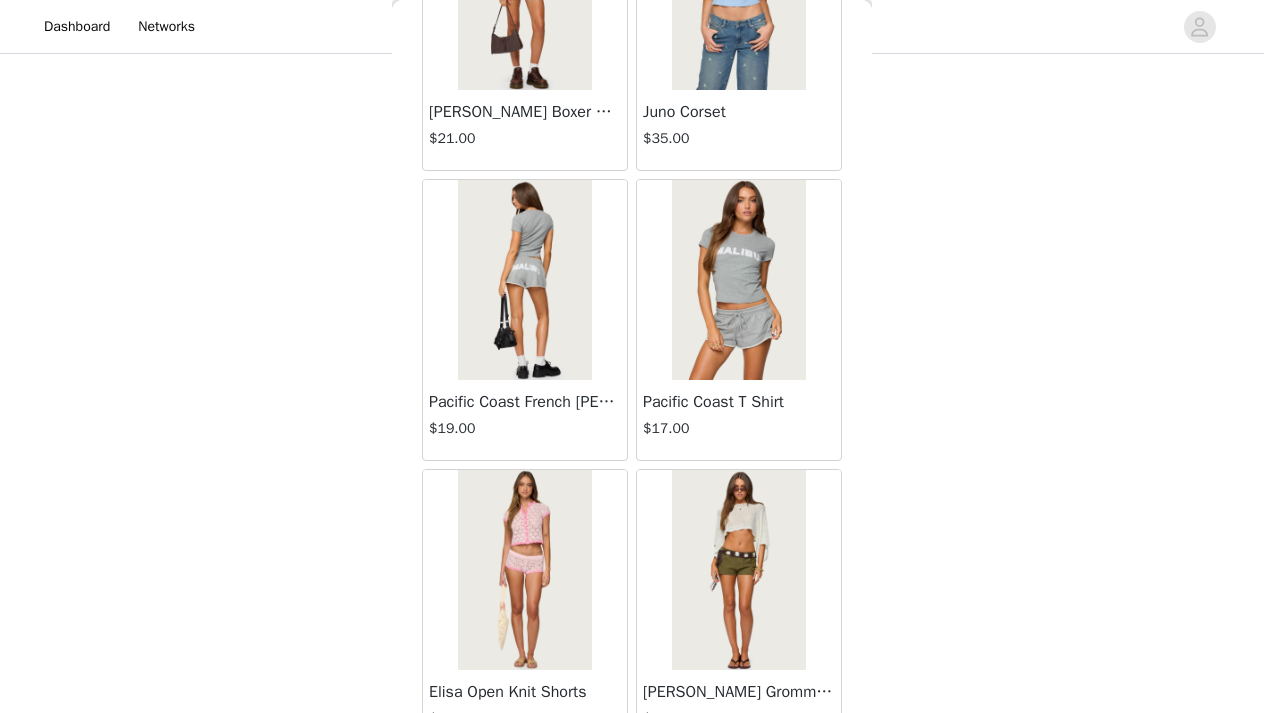 scroll, scrollTop: 11047, scrollLeft: 0, axis: vertical 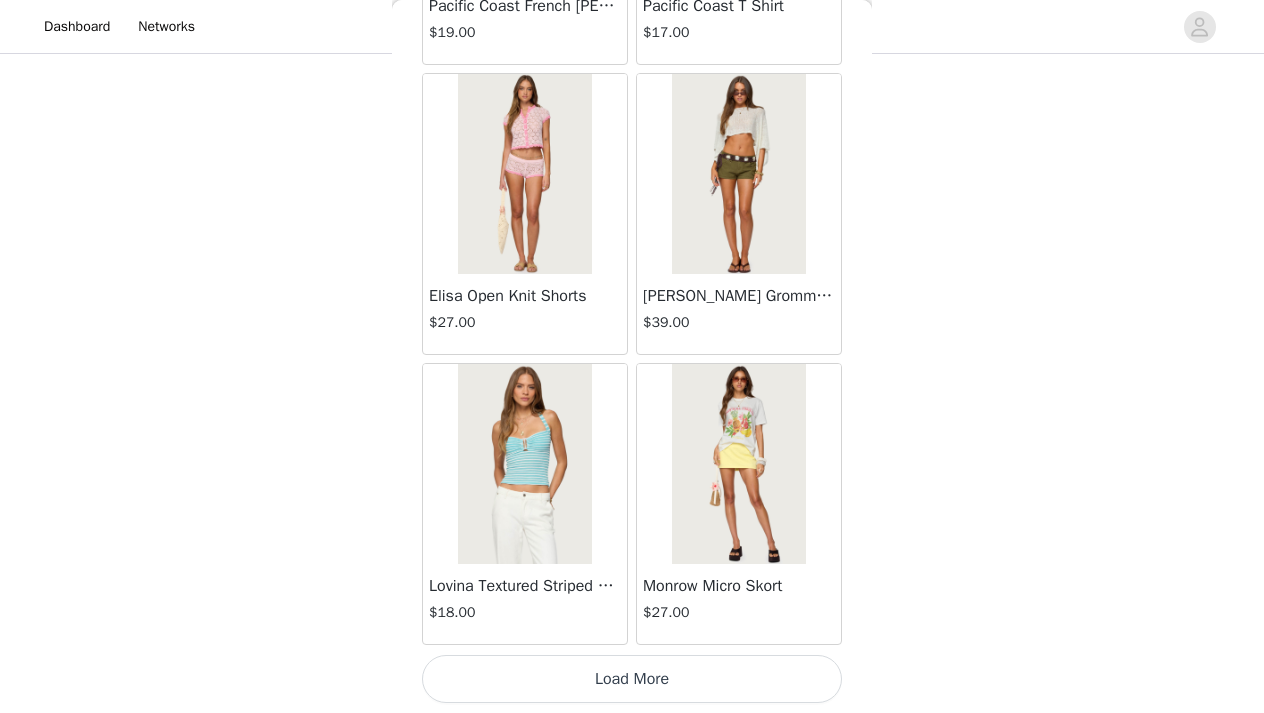 click on "Load More" at bounding box center (632, 679) 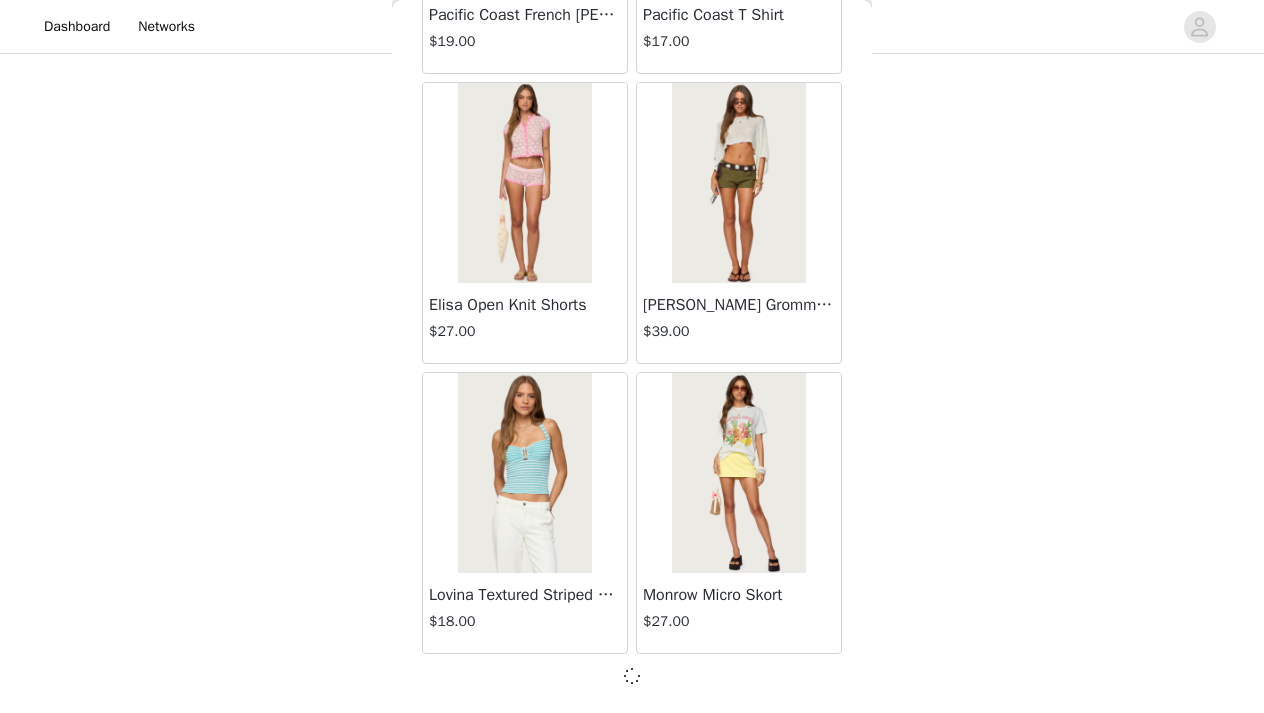 scroll, scrollTop: 11038, scrollLeft: 0, axis: vertical 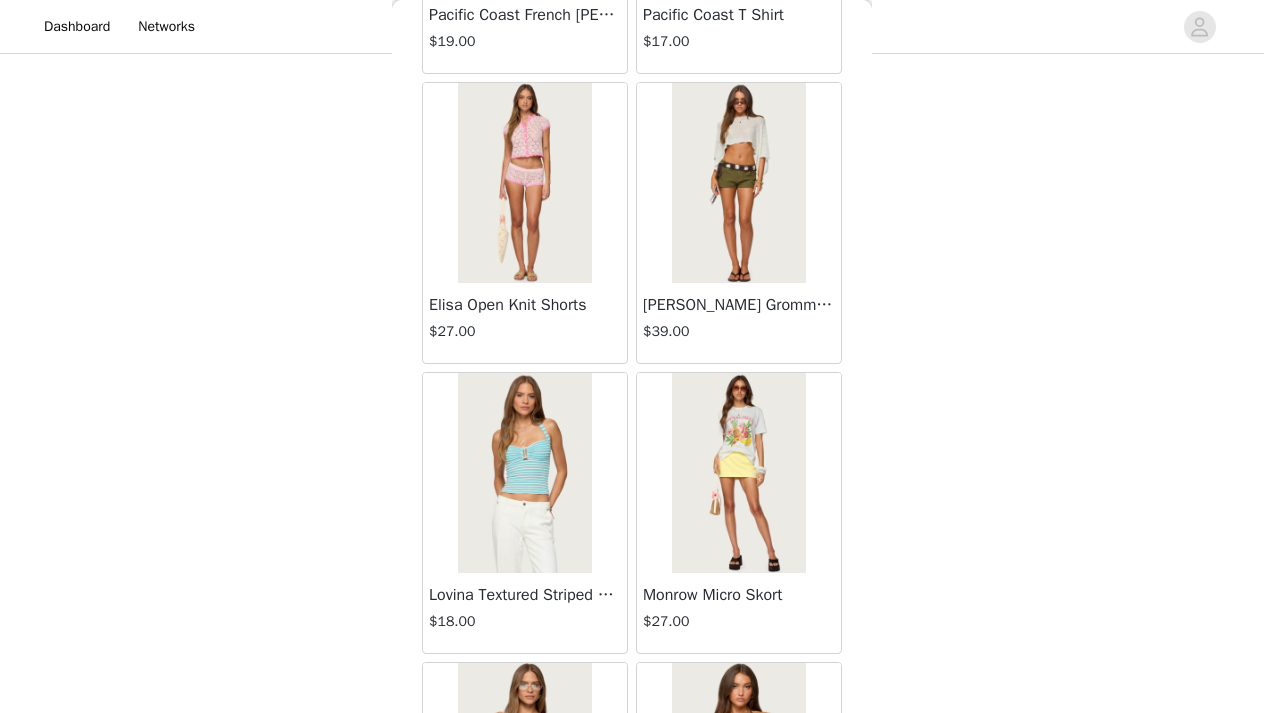 click on "Back       Lovina Grommet Pleated Mini Skort   $16.80       Metallic & Sequin Textured Tank Top   $23.00       Nelley Backless Beaded Sequin Chiffon Top   $30.00       [PERSON_NAME] Asymmetric One Shoulder Crochet Top   $21.60       [PERSON_NAME] Plaid Micro Shorts   $25.00       [PERSON_NAME] Floral Texured Sheer Halter Top   $23.00       Maree Bead V Neck Top   $19.00       Maree Bead Cut Out Mini Skirt   $17.00       [PERSON_NAME] Cut Out Halter Top   $24.00       Juney Pinstripe Tailored Button Up Shirt   $30.00       Avenly Striped Tie Front Babydoll Top   $23.00       [PERSON_NAME] Studded Grommet Tube Top   $25.00       Avalai Linen Look Mini Skort   $32.00       Beaded Deep Cowl Neck Backless Top   $31.00       Frayed Pleated Denim Mini Skort   $16.00       Klay Linen Look Pleated Mini Skort   $14.40       Contrast Lace Asymmetric Off Shoulder Top   $14.40       [PERSON_NAME] Split Front Sheer Mesh Top   $24.00       Zigzag Stripe Shorts   $19.00       Astra Beaded Sheer Strapless Top   $33.00       Beaded Floral Embroidered Tank Top   $32.00" at bounding box center [632, 356] 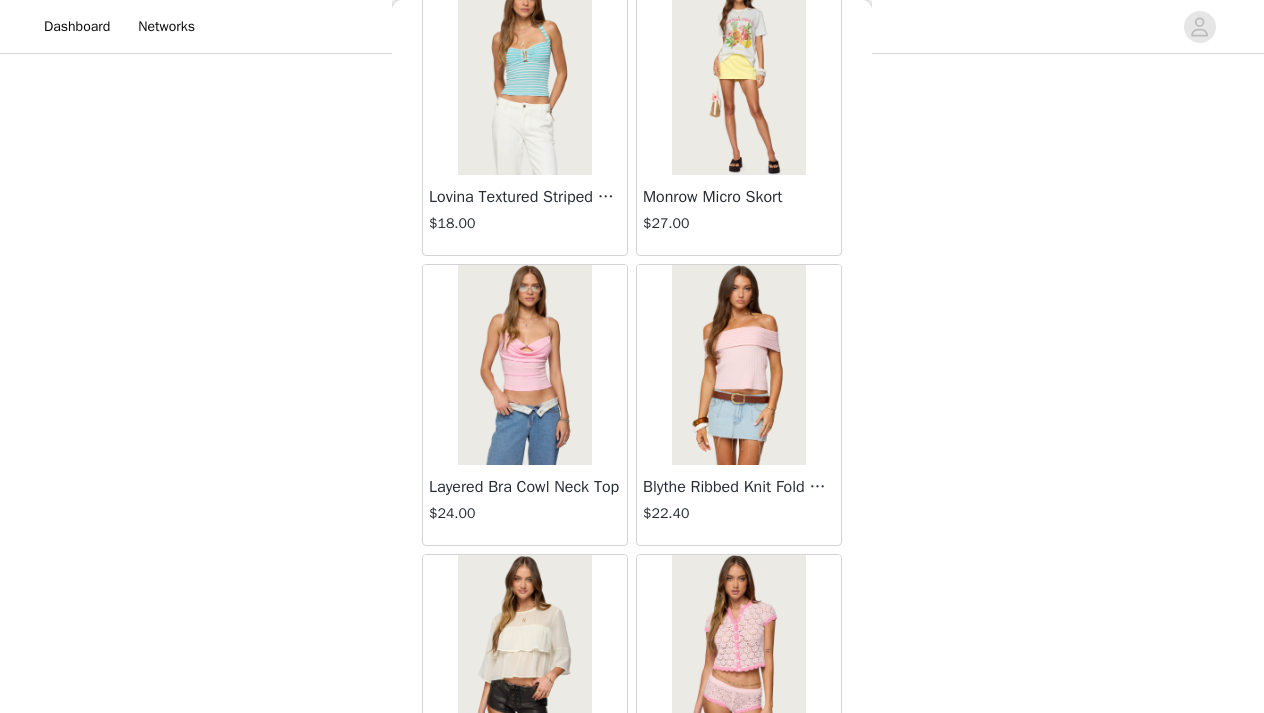 scroll, scrollTop: 11441, scrollLeft: 0, axis: vertical 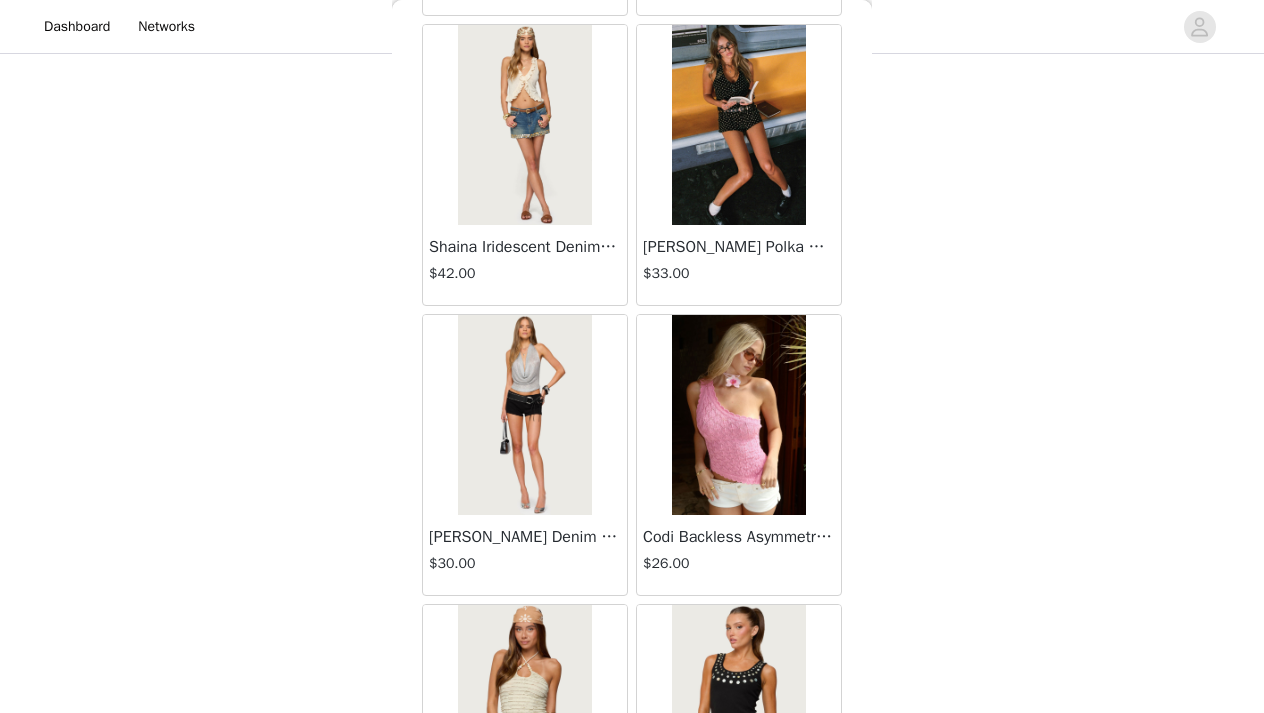 click at bounding box center [738, 125] 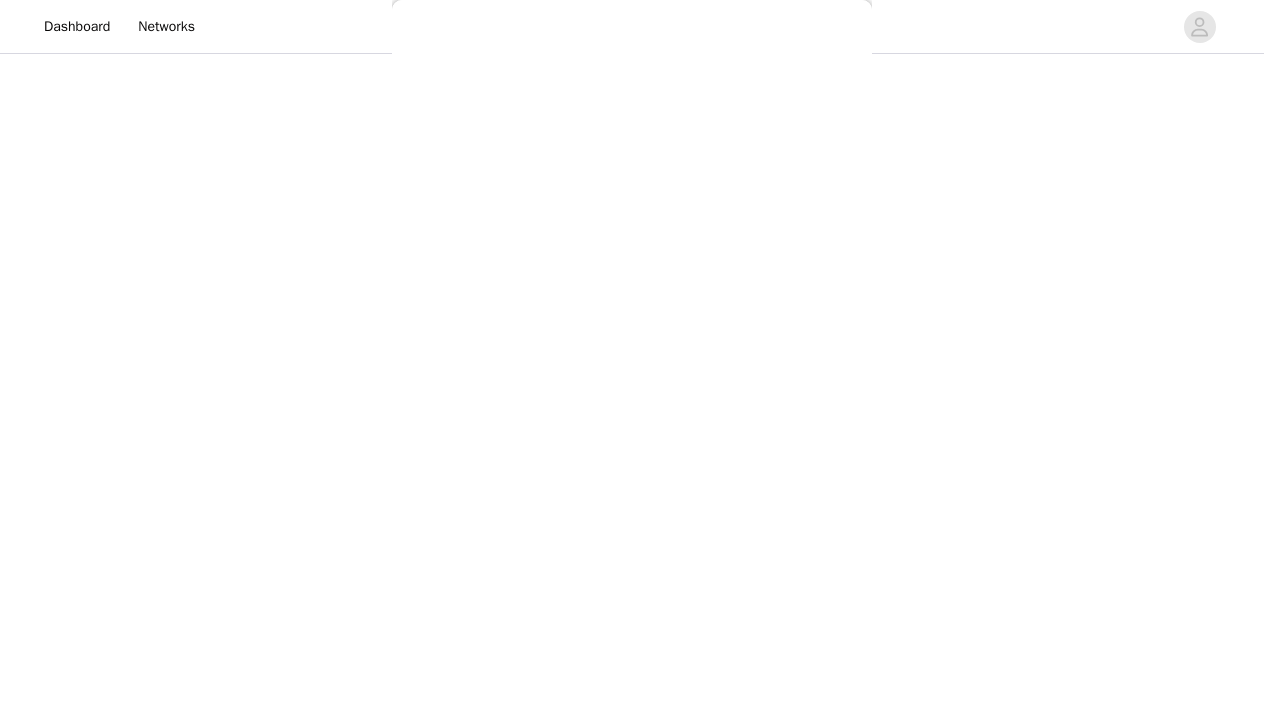 scroll, scrollTop: 0, scrollLeft: 0, axis: both 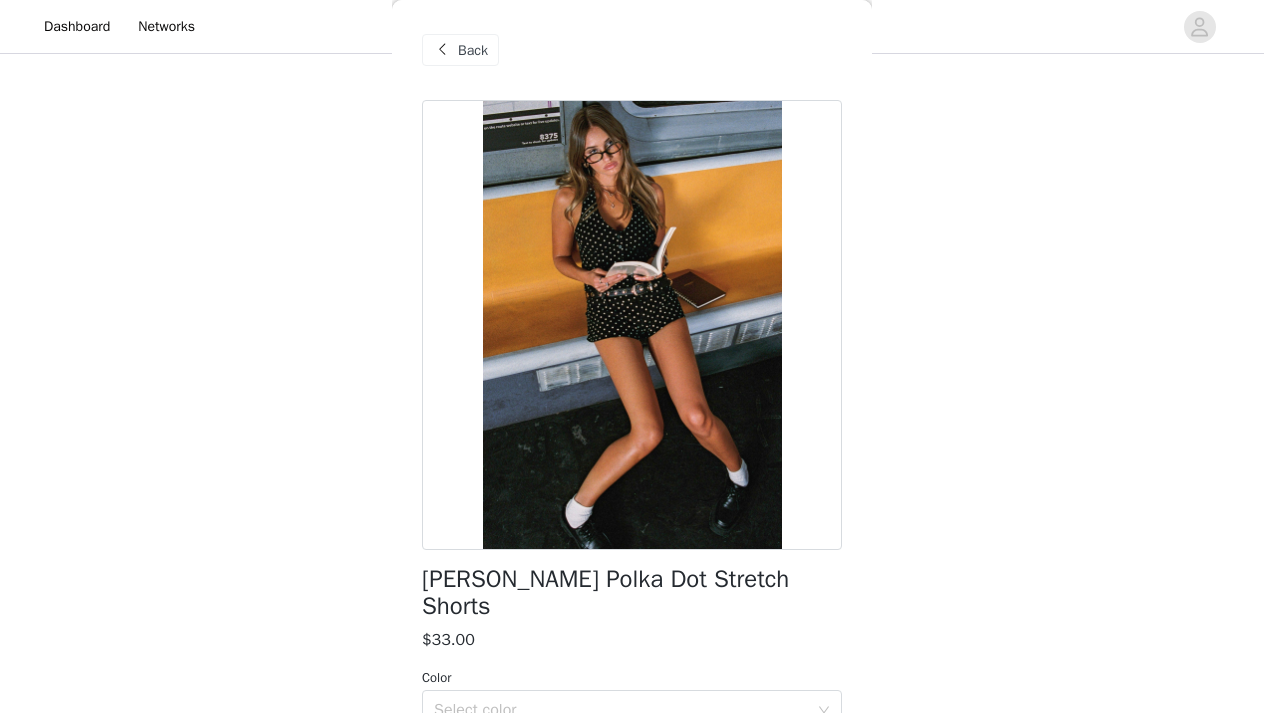click on "Back" at bounding box center [473, 50] 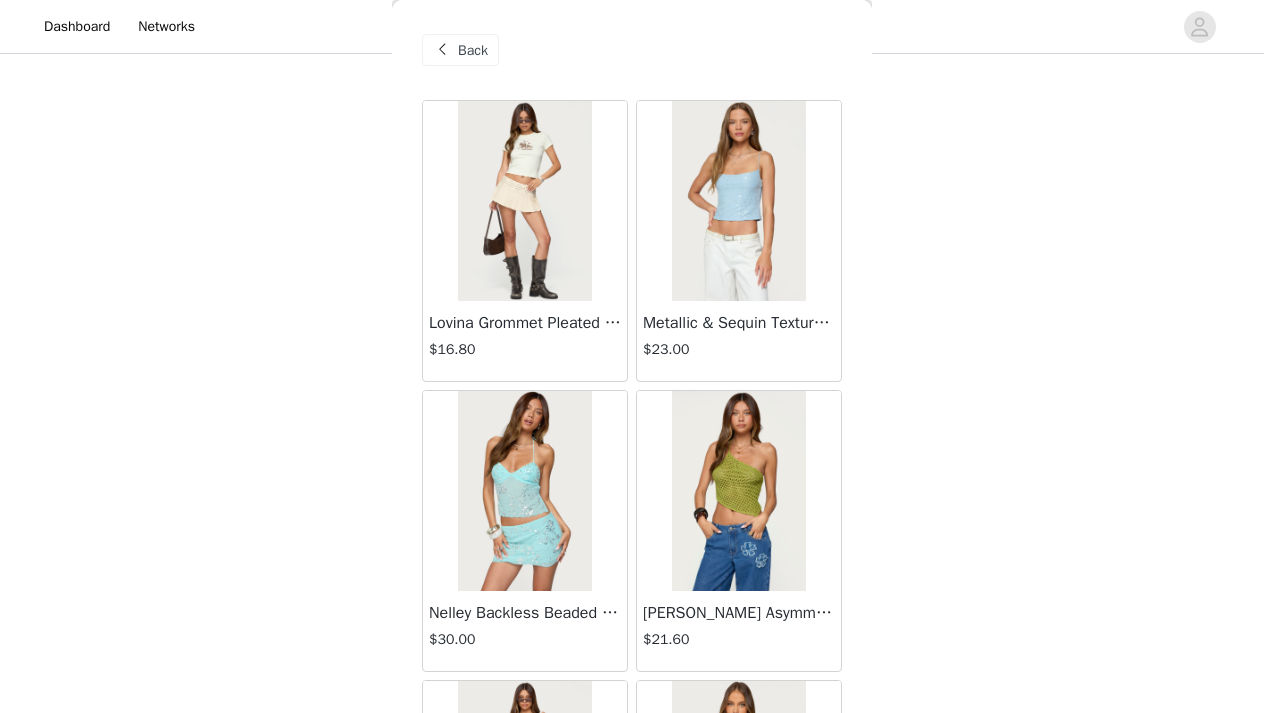 click on "Back       Lovina Grommet Pleated Mini Skort   $16.80       Metallic & Sequin Textured Tank Top   $23.00       Nelley Backless Beaded Sequin Chiffon Top   $30.00       [PERSON_NAME] Asymmetric One Shoulder Crochet Top   $21.60       [PERSON_NAME] Plaid Micro Shorts   $25.00       [PERSON_NAME] Floral Texured Sheer Halter Top   $23.00       Maree Bead V Neck Top   $19.00       Maree Bead Cut Out Mini Skirt   $17.00       [PERSON_NAME] Cut Out Halter Top   $24.00       Juney Pinstripe Tailored Button Up Shirt   $30.00       Avenly Striped Tie Front Babydoll Top   $23.00       [PERSON_NAME] Studded Grommet Tube Top   $25.00       Avalai Linen Look Mini Skort   $32.00       Beaded Deep Cowl Neck Backless Top   $31.00       Frayed Pleated Denim Mini Skort   $16.00       Klay Linen Look Pleated Mini Skort   $14.40       Contrast Lace Asymmetric Off Shoulder Top   $14.40       [PERSON_NAME] Split Front Sheer Mesh Top   $24.00       Zigzag Stripe Shorts   $19.00       Astra Beaded Sheer Strapless Top   $33.00       Beaded Floral Embroidered Tank Top   $32.00" at bounding box center (632, 356) 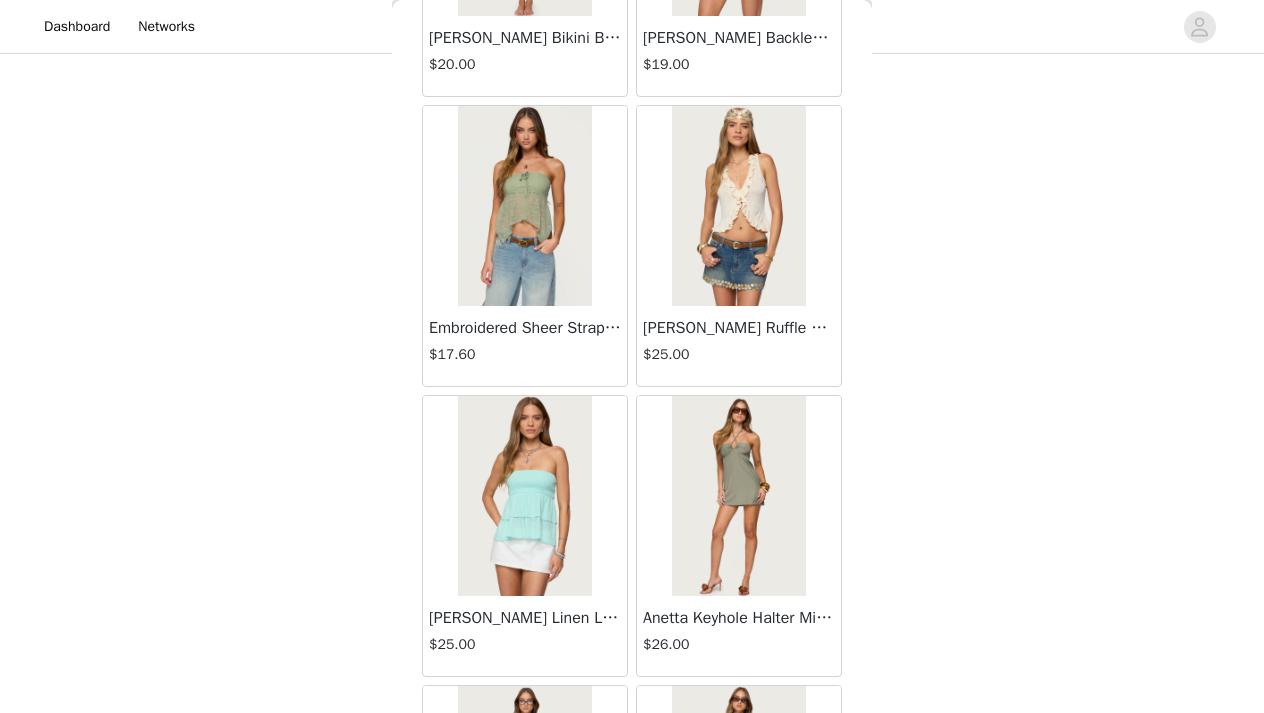 scroll, scrollTop: 9709, scrollLeft: 0, axis: vertical 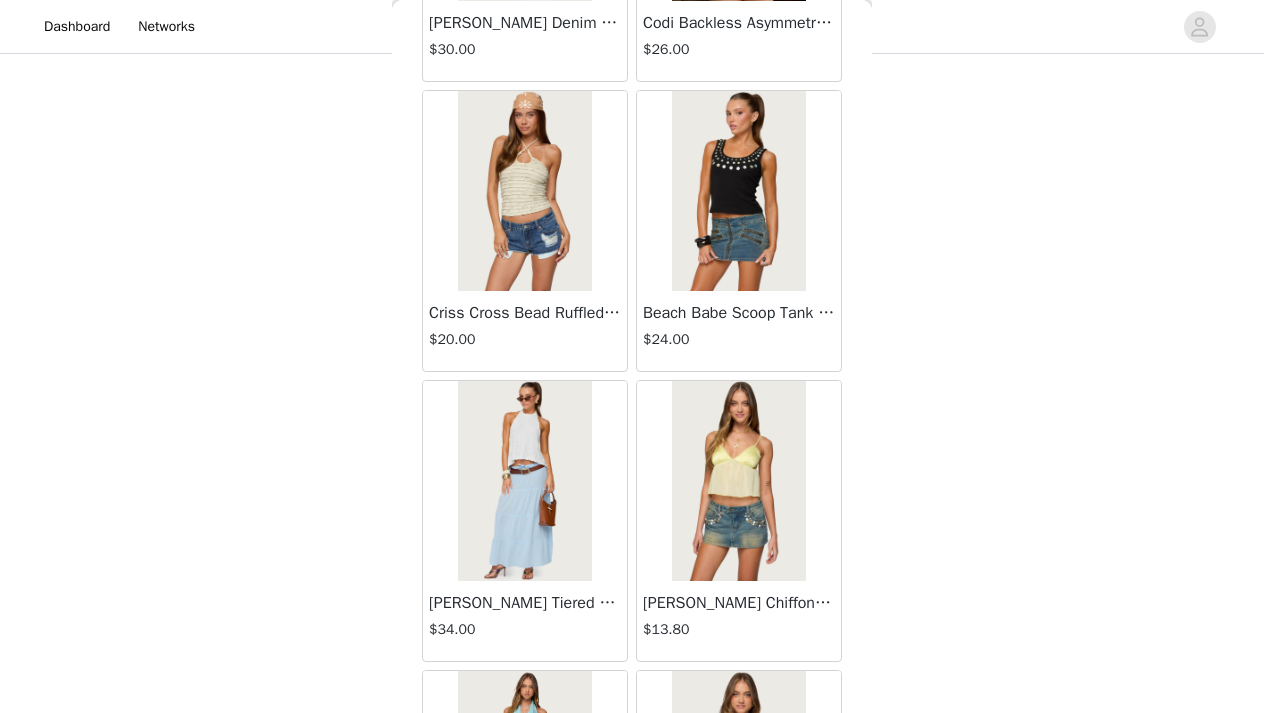 click at bounding box center [738, 191] 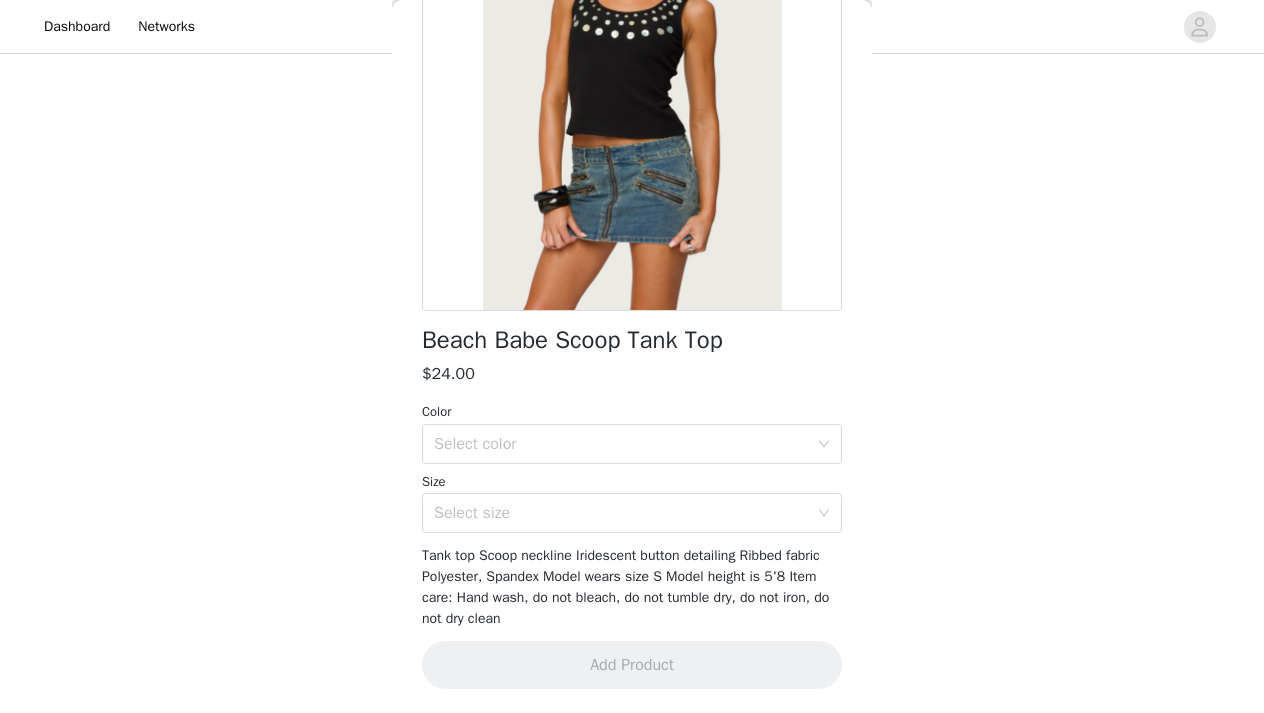 scroll, scrollTop: 238, scrollLeft: 0, axis: vertical 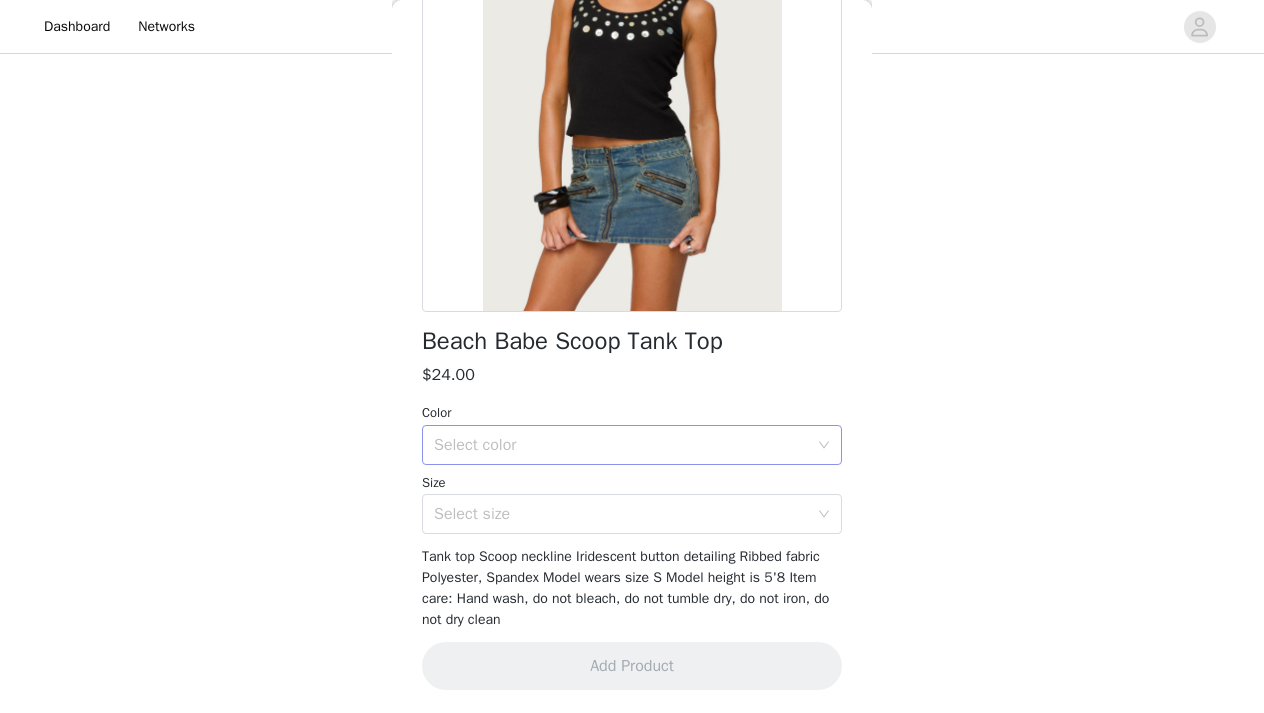 click on "Select color" at bounding box center (632, 445) 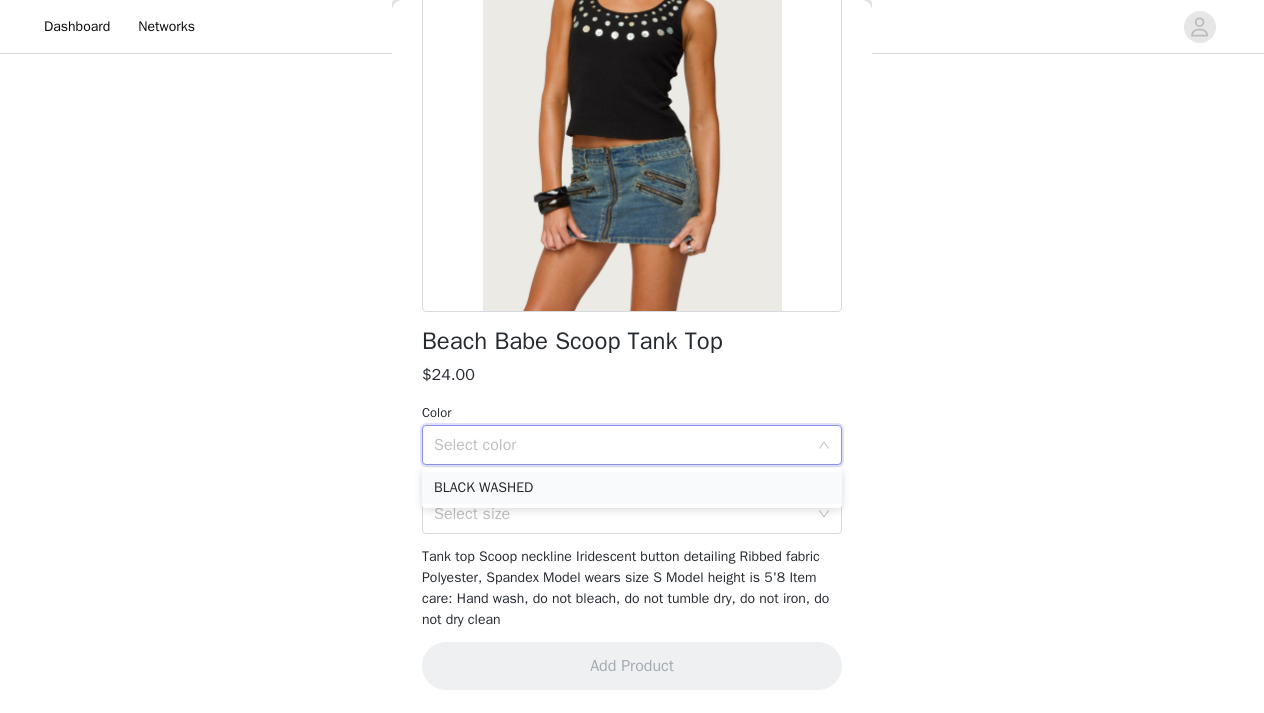 click on "BLACK WASHED" at bounding box center [632, 488] 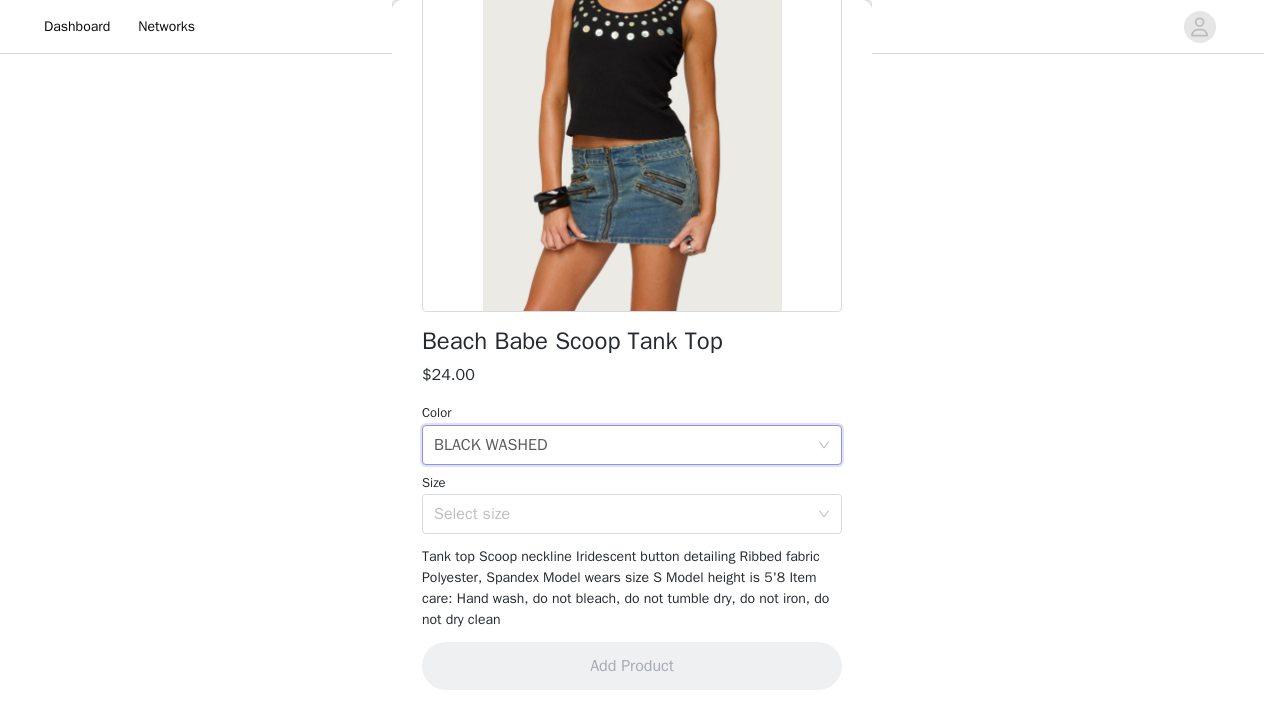 click at bounding box center [632, 87] 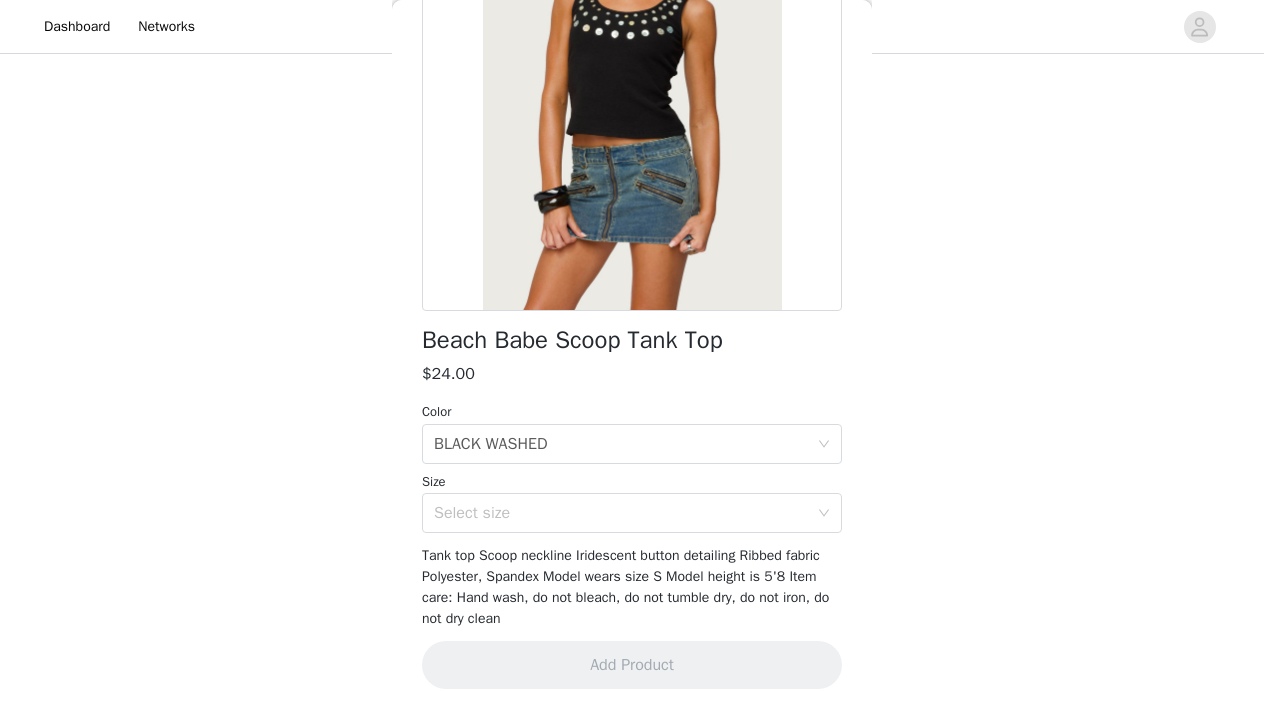 scroll, scrollTop: 238, scrollLeft: 0, axis: vertical 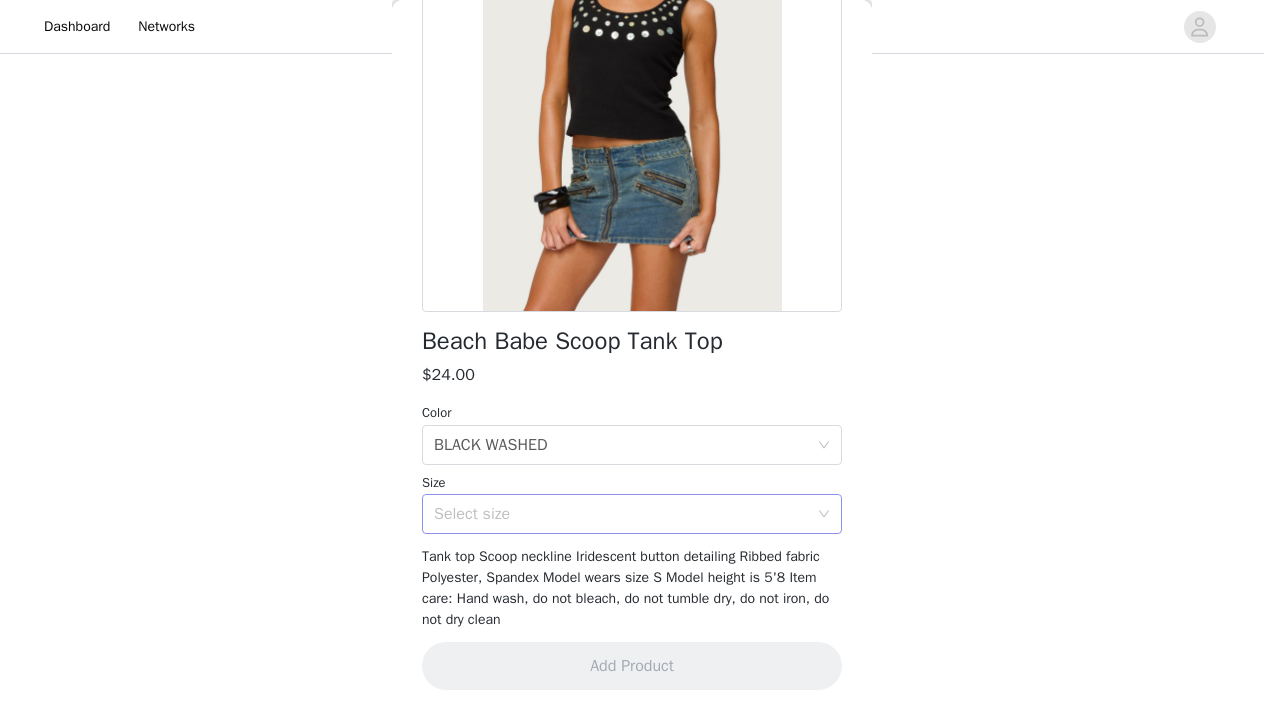 click on "Select size" at bounding box center (621, 514) 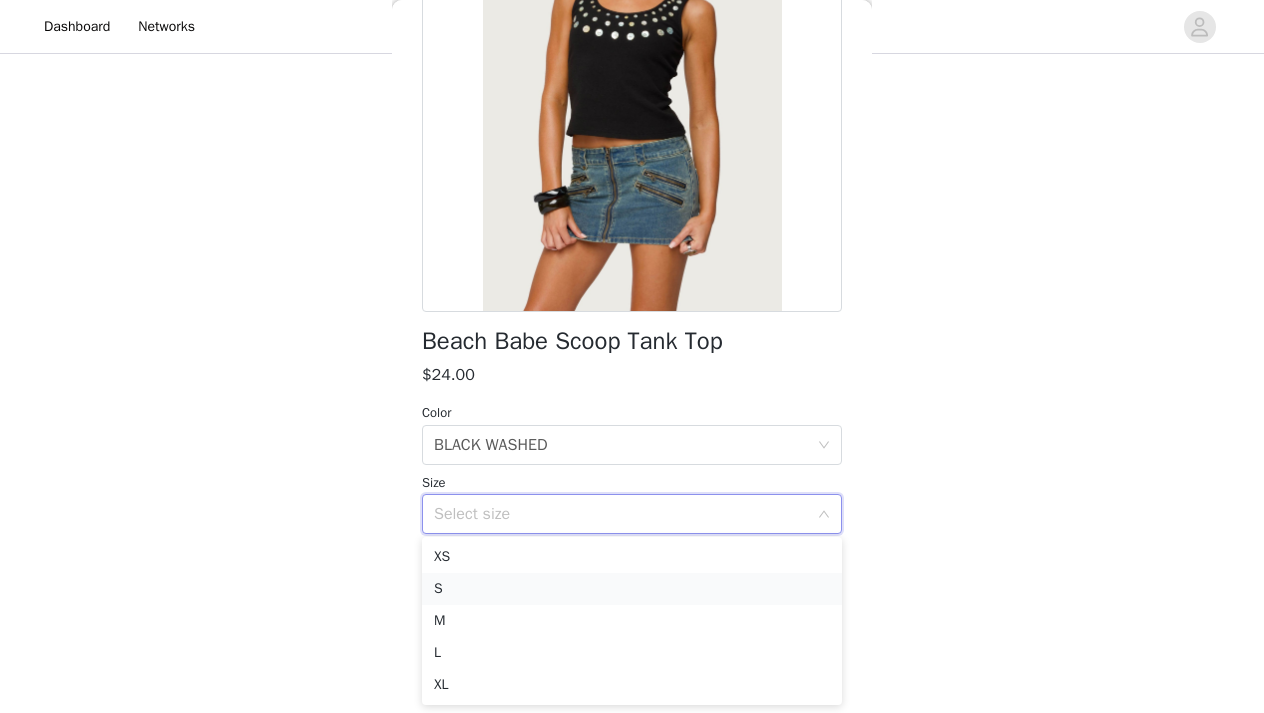 click on "S" at bounding box center (632, 589) 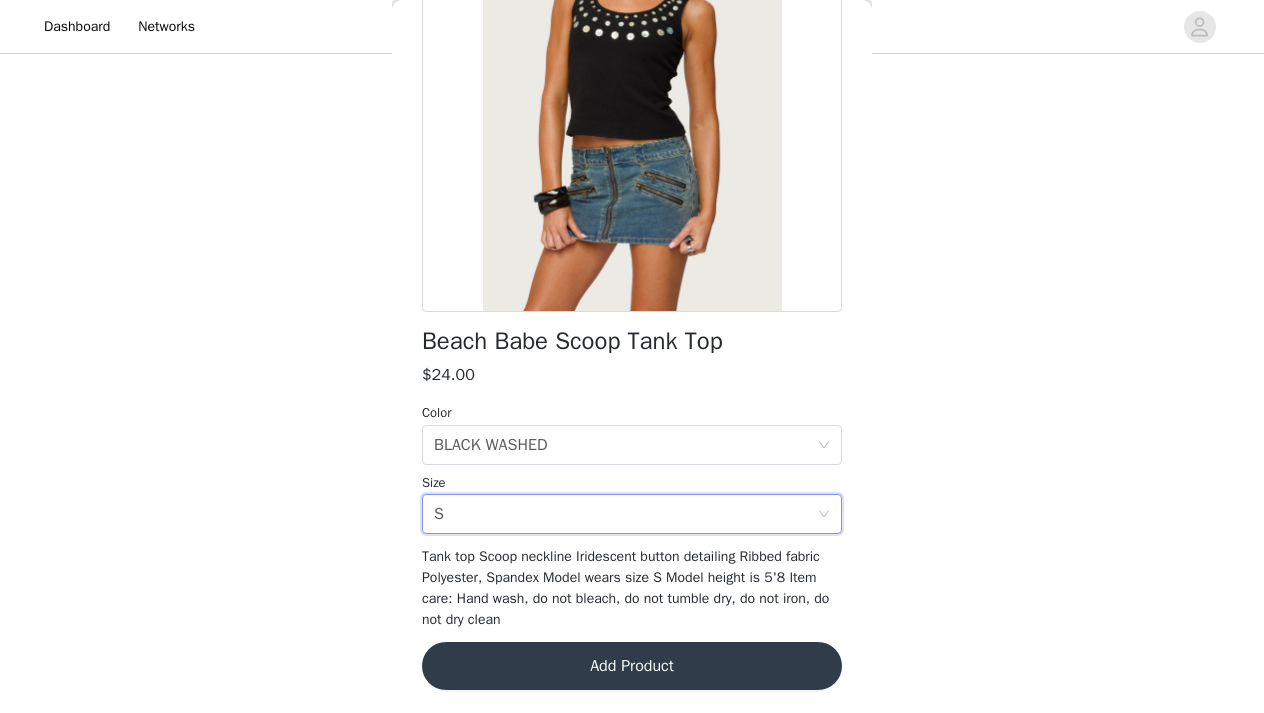 click on "Add Product" at bounding box center (632, 666) 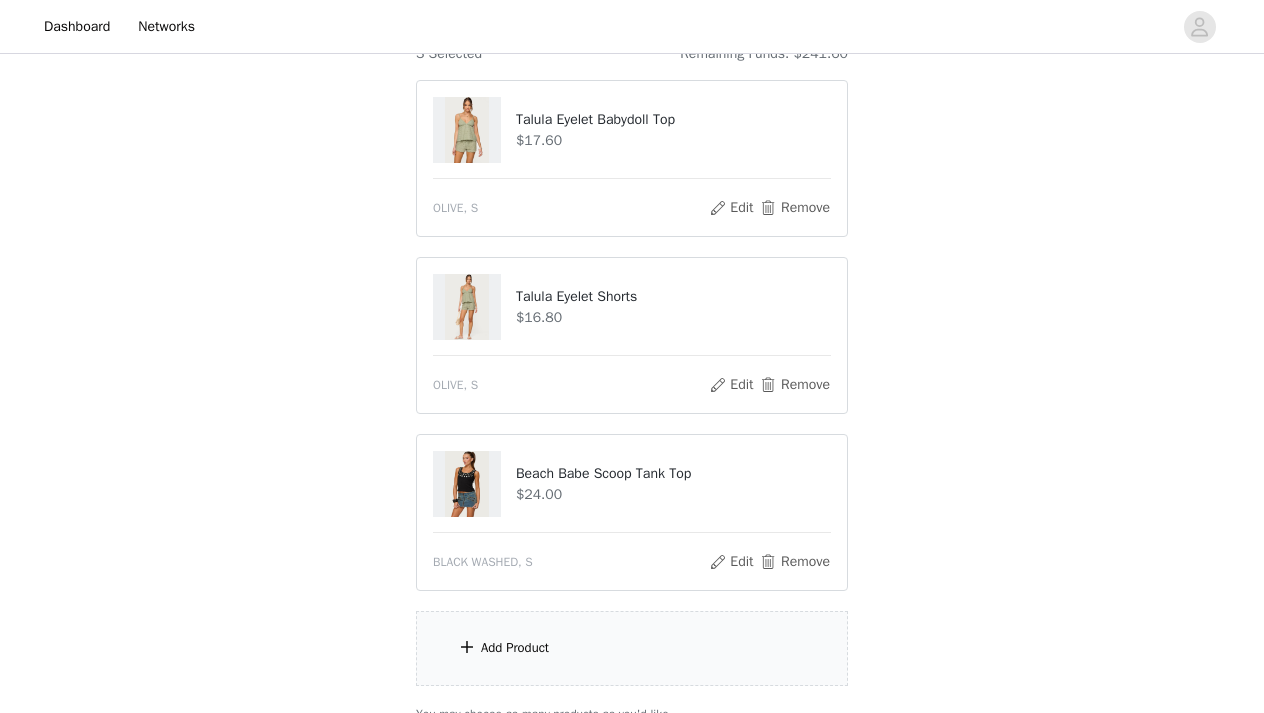 click on "Add Product" at bounding box center [632, 648] 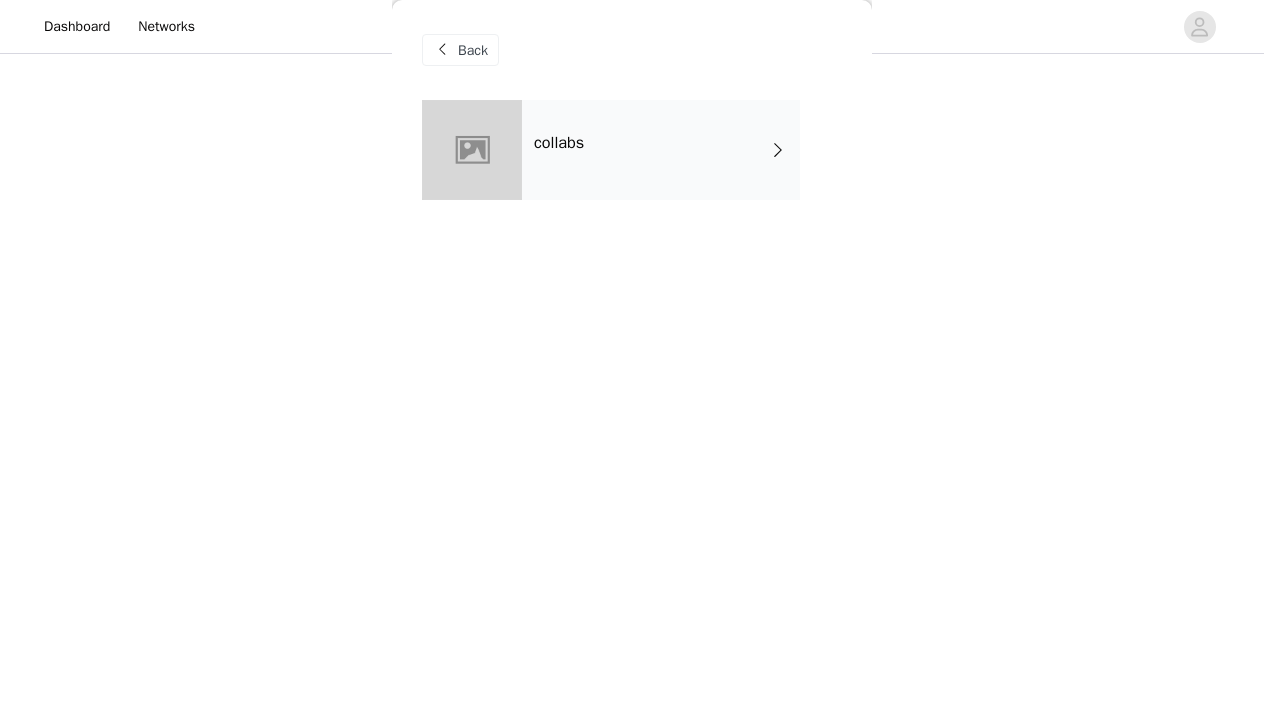 click on "collabs" at bounding box center [661, 150] 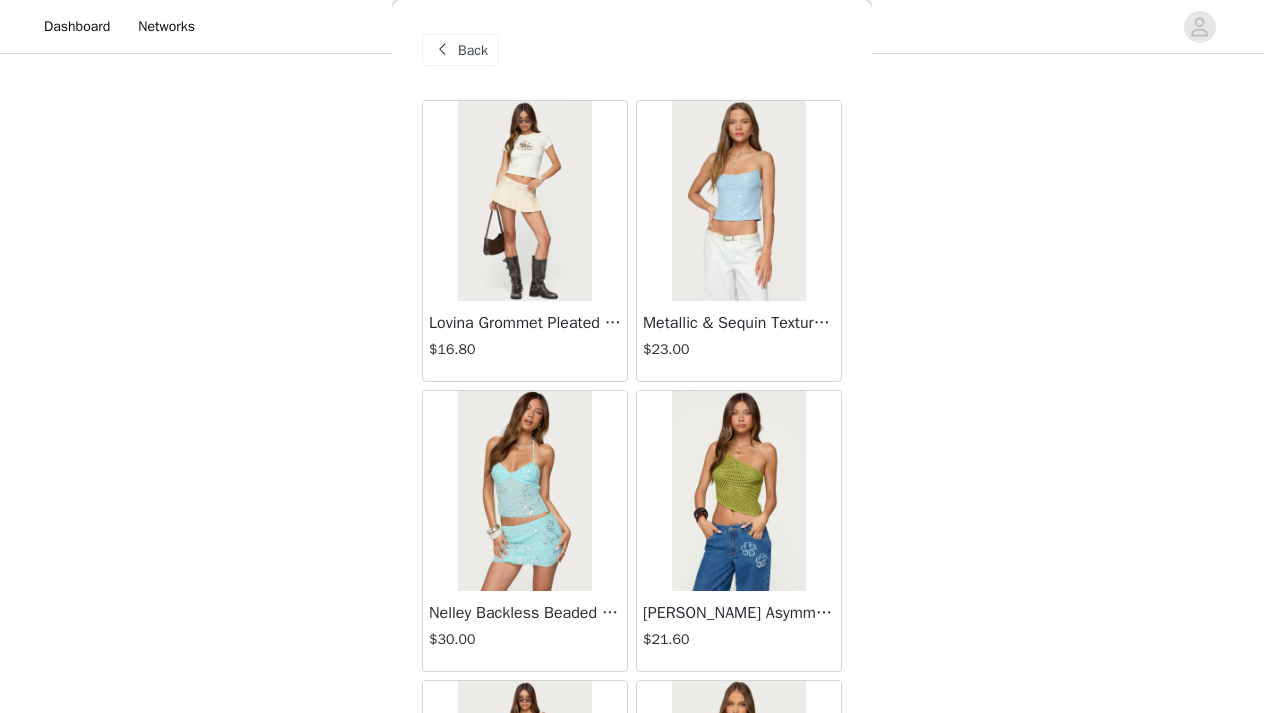 click on "Back       Lovina Grommet Pleated Mini Skort   $16.80       Metallic & Sequin Textured Tank Top   $23.00       Nelley Backless Beaded Sequin Chiffon Top   $30.00       [PERSON_NAME] Asymmetric One Shoulder Crochet Top   $21.60       [PERSON_NAME] Plaid Micro Shorts   $25.00       [PERSON_NAME] Floral Texured Sheer Halter Top   $23.00       Maree Bead V Neck Top   $19.00       Maree Bead Cut Out Mini Skirt   $17.00       [PERSON_NAME] Cut Out Halter Top   $24.00       Juney Pinstripe Tailored Button Up Shirt   $30.00       Avenly Striped Tie Front Babydoll Top   $23.00       [PERSON_NAME] Studded Grommet Tube Top   $25.00       Avalai Linen Look Mini Skort   $32.00       Beaded Deep Cowl Neck Backless Top   $31.00       Frayed Pleated Denim Mini Skort   $16.00       Klay Linen Look Pleated Mini Skort   $14.40       Contrast Lace Asymmetric Off Shoulder Top   $14.40       [PERSON_NAME] Split Front Sheer Mesh Top   $24.00       Zigzag Stripe Shorts   $19.00       Astra Beaded Sheer Strapless Top   $33.00     Load More" at bounding box center [632, 356] 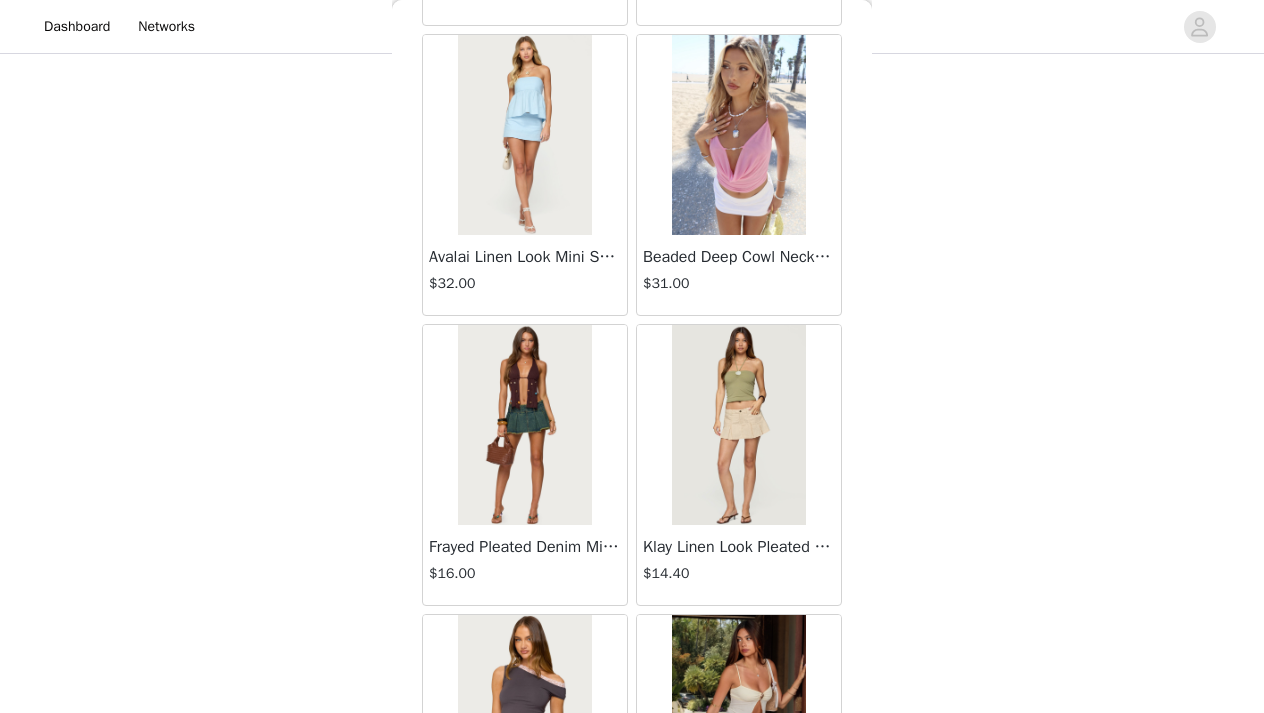 scroll, scrollTop: 1763, scrollLeft: 0, axis: vertical 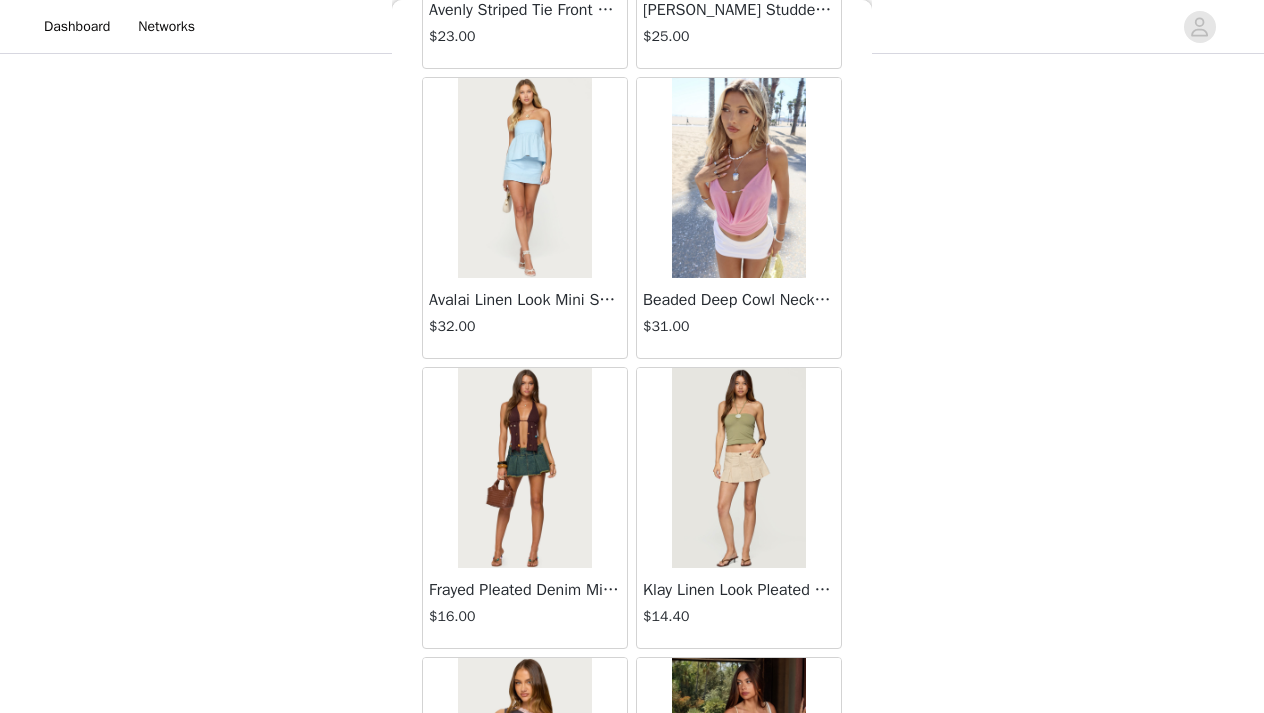 click at bounding box center [738, 468] 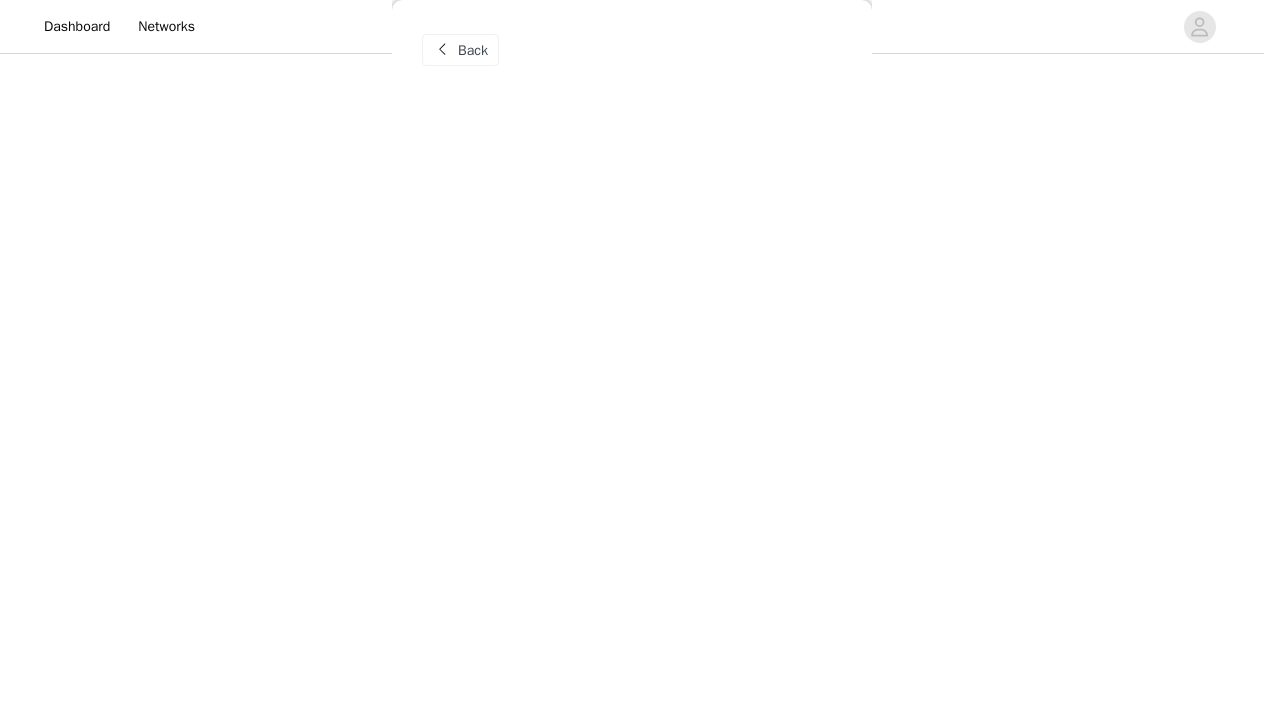 scroll, scrollTop: 0, scrollLeft: 0, axis: both 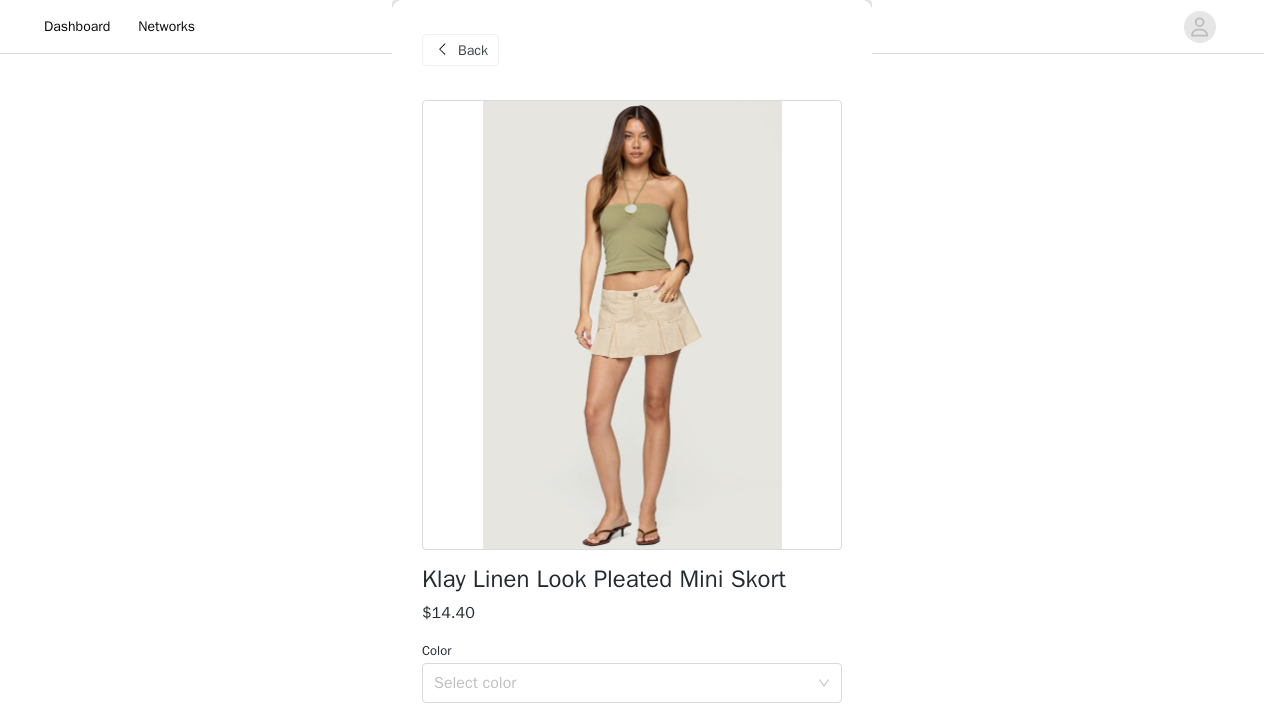click on "Back" at bounding box center (473, 50) 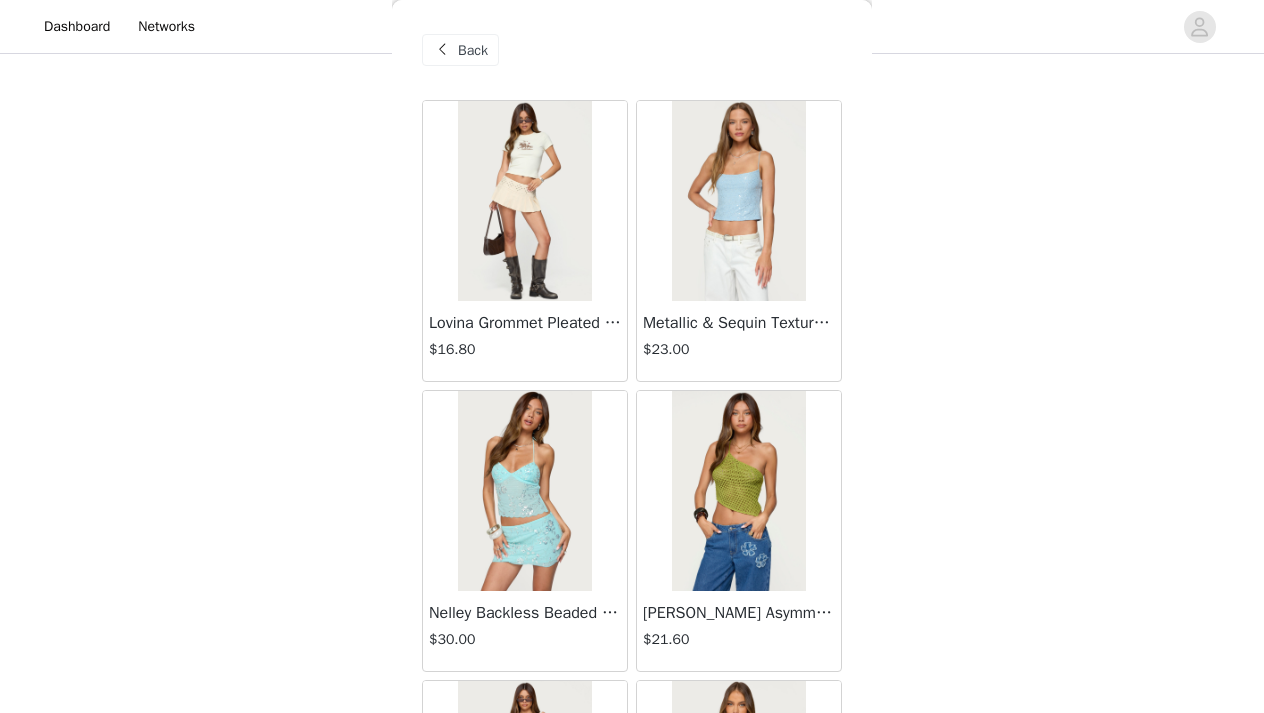 click on "STEP 1 OF 5
Products
Choose as many products as you'd like, up to $300.00.       3 Selected   Remaining Funds: $241.60         Talula Eyelet Babydoll Top     $17.60       OLIVE, S       Edit   Remove     Talula Eyelet Shorts     $16.80       OLIVE, S       Edit   Remove     Beach Babe Scoop Tank Top     $24.00       BLACK WASHED, S       Edit   Remove     Add Product     You may choose as many products as you'd like     Back       Lovina Grommet Pleated Mini Skort   $16.80       Metallic & Sequin Textured Tank Top   $23.00       Nelley Backless Beaded Sequin Chiffon Top   $30.00       [PERSON_NAME] Asymmetric One Shoulder Crochet Top   $21.60       [PERSON_NAME] Plaid Micro Shorts   $25.00       [PERSON_NAME] Floral Texured Sheer Halter Top   $23.00       Maree Bead V Neck Top   $19.00       Maree Bead Cut Out Mini Skirt   $17.00       [PERSON_NAME] Cut Out Halter Top   $24.00       Juney Pinstripe Tailored Button Up Shirt   $30.00         $23.00" at bounding box center [632, 304] 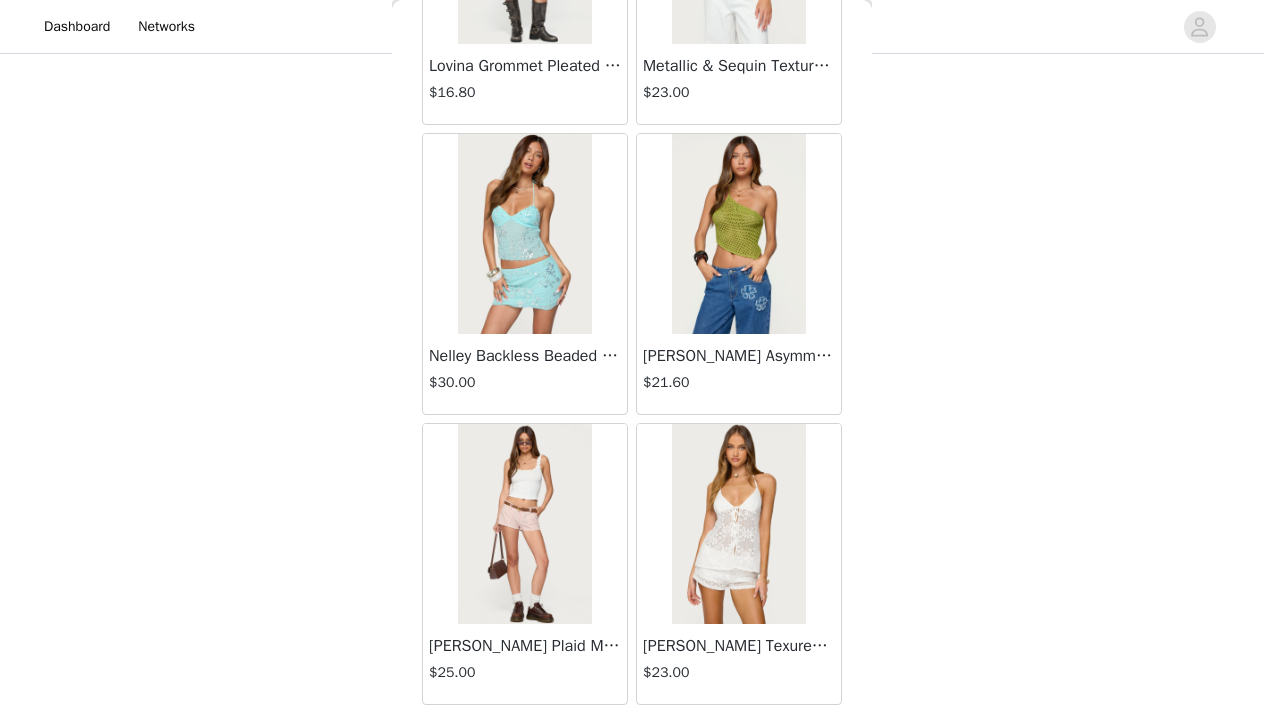 scroll, scrollTop: 262, scrollLeft: 0, axis: vertical 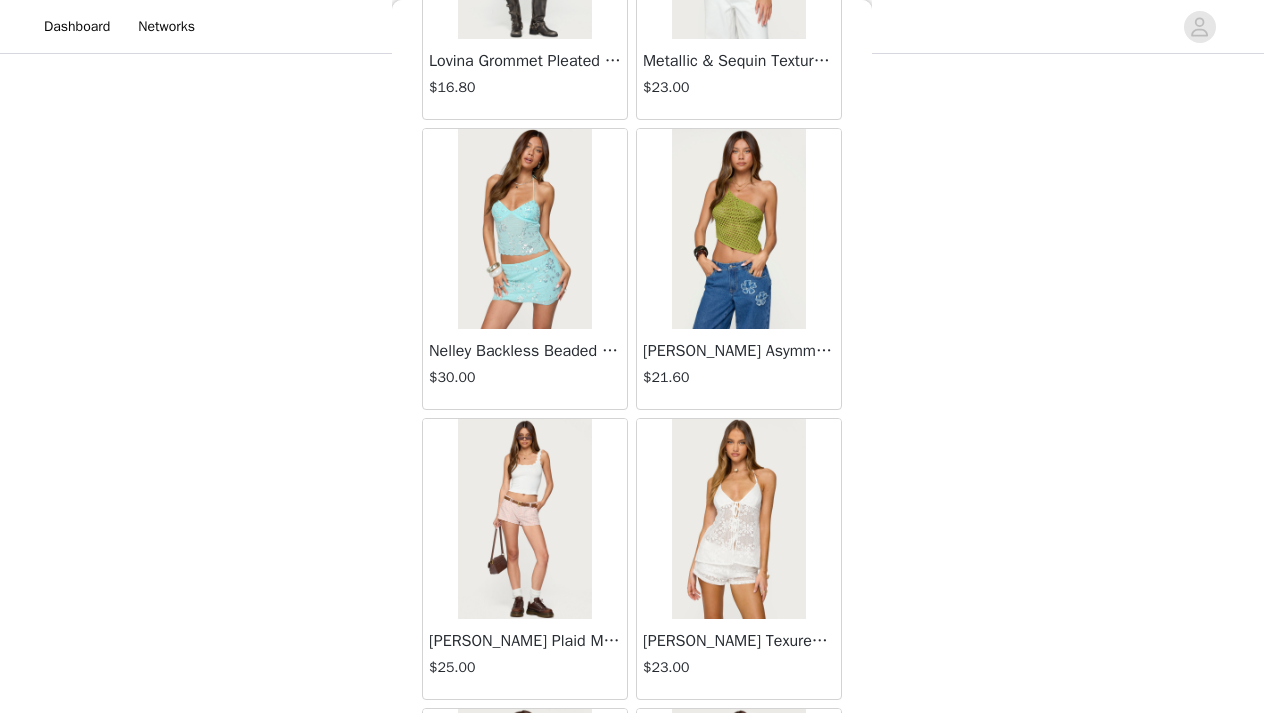 click on "Back       Lovina Grommet Pleated Mini Skort   $16.80       Metallic & Sequin Textured Tank Top   $23.00       Nelley Backless Beaded Sequin Chiffon Top   $30.00       [PERSON_NAME] Asymmetric One Shoulder Crochet Top   $21.60       [PERSON_NAME] Plaid Micro Shorts   $25.00       [PERSON_NAME] Floral Texured Sheer Halter Top   $23.00       Maree Bead V Neck Top   $19.00       Maree Bead Cut Out Mini Skirt   $17.00       [PERSON_NAME] Cut Out Halter Top   $24.00       Juney Pinstripe Tailored Button Up Shirt   $30.00       Avenly Striped Tie Front Babydoll Top   $23.00       [PERSON_NAME] Studded Grommet Tube Top   $25.00       Avalai Linen Look Mini Skort   $32.00       Beaded Deep Cowl Neck Backless Top   $31.00       Frayed Pleated Denim Mini Skort   $16.00       Klay Linen Look Pleated Mini Skort   $14.40       Contrast Lace Asymmetric Off Shoulder Top   $14.40       [PERSON_NAME] Split Front Sheer Mesh Top   $24.00       Zigzag Stripe Shorts   $19.00       Astra Beaded Sheer Strapless Top   $33.00     Load More" at bounding box center [632, 356] 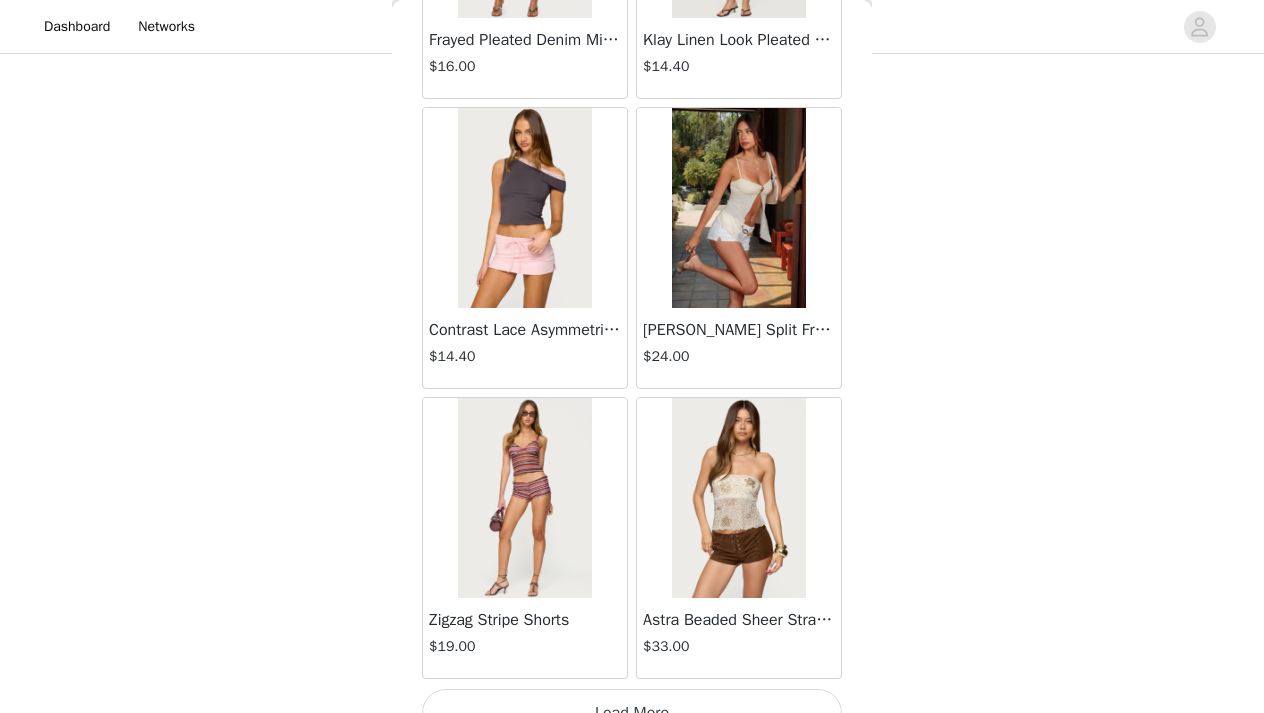 scroll, scrollTop: 2347, scrollLeft: 0, axis: vertical 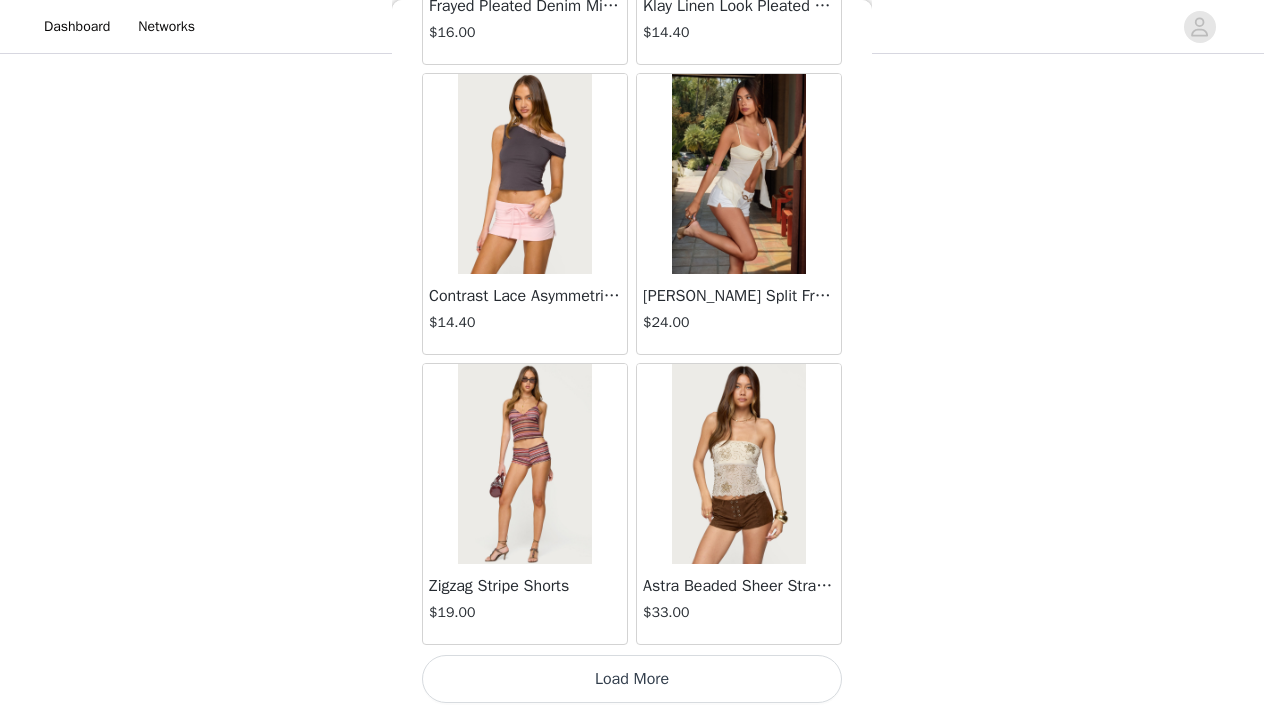 click on "Load More" at bounding box center (632, 679) 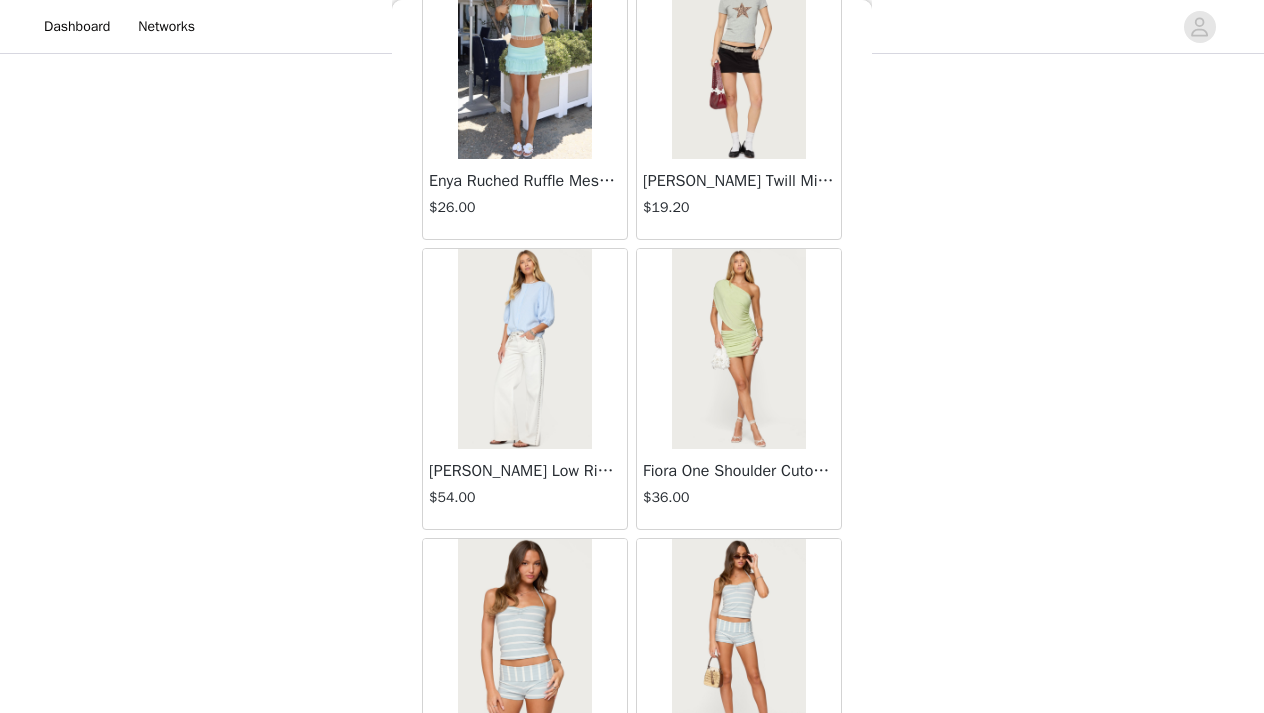 scroll, scrollTop: 5247, scrollLeft: 0, axis: vertical 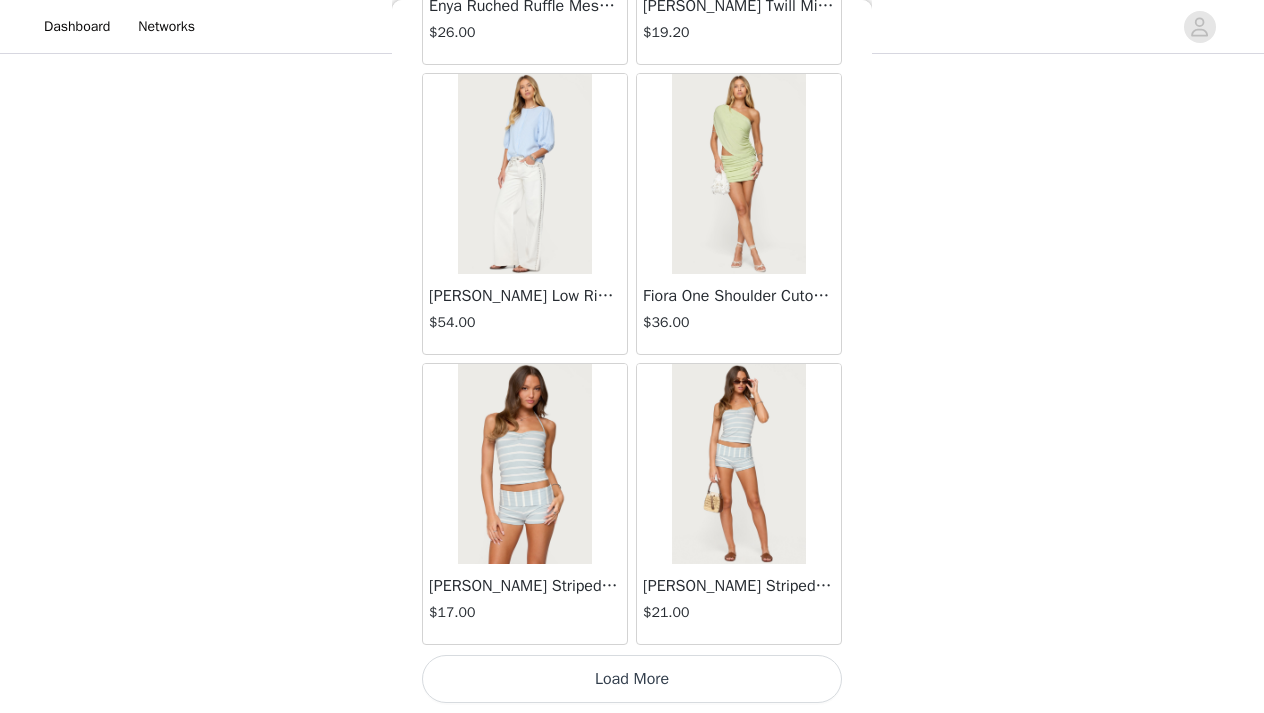 click on "Load More" at bounding box center [632, 679] 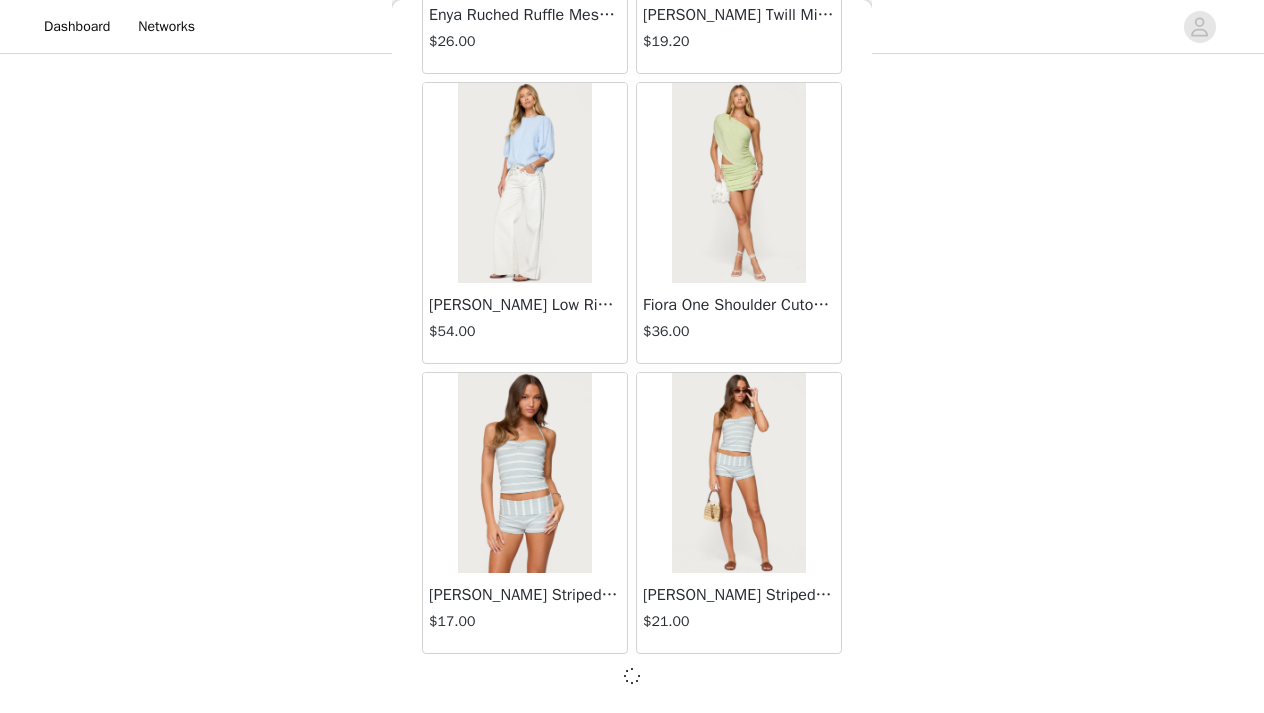 scroll, scrollTop: 5238, scrollLeft: 0, axis: vertical 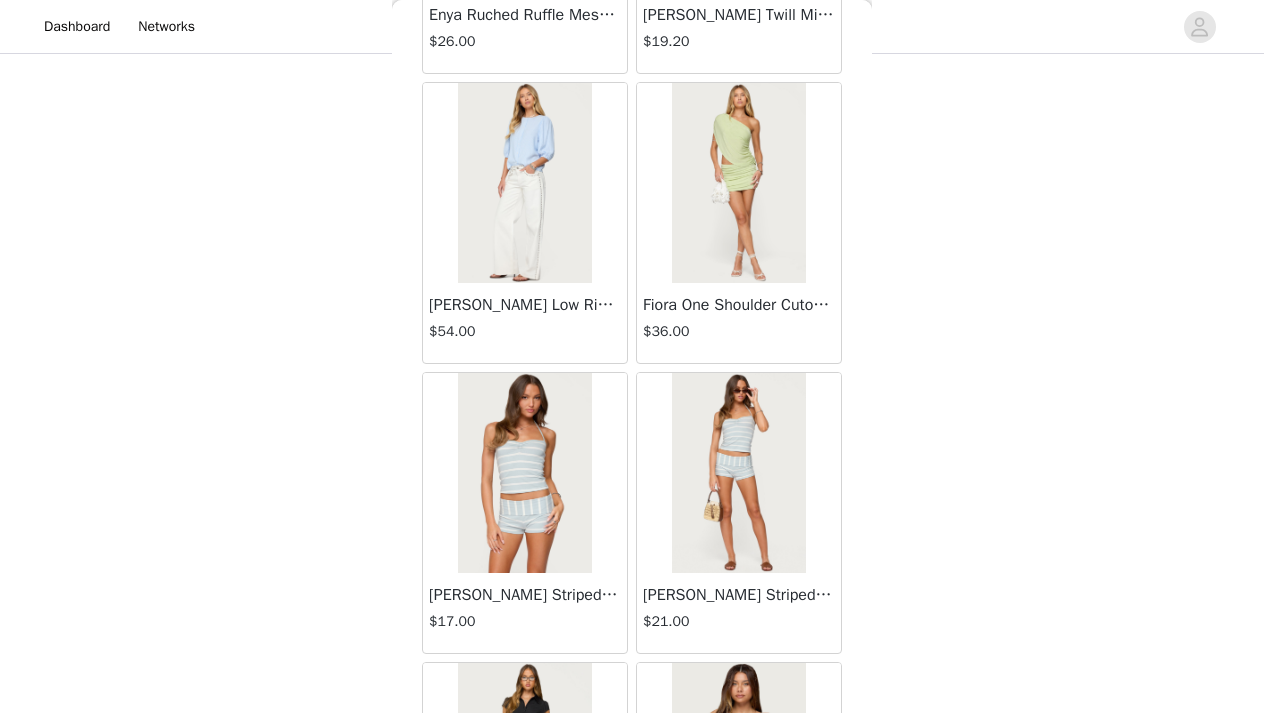click on "Back       Lovina Grommet Pleated Mini Skort   $16.80       Metallic & Sequin Textured Tank Top   $23.00       Nelley Backless Beaded Sequin Chiffon Top   $30.00       [PERSON_NAME] Asymmetric One Shoulder Crochet Top   $21.60       [PERSON_NAME] Plaid Micro Shorts   $25.00       [PERSON_NAME] Floral Texured Sheer Halter Top   $23.00       Maree Bead V Neck Top   $19.00       Maree Bead Cut Out Mini Skirt   $17.00       [PERSON_NAME] Cut Out Halter Top   $24.00       Juney Pinstripe Tailored Button Up Shirt   $30.00       Avenly Striped Tie Front Babydoll Top   $23.00       [PERSON_NAME] Studded Grommet Tube Top   $25.00       Avalai Linen Look Mini Skort   $32.00       Beaded Deep Cowl Neck Backless Top   $31.00       Frayed Pleated Denim Mini Skort   $16.00       Klay Linen Look Pleated Mini Skort   $14.40       Contrast Lace Asymmetric Off Shoulder Top   $14.40       [PERSON_NAME] Split Front Sheer Mesh Top   $24.00       Zigzag Stripe Shorts   $19.00       Astra Beaded Sheer Strapless Top   $33.00       Beaded Floral Embroidered Tank Top   $32.00" at bounding box center [632, 356] 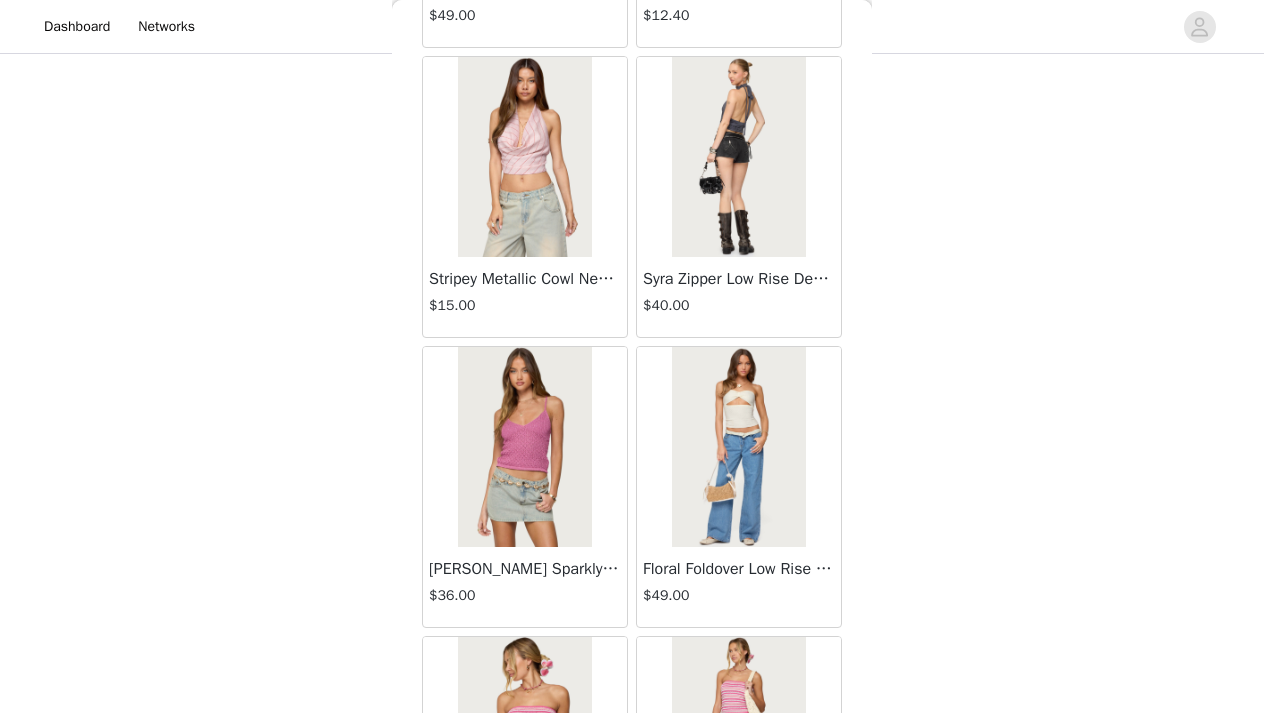 scroll, scrollTop: 8147, scrollLeft: 0, axis: vertical 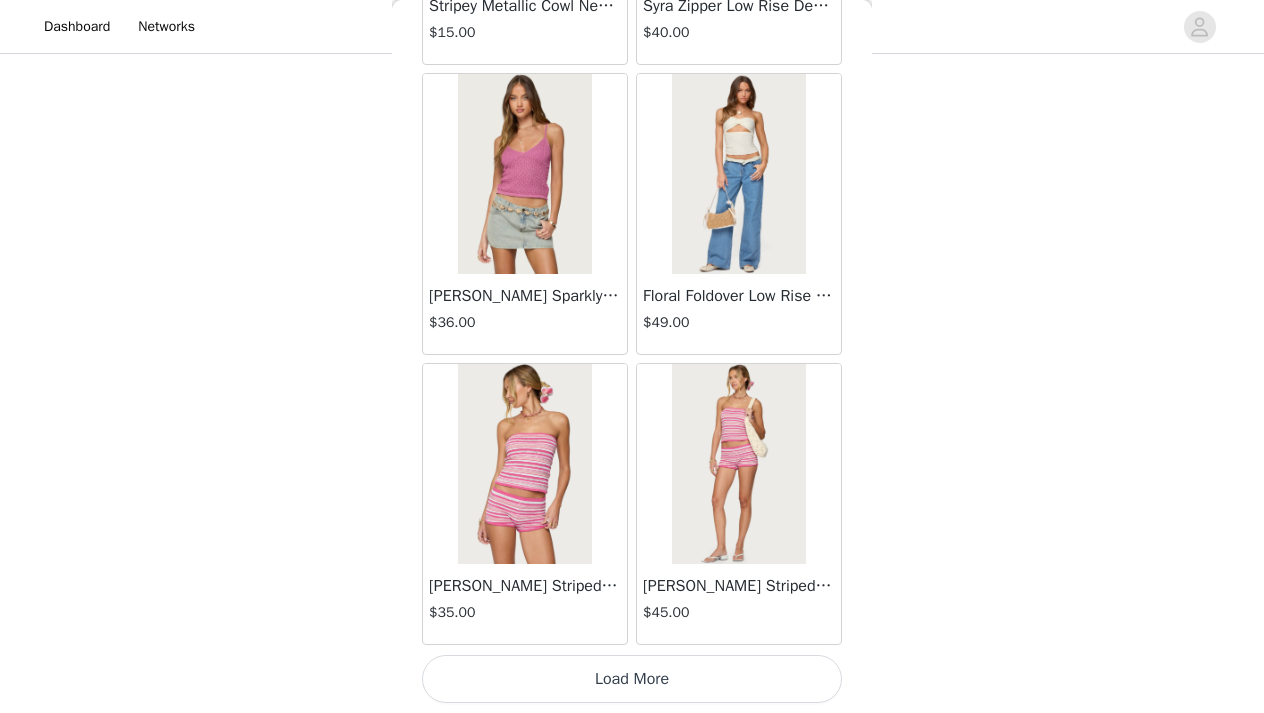 click on "Load More" at bounding box center [632, 679] 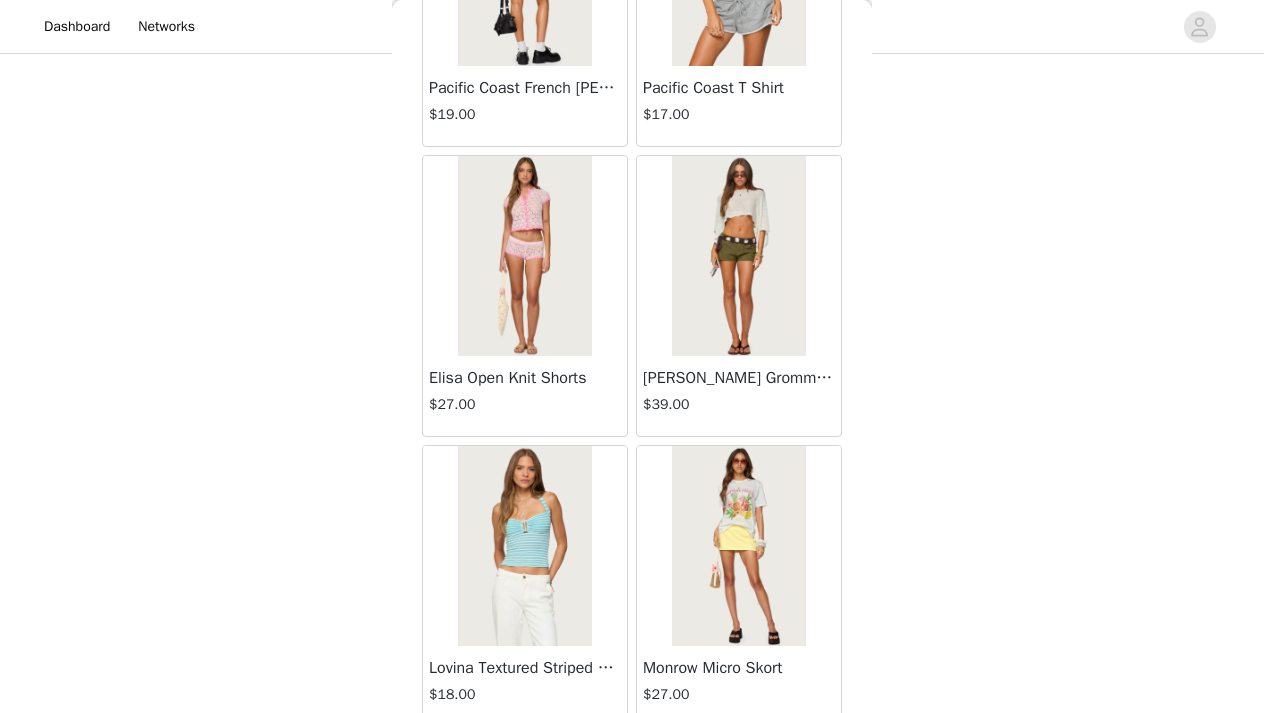 scroll, scrollTop: 11047, scrollLeft: 0, axis: vertical 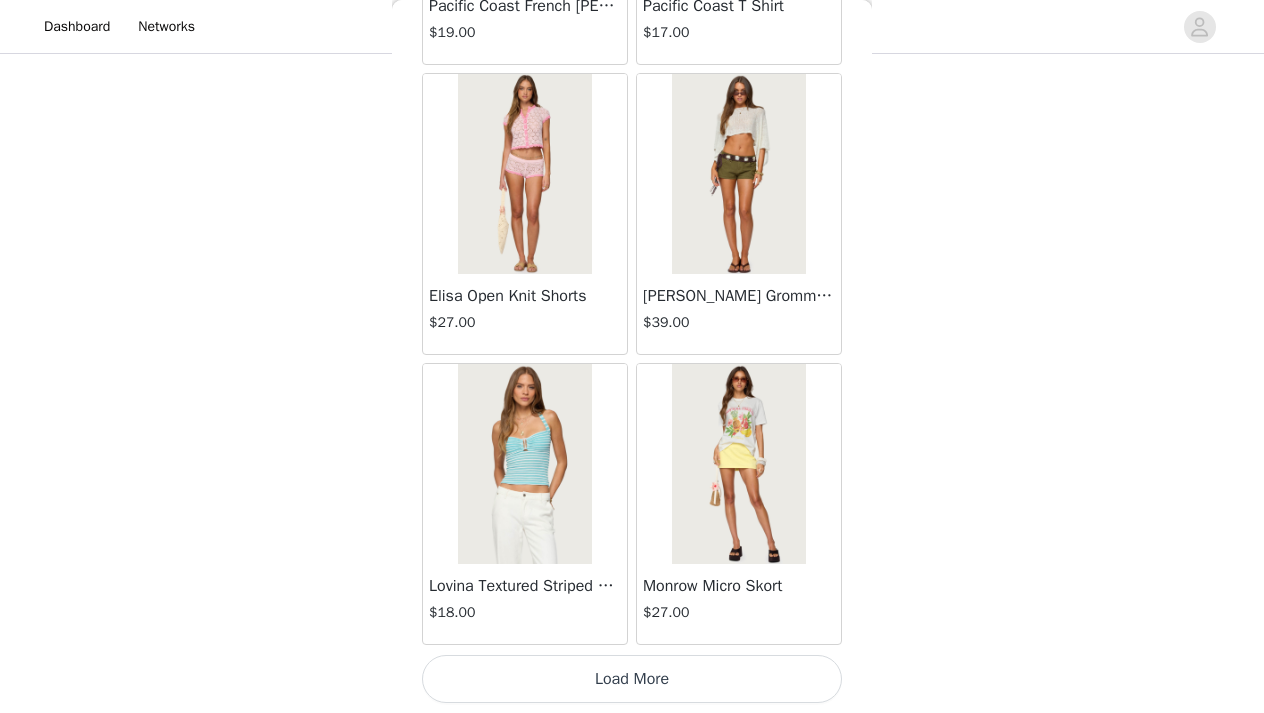 click on "Load More" at bounding box center (632, 679) 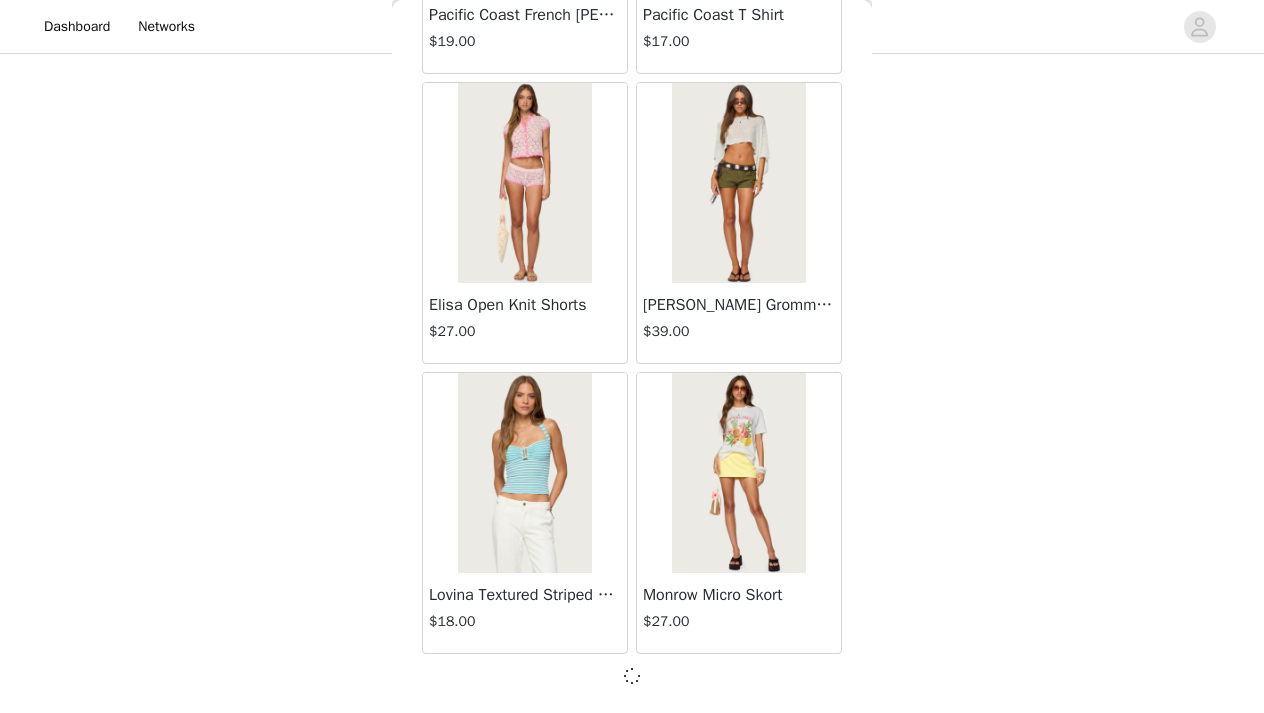 scroll, scrollTop: 11038, scrollLeft: 0, axis: vertical 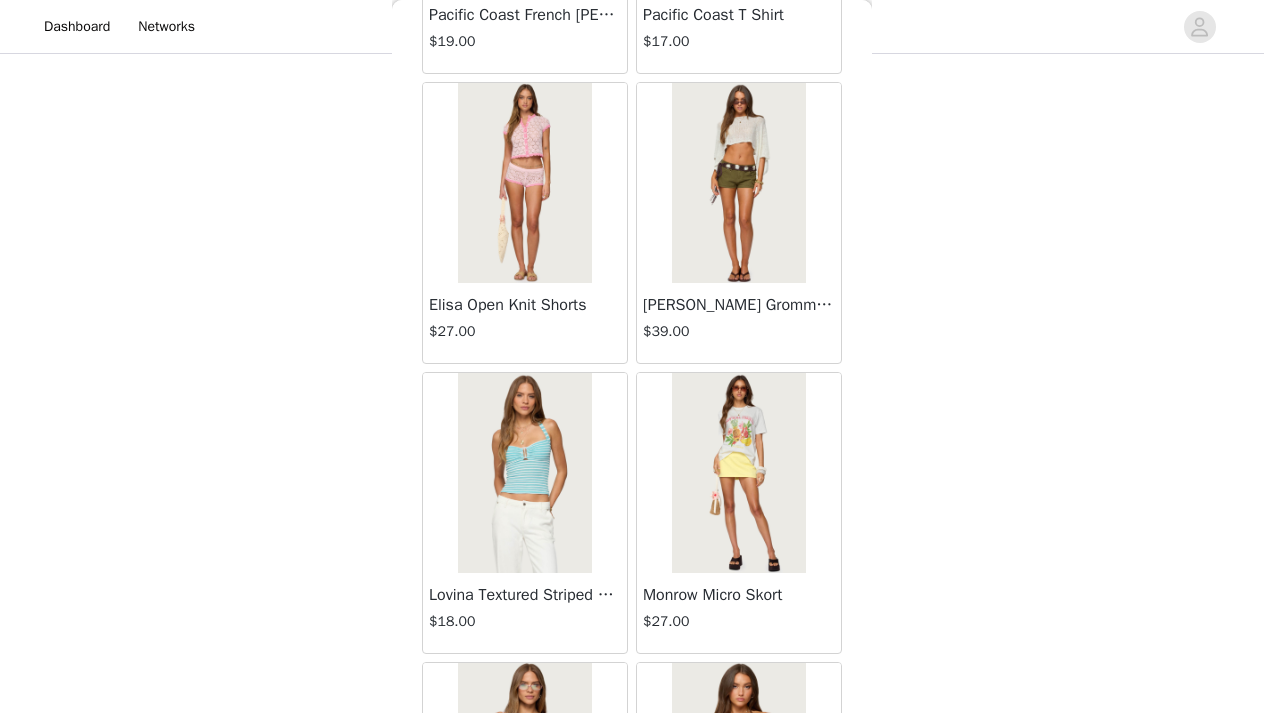 click on "Back       Lovina Grommet Pleated Mini Skort   $16.80       Metallic & Sequin Textured Tank Top   $23.00       Nelley Backless Beaded Sequin Chiffon Top   $30.00       [PERSON_NAME] Asymmetric One Shoulder Crochet Top   $21.60       [PERSON_NAME] Plaid Micro Shorts   $25.00       [PERSON_NAME] Floral Texured Sheer Halter Top   $23.00       Maree Bead V Neck Top   $19.00       Maree Bead Cut Out Mini Skirt   $17.00       [PERSON_NAME] Cut Out Halter Top   $24.00       Juney Pinstripe Tailored Button Up Shirt   $30.00       Avenly Striped Tie Front Babydoll Top   $23.00       [PERSON_NAME] Studded Grommet Tube Top   $25.00       Avalai Linen Look Mini Skort   $32.00       Beaded Deep Cowl Neck Backless Top   $31.00       Frayed Pleated Denim Mini Skort   $16.00       Klay Linen Look Pleated Mini Skort   $14.40       Contrast Lace Asymmetric Off Shoulder Top   $14.40       [PERSON_NAME] Split Front Sheer Mesh Top   $24.00       Zigzag Stripe Shorts   $19.00       Astra Beaded Sheer Strapless Top   $33.00       Beaded Floral Embroidered Tank Top   $32.00" at bounding box center [632, 356] 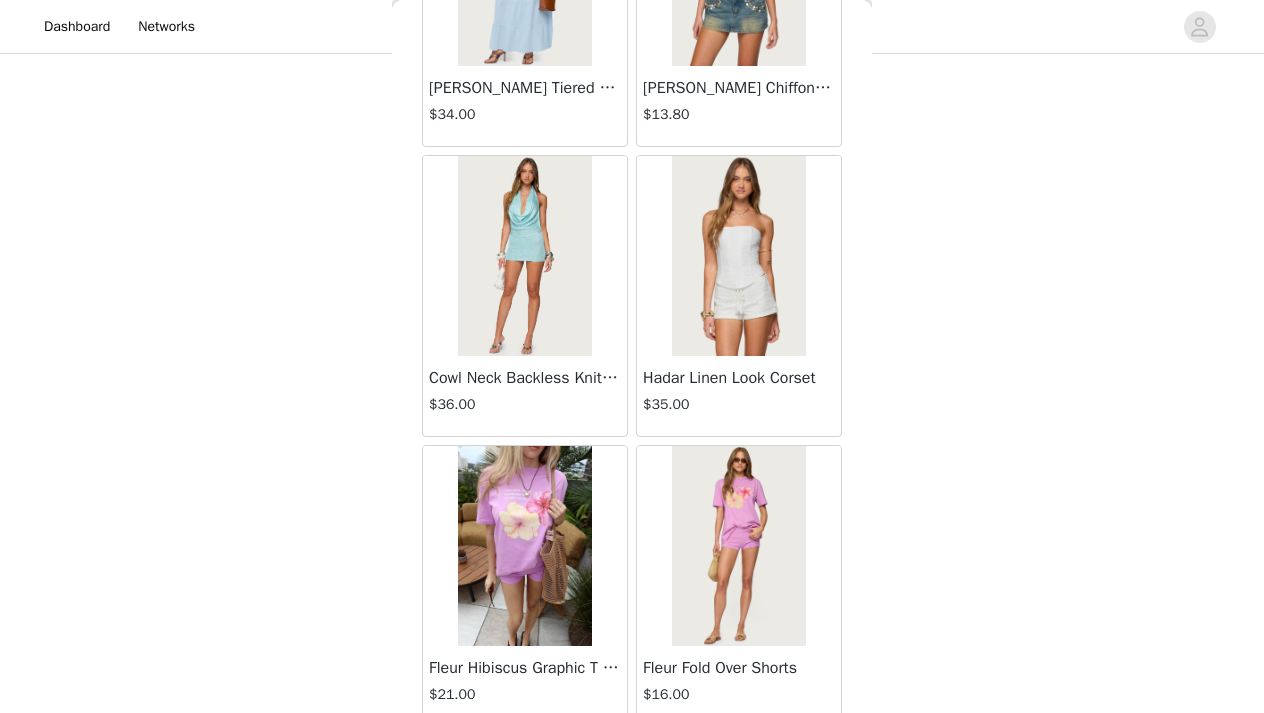 scroll, scrollTop: 13947, scrollLeft: 0, axis: vertical 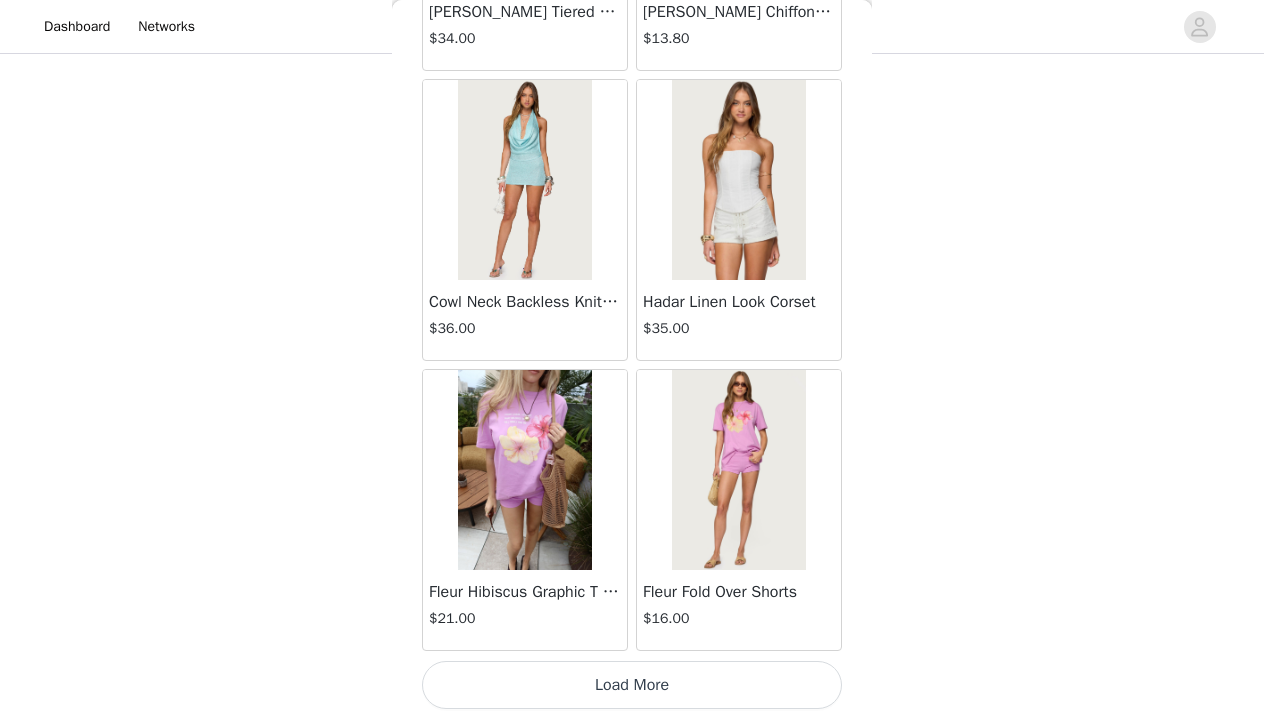 click on "Load More" at bounding box center [632, 685] 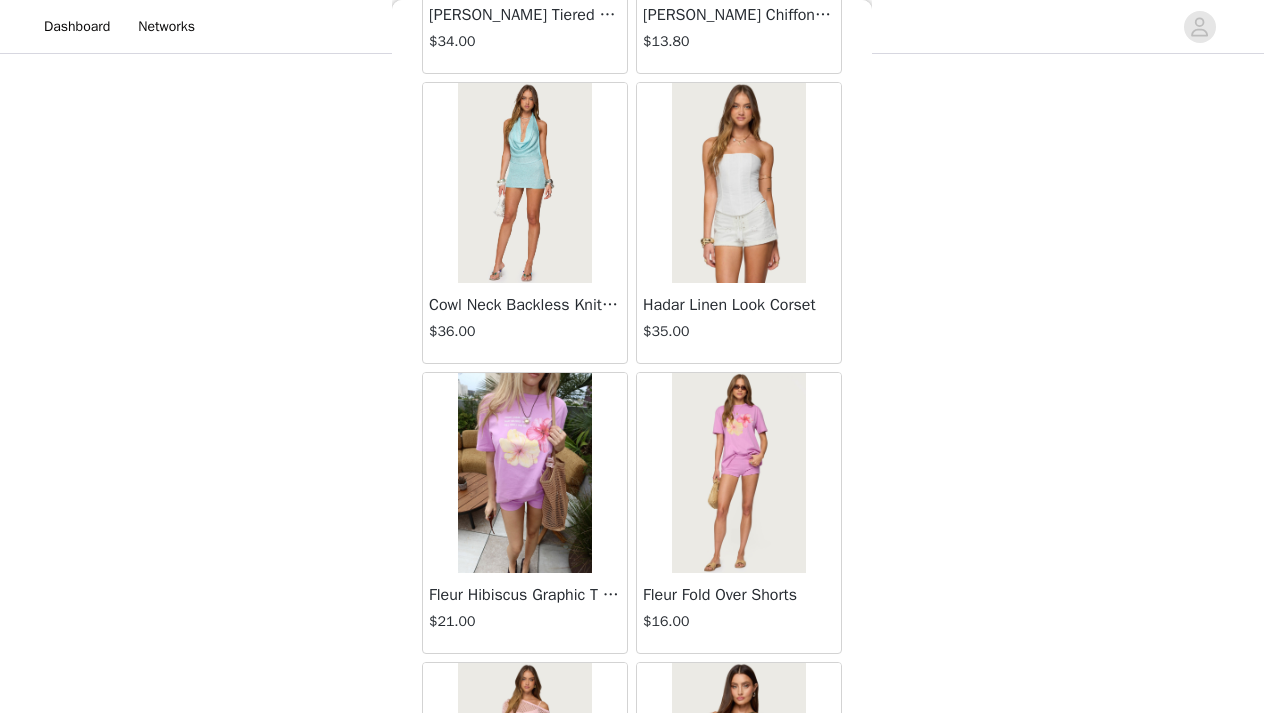 click on "Back       Lovina Grommet Pleated Mini Skort   $16.80       Metallic & Sequin Textured Tank Top   $23.00       Nelley Backless Beaded Sequin Chiffon Top   $30.00       [PERSON_NAME] Asymmetric One Shoulder Crochet Top   $21.60       [PERSON_NAME] Plaid Micro Shorts   $25.00       [PERSON_NAME] Floral Texured Sheer Halter Top   $23.00       Maree Bead V Neck Top   $19.00       Maree Bead Cut Out Mini Skirt   $17.00       [PERSON_NAME] Cut Out Halter Top   $24.00       Juney Pinstripe Tailored Button Up Shirt   $30.00       Avenly Striped Tie Front Babydoll Top   $23.00       [PERSON_NAME] Studded Grommet Tube Top   $25.00       Avalai Linen Look Mini Skort   $32.00       Beaded Deep Cowl Neck Backless Top   $31.00       Frayed Pleated Denim Mini Skort   $16.00       Klay Linen Look Pleated Mini Skort   $14.40       Contrast Lace Asymmetric Off Shoulder Top   $14.40       [PERSON_NAME] Split Front Sheer Mesh Top   $24.00       Zigzag Stripe Shorts   $19.00       Astra Beaded Sheer Strapless Top   $33.00       Beaded Floral Embroidered Tank Top   $32.00" at bounding box center (632, 356) 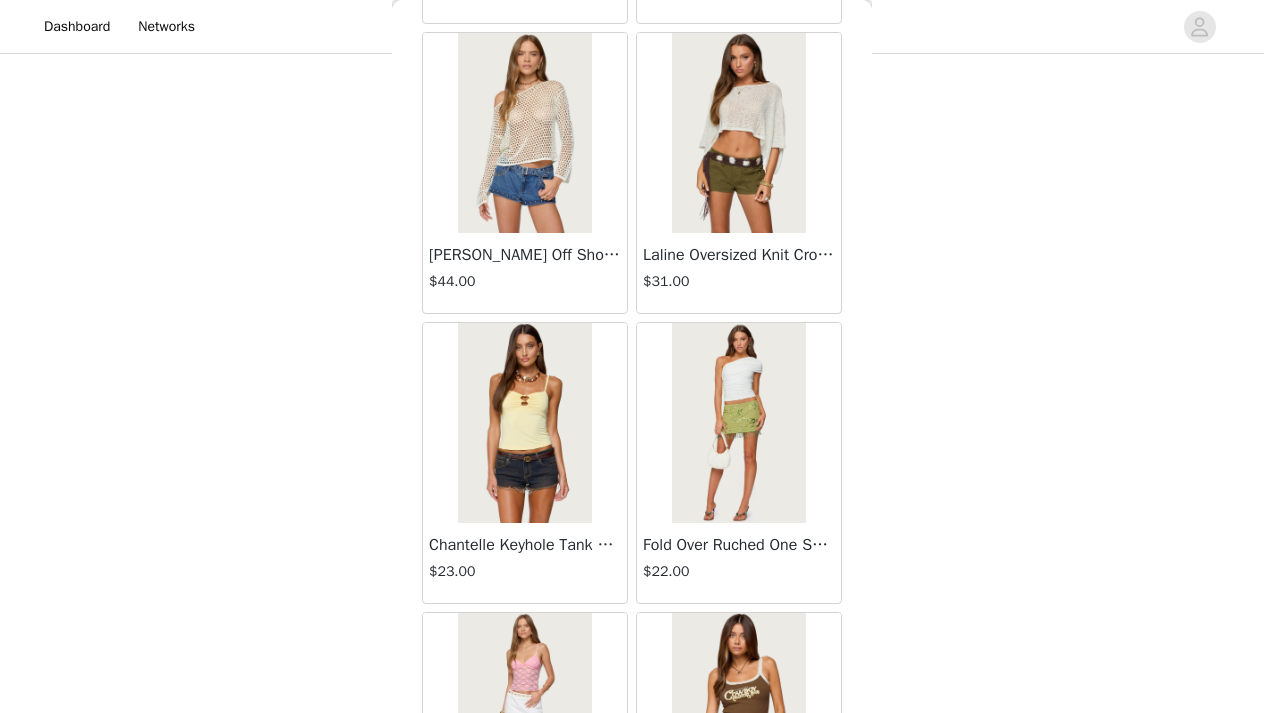 scroll, scrollTop: 15221, scrollLeft: 0, axis: vertical 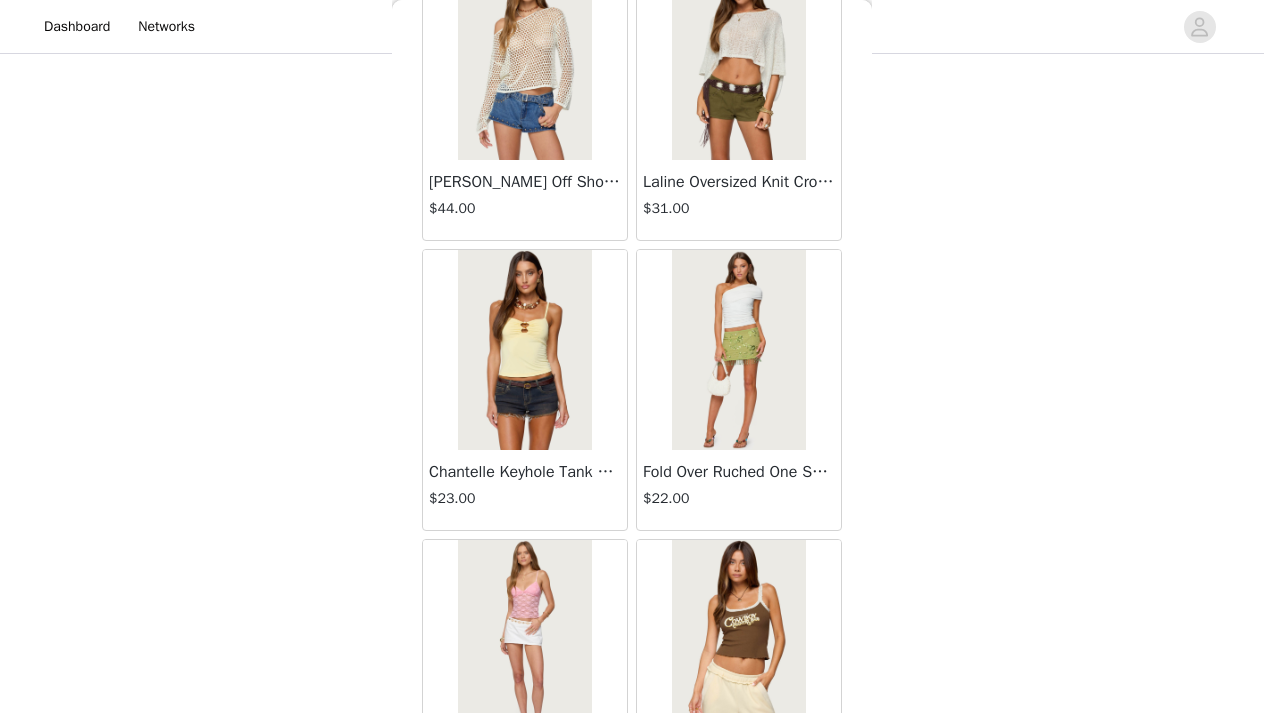 click at bounding box center (738, 350) 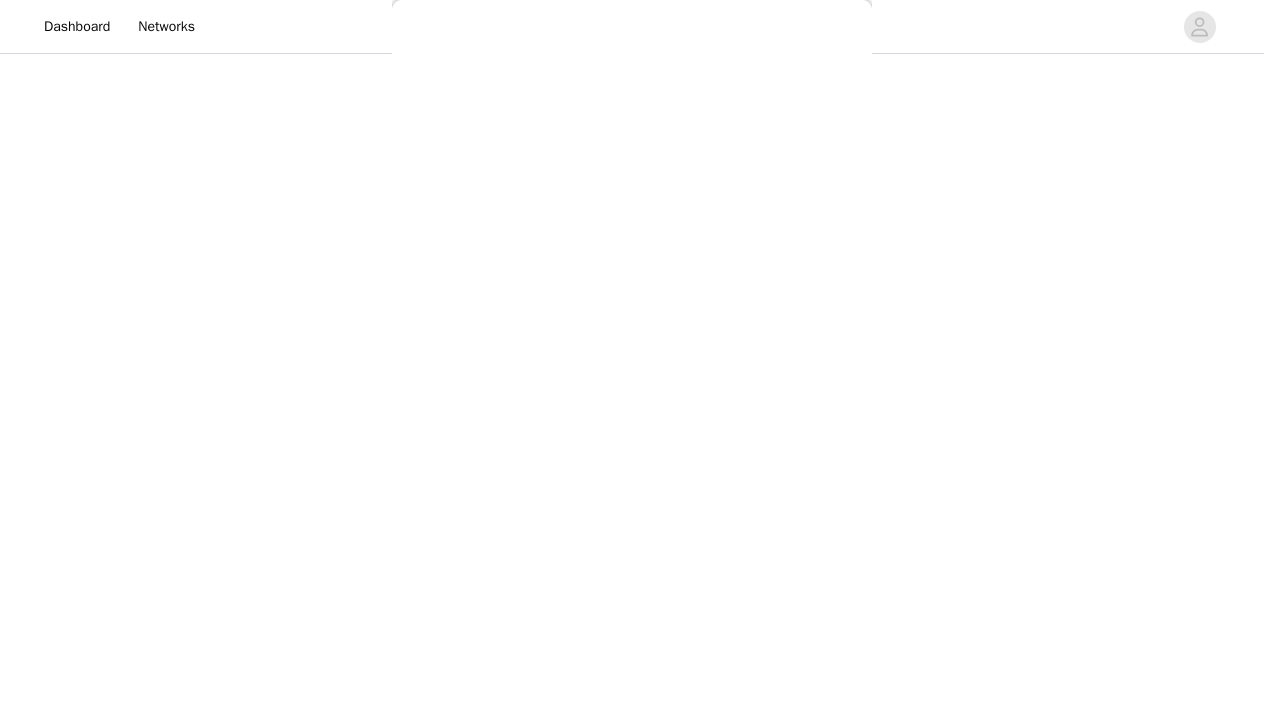 scroll, scrollTop: 238, scrollLeft: 0, axis: vertical 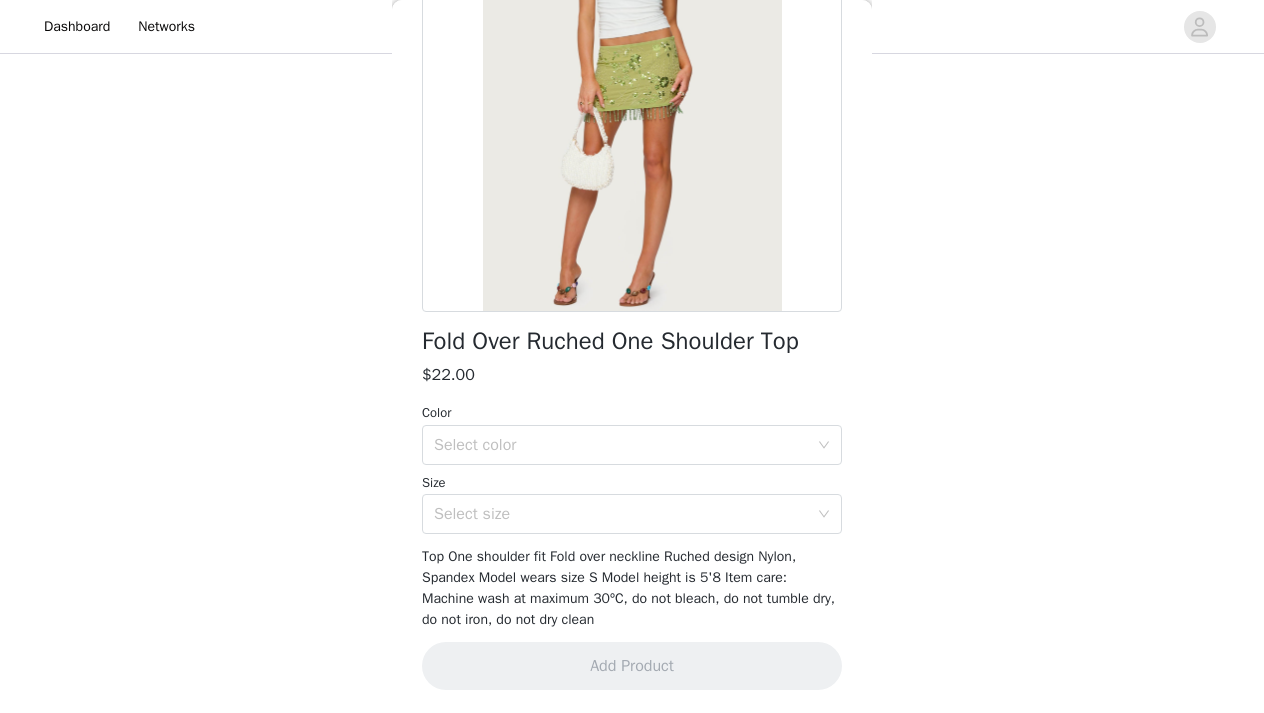 click on "Back     Fold Over Ruched One Shoulder Top       $22.00         Color   Select color Size   Select size   Top One shoulder fit Fold over neckline Ruched design Nylon, Spandex Model wears size S Model height is 5'8 Item care: Machine wash at maximum 30ºC, do not bleach, do not tumble dry, do not iron, do not dry clean   Add Product" at bounding box center [632, 356] 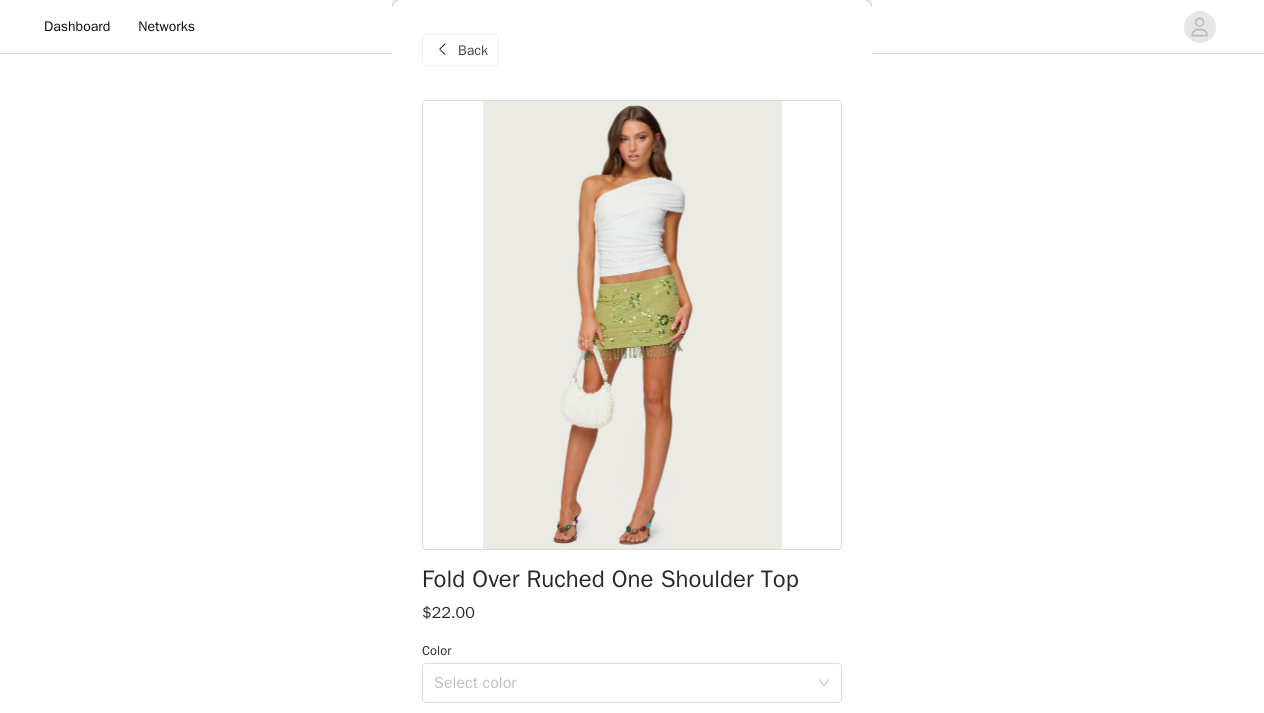 scroll, scrollTop: 0, scrollLeft: 0, axis: both 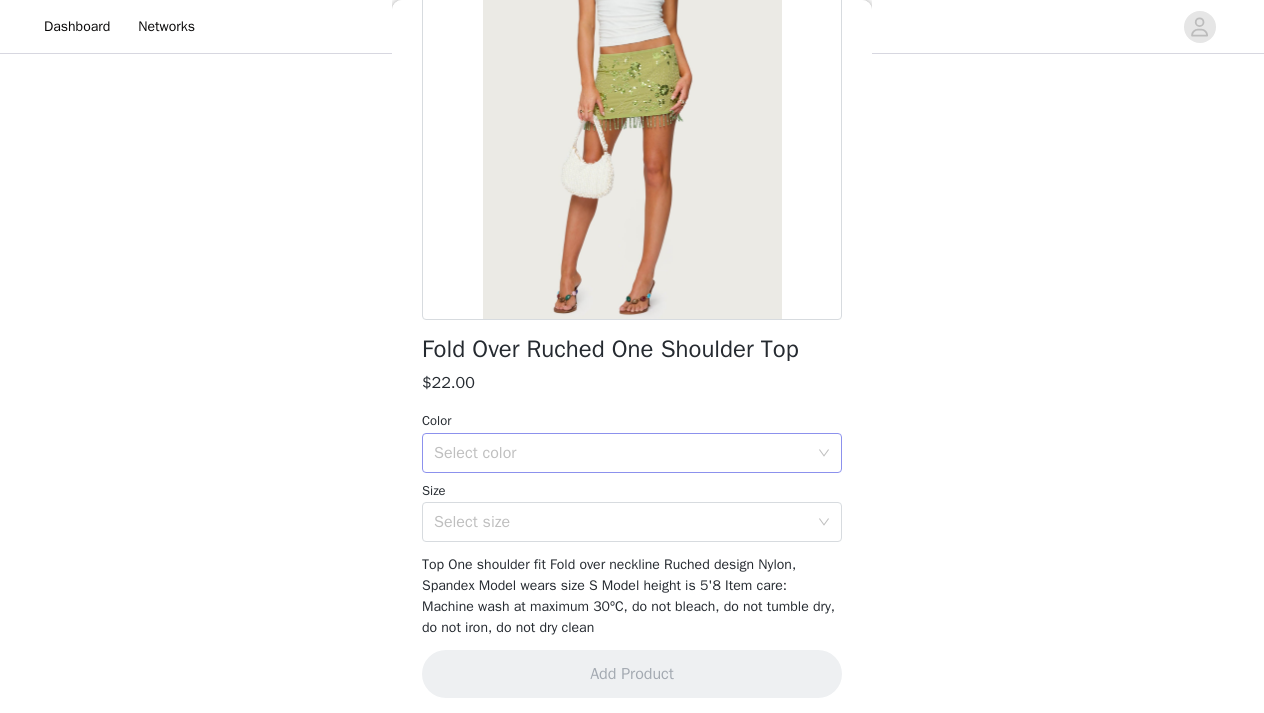 click on "Select color" at bounding box center (621, 453) 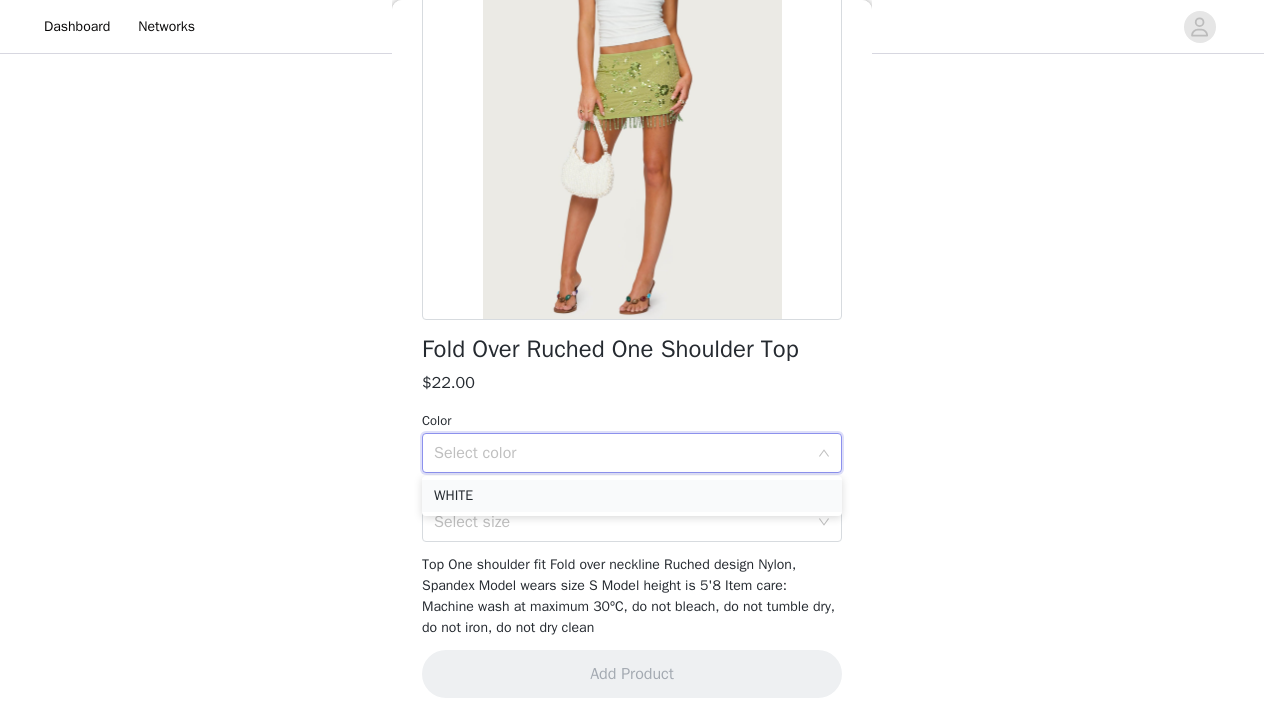 click on "WHITE" at bounding box center [632, 496] 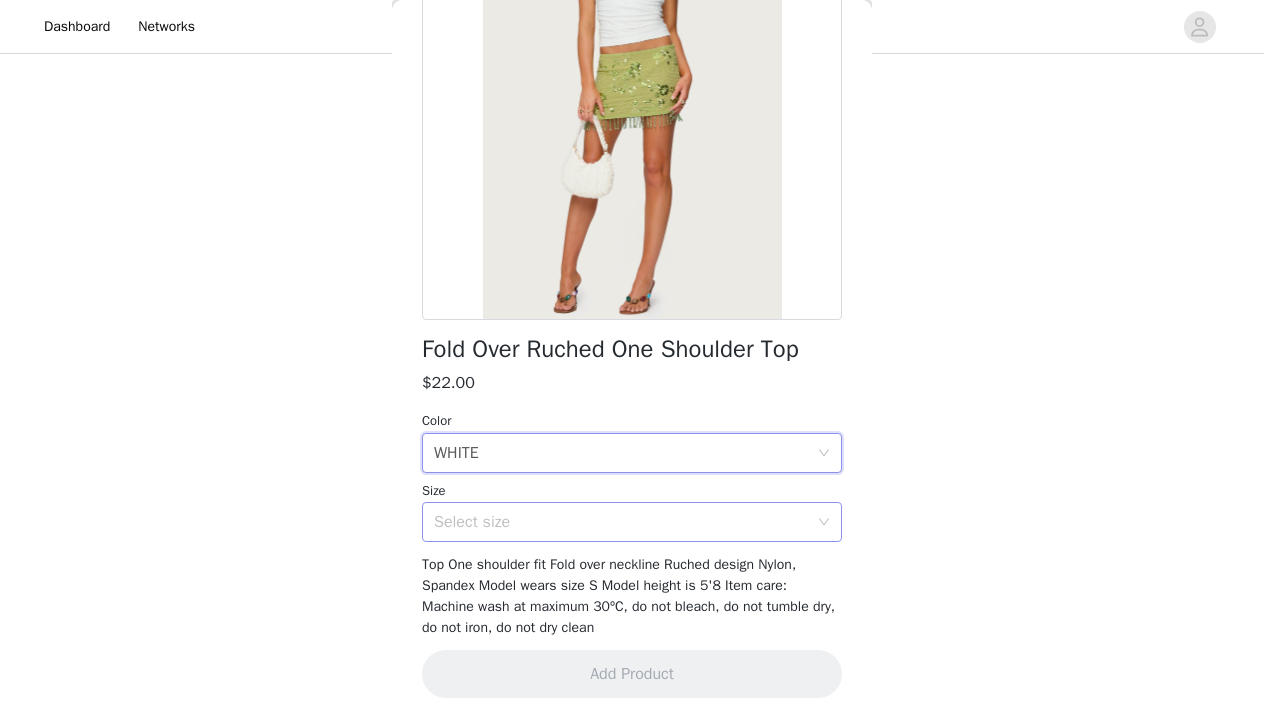 click on "Select size" at bounding box center (621, 522) 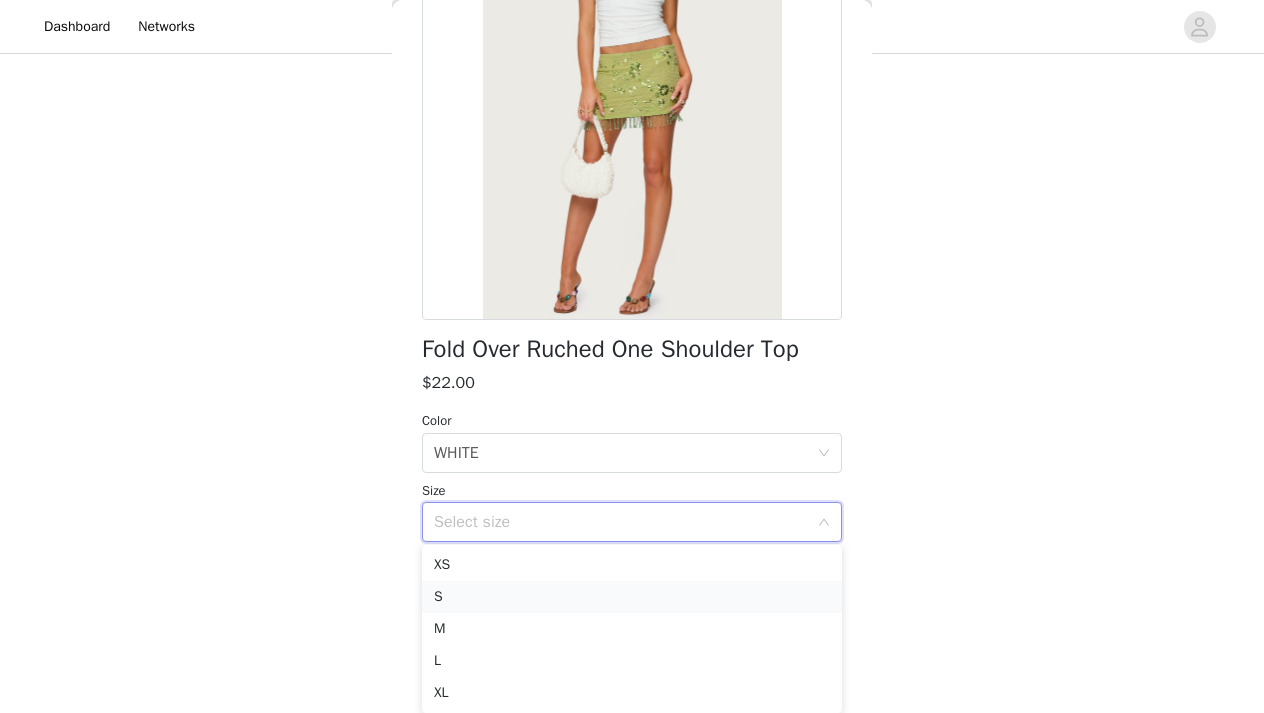 click on "S" at bounding box center [632, 597] 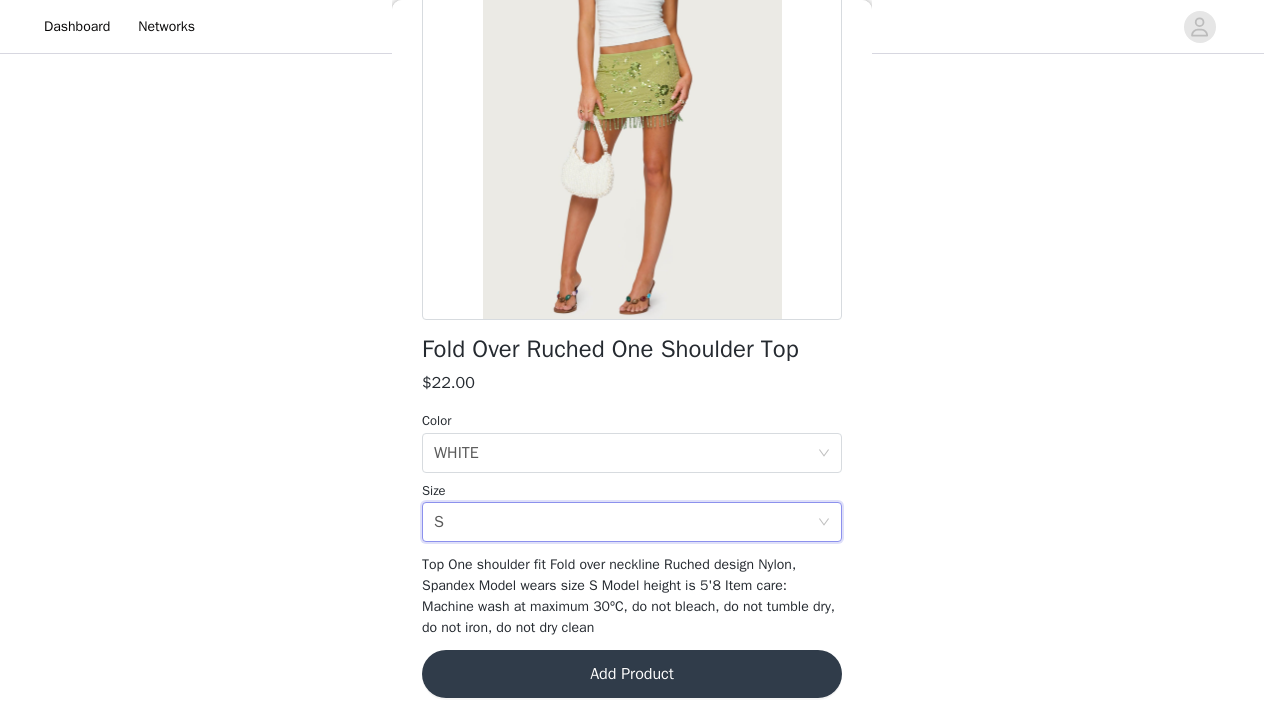 click on "Add Product" at bounding box center [632, 674] 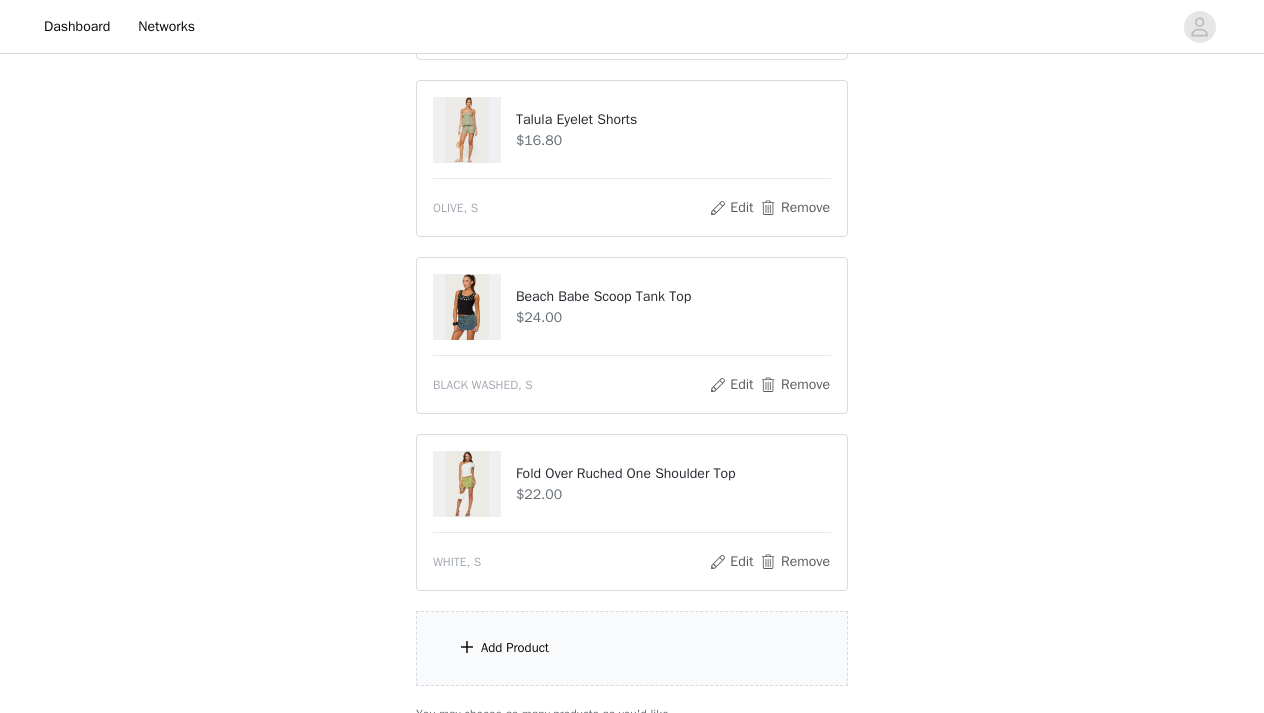 click on "Add Product" at bounding box center (632, 648) 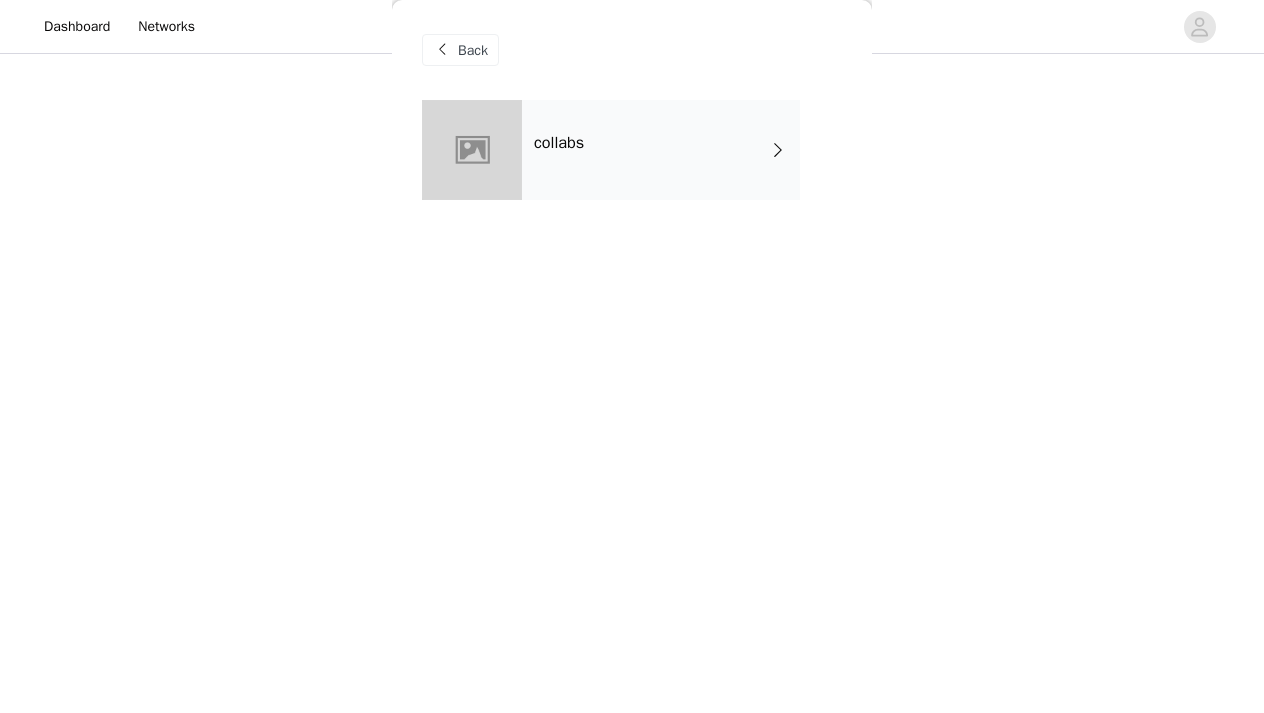 click on "collabs" at bounding box center [661, 150] 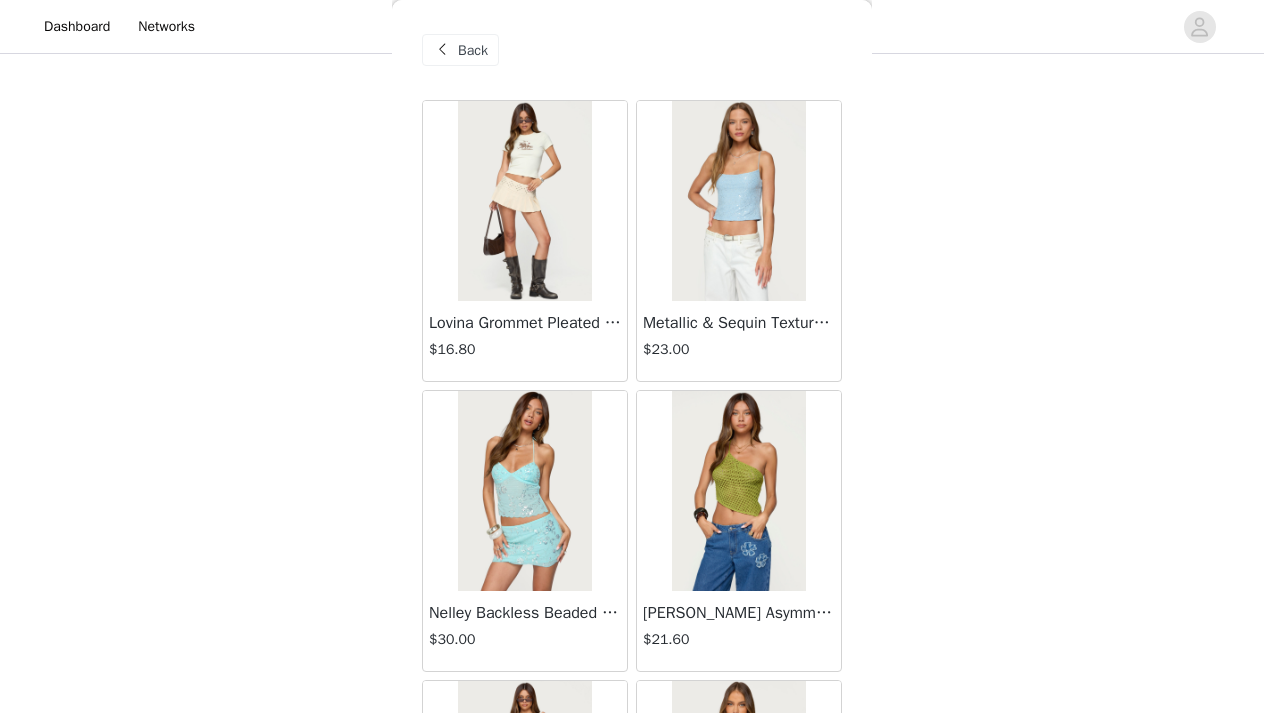 click on "Back       Lovina Grommet Pleated Mini Skort   $16.80       Metallic & Sequin Textured Tank Top   $23.00       Nelley Backless Beaded Sequin Chiffon Top   $30.00       [PERSON_NAME] Asymmetric One Shoulder Crochet Top   $21.60       [PERSON_NAME] Plaid Micro Shorts   $25.00       [PERSON_NAME] Floral Texured Sheer Halter Top   $23.00       Maree Bead V Neck Top   $19.00       Maree Bead Cut Out Mini Skirt   $17.00       [PERSON_NAME] Cut Out Halter Top   $24.00       Juney Pinstripe Tailored Button Up Shirt   $30.00       Avenly Striped Tie Front Babydoll Top   $23.00       [PERSON_NAME] Studded Grommet Tube Top   $25.00       Avalai Linen Look Mini Skort   $32.00       Beaded Deep Cowl Neck Backless Top   $31.00       Frayed Pleated Denim Mini Skort   $16.00       Klay Linen Look Pleated Mini Skort   $14.40       Contrast Lace Asymmetric Off Shoulder Top   $14.40       [PERSON_NAME] Split Front Sheer Mesh Top   $24.00       Zigzag Stripe Shorts   $19.00       Astra Beaded Sheer Strapless Top   $33.00     Load More" at bounding box center [632, 356] 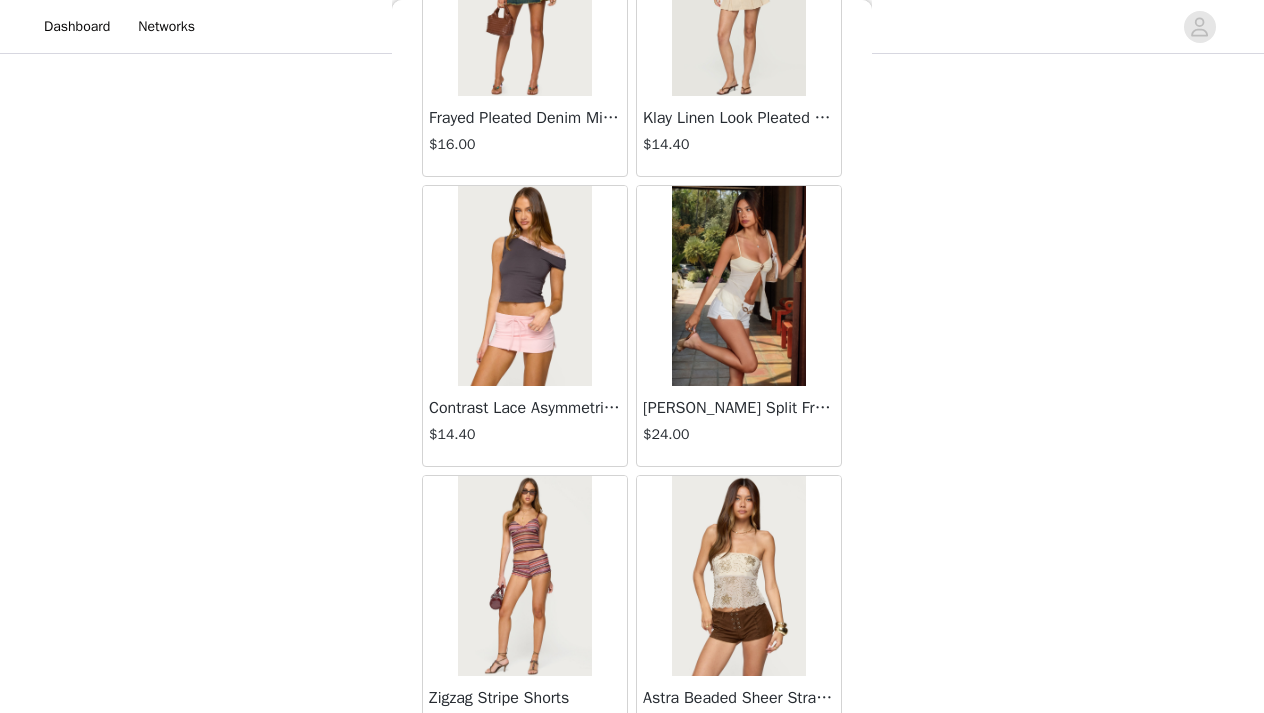 scroll, scrollTop: 2347, scrollLeft: 0, axis: vertical 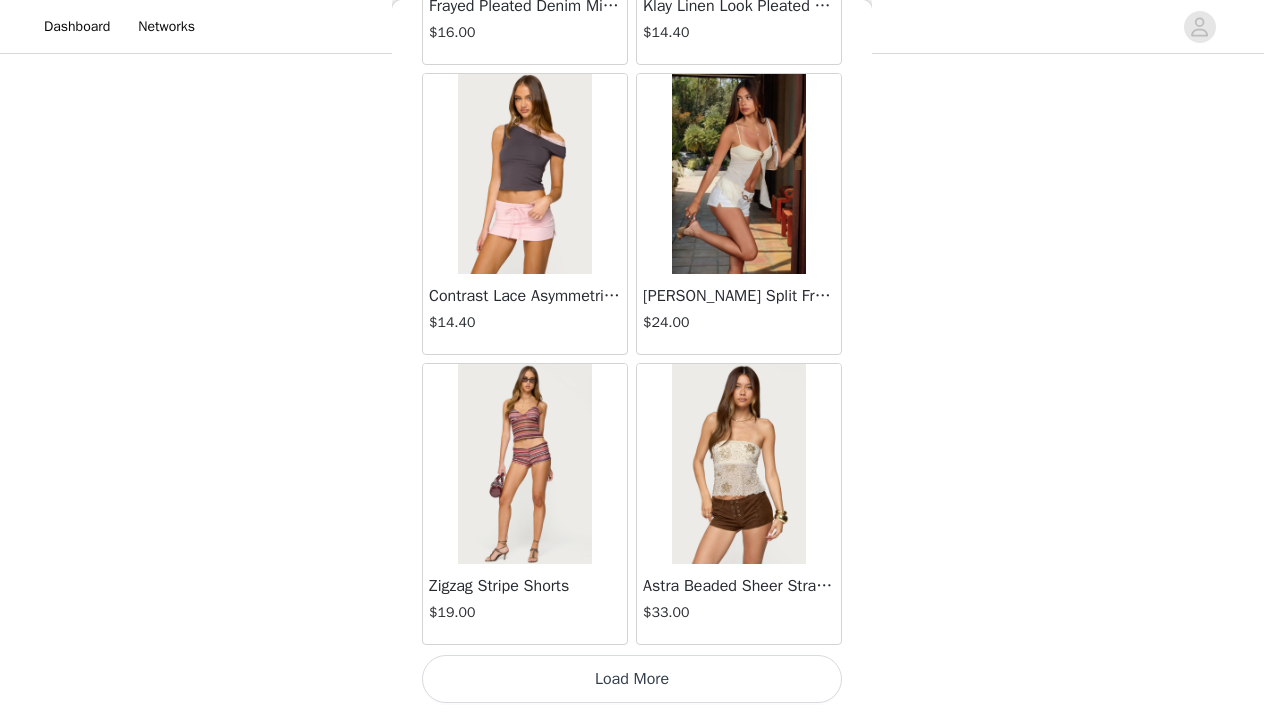 click on "Load More" at bounding box center (632, 679) 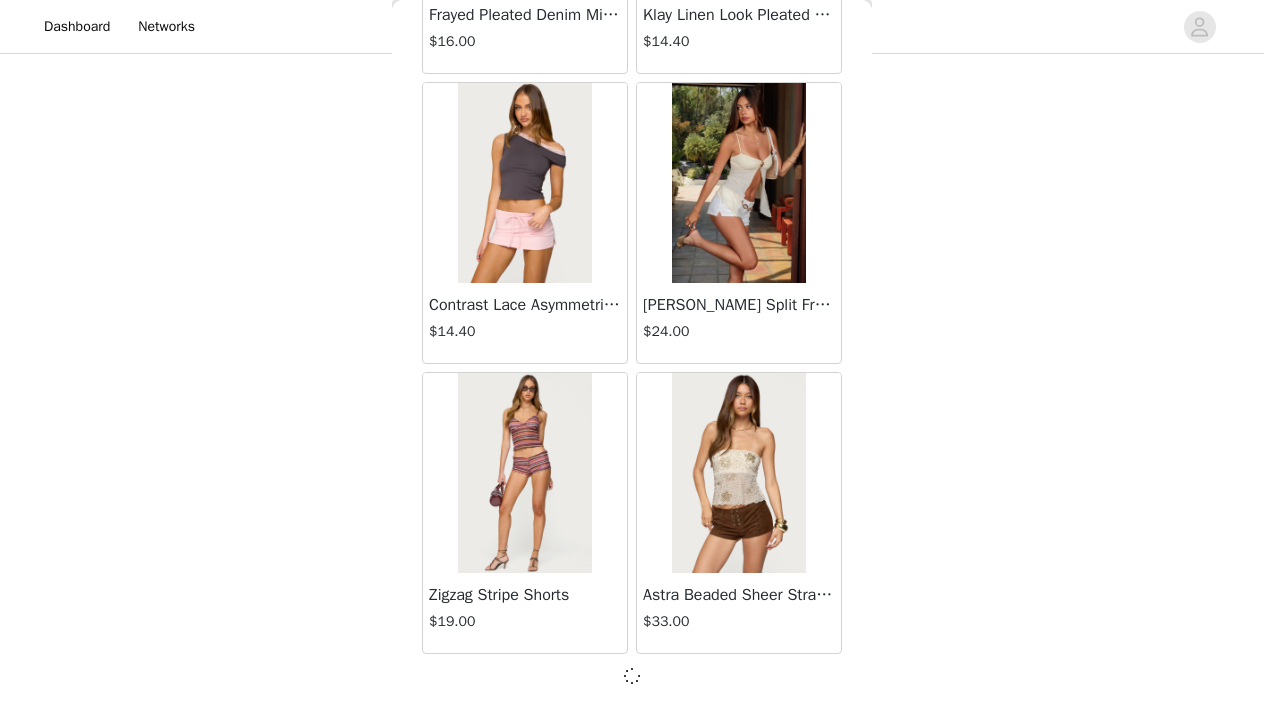 scroll, scrollTop: 2338, scrollLeft: 0, axis: vertical 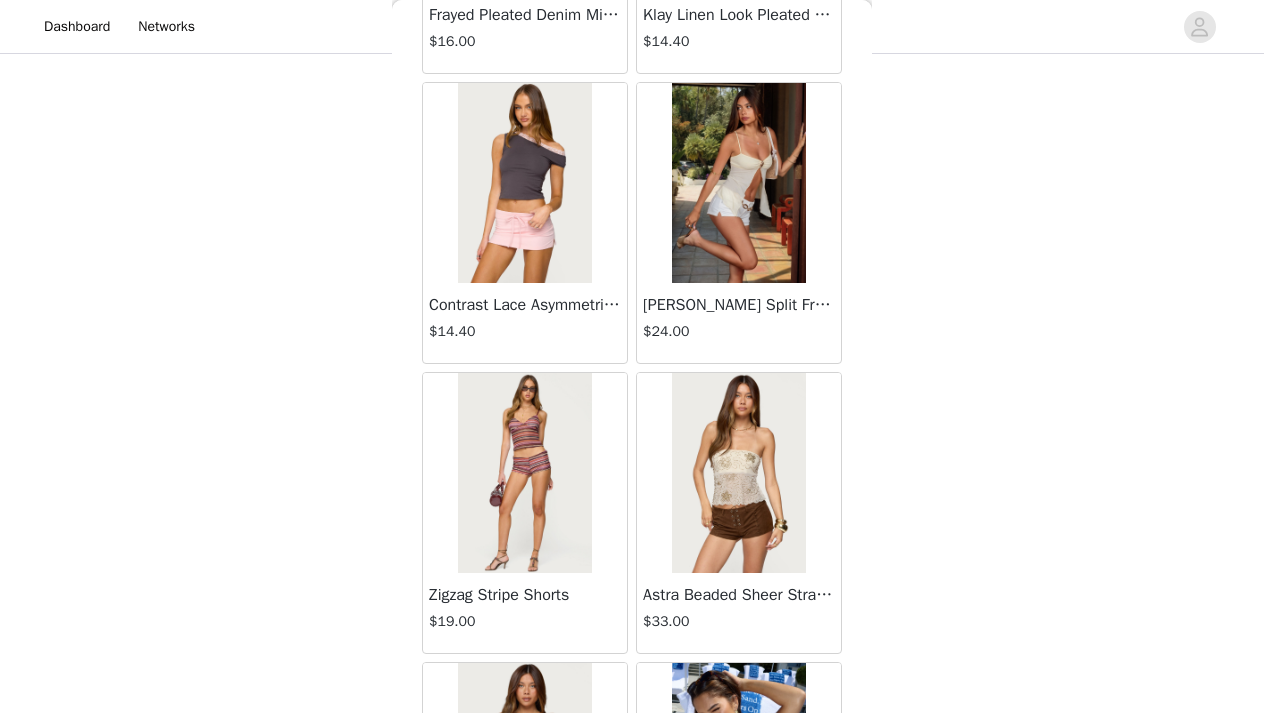 click on "Back       Lovina Grommet Pleated Mini Skort   $16.80       Metallic & Sequin Textured Tank Top   $23.00       Nelley Backless Beaded Sequin Chiffon Top   $30.00       [PERSON_NAME] Asymmetric One Shoulder Crochet Top   $21.60       [PERSON_NAME] Plaid Micro Shorts   $25.00       [PERSON_NAME] Floral Texured Sheer Halter Top   $23.00       Maree Bead V Neck Top   $19.00       Maree Bead Cut Out Mini Skirt   $17.00       [PERSON_NAME] Cut Out Halter Top   $24.00       Juney Pinstripe Tailored Button Up Shirt   $30.00       Avenly Striped Tie Front Babydoll Top   $23.00       [PERSON_NAME] Studded Grommet Tube Top   $25.00       Avalai Linen Look Mini Skort   $32.00       Beaded Deep Cowl Neck Backless Top   $31.00       Frayed Pleated Denim Mini Skort   $16.00       Klay Linen Look Pleated Mini Skort   $14.40       Contrast Lace Asymmetric Off Shoulder Top   $14.40       [PERSON_NAME] Split Front Sheer Mesh Top   $24.00       Zigzag Stripe Shorts   $19.00       Astra Beaded Sheer Strapless Top   $33.00       Beaded Floral Embroidered Tank Top   $32.00" at bounding box center [632, 356] 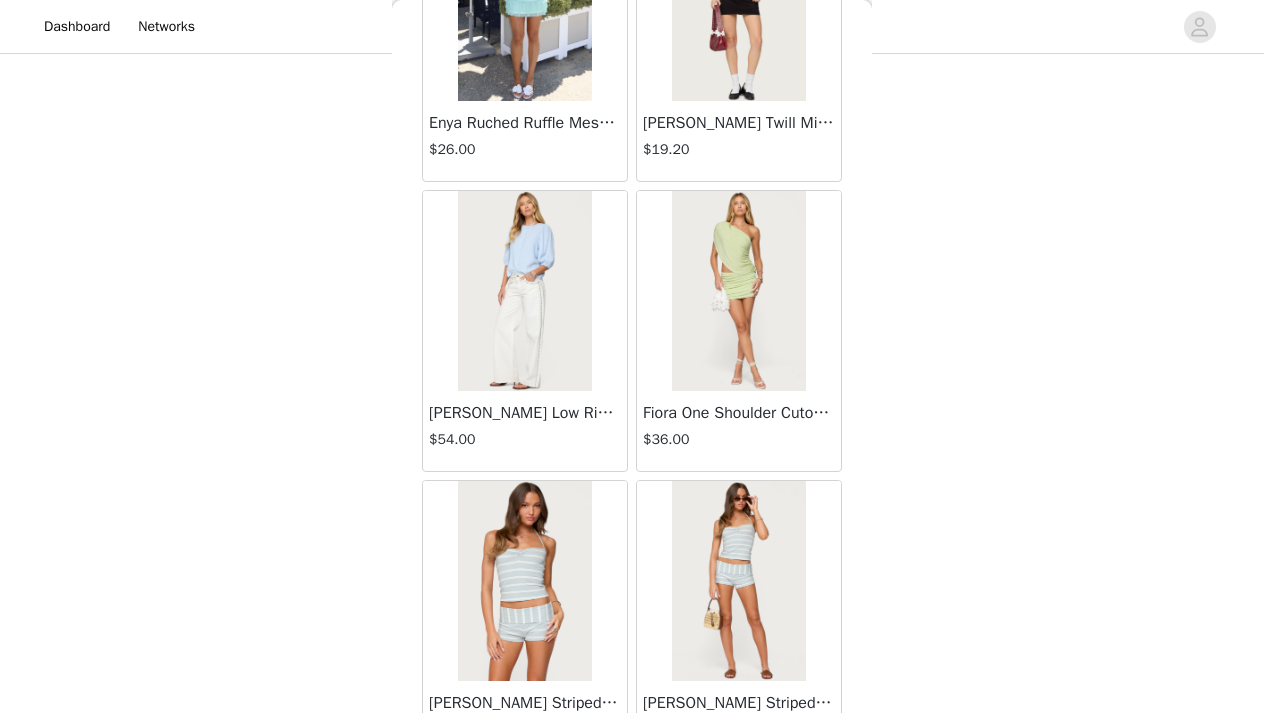 scroll, scrollTop: 5247, scrollLeft: 0, axis: vertical 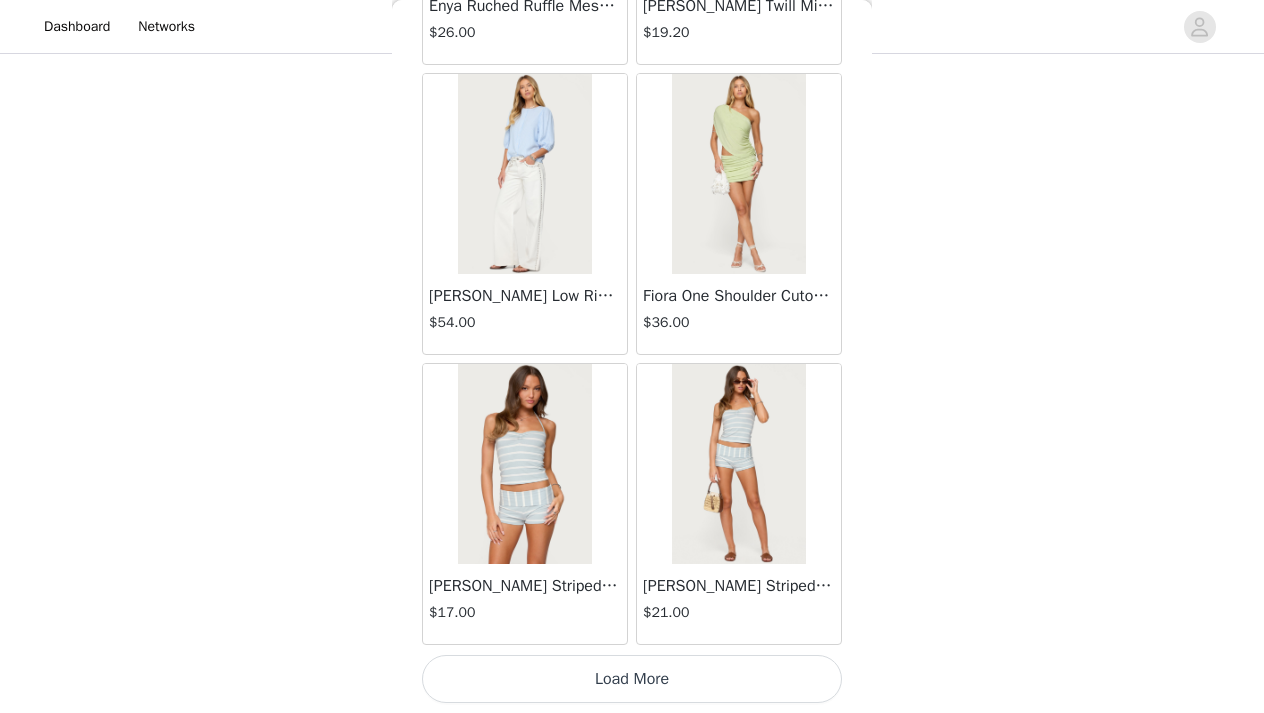click on "Load More" at bounding box center [632, 679] 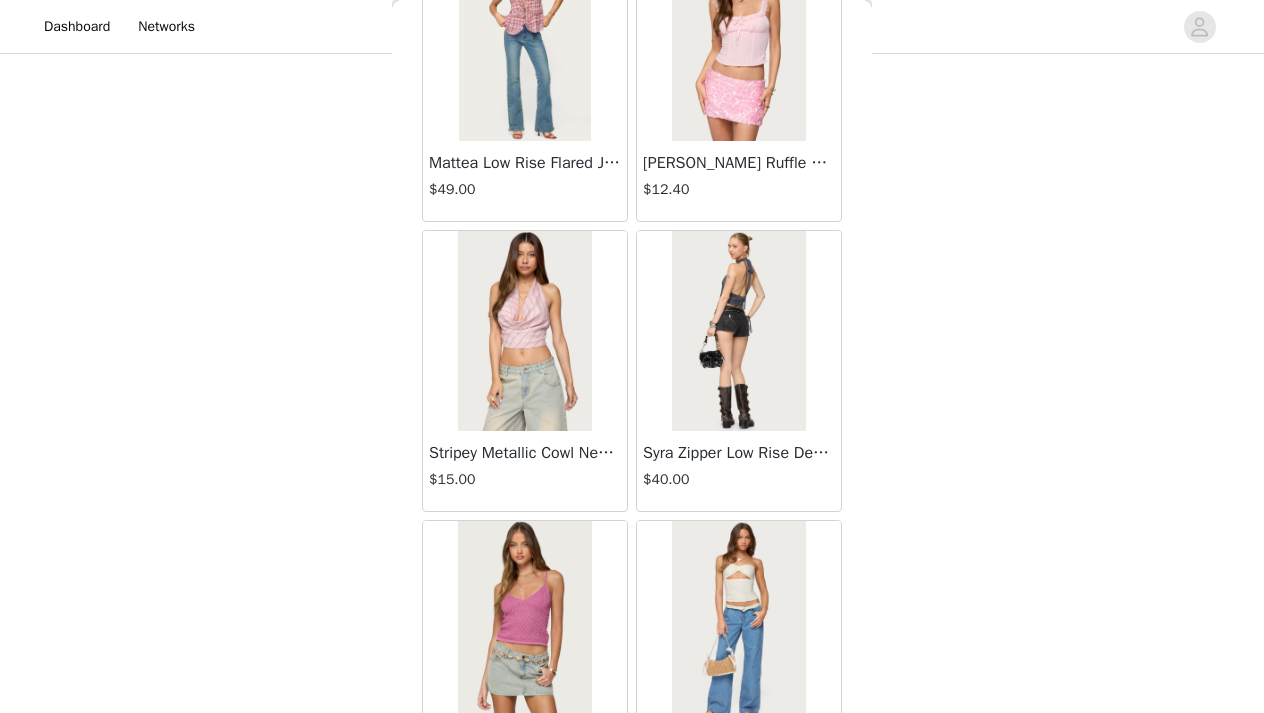 scroll, scrollTop: 8147, scrollLeft: 0, axis: vertical 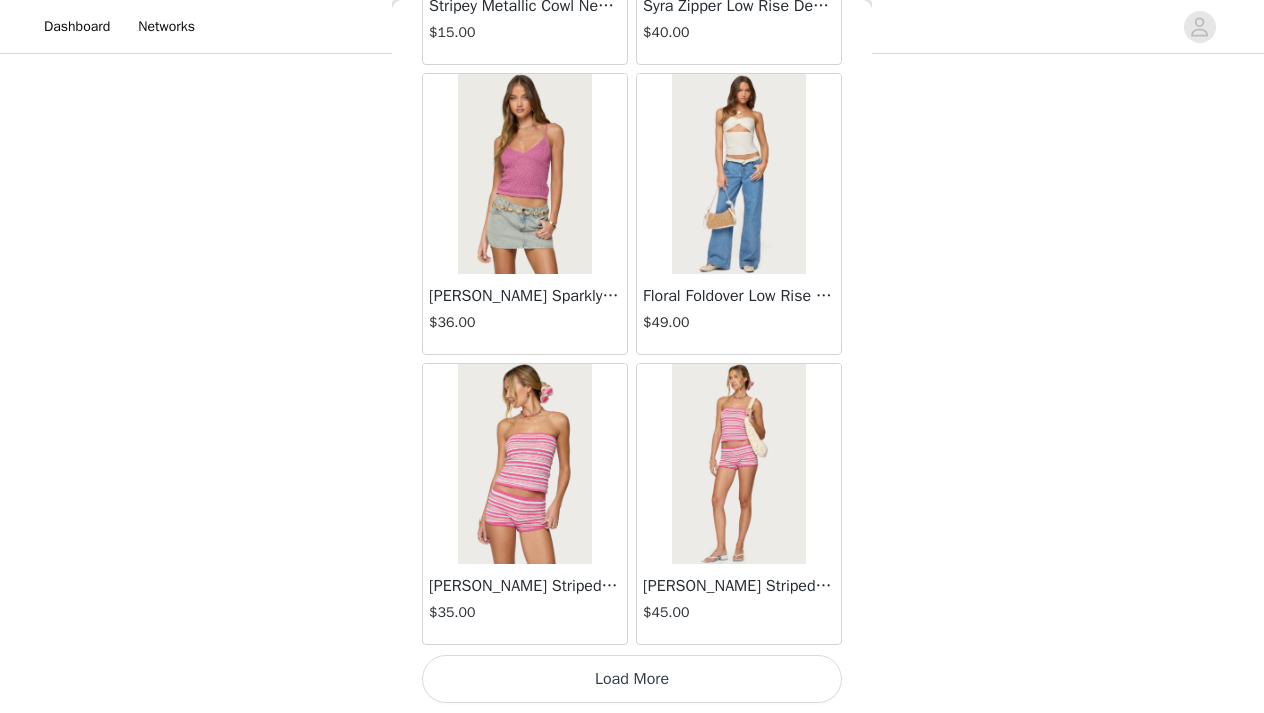 click on "Load More" at bounding box center [632, 679] 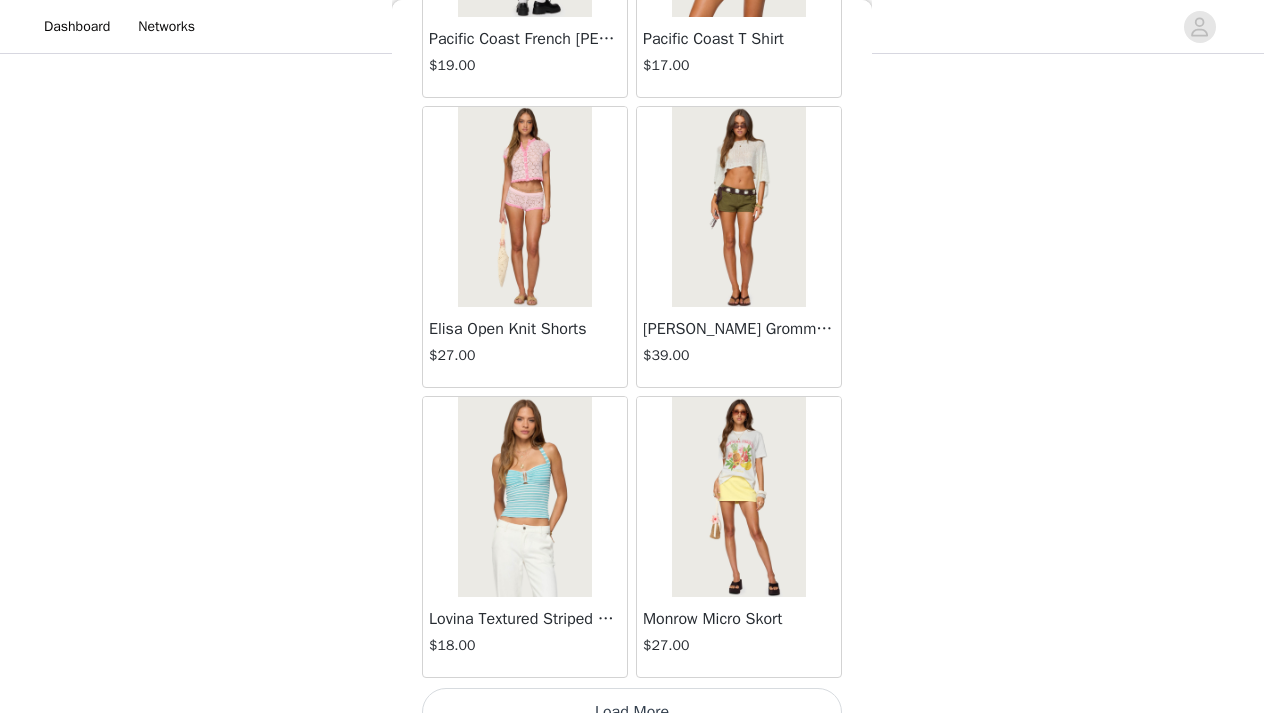 scroll, scrollTop: 11047, scrollLeft: 0, axis: vertical 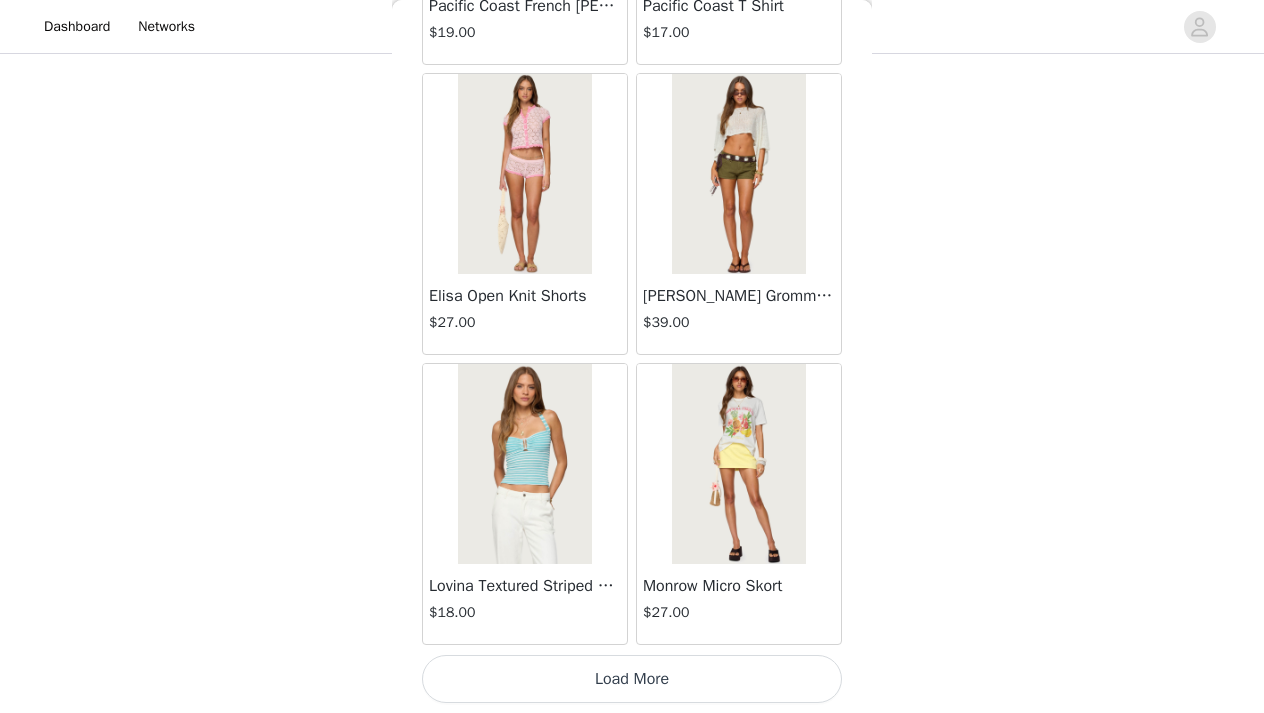 click on "Load More" at bounding box center [632, 679] 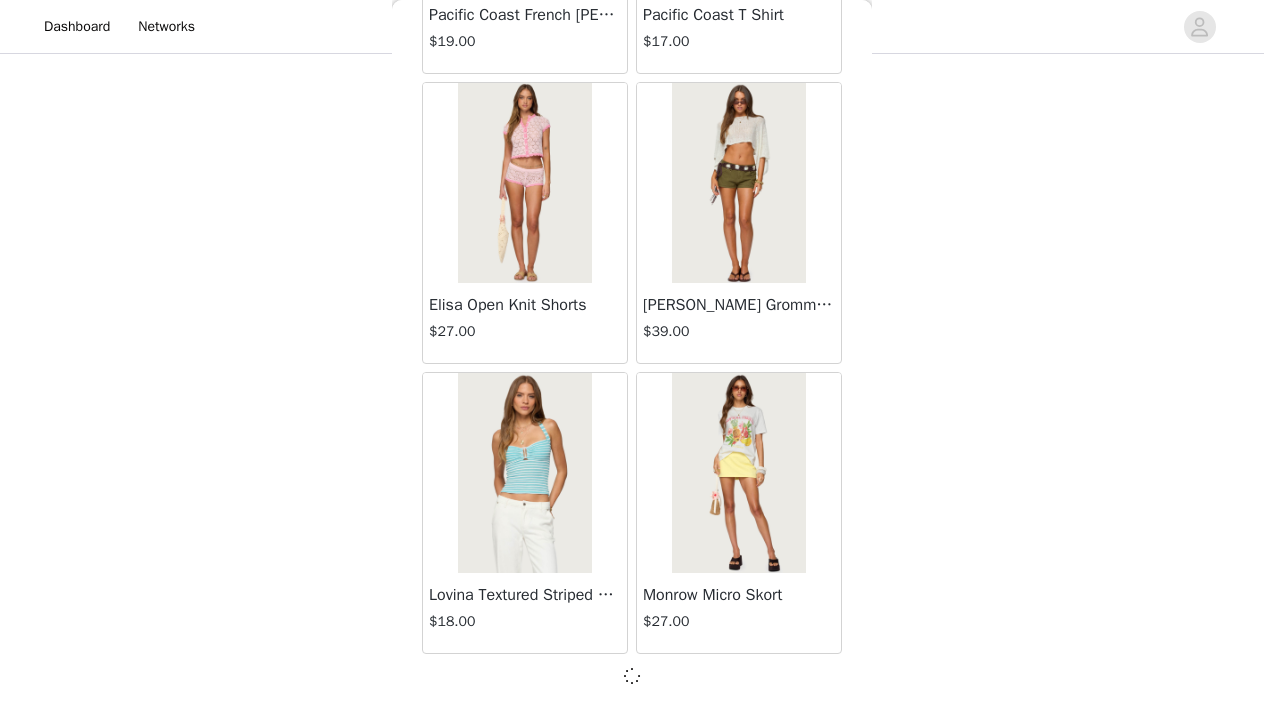 scroll, scrollTop: 11038, scrollLeft: 0, axis: vertical 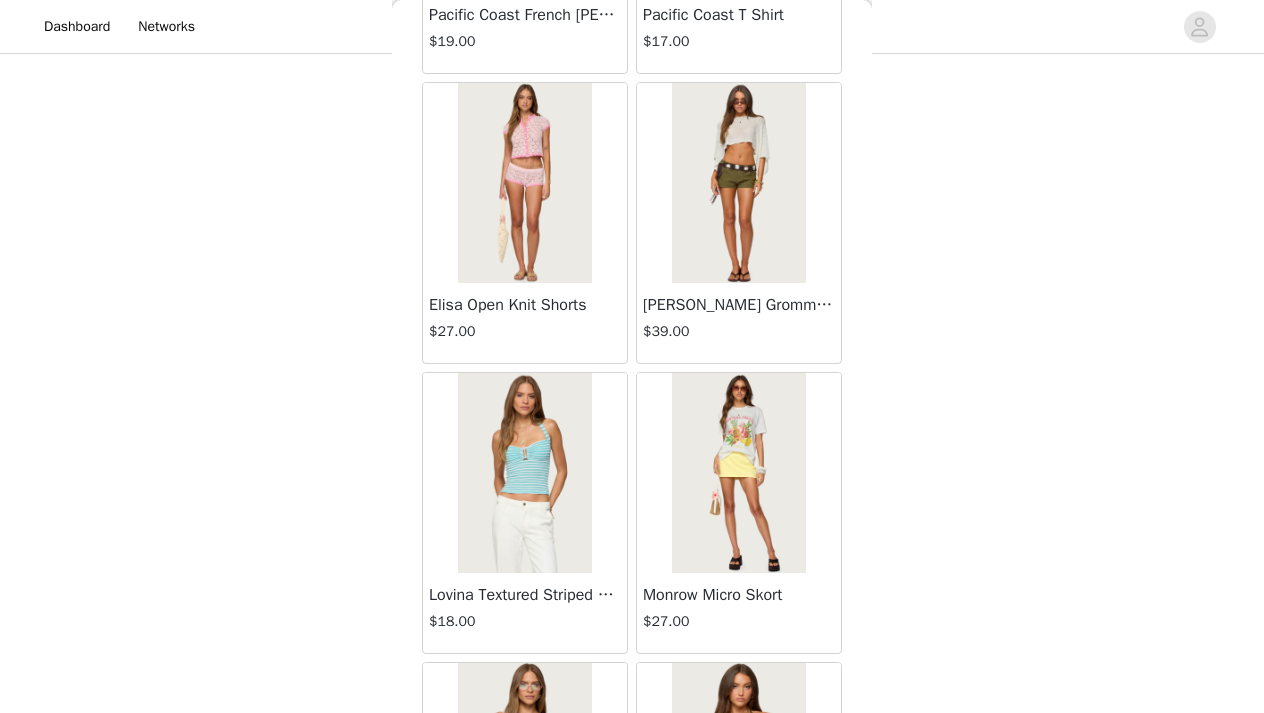 click on "Back       Lovina Grommet Pleated Mini Skort   $16.80       Metallic & Sequin Textured Tank Top   $23.00       Nelley Backless Beaded Sequin Chiffon Top   $30.00       [PERSON_NAME] Asymmetric One Shoulder Crochet Top   $21.60       [PERSON_NAME] Plaid Micro Shorts   $25.00       [PERSON_NAME] Floral Texured Sheer Halter Top   $23.00       Maree Bead V Neck Top   $19.00       Maree Bead Cut Out Mini Skirt   $17.00       [PERSON_NAME] Cut Out Halter Top   $24.00       Juney Pinstripe Tailored Button Up Shirt   $30.00       Avenly Striped Tie Front Babydoll Top   $23.00       [PERSON_NAME] Studded Grommet Tube Top   $25.00       Avalai Linen Look Mini Skort   $32.00       Beaded Deep Cowl Neck Backless Top   $31.00       Frayed Pleated Denim Mini Skort   $16.00       Klay Linen Look Pleated Mini Skort   $14.40       Contrast Lace Asymmetric Off Shoulder Top   $14.40       [PERSON_NAME] Split Front Sheer Mesh Top   $24.00       Zigzag Stripe Shorts   $19.00       Astra Beaded Sheer Strapless Top   $33.00       Beaded Floral Embroidered Tank Top   $32.00" at bounding box center (632, 356) 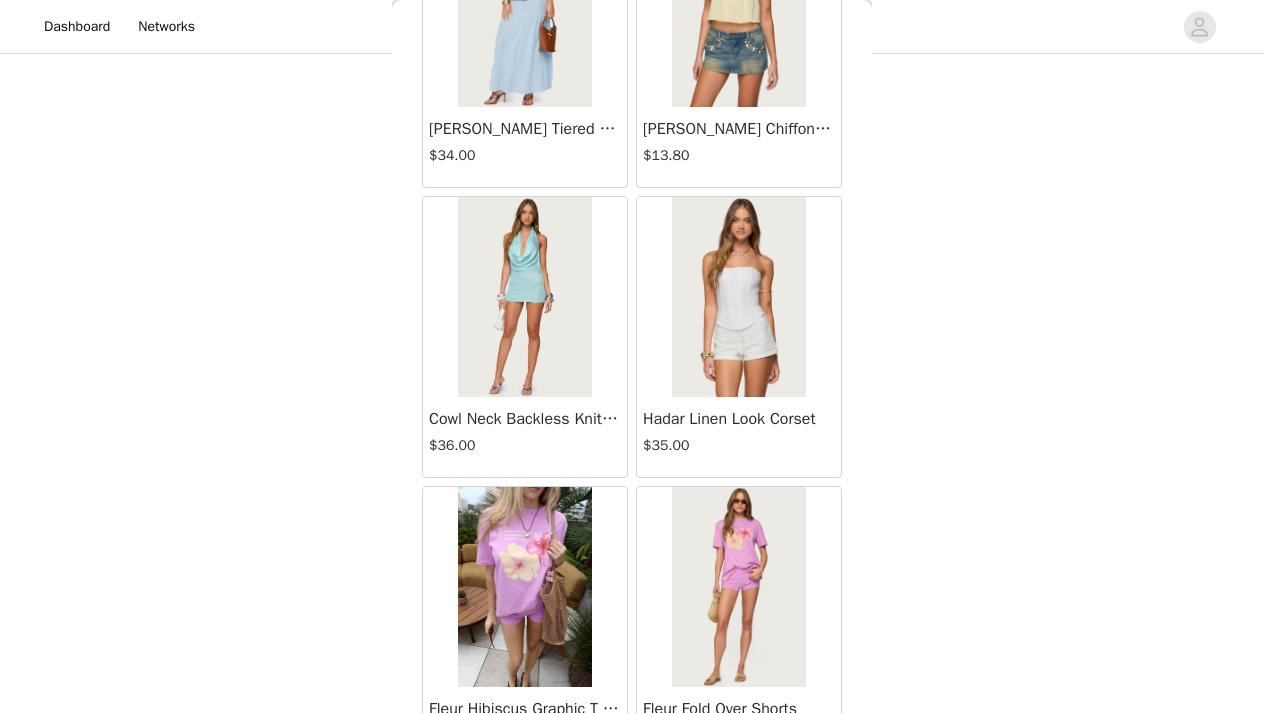 scroll, scrollTop: 13947, scrollLeft: 0, axis: vertical 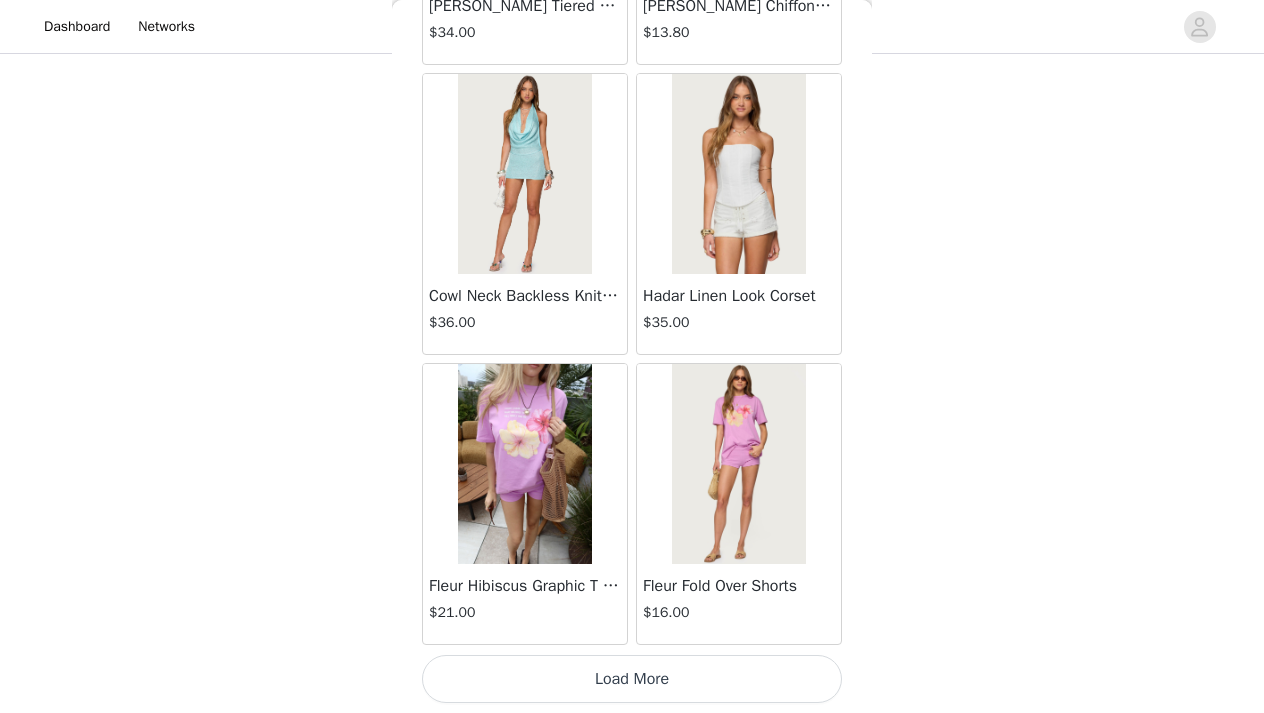 click on "Load More" at bounding box center (632, 679) 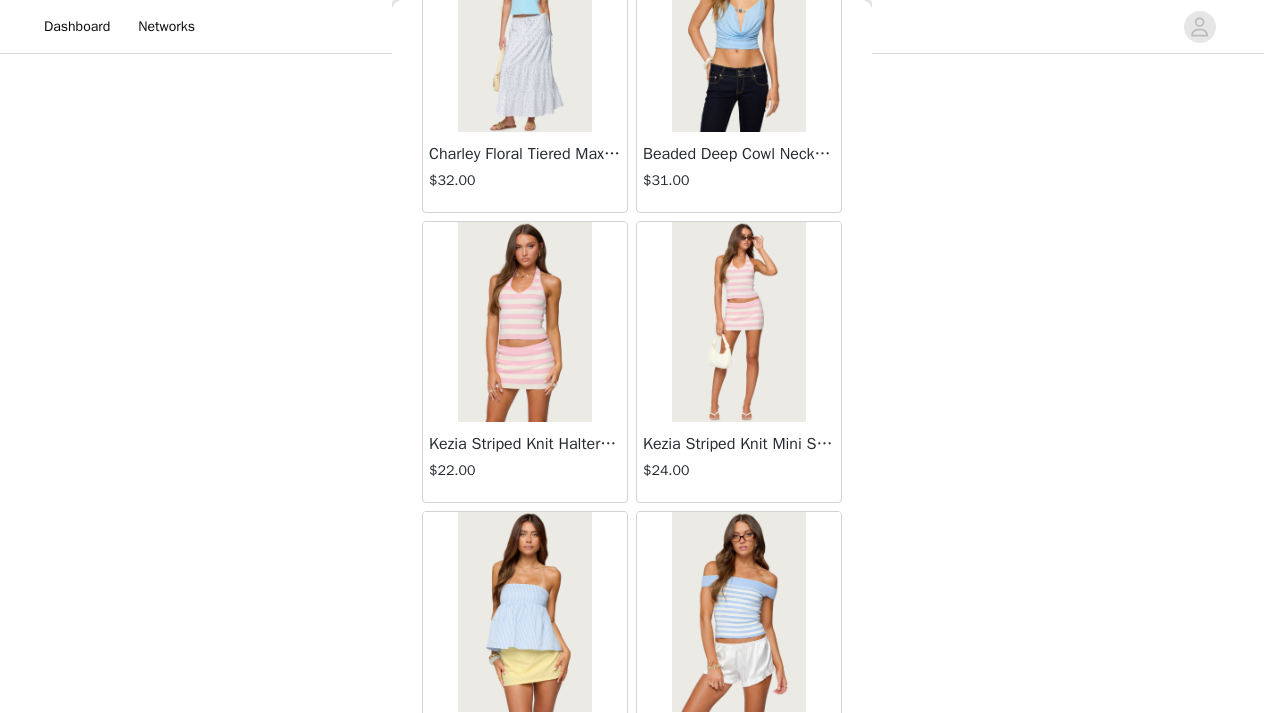 scroll, scrollTop: 16625, scrollLeft: 0, axis: vertical 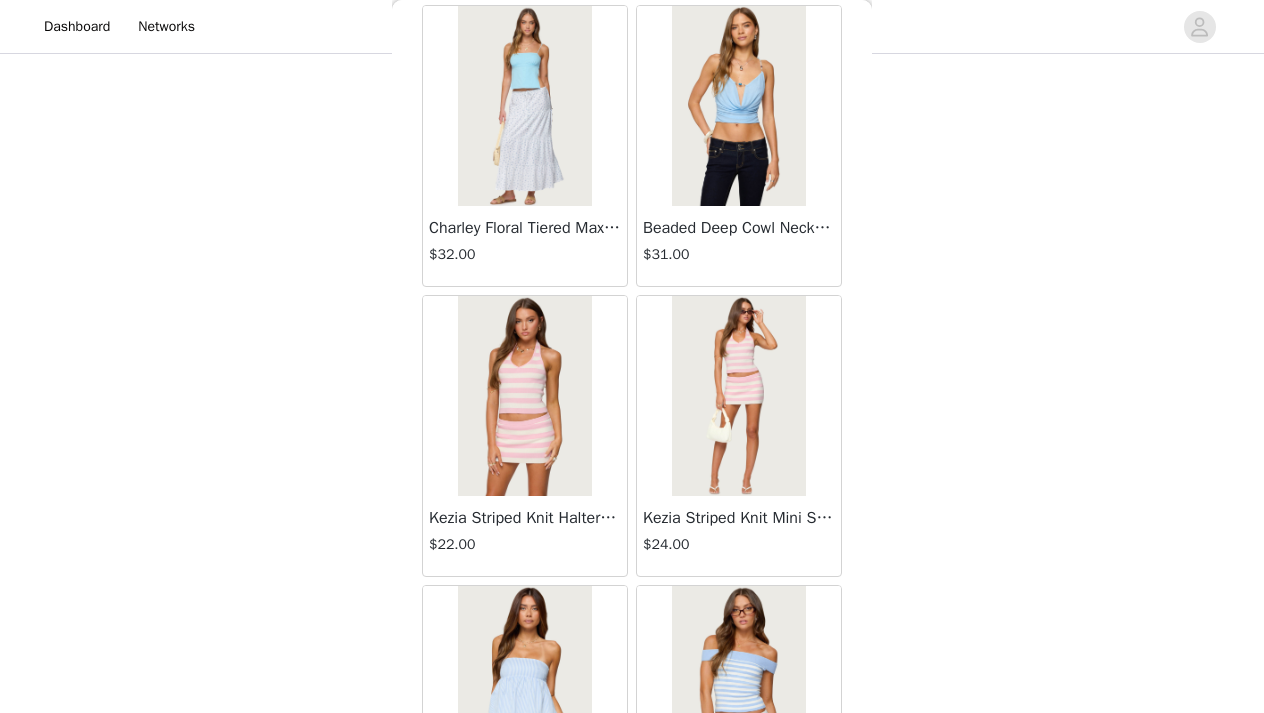 click on "Charley Floral Tiered Maxi Skirt   $32.00" at bounding box center [525, 246] 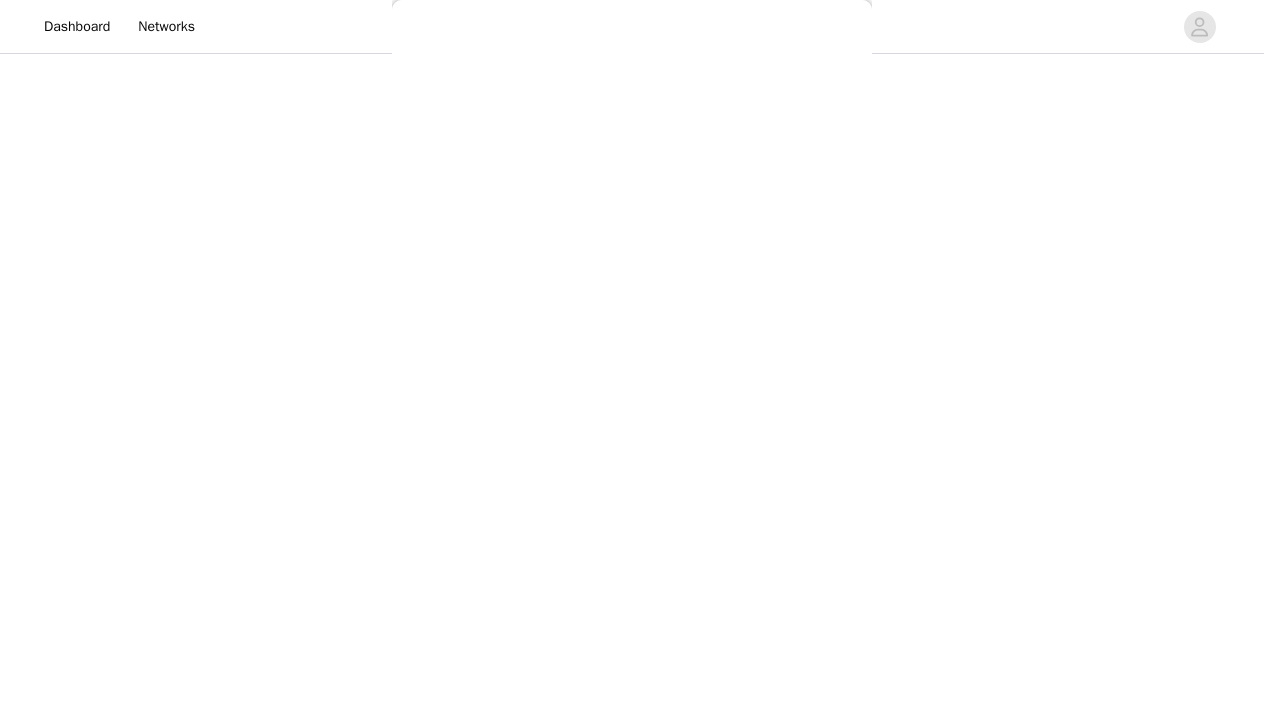 scroll, scrollTop: 0, scrollLeft: 0, axis: both 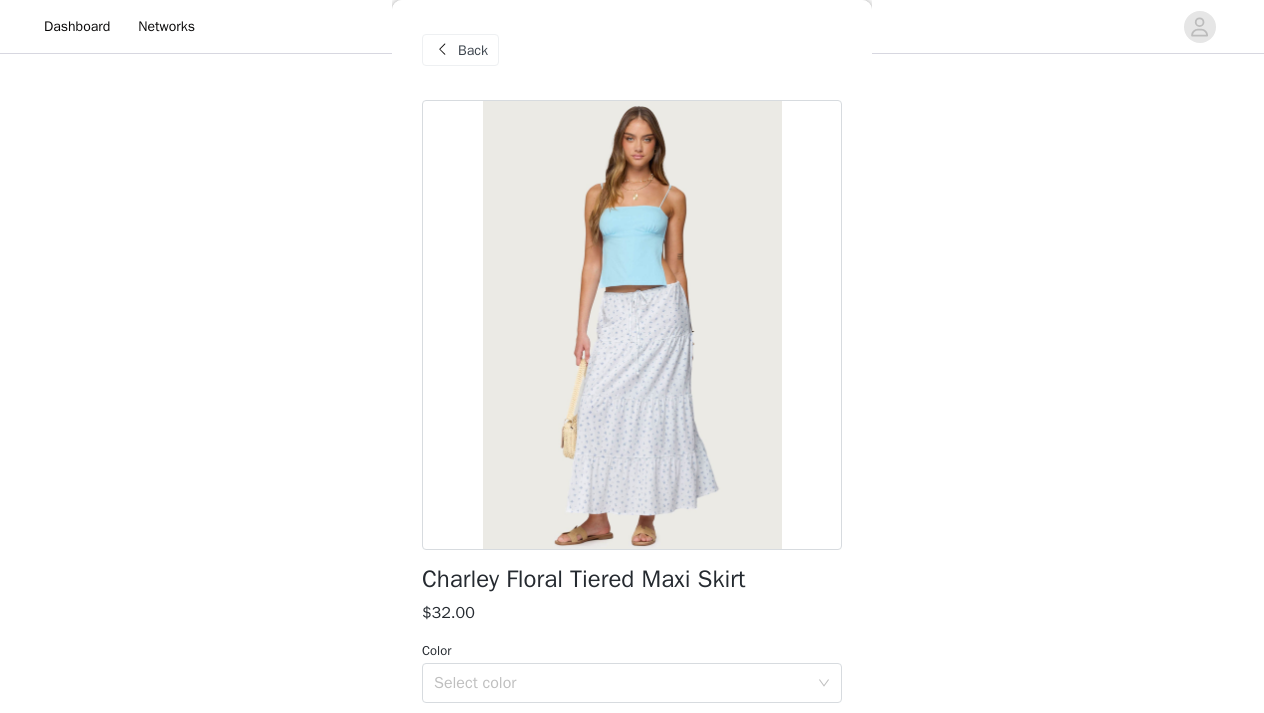 click at bounding box center [632, 325] 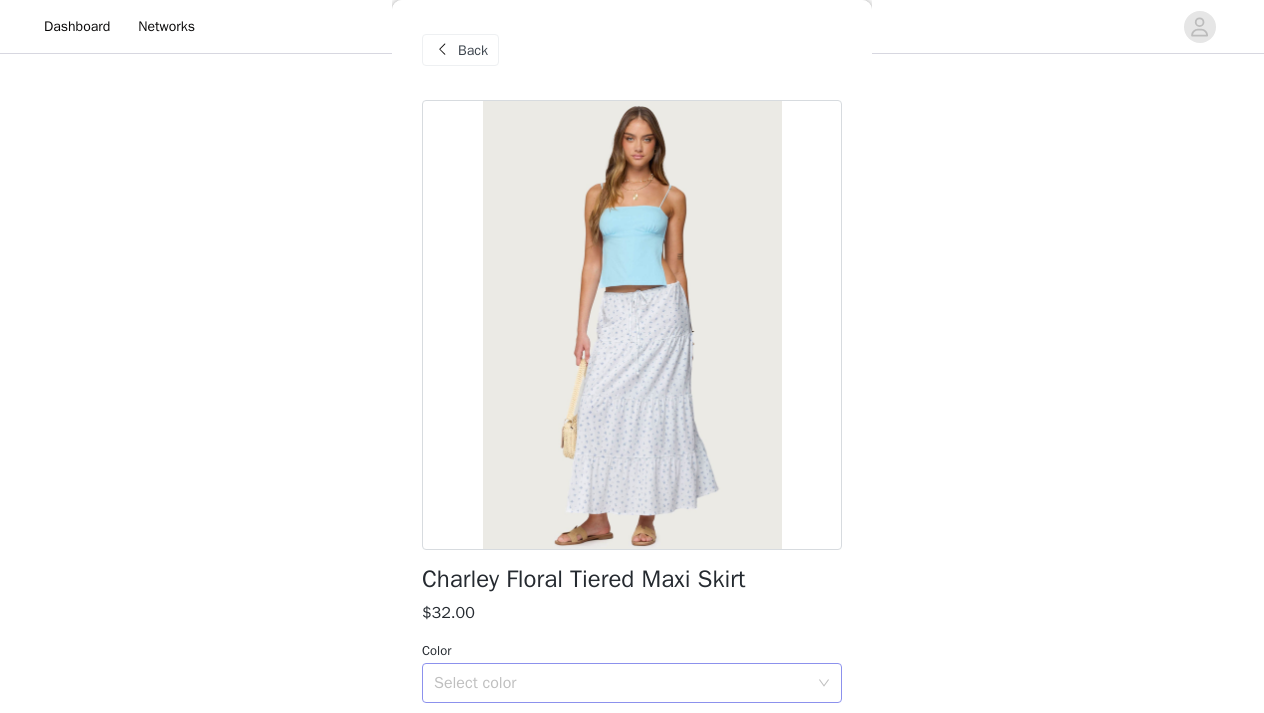 click on "Select color" at bounding box center (625, 683) 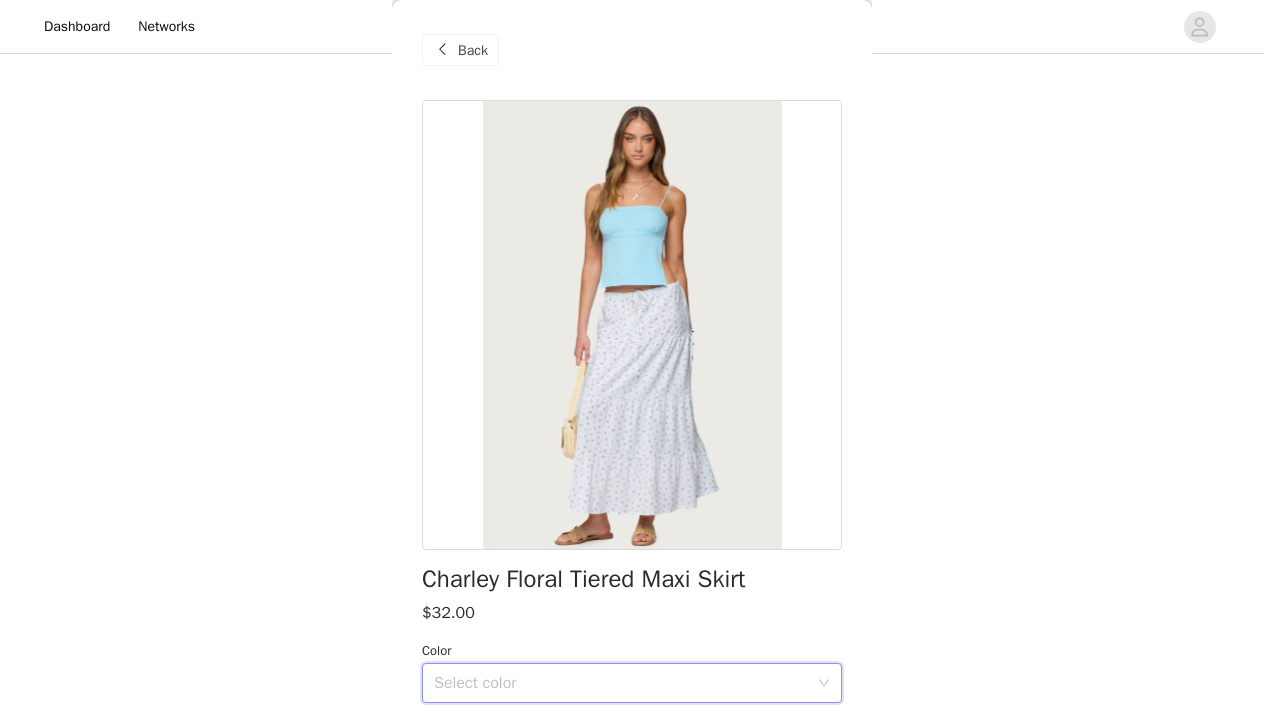 click on "Back     Charley Floral Tiered Maxi Skirt       $32.00         Color   Select color Size   Select size   Maxi skirt Adjustable tie waist Tiered design Floral print Cotton, Lyocell, Polyester, Spandex Model wears size S Model height is 5'10 Item care: Machine wash at maximum 30ºC, wash with similar colors, do not bleach, do not tumble dry, iron at a maximum of 110ºC, do not dry clean   Add Product" at bounding box center (632, 356) 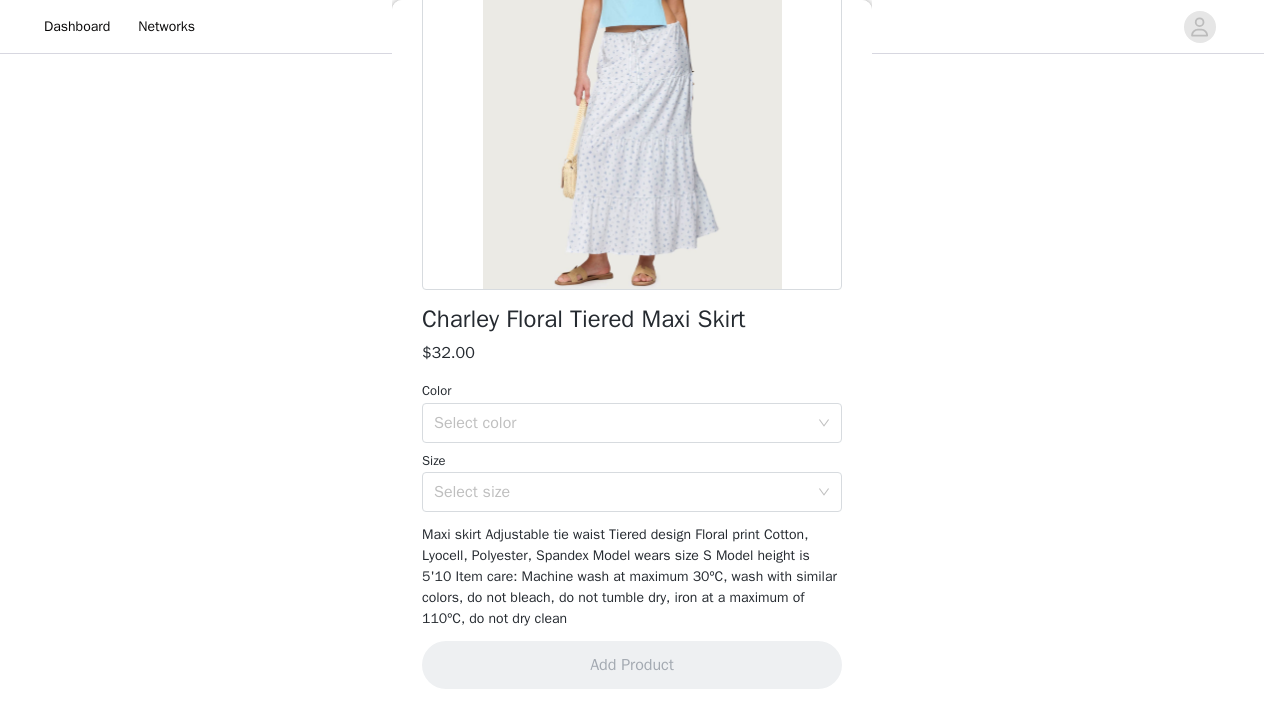 scroll, scrollTop: 259, scrollLeft: 0, axis: vertical 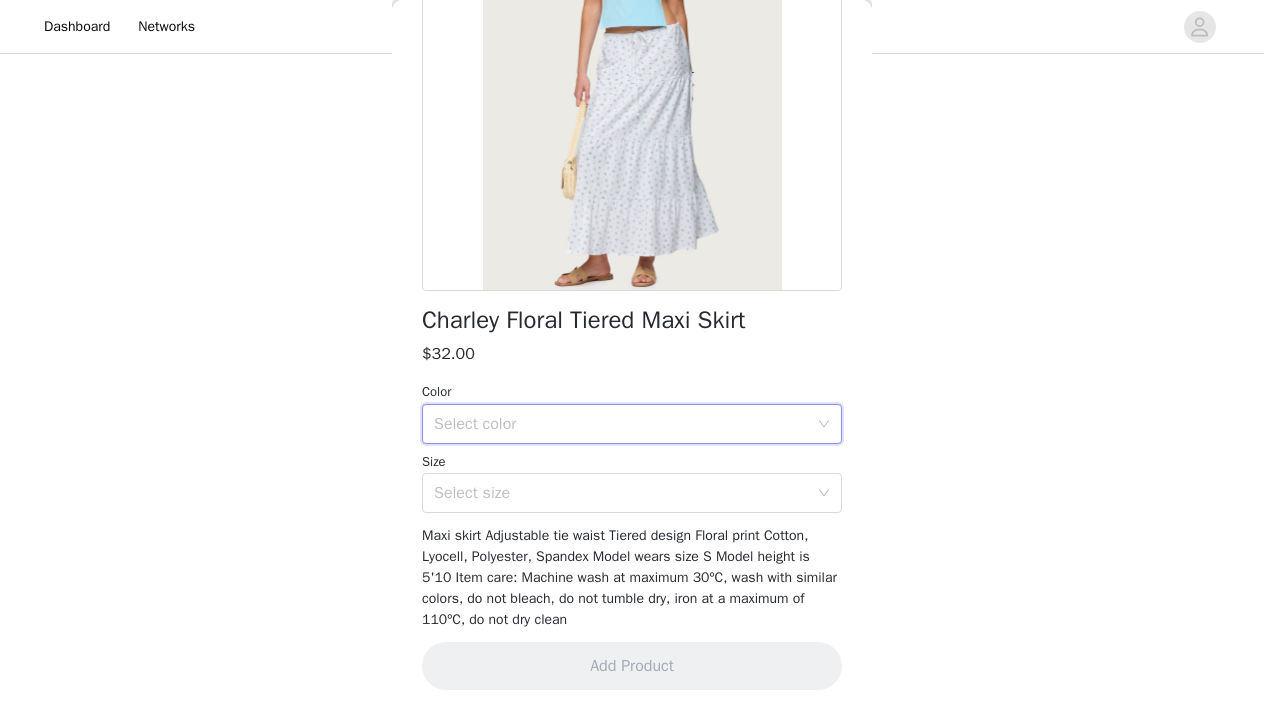 click 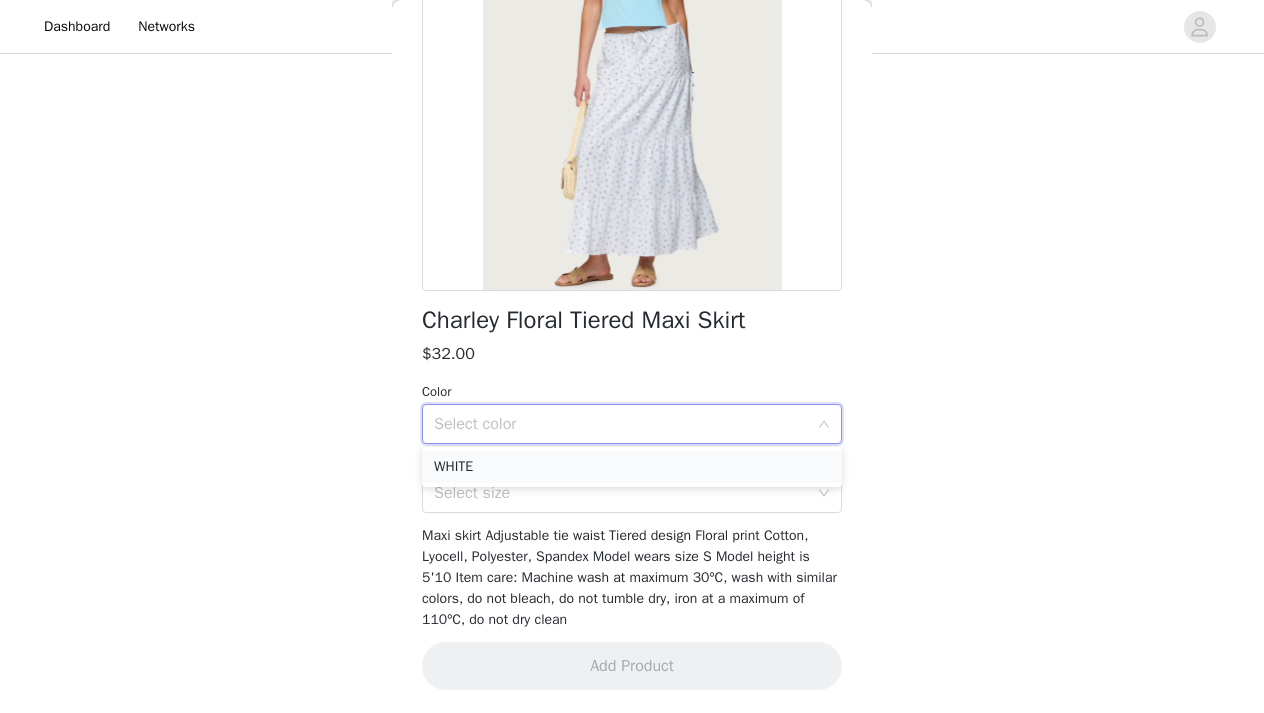 click on "WHITE" at bounding box center (632, 467) 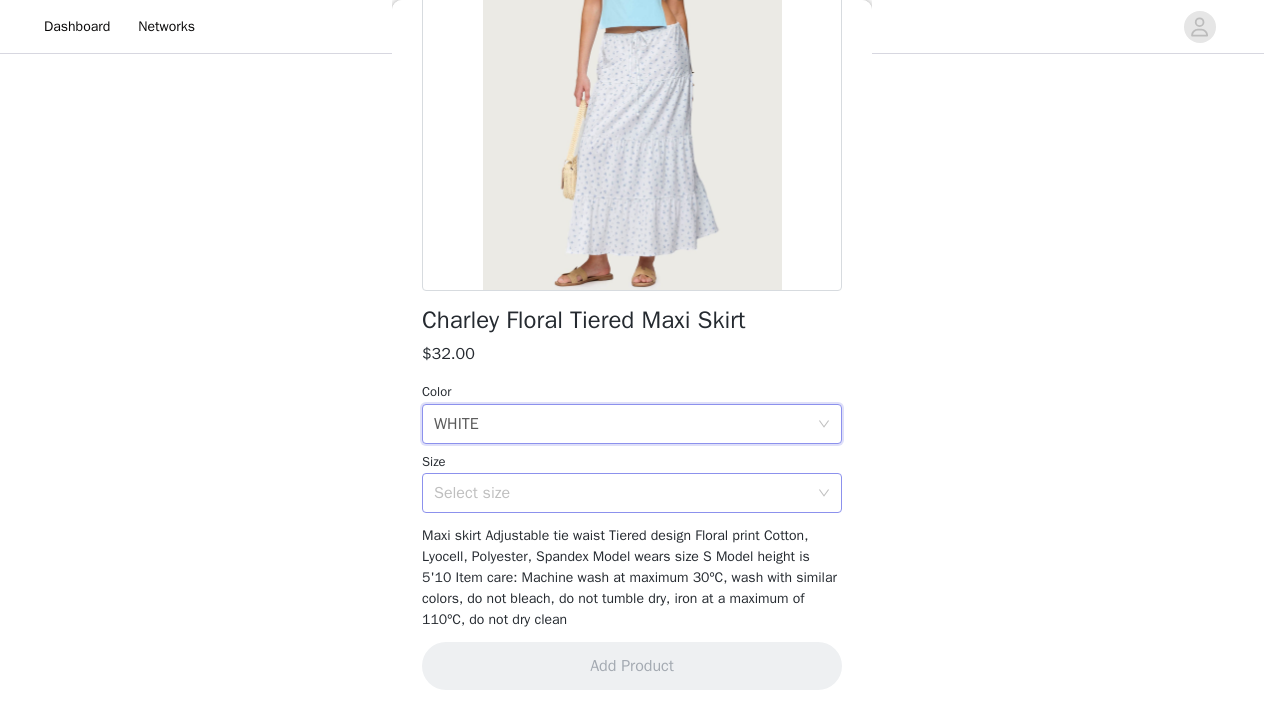 click on "Select size" at bounding box center [621, 493] 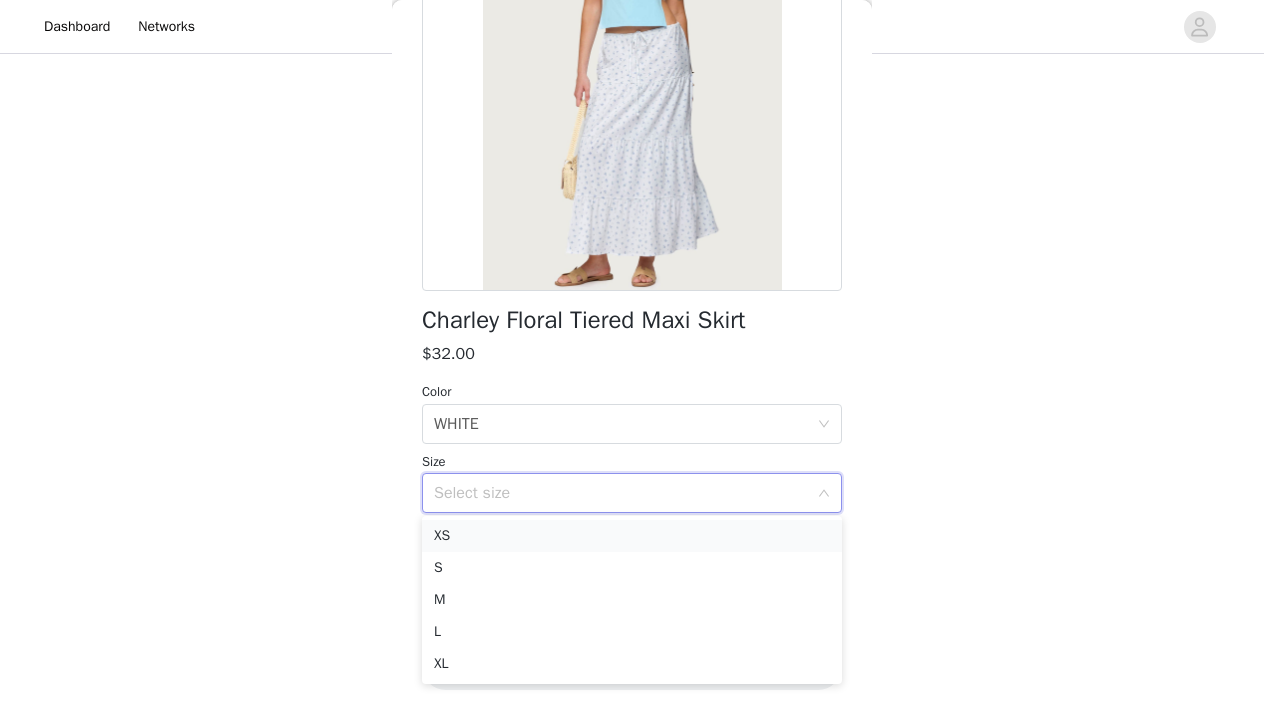 click on "XS" at bounding box center (632, 536) 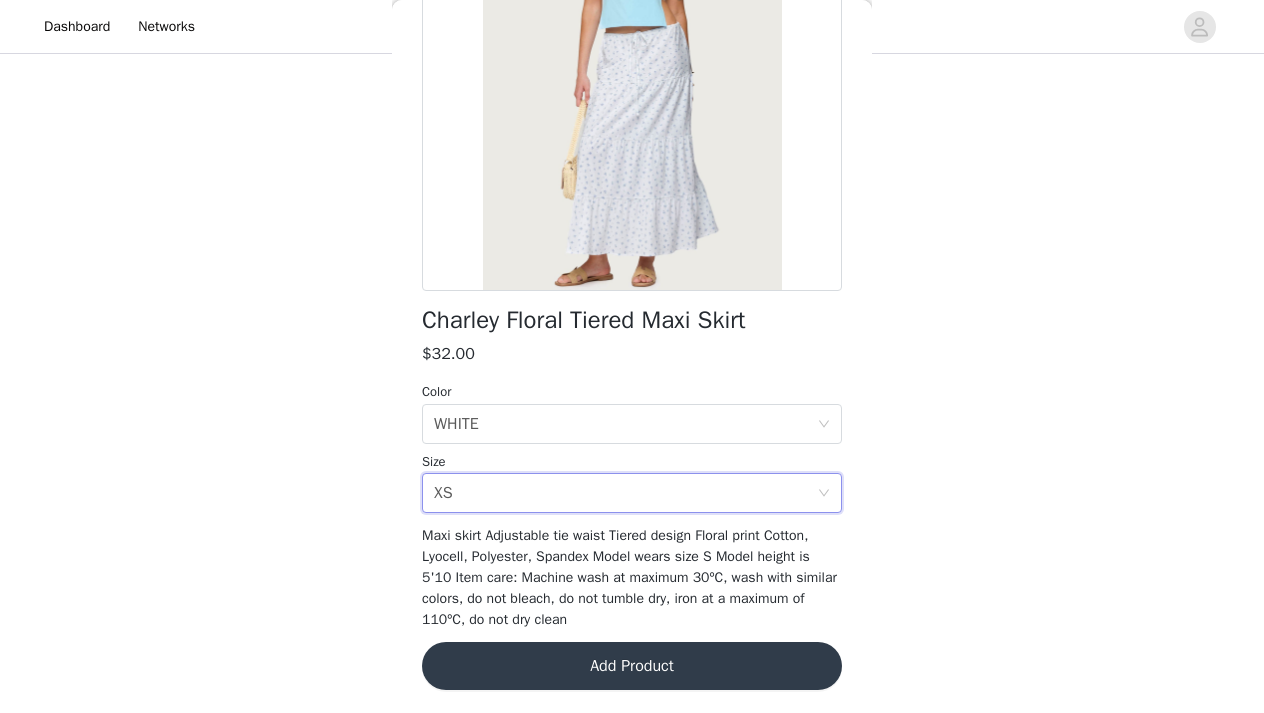 click on "Size" at bounding box center [632, 462] 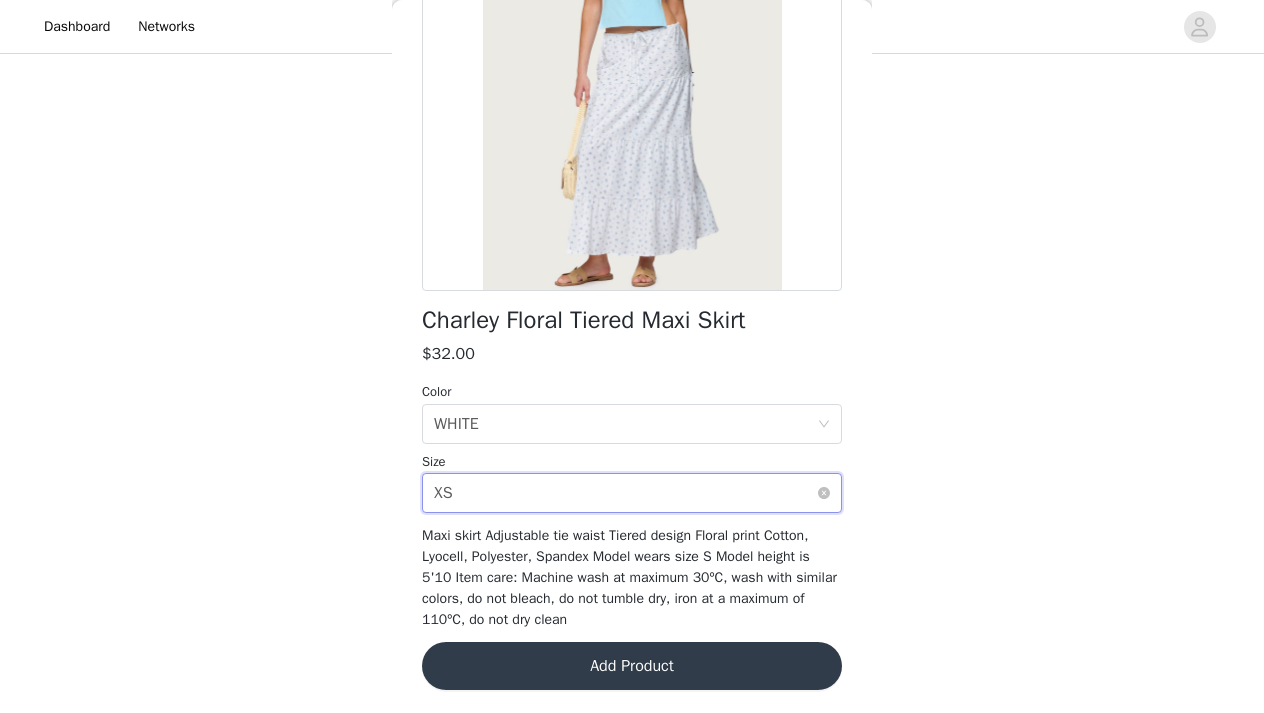 click on "Select size XS" at bounding box center [625, 493] 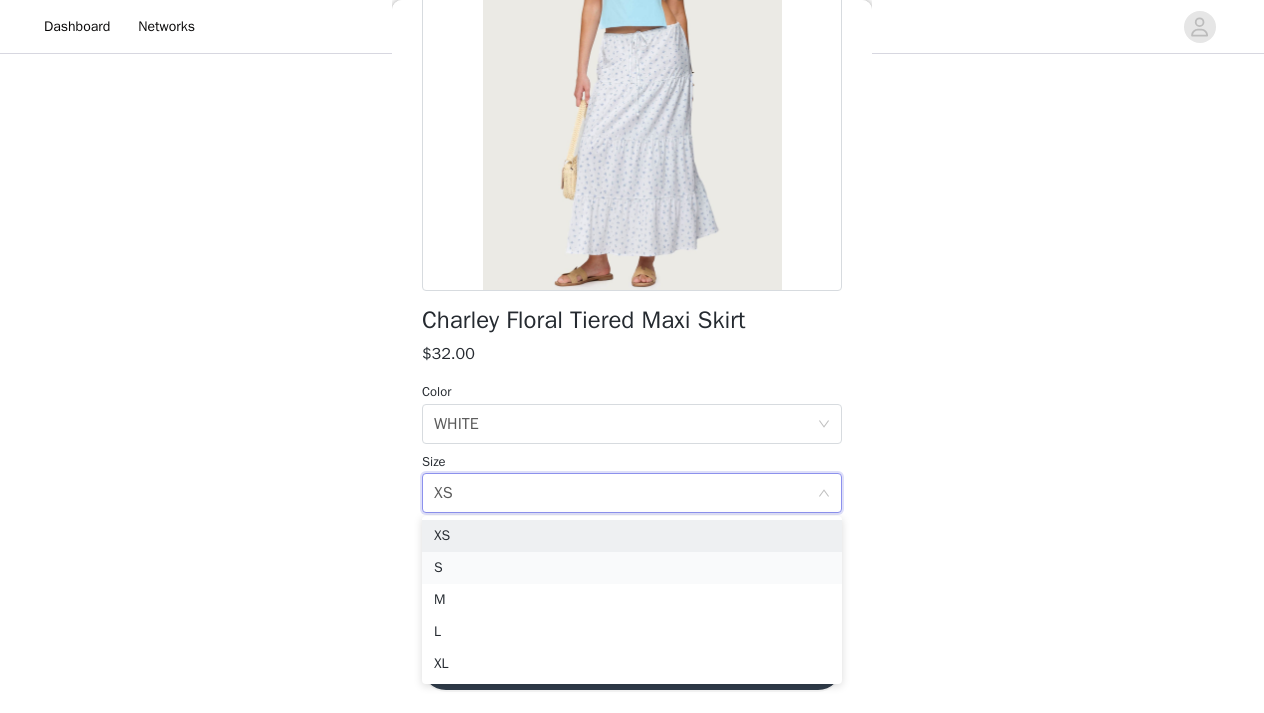click on "S" at bounding box center (632, 568) 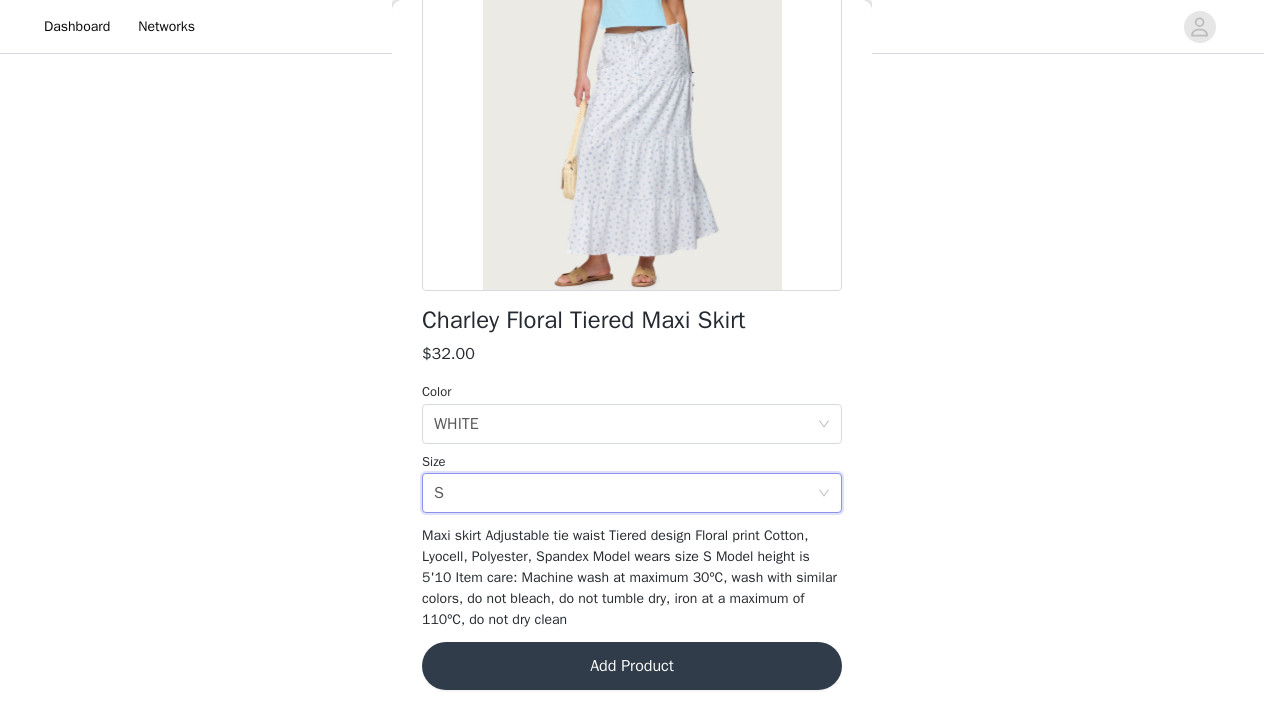 click on "Add Product" at bounding box center (632, 666) 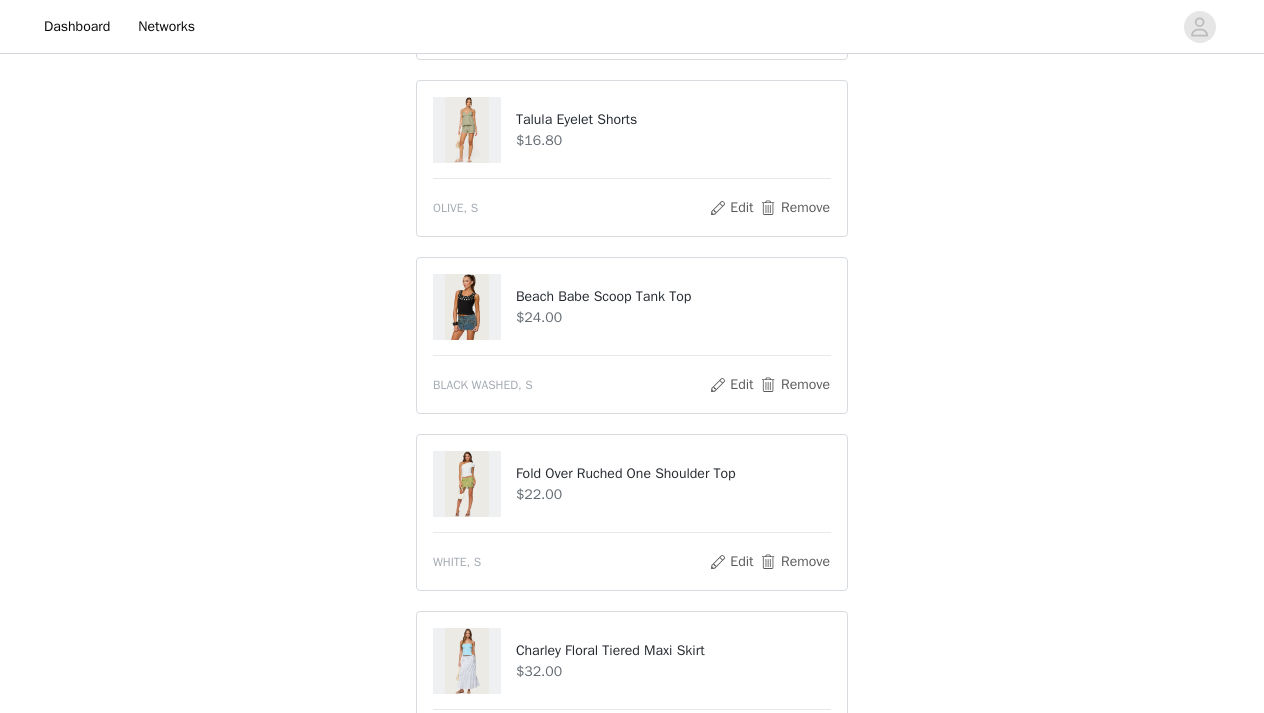 click on "STEP 1 OF 5
Products
Choose as many products as you'd like, up to $300.00.       5 Selected   Remaining Funds: $187.60         Talula Eyelet Babydoll Top     $17.60       OLIVE, S       Edit   Remove     Talula Eyelet Shorts     $16.80       OLIVE, S       Edit   Remove     Beach Babe Scoop Tank Top     $24.00       BLACK WASHED, S       Edit   Remove     Fold Over Ruched One Shoulder Top     $22.00       WHITE, S       Edit   Remove     Charley Floral Tiered Maxi Skirt     $32.00       WHITE, S       Edit   Remove     Add Product     You may choose as many products as you'd like" at bounding box center [632, 304] 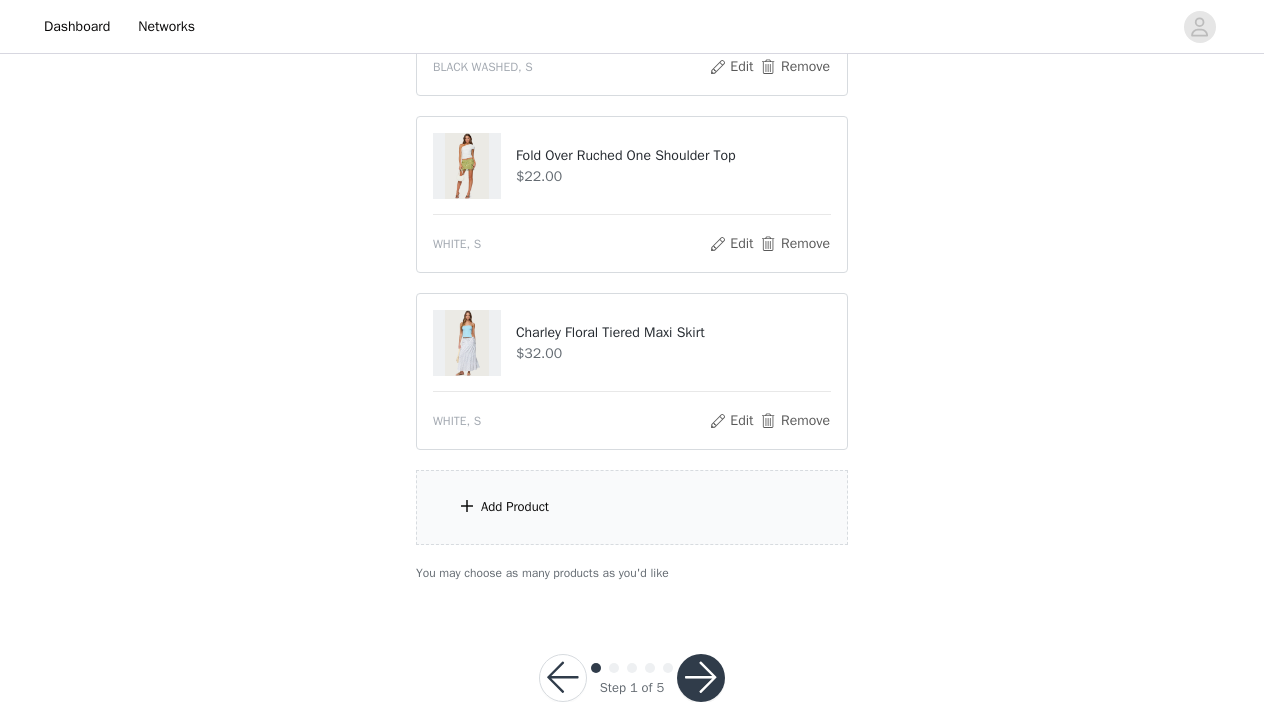 scroll, scrollTop: 713, scrollLeft: 0, axis: vertical 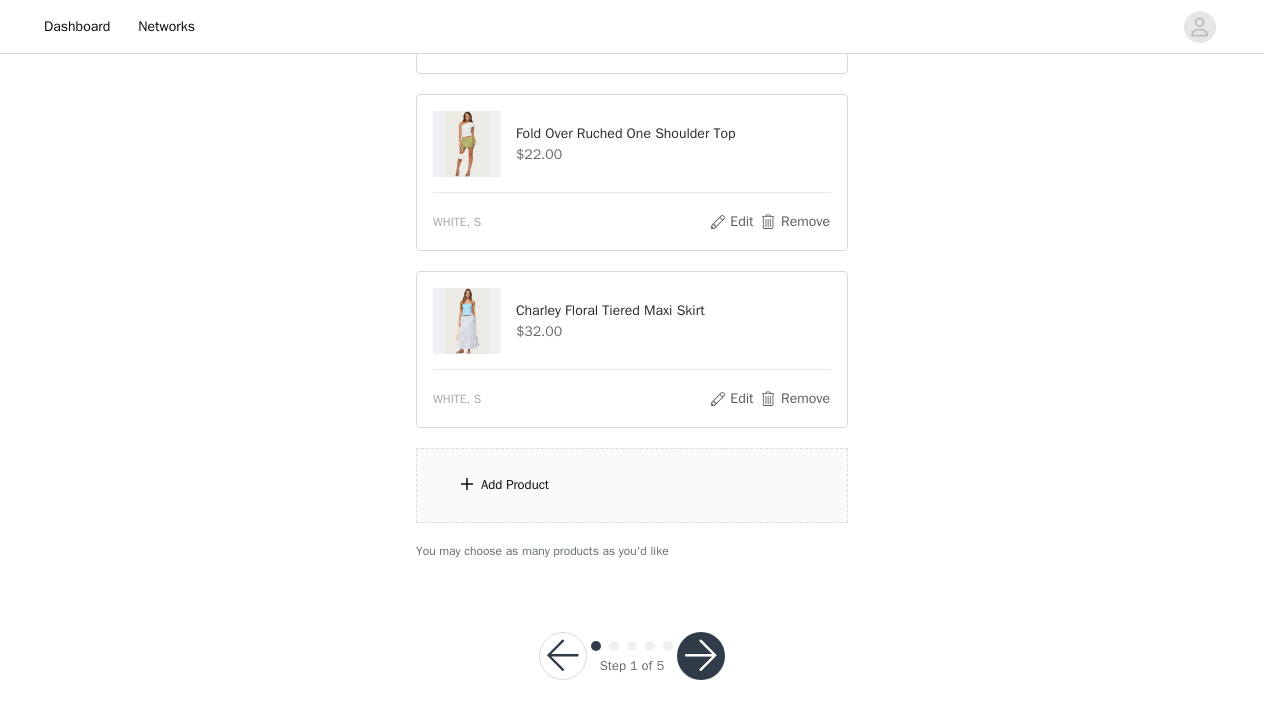 click on "Add Product" at bounding box center (632, 485) 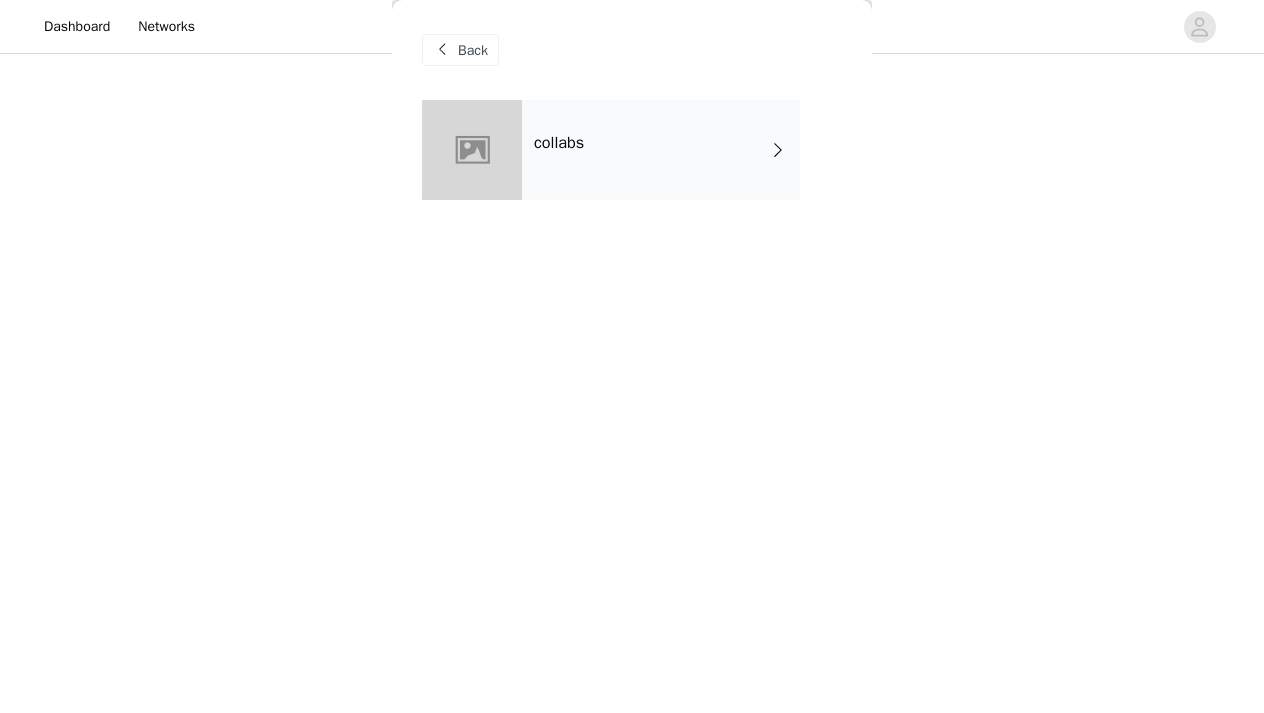 click on "Back" at bounding box center (632, 50) 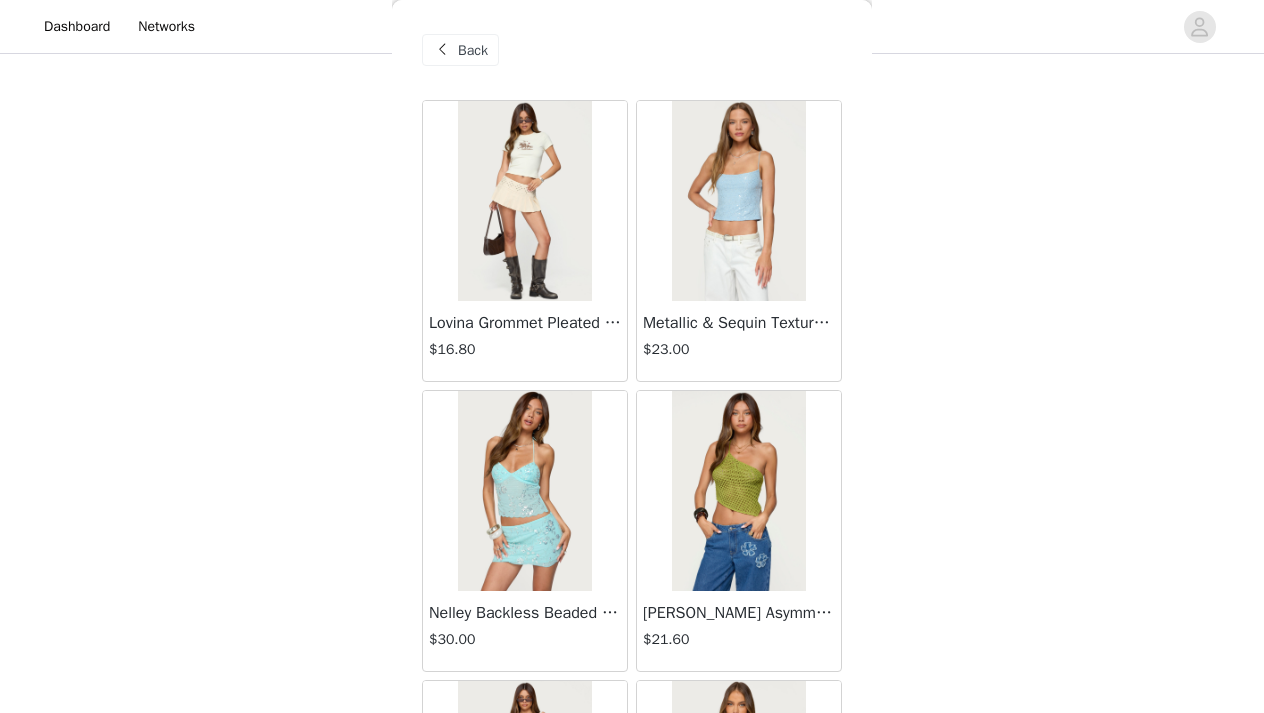 click on "Back       Lovina Grommet Pleated Mini Skort   $16.80       Metallic & Sequin Textured Tank Top   $23.00       Nelley Backless Beaded Sequin Chiffon Top   $30.00       [PERSON_NAME] Asymmetric One Shoulder Crochet Top   $21.60       [PERSON_NAME] Plaid Micro Shorts   $25.00       [PERSON_NAME] Floral Texured Sheer Halter Top   $23.00       Maree Bead V Neck Top   $19.00       Maree Bead Cut Out Mini Skirt   $17.00       [PERSON_NAME] Cut Out Halter Top   $24.00       Juney Pinstripe Tailored Button Up Shirt   $30.00       Avenly Striped Tie Front Babydoll Top   $23.00       [PERSON_NAME] Studded Grommet Tube Top   $25.00       Avalai Linen Look Mini Skort   $32.00       Beaded Deep Cowl Neck Backless Top   $31.00       Frayed Pleated Denim Mini Skort   $16.00       Klay Linen Look Pleated Mini Skort   $14.40       Contrast Lace Asymmetric Off Shoulder Top   $14.40       [PERSON_NAME] Split Front Sheer Mesh Top   $24.00       Zigzag Stripe Shorts   $19.00       Astra Beaded Sheer Strapless Top   $33.00     Load More" at bounding box center [632, 356] 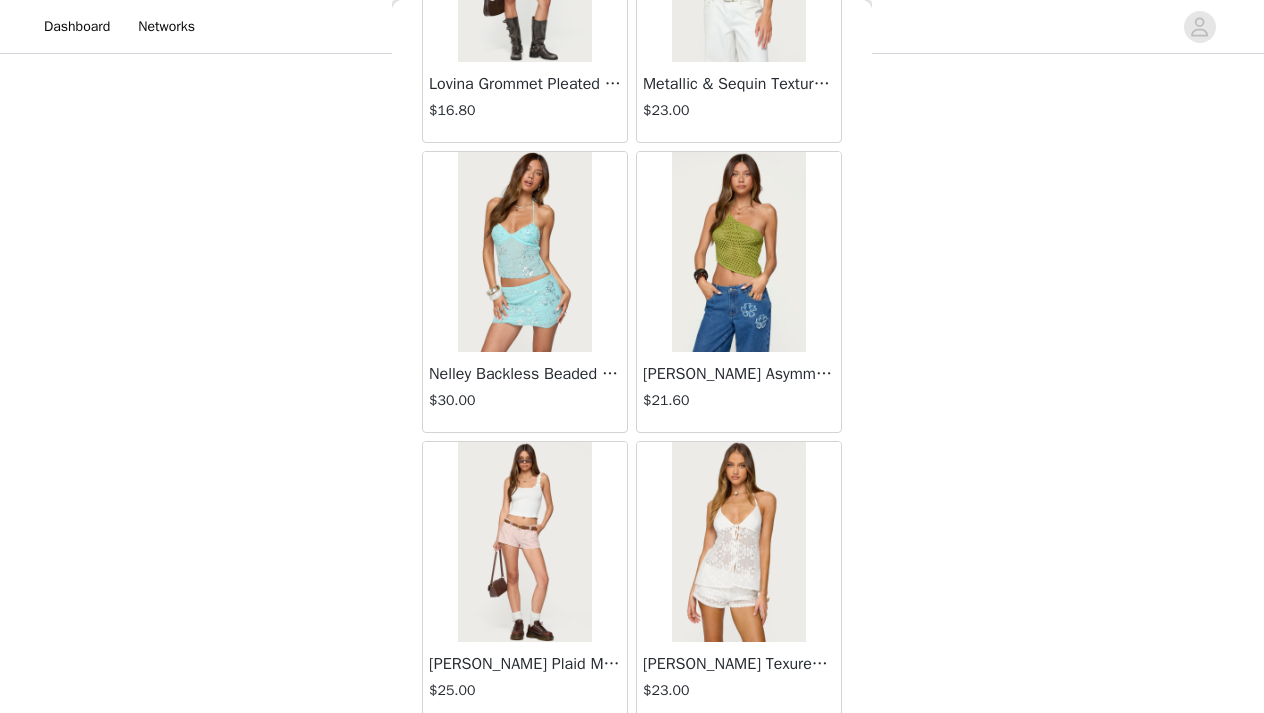 scroll, scrollTop: 338, scrollLeft: 0, axis: vertical 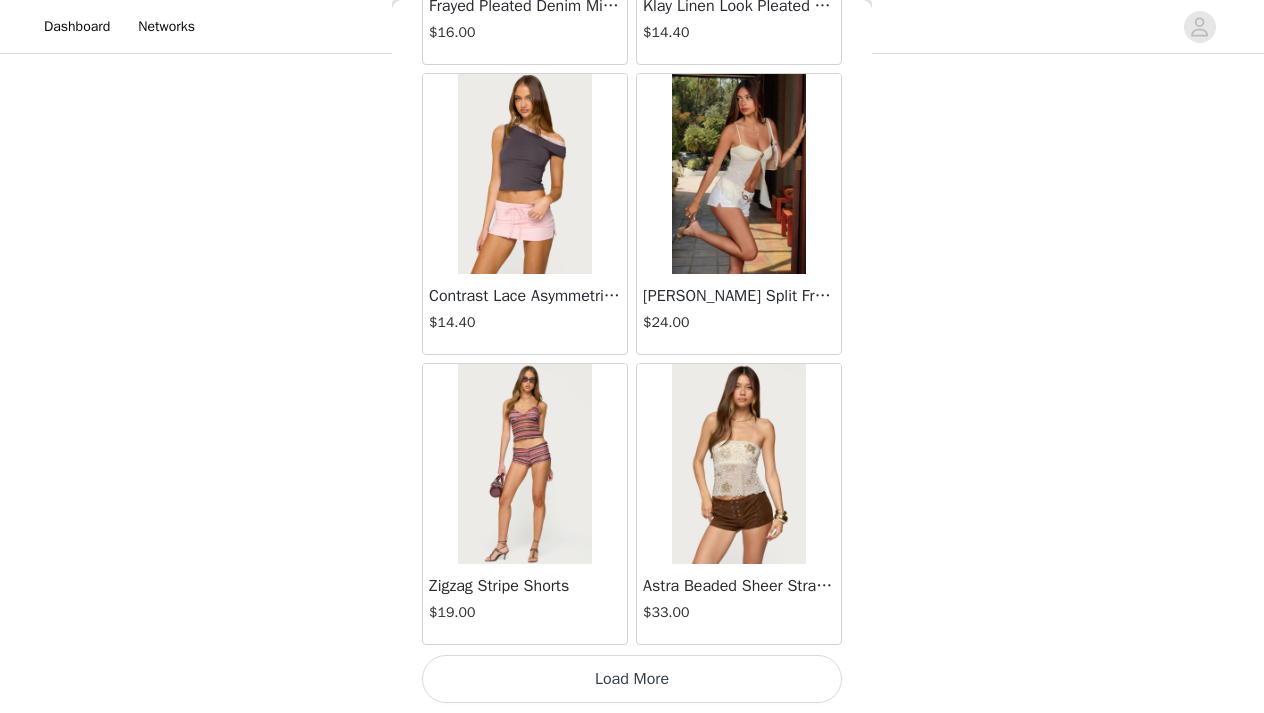 click on "Load More" at bounding box center (632, 679) 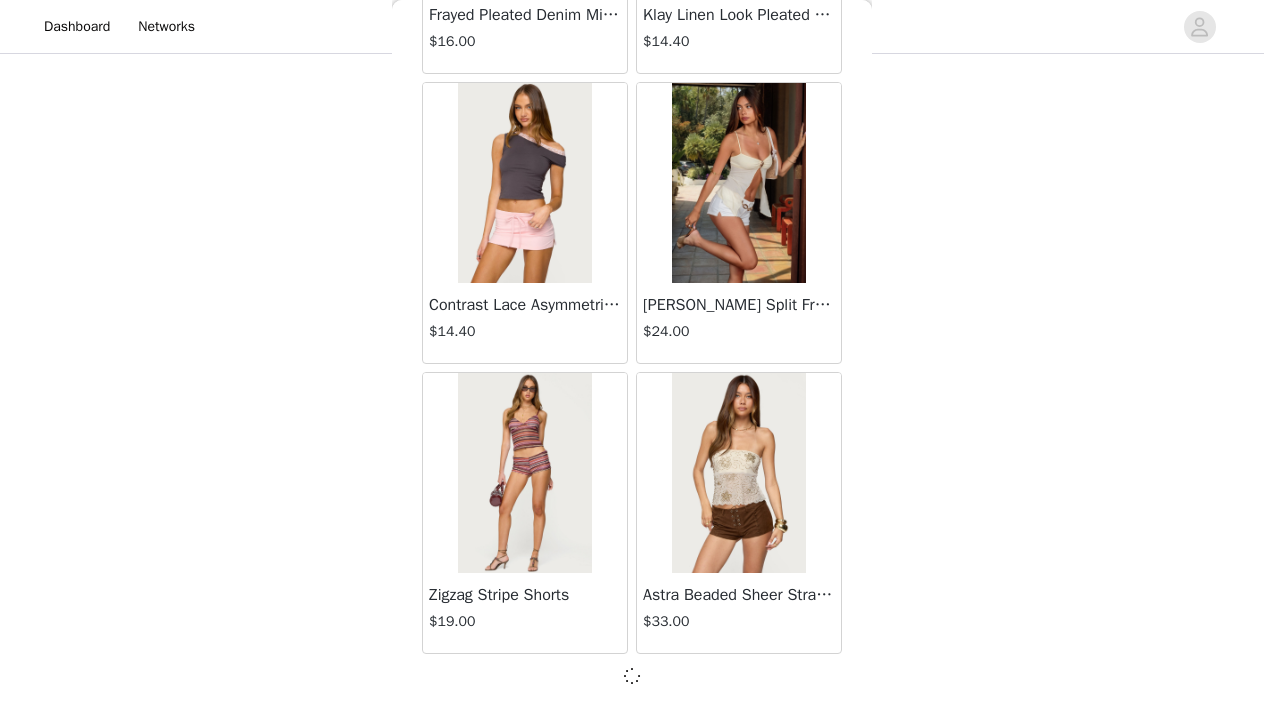 scroll, scrollTop: 2338, scrollLeft: 0, axis: vertical 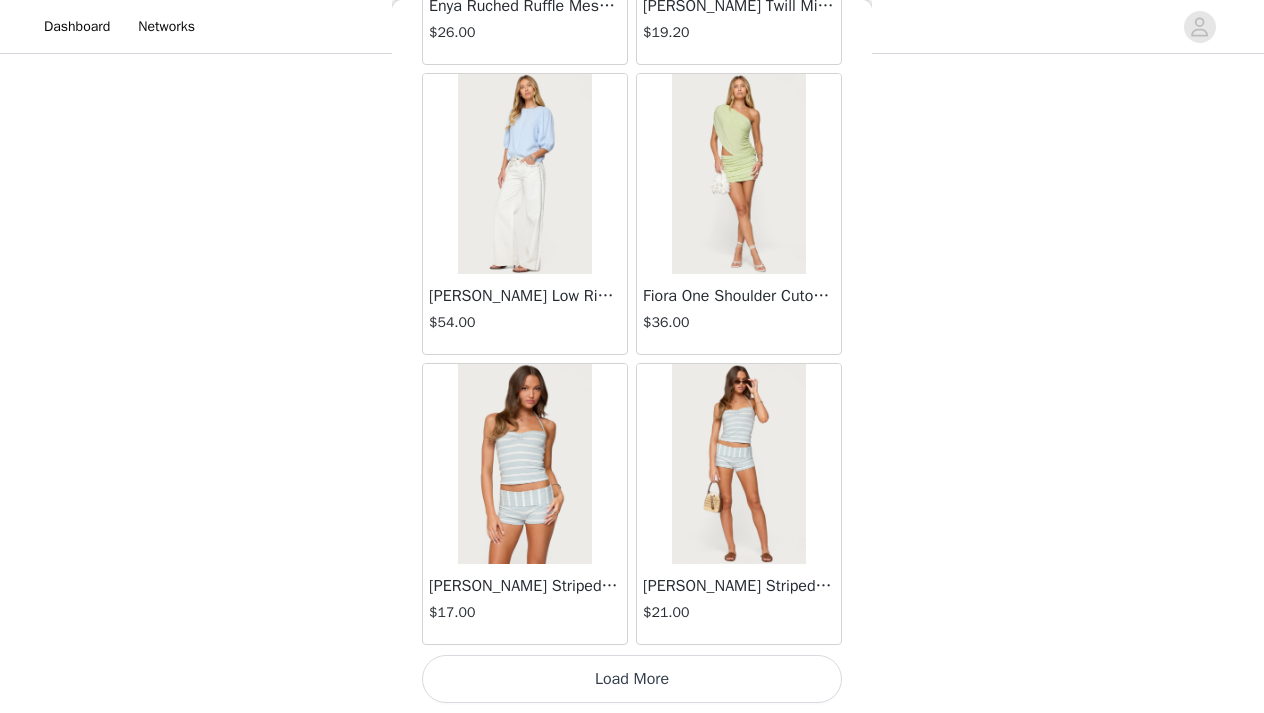 click on "Load More" at bounding box center (632, 679) 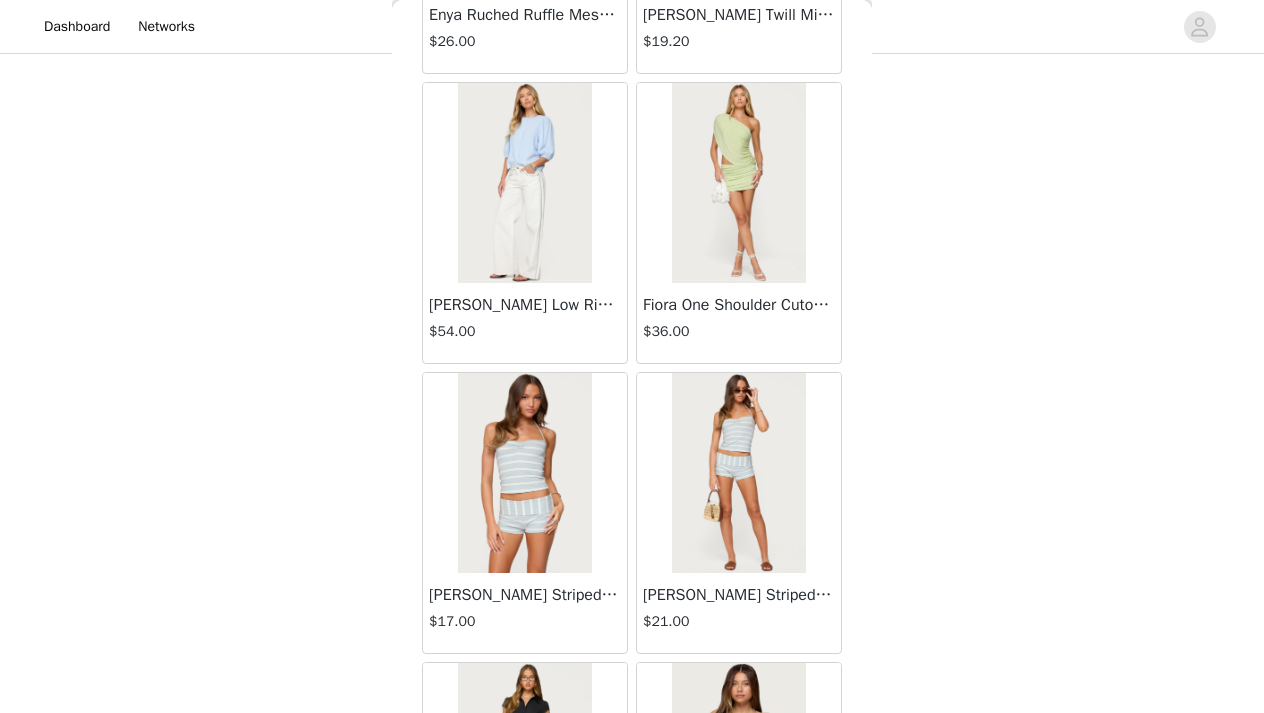 click on "Back       Lovina Grommet Pleated Mini Skort   $16.80       Metallic & Sequin Textured Tank Top   $23.00       Nelley Backless Beaded Sequin Chiffon Top   $30.00       [PERSON_NAME] Asymmetric One Shoulder Crochet Top   $21.60       [PERSON_NAME] Plaid Micro Shorts   $25.00       [PERSON_NAME] Floral Texured Sheer Halter Top   $23.00       Maree Bead V Neck Top   $19.00       Maree Bead Cut Out Mini Skirt   $17.00       [PERSON_NAME] Cut Out Halter Top   $24.00       Juney Pinstripe Tailored Button Up Shirt   $30.00       Avenly Striped Tie Front Babydoll Top   $23.00       [PERSON_NAME] Studded Grommet Tube Top   $25.00       Avalai Linen Look Mini Skort   $32.00       Beaded Deep Cowl Neck Backless Top   $31.00       Frayed Pleated Denim Mini Skort   $16.00       Klay Linen Look Pleated Mini Skort   $14.40       Contrast Lace Asymmetric Off Shoulder Top   $14.40       [PERSON_NAME] Split Front Sheer Mesh Top   $24.00       Zigzag Stripe Shorts   $19.00       Astra Beaded Sheer Strapless Top   $33.00       Beaded Floral Embroidered Tank Top   $32.00" at bounding box center [632, 356] 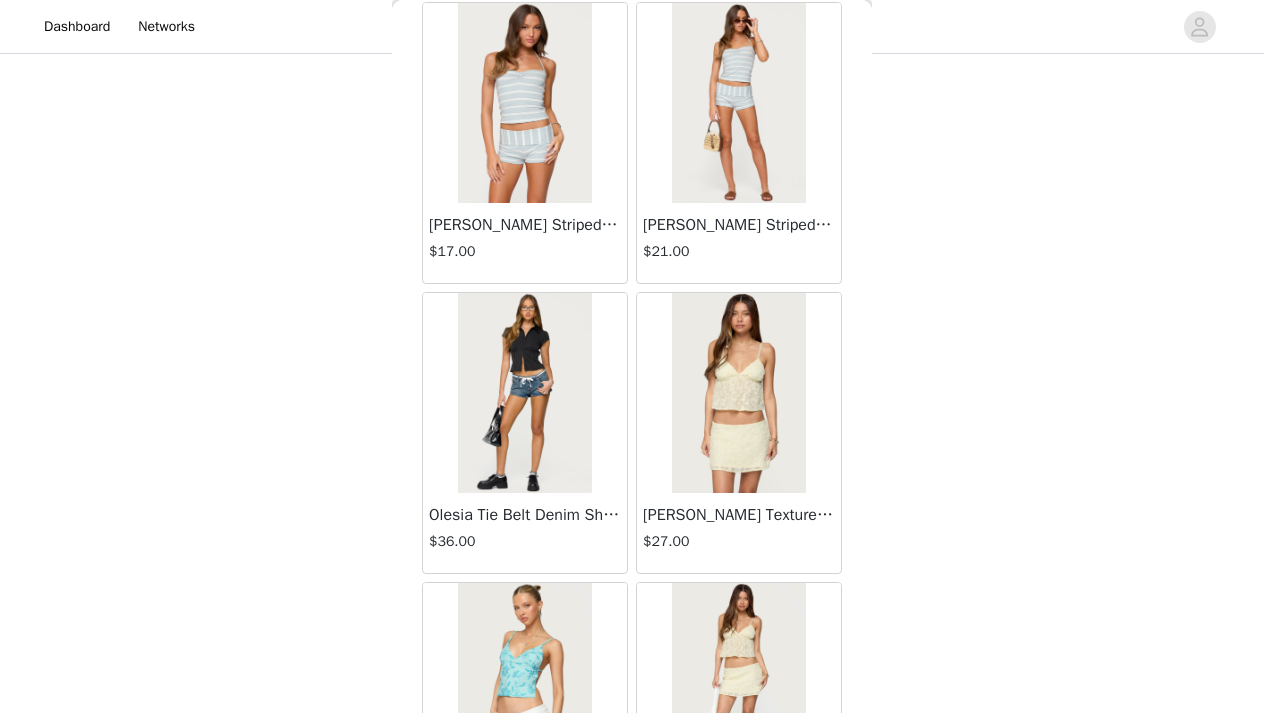 scroll, scrollTop: 5638, scrollLeft: 0, axis: vertical 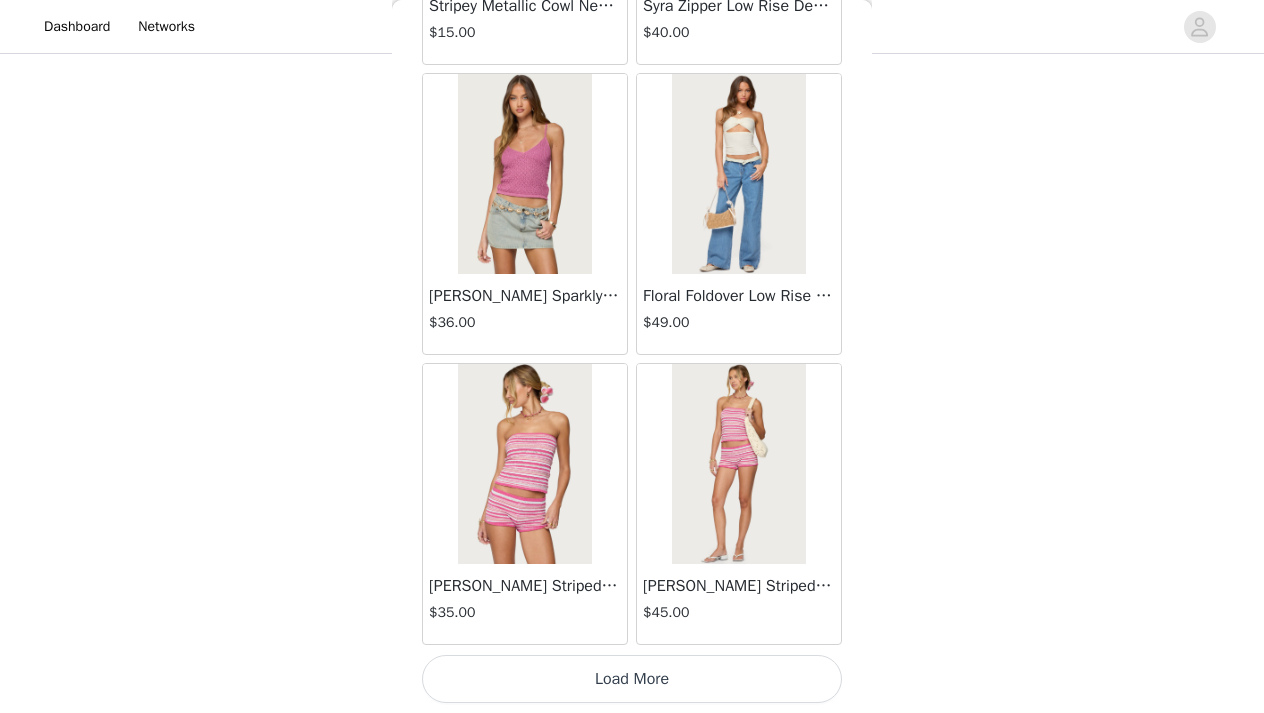 click on "Load More" at bounding box center [632, 679] 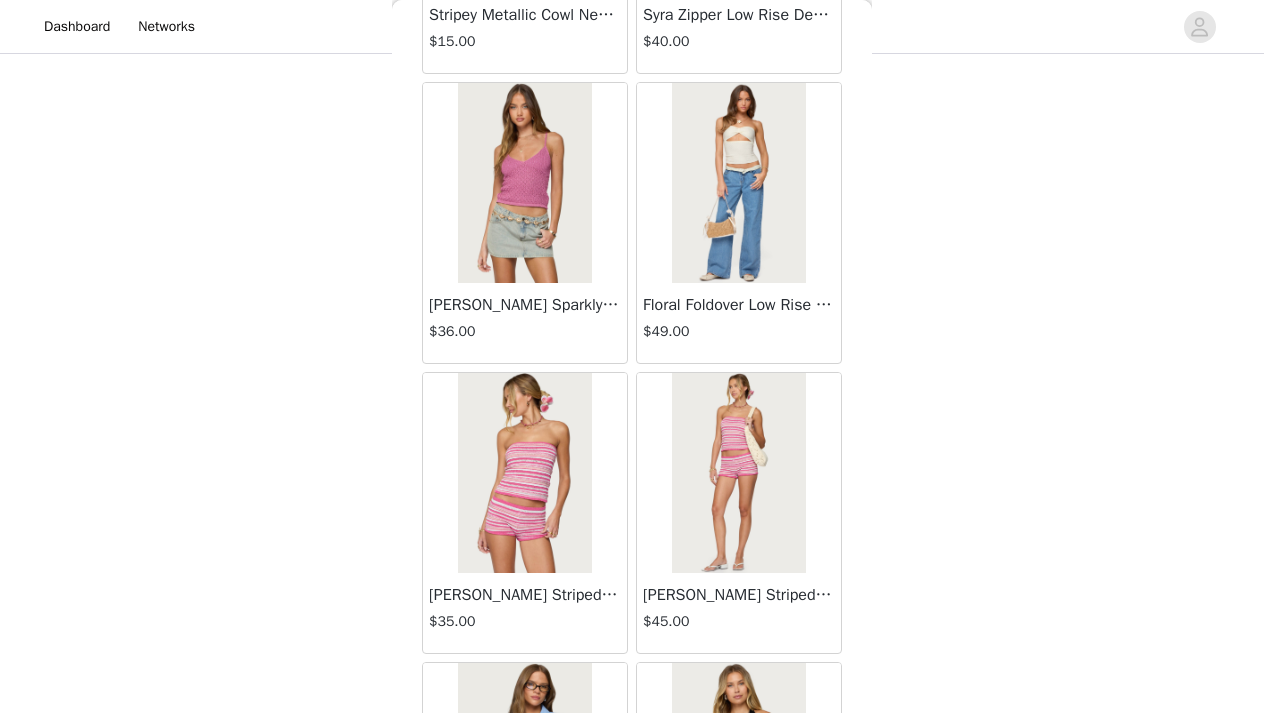 click on "Back       Lovina Grommet Pleated Mini Skort   $16.80       Metallic & Sequin Textured Tank Top   $23.00       Nelley Backless Beaded Sequin Chiffon Top   $30.00       [PERSON_NAME] Asymmetric One Shoulder Crochet Top   $21.60       [PERSON_NAME] Plaid Micro Shorts   $25.00       [PERSON_NAME] Floral Texured Sheer Halter Top   $23.00       Maree Bead V Neck Top   $19.00       Maree Bead Cut Out Mini Skirt   $17.00       [PERSON_NAME] Cut Out Halter Top   $24.00       Juney Pinstripe Tailored Button Up Shirt   $30.00       Avenly Striped Tie Front Babydoll Top   $23.00       [PERSON_NAME] Studded Grommet Tube Top   $25.00       Avalai Linen Look Mini Skort   $32.00       Beaded Deep Cowl Neck Backless Top   $31.00       Frayed Pleated Denim Mini Skort   $16.00       Klay Linen Look Pleated Mini Skort   $14.40       Contrast Lace Asymmetric Off Shoulder Top   $14.40       [PERSON_NAME] Split Front Sheer Mesh Top   $24.00       Zigzag Stripe Shorts   $19.00       Astra Beaded Sheer Strapless Top   $33.00       Beaded Floral Embroidered Tank Top   $32.00" at bounding box center (632, 356) 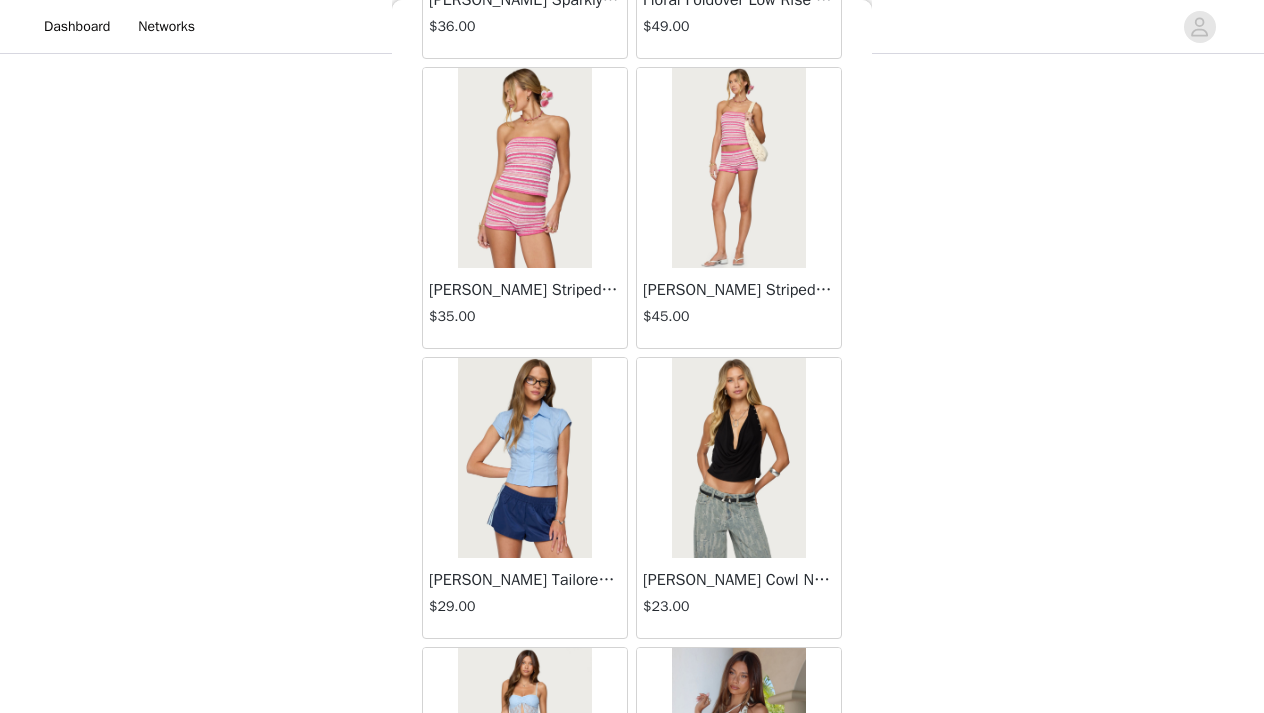 scroll, scrollTop: 8448, scrollLeft: 0, axis: vertical 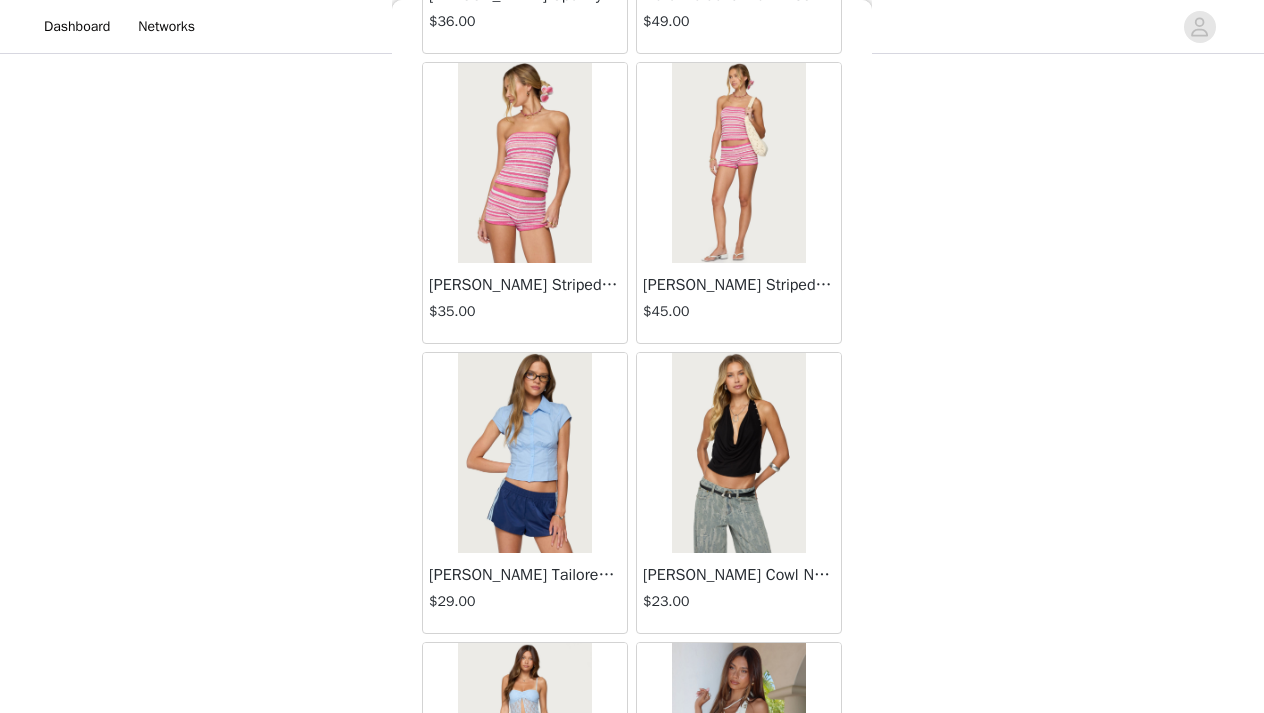 drag, startPoint x: 865, startPoint y: 534, endPoint x: 862, endPoint y: 560, distance: 26.172504 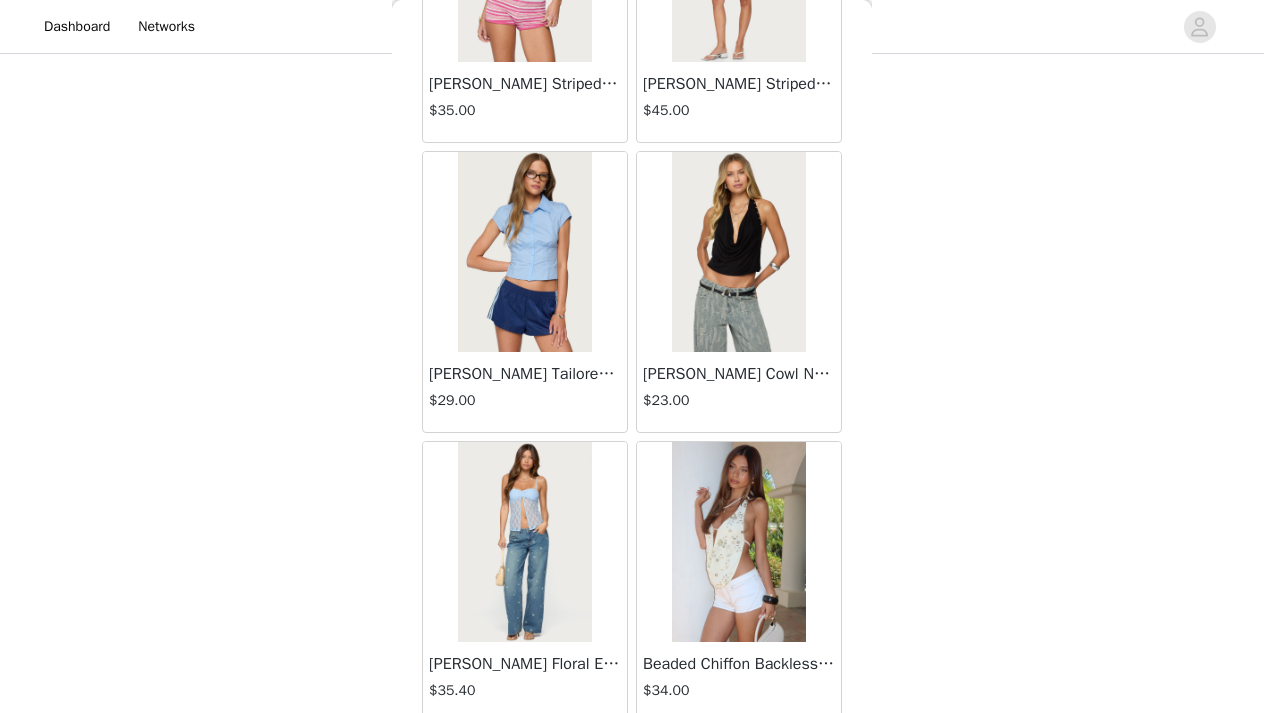 scroll, scrollTop: 8679, scrollLeft: 0, axis: vertical 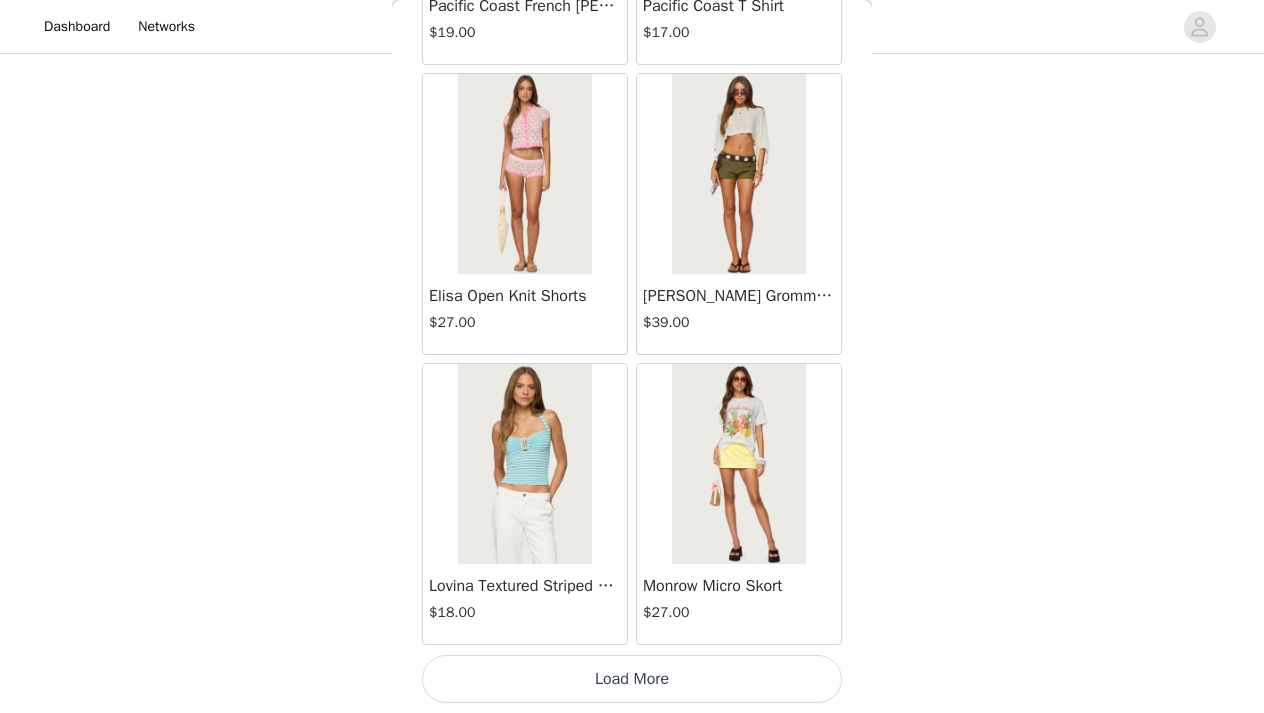 click on "Load More" at bounding box center (632, 679) 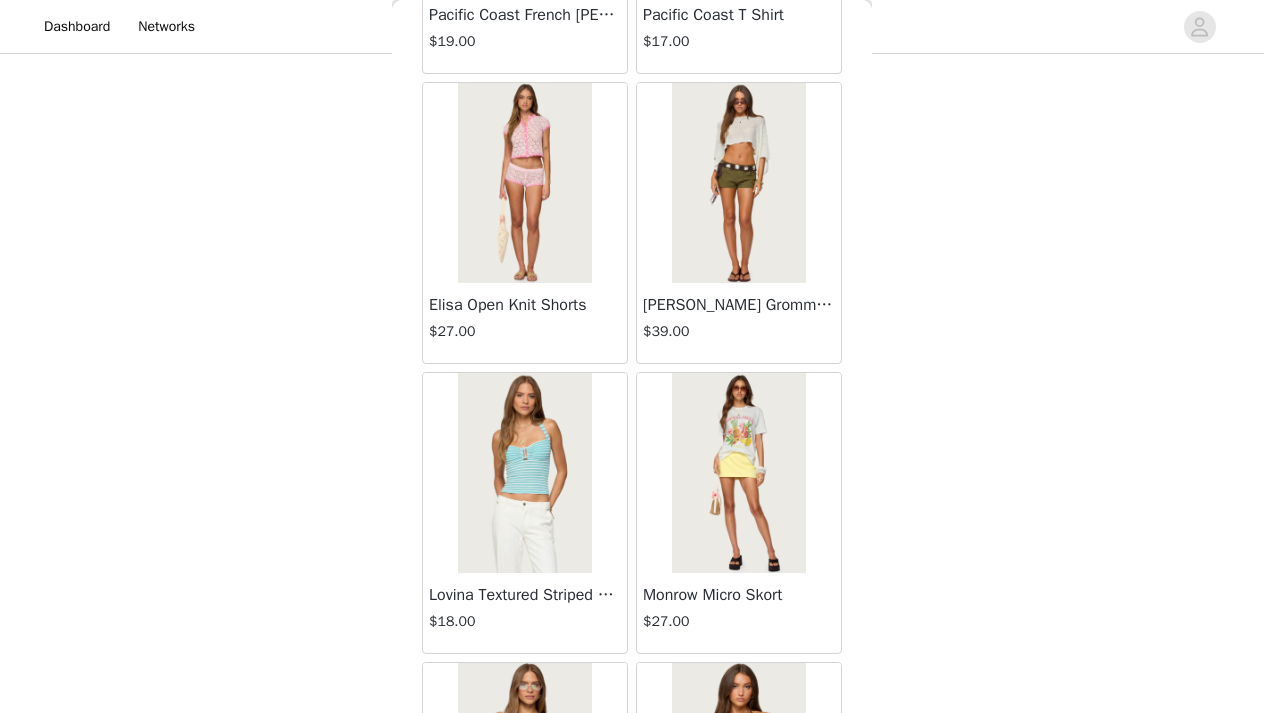 click on "Back       Lovina Grommet Pleated Mini Skort   $16.80       Metallic & Sequin Textured Tank Top   $23.00       Nelley Backless Beaded Sequin Chiffon Top   $30.00       [PERSON_NAME] Asymmetric One Shoulder Crochet Top   $21.60       [PERSON_NAME] Plaid Micro Shorts   $25.00       [PERSON_NAME] Floral Texured Sheer Halter Top   $23.00       Maree Bead V Neck Top   $19.00       Maree Bead Cut Out Mini Skirt   $17.00       [PERSON_NAME] Cut Out Halter Top   $24.00       Juney Pinstripe Tailored Button Up Shirt   $30.00       Avenly Striped Tie Front Babydoll Top   $23.00       [PERSON_NAME] Studded Grommet Tube Top   $25.00       Avalai Linen Look Mini Skort   $32.00       Beaded Deep Cowl Neck Backless Top   $31.00       Frayed Pleated Denim Mini Skort   $16.00       Klay Linen Look Pleated Mini Skort   $14.40       Contrast Lace Asymmetric Off Shoulder Top   $14.40       [PERSON_NAME] Split Front Sheer Mesh Top   $24.00       Zigzag Stripe Shorts   $19.00       Astra Beaded Sheer Strapless Top   $33.00       Beaded Floral Embroidered Tank Top   $32.00" at bounding box center (632, 356) 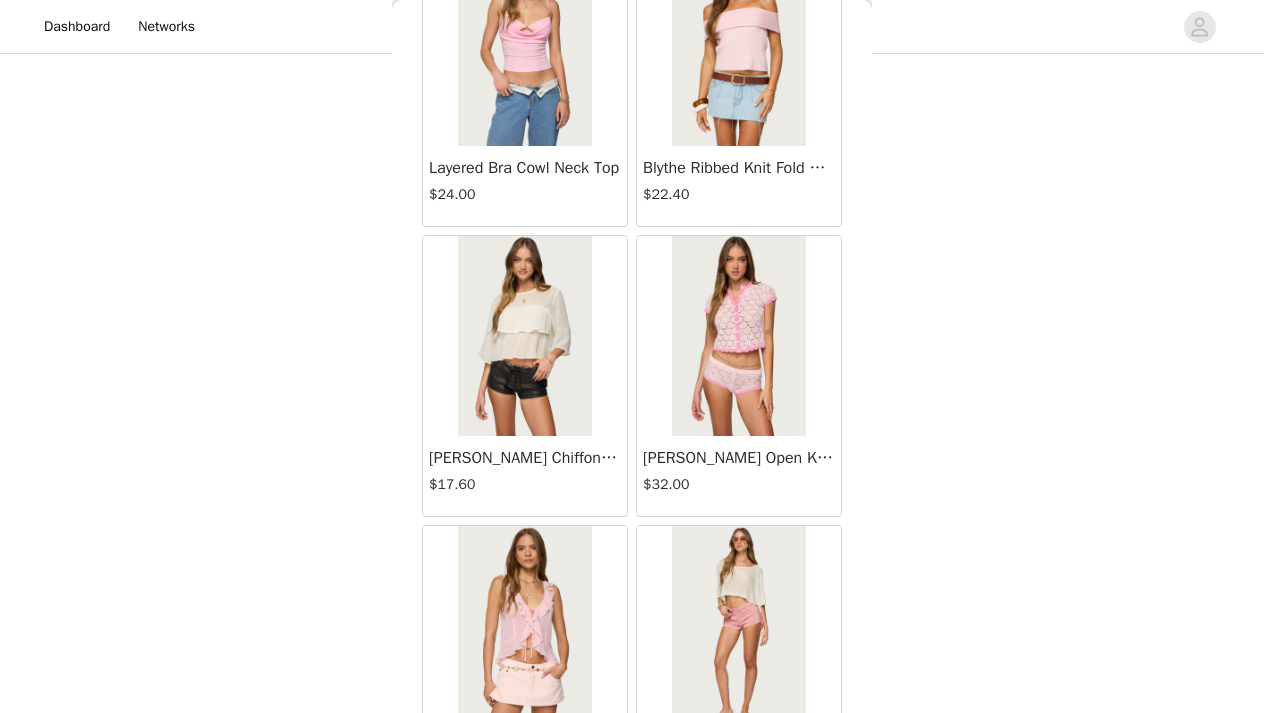 scroll, scrollTop: 11758, scrollLeft: 0, axis: vertical 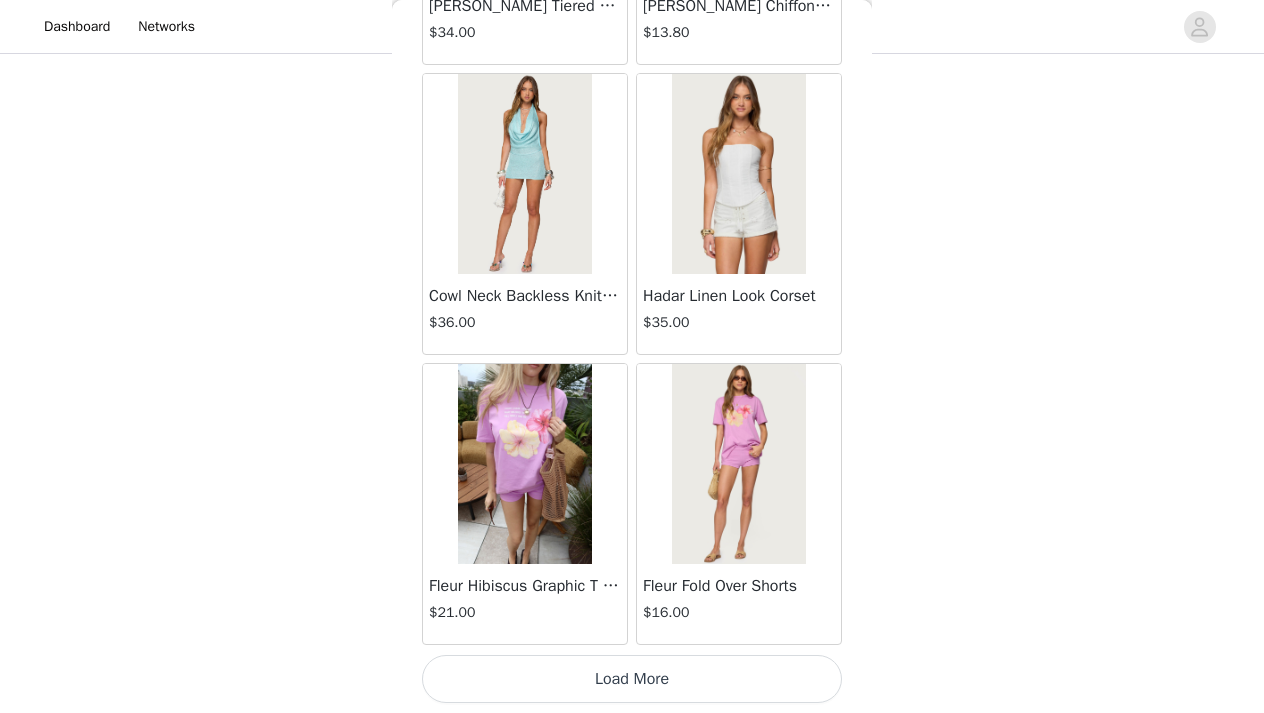 click on "Load More" at bounding box center [632, 679] 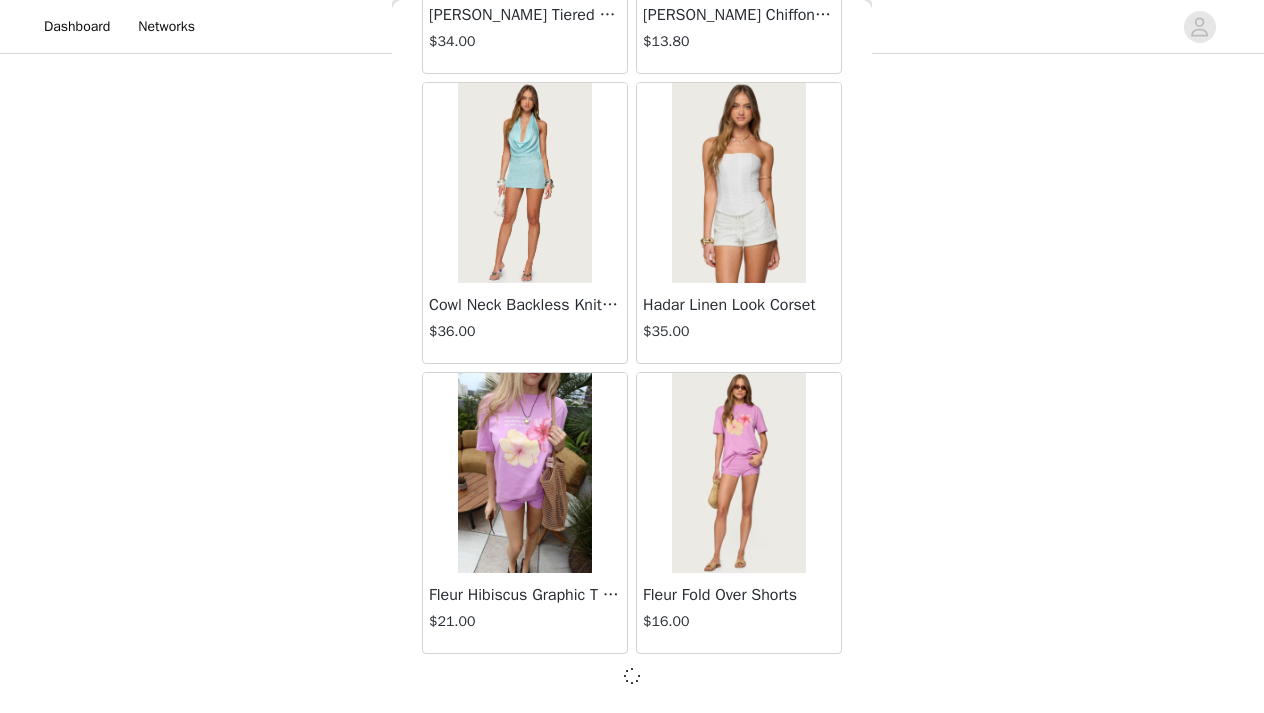 scroll, scrollTop: 13938, scrollLeft: 0, axis: vertical 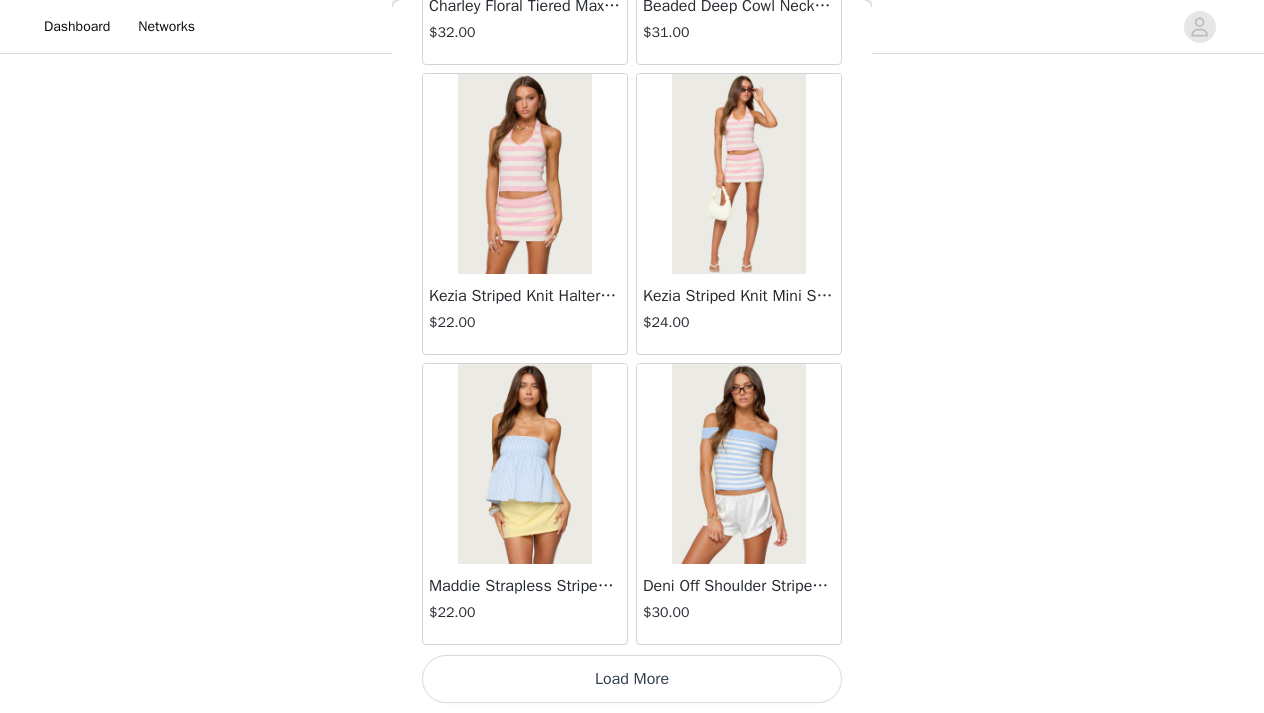 click on "Load More" at bounding box center (632, 679) 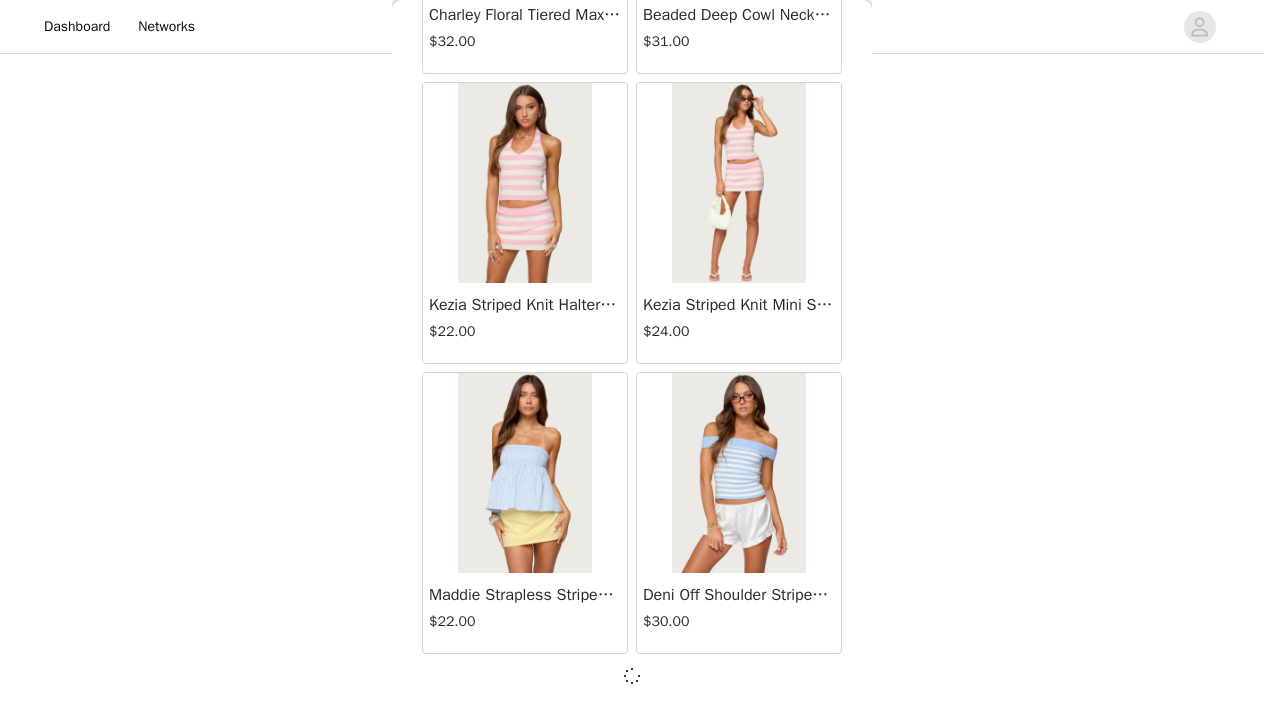 scroll, scrollTop: 16838, scrollLeft: 0, axis: vertical 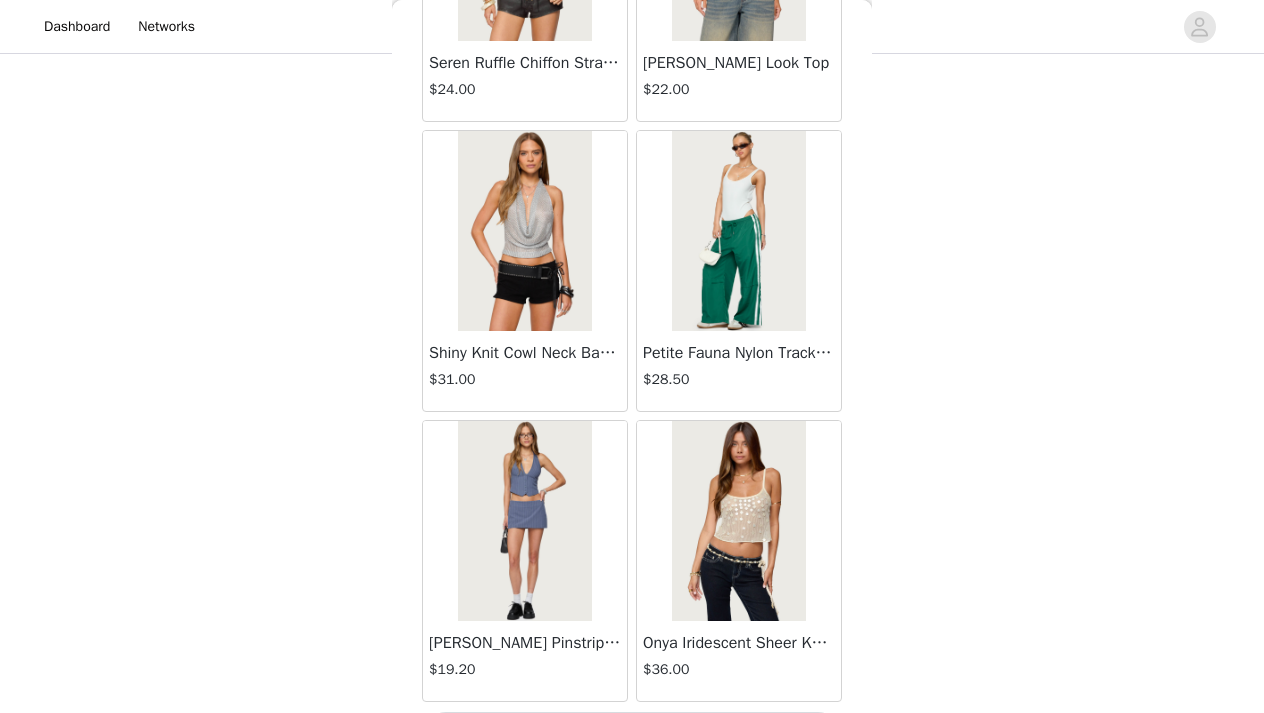 click at bounding box center (738, 231) 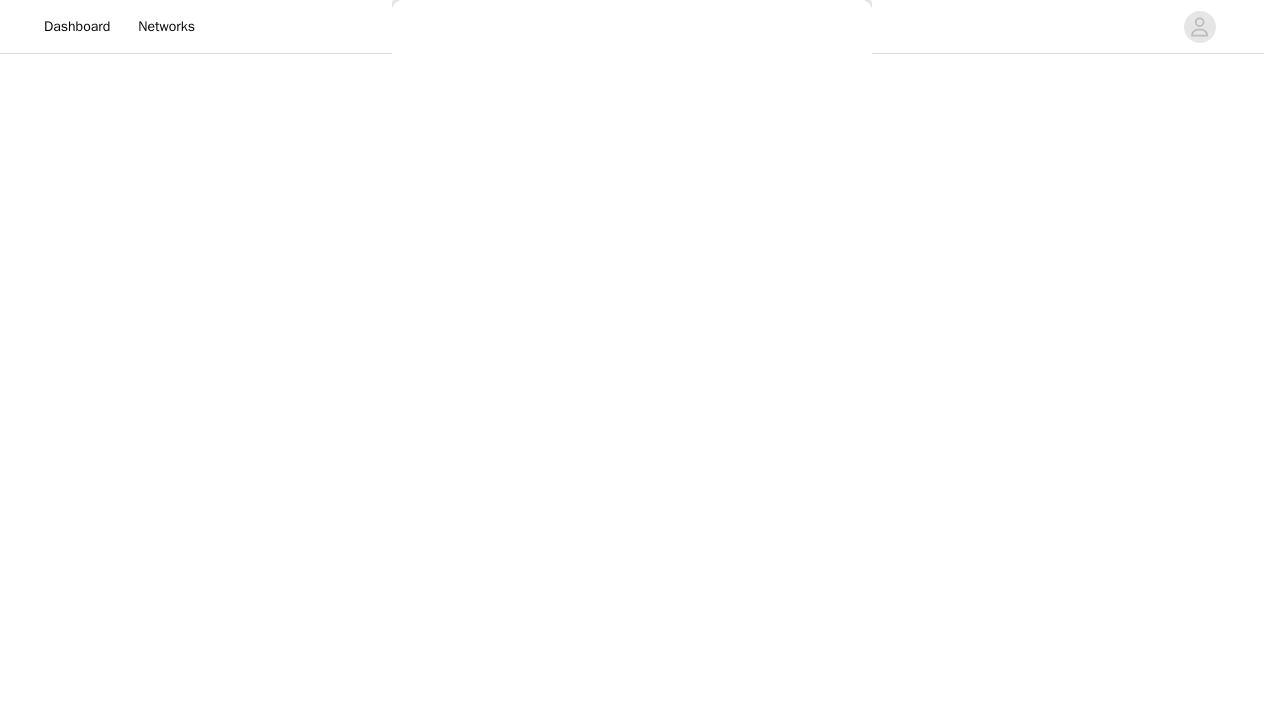 scroll, scrollTop: 259, scrollLeft: 0, axis: vertical 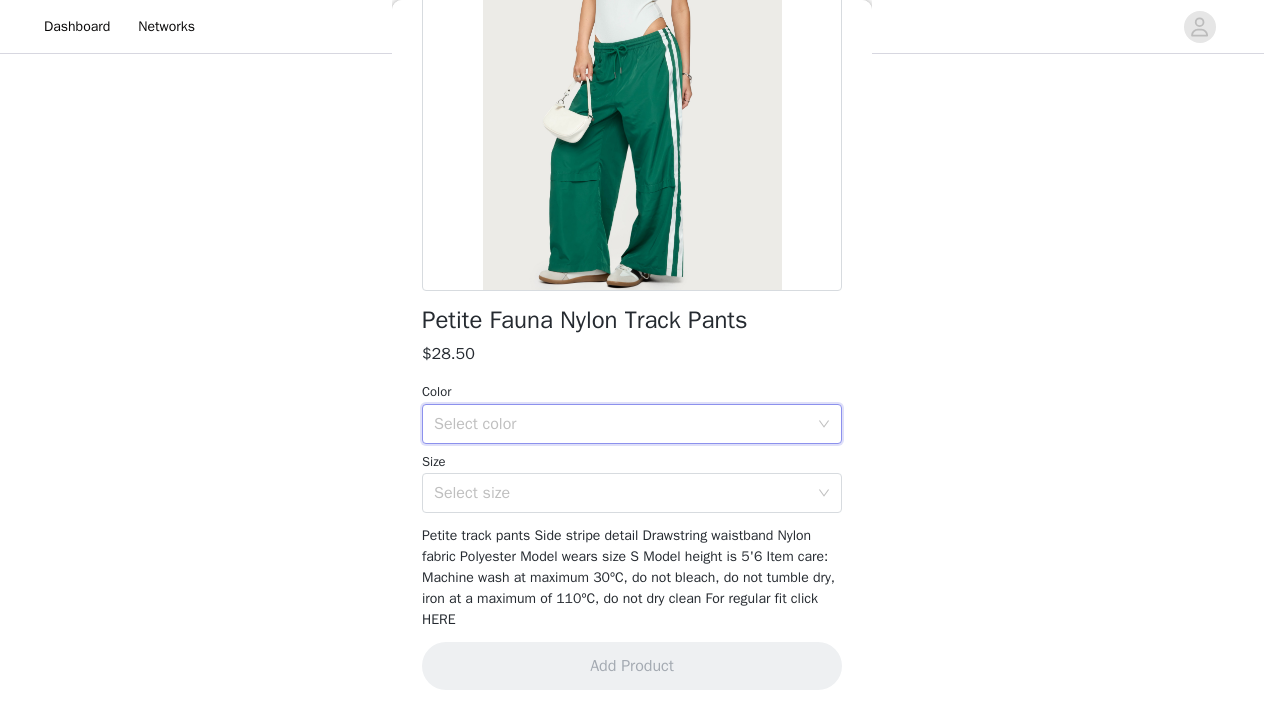 click on "Select color" at bounding box center [625, 424] 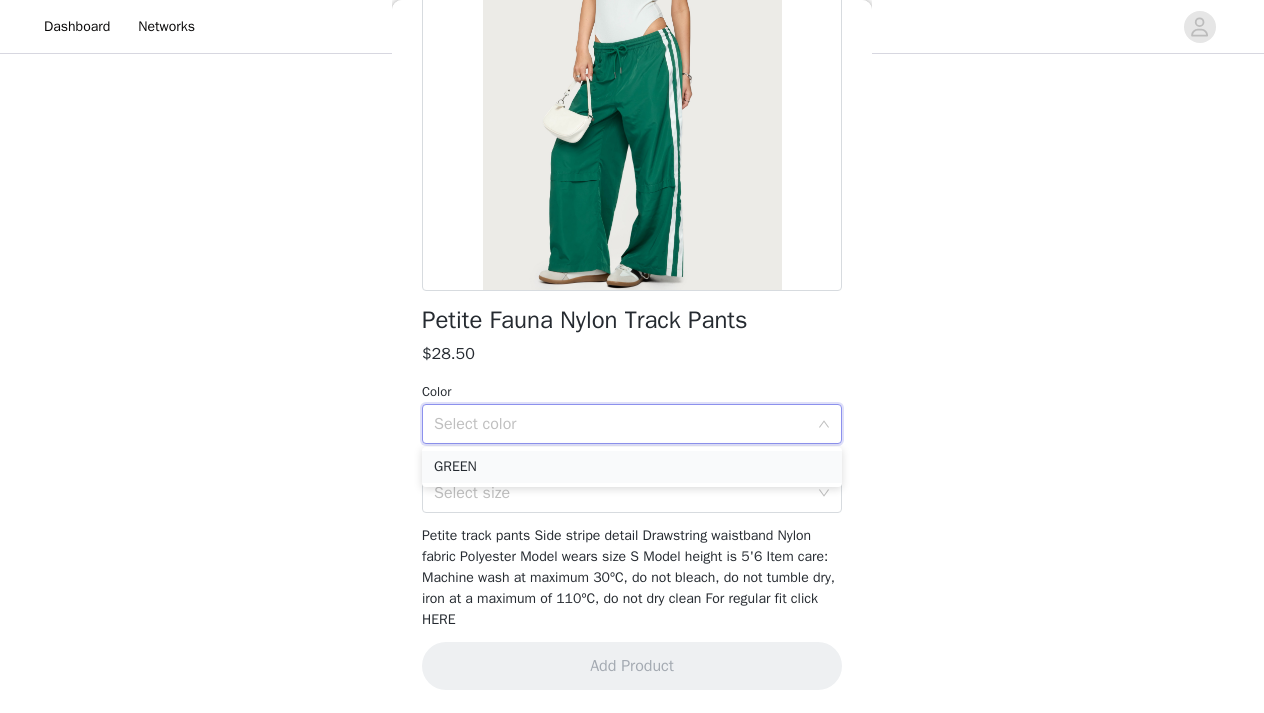 click on "GREEN" at bounding box center (632, 467) 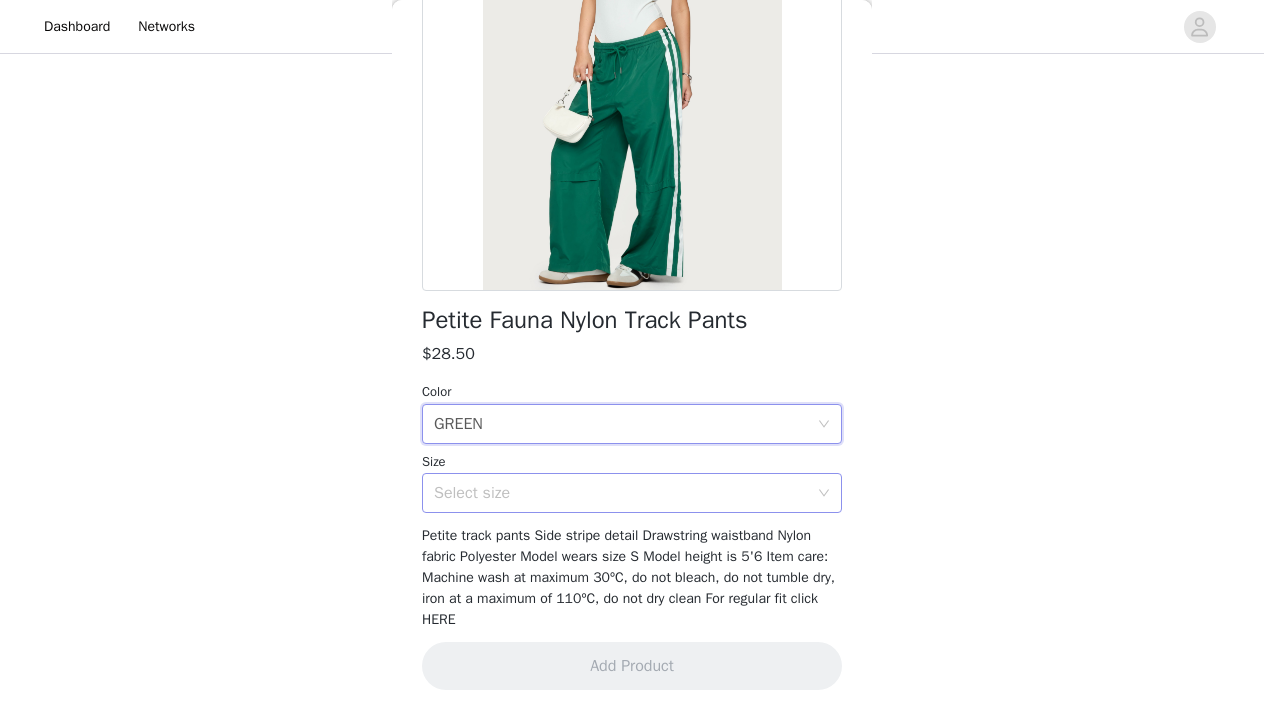 click on "Select size" at bounding box center (621, 493) 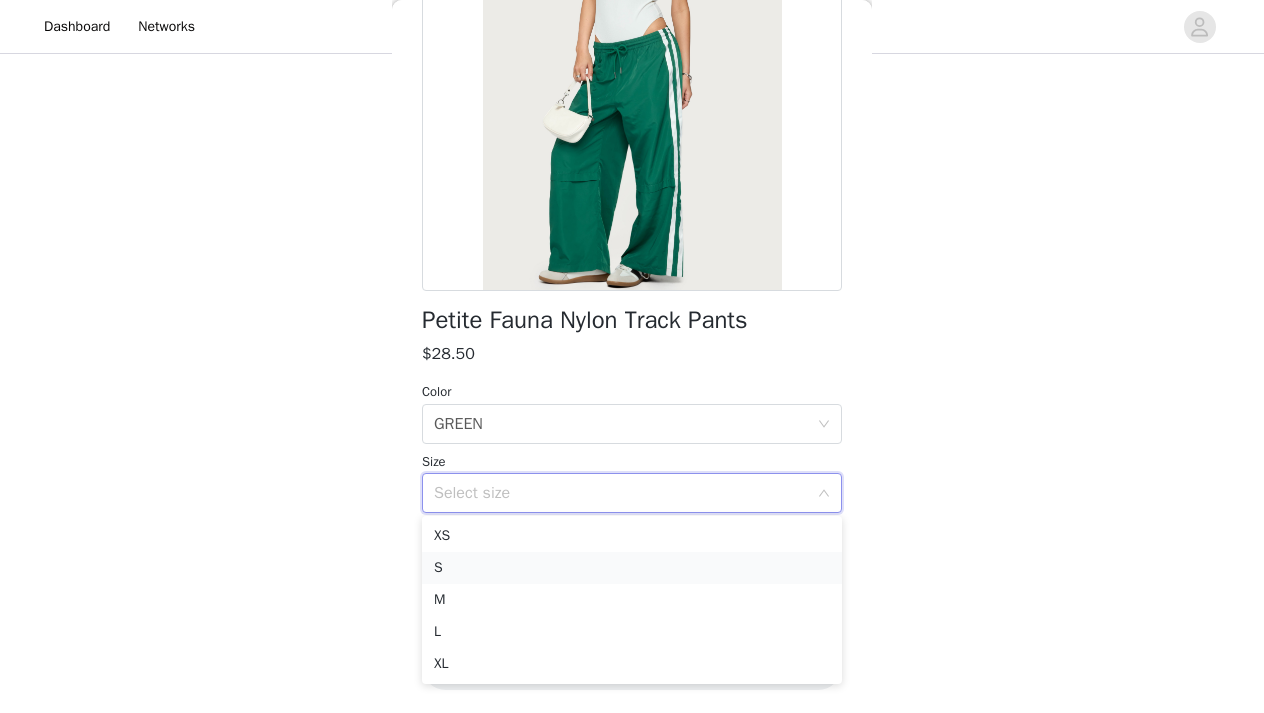 click on "S" at bounding box center (632, 568) 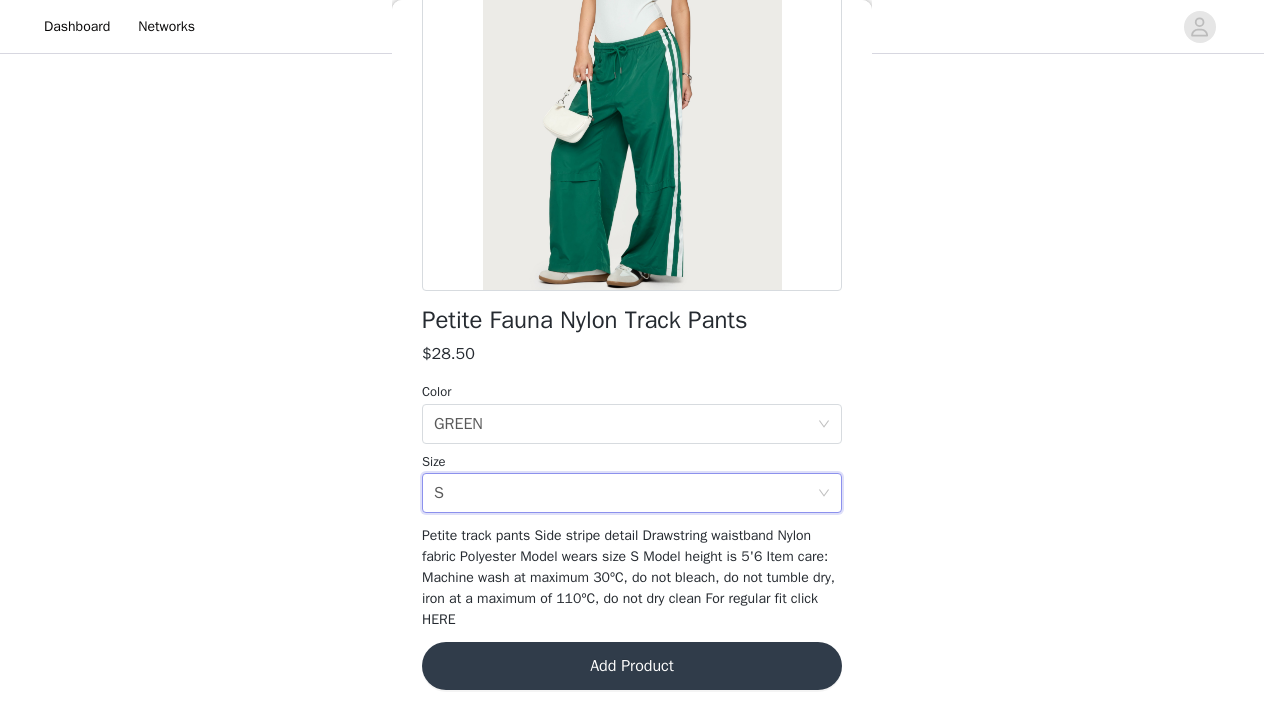 click on "Add Product" at bounding box center (632, 666) 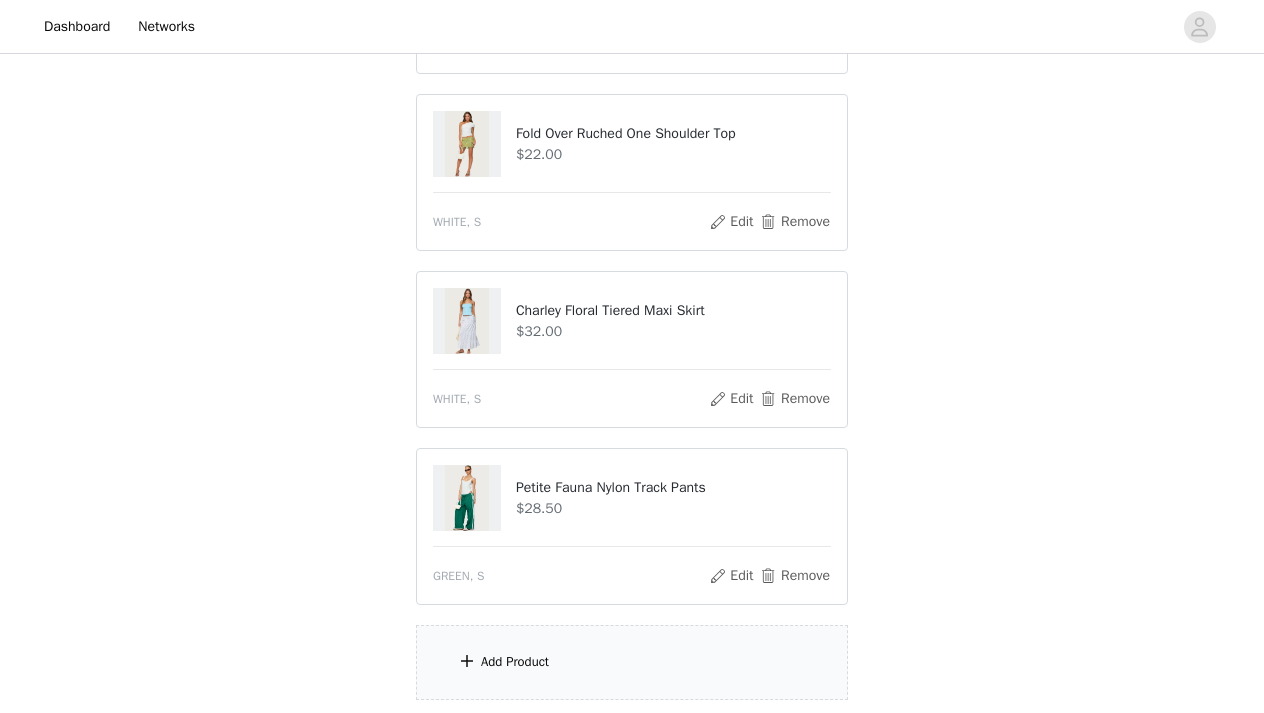 click on "Add Product" at bounding box center [632, 662] 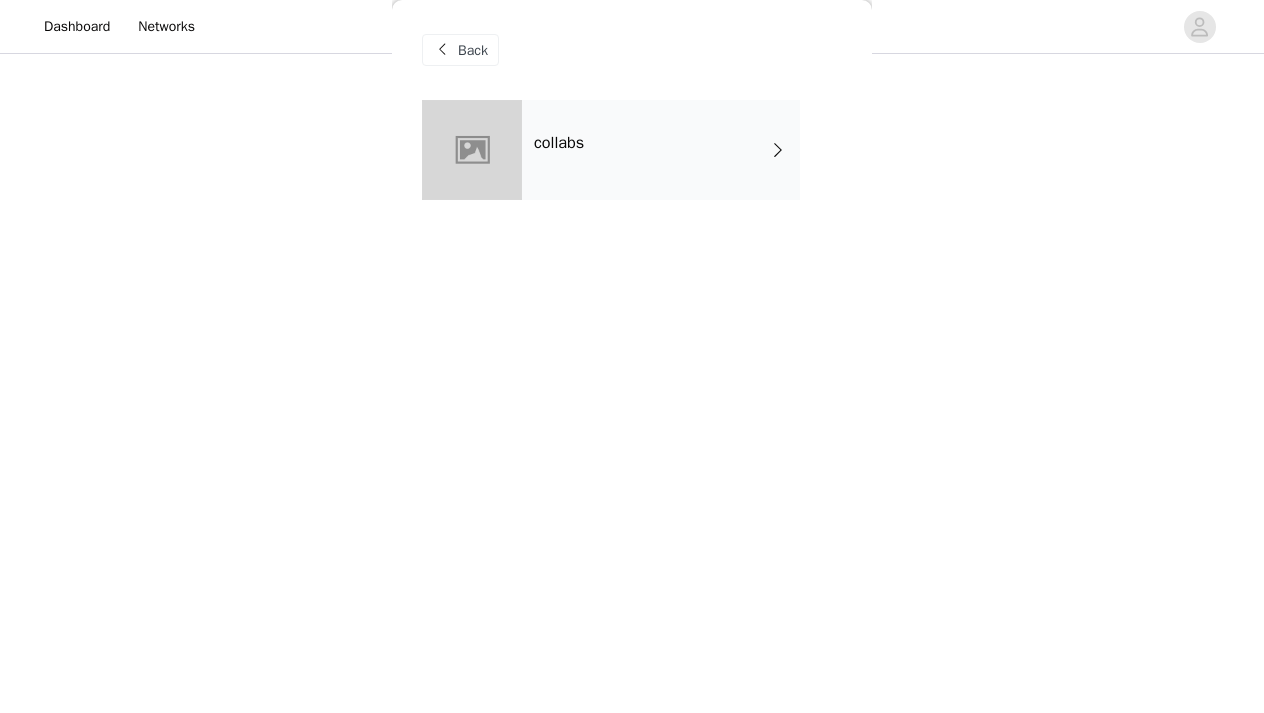 click on "collabs" at bounding box center [661, 150] 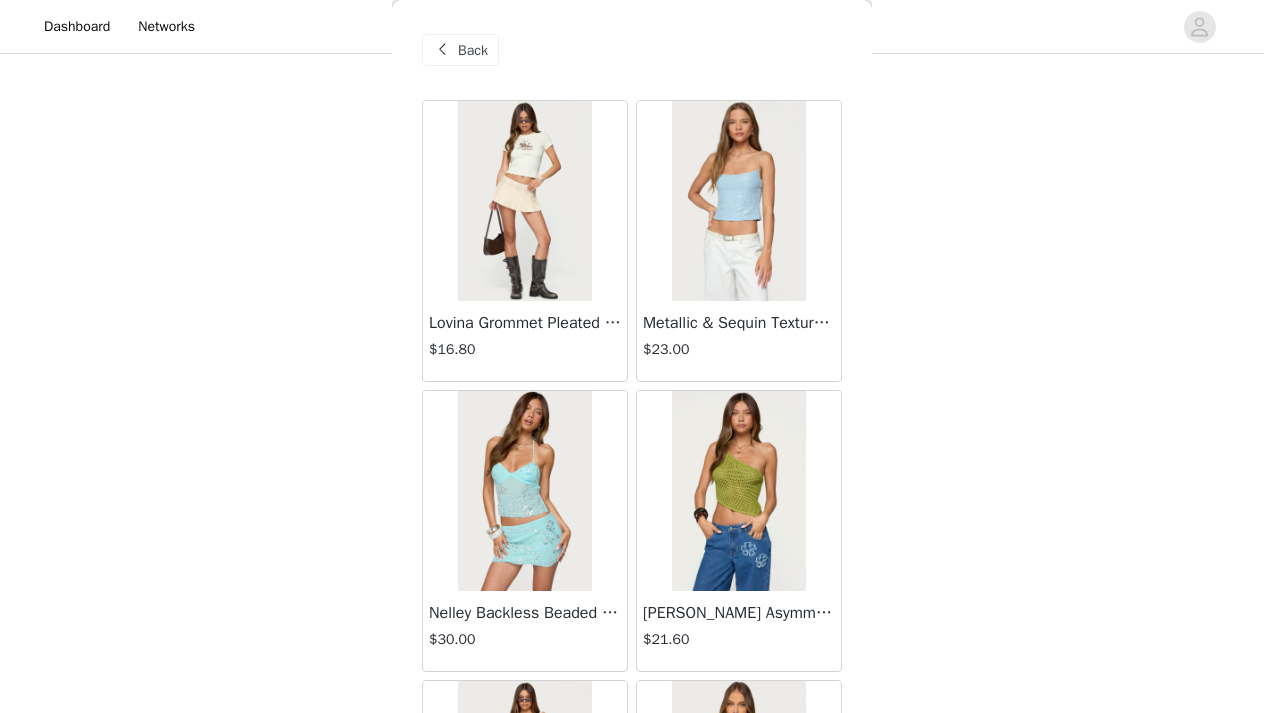 click on "Back       Lovina Grommet Pleated Mini Skort   $16.80       Metallic & Sequin Textured Tank Top   $23.00       Nelley Backless Beaded Sequin Chiffon Top   $30.00       [PERSON_NAME] Asymmetric One Shoulder Crochet Top   $21.60       [PERSON_NAME] Plaid Micro Shorts   $25.00       [PERSON_NAME] Floral Texured Sheer Halter Top   $23.00       Maree Bead V Neck Top   $19.00       Maree Bead Cut Out Mini Skirt   $17.00       [PERSON_NAME] Cut Out Halter Top   $24.00       Juney Pinstripe Tailored Button Up Shirt   $30.00       Avenly Striped Tie Front Babydoll Top   $23.00       [PERSON_NAME] Studded Grommet Tube Top   $25.00       Avalai Linen Look Mini Skort   $32.00       Beaded Deep Cowl Neck Backless Top   $31.00       Frayed Pleated Denim Mini Skort   $16.00       Klay Linen Look Pleated Mini Skort   $14.40       Contrast Lace Asymmetric Off Shoulder Top   $14.40       [PERSON_NAME] Split Front Sheer Mesh Top   $24.00       Zigzag Stripe Shorts   $19.00       Astra Beaded Sheer Strapless Top   $33.00     Load More" at bounding box center [632, 356] 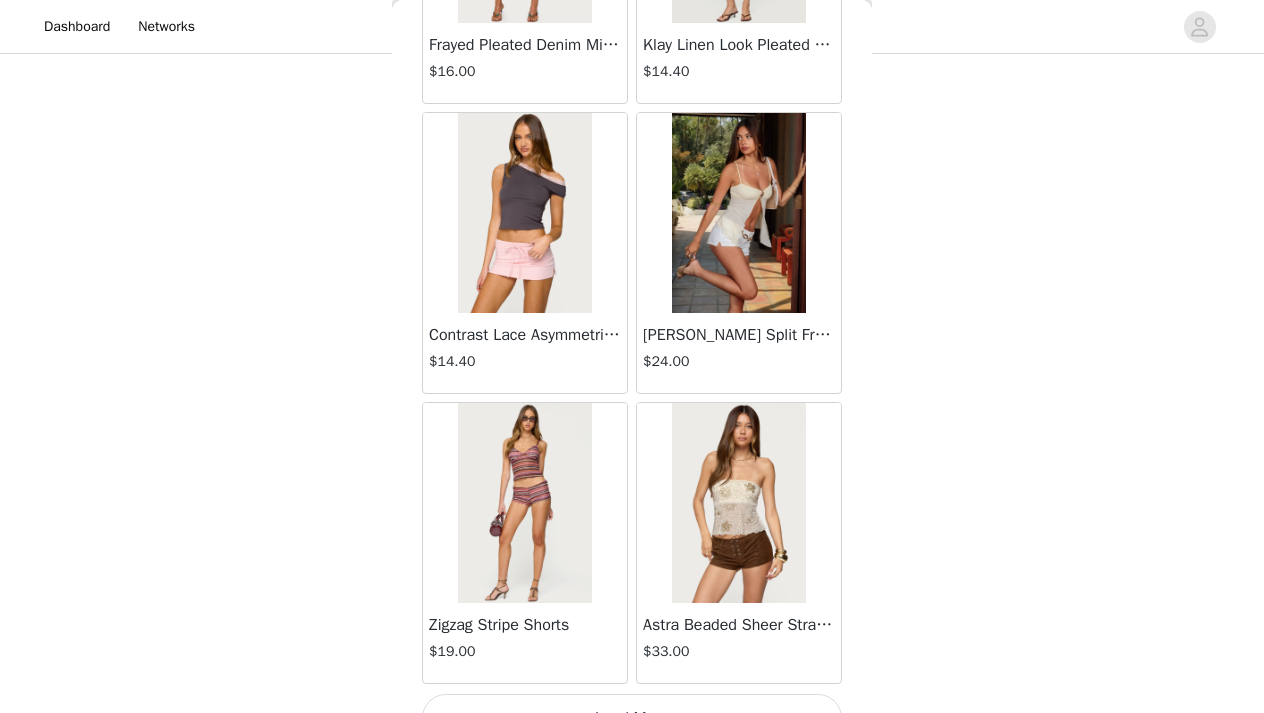 scroll, scrollTop: 2347, scrollLeft: 0, axis: vertical 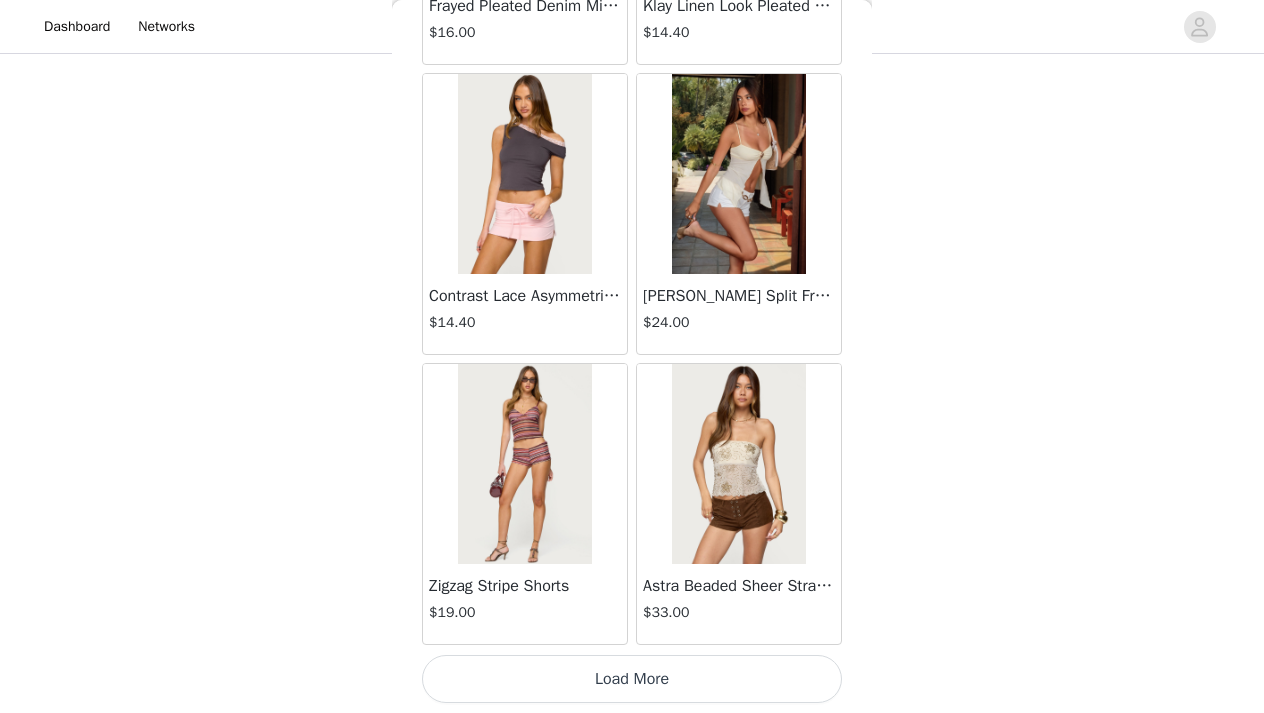 click on "Load More" at bounding box center [632, 679] 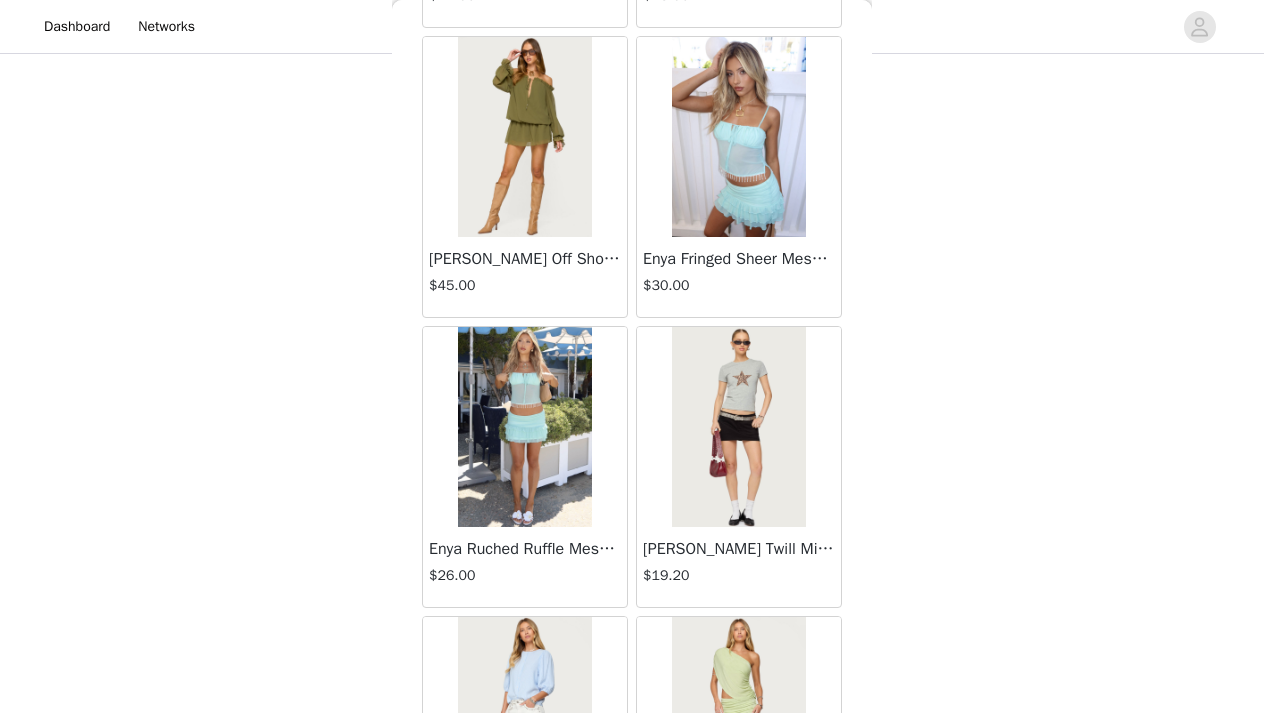 scroll, scrollTop: 5247, scrollLeft: 0, axis: vertical 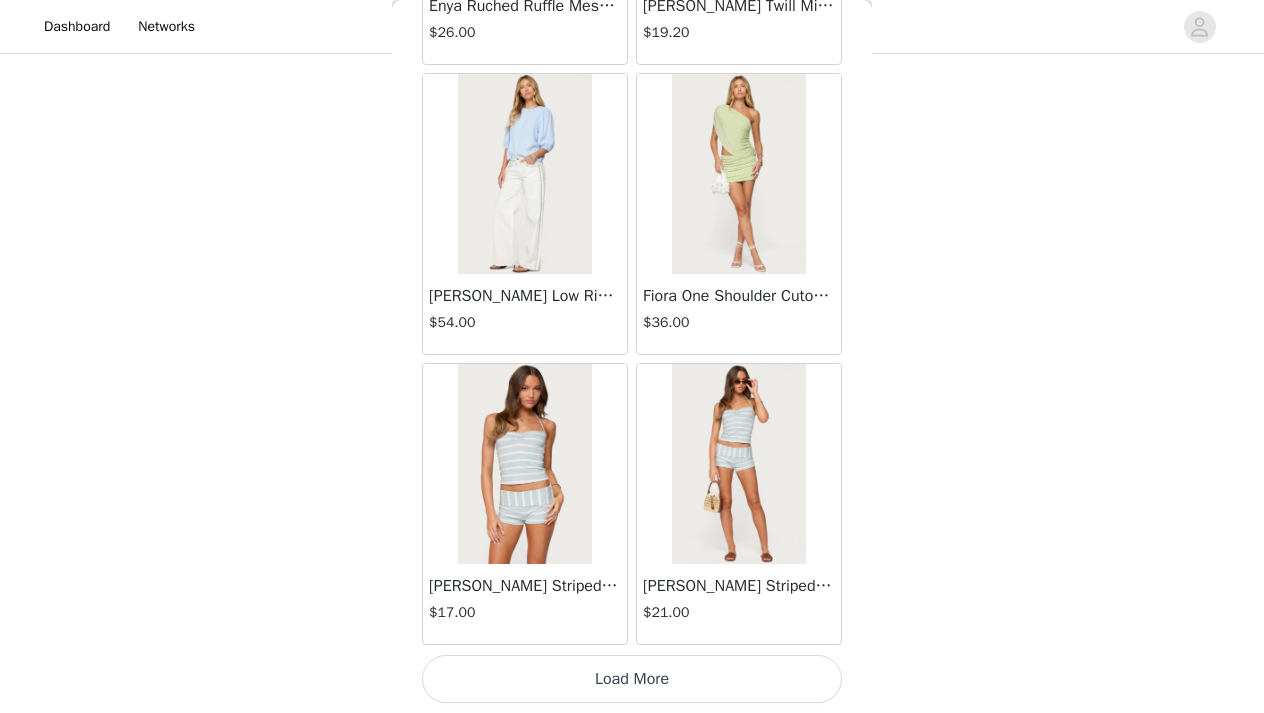 click on "Load More" at bounding box center (632, 679) 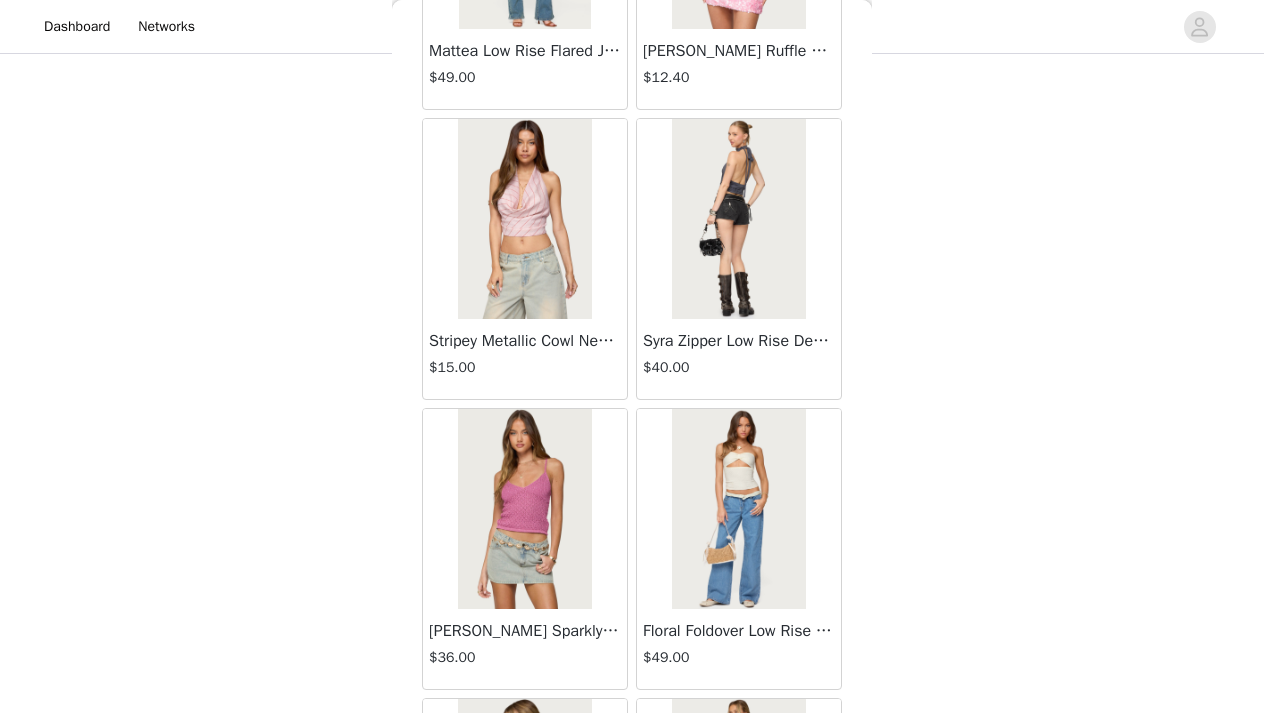 scroll, scrollTop: 8147, scrollLeft: 0, axis: vertical 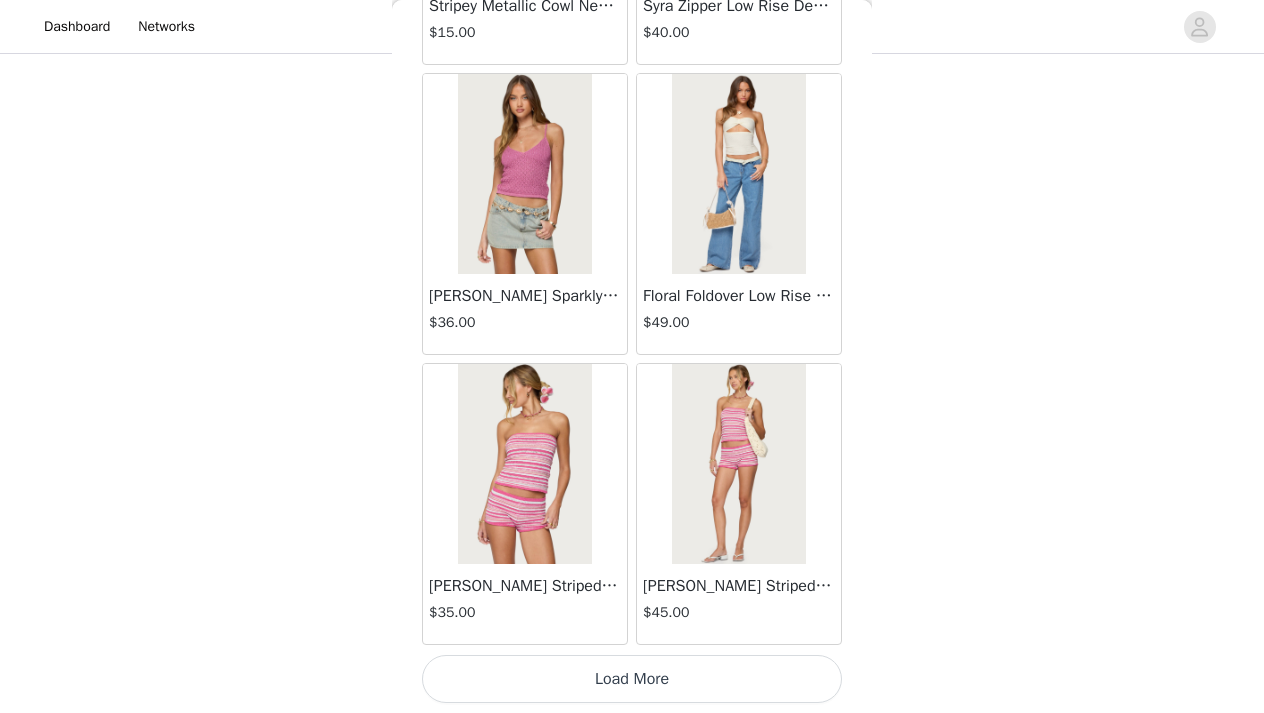 click on "Load More" at bounding box center [632, 679] 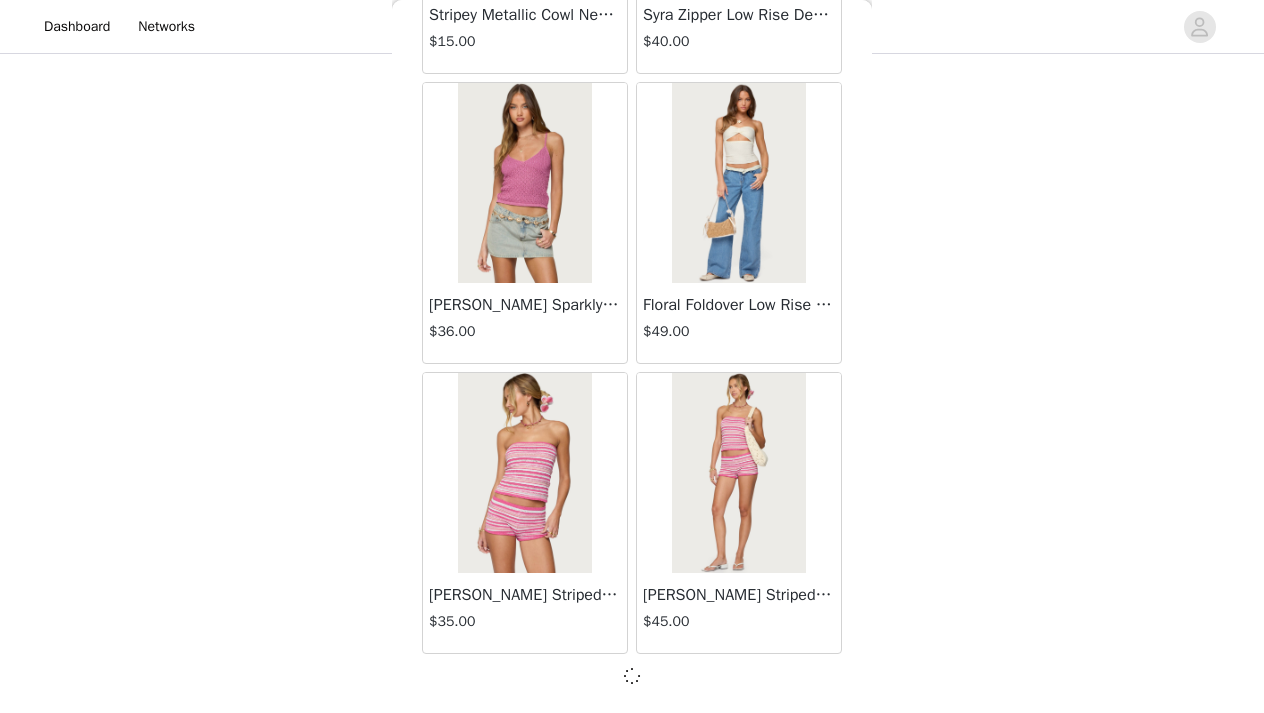 scroll, scrollTop: 8138, scrollLeft: 0, axis: vertical 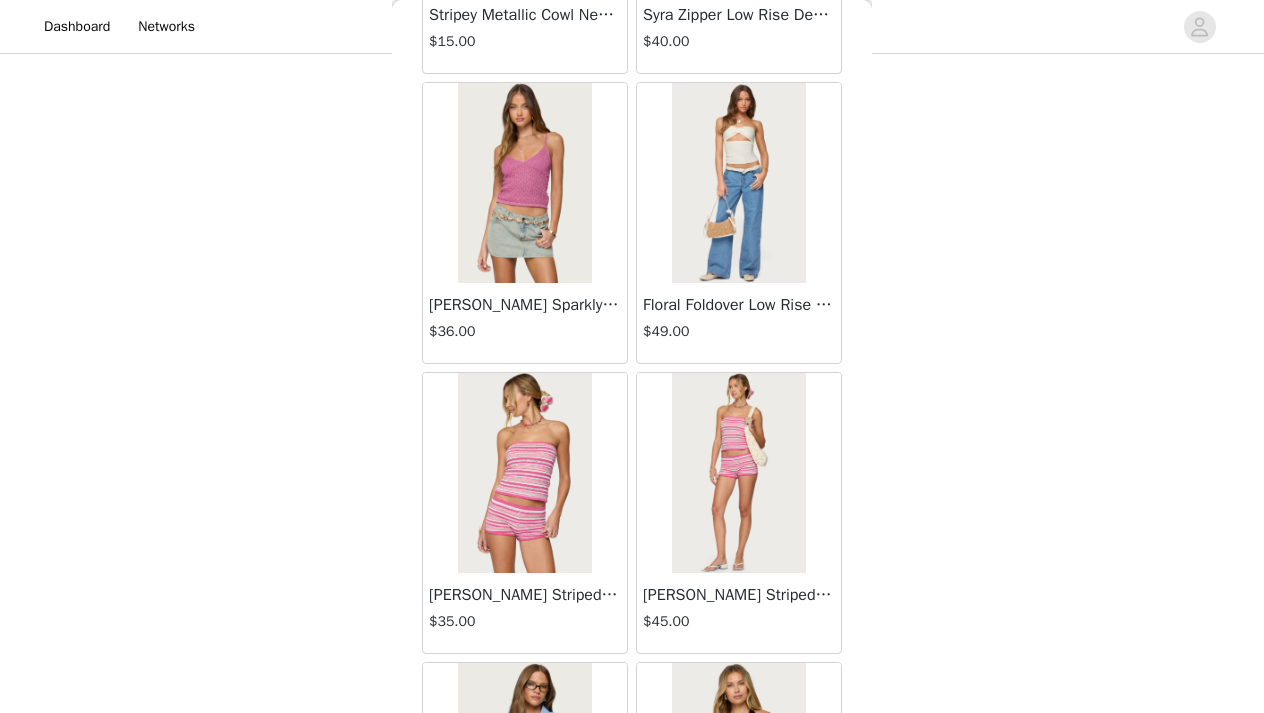 click on "Back       Lovina Grommet Pleated Mini Skort   $16.80       Metallic & Sequin Textured Tank Top   $23.00       Nelley Backless Beaded Sequin Chiffon Top   $30.00       [PERSON_NAME] Asymmetric One Shoulder Crochet Top   $21.60       [PERSON_NAME] Plaid Micro Shorts   $25.00       [PERSON_NAME] Floral Texured Sheer Halter Top   $23.00       Maree Bead V Neck Top   $19.00       Maree Bead Cut Out Mini Skirt   $17.00       [PERSON_NAME] Cut Out Halter Top   $24.00       Juney Pinstripe Tailored Button Up Shirt   $30.00       Avenly Striped Tie Front Babydoll Top   $23.00       [PERSON_NAME] Studded Grommet Tube Top   $25.00       Avalai Linen Look Mini Skort   $32.00       Beaded Deep Cowl Neck Backless Top   $31.00       Frayed Pleated Denim Mini Skort   $16.00       Klay Linen Look Pleated Mini Skort   $14.40       Contrast Lace Asymmetric Off Shoulder Top   $14.40       [PERSON_NAME] Split Front Sheer Mesh Top   $24.00       Zigzag Stripe Shorts   $19.00       Astra Beaded Sheer Strapless Top   $33.00       Beaded Floral Embroidered Tank Top   $32.00" at bounding box center (632, 356) 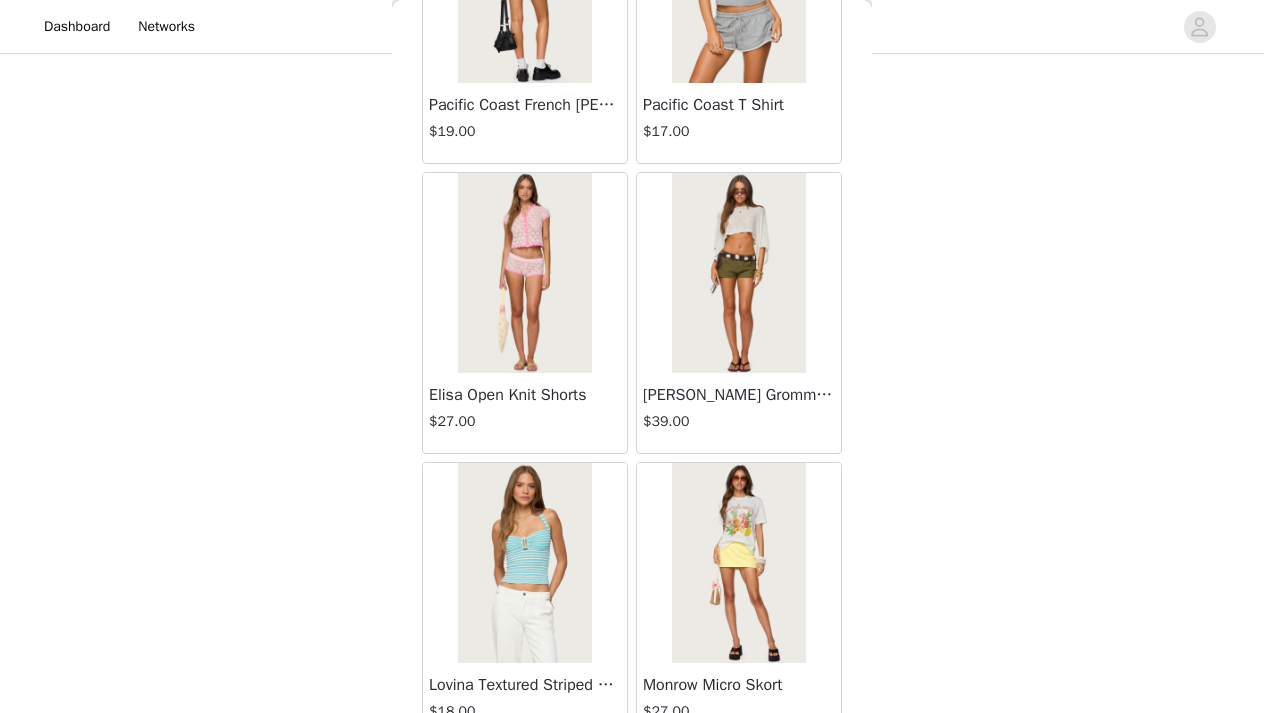 scroll, scrollTop: 11047, scrollLeft: 0, axis: vertical 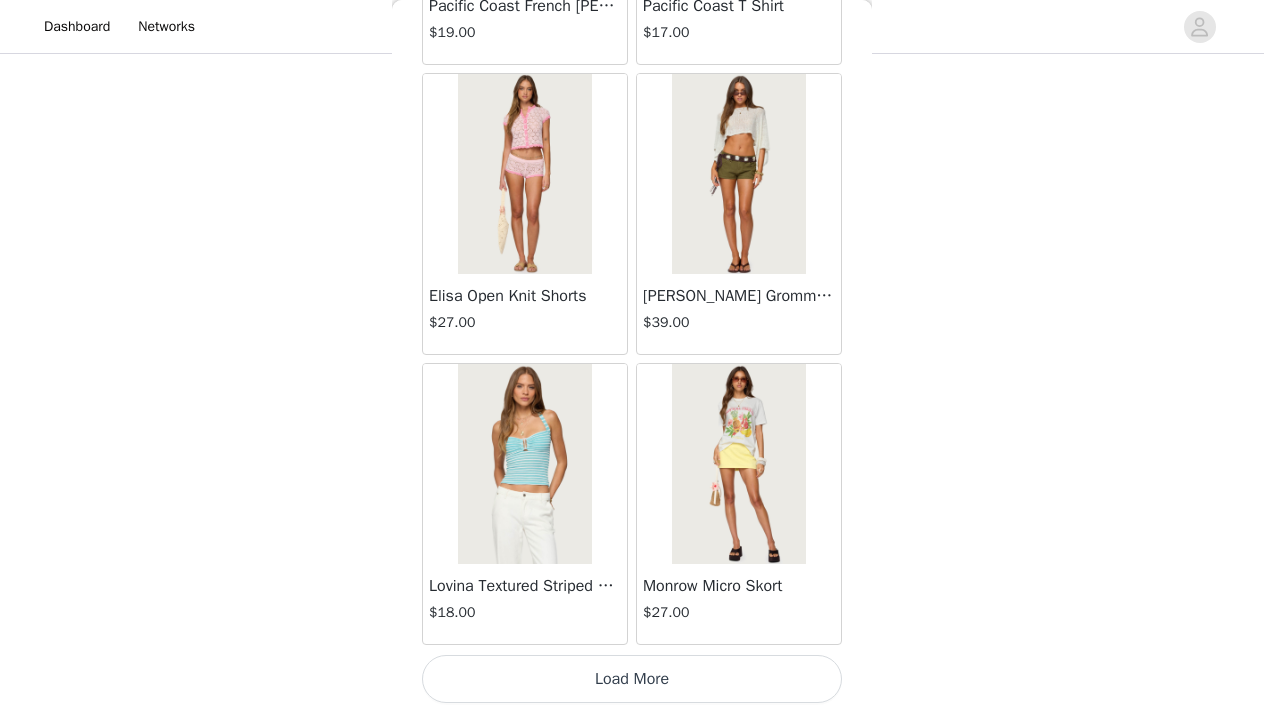 click on "Load More" at bounding box center (632, 679) 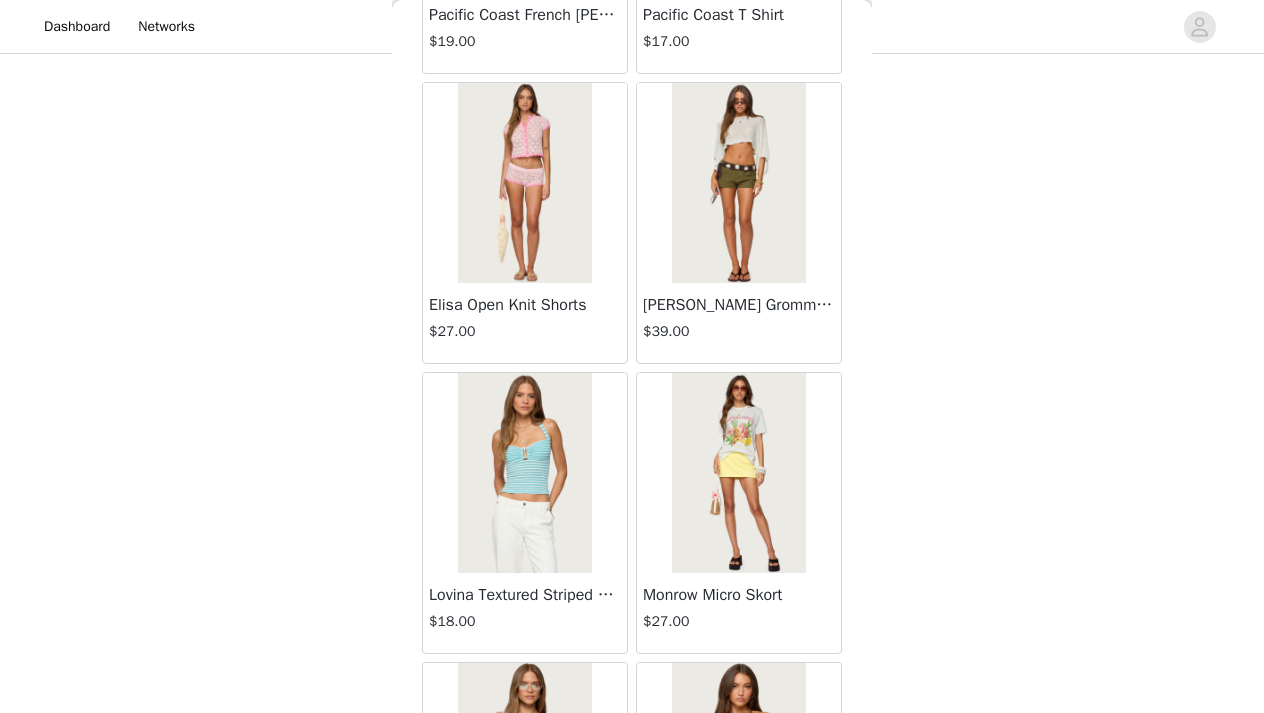 click on "Back       Lovina Grommet Pleated Mini Skort   $16.80       Metallic & Sequin Textured Tank Top   $23.00       Nelley Backless Beaded Sequin Chiffon Top   $30.00       [PERSON_NAME] Asymmetric One Shoulder Crochet Top   $21.60       [PERSON_NAME] Plaid Micro Shorts   $25.00       [PERSON_NAME] Floral Texured Sheer Halter Top   $23.00       Maree Bead V Neck Top   $19.00       Maree Bead Cut Out Mini Skirt   $17.00       [PERSON_NAME] Cut Out Halter Top   $24.00       Juney Pinstripe Tailored Button Up Shirt   $30.00       Avenly Striped Tie Front Babydoll Top   $23.00       [PERSON_NAME] Studded Grommet Tube Top   $25.00       Avalai Linen Look Mini Skort   $32.00       Beaded Deep Cowl Neck Backless Top   $31.00       Frayed Pleated Denim Mini Skort   $16.00       Klay Linen Look Pleated Mini Skort   $14.40       Contrast Lace Asymmetric Off Shoulder Top   $14.40       [PERSON_NAME] Split Front Sheer Mesh Top   $24.00       Zigzag Stripe Shorts   $19.00       Astra Beaded Sheer Strapless Top   $33.00       Beaded Floral Embroidered Tank Top   $32.00" at bounding box center [632, 356] 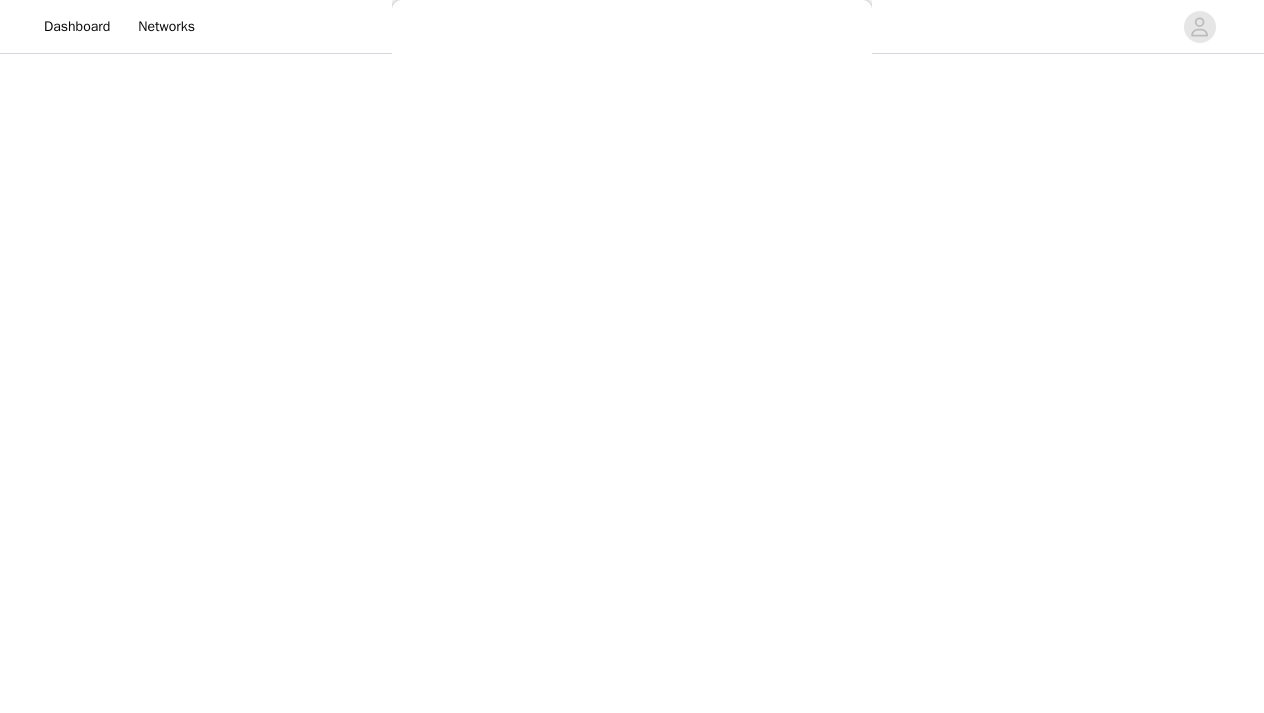 scroll, scrollTop: 238, scrollLeft: 0, axis: vertical 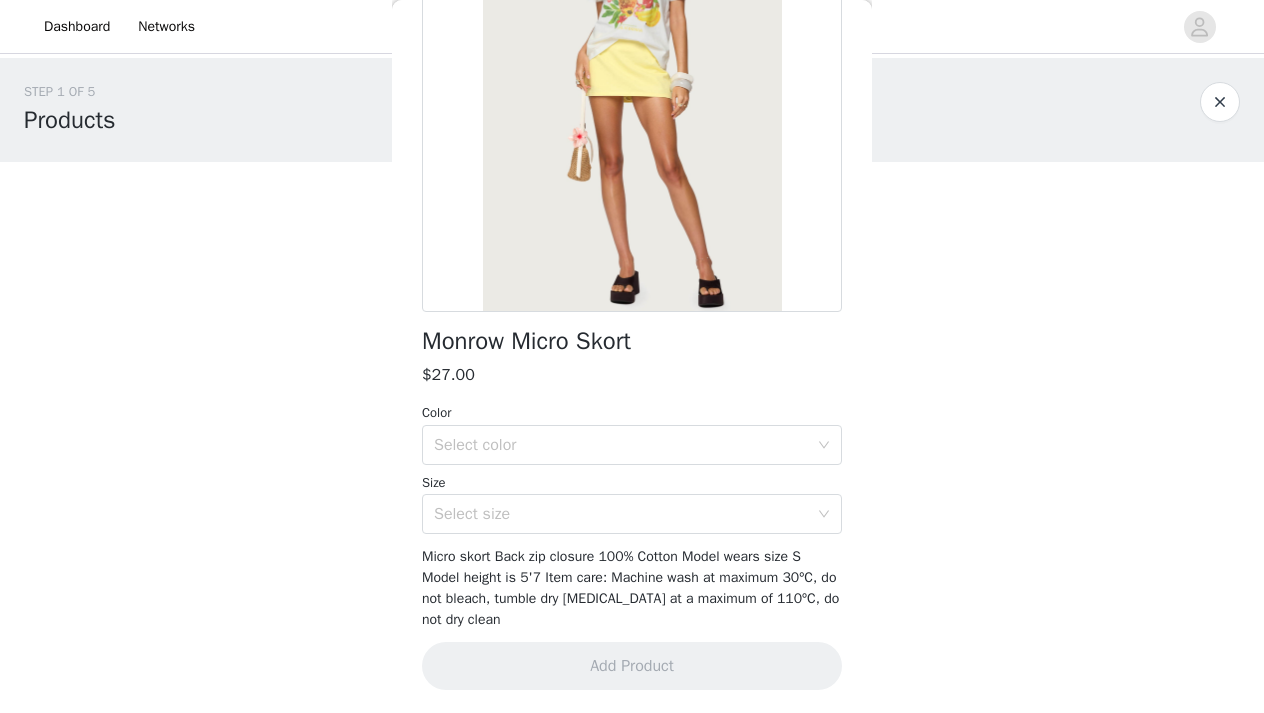 click on "Back     Monrow Micro Skort       $27.00         Color   Select color Size   Select size   Micro skort Back zip closure 100% Cotton Model wears size S Model height is 5'7 Item care: Machine wash at maximum 30ºC, do not bleach, tumble dry [MEDICAL_DATA] at a maximum of 110ºC, do not dry clean   Add Product" at bounding box center [632, 356] 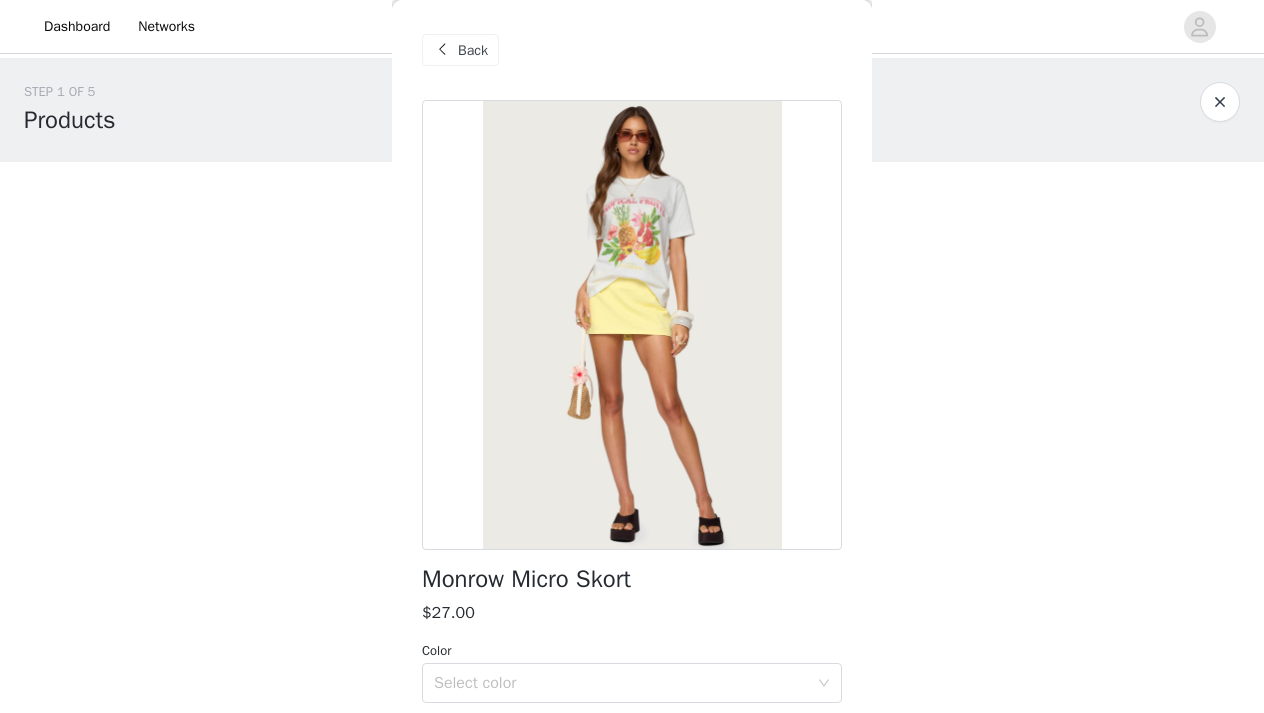 scroll, scrollTop: 0, scrollLeft: 0, axis: both 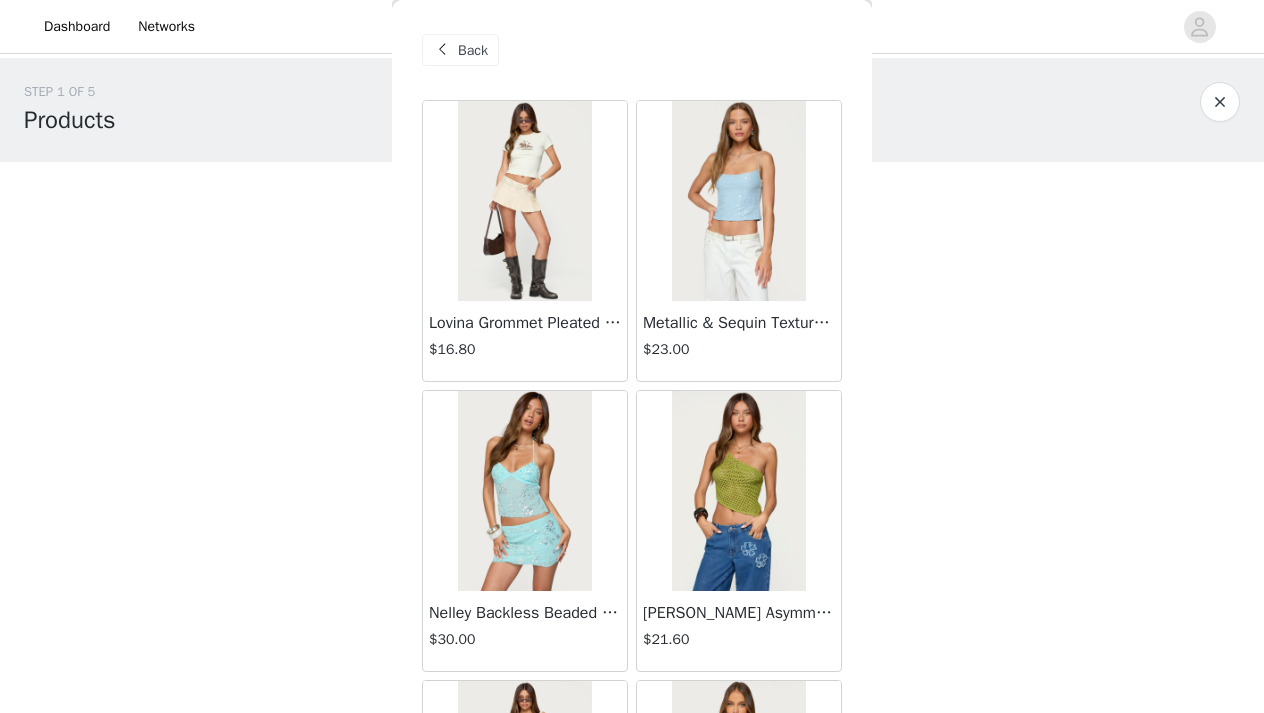 click on "Back       Lovina Grommet Pleated Mini Skort   $16.80       Metallic & Sequin Textured Tank Top   $23.00       Nelley Backless Beaded Sequin Chiffon Top   $30.00       [PERSON_NAME] Asymmetric One Shoulder Crochet Top   $21.60       [PERSON_NAME] Plaid Micro Shorts   $25.00       [PERSON_NAME] Floral Texured Sheer Halter Top   $23.00       Maree Bead V Neck Top   $19.00       Maree Bead Cut Out Mini Skirt   $17.00       [PERSON_NAME] Cut Out Halter Top   $24.00       Juney Pinstripe Tailored Button Up Shirt   $30.00       Avenly Striped Tie Front Babydoll Top   $23.00       [PERSON_NAME] Studded Grommet Tube Top   $25.00       Avalai Linen Look Mini Skort   $32.00       Beaded Deep Cowl Neck Backless Top   $31.00       Frayed Pleated Denim Mini Skort   $16.00       Klay Linen Look Pleated Mini Skort   $14.40       Contrast Lace Asymmetric Off Shoulder Top   $14.40       [PERSON_NAME] Split Front Sheer Mesh Top   $24.00       Zigzag Stripe Shorts   $19.00       Astra Beaded Sheer Strapless Top   $33.00       Beaded Floral Embroidered Tank Top   $32.00" at bounding box center (632, 356) 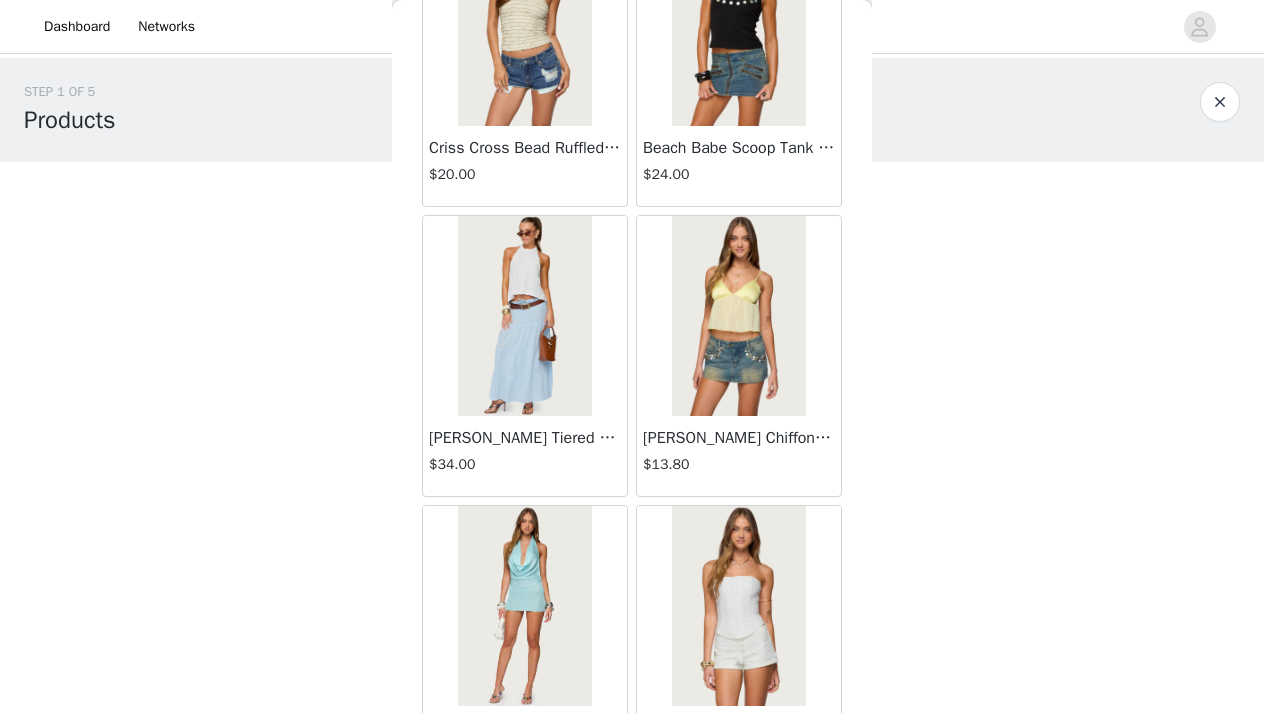 scroll, scrollTop: 13947, scrollLeft: 0, axis: vertical 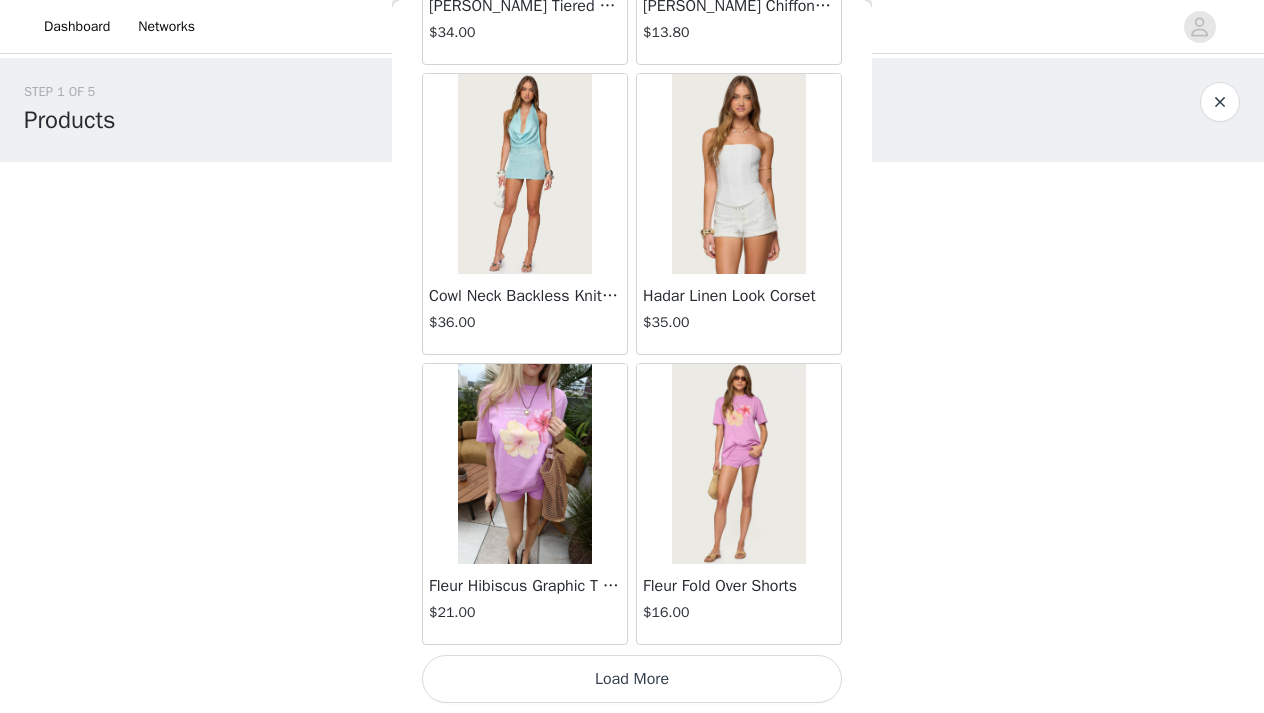 click on "Load More" at bounding box center (632, 679) 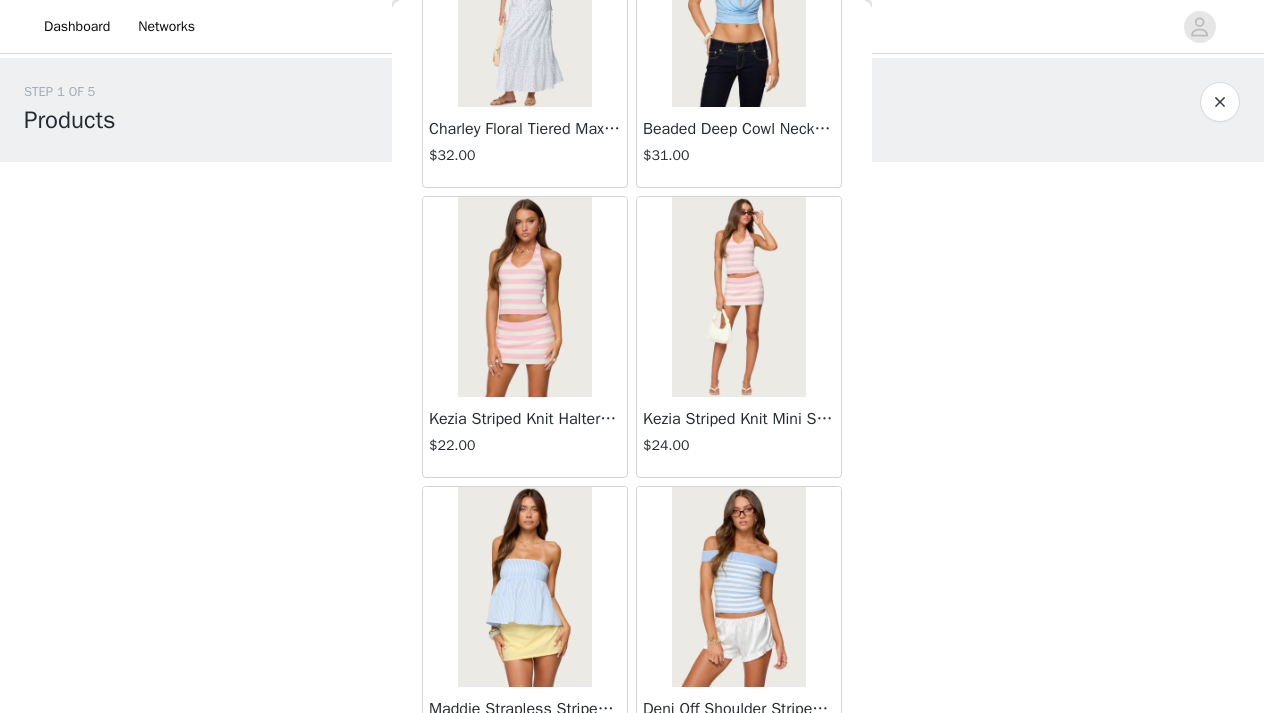 scroll, scrollTop: 16847, scrollLeft: 0, axis: vertical 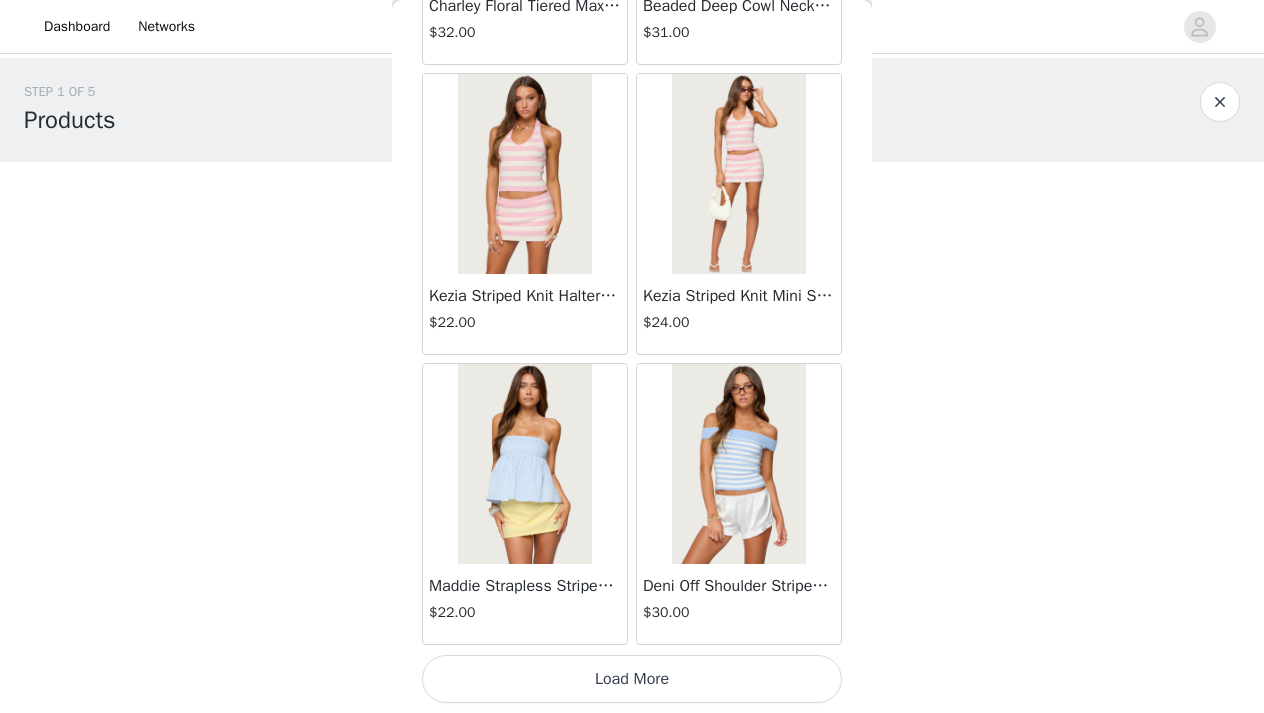 click on "Load More" at bounding box center [632, 679] 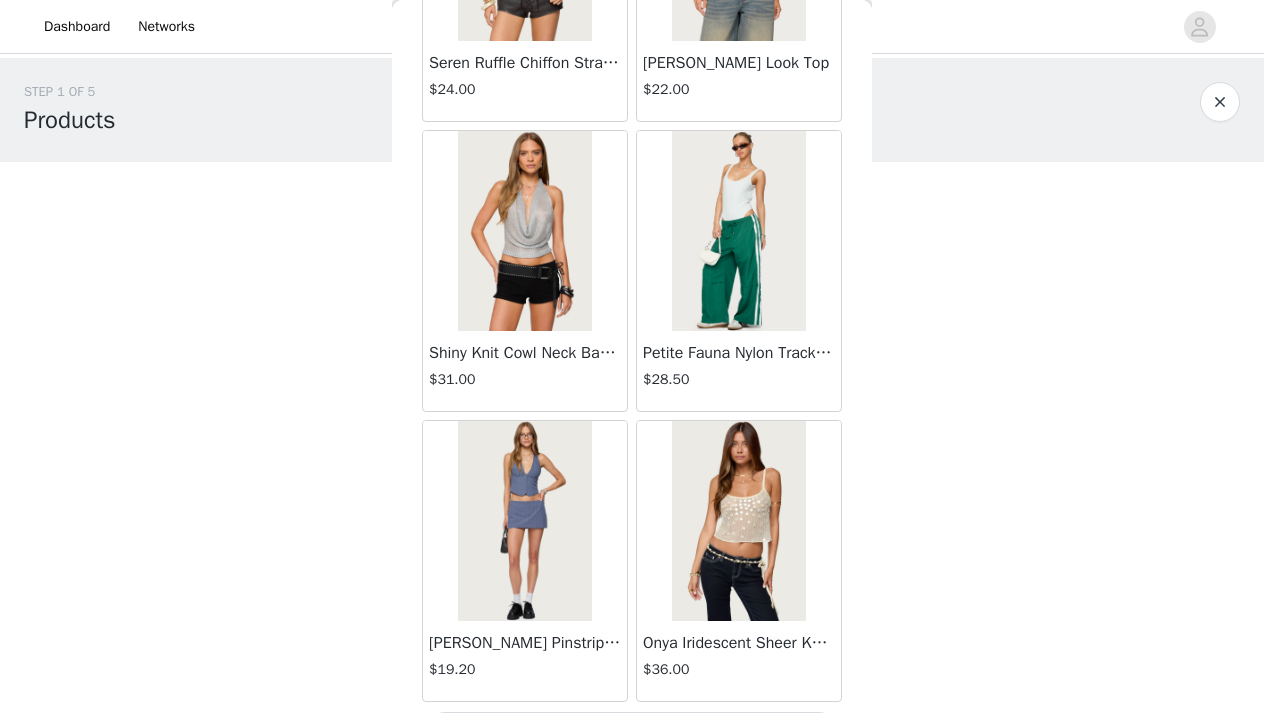 scroll, scrollTop: 19747, scrollLeft: 0, axis: vertical 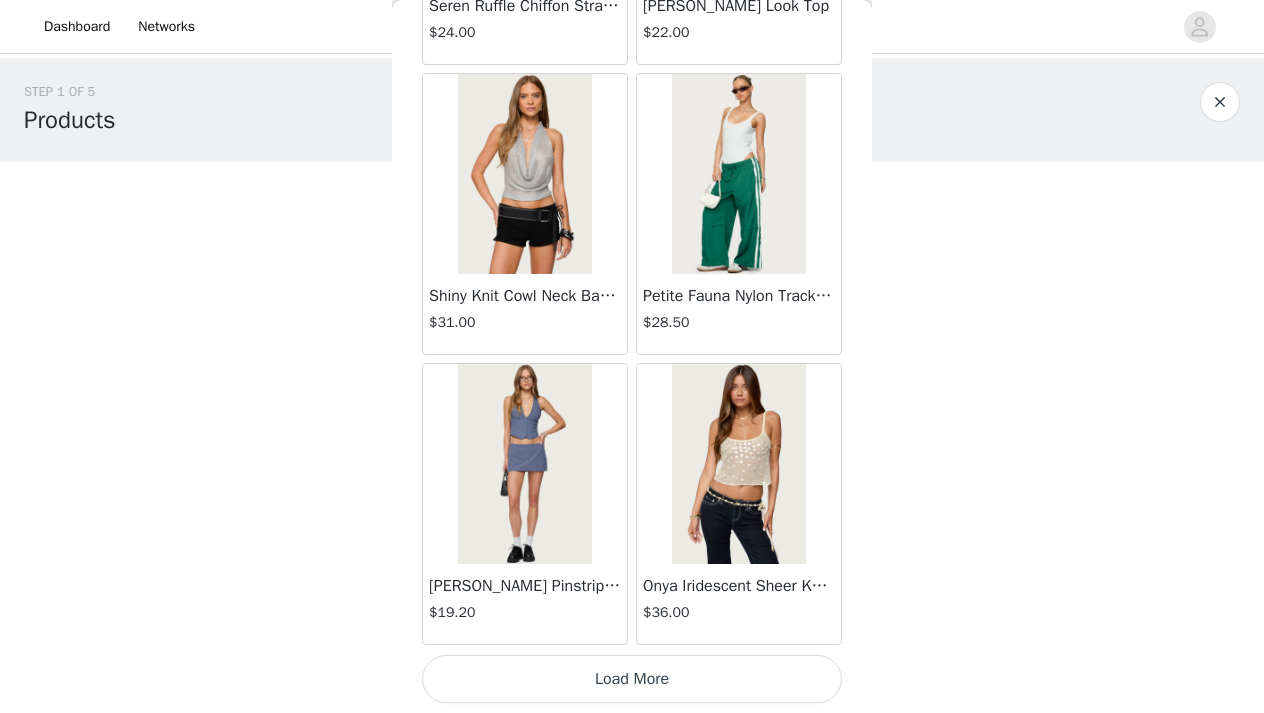 click at bounding box center (738, 464) 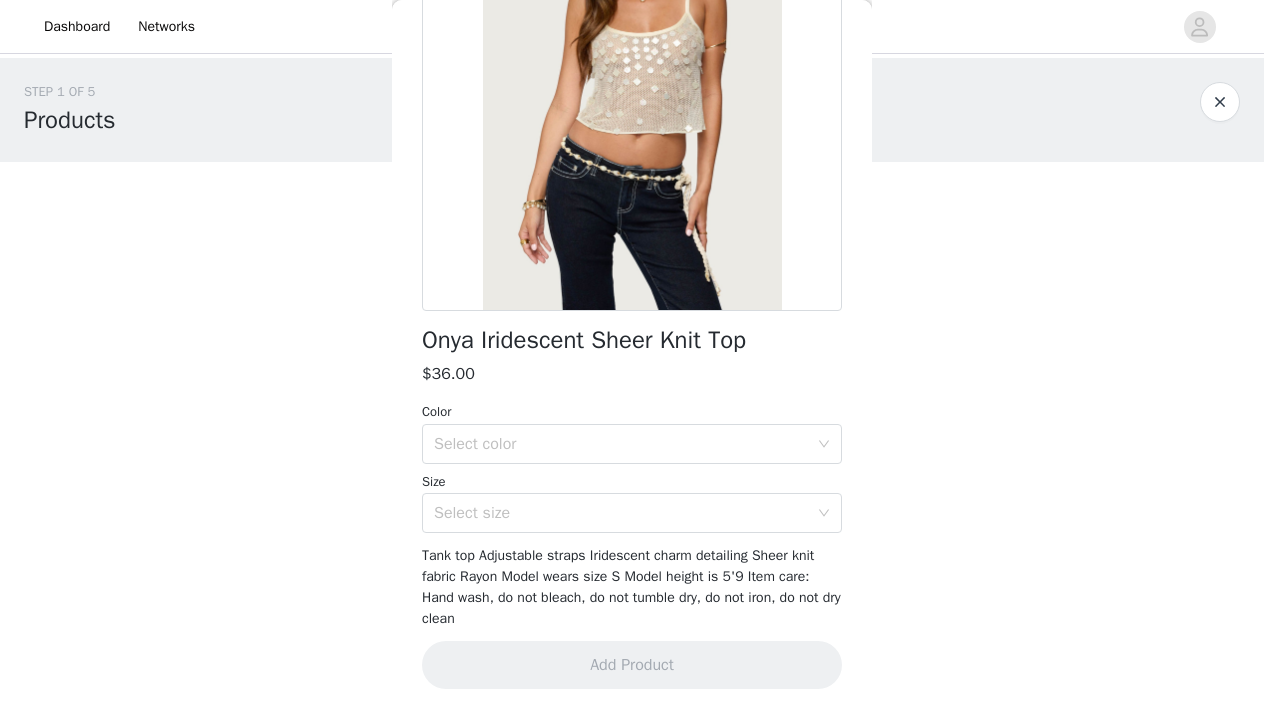 scroll, scrollTop: 238, scrollLeft: 0, axis: vertical 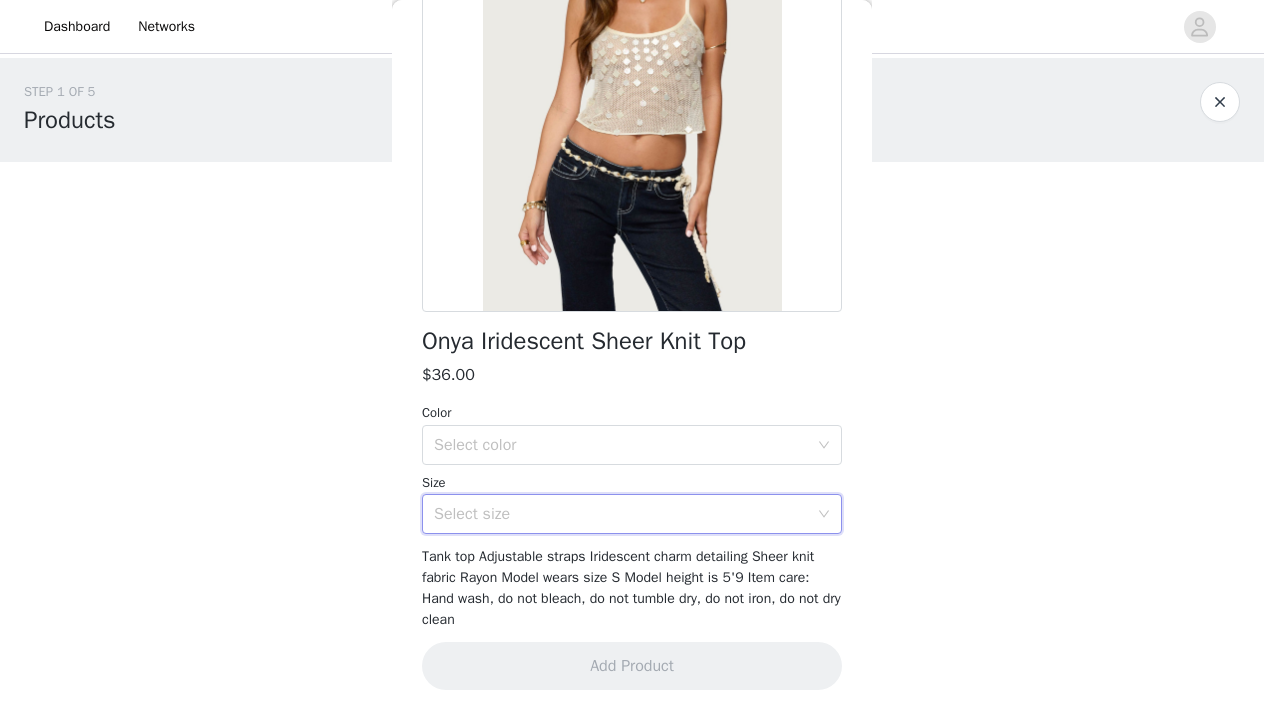 click on "Select size" at bounding box center [625, 514] 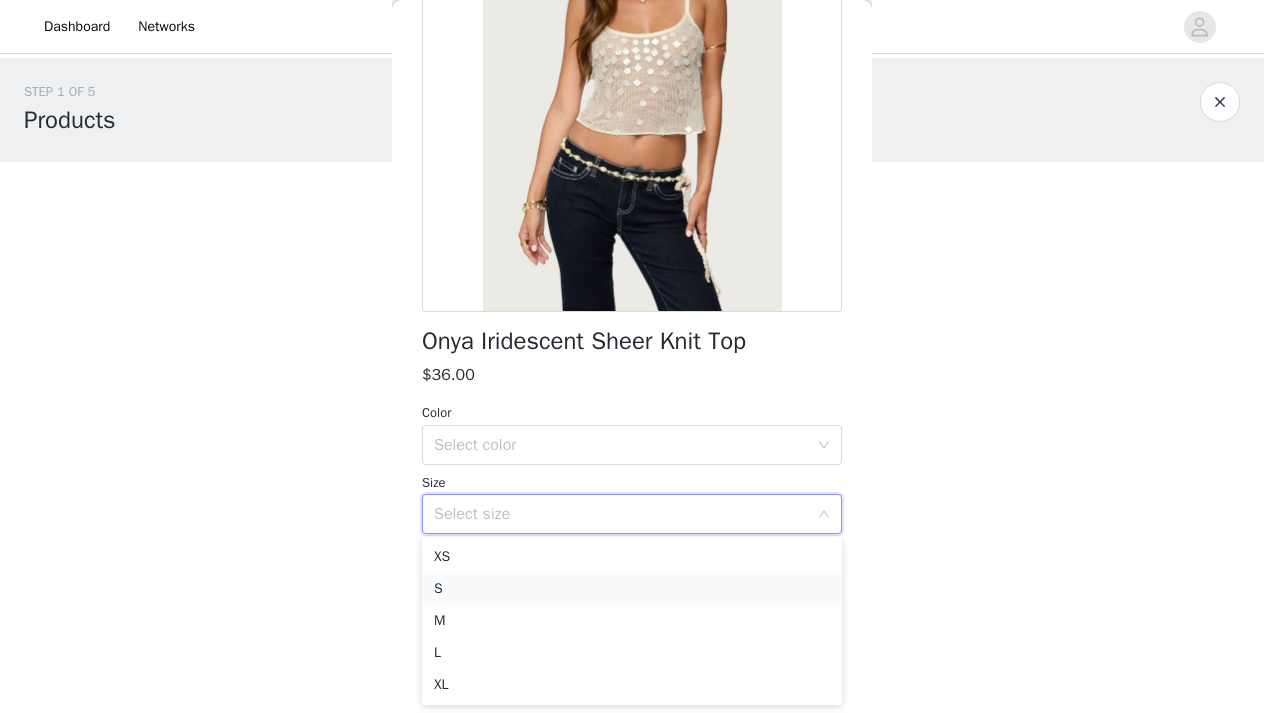 click on "S" at bounding box center [632, 589] 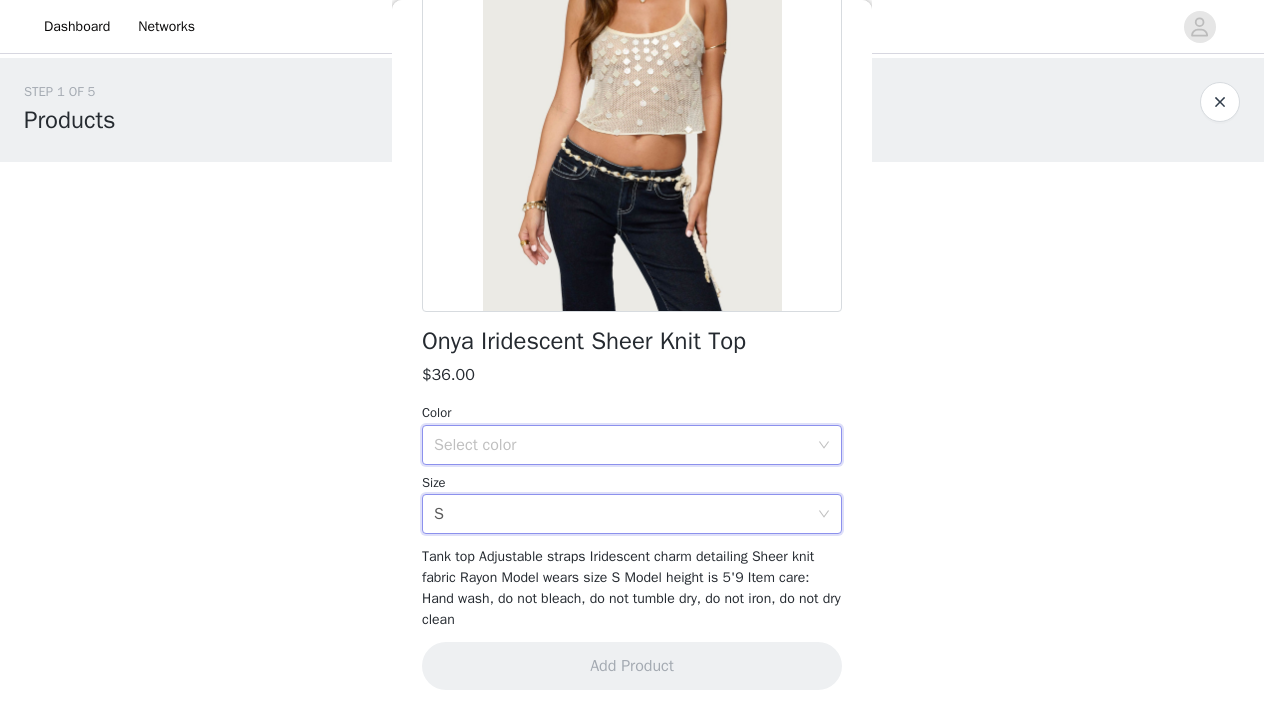 click on "Select color" at bounding box center (625, 445) 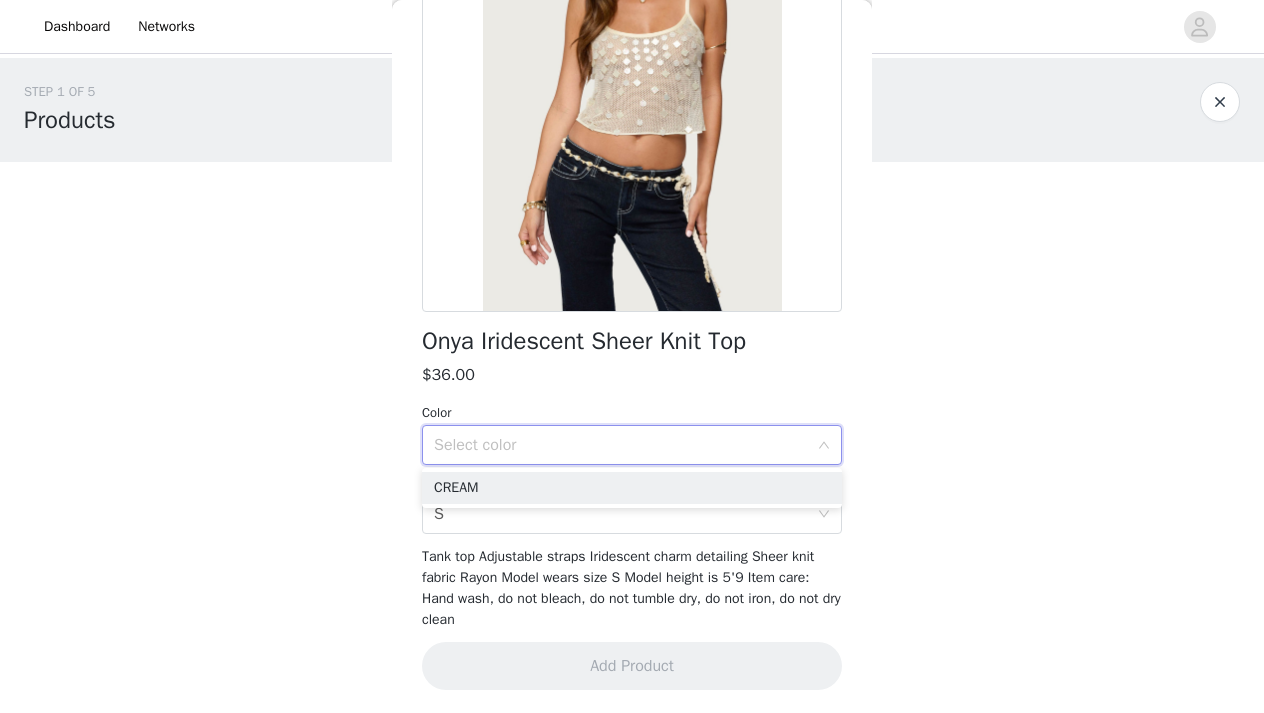 click on "Select color" at bounding box center [621, 445] 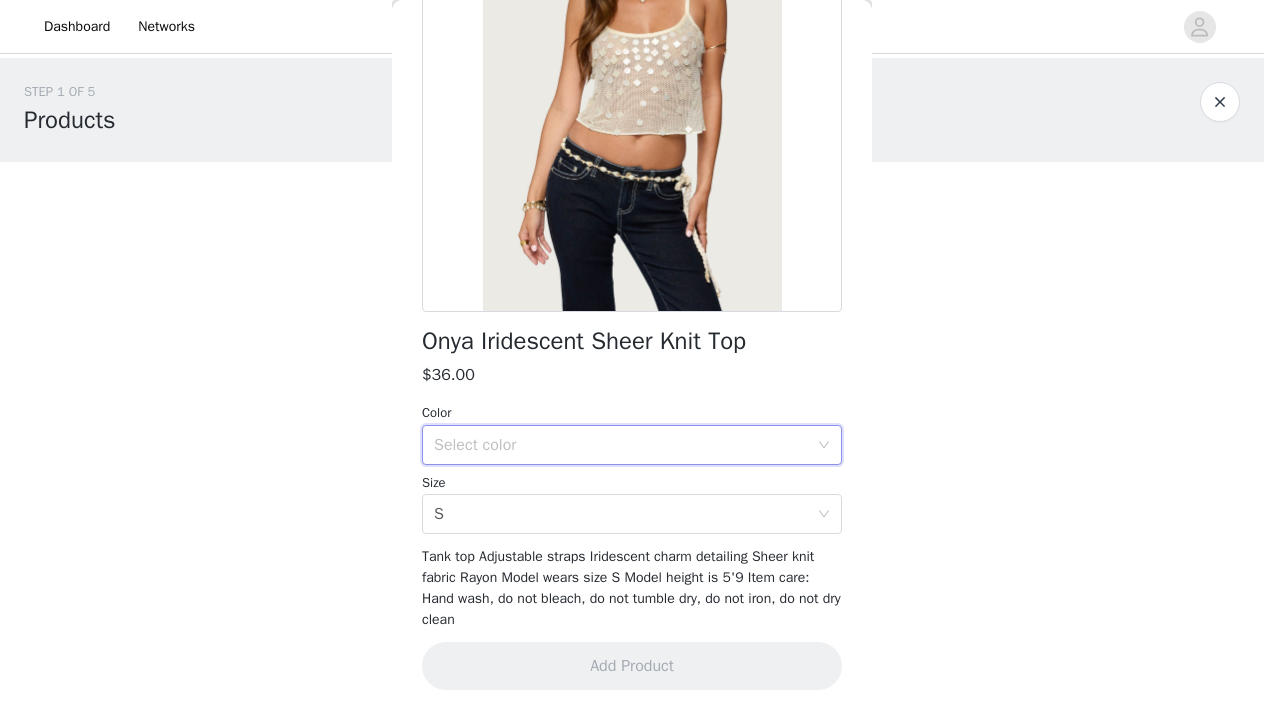 click on "Select color" at bounding box center [621, 445] 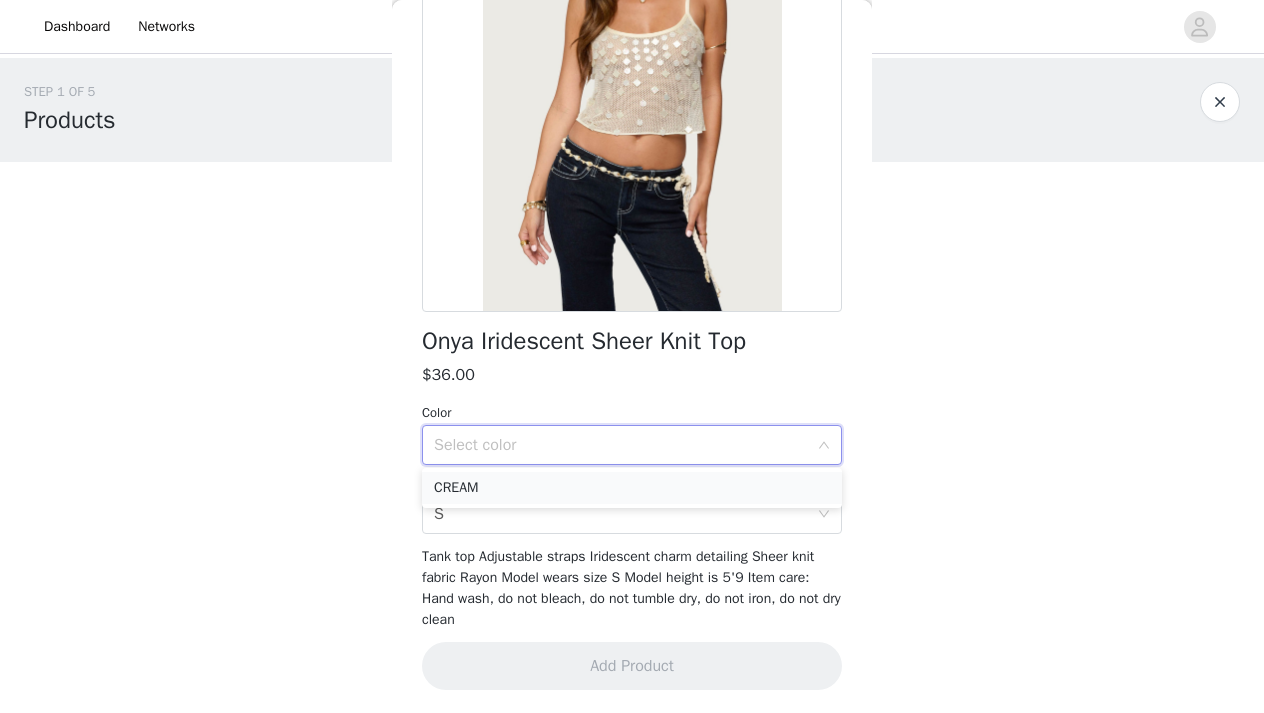 click on "CREAM" at bounding box center (632, 488) 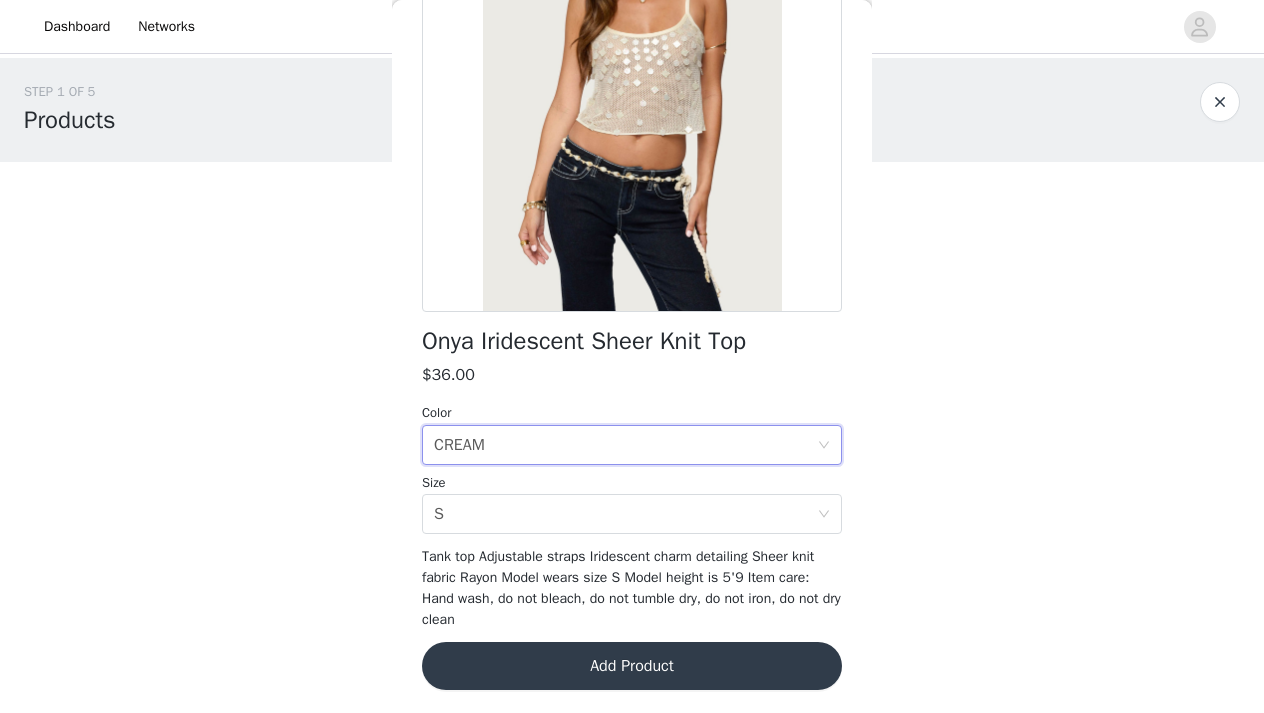 click on "STEP 1 OF 5
Products
Choose as many products as you'd like, up to $300.00.       6 Selected   Remaining Funds: $159.10         Talula Eyelet Babydoll Top     $17.60       OLIVE, S       Edit   Remove     Talula Eyelet Shorts     $16.80       OLIVE, S       Edit   Remove     Beach Babe Scoop Tank Top     $24.00       BLACK WASHED, S       Edit   Remove     Fold Over Ruched One Shoulder Top     $22.00       WHITE, S       Edit   Remove     Charley Floral Tiered Maxi Skirt     $32.00       WHITE, S       Edit   Remove     Petite Fauna Nylon Track Pants     $28.50       GREEN, S       Edit   Remove     Add Product     You may choose as many products as you'd like     Back     Onya Iridescent Sheer Knit Top       $36.00         Color   Select color CREAM Size   Select size S     Add Product" at bounding box center [632, 766] 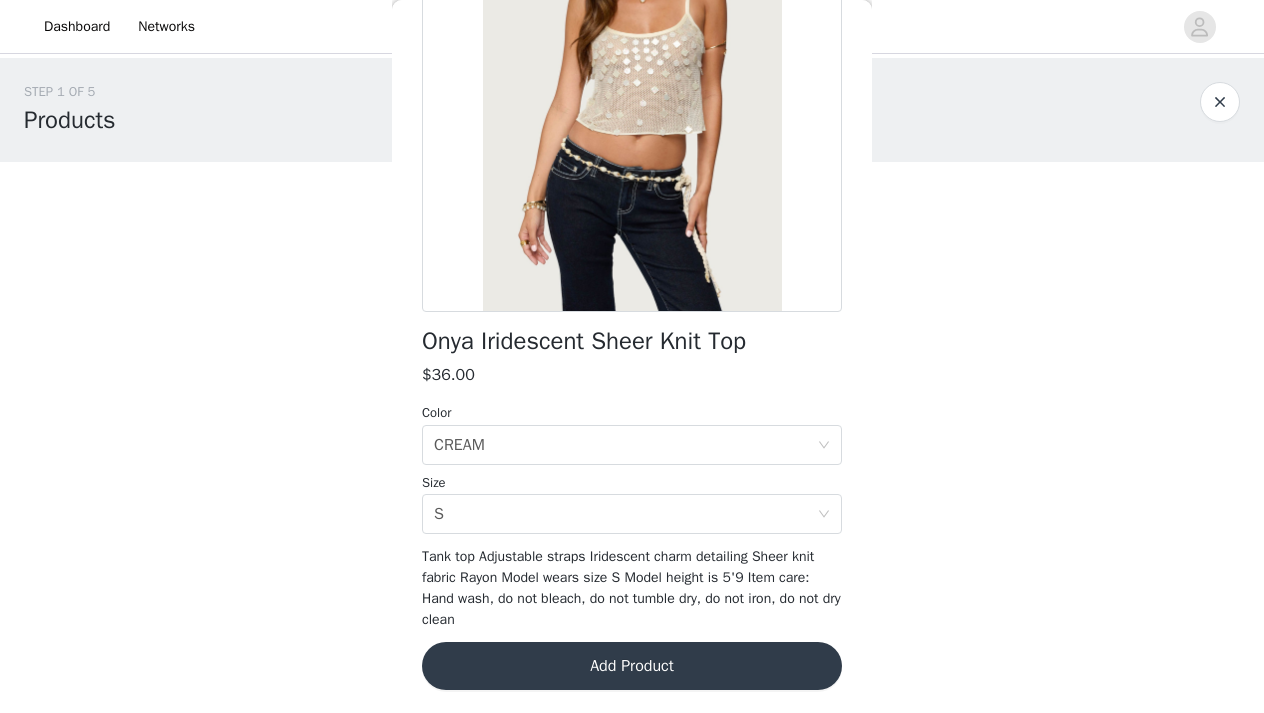 scroll, scrollTop: 0, scrollLeft: 0, axis: both 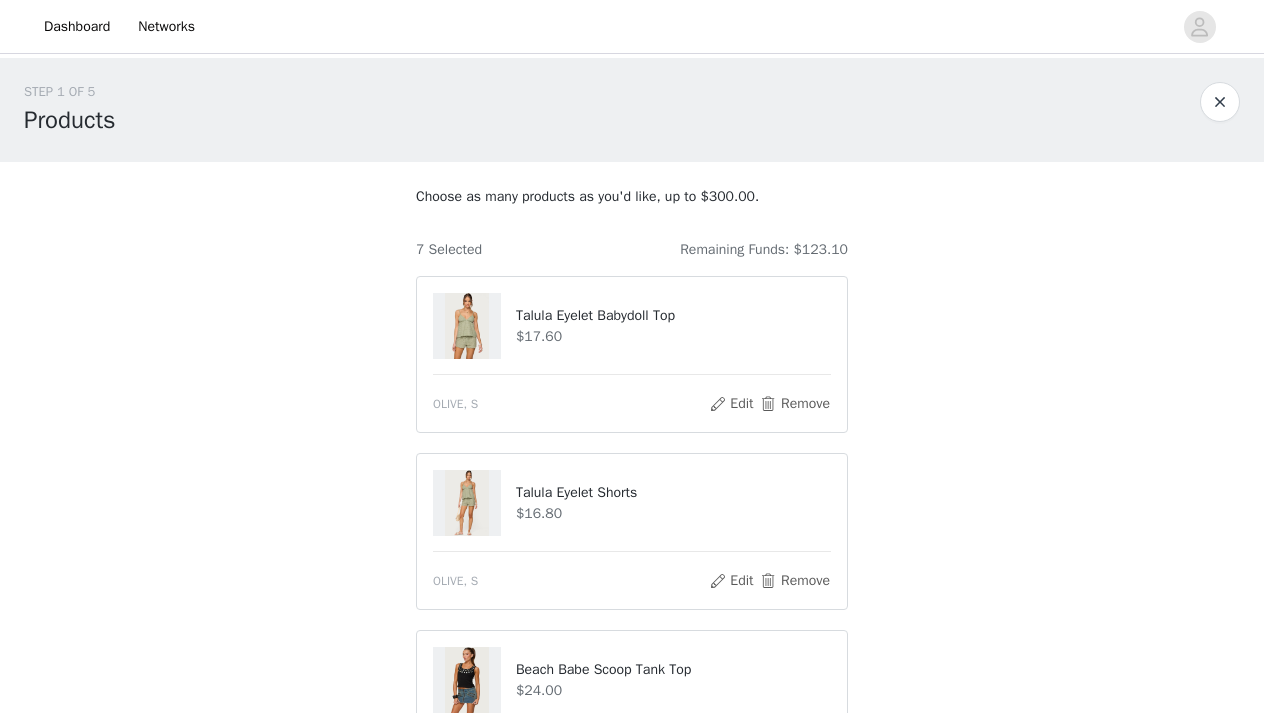 click on "STEP 1 OF 5
Products
Choose as many products as you'd like, up to $300.00.       7 Selected   Remaining Funds: $123.10         Talula Eyelet Babydoll Top     $17.60       OLIVE, S       Edit   Remove     Talula Eyelet Shorts     $16.80       OLIVE, S       Edit   Remove     Beach Babe Scoop Tank Top     $24.00       BLACK WASHED, S       Edit   Remove     Fold Over Ruched One Shoulder Top     $22.00       WHITE, S       Edit   Remove     Charley Floral Tiered Maxi Skirt     $32.00       WHITE, S       Edit   Remove     Petite Fauna Nylon Track Pants     $28.50       GREEN, S       Edit   Remove     Onya Iridescent Sheer Knit Top     $36.00       CREAM, S       Edit   Remove     Add Product     You may choose as many products as you'd like" at bounding box center (632, 854) 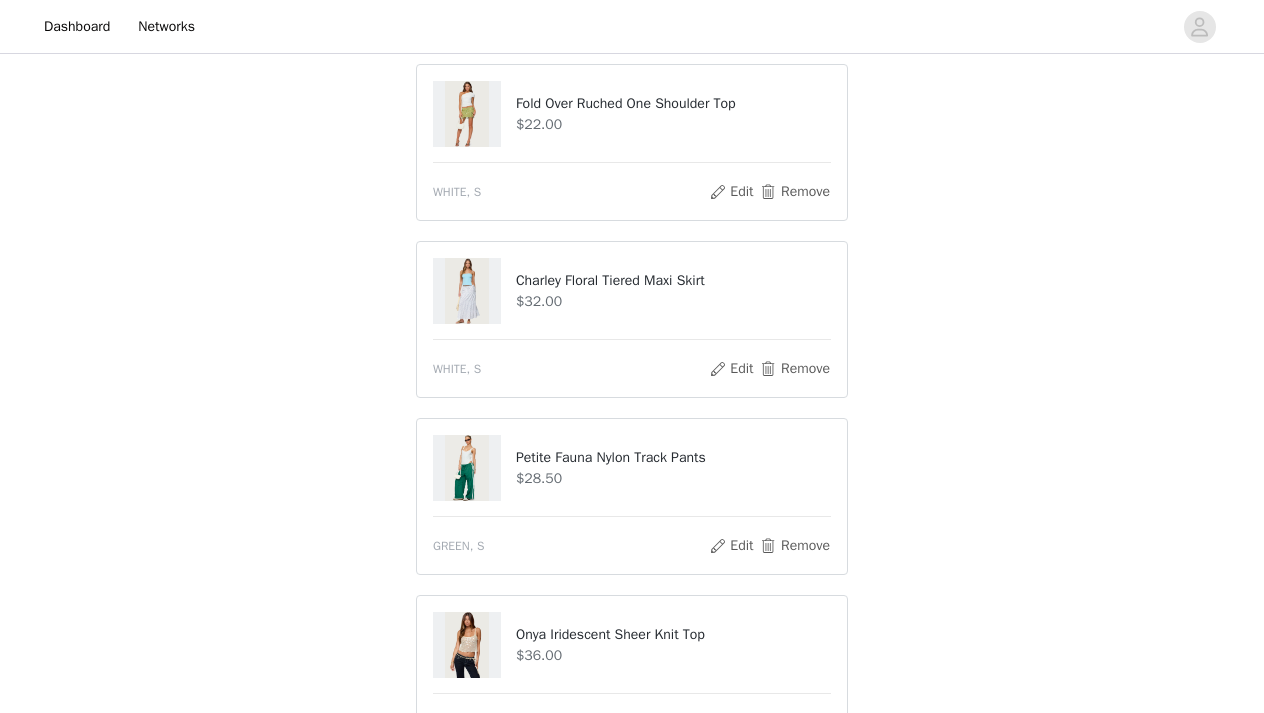 scroll, scrollTop: 750, scrollLeft: 0, axis: vertical 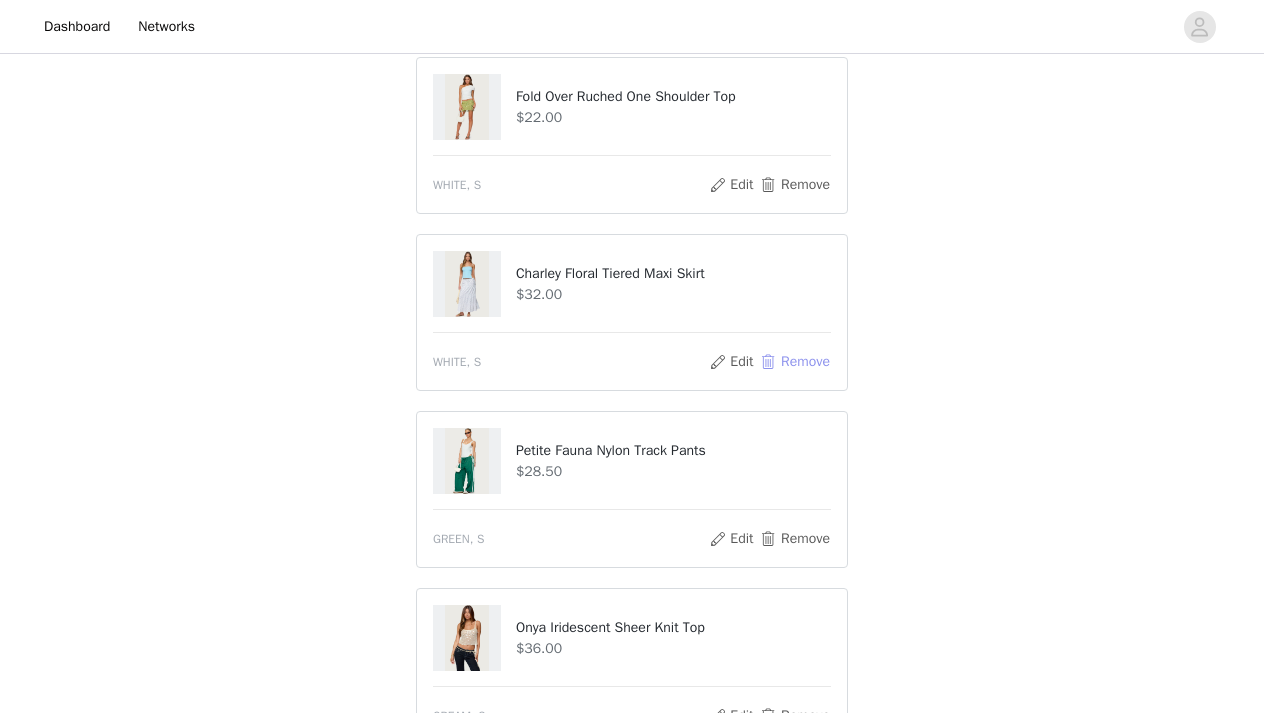 click on "Remove" at bounding box center (795, 362) 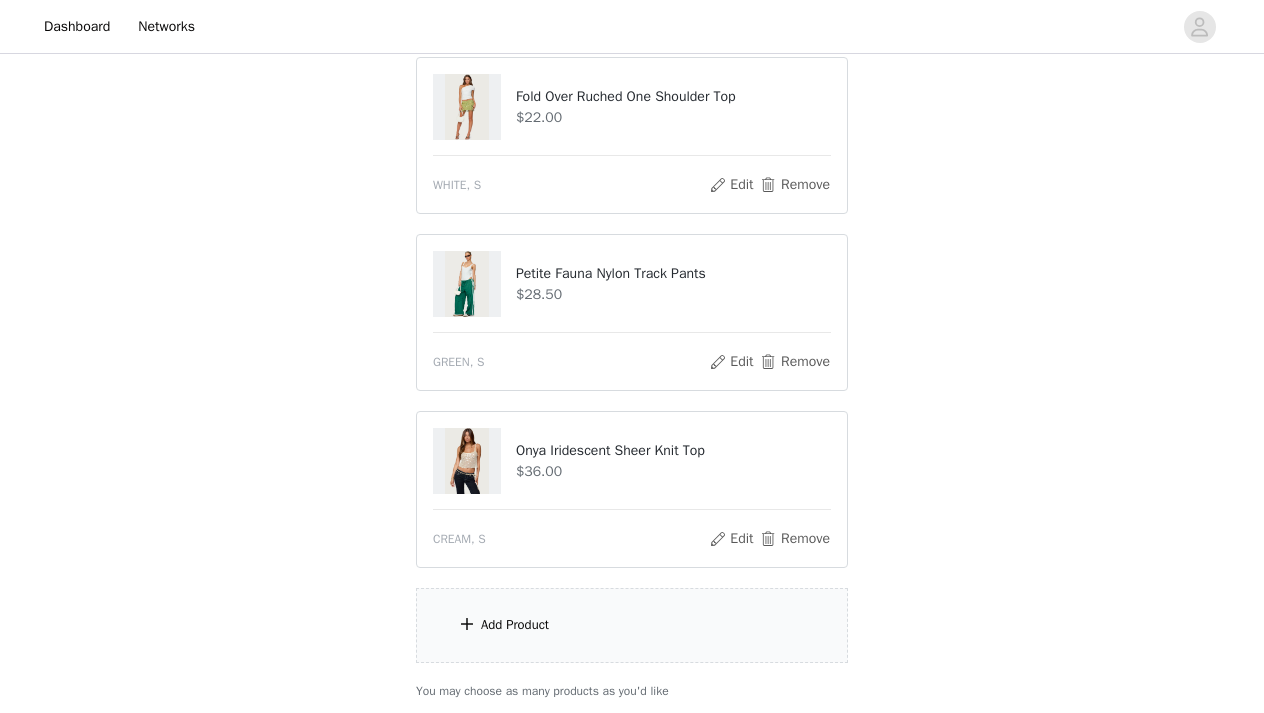 click on "STEP 1 OF 5
Products
Choose as many products as you'd like, up to $300.00.       6 Selected   Remaining Funds: $155.10         Talula Eyelet Babydoll Top     $17.60       OLIVE, S       Edit   Remove     Talula Eyelet Shorts     $16.80       OLIVE, S       Edit   Remove     Beach Babe Scoop Tank Top     $24.00       BLACK WASHED, S       Edit   Remove     Fold Over Ruched One Shoulder Top     $22.00       WHITE, S       Edit   Remove     Petite Fauna Nylon Track Pants     $28.50       GREEN, S       Edit   Remove     Onya Iridescent Sheer Knit Top     $36.00       CREAM, S       Edit   Remove     Add Product     You may choose as many products as you'd like" at bounding box center (632, 16) 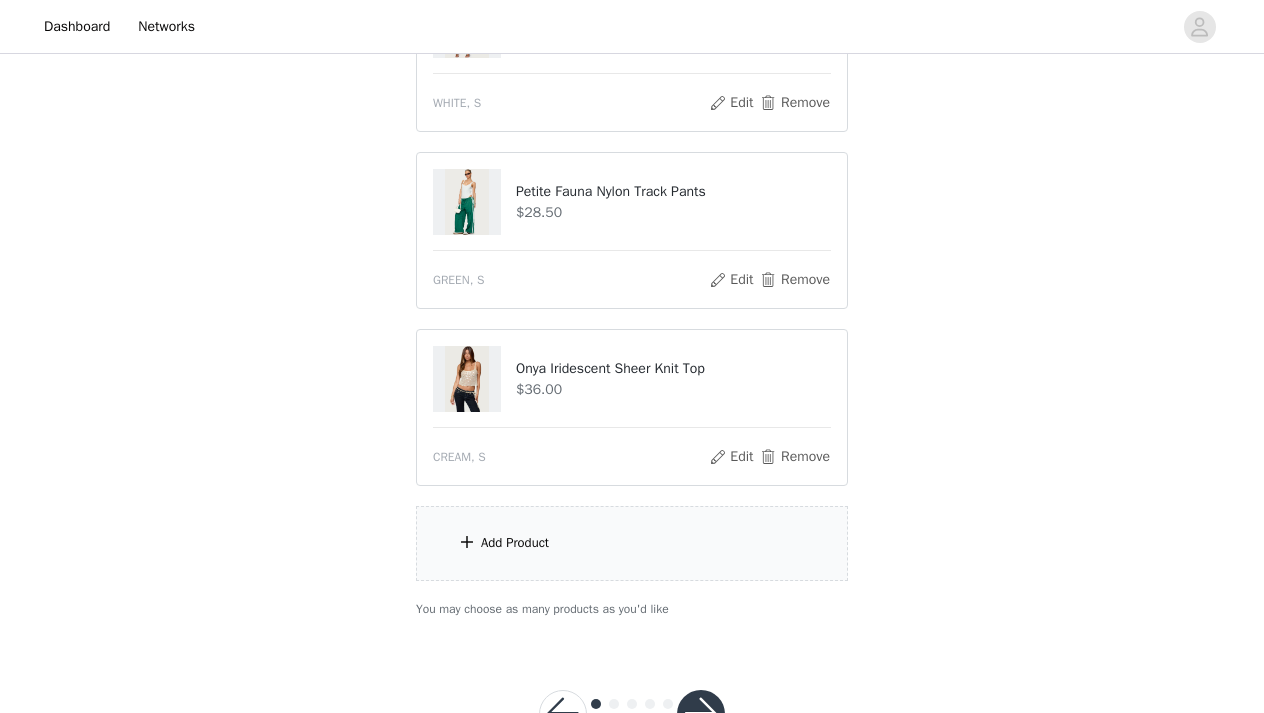 scroll, scrollTop: 848, scrollLeft: 0, axis: vertical 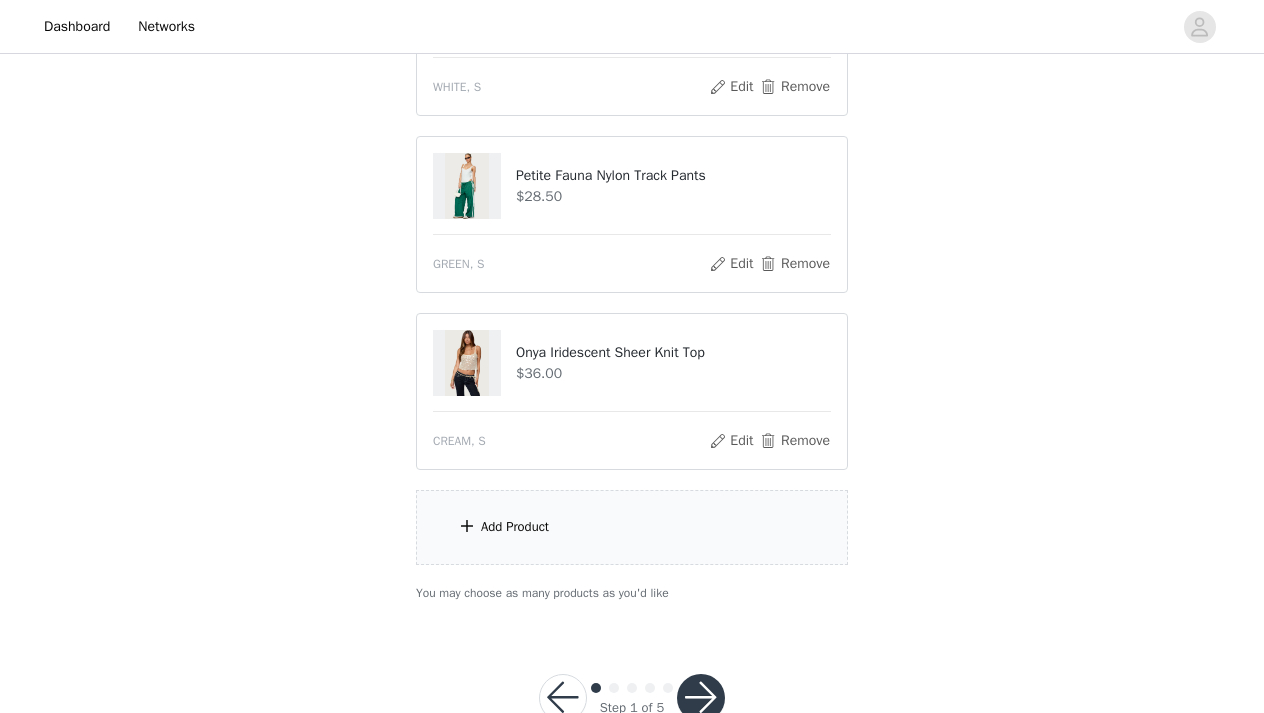 click on "Add Product" at bounding box center (632, 527) 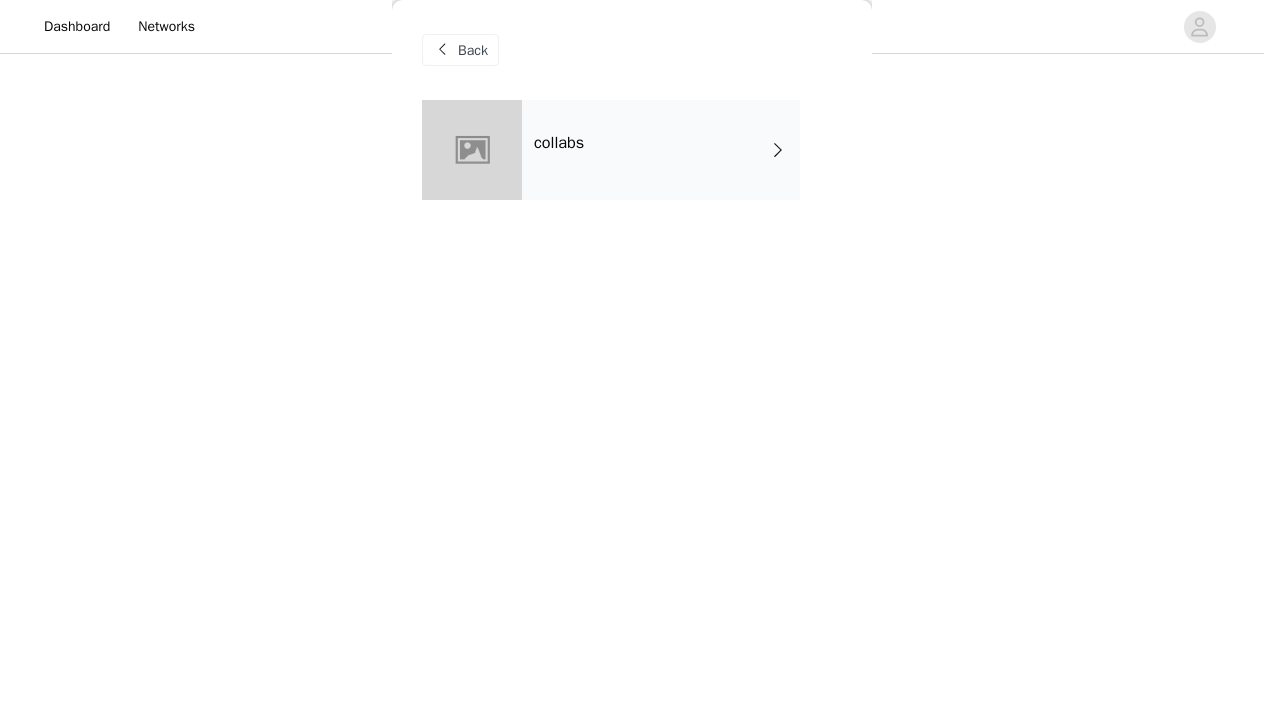 click on "Back" at bounding box center (632, 50) 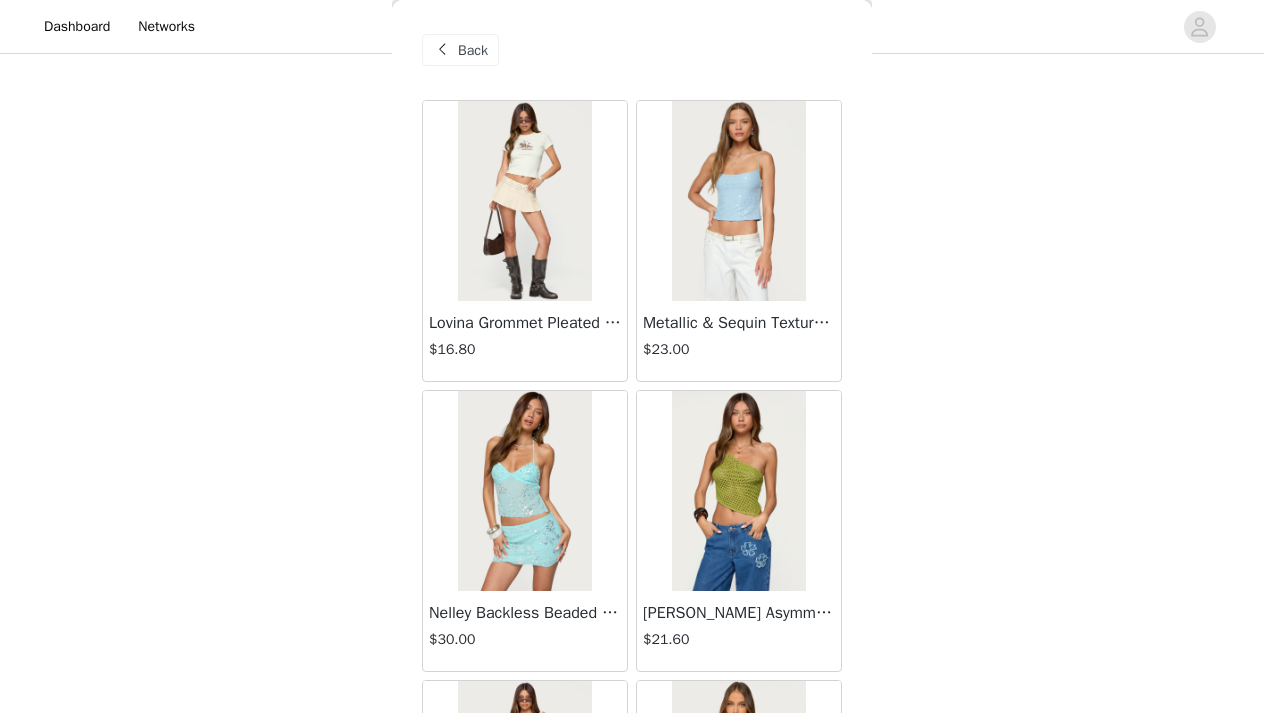 click on "Back       Lovina Grommet Pleated Mini Skort   $16.80       Metallic & Sequin Textured Tank Top   $23.00       Nelley Backless Beaded Sequin Chiffon Top   $30.00       [PERSON_NAME] Asymmetric One Shoulder Crochet Top   $21.60       [PERSON_NAME] Plaid Micro Shorts   $25.00       [PERSON_NAME] Floral Texured Sheer Halter Top   $23.00       Maree Bead V Neck Top   $19.00       Maree Bead Cut Out Mini Skirt   $17.00       [PERSON_NAME] Cut Out Halter Top   $24.00       Juney Pinstripe Tailored Button Up Shirt   $30.00       Avenly Striped Tie Front Babydoll Top   $23.00       [PERSON_NAME] Studded Grommet Tube Top   $25.00       Avalai Linen Look Mini Skort   $32.00       Beaded Deep Cowl Neck Backless Top   $31.00       Frayed Pleated Denim Mini Skort   $16.00       Klay Linen Look Pleated Mini Skort   $14.40       Contrast Lace Asymmetric Off Shoulder Top   $14.40       [PERSON_NAME] Split Front Sheer Mesh Top   $24.00       Zigzag Stripe Shorts   $19.00       Astra Beaded Sheer Strapless Top   $33.00     Load More" at bounding box center (632, 356) 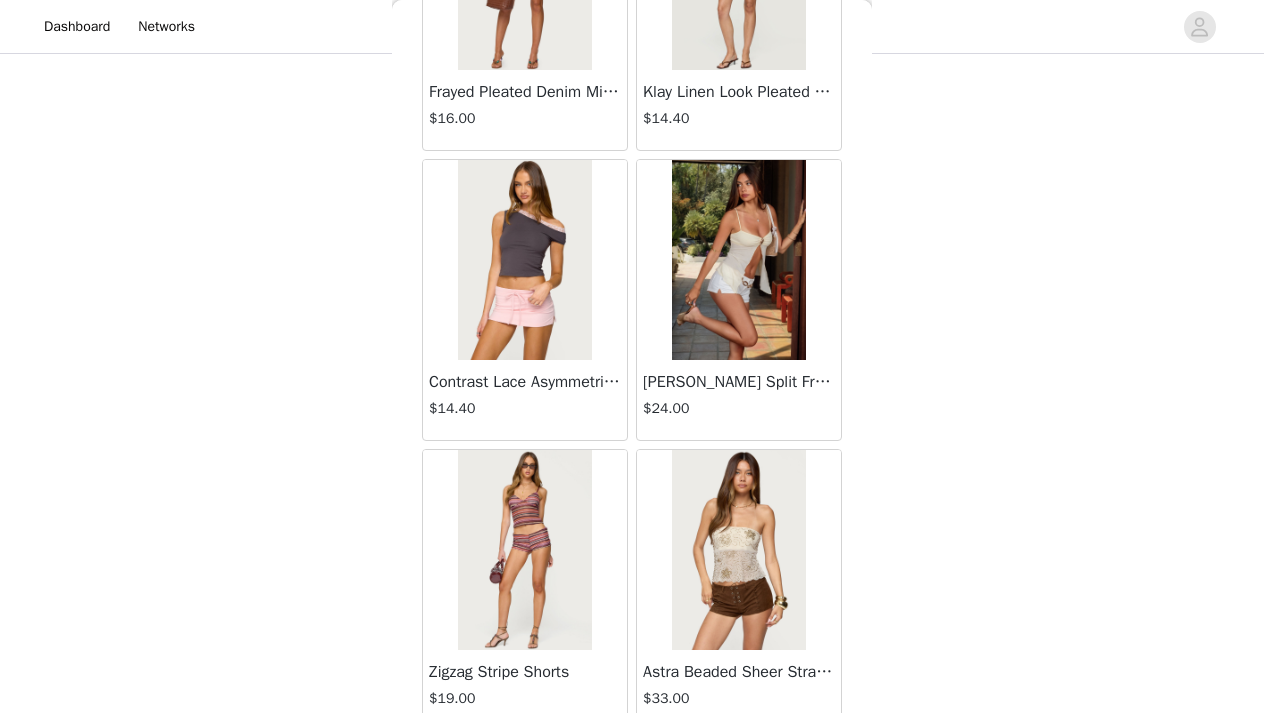 scroll, scrollTop: 2347, scrollLeft: 0, axis: vertical 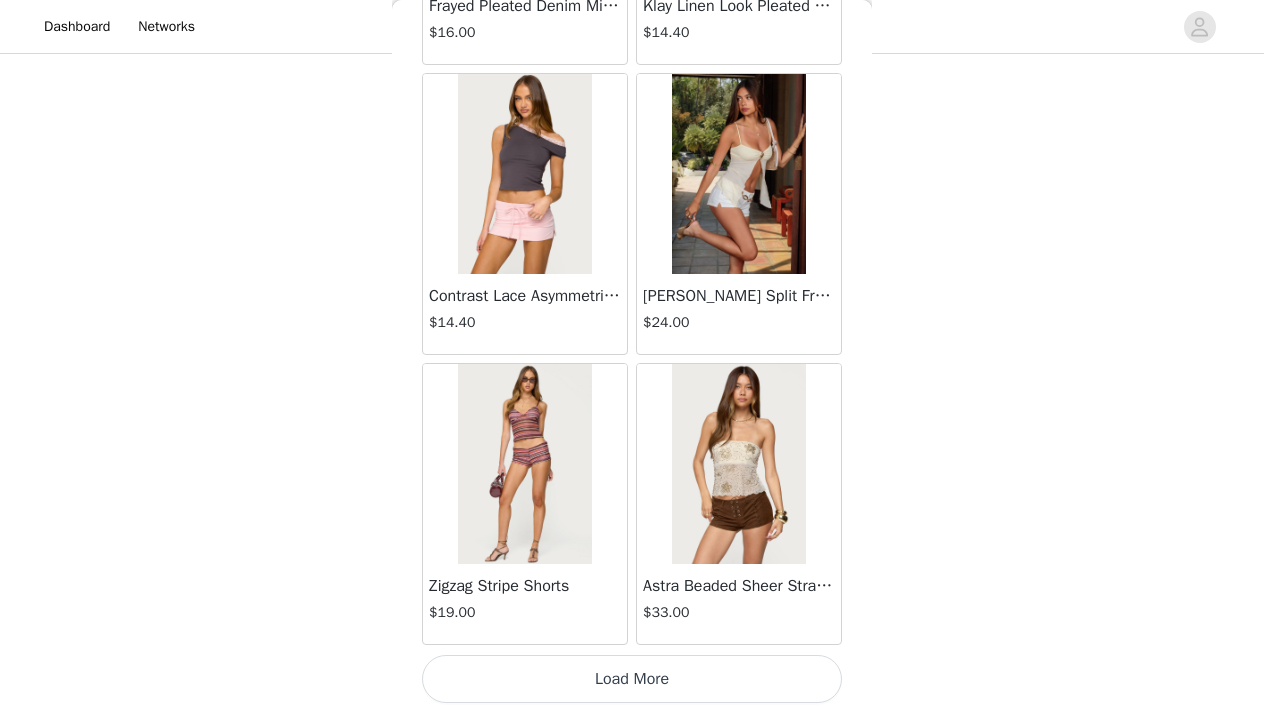 click on "Load More" at bounding box center [632, 679] 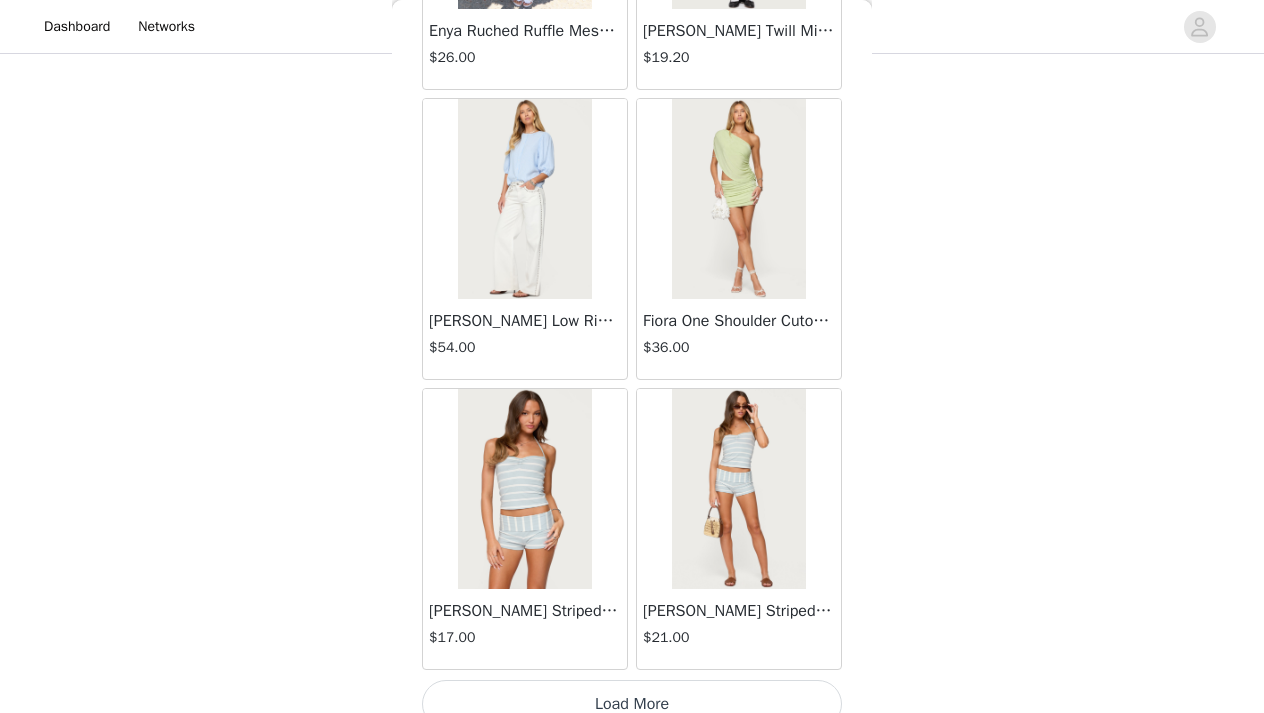 scroll, scrollTop: 5247, scrollLeft: 0, axis: vertical 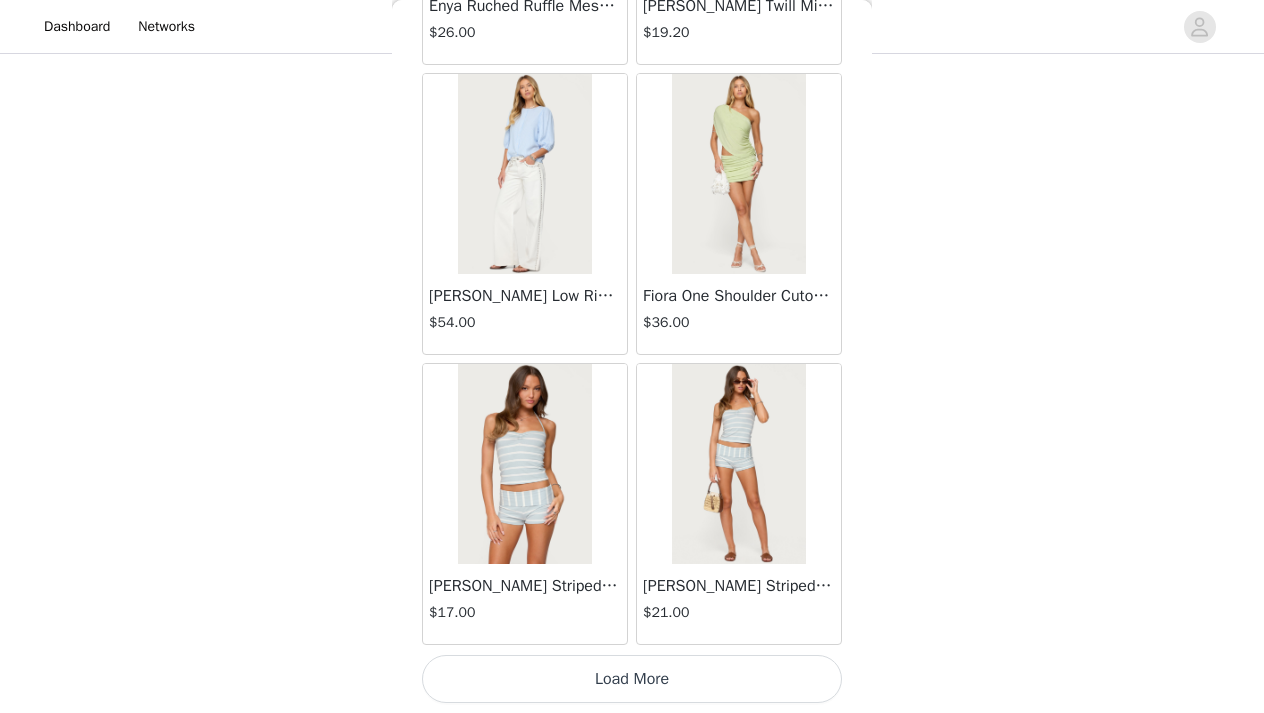 click on "Load More" at bounding box center (632, 679) 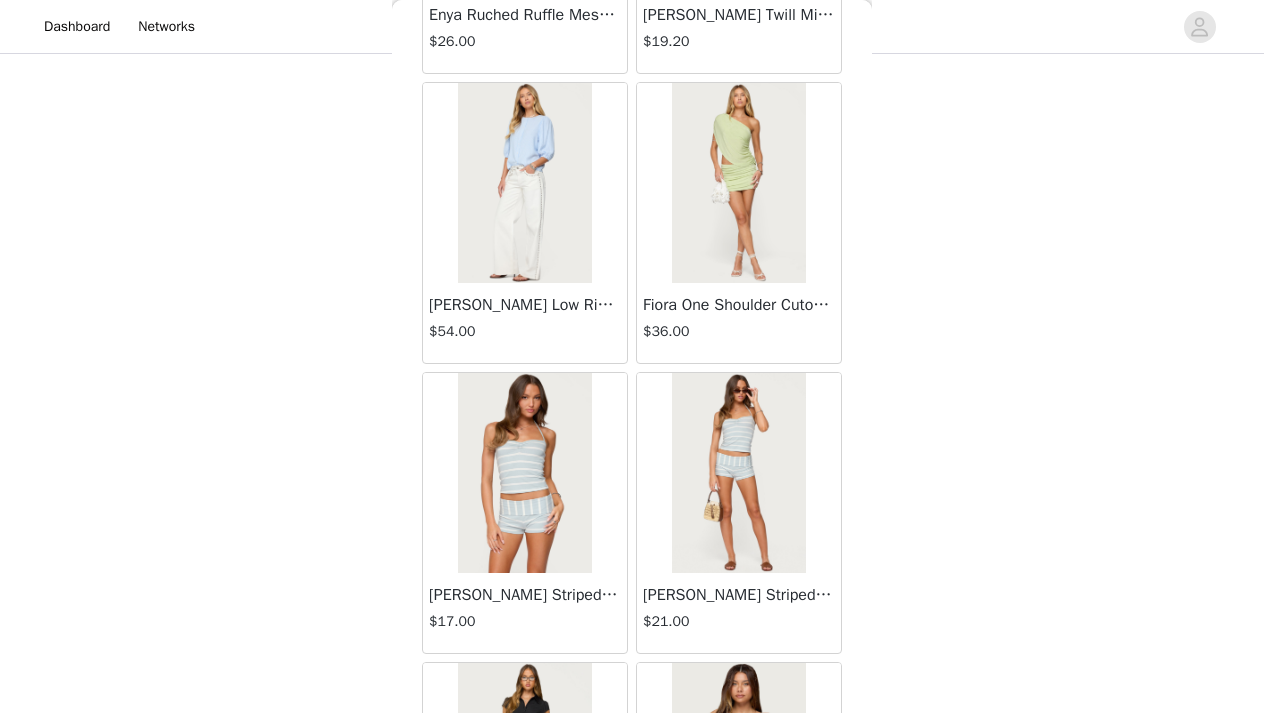 scroll, scrollTop: 8147, scrollLeft: 0, axis: vertical 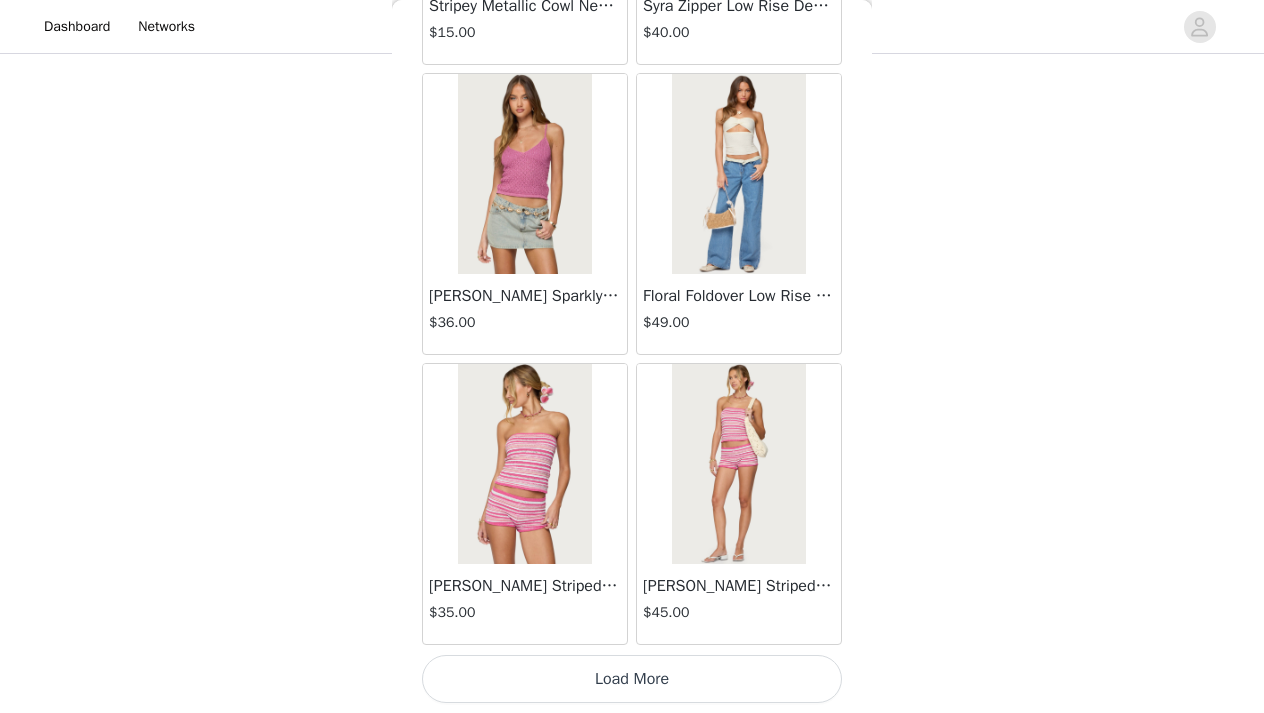 click on "Load More" at bounding box center (632, 679) 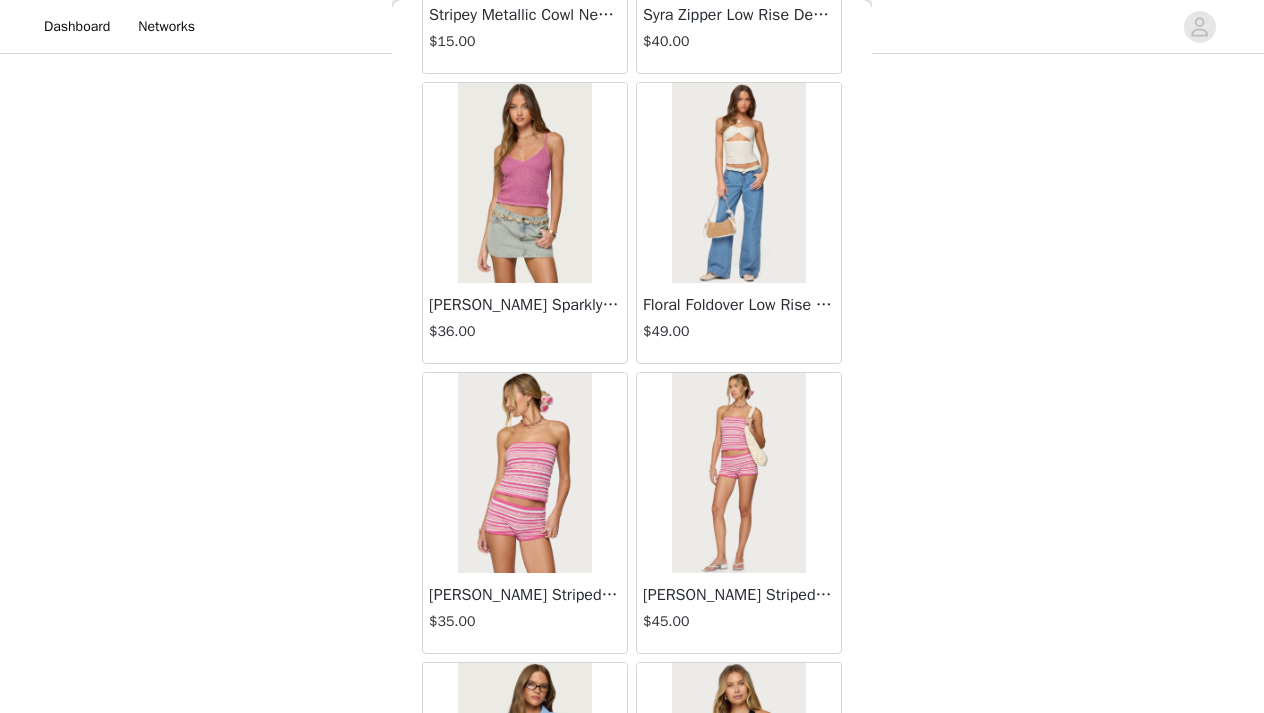 click on "Back       Lovina Grommet Pleated Mini Skort   $16.80       Metallic & Sequin Textured Tank Top   $23.00       Nelley Backless Beaded Sequin Chiffon Top   $30.00       [PERSON_NAME] Asymmetric One Shoulder Crochet Top   $21.60       [PERSON_NAME] Plaid Micro Shorts   $25.00       [PERSON_NAME] Floral Texured Sheer Halter Top   $23.00       Maree Bead V Neck Top   $19.00       Maree Bead Cut Out Mini Skirt   $17.00       [PERSON_NAME] Cut Out Halter Top   $24.00       Juney Pinstripe Tailored Button Up Shirt   $30.00       Avenly Striped Tie Front Babydoll Top   $23.00       [PERSON_NAME] Studded Grommet Tube Top   $25.00       Avalai Linen Look Mini Skort   $32.00       Beaded Deep Cowl Neck Backless Top   $31.00       Frayed Pleated Denim Mini Skort   $16.00       Klay Linen Look Pleated Mini Skort   $14.40       Contrast Lace Asymmetric Off Shoulder Top   $14.40       [PERSON_NAME] Split Front Sheer Mesh Top   $24.00       Zigzag Stripe Shorts   $19.00       Astra Beaded Sheer Strapless Top   $33.00       Beaded Floral Embroidered Tank Top   $32.00" at bounding box center [632, 356] 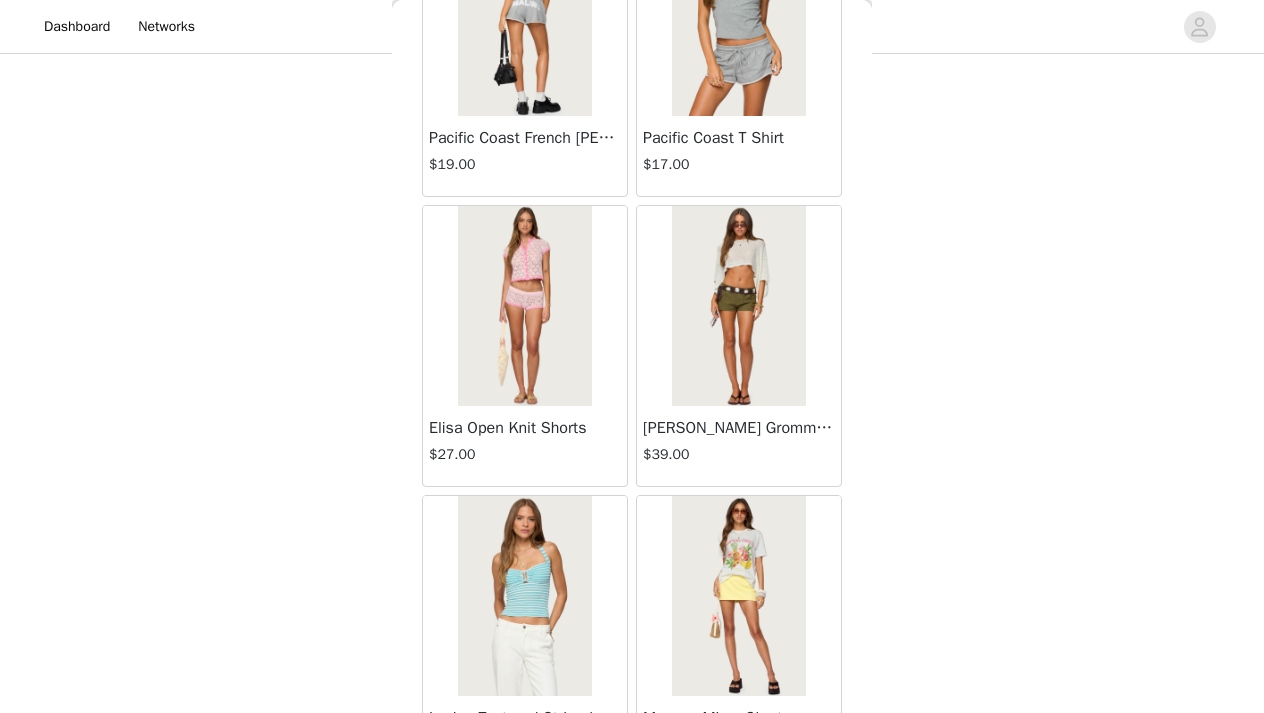 scroll, scrollTop: 11047, scrollLeft: 0, axis: vertical 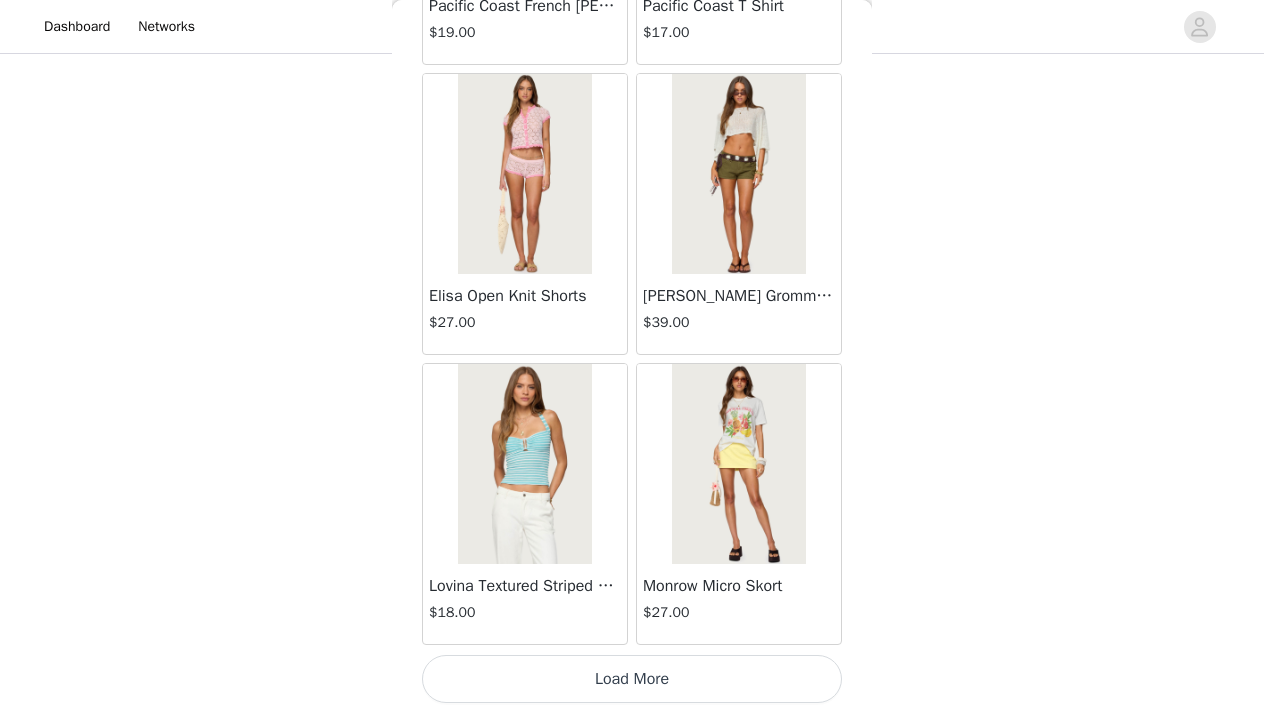 click on "Load More" at bounding box center (632, 679) 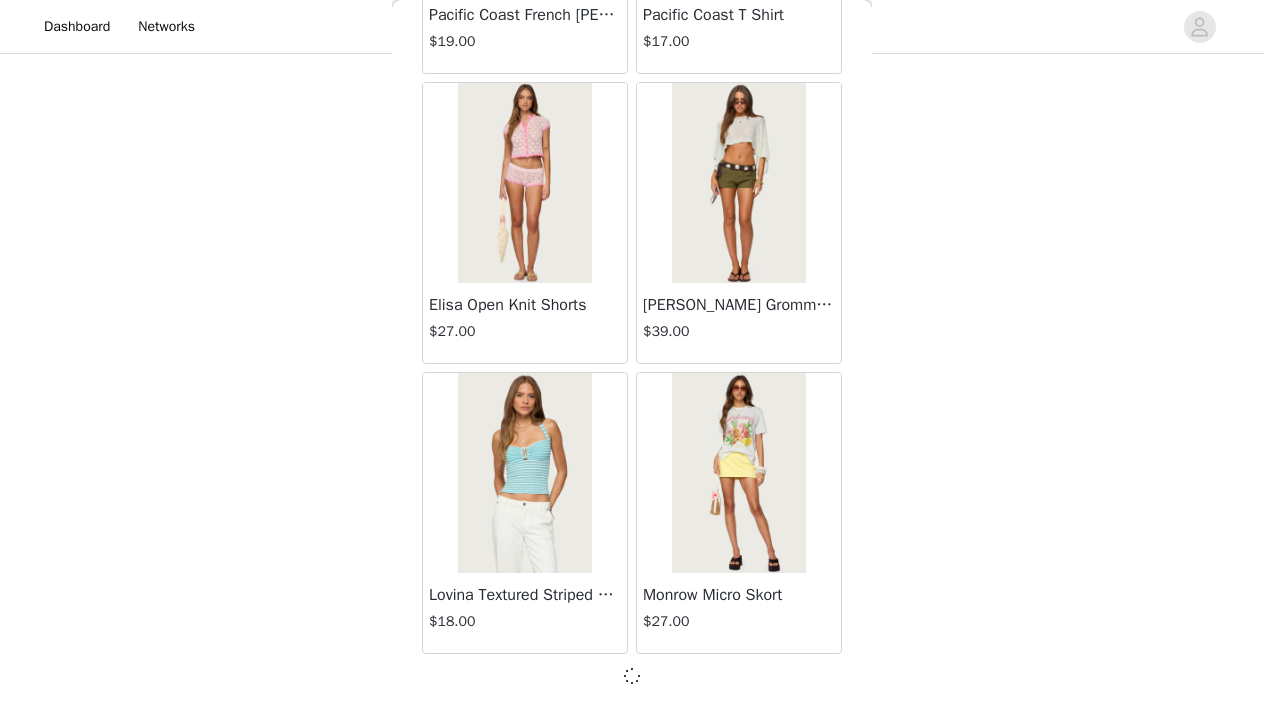 scroll, scrollTop: 11038, scrollLeft: 0, axis: vertical 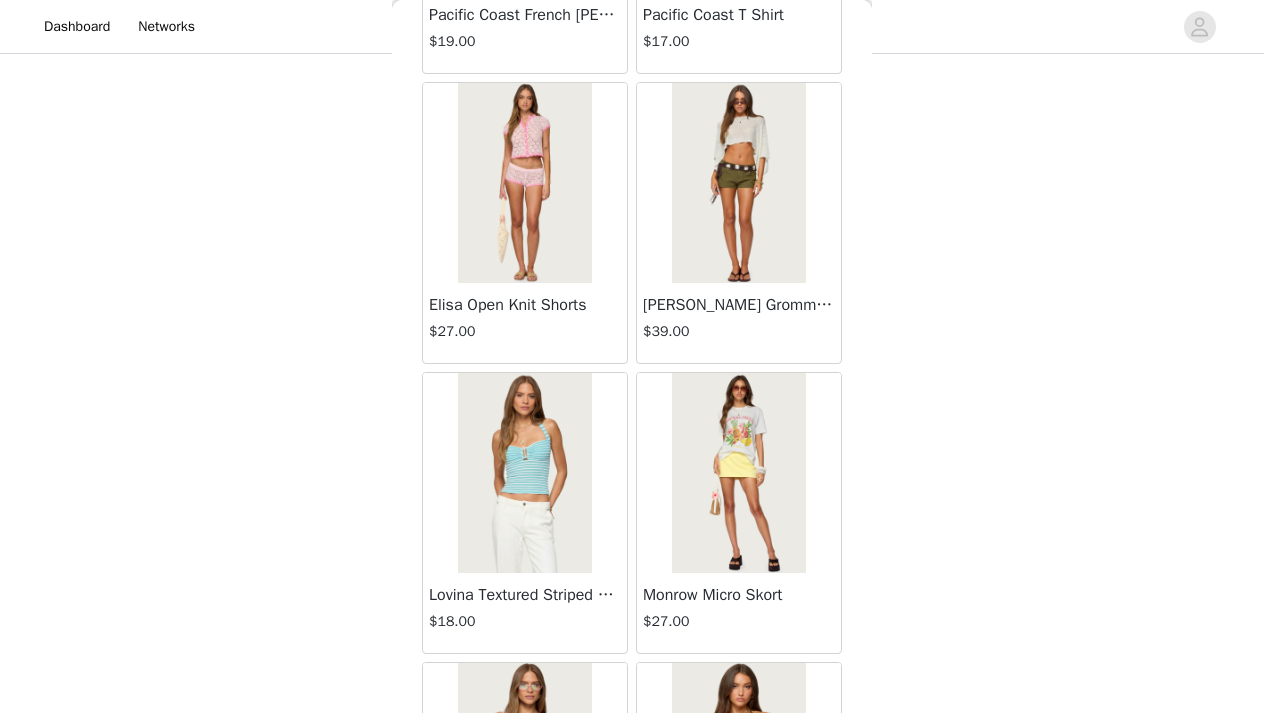 click on "Back       Lovina Grommet Pleated Mini Skort   $16.80       Metallic & Sequin Textured Tank Top   $23.00       Nelley Backless Beaded Sequin Chiffon Top   $30.00       [PERSON_NAME] Asymmetric One Shoulder Crochet Top   $21.60       [PERSON_NAME] Plaid Micro Shorts   $25.00       [PERSON_NAME] Floral Texured Sheer Halter Top   $23.00       Maree Bead V Neck Top   $19.00       Maree Bead Cut Out Mini Skirt   $17.00       [PERSON_NAME] Cut Out Halter Top   $24.00       Juney Pinstripe Tailored Button Up Shirt   $30.00       Avenly Striped Tie Front Babydoll Top   $23.00       [PERSON_NAME] Studded Grommet Tube Top   $25.00       Avalai Linen Look Mini Skort   $32.00       Beaded Deep Cowl Neck Backless Top   $31.00       Frayed Pleated Denim Mini Skort   $16.00       Klay Linen Look Pleated Mini Skort   $14.40       Contrast Lace Asymmetric Off Shoulder Top   $14.40       [PERSON_NAME] Split Front Sheer Mesh Top   $24.00       Zigzag Stripe Shorts   $19.00       Astra Beaded Sheer Strapless Top   $33.00       Beaded Floral Embroidered Tank Top   $32.00" at bounding box center (632, 356) 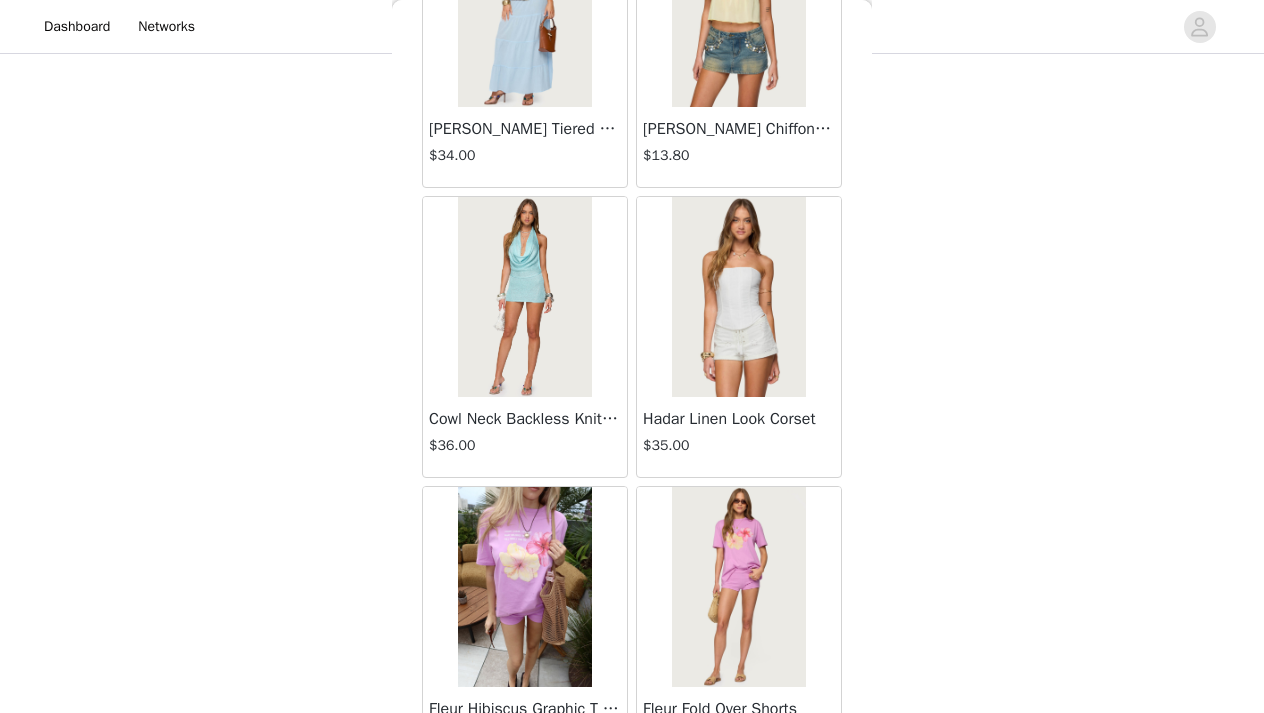 scroll, scrollTop: 13947, scrollLeft: 0, axis: vertical 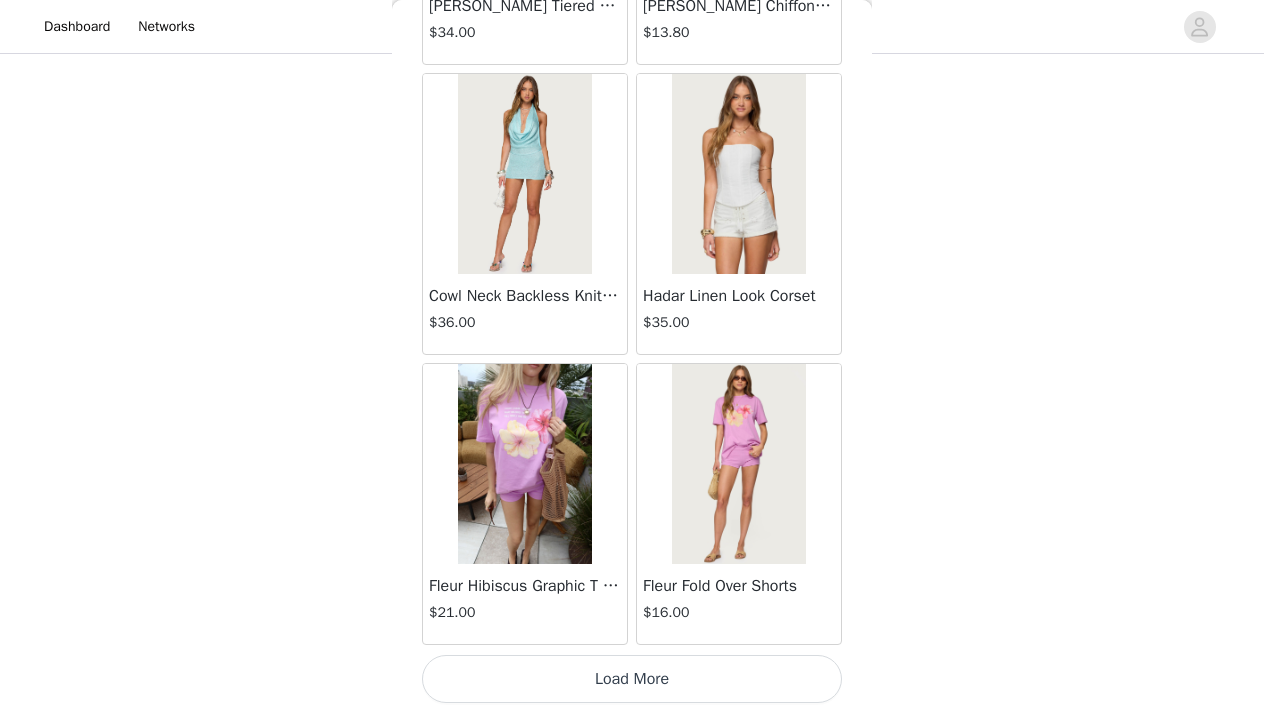 click on "Load More" at bounding box center [632, 679] 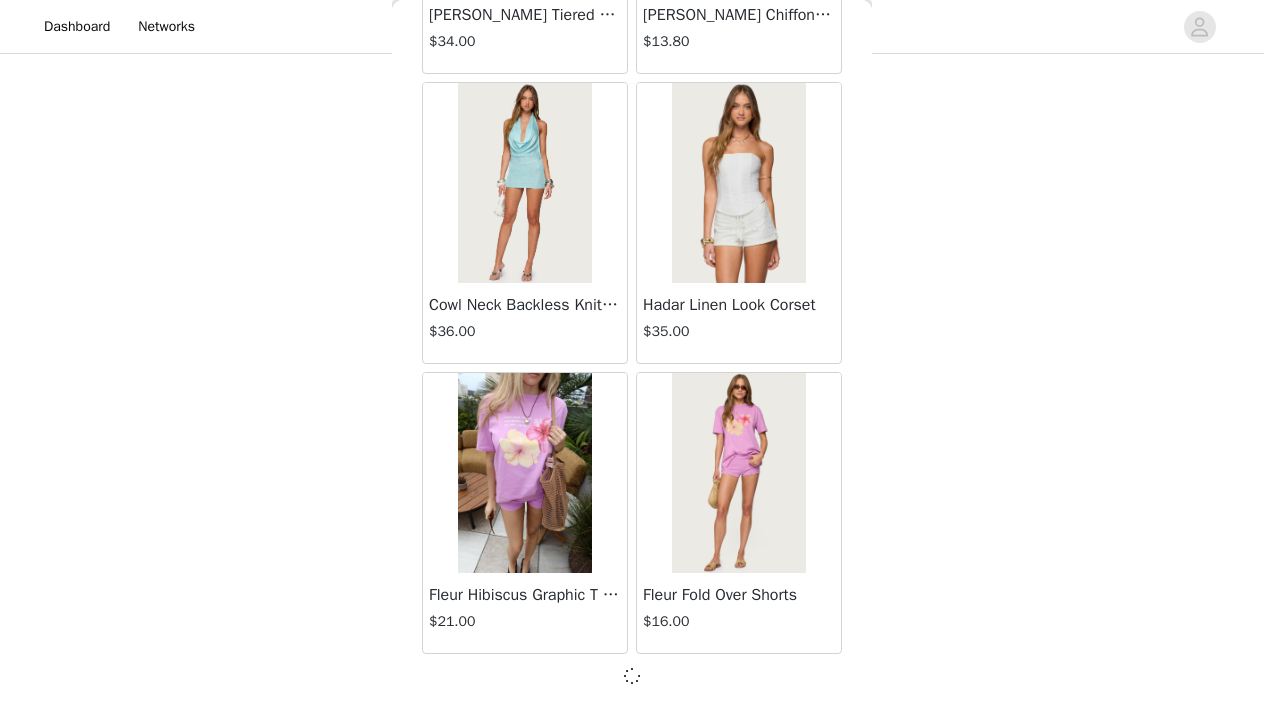 scroll, scrollTop: 13938, scrollLeft: 0, axis: vertical 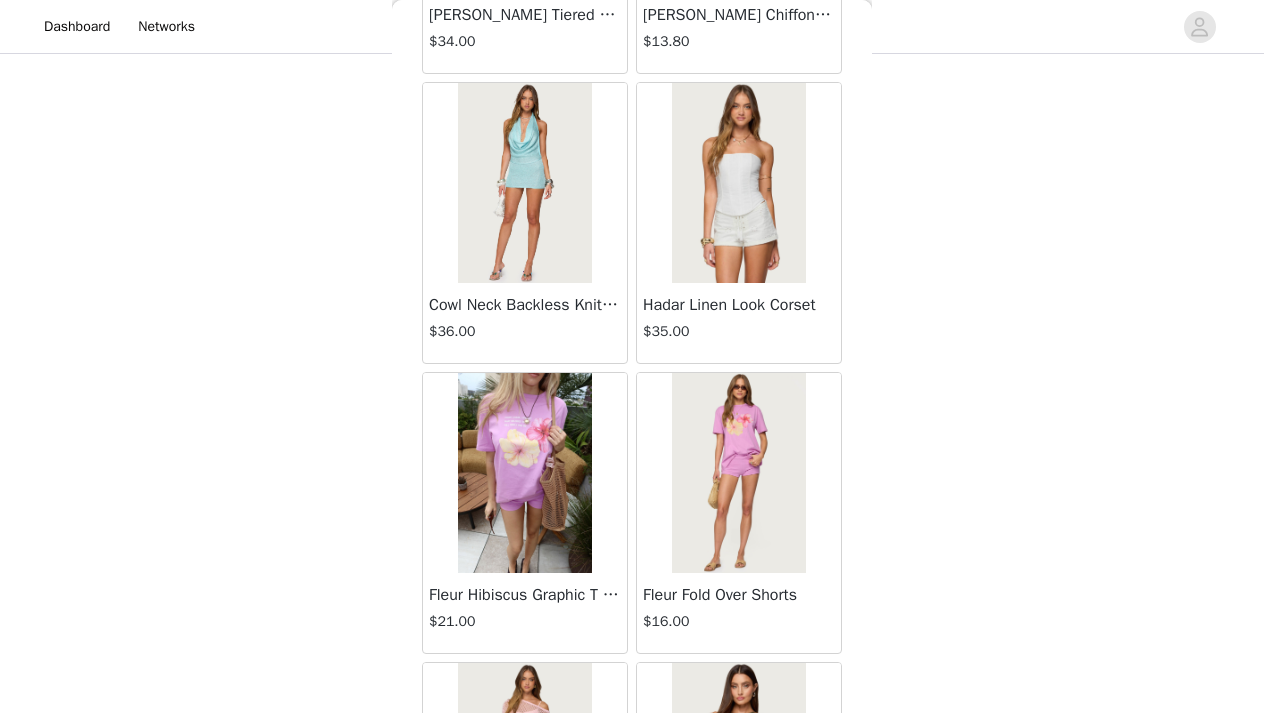 click on "Back       Lovina Grommet Pleated Mini Skort   $16.80       Metallic & Sequin Textured Tank Top   $23.00       Nelley Backless Beaded Sequin Chiffon Top   $30.00       [PERSON_NAME] Asymmetric One Shoulder Crochet Top   $21.60       [PERSON_NAME] Plaid Micro Shorts   $25.00       [PERSON_NAME] Floral Texured Sheer Halter Top   $23.00       Maree Bead V Neck Top   $19.00       Maree Bead Cut Out Mini Skirt   $17.00       [PERSON_NAME] Cut Out Halter Top   $24.00       Juney Pinstripe Tailored Button Up Shirt   $30.00       Avenly Striped Tie Front Babydoll Top   $23.00       [PERSON_NAME] Studded Grommet Tube Top   $25.00       Avalai Linen Look Mini Skort   $32.00       Beaded Deep Cowl Neck Backless Top   $31.00       Frayed Pleated Denim Mini Skort   $16.00       Klay Linen Look Pleated Mini Skort   $14.40       Contrast Lace Asymmetric Off Shoulder Top   $14.40       [PERSON_NAME] Split Front Sheer Mesh Top   $24.00       Zigzag Stripe Shorts   $19.00       Astra Beaded Sheer Strapless Top   $33.00       Beaded Floral Embroidered Tank Top   $32.00" at bounding box center [632, 356] 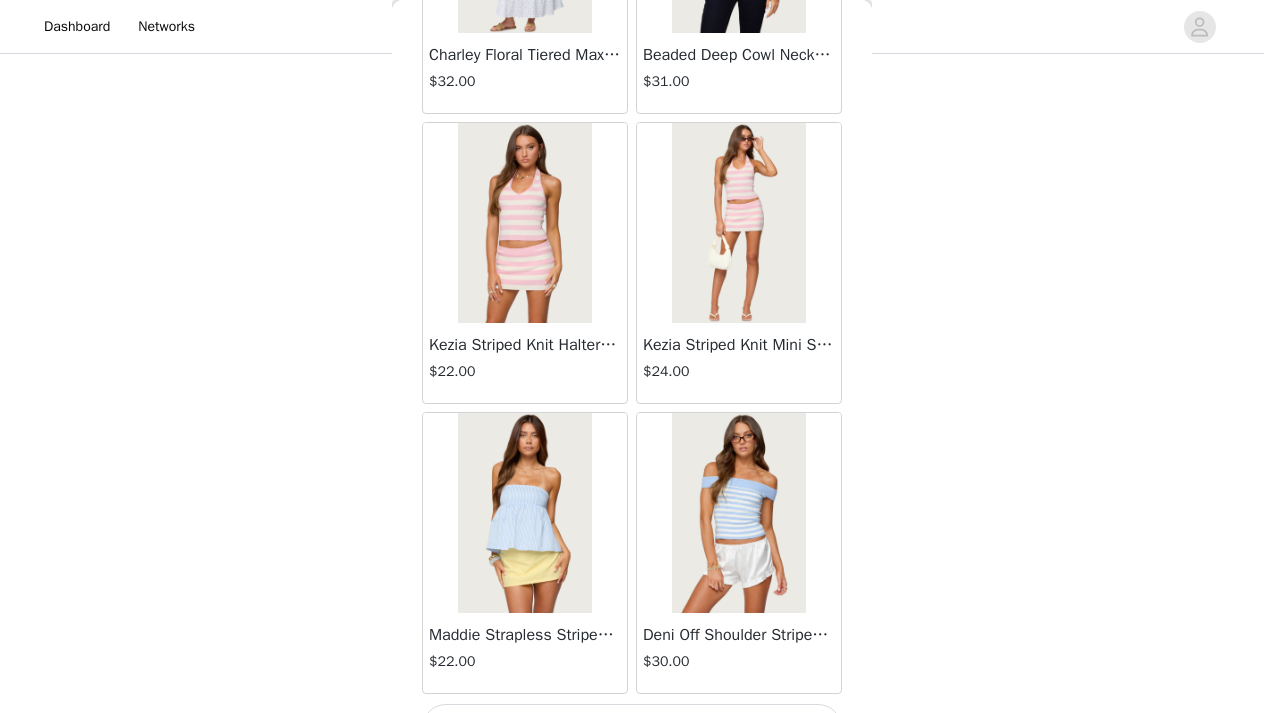 scroll, scrollTop: 16847, scrollLeft: 0, axis: vertical 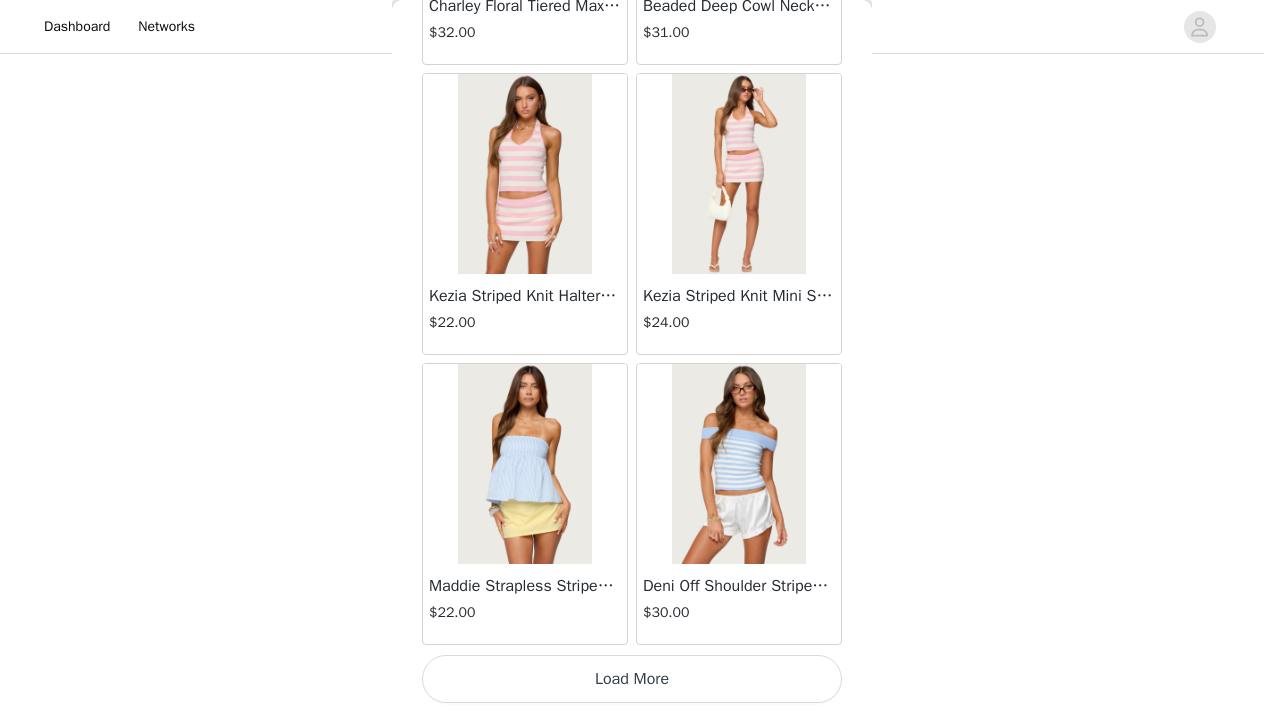 click on "Load More" at bounding box center (632, 679) 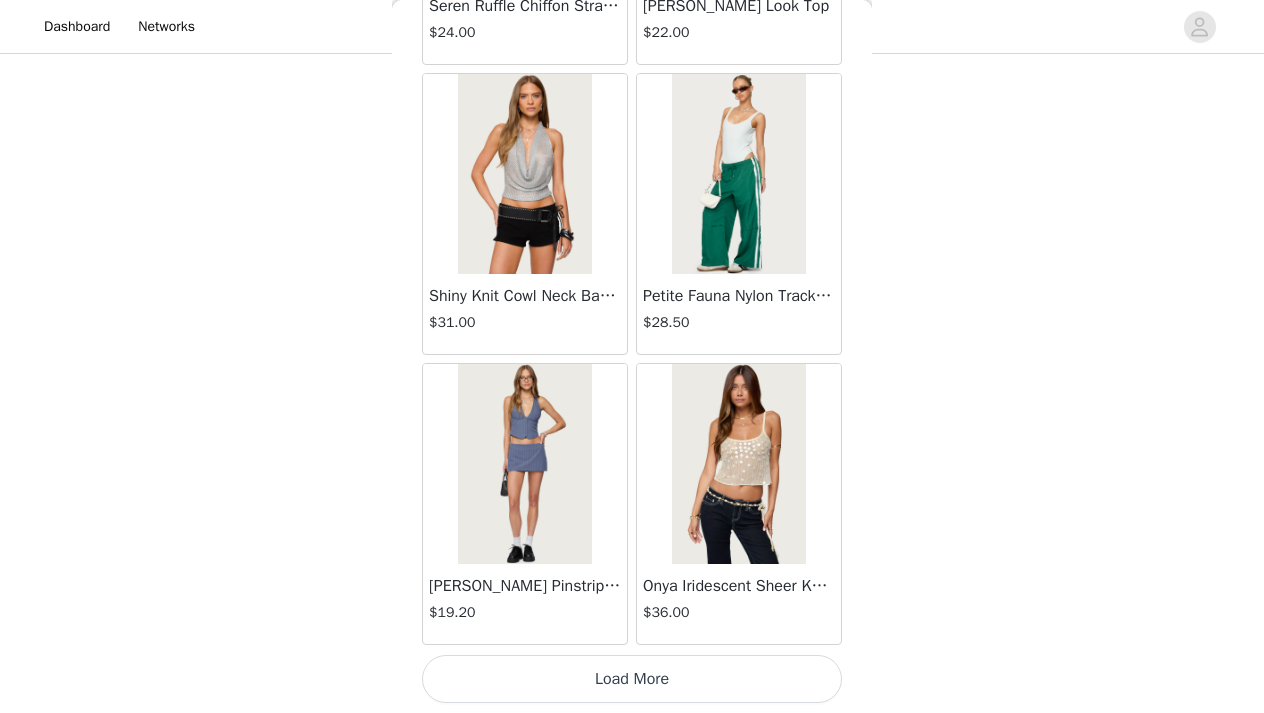 scroll, scrollTop: 19747, scrollLeft: 0, axis: vertical 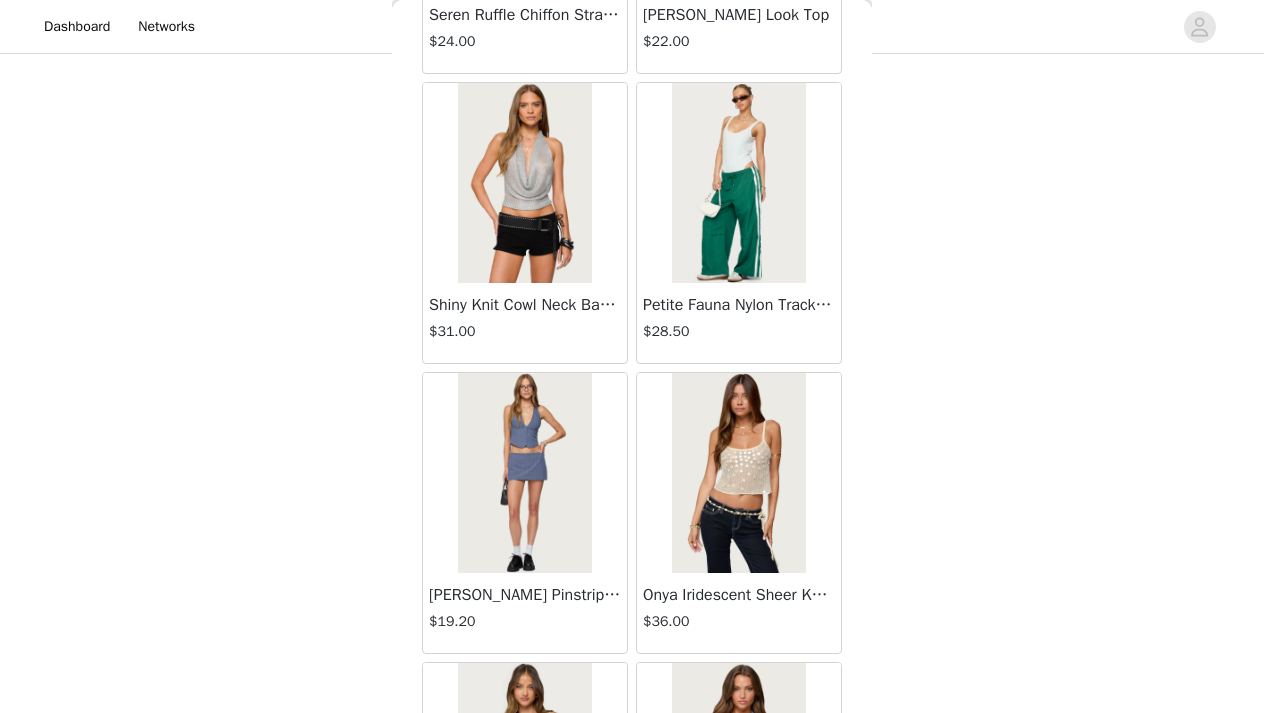 click on "Back       Lovina Grommet Pleated Mini Skort   $16.80       Metallic & Sequin Textured Tank Top   $23.00       Nelley Backless Beaded Sequin Chiffon Top   $30.00       [PERSON_NAME] Asymmetric One Shoulder Crochet Top   $21.60       [PERSON_NAME] Plaid Micro Shorts   $25.00       [PERSON_NAME] Floral Texured Sheer Halter Top   $23.00       Maree Bead V Neck Top   $19.00       Maree Bead Cut Out Mini Skirt   $17.00       [PERSON_NAME] Cut Out Halter Top   $24.00       Juney Pinstripe Tailored Button Up Shirt   $30.00       Avenly Striped Tie Front Babydoll Top   $23.00       [PERSON_NAME] Studded Grommet Tube Top   $25.00       Avalai Linen Look Mini Skort   $32.00       Beaded Deep Cowl Neck Backless Top   $31.00       Frayed Pleated Denim Mini Skort   $16.00       Klay Linen Look Pleated Mini Skort   $14.40       Contrast Lace Asymmetric Off Shoulder Top   $14.40       [PERSON_NAME] Split Front Sheer Mesh Top   $24.00       Zigzag Stripe Shorts   $19.00       Astra Beaded Sheer Strapless Top   $33.00       Beaded Floral Embroidered Tank Top   $32.00" at bounding box center (632, 356) 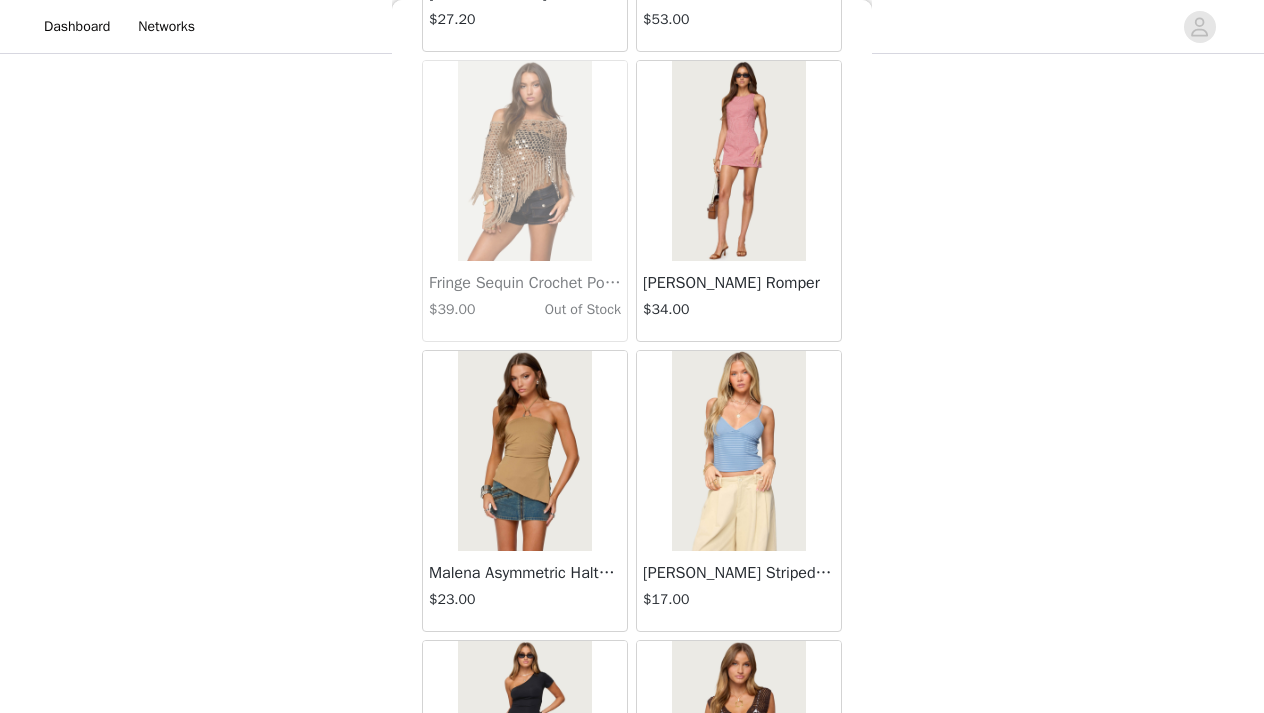 scroll, scrollTop: 21757, scrollLeft: 0, axis: vertical 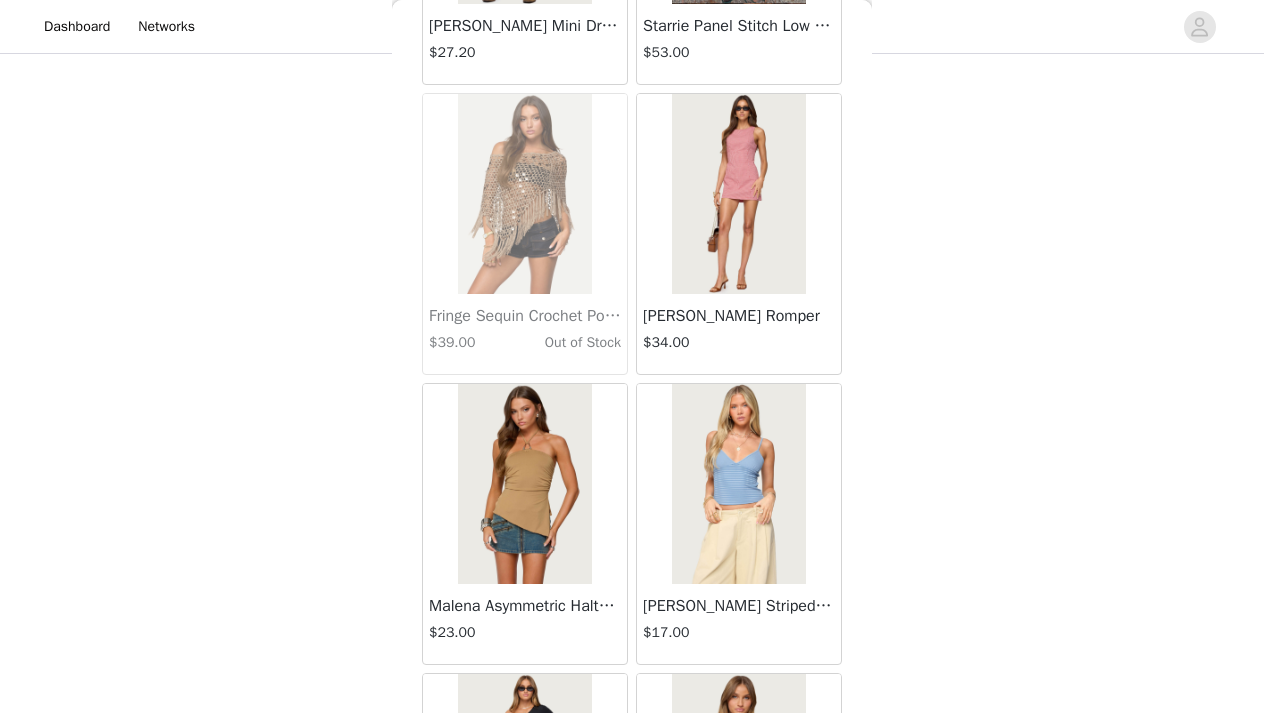 click at bounding box center (738, 194) 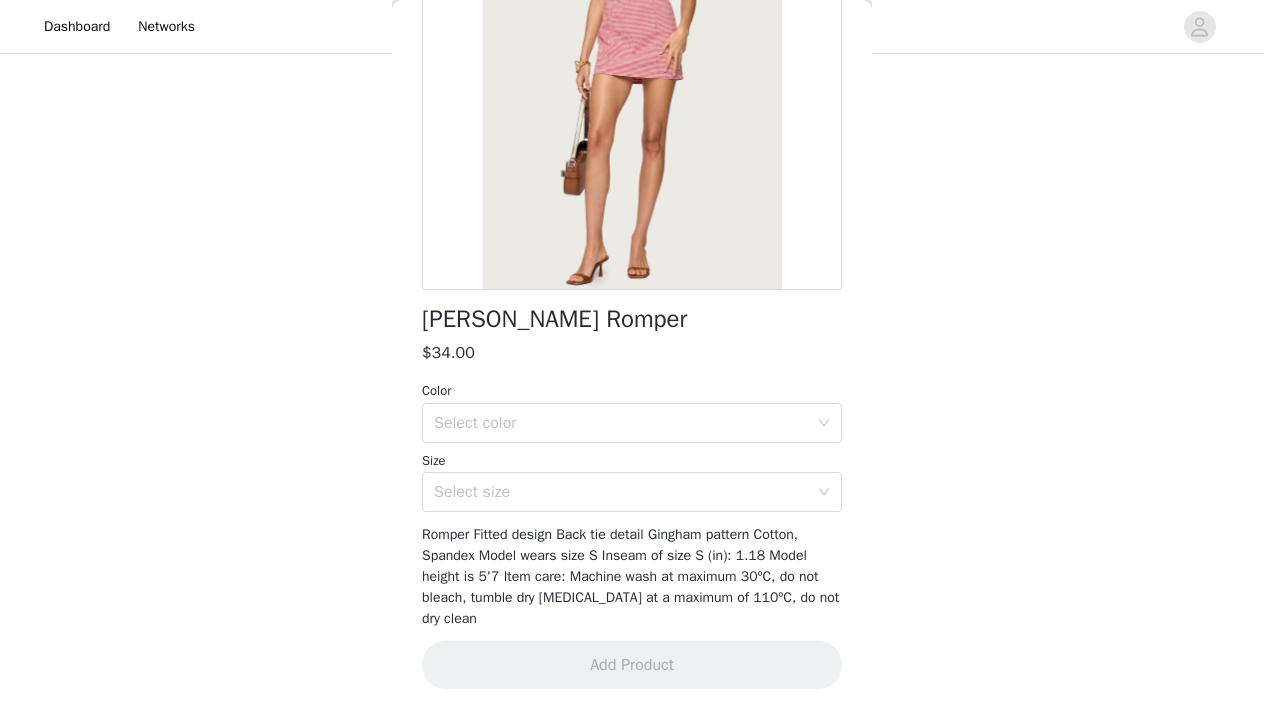 scroll, scrollTop: 259, scrollLeft: 0, axis: vertical 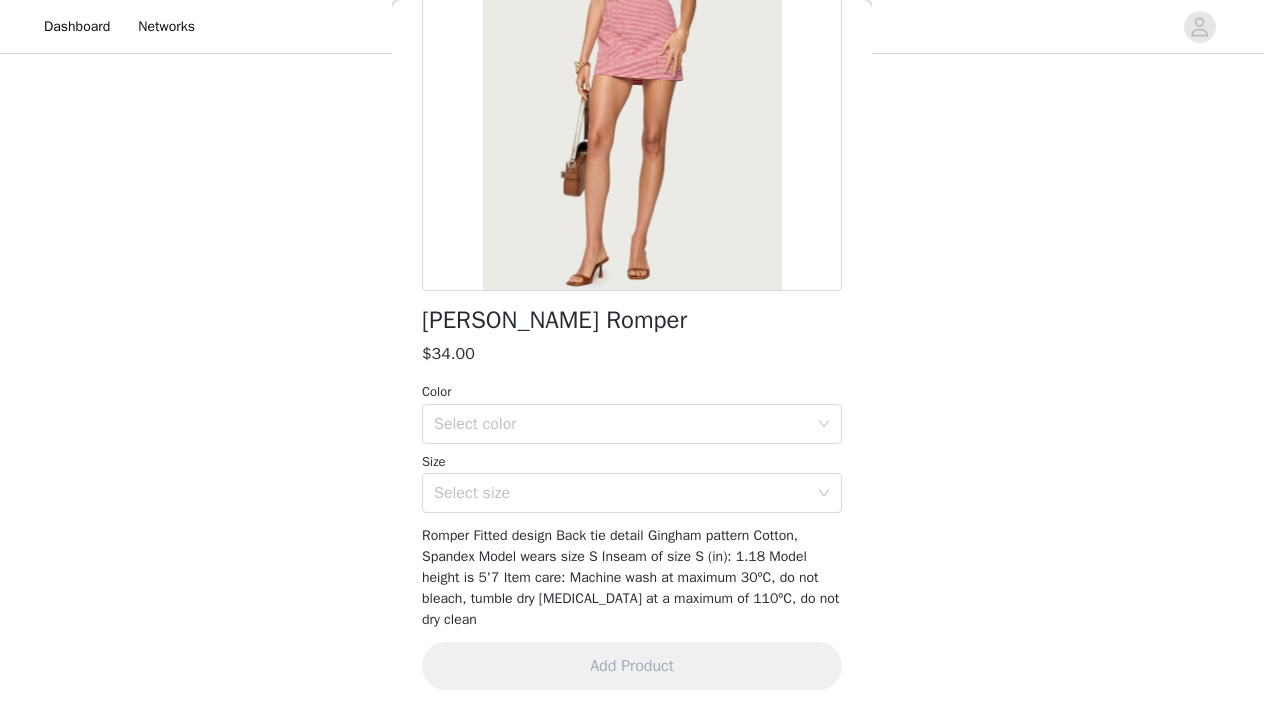 click on "Macee Gingham Romper       $34.00         Color   Select color Size   Select size   Romper Fitted design Back tie detail Gingham pattern Cotton, Spandex Model wears size S Inseam of size S (in): 1.18 Model height is 5'7 Item care: Machine wash at maximum 30ºC, do not bleach, tumble dry [MEDICAL_DATA] at a maximum of 110ºC, do not dry clean   Add Product" at bounding box center (632, 277) 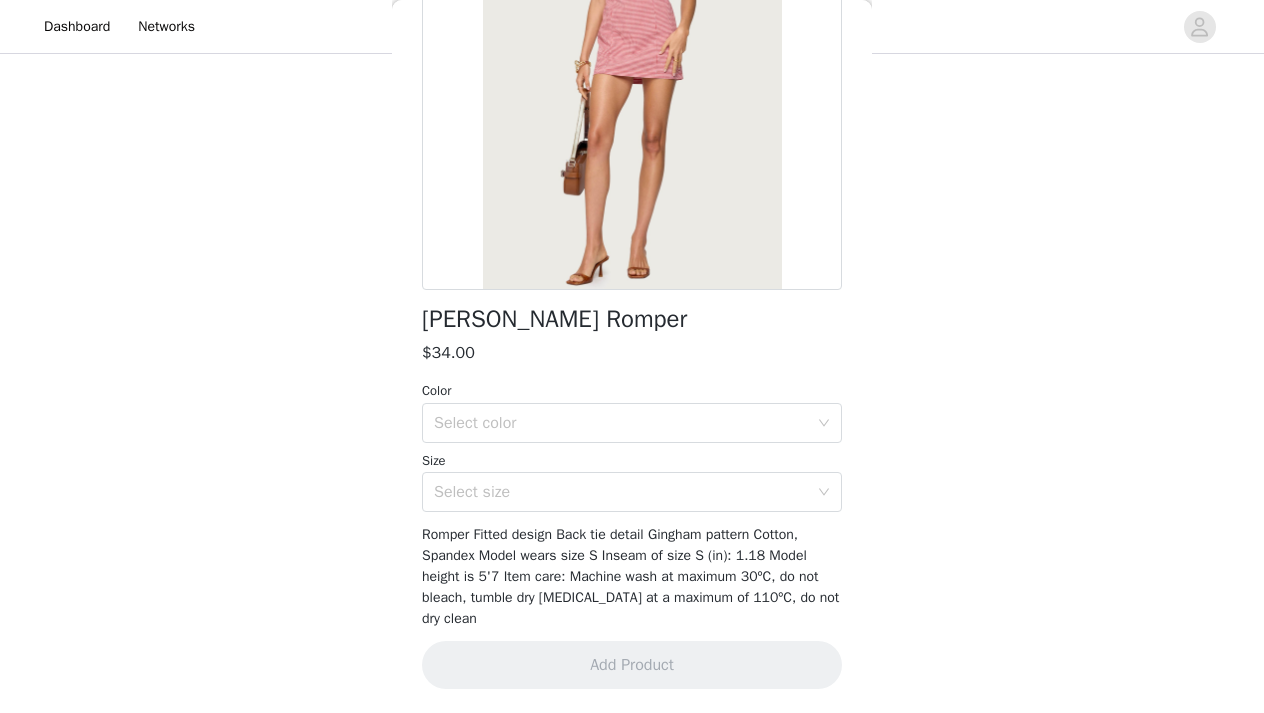 scroll, scrollTop: 259, scrollLeft: 0, axis: vertical 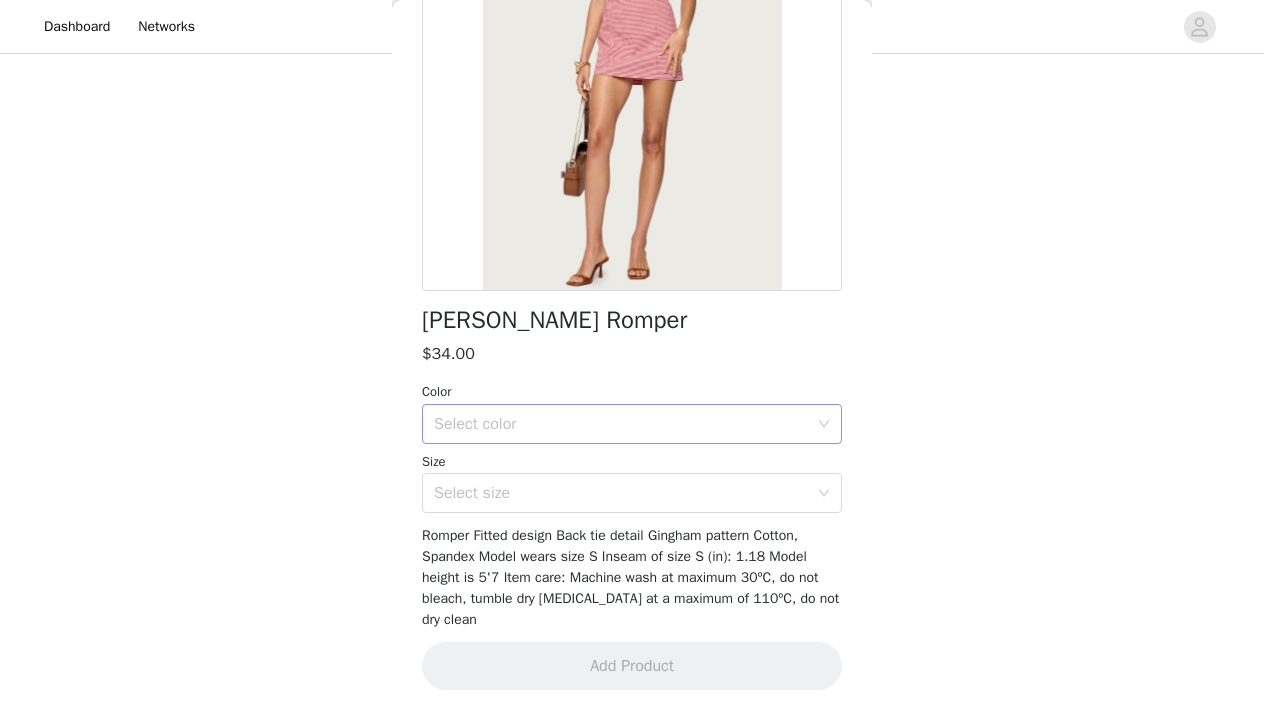 click on "Select color" at bounding box center (625, 424) 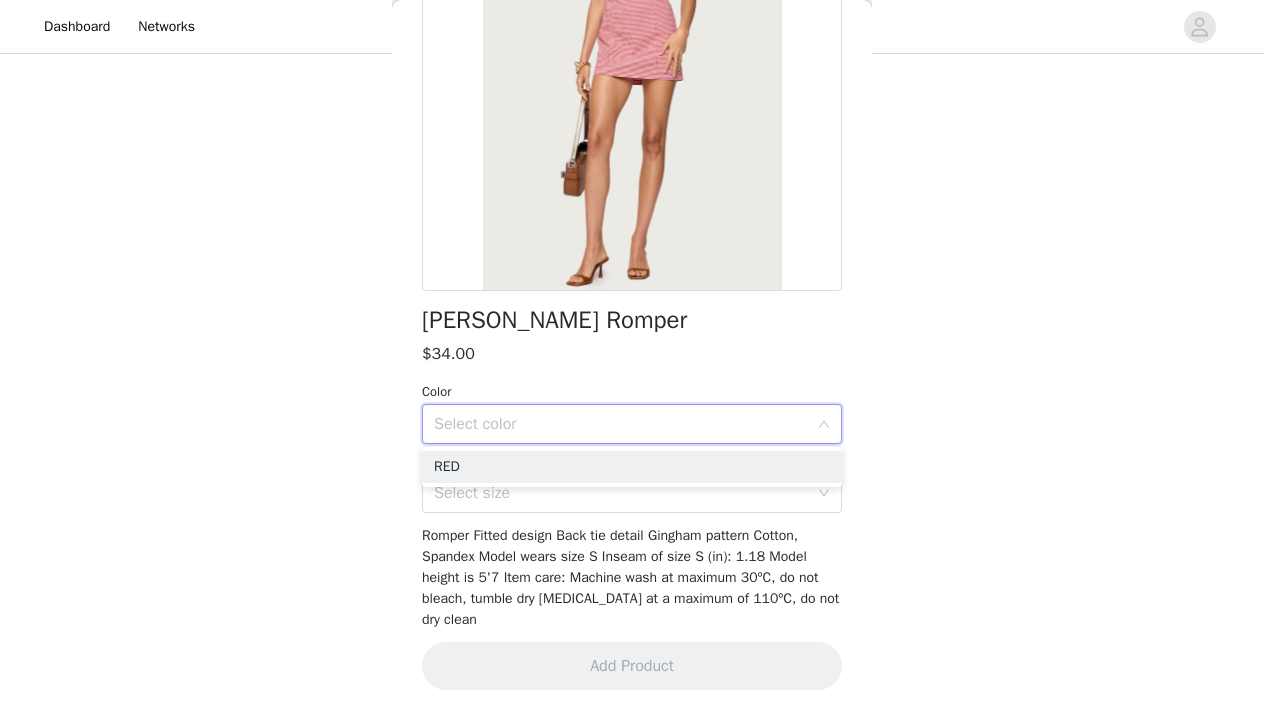 click on "RED" at bounding box center (632, 467) 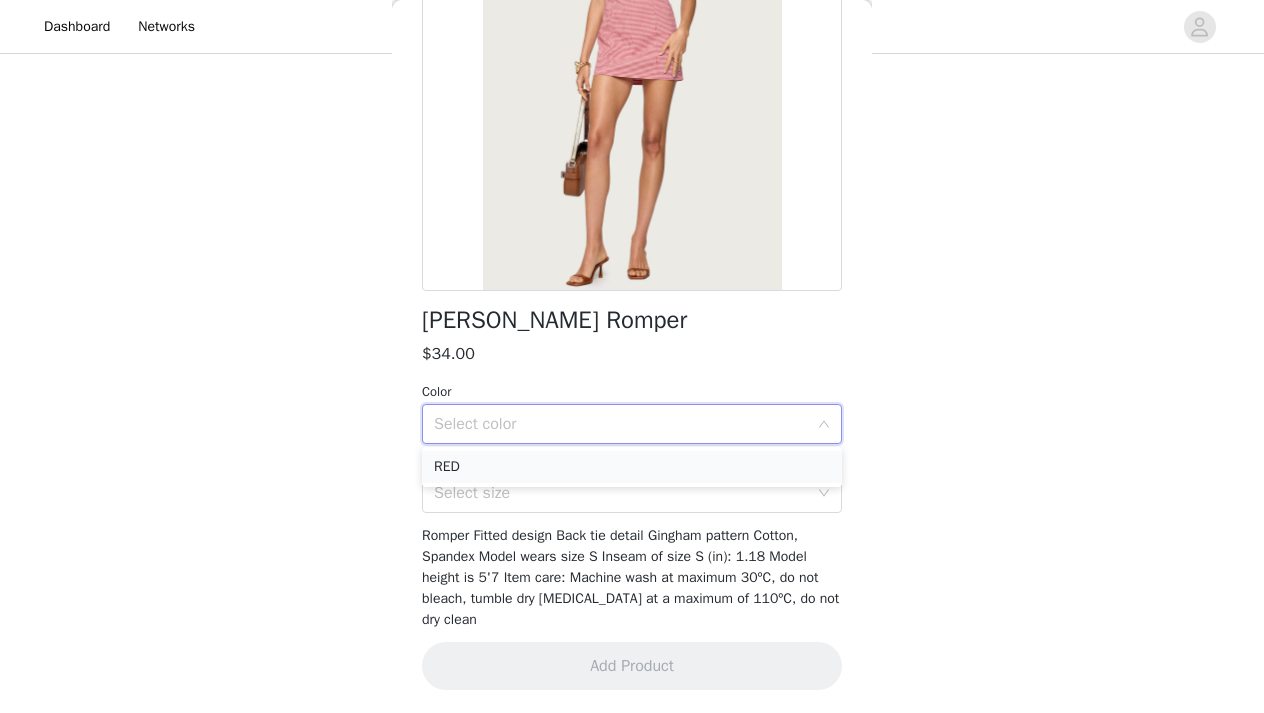 click on "RED" at bounding box center [632, 467] 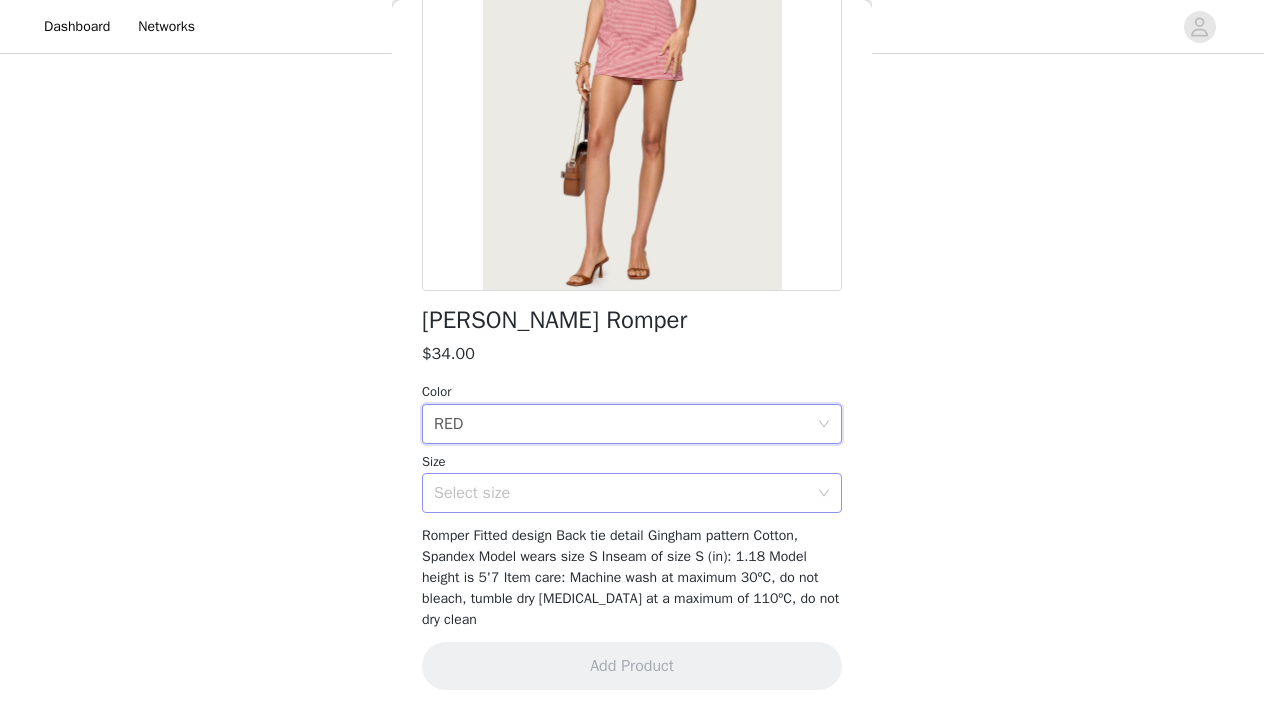 click on "Select size" at bounding box center (621, 493) 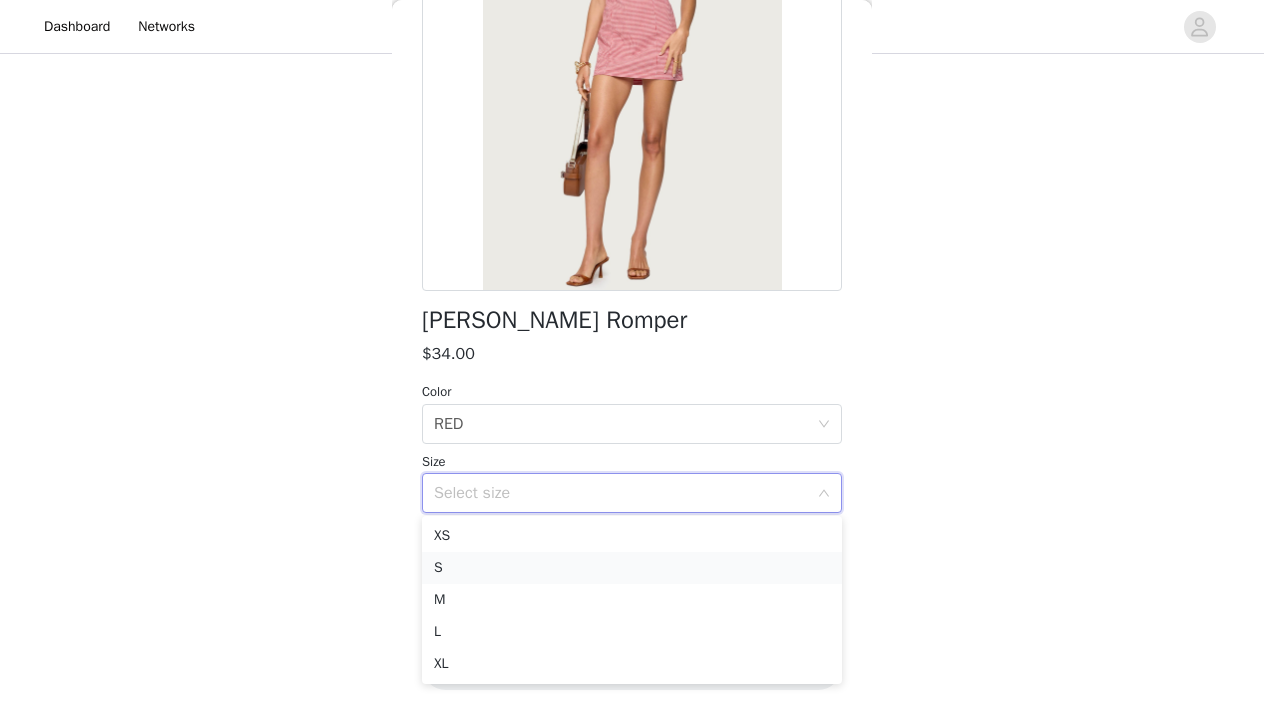 click on "S" at bounding box center [632, 568] 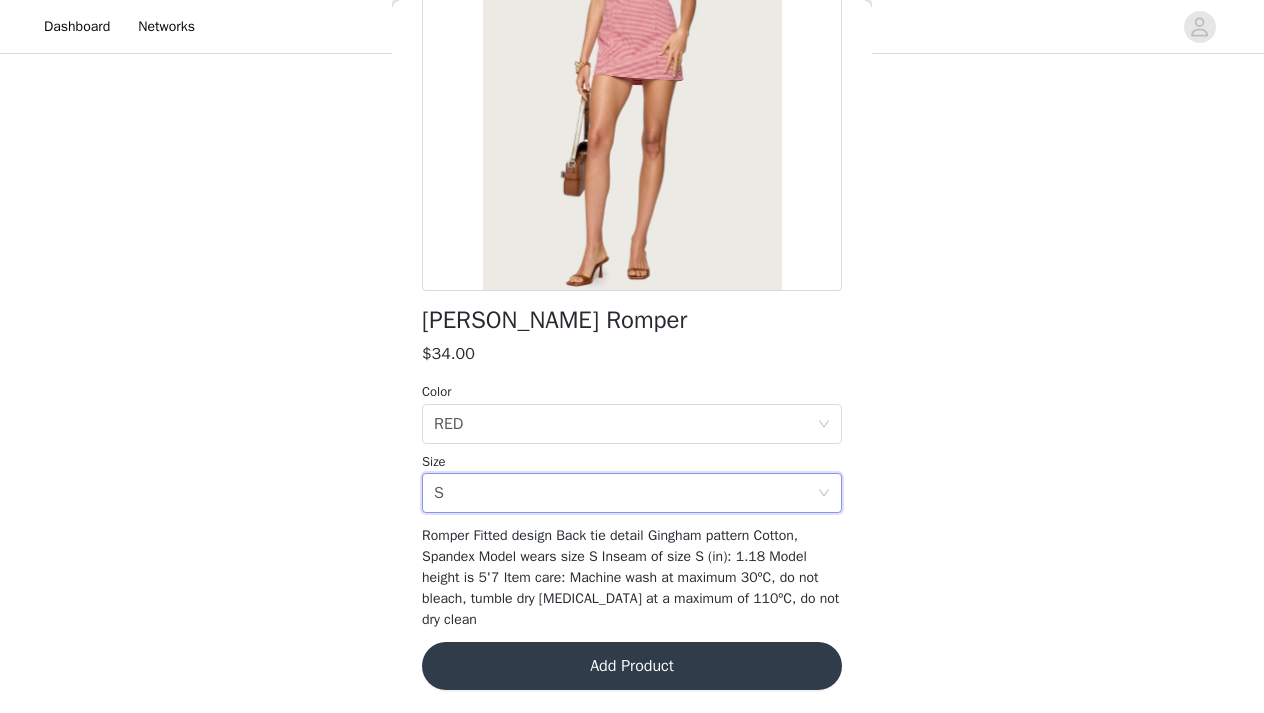 click on "Add Product" at bounding box center (632, 666) 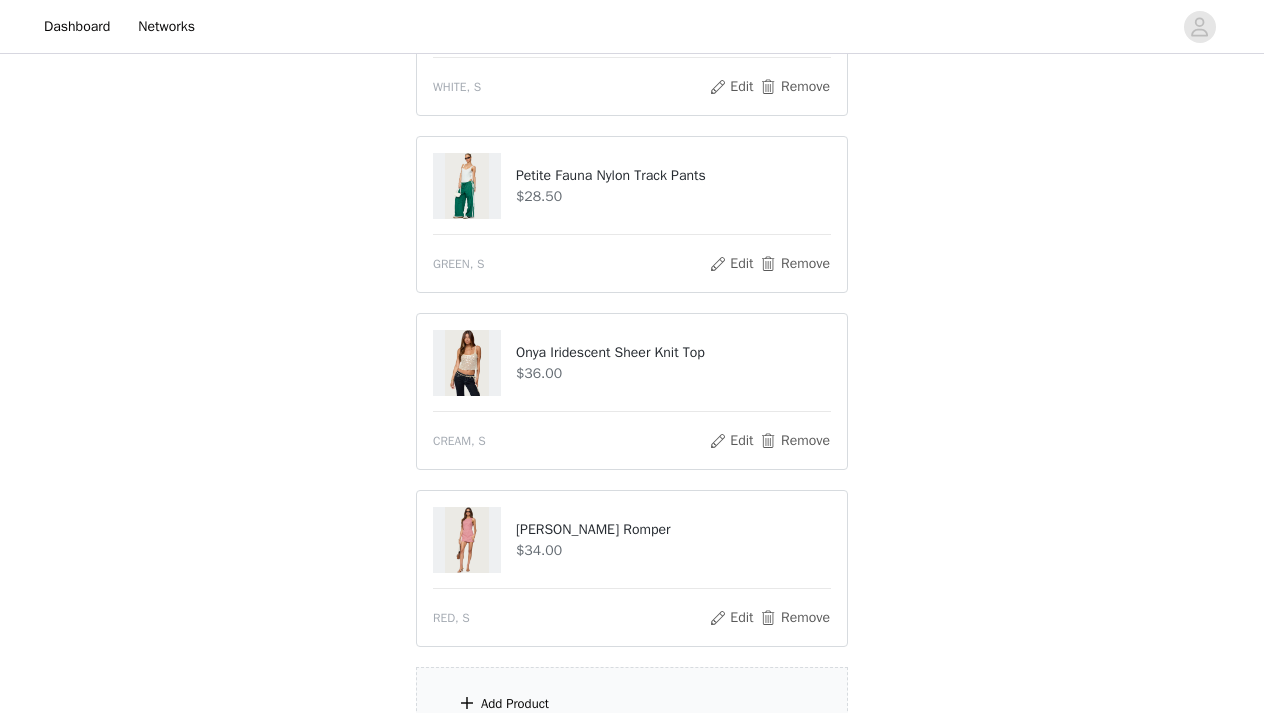 click on "STEP 1 OF 5
Products
Choose as many products as you'd like, up to $300.00.       7 Selected   Remaining Funds: $121.10         Talula Eyelet Babydoll Top     $17.60       OLIVE, S       Edit   Remove     Talula Eyelet Shorts     $16.80       OLIVE, S       Edit   Remove     Beach Babe Scoop Tank Top     $24.00       BLACK WASHED, S       Edit   Remove     Fold Over Ruched One Shoulder Top     $22.00       WHITE, S       Edit   Remove     Petite Fauna Nylon Track Pants     $28.50       GREEN, S       Edit   Remove     Onya Iridescent Sheer Knit Top     $36.00       CREAM, S       Edit   Remove     Macee Gingham Romper     $34.00       RED, S       Edit   Remove     Add Product     You may choose as many products as you'd like" at bounding box center [632, 6] 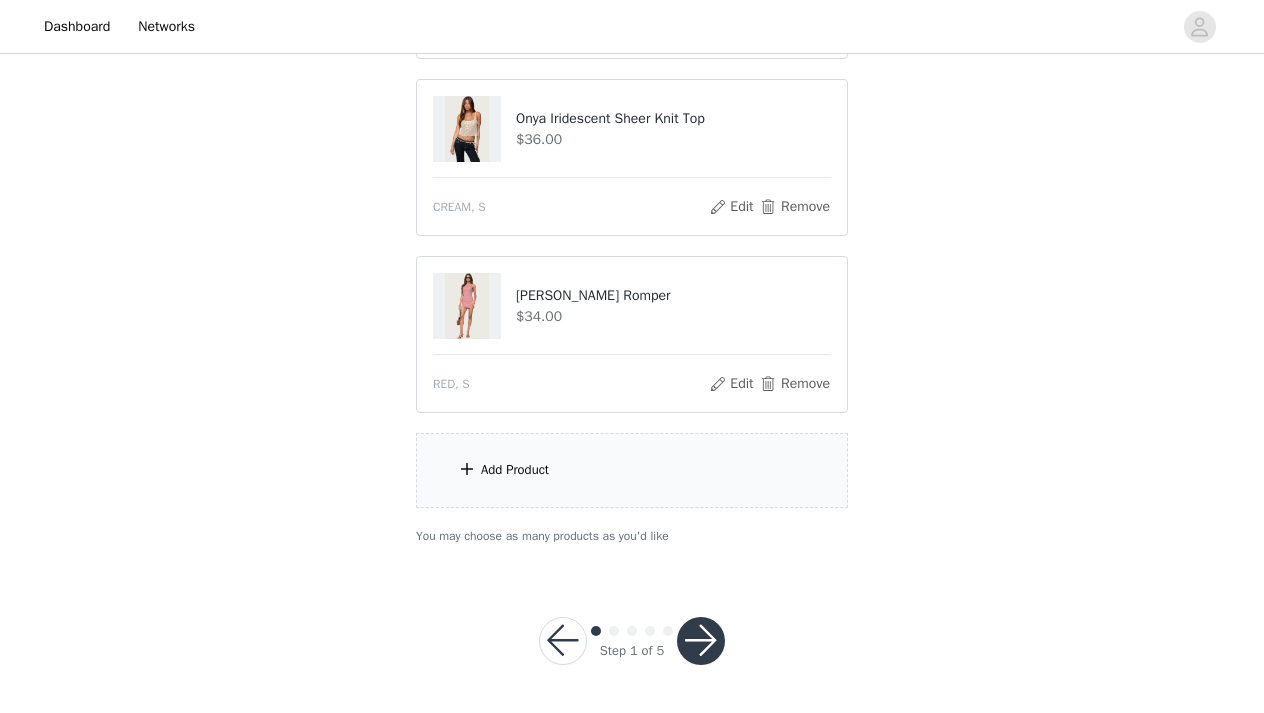 scroll, scrollTop: 1081, scrollLeft: 0, axis: vertical 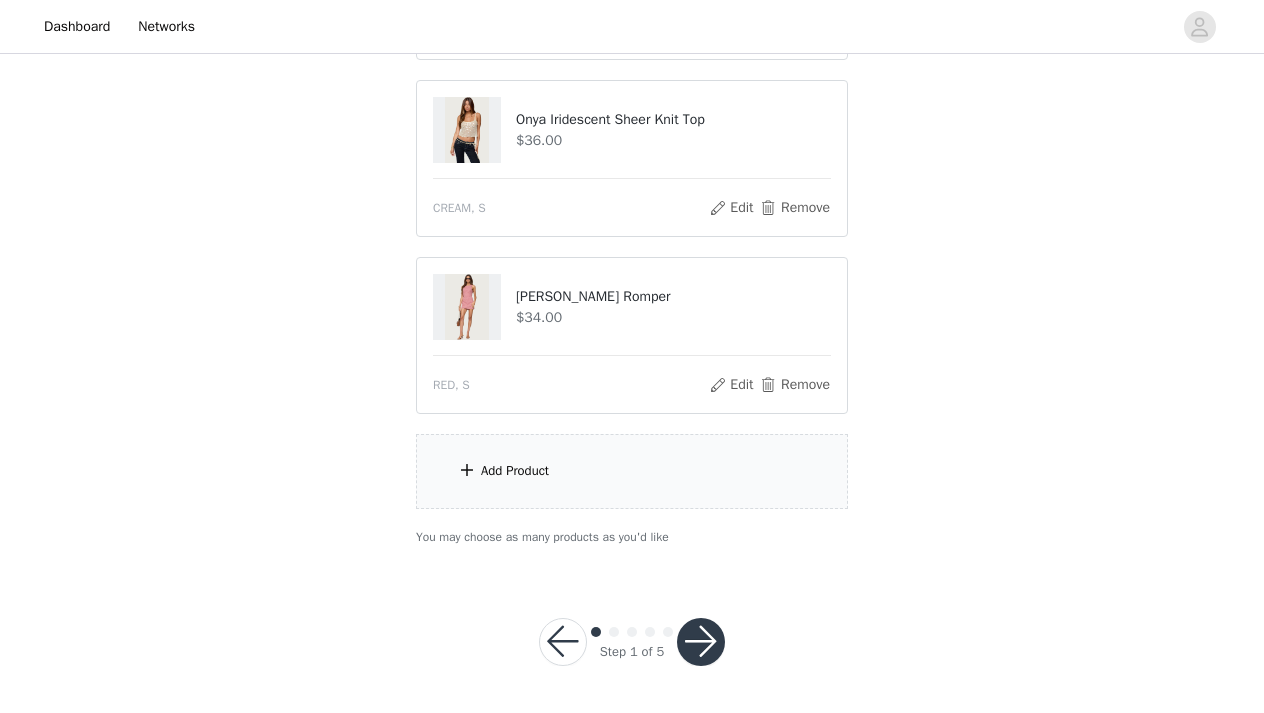 click on "Add Product" at bounding box center [632, 471] 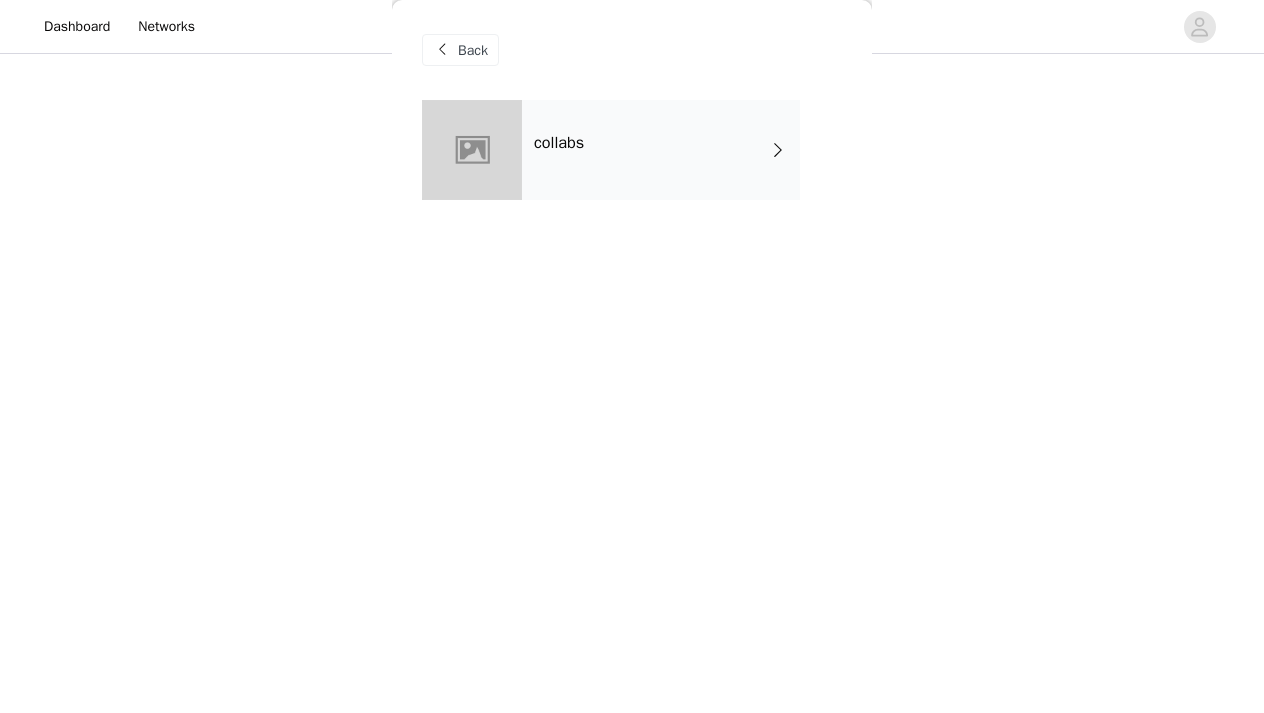 click on "collabs" at bounding box center [661, 150] 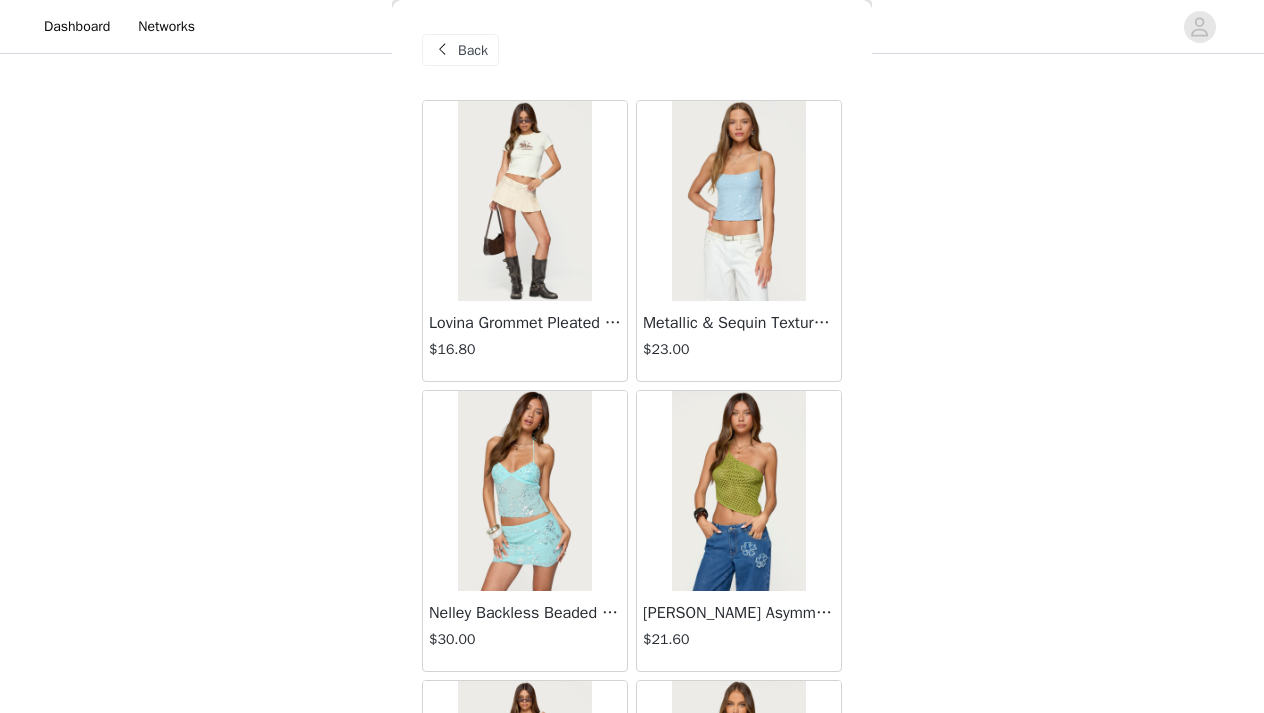 click on "Back       Lovina Grommet Pleated Mini Skort   $16.80       Metallic & Sequin Textured Tank Top   $23.00       Nelley Backless Beaded Sequin Chiffon Top   $30.00       [PERSON_NAME] Asymmetric One Shoulder Crochet Top   $21.60       [PERSON_NAME] Plaid Micro Shorts   $25.00       [PERSON_NAME] Floral Texured Sheer Halter Top   $23.00       Maree Bead V Neck Top   $19.00       Maree Bead Cut Out Mini Skirt   $17.00       [PERSON_NAME] Cut Out Halter Top   $24.00       Juney Pinstripe Tailored Button Up Shirt   $30.00       Avenly Striped Tie Front Babydoll Top   $23.00       [PERSON_NAME] Studded Grommet Tube Top   $25.00       Avalai Linen Look Mini Skort   $32.00       Beaded Deep Cowl Neck Backless Top   $31.00       Frayed Pleated Denim Mini Skort   $16.00       Klay Linen Look Pleated Mini Skort   $14.40       Contrast Lace Asymmetric Off Shoulder Top   $14.40       [PERSON_NAME] Split Front Sheer Mesh Top   $24.00       Zigzag Stripe Shorts   $19.00       Astra Beaded Sheer Strapless Top   $33.00     Load More" at bounding box center (632, 356) 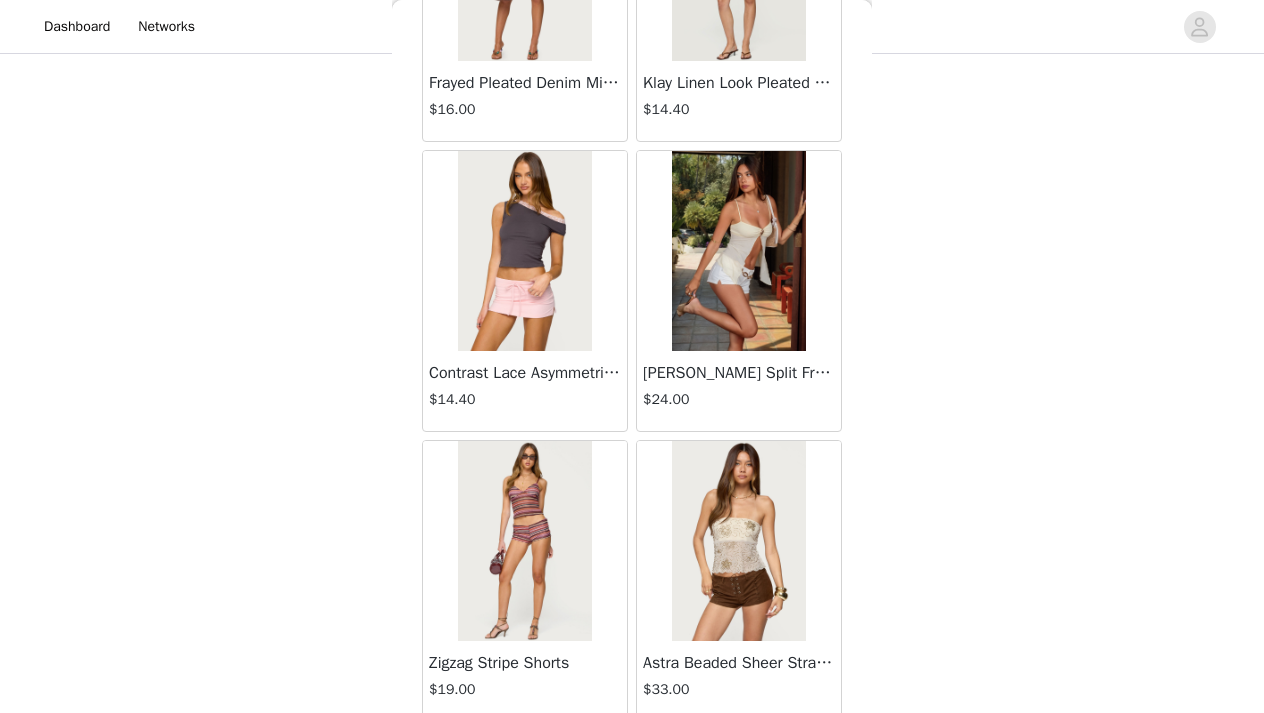 scroll, scrollTop: 2347, scrollLeft: 0, axis: vertical 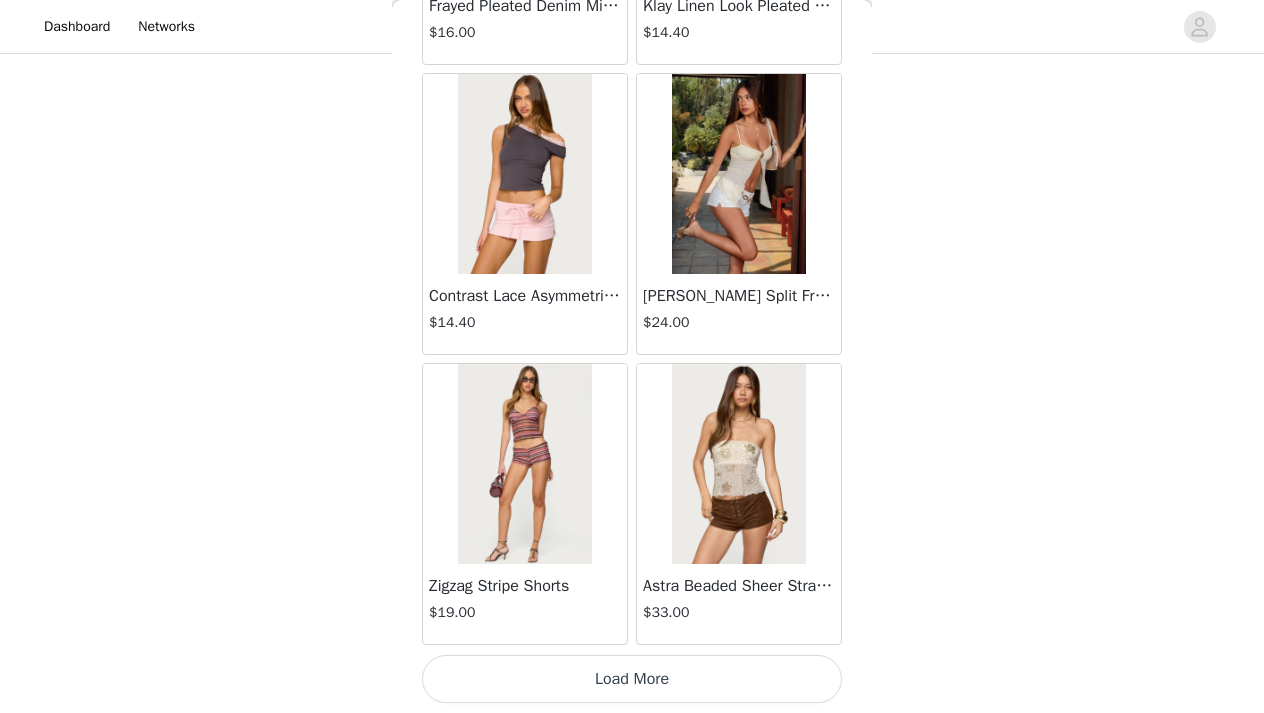 click on "Load More" at bounding box center [632, 679] 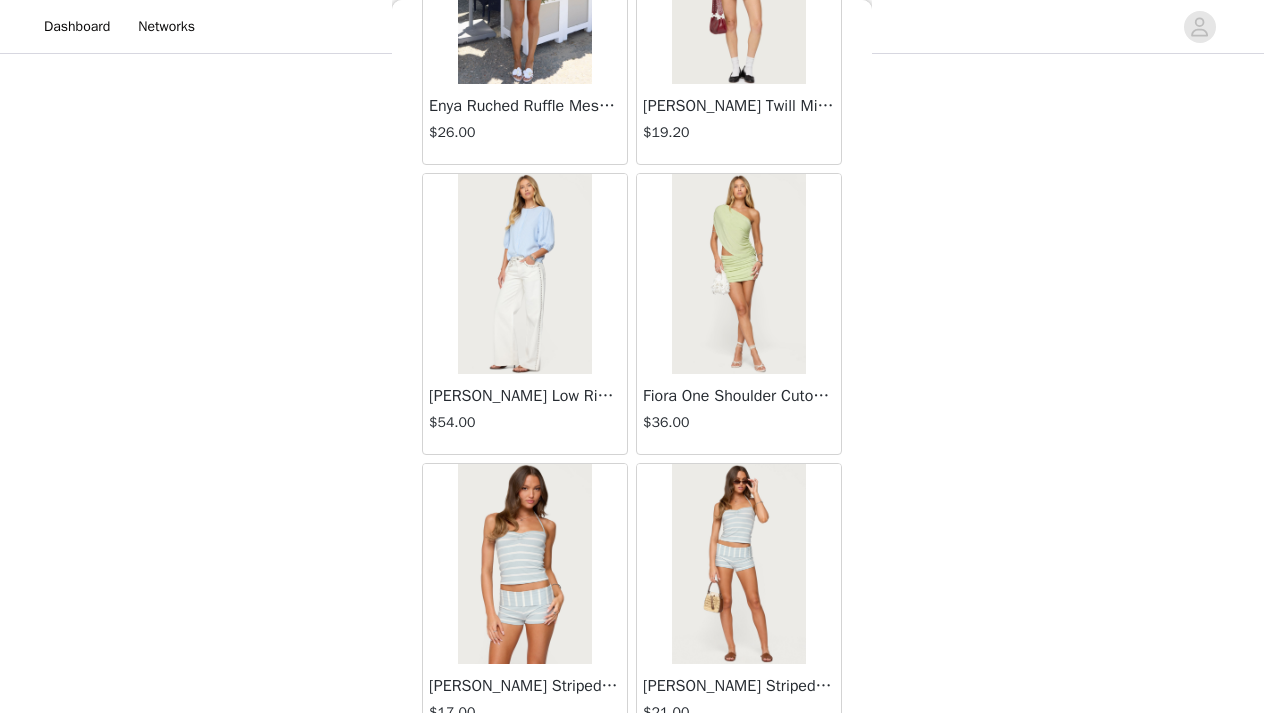 scroll, scrollTop: 5247, scrollLeft: 0, axis: vertical 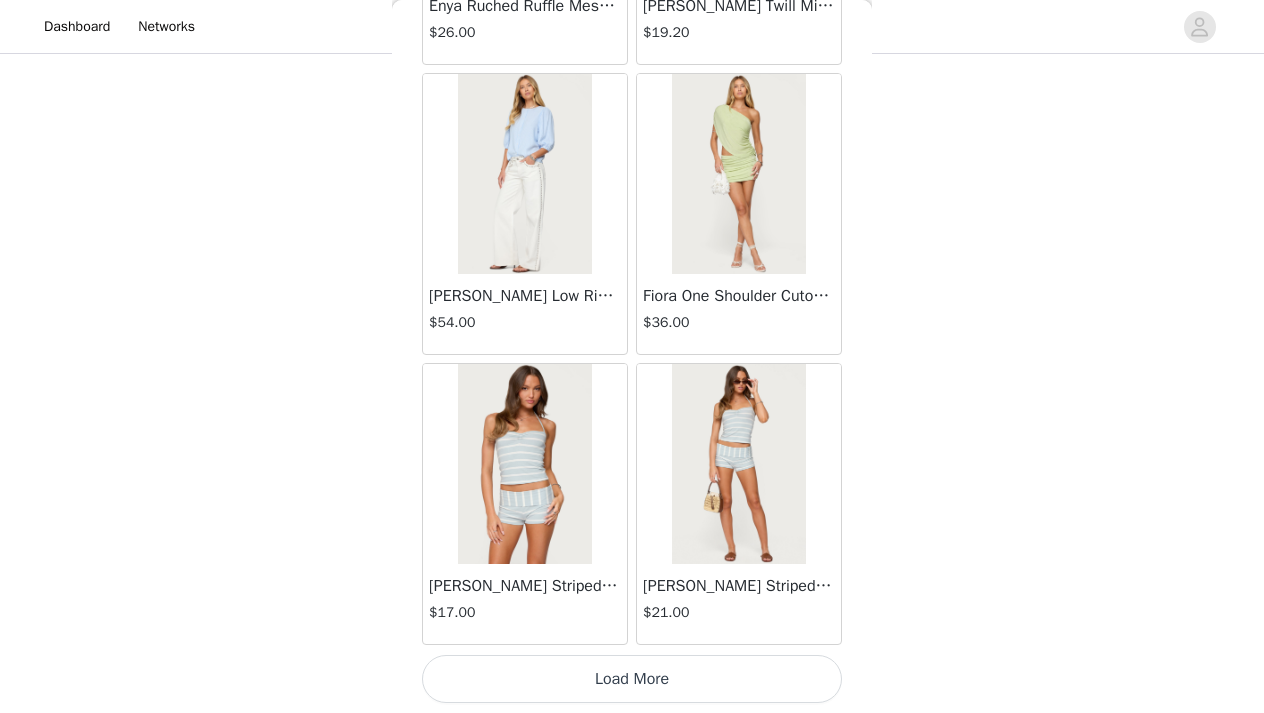 click on "[PERSON_NAME] Striped Fold Over Shorts   $21.00" at bounding box center [739, 504] 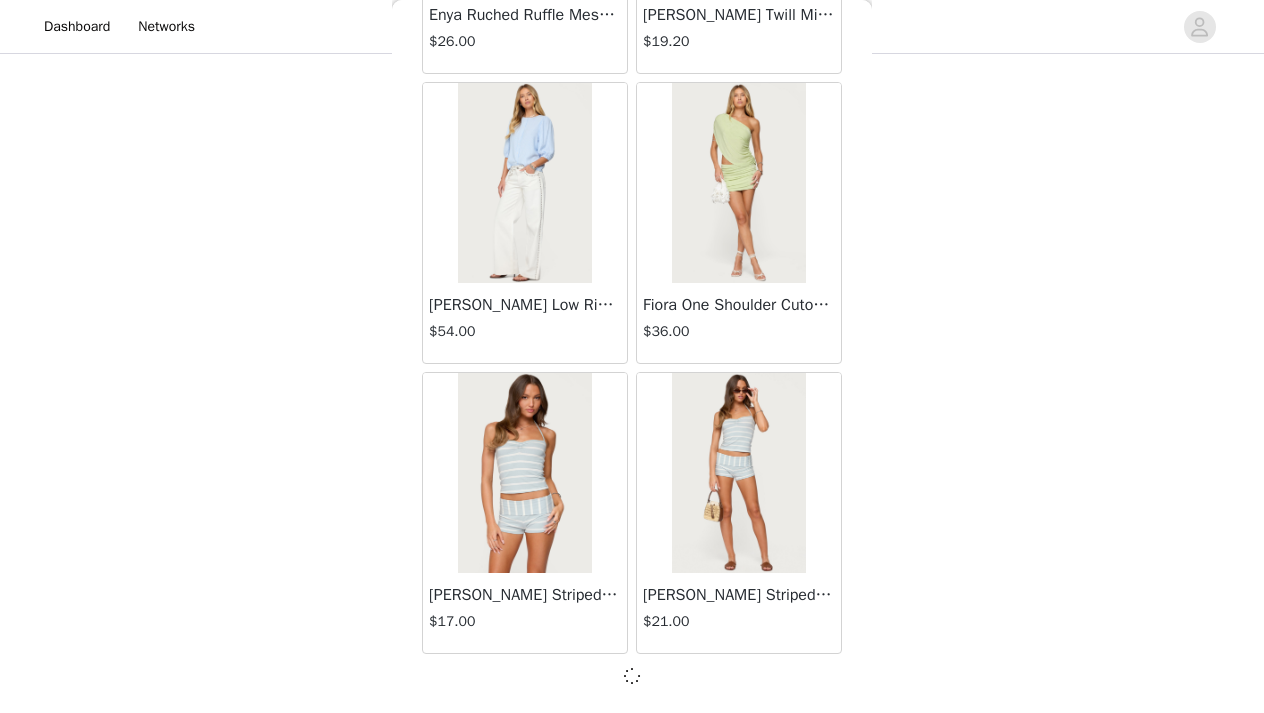scroll, scrollTop: 5238, scrollLeft: 0, axis: vertical 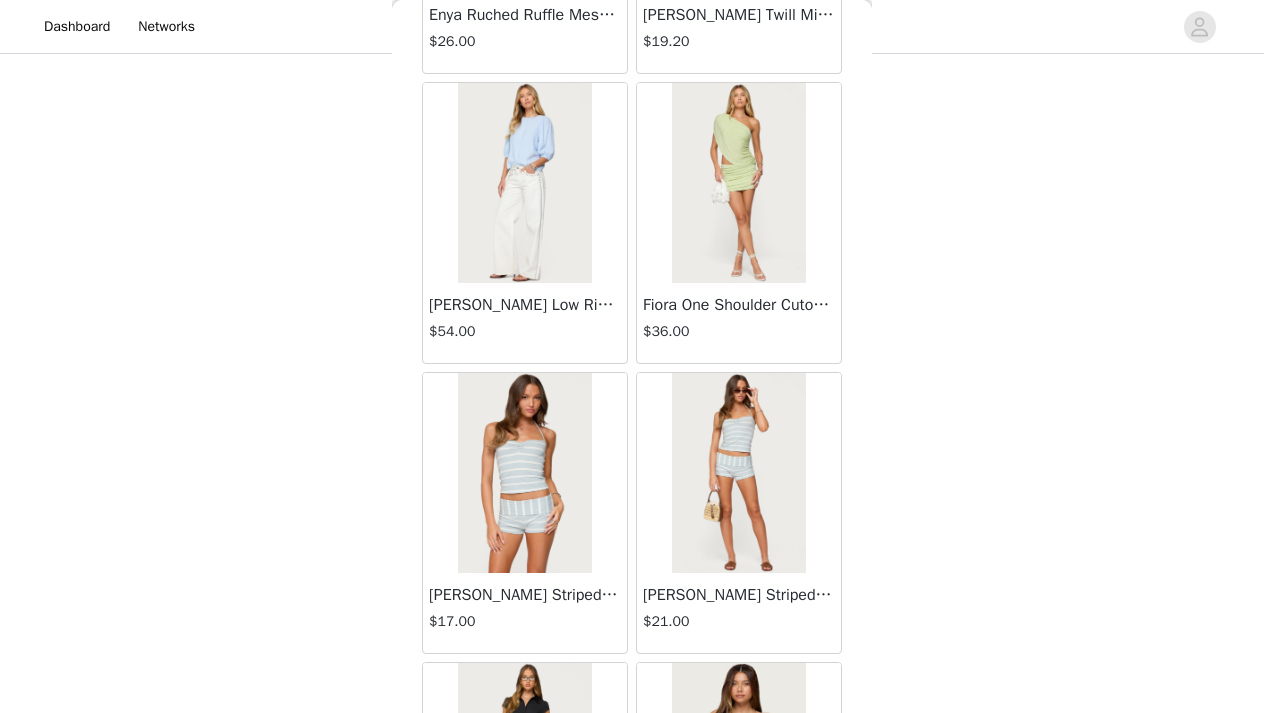 click on "Back       Lovina Grommet Pleated Mini Skort   $16.80       Metallic & Sequin Textured Tank Top   $23.00       Nelley Backless Beaded Sequin Chiffon Top   $30.00       [PERSON_NAME] Asymmetric One Shoulder Crochet Top   $21.60       [PERSON_NAME] Plaid Micro Shorts   $25.00       [PERSON_NAME] Floral Texured Sheer Halter Top   $23.00       Maree Bead V Neck Top   $19.00       Maree Bead Cut Out Mini Skirt   $17.00       [PERSON_NAME] Cut Out Halter Top   $24.00       Juney Pinstripe Tailored Button Up Shirt   $30.00       Avenly Striped Tie Front Babydoll Top   $23.00       [PERSON_NAME] Studded Grommet Tube Top   $25.00       Avalai Linen Look Mini Skort   $32.00       Beaded Deep Cowl Neck Backless Top   $31.00       Frayed Pleated Denim Mini Skort   $16.00       Klay Linen Look Pleated Mini Skort   $14.40       Contrast Lace Asymmetric Off Shoulder Top   $14.40       [PERSON_NAME] Split Front Sheer Mesh Top   $24.00       Zigzag Stripe Shorts   $19.00       Astra Beaded Sheer Strapless Top   $33.00       Beaded Floral Embroidered Tank Top   $32.00" at bounding box center [632, 356] 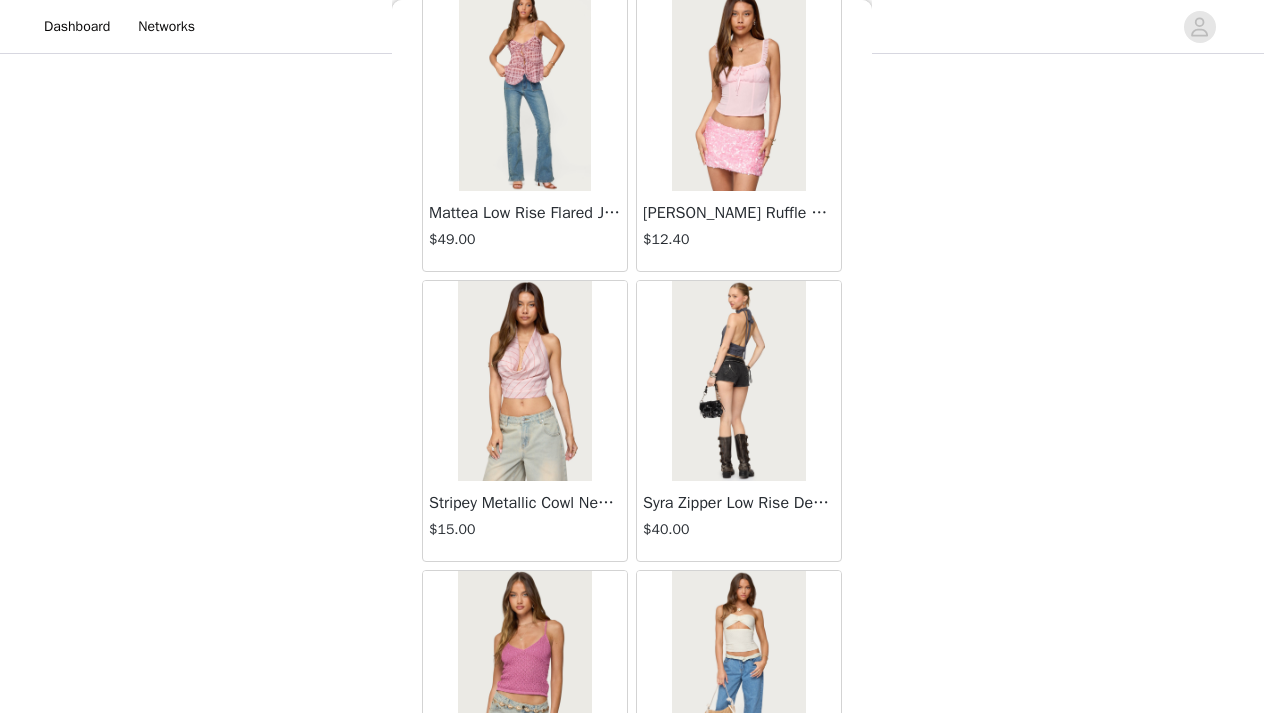 scroll, scrollTop: 8147, scrollLeft: 0, axis: vertical 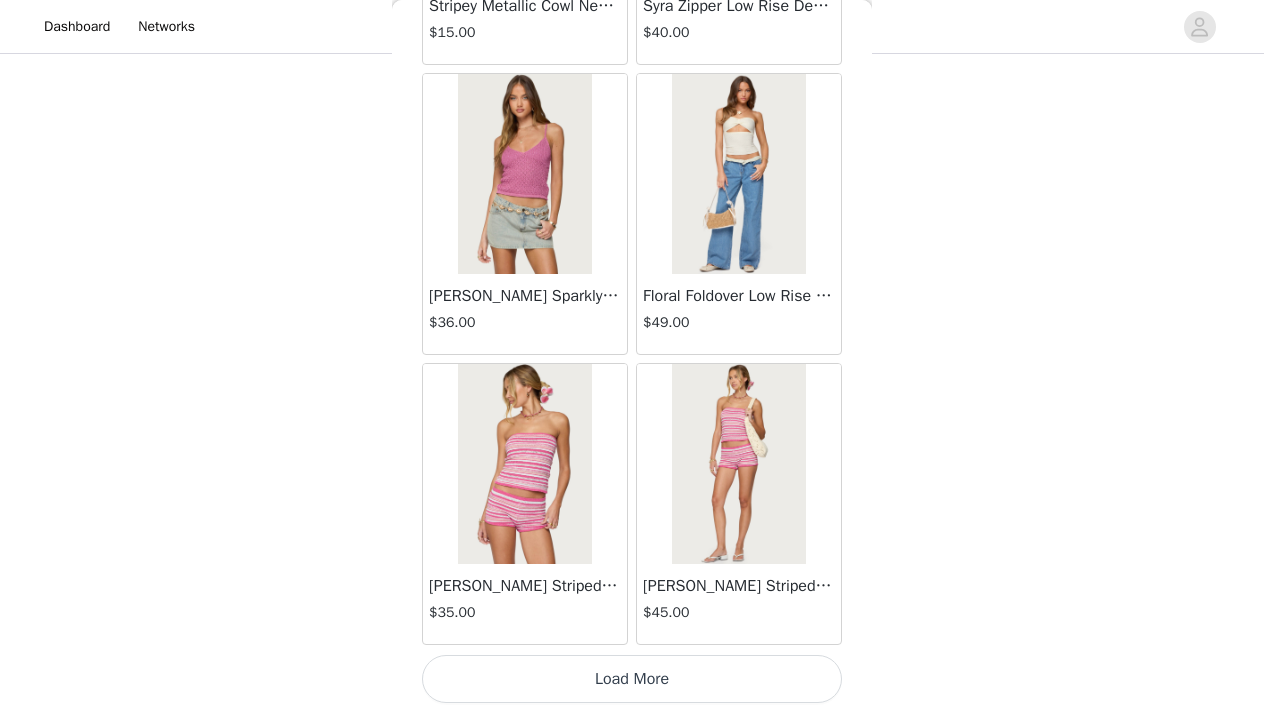 click on "Load More" at bounding box center (632, 679) 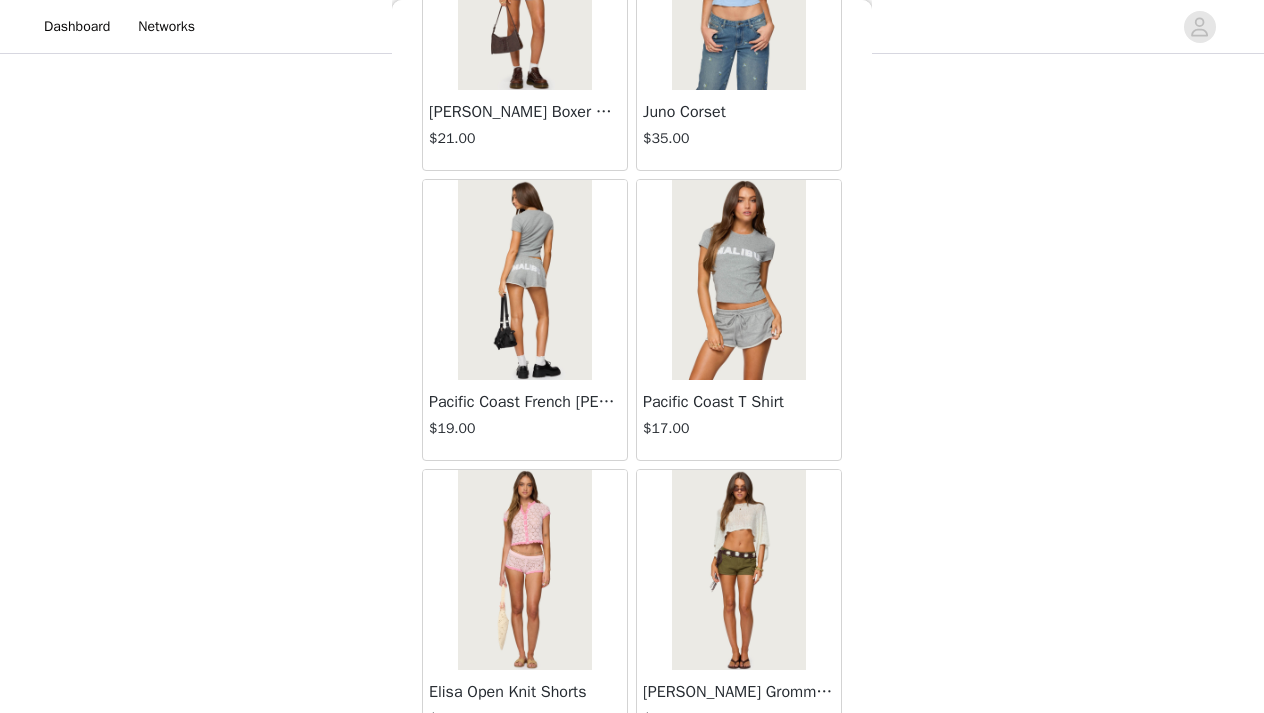 scroll, scrollTop: 11047, scrollLeft: 0, axis: vertical 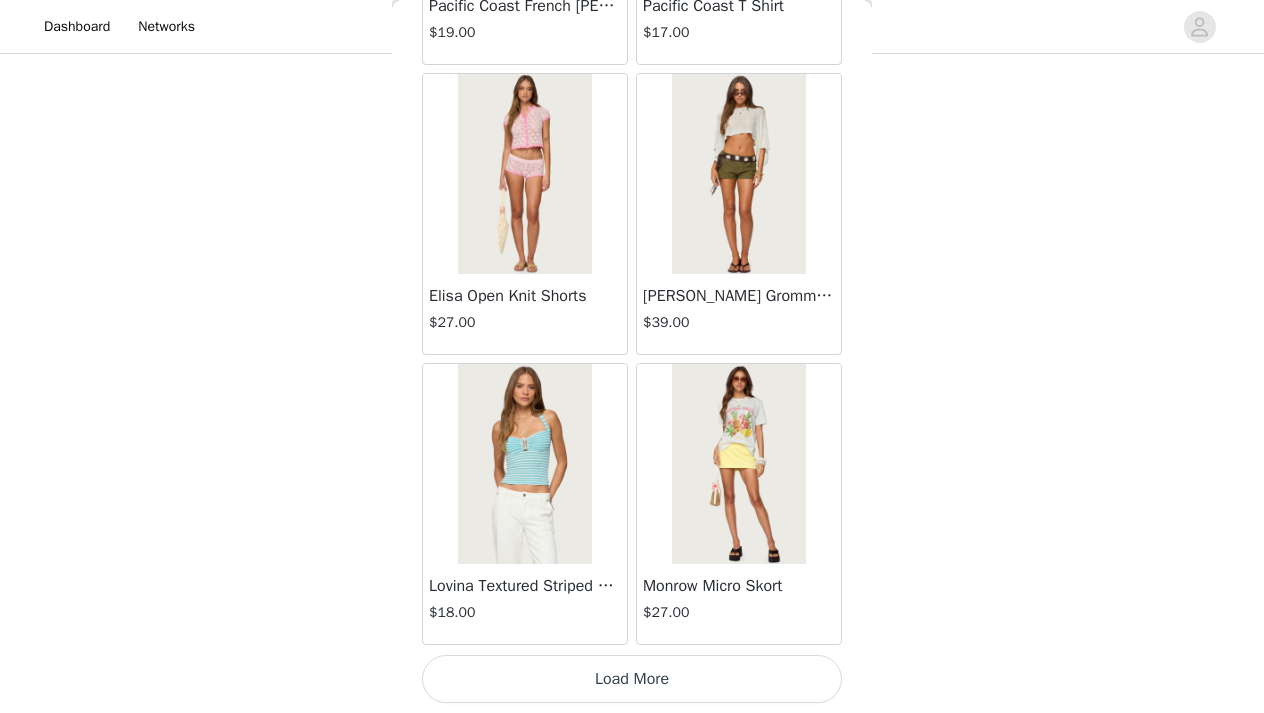 click on "Load More" at bounding box center (632, 679) 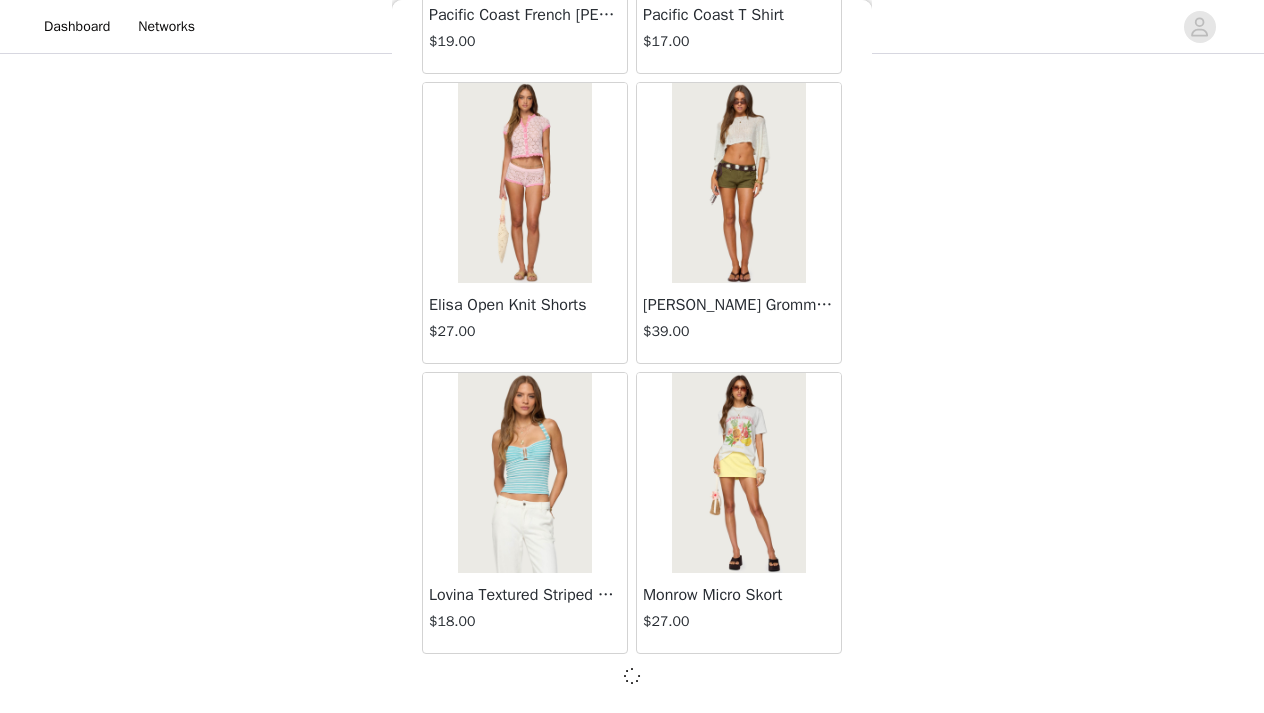 scroll, scrollTop: 11038, scrollLeft: 0, axis: vertical 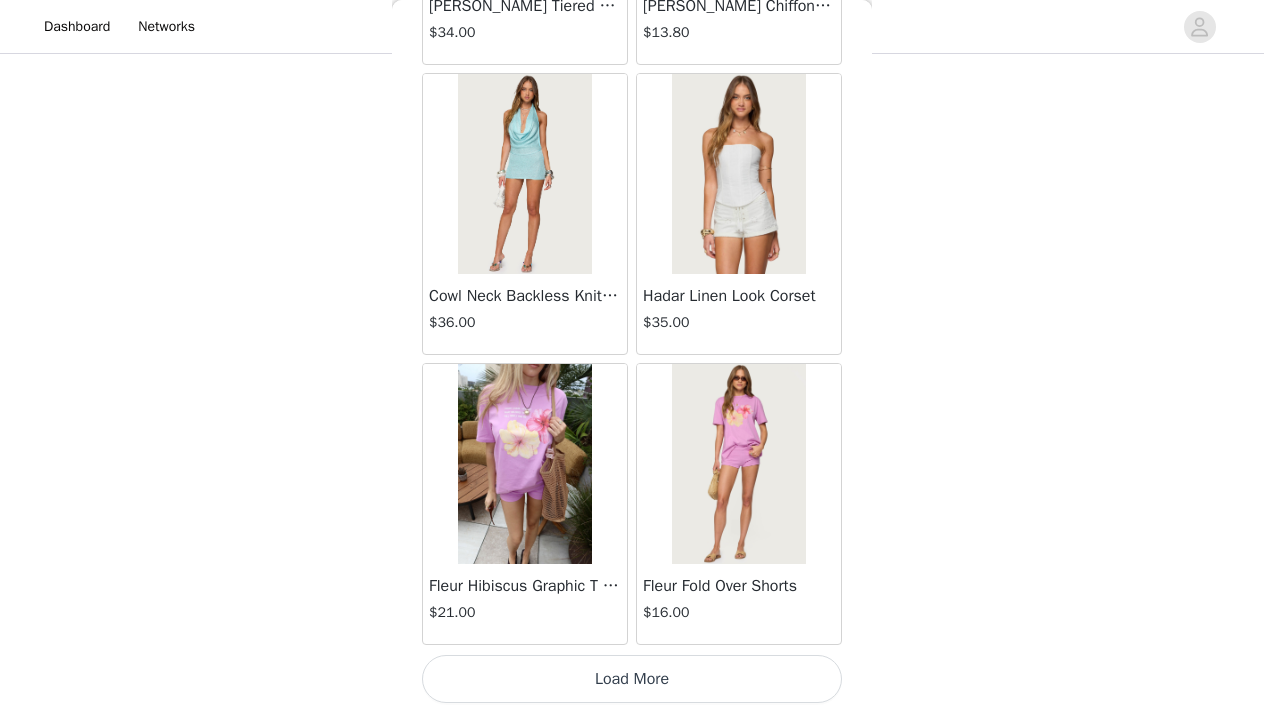 click on "Load More" at bounding box center (632, 679) 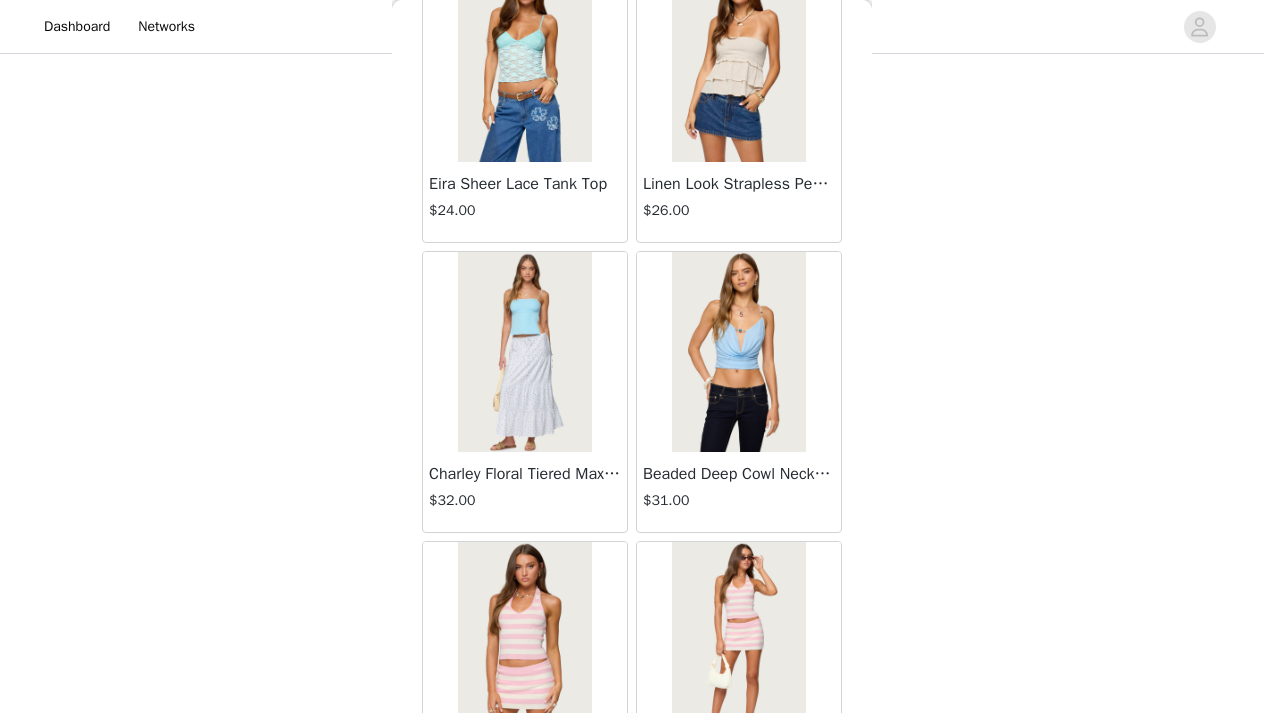 scroll, scrollTop: 16847, scrollLeft: 0, axis: vertical 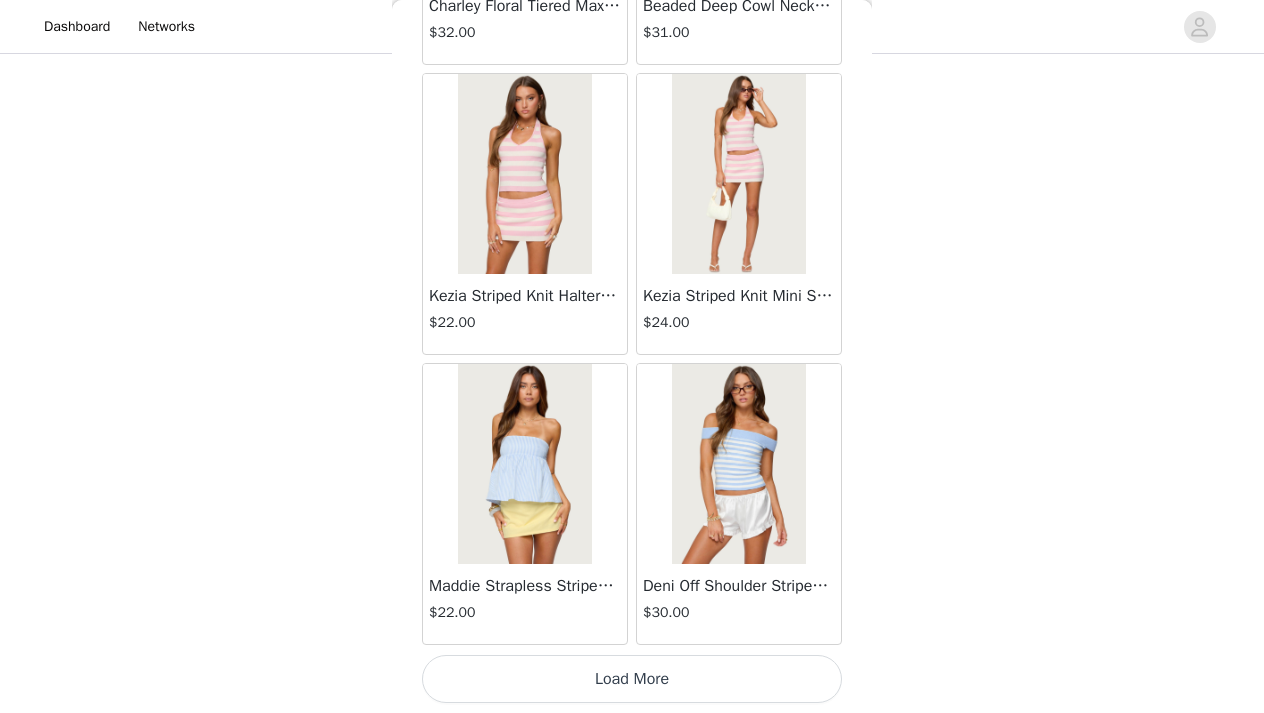 click on "Load More" at bounding box center [632, 679] 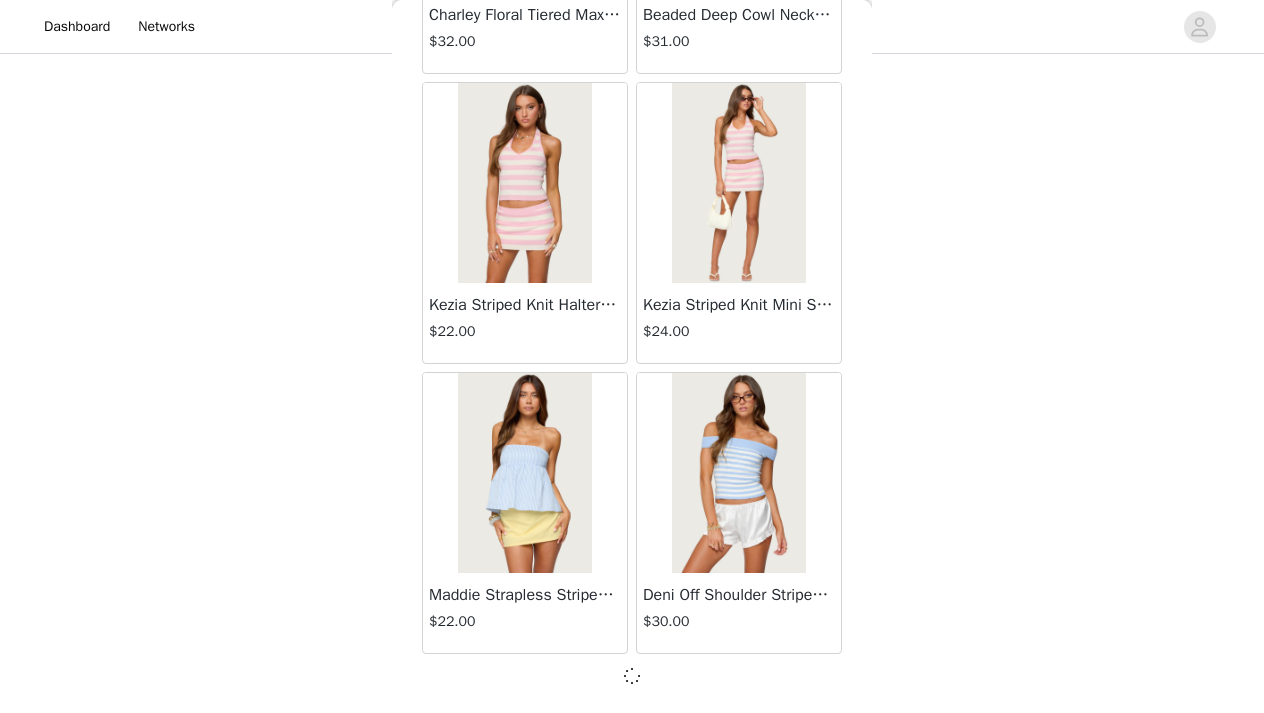scroll, scrollTop: 16838, scrollLeft: 0, axis: vertical 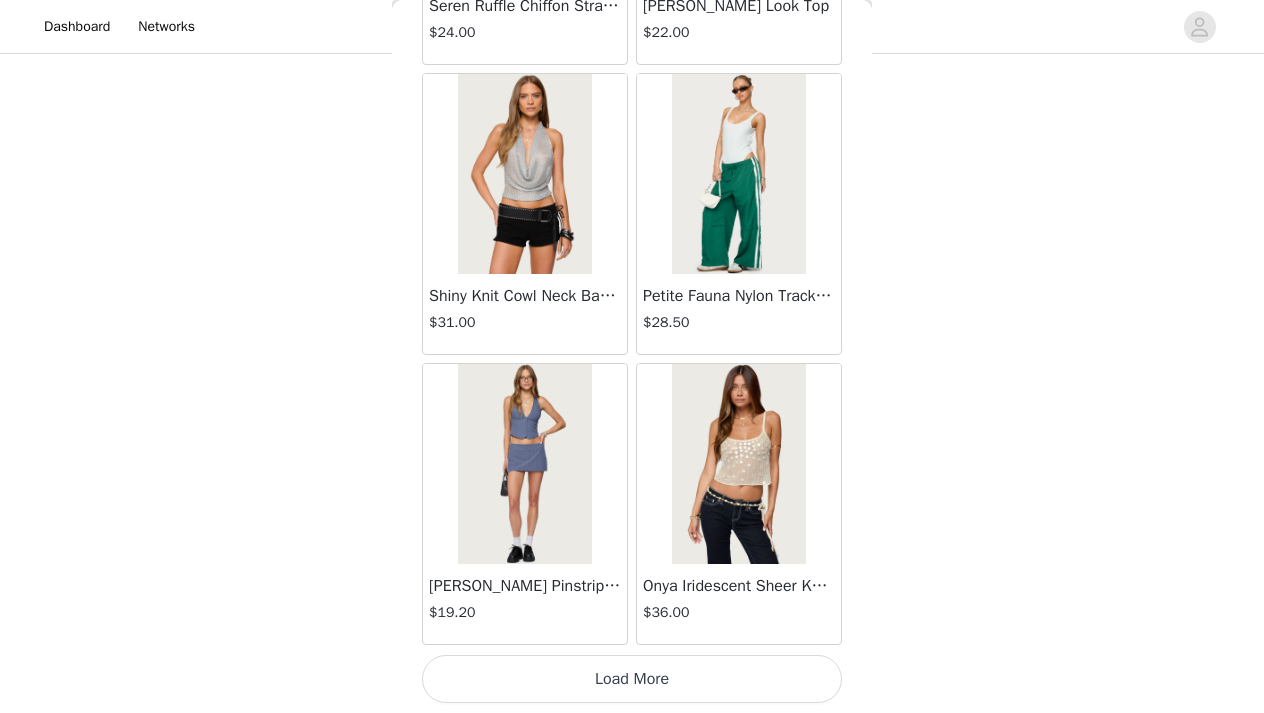 click on "Load More" at bounding box center [632, 679] 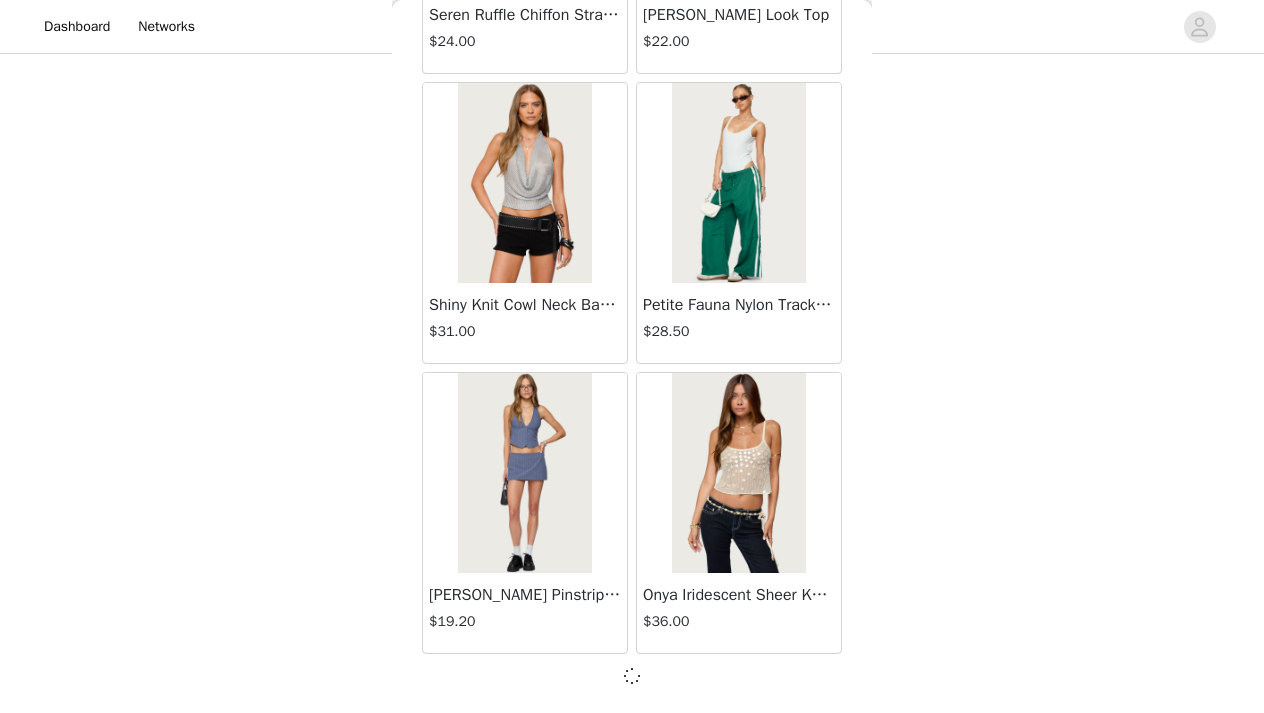 scroll, scrollTop: 19738, scrollLeft: 0, axis: vertical 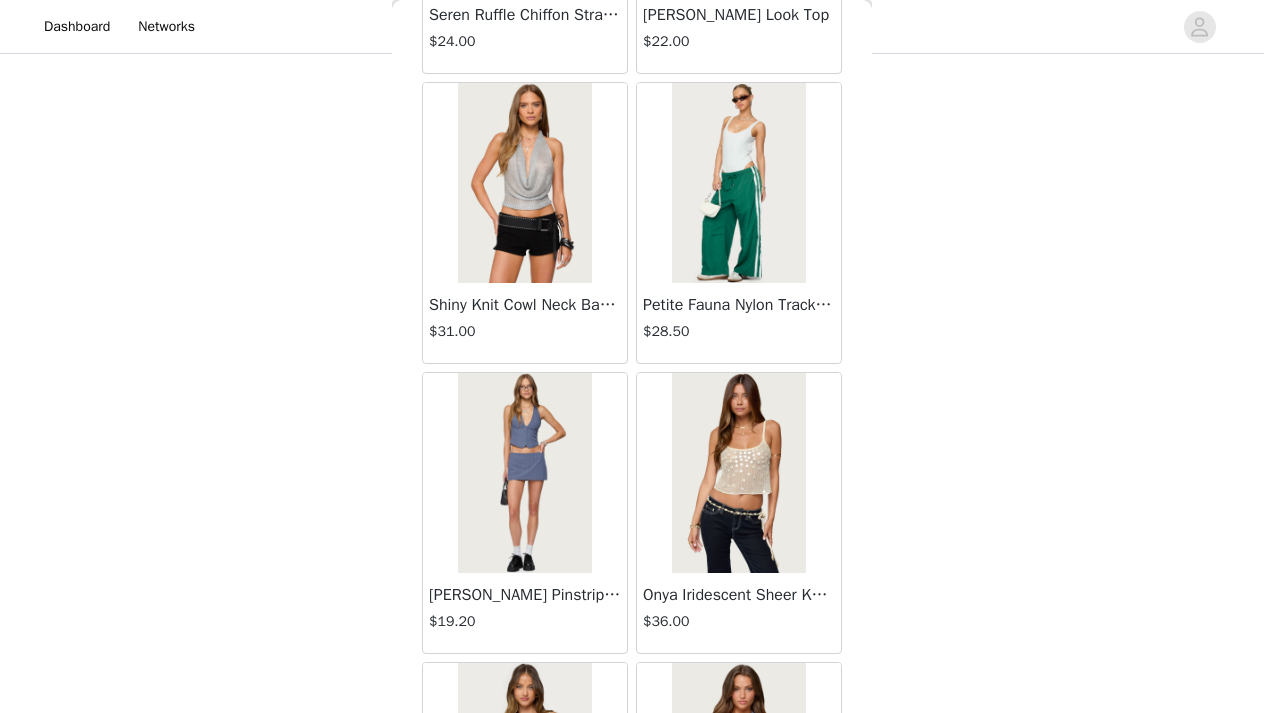 click on "Back       Lovina Grommet Pleated Mini Skort   $16.80       Metallic & Sequin Textured Tank Top   $23.00       Nelley Backless Beaded Sequin Chiffon Top   $30.00       [PERSON_NAME] Asymmetric One Shoulder Crochet Top   $21.60       [PERSON_NAME] Plaid Micro Shorts   $25.00       [PERSON_NAME] Floral Texured Sheer Halter Top   $23.00       Maree Bead V Neck Top   $19.00       Maree Bead Cut Out Mini Skirt   $17.00       [PERSON_NAME] Cut Out Halter Top   $24.00       Juney Pinstripe Tailored Button Up Shirt   $30.00       Avenly Striped Tie Front Babydoll Top   $23.00       [PERSON_NAME] Studded Grommet Tube Top   $25.00       Avalai Linen Look Mini Skort   $32.00       Beaded Deep Cowl Neck Backless Top   $31.00       Frayed Pleated Denim Mini Skort   $16.00       Klay Linen Look Pleated Mini Skort   $14.40       Contrast Lace Asymmetric Off Shoulder Top   $14.40       [PERSON_NAME] Split Front Sheer Mesh Top   $24.00       Zigzag Stripe Shorts   $19.00       Astra Beaded Sheer Strapless Top   $33.00       Beaded Floral Embroidered Tank Top   $32.00" at bounding box center [632, 356] 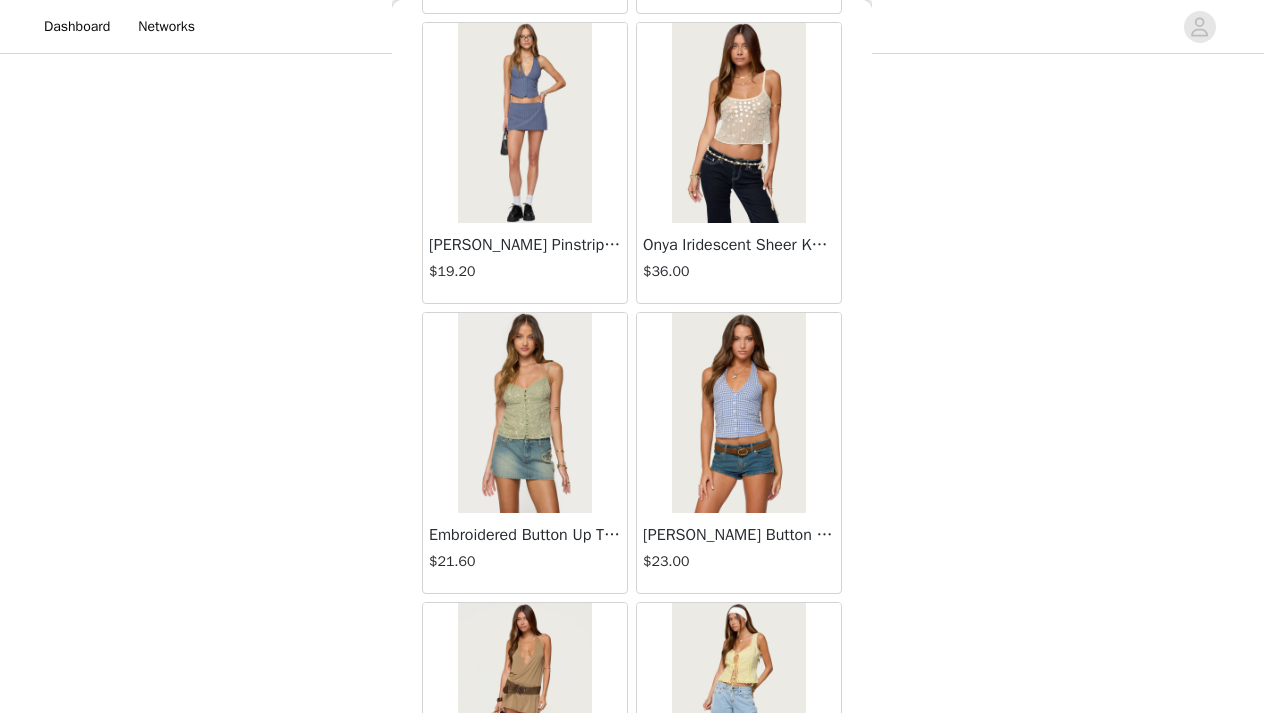 scroll, scrollTop: 20095, scrollLeft: 0, axis: vertical 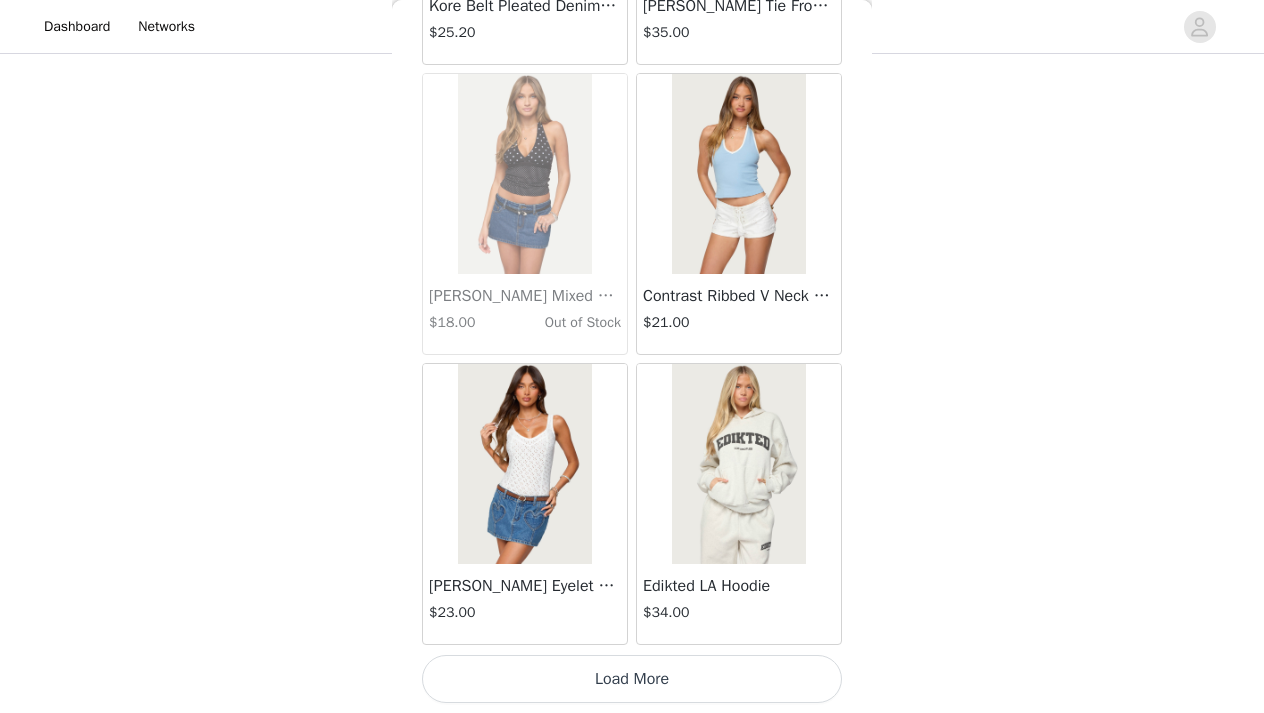 click on "Load More" at bounding box center (632, 679) 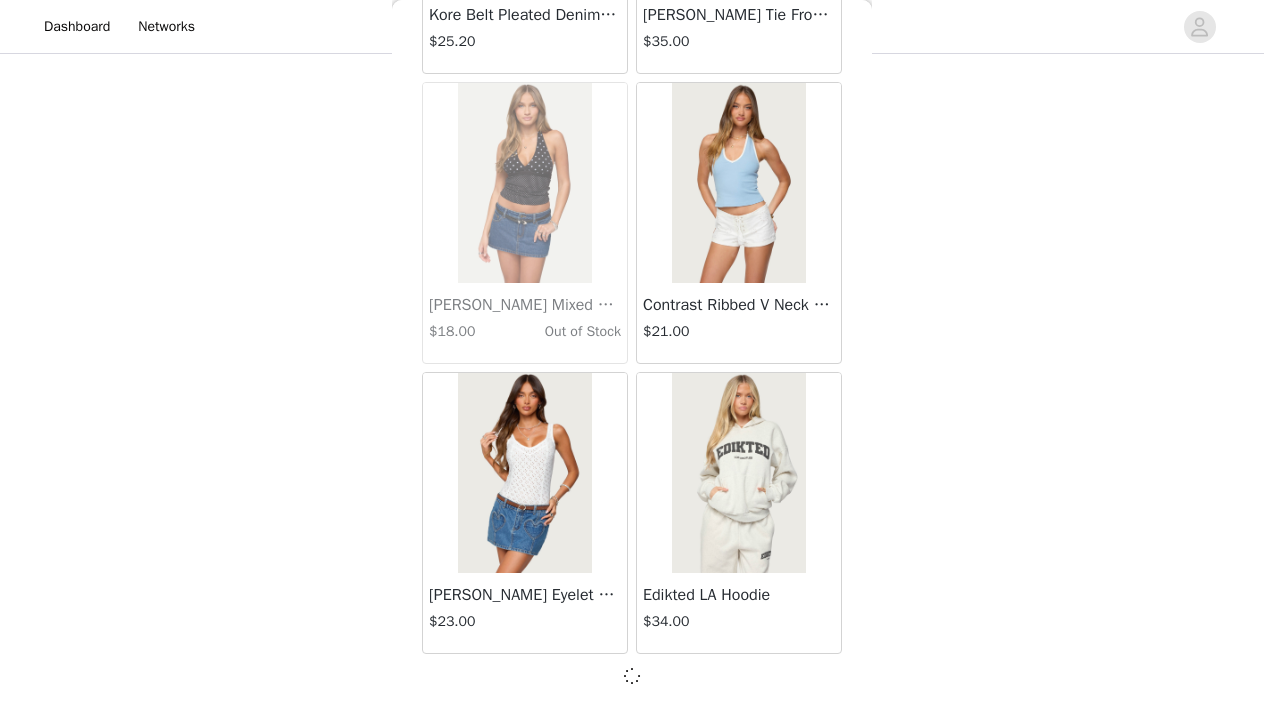 scroll, scrollTop: 22638, scrollLeft: 0, axis: vertical 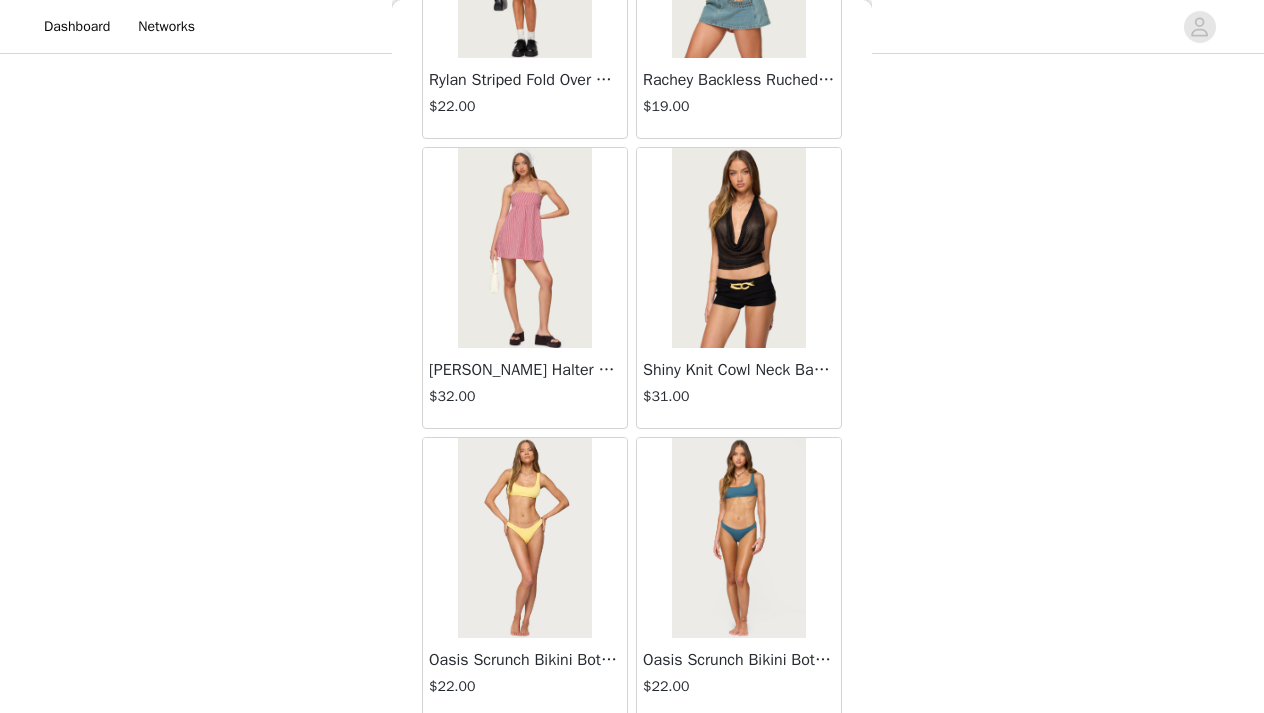 click at bounding box center (524, 248) 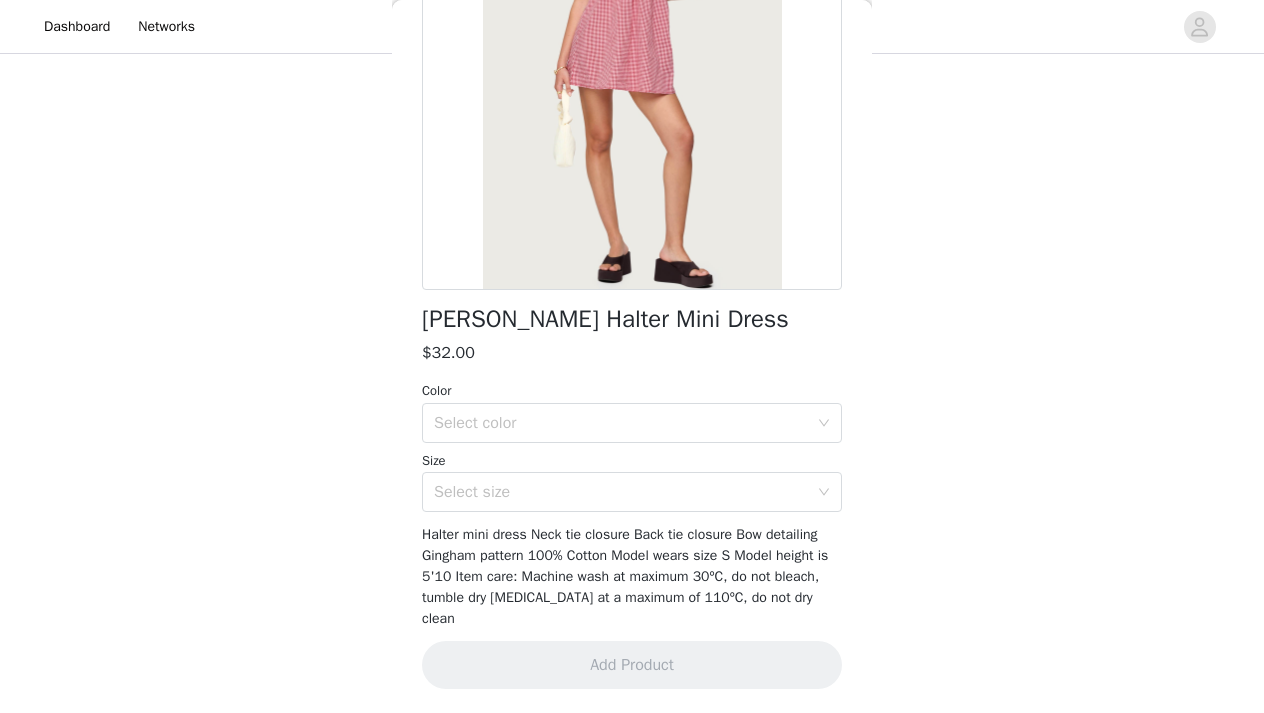 scroll, scrollTop: 259, scrollLeft: 0, axis: vertical 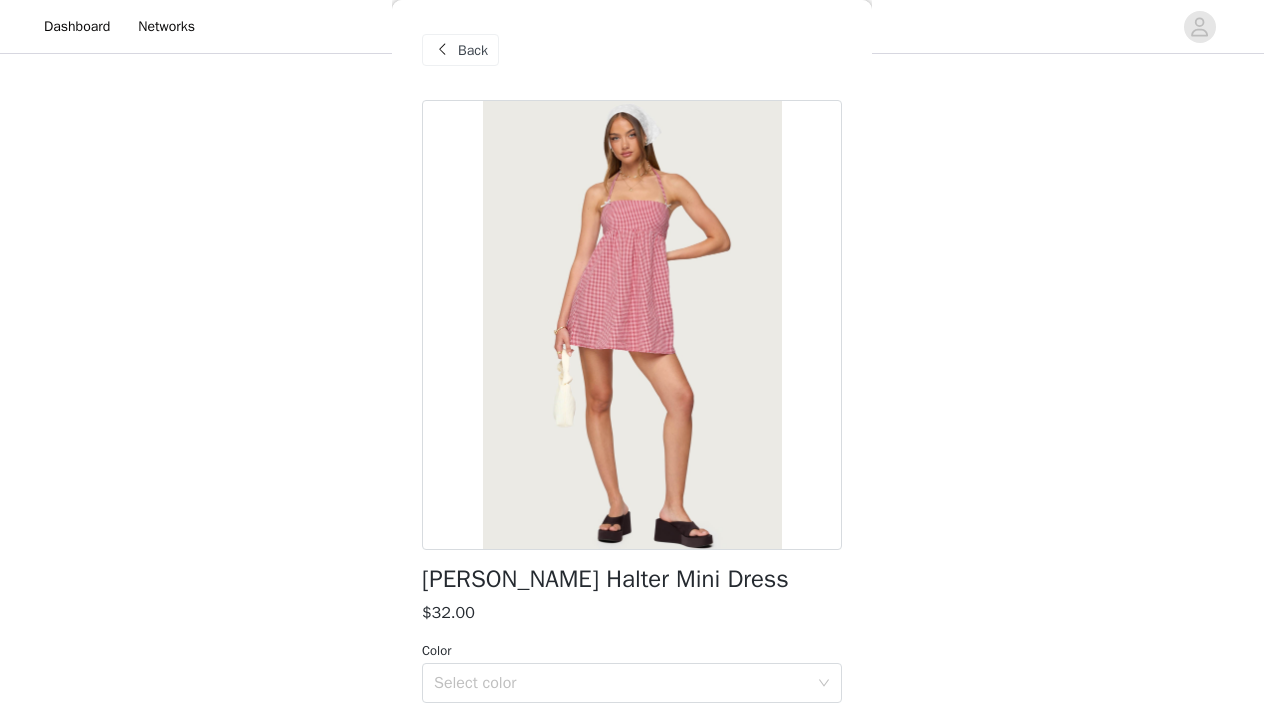 click on "Back" at bounding box center [473, 50] 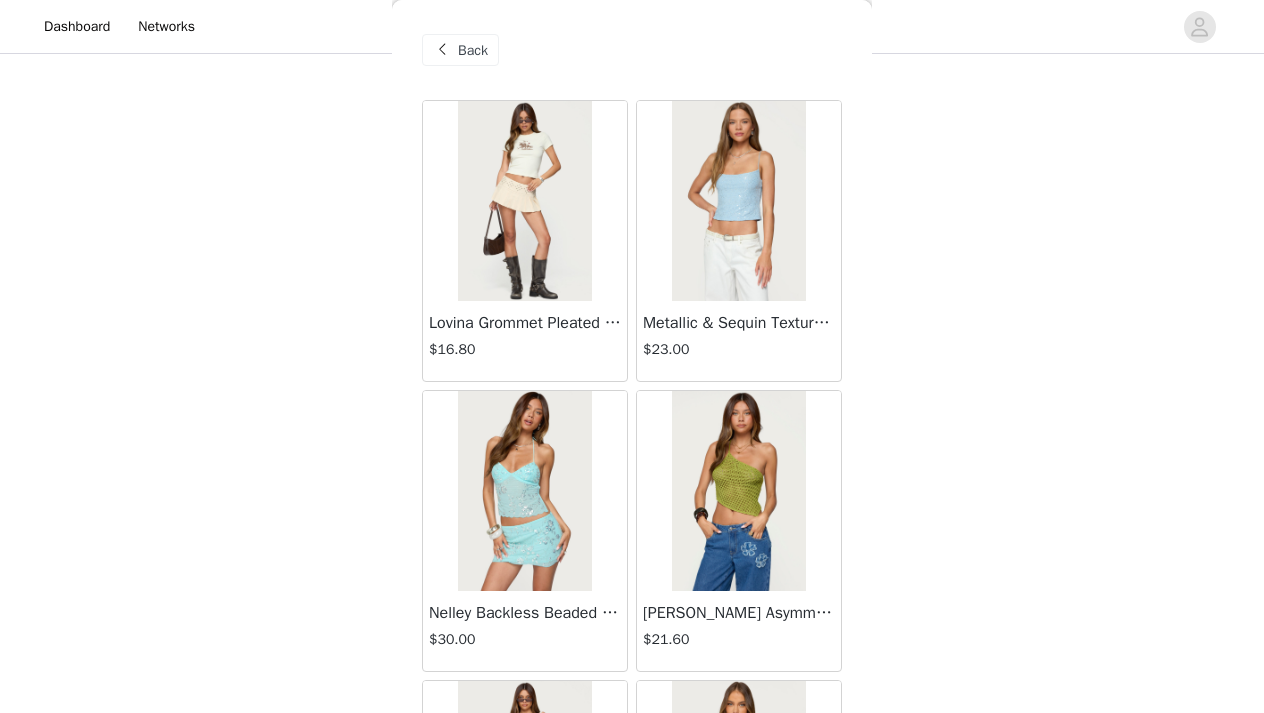 click on "Back       Lovina Grommet Pleated Mini Skort   $16.80       Metallic & Sequin Textured Tank Top   $23.00       Nelley Backless Beaded Sequin Chiffon Top   $30.00       [PERSON_NAME] Asymmetric One Shoulder Crochet Top   $21.60       [PERSON_NAME] Plaid Micro Shorts   $25.00       [PERSON_NAME] Floral Texured Sheer Halter Top   $23.00       Maree Bead V Neck Top   $19.00       Maree Bead Cut Out Mini Skirt   $17.00       [PERSON_NAME] Cut Out Halter Top   $24.00       Juney Pinstripe Tailored Button Up Shirt   $30.00       Avenly Striped Tie Front Babydoll Top   $23.00       [PERSON_NAME] Studded Grommet Tube Top   $25.00       Avalai Linen Look Mini Skort   $32.00       Beaded Deep Cowl Neck Backless Top   $31.00       Frayed Pleated Denim Mini Skort   $16.00       Klay Linen Look Pleated Mini Skort   $14.40       Contrast Lace Asymmetric Off Shoulder Top   $14.40       [PERSON_NAME] Split Front Sheer Mesh Top   $24.00       Zigzag Stripe Shorts   $19.00       Astra Beaded Sheer Strapless Top   $33.00       Beaded Floral Embroidered Tank Top   $32.00" at bounding box center (632, 356) 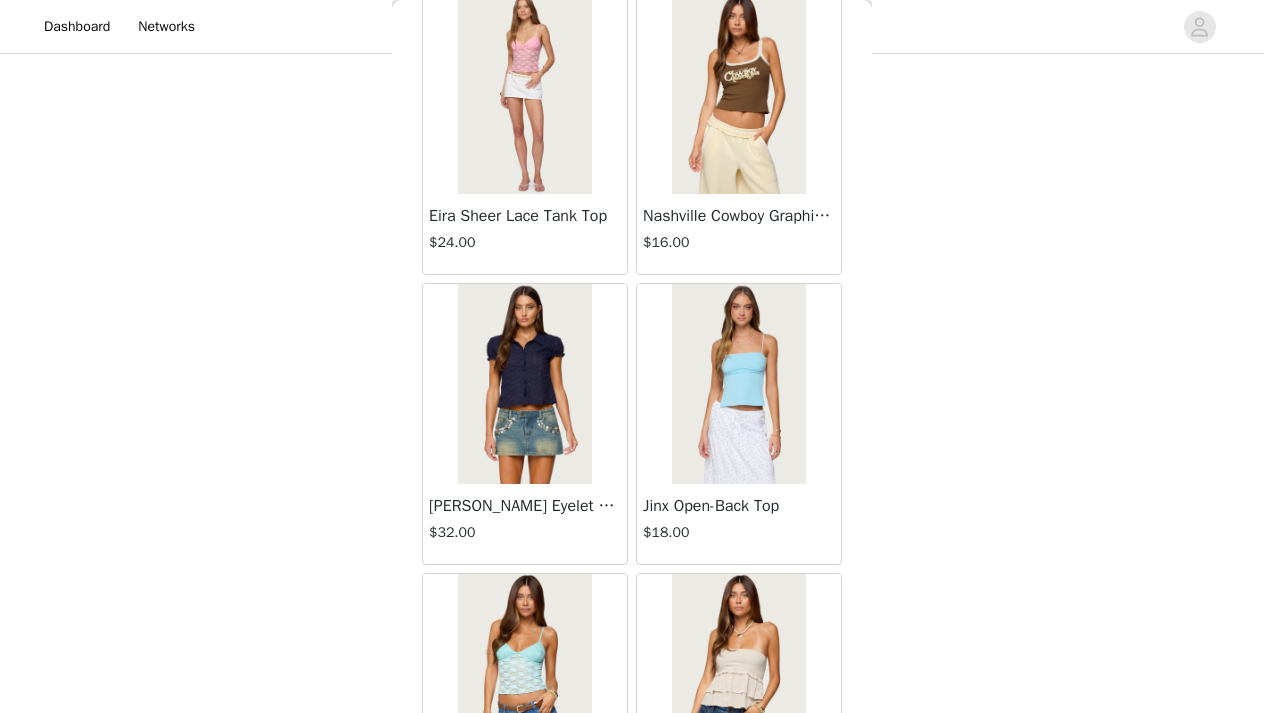 scroll, scrollTop: 16250, scrollLeft: 0, axis: vertical 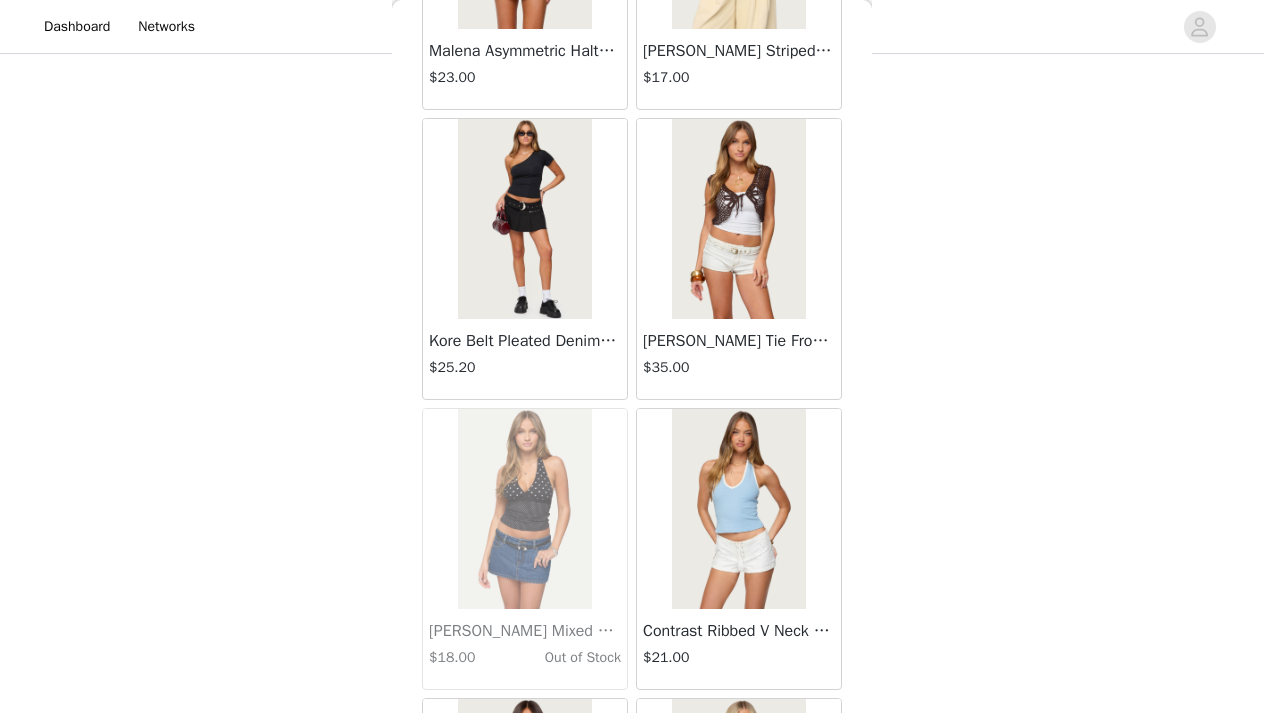 click on "Back       Lovina Grommet Pleated Mini Skort   $16.80       Metallic & Sequin Textured Tank Top   $23.00       Nelley Backless Beaded Sequin Chiffon Top   $30.00       [PERSON_NAME] Asymmetric One Shoulder Crochet Top   $21.60       [PERSON_NAME] Plaid Micro Shorts   $25.00       [PERSON_NAME] Floral Texured Sheer Halter Top   $23.00       Maree Bead V Neck Top   $19.00       Maree Bead Cut Out Mini Skirt   $17.00       [PERSON_NAME] Cut Out Halter Top   $24.00       Juney Pinstripe Tailored Button Up Shirt   $30.00       Avenly Striped Tie Front Babydoll Top   $23.00       [PERSON_NAME] Studded Grommet Tube Top   $25.00       Avalai Linen Look Mini Skort   $32.00       Beaded Deep Cowl Neck Backless Top   $31.00       Frayed Pleated Denim Mini Skort   $16.00       Klay Linen Look Pleated Mini Skort   $14.40       Contrast Lace Asymmetric Off Shoulder Top   $14.40       [PERSON_NAME] Split Front Sheer Mesh Top   $24.00       Zigzag Stripe Shorts   $19.00       Astra Beaded Sheer Strapless Top   $33.00       Beaded Floral Embroidered Tank Top   $32.00" at bounding box center [632, 356] 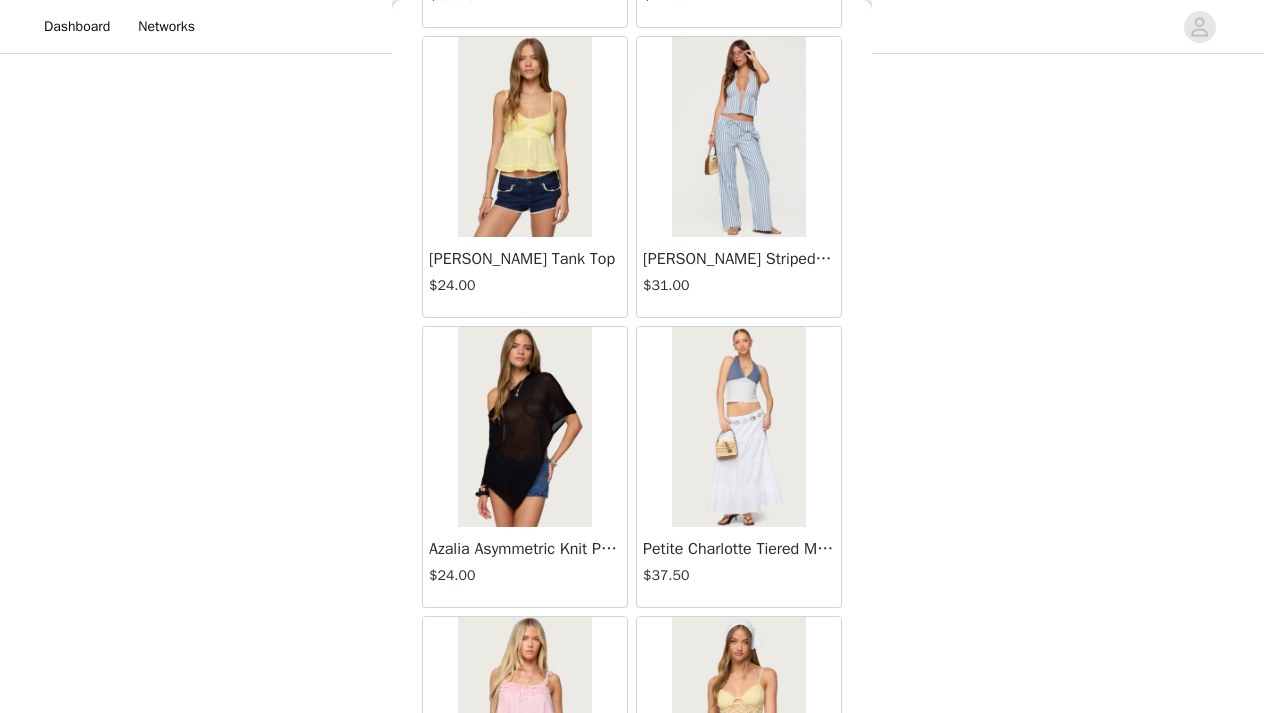 scroll, scrollTop: 24245, scrollLeft: 0, axis: vertical 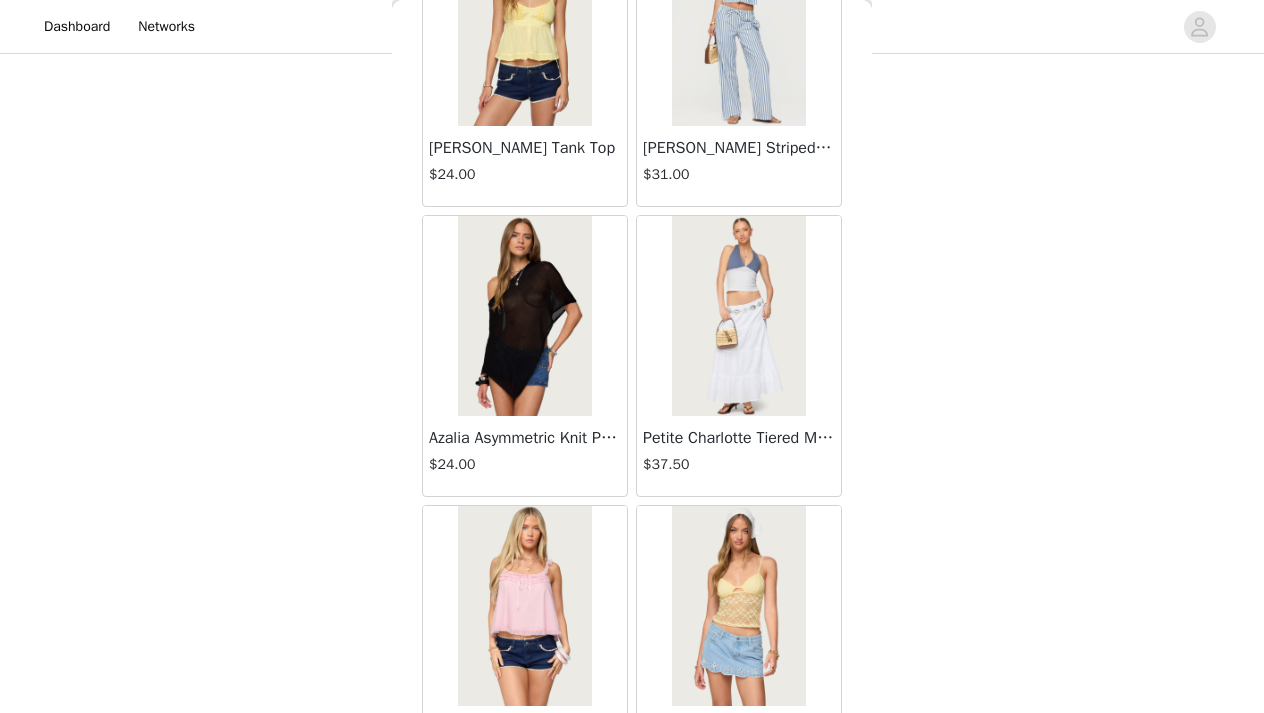 click at bounding box center [738, 316] 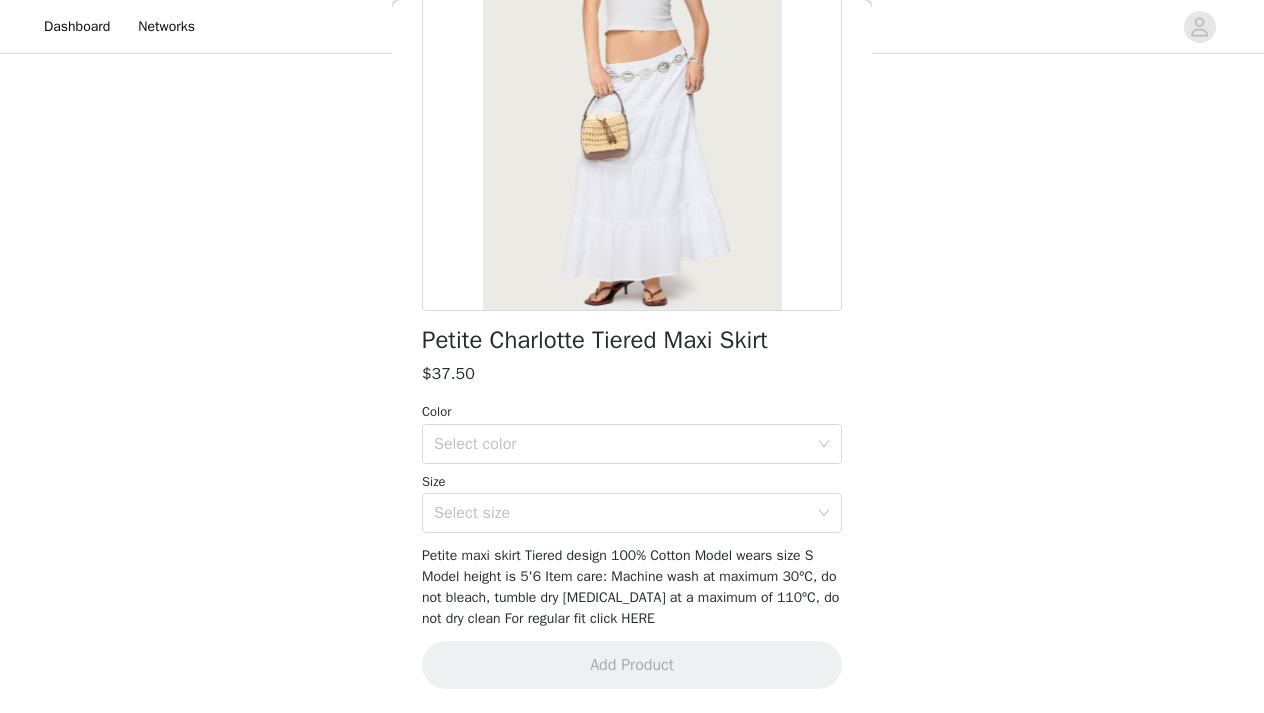 scroll, scrollTop: 238, scrollLeft: 0, axis: vertical 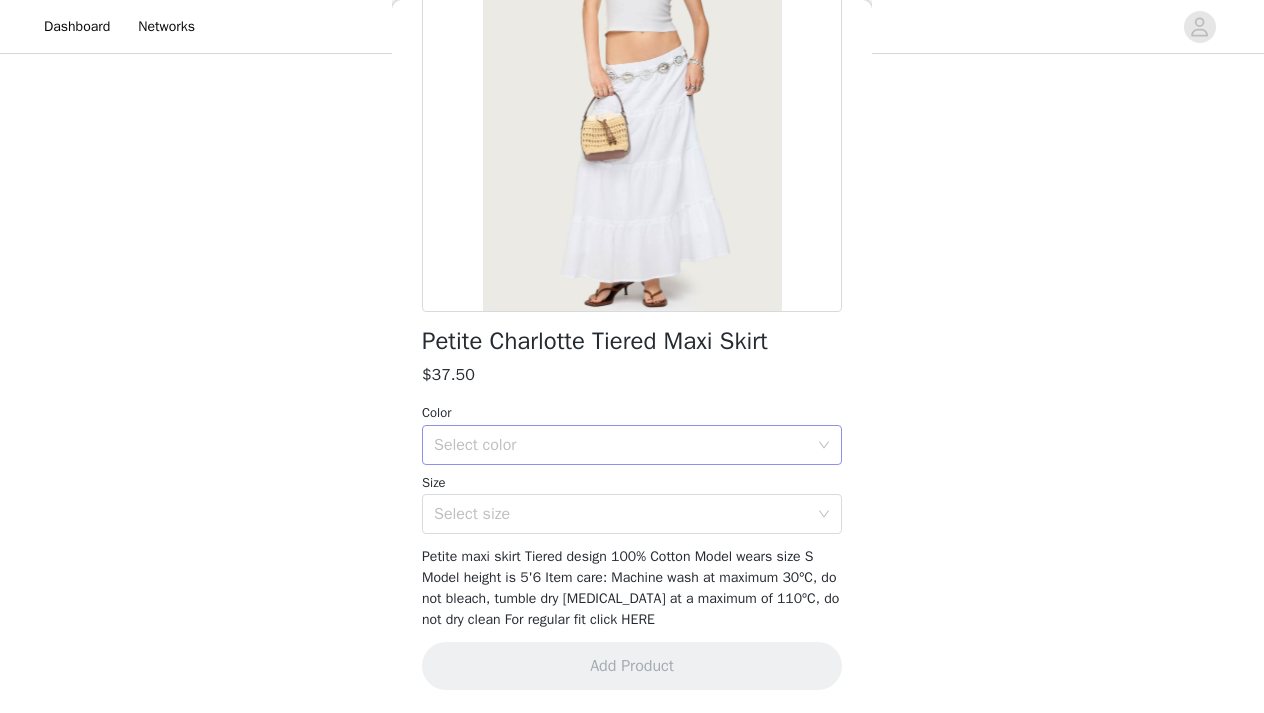 click on "Select color" at bounding box center (621, 445) 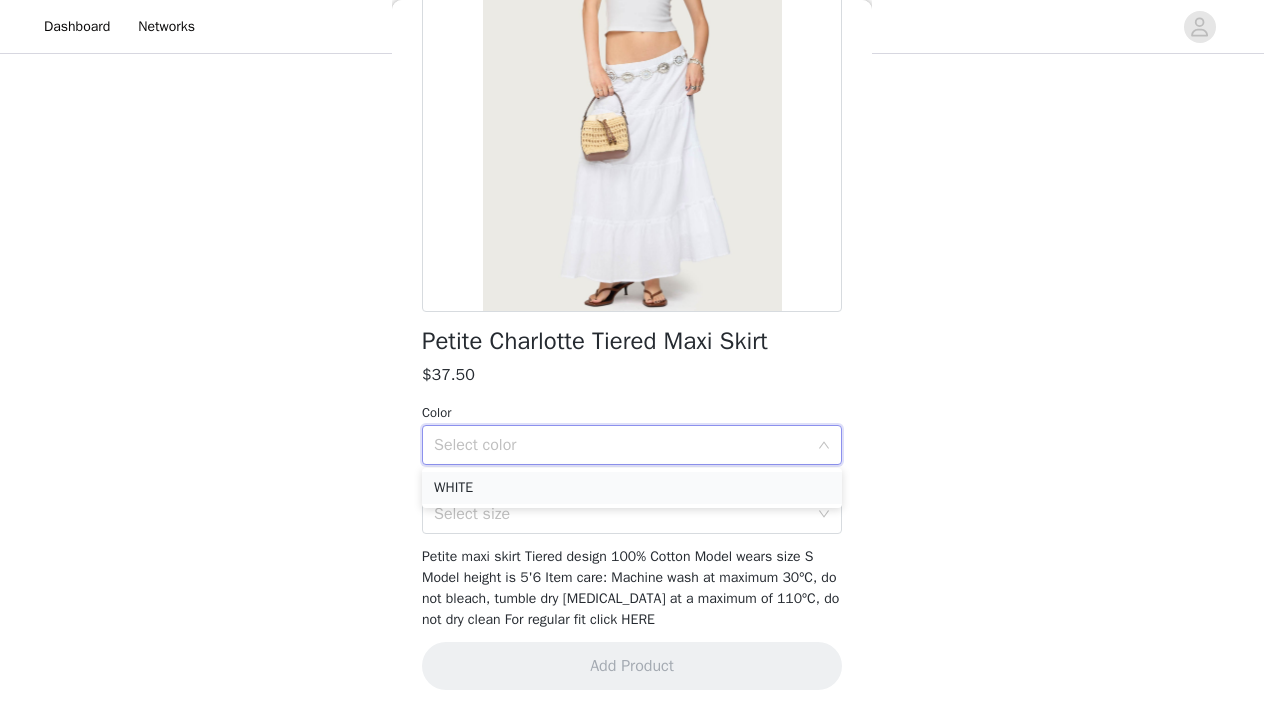 click on "WHITE" at bounding box center [632, 488] 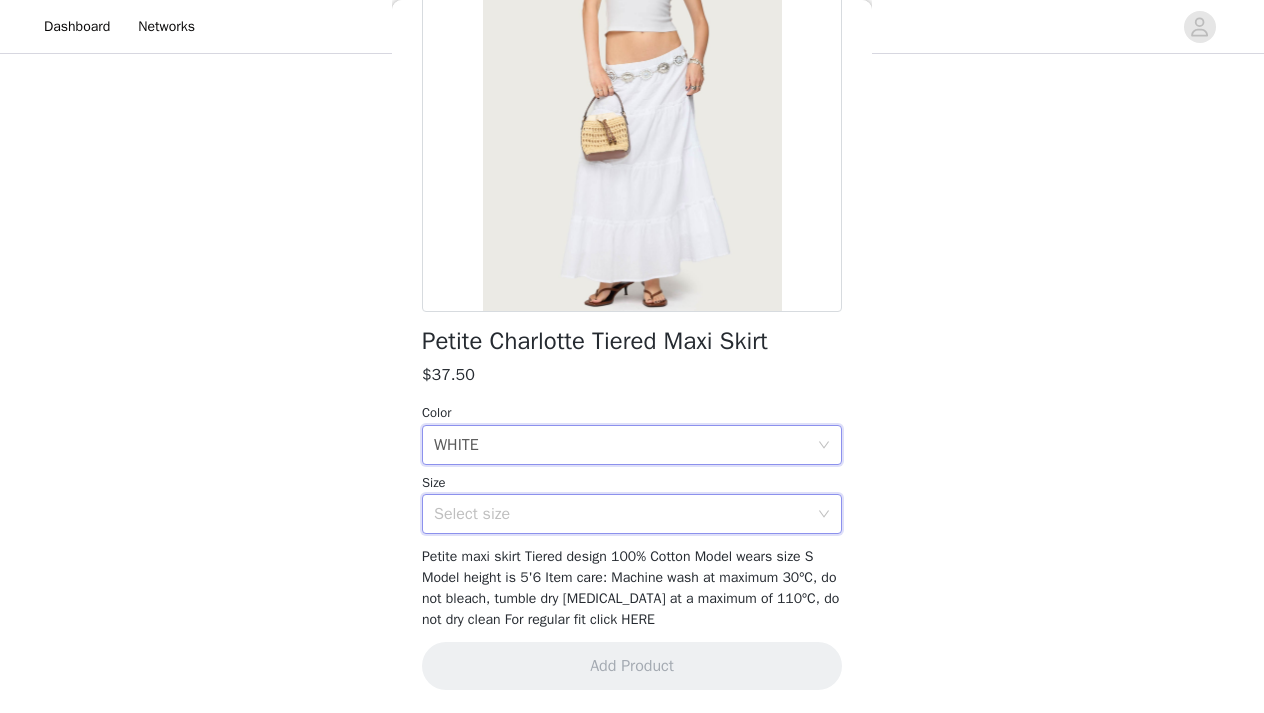 click on "Select size" at bounding box center (625, 514) 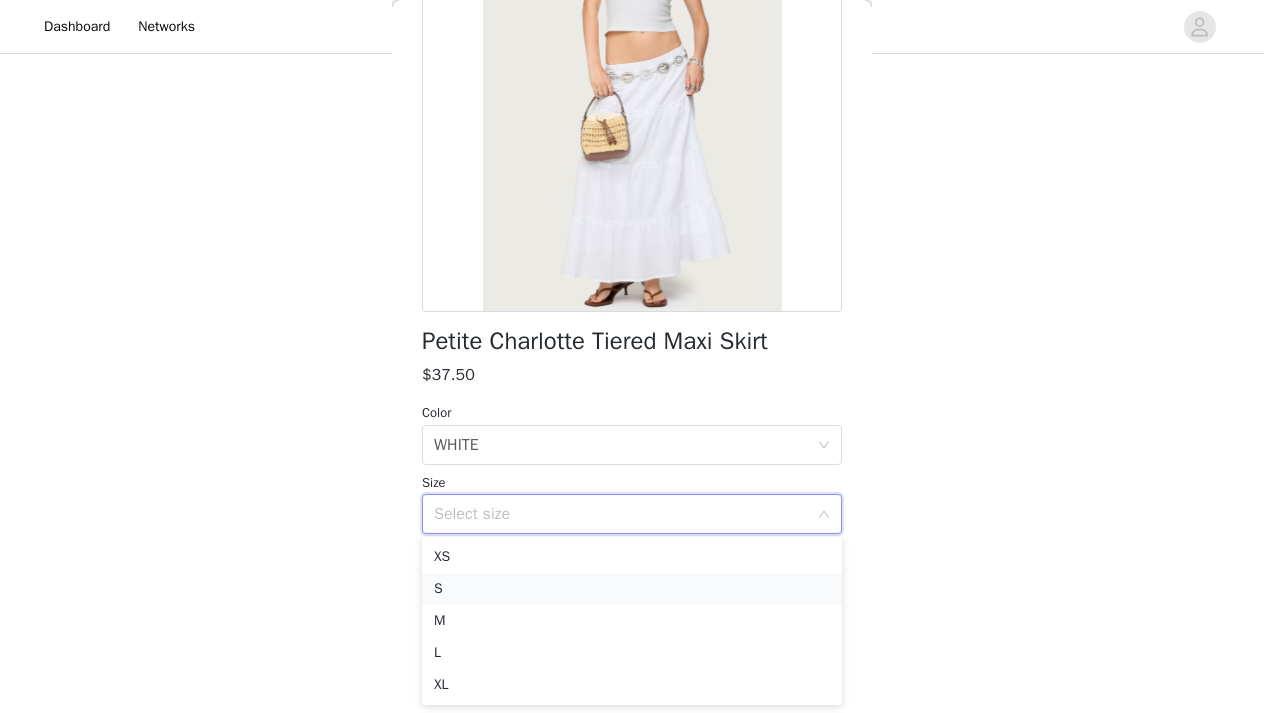 click on "S" at bounding box center [632, 589] 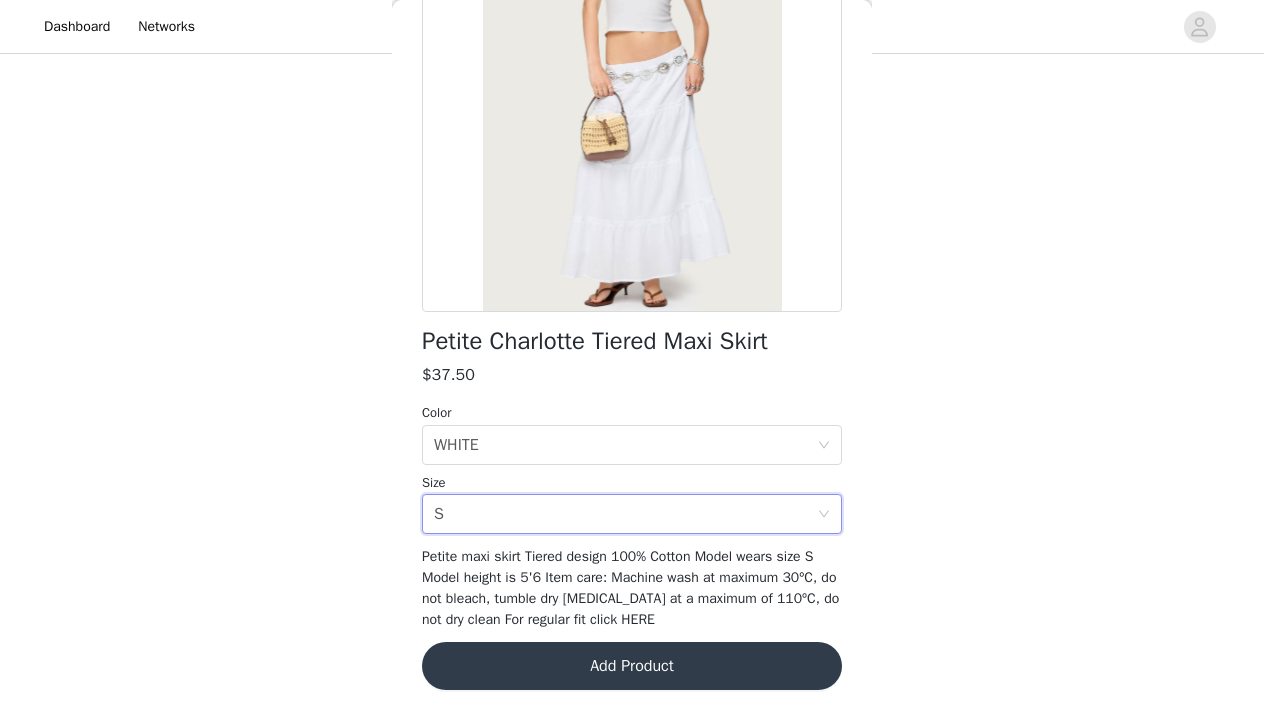 click on "Petite maxi skirt Tiered design 100% Cotton Model wears size S Model height is 5'6 Item care: Machine wash at maximum 30ºC, do not bleach, tumble dry [MEDICAL_DATA] at a maximum of 110ºC, do not dry clean For regular fit click HERE" at bounding box center (630, 588) 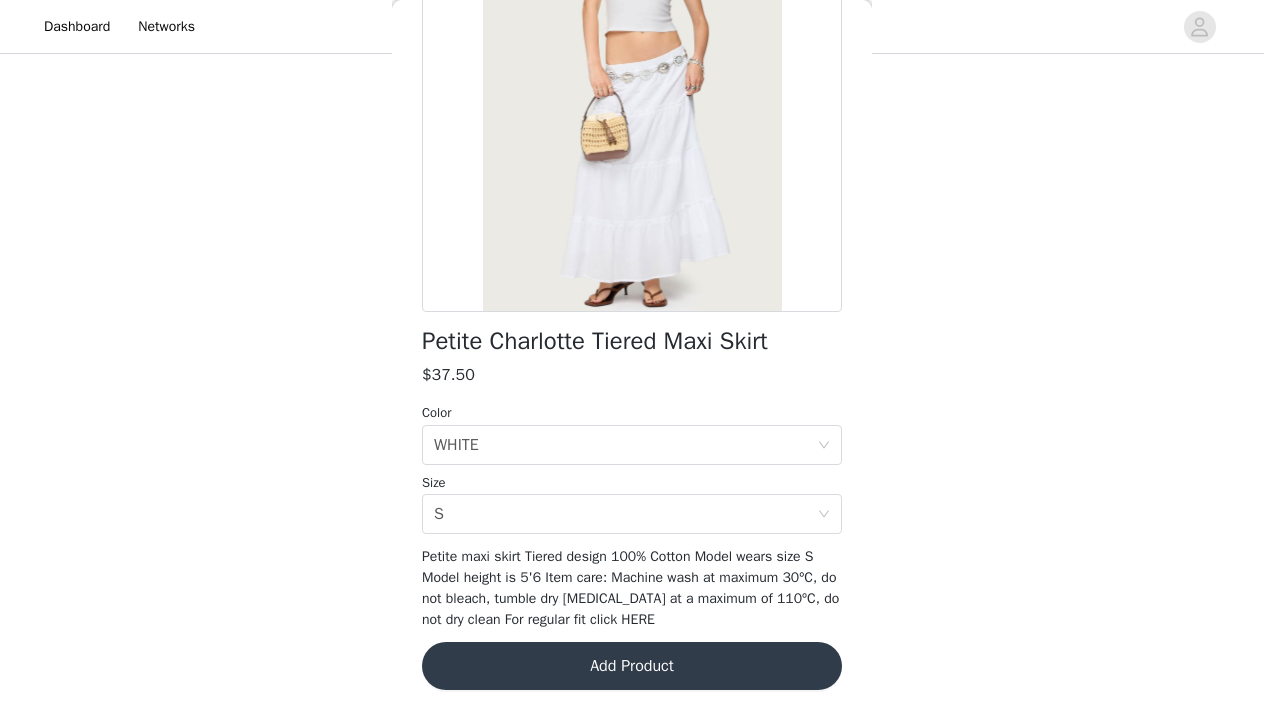 click on "Petite maxi skirt Tiered design 100% Cotton Model wears size S Model height is 5'6 Item care: Machine wash at maximum 30ºC, do not bleach, tumble dry [MEDICAL_DATA] at a maximum of 110ºC, do not dry clean For regular fit click HERE" at bounding box center (630, 588) 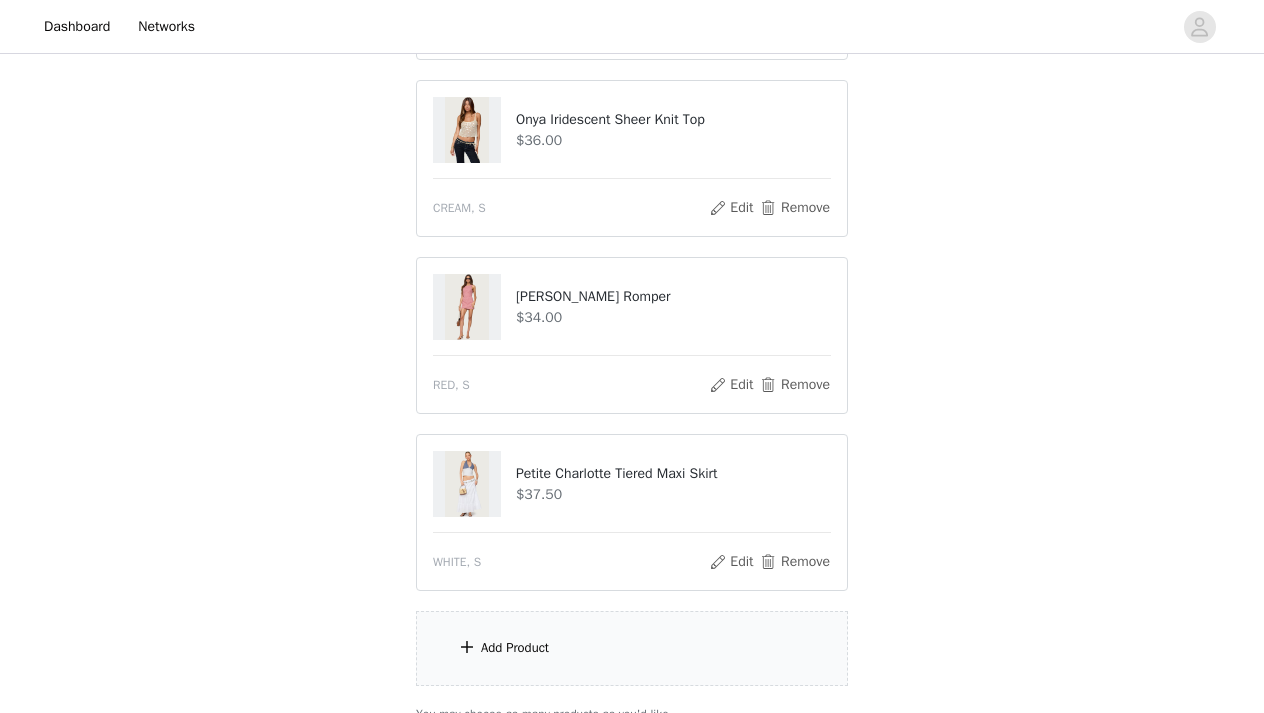 click on "STEP 1 OF 5
Products
Choose as many products as you'd like, up to $300.00.       8 Selected   Remaining Funds: $83.60         Talula Eyelet Babydoll Top     $17.60       OLIVE, S       Edit   Remove     Talula Eyelet Shorts     $16.80       OLIVE, S       Edit   Remove     Beach Babe Scoop Tank Top     $24.00       BLACK WASHED, S       Edit   Remove     Fold Over Ruched One Shoulder Top     $22.00       WHITE, S       Edit   Remove     Petite Fauna Nylon Track Pants     $28.50       GREEN, S       Edit   Remove     Onya Iridescent Sheer Knit Top     $36.00       CREAM, S       Edit   Remove     Macee Gingham Romper     $34.00       RED, S       Edit   Remove     Petite Charlotte Tiered Maxi Skirt     $37.50       WHITE, S       Edit   Remove     Add Product     You may choose as many products as you'd like" at bounding box center [632, -138] 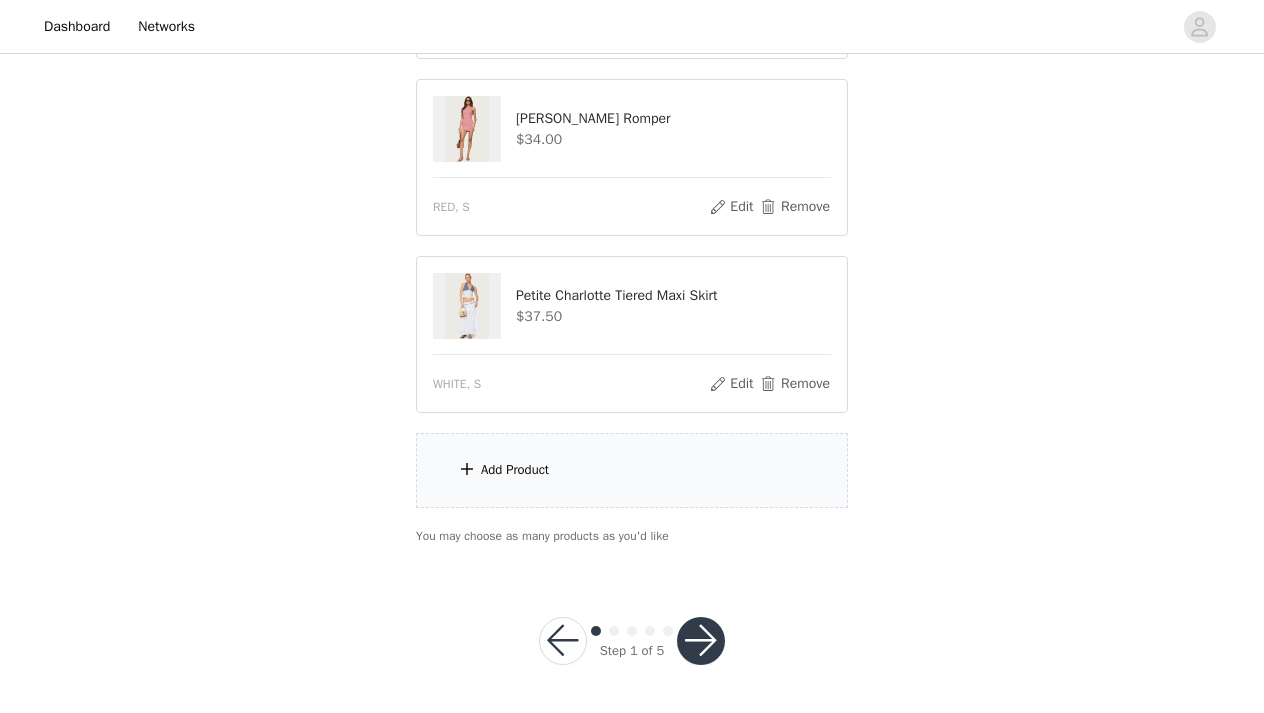 scroll, scrollTop: 1258, scrollLeft: 0, axis: vertical 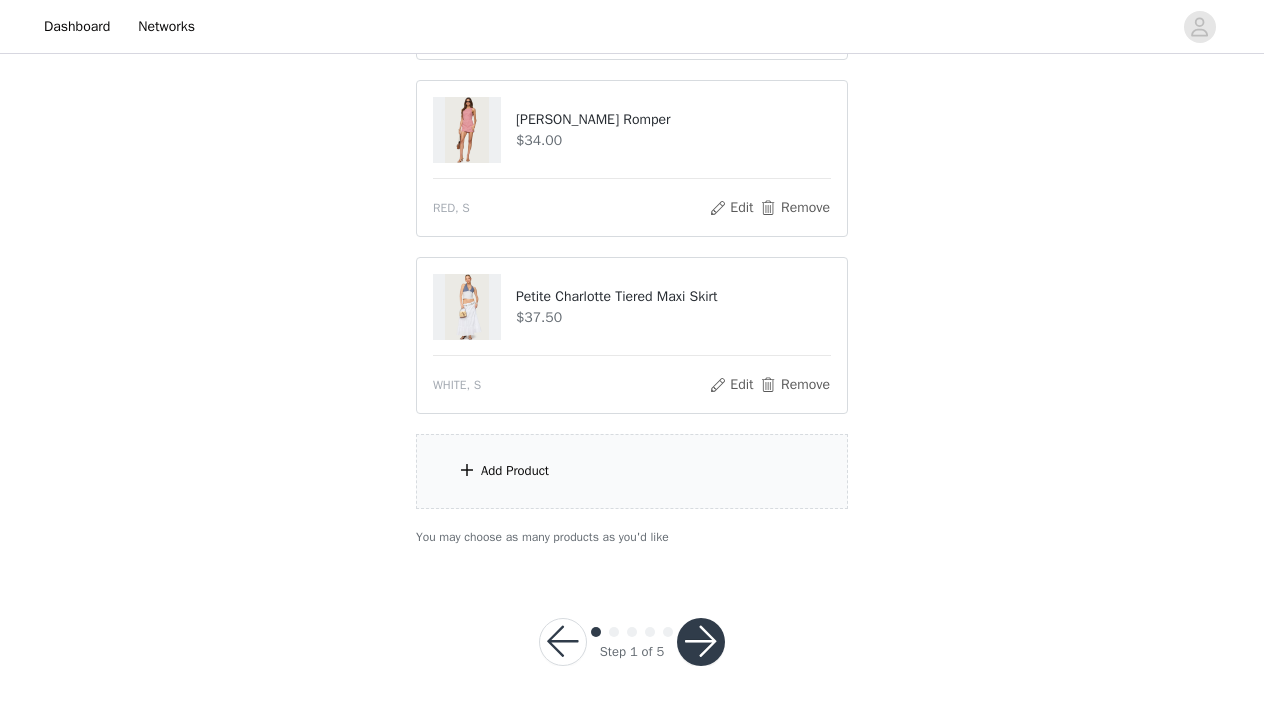 click on "Add Product" at bounding box center [632, 471] 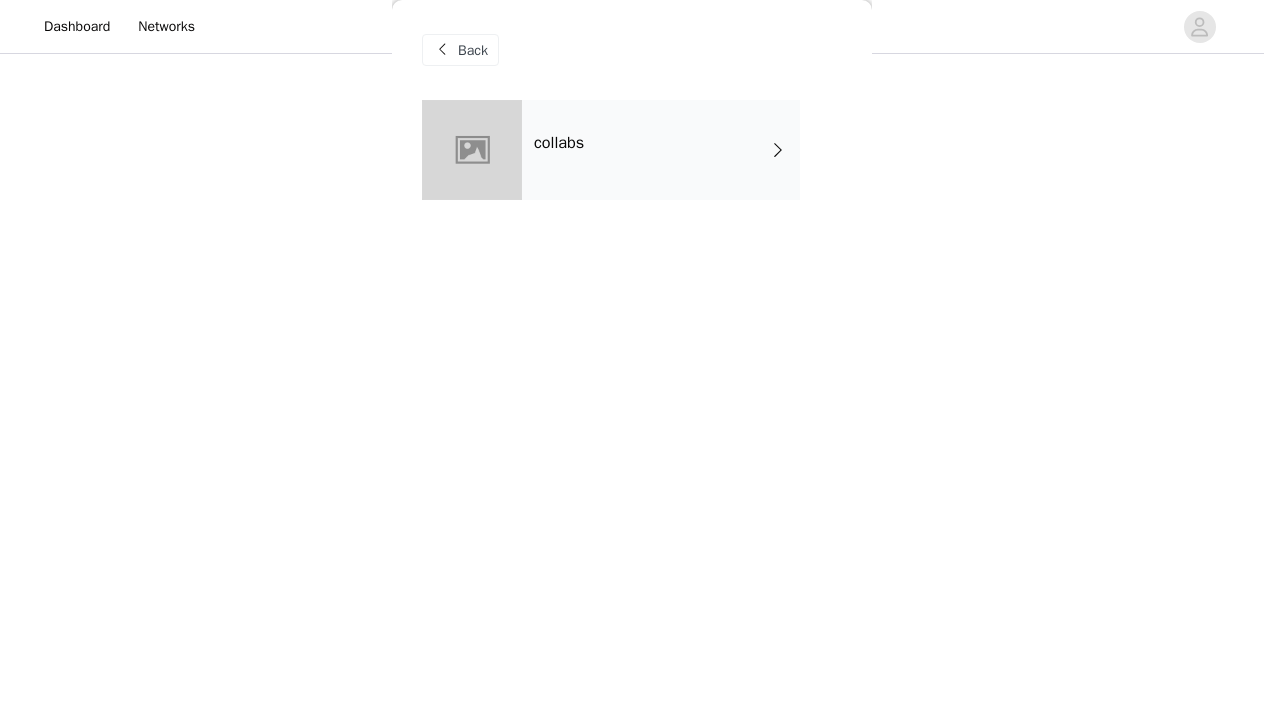 click on "collabs" at bounding box center (661, 150) 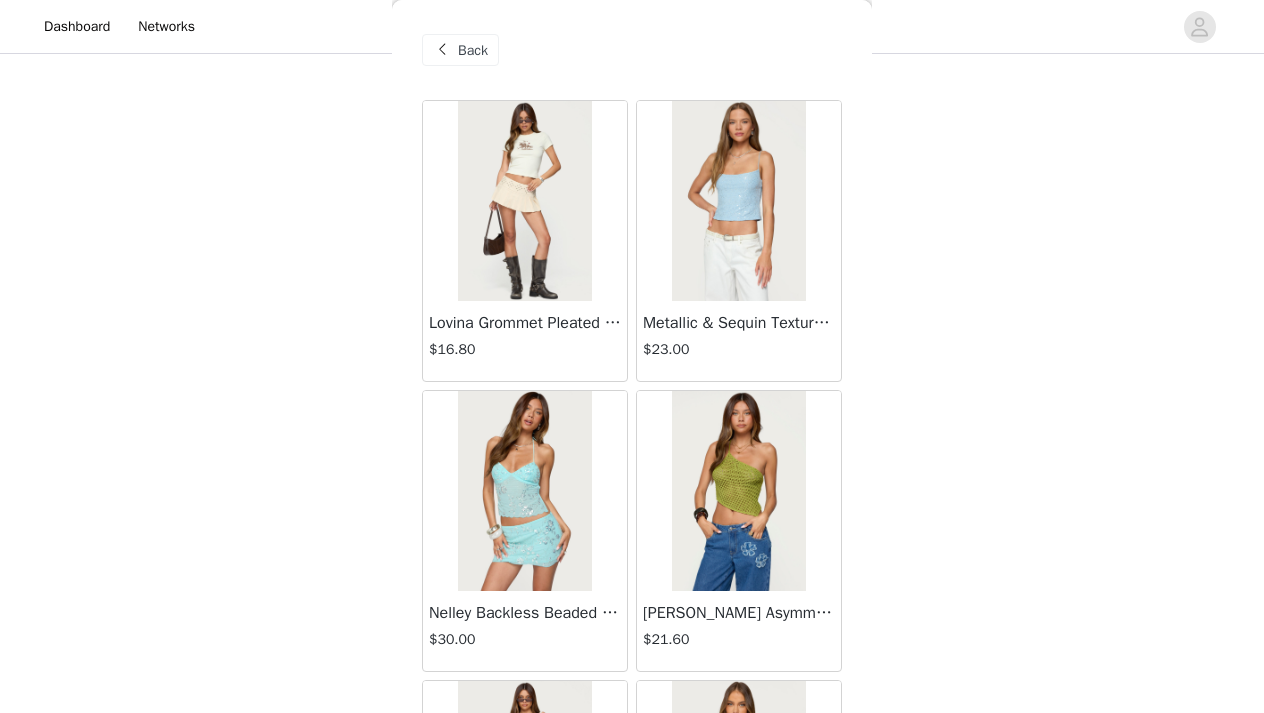click on "Back       Lovina Grommet Pleated Mini Skort   $16.80       Metallic & Sequin Textured Tank Top   $23.00       Nelley Backless Beaded Sequin Chiffon Top   $30.00       [PERSON_NAME] Asymmetric One Shoulder Crochet Top   $21.60       [PERSON_NAME] Plaid Micro Shorts   $25.00       [PERSON_NAME] Floral Texured Sheer Halter Top   $23.00       Maree Bead V Neck Top   $19.00       Maree Bead Cut Out Mini Skirt   $17.00       [PERSON_NAME] Cut Out Halter Top   $24.00       Juney Pinstripe Tailored Button Up Shirt   $30.00       Avenly Striped Tie Front Babydoll Top   $23.00       [PERSON_NAME] Studded Grommet Tube Top   $25.00       Avalai Linen Look Mini Skort   $32.00       Beaded Deep Cowl Neck Backless Top   $31.00       Frayed Pleated Denim Mini Skort   $16.00       Klay Linen Look Pleated Mini Skort   $14.40       Contrast Lace Asymmetric Off Shoulder Top   $14.40       [PERSON_NAME] Split Front Sheer Mesh Top   $24.00       Zigzag Stripe Shorts   $19.00       Astra Beaded Sheer Strapless Top   $33.00     Load More" at bounding box center (632, 356) 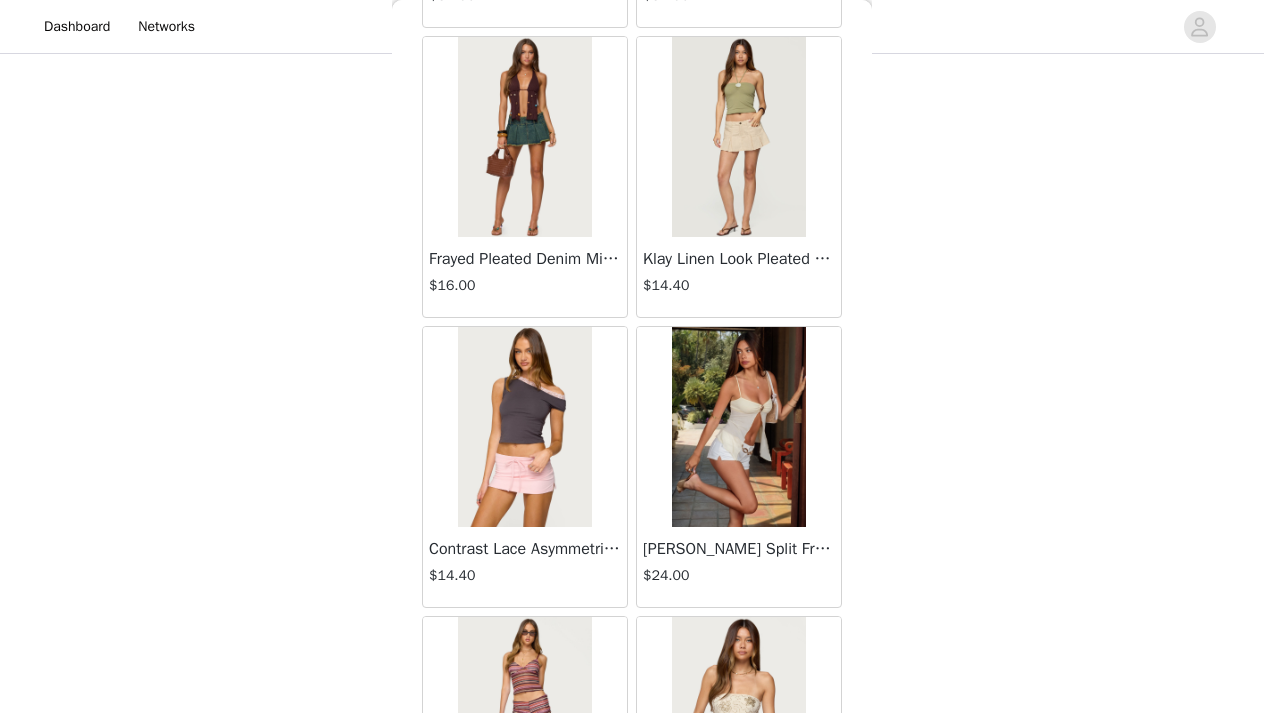 scroll, scrollTop: 2347, scrollLeft: 0, axis: vertical 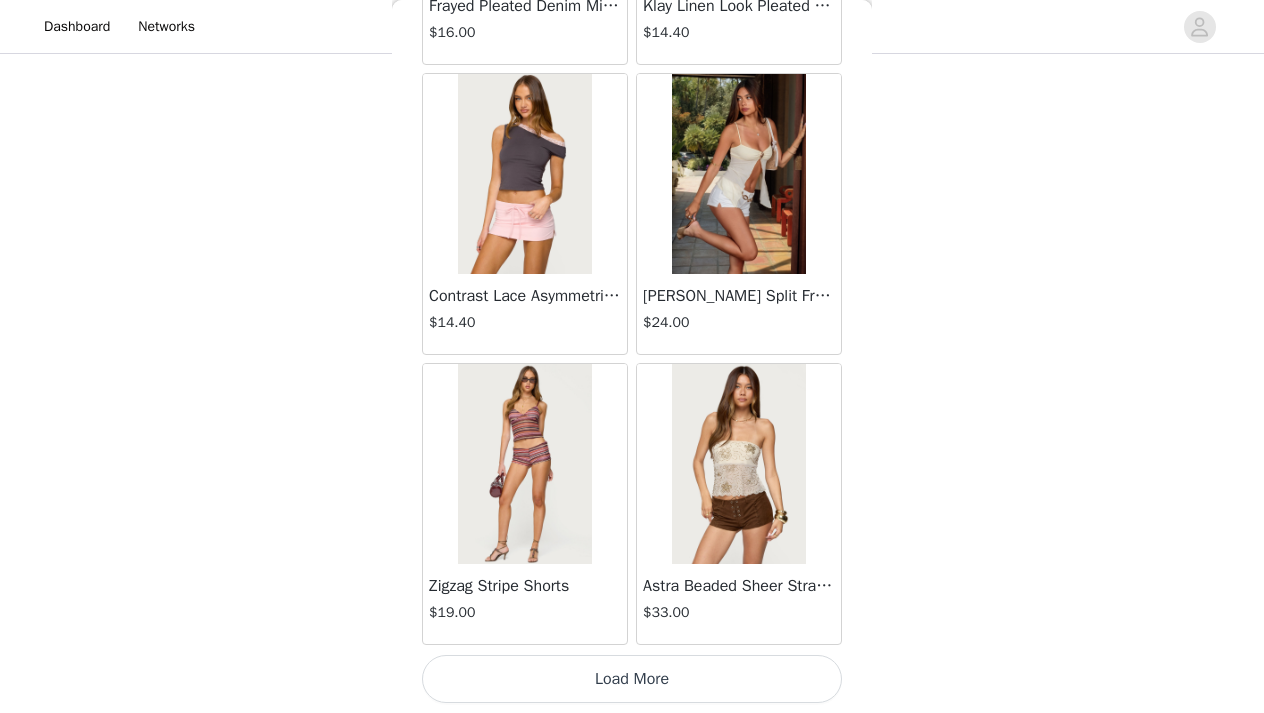 click on "Load More" at bounding box center [632, 679] 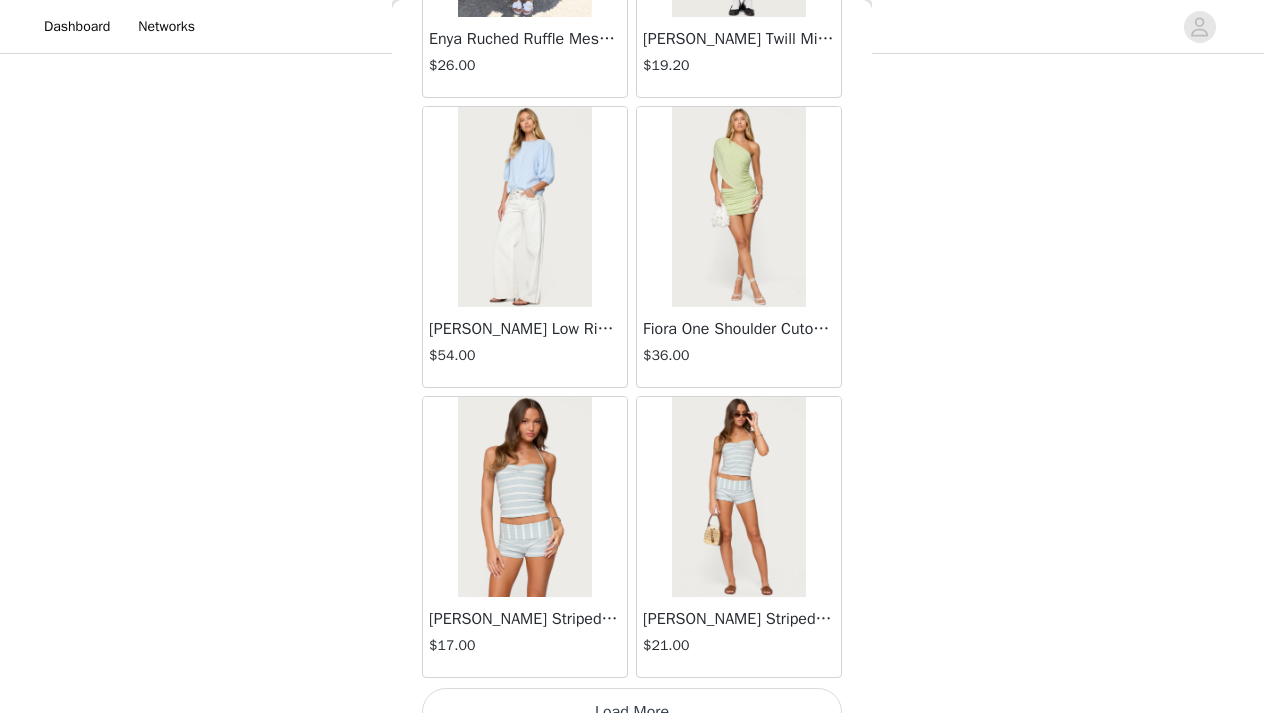 scroll, scrollTop: 5247, scrollLeft: 0, axis: vertical 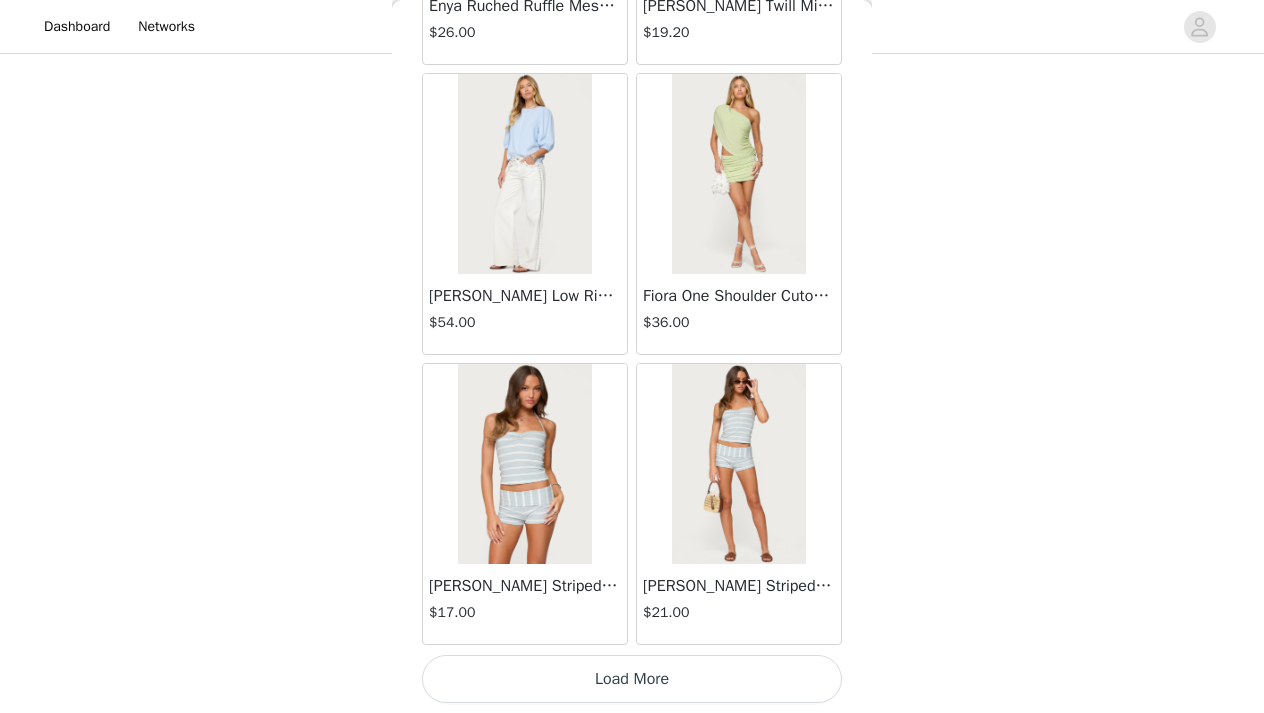 click on "Load More" at bounding box center (632, 679) 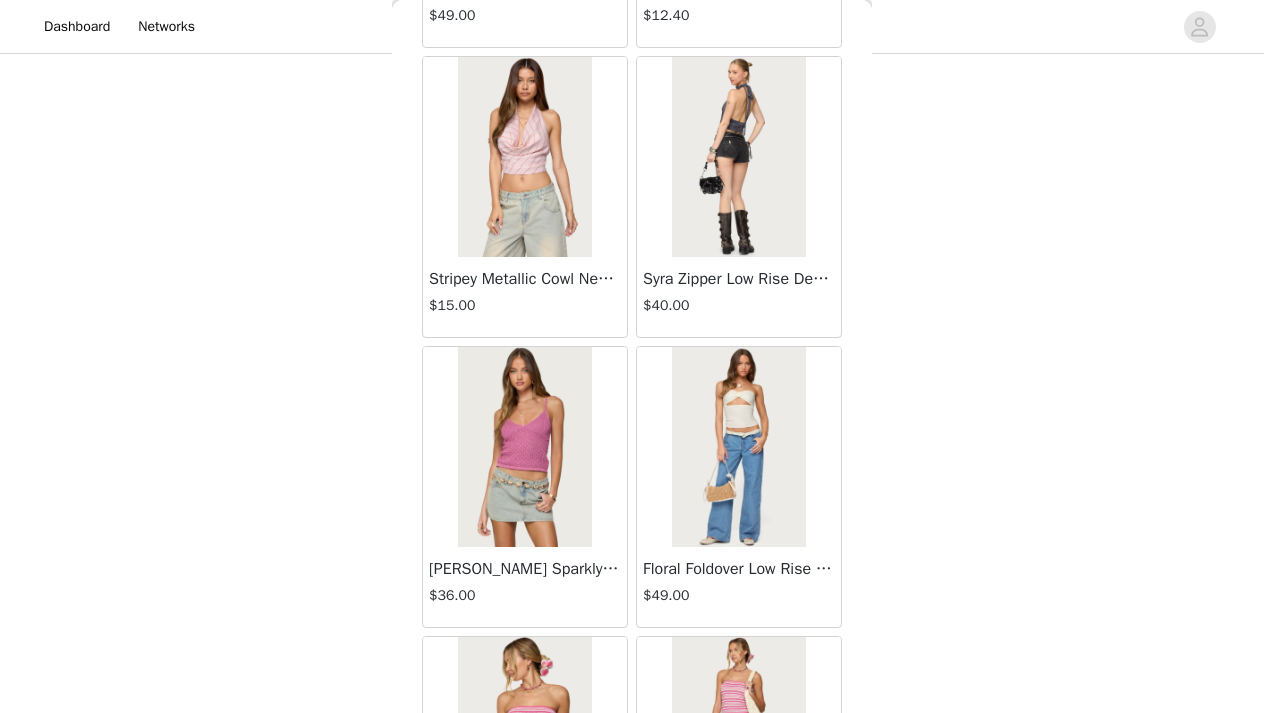 scroll, scrollTop: 8147, scrollLeft: 0, axis: vertical 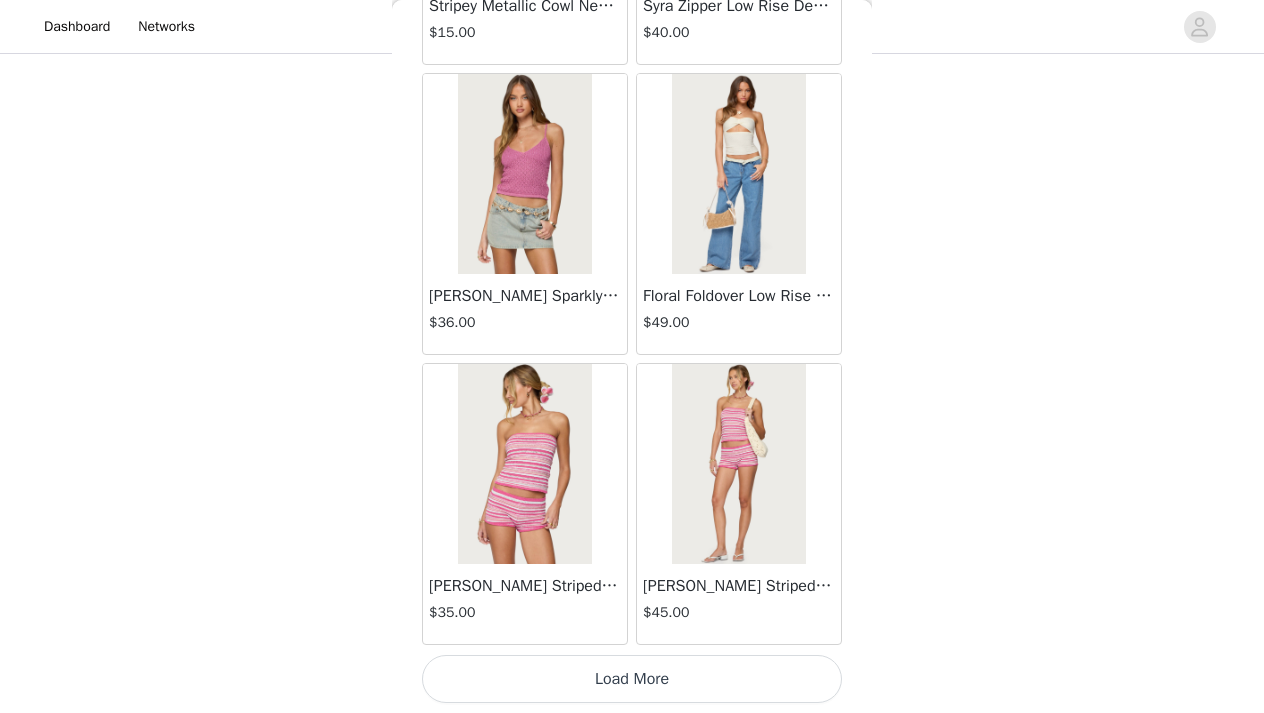 click on "Load More" at bounding box center (632, 679) 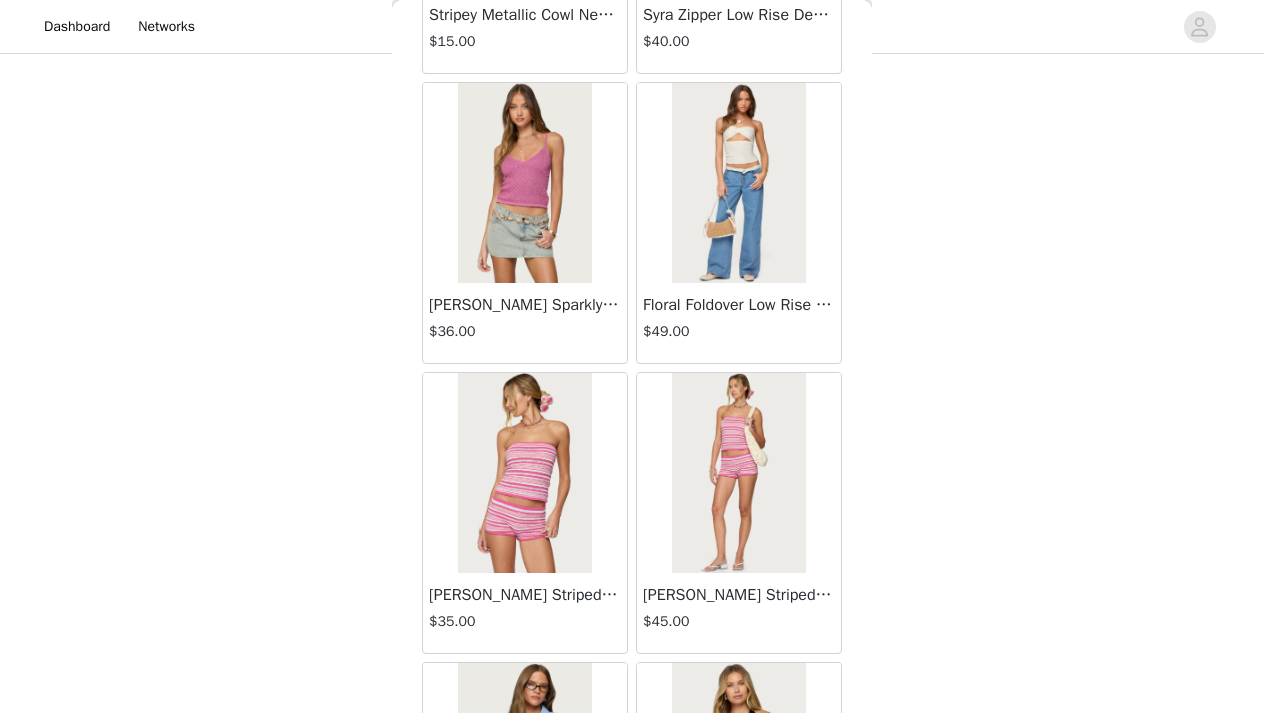 click on "Back       Lovina Grommet Pleated Mini Skort   $16.80       Metallic & Sequin Textured Tank Top   $23.00       Nelley Backless Beaded Sequin Chiffon Top   $30.00       [PERSON_NAME] Asymmetric One Shoulder Crochet Top   $21.60       [PERSON_NAME] Plaid Micro Shorts   $25.00       [PERSON_NAME] Floral Texured Sheer Halter Top   $23.00       Maree Bead V Neck Top   $19.00       Maree Bead Cut Out Mini Skirt   $17.00       [PERSON_NAME] Cut Out Halter Top   $24.00       Juney Pinstripe Tailored Button Up Shirt   $30.00       Avenly Striped Tie Front Babydoll Top   $23.00       [PERSON_NAME] Studded Grommet Tube Top   $25.00       Avalai Linen Look Mini Skort   $32.00       Beaded Deep Cowl Neck Backless Top   $31.00       Frayed Pleated Denim Mini Skort   $16.00       Klay Linen Look Pleated Mini Skort   $14.40       Contrast Lace Asymmetric Off Shoulder Top   $14.40       [PERSON_NAME] Split Front Sheer Mesh Top   $24.00       Zigzag Stripe Shorts   $19.00       Astra Beaded Sheer Strapless Top   $33.00       Beaded Floral Embroidered Tank Top   $32.00" at bounding box center [632, 356] 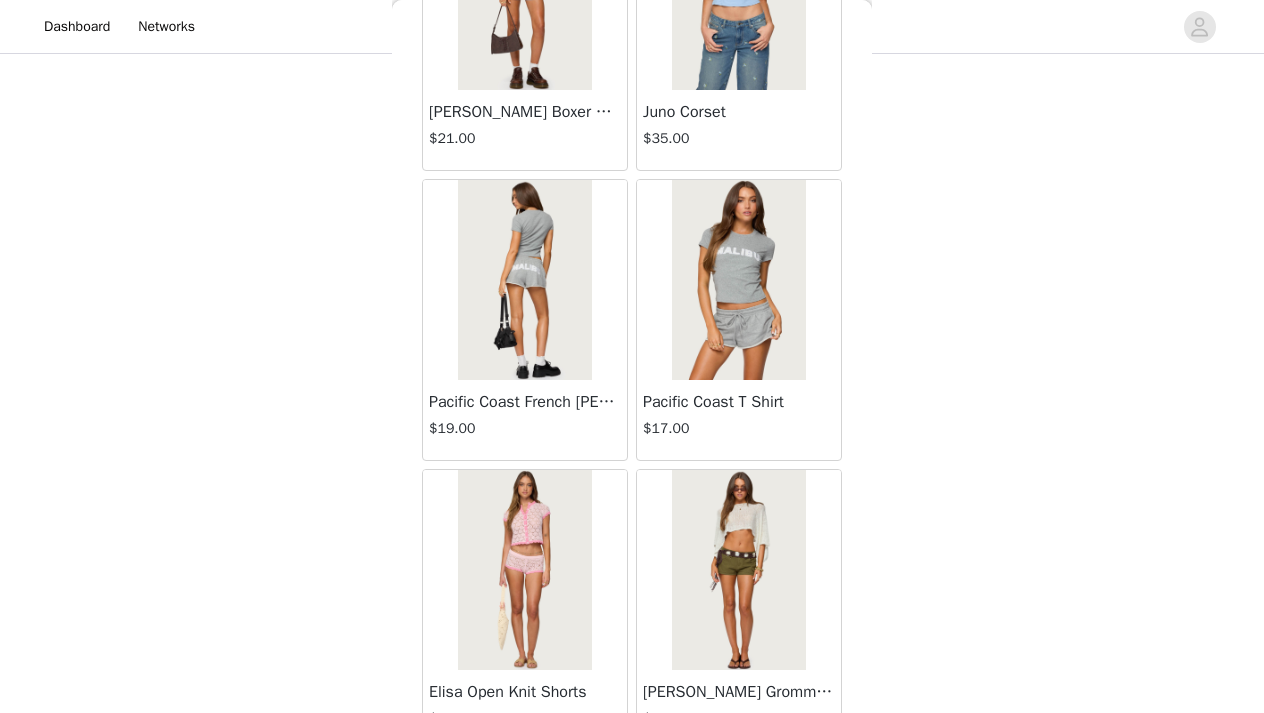 scroll, scrollTop: 11047, scrollLeft: 0, axis: vertical 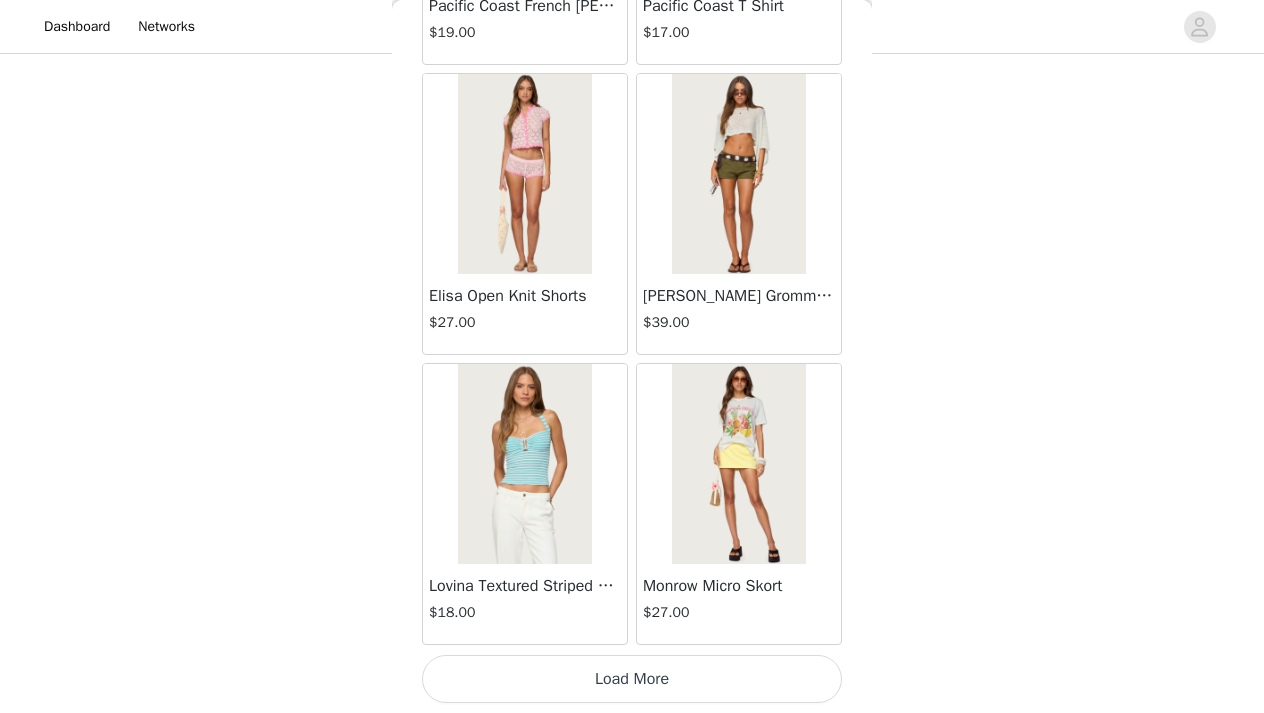 click on "Load More" at bounding box center [632, 679] 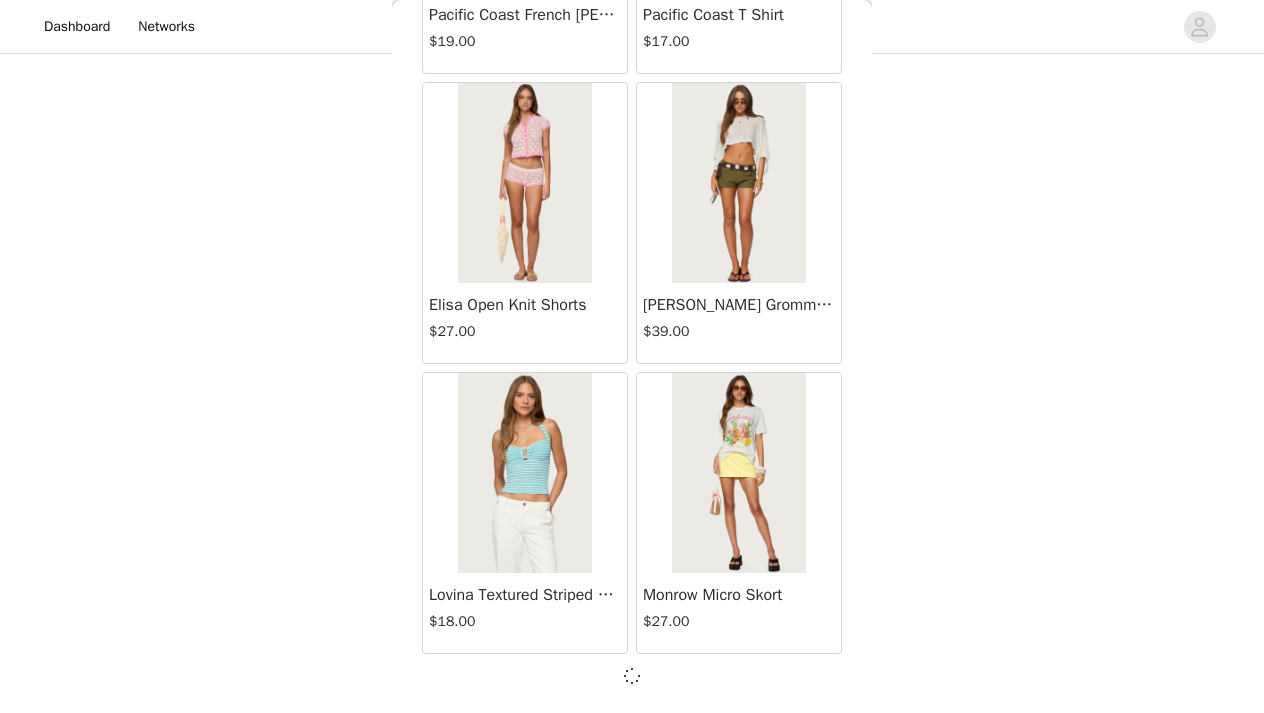 scroll, scrollTop: 11038, scrollLeft: 0, axis: vertical 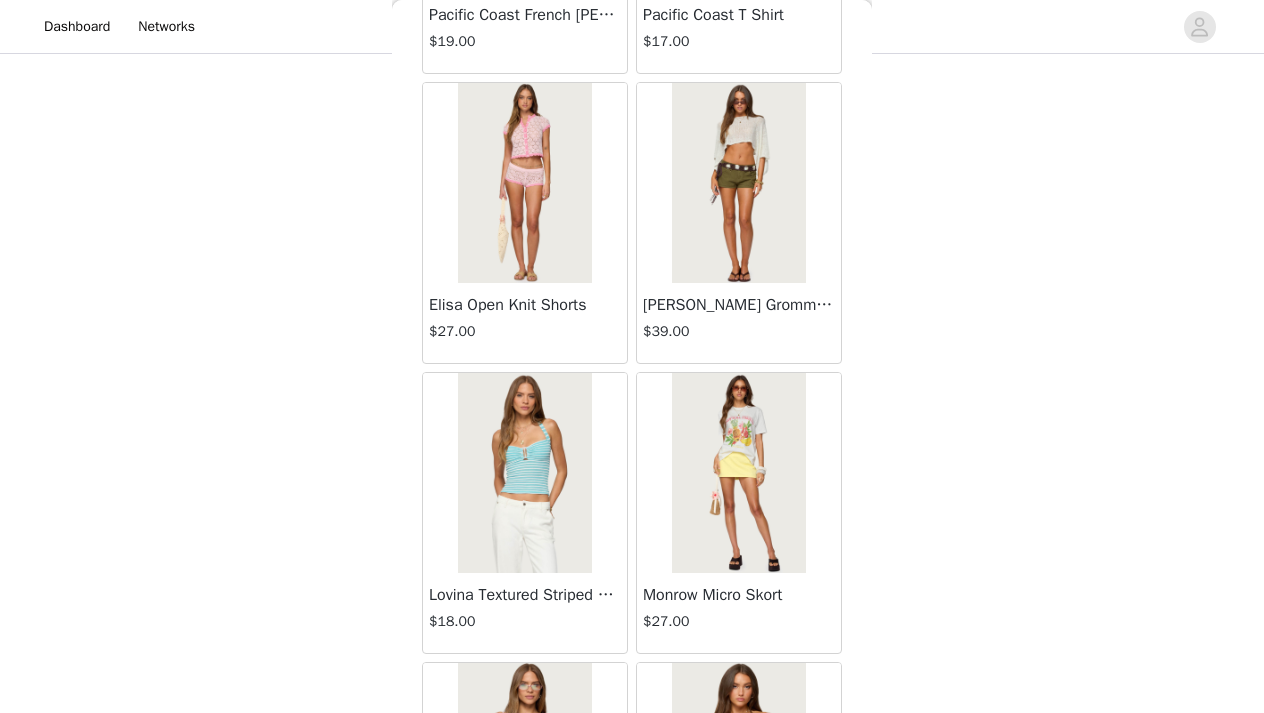 click on "Back       Lovina Grommet Pleated Mini Skort   $16.80       Metallic & Sequin Textured Tank Top   $23.00       Nelley Backless Beaded Sequin Chiffon Top   $30.00       [PERSON_NAME] Asymmetric One Shoulder Crochet Top   $21.60       [PERSON_NAME] Plaid Micro Shorts   $25.00       [PERSON_NAME] Floral Texured Sheer Halter Top   $23.00       Maree Bead V Neck Top   $19.00       Maree Bead Cut Out Mini Skirt   $17.00       [PERSON_NAME] Cut Out Halter Top   $24.00       Juney Pinstripe Tailored Button Up Shirt   $30.00       Avenly Striped Tie Front Babydoll Top   $23.00       [PERSON_NAME] Studded Grommet Tube Top   $25.00       Avalai Linen Look Mini Skort   $32.00       Beaded Deep Cowl Neck Backless Top   $31.00       Frayed Pleated Denim Mini Skort   $16.00       Klay Linen Look Pleated Mini Skort   $14.40       Contrast Lace Asymmetric Off Shoulder Top   $14.40       [PERSON_NAME] Split Front Sheer Mesh Top   $24.00       Zigzag Stripe Shorts   $19.00       Astra Beaded Sheer Strapless Top   $33.00       Beaded Floral Embroidered Tank Top   $32.00" at bounding box center [632, 356] 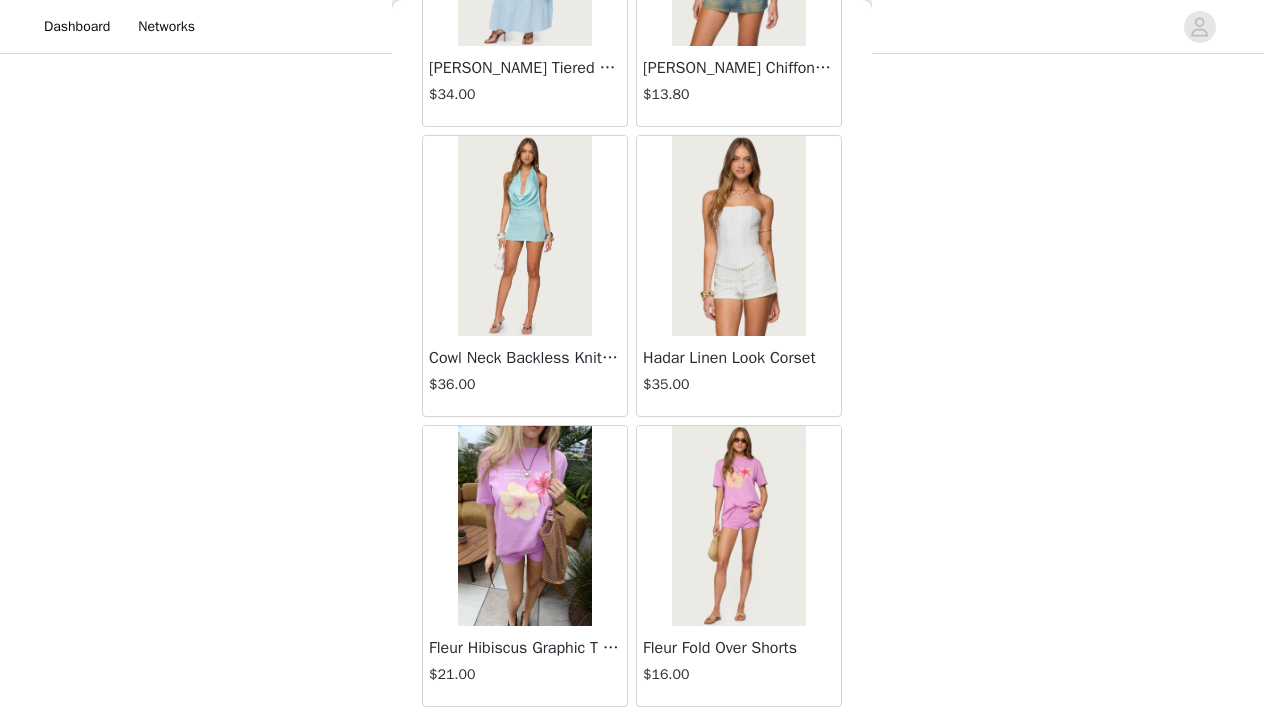 scroll, scrollTop: 13947, scrollLeft: 0, axis: vertical 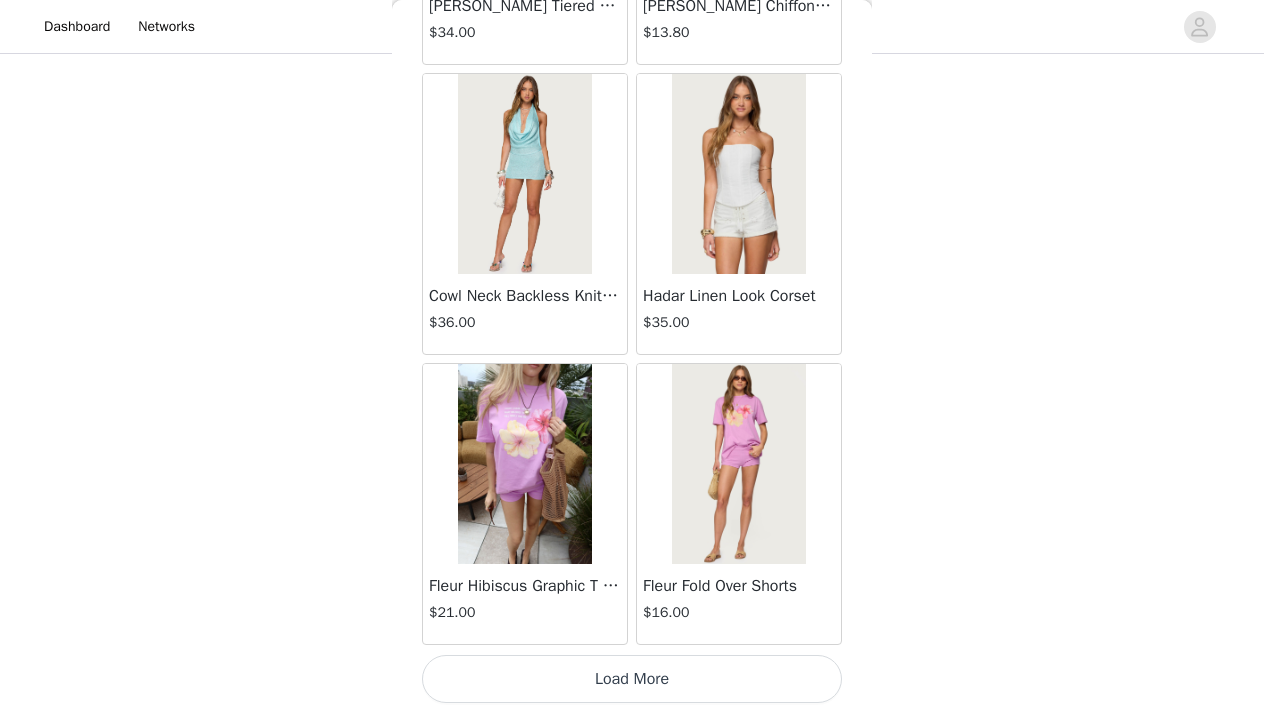 click on "Load More" at bounding box center [632, 679] 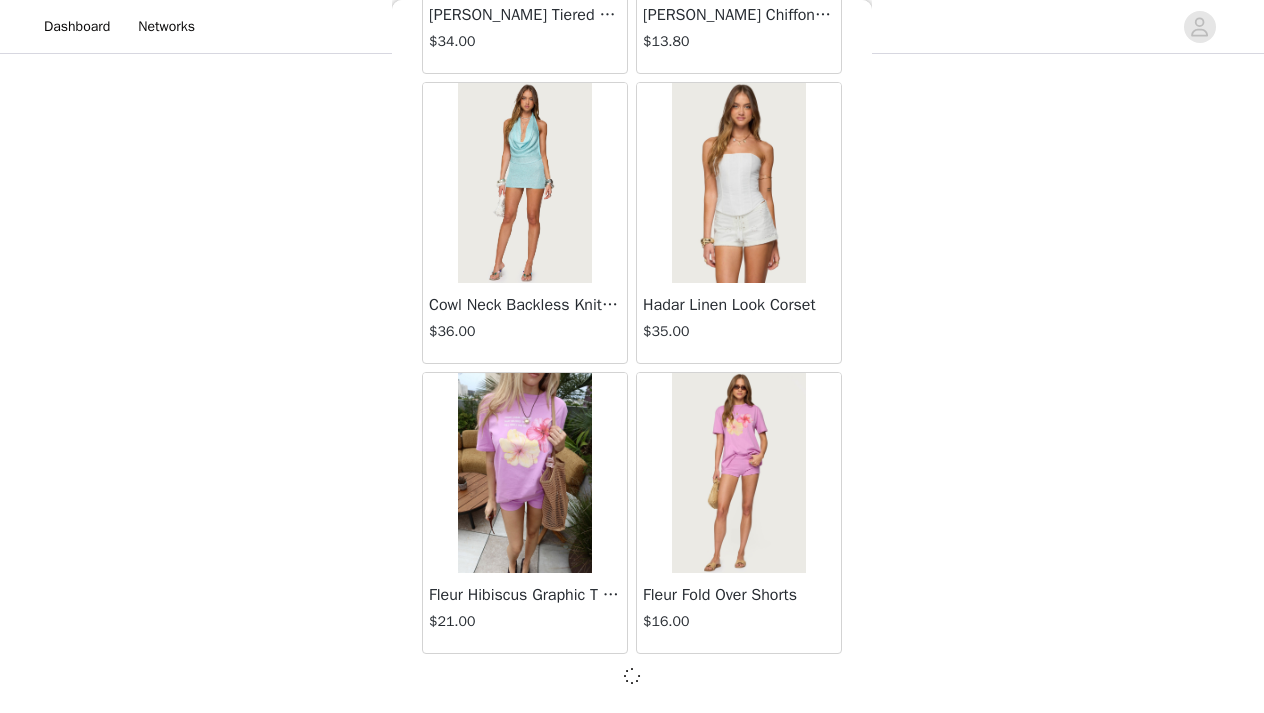 scroll, scrollTop: 13938, scrollLeft: 0, axis: vertical 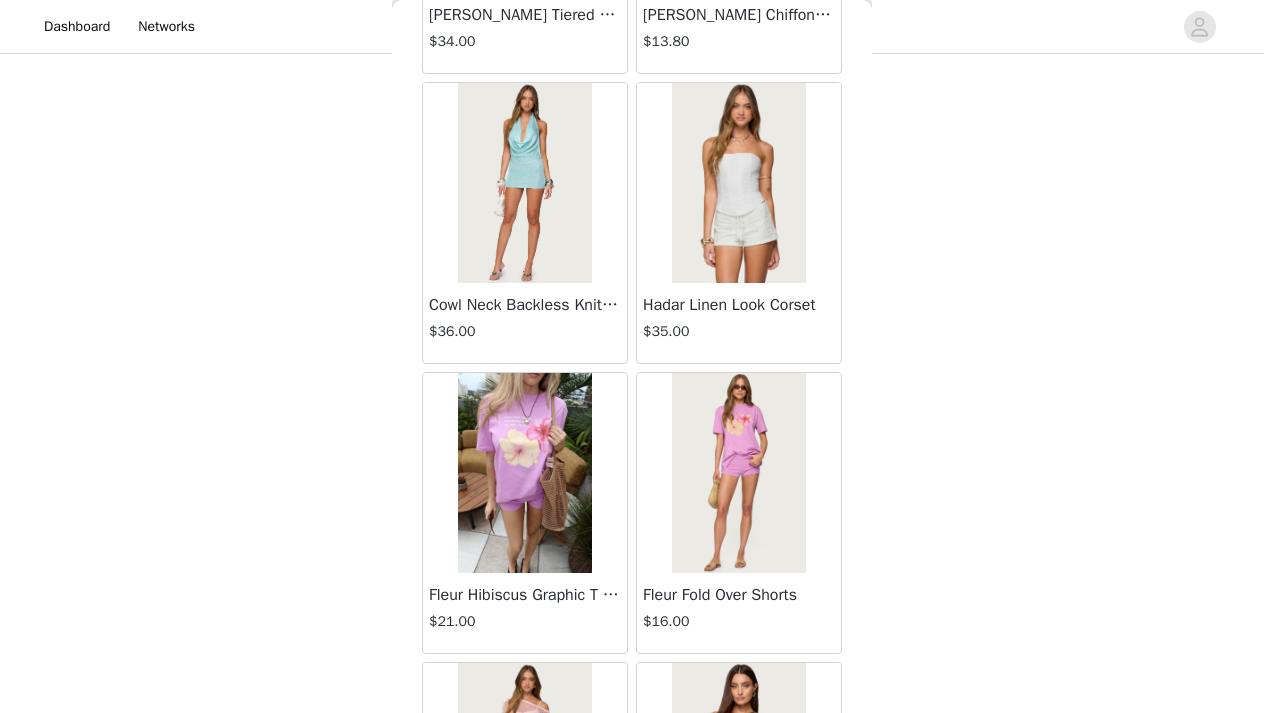 click on "Back       Lovina Grommet Pleated Mini Skort   $16.80       Metallic & Sequin Textured Tank Top   $23.00       Nelley Backless Beaded Sequin Chiffon Top   $30.00       [PERSON_NAME] Asymmetric One Shoulder Crochet Top   $21.60       [PERSON_NAME] Plaid Micro Shorts   $25.00       [PERSON_NAME] Floral Texured Sheer Halter Top   $23.00       Maree Bead V Neck Top   $19.00       Maree Bead Cut Out Mini Skirt   $17.00       [PERSON_NAME] Cut Out Halter Top   $24.00       Juney Pinstripe Tailored Button Up Shirt   $30.00       Avenly Striped Tie Front Babydoll Top   $23.00       [PERSON_NAME] Studded Grommet Tube Top   $25.00       Avalai Linen Look Mini Skort   $32.00       Beaded Deep Cowl Neck Backless Top   $31.00       Frayed Pleated Denim Mini Skort   $16.00       Klay Linen Look Pleated Mini Skort   $14.40       Contrast Lace Asymmetric Off Shoulder Top   $14.40       [PERSON_NAME] Split Front Sheer Mesh Top   $24.00       Zigzag Stripe Shorts   $19.00       Astra Beaded Sheer Strapless Top   $33.00       Beaded Floral Embroidered Tank Top   $32.00" at bounding box center (632, 356) 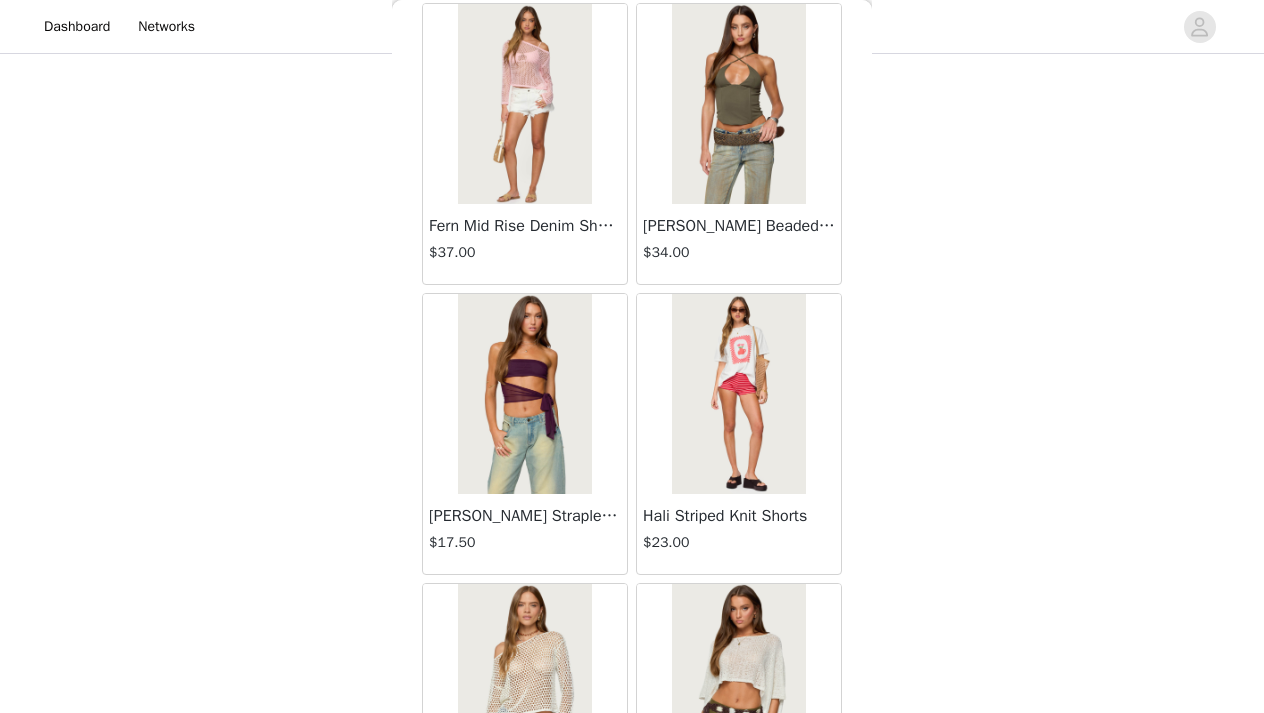 scroll, scrollTop: 16847, scrollLeft: 0, axis: vertical 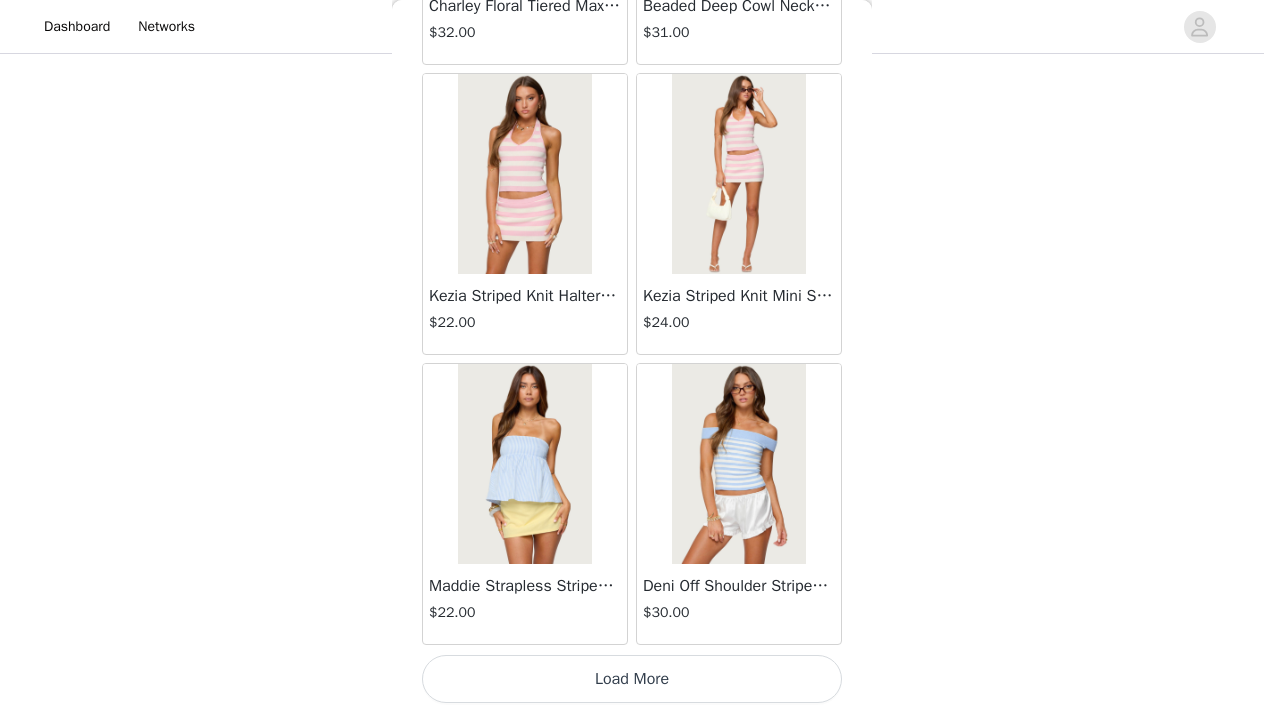 click on "Load More" at bounding box center (632, 679) 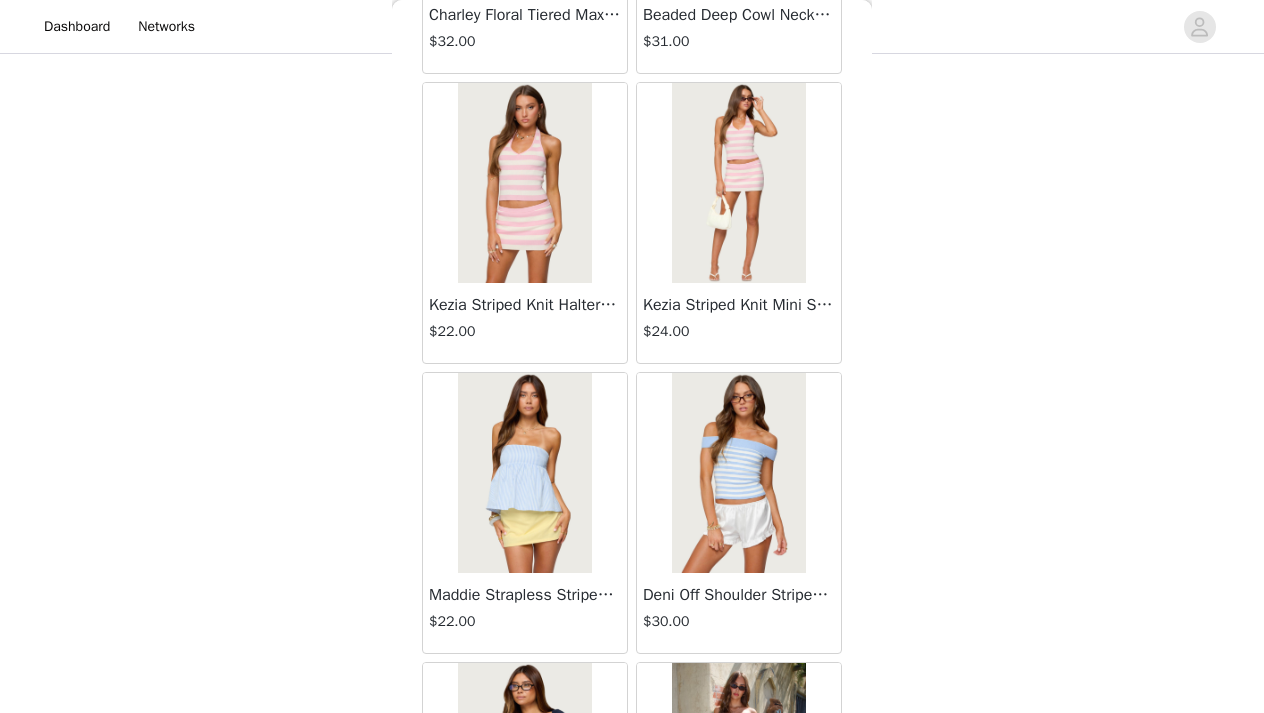 click on "Back       Lovina Grommet Pleated Mini Skort   $16.80       Metallic & Sequin Textured Tank Top   $23.00       Nelley Backless Beaded Sequin Chiffon Top   $30.00       [PERSON_NAME] Asymmetric One Shoulder Crochet Top   $21.60       [PERSON_NAME] Plaid Micro Shorts   $25.00       [PERSON_NAME] Floral Texured Sheer Halter Top   $23.00       Maree Bead V Neck Top   $19.00       Maree Bead Cut Out Mini Skirt   $17.00       [PERSON_NAME] Cut Out Halter Top   $24.00       Juney Pinstripe Tailored Button Up Shirt   $30.00       Avenly Striped Tie Front Babydoll Top   $23.00       [PERSON_NAME] Studded Grommet Tube Top   $25.00       Avalai Linen Look Mini Skort   $32.00       Beaded Deep Cowl Neck Backless Top   $31.00       Frayed Pleated Denim Mini Skort   $16.00       Klay Linen Look Pleated Mini Skort   $14.40       Contrast Lace Asymmetric Off Shoulder Top   $14.40       [PERSON_NAME] Split Front Sheer Mesh Top   $24.00       Zigzag Stripe Shorts   $19.00       Astra Beaded Sheer Strapless Top   $33.00       Beaded Floral Embroidered Tank Top   $32.00" at bounding box center (632, 356) 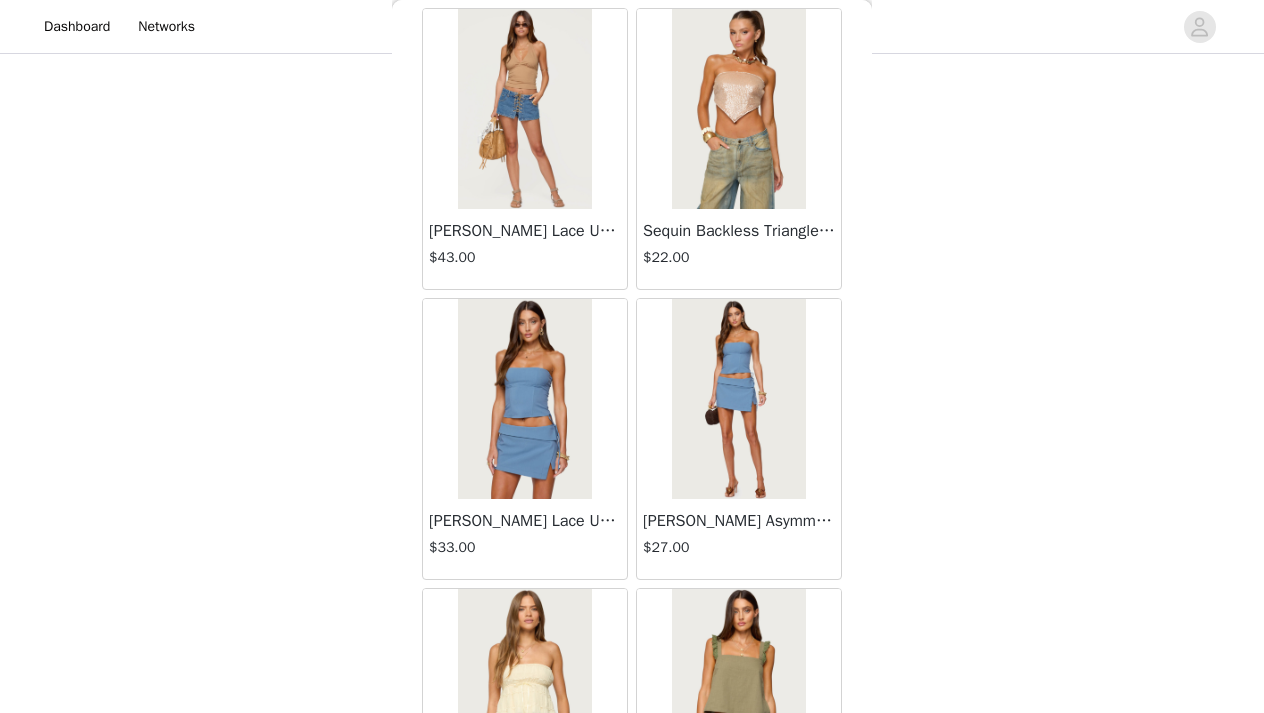 scroll, scrollTop: 19747, scrollLeft: 0, axis: vertical 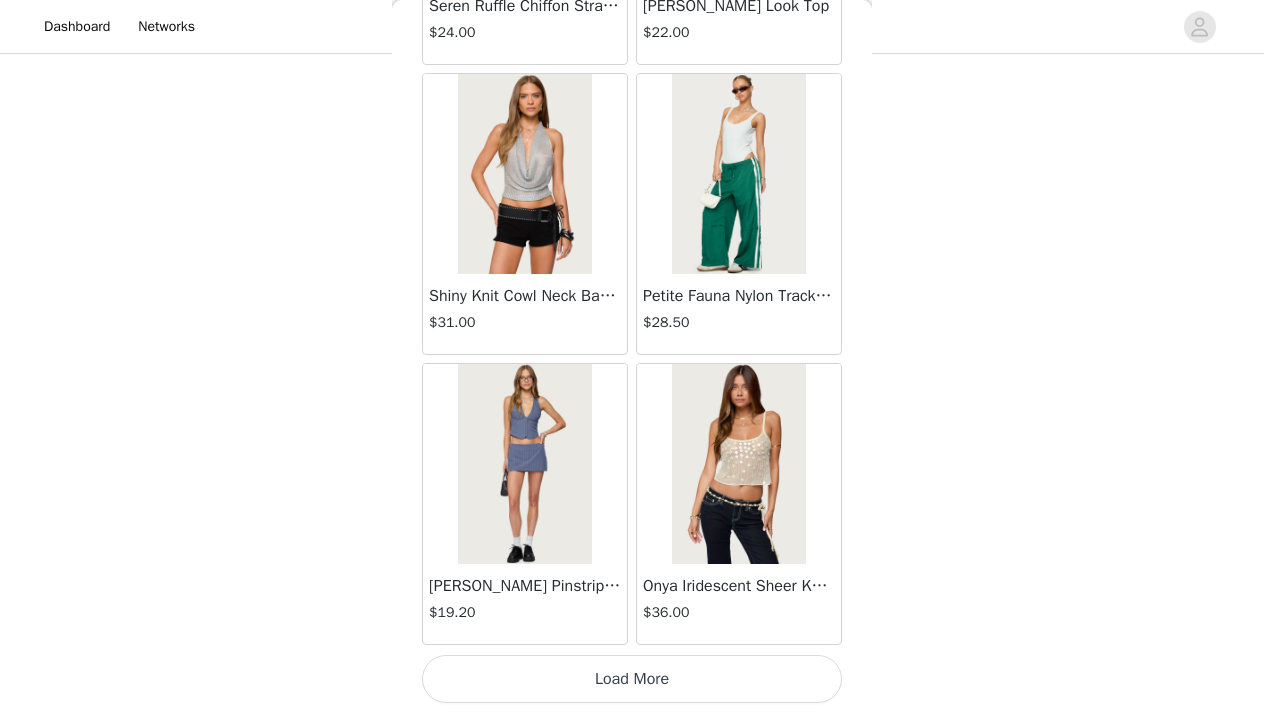 click on "Lovina Grommet Pleated Mini Skort   $16.80       Metallic & Sequin Textured Tank Top   $23.00       Nelley Backless Beaded Sequin Chiffon Top   $30.00       [PERSON_NAME] Asymmetric One Shoulder Crochet Top   $21.60       [PERSON_NAME] Plaid Micro Shorts   $25.00       [PERSON_NAME] Floral Texured Sheer Halter Top   $23.00       Maree Bead V Neck Top   $19.00       Maree Bead Cut Out Mini Skirt   $17.00       [PERSON_NAME] Cut Out Halter Top   $24.00       Juney Pinstripe Tailored Button Up Shirt   $30.00       Avenly Striped Tie Front Babydoll Top   $23.00       [PERSON_NAME] Studded Grommet Tube Top   $25.00       Avalai Linen Look Mini Skort   $32.00       Beaded Deep Cowl Neck Backless Top   $31.00       Frayed Pleated Denim Mini Skort   $16.00       Klay Linen Look Pleated Mini Skort   $14.40       Contrast Lace Asymmetric Off Shoulder Top   $14.40       [PERSON_NAME] Split Front Sheer Mesh Top   $24.00       Zigzag Stripe Shorts   $19.00       Astra Beaded Sheer Strapless Top   $33.00       Beaded Floral Embroidered Tank Top   $32.00" at bounding box center [632, -9469] 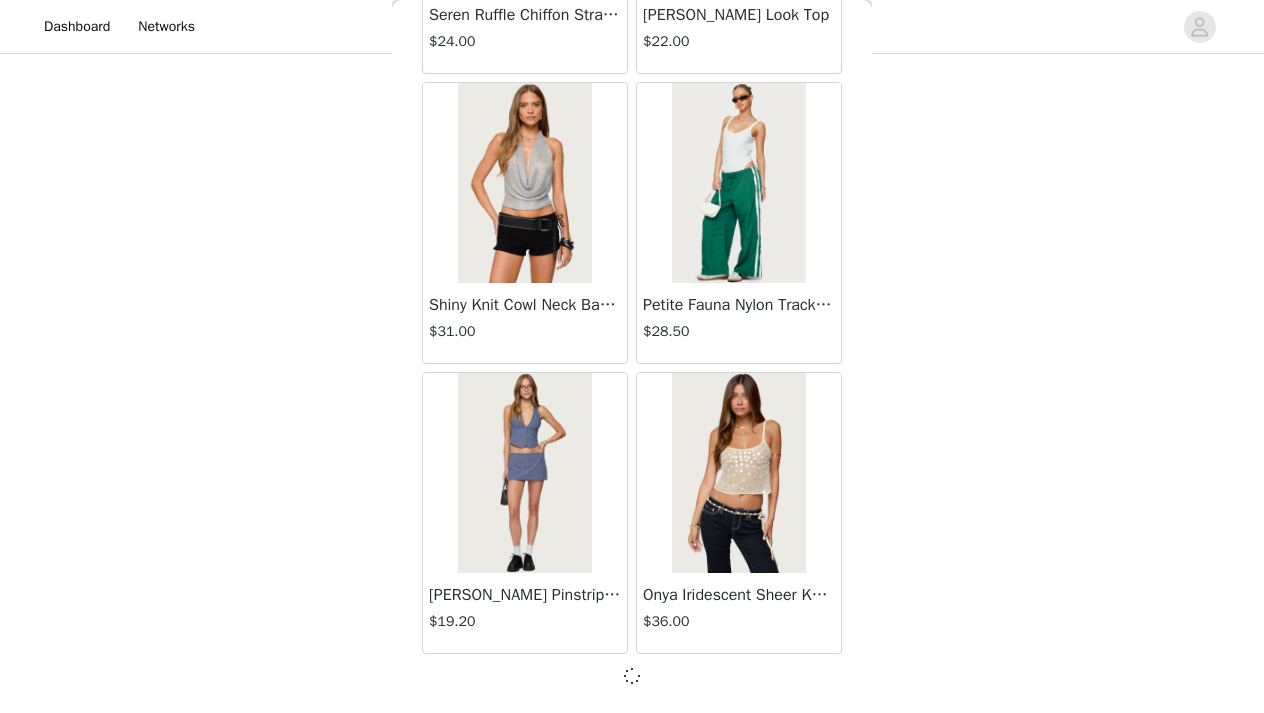 scroll, scrollTop: 19738, scrollLeft: 0, axis: vertical 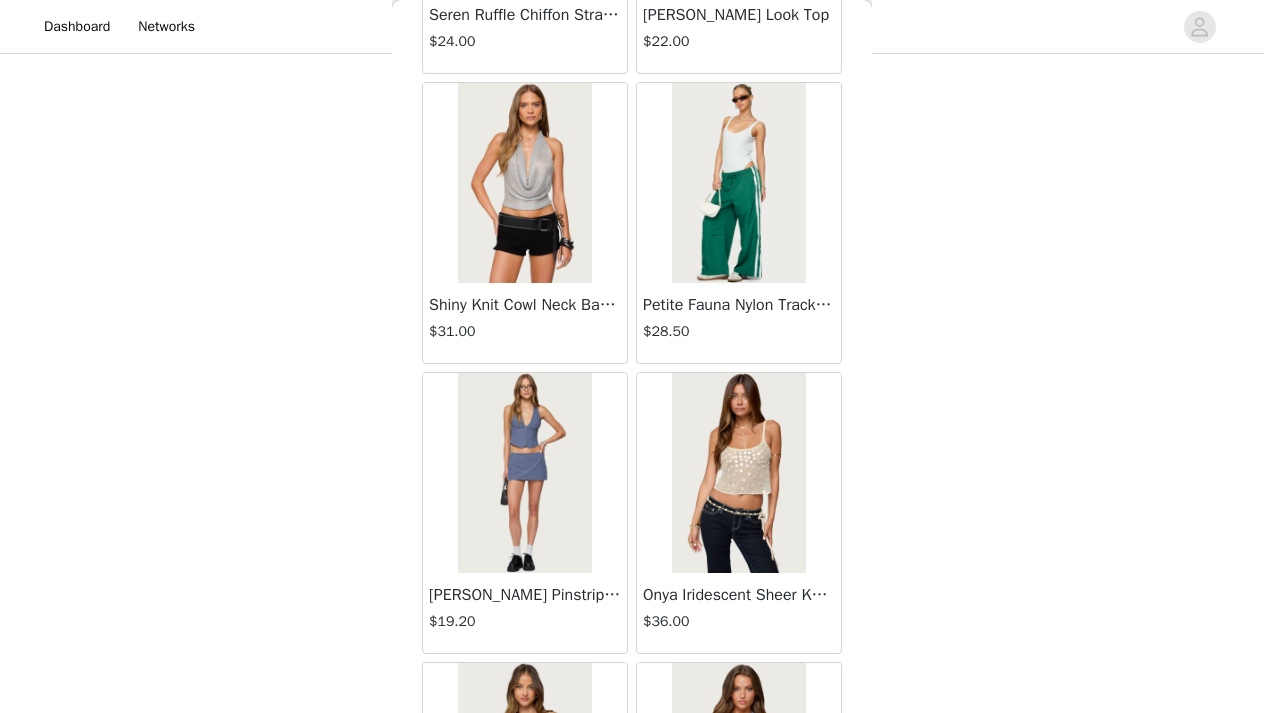 click on "Back       Lovina Grommet Pleated Mini Skort   $16.80       Metallic & Sequin Textured Tank Top   $23.00       Nelley Backless Beaded Sequin Chiffon Top   $30.00       [PERSON_NAME] Asymmetric One Shoulder Crochet Top   $21.60       [PERSON_NAME] Plaid Micro Shorts   $25.00       [PERSON_NAME] Floral Texured Sheer Halter Top   $23.00       Maree Bead V Neck Top   $19.00       Maree Bead Cut Out Mini Skirt   $17.00       [PERSON_NAME] Cut Out Halter Top   $24.00       Juney Pinstripe Tailored Button Up Shirt   $30.00       Avenly Striped Tie Front Babydoll Top   $23.00       [PERSON_NAME] Studded Grommet Tube Top   $25.00       Avalai Linen Look Mini Skort   $32.00       Beaded Deep Cowl Neck Backless Top   $31.00       Frayed Pleated Denim Mini Skort   $16.00       Klay Linen Look Pleated Mini Skort   $14.40       Contrast Lace Asymmetric Off Shoulder Top   $14.40       [PERSON_NAME] Split Front Sheer Mesh Top   $24.00       Zigzag Stripe Shorts   $19.00       Astra Beaded Sheer Strapless Top   $33.00       Beaded Floral Embroidered Tank Top   $32.00" at bounding box center (632, 356) 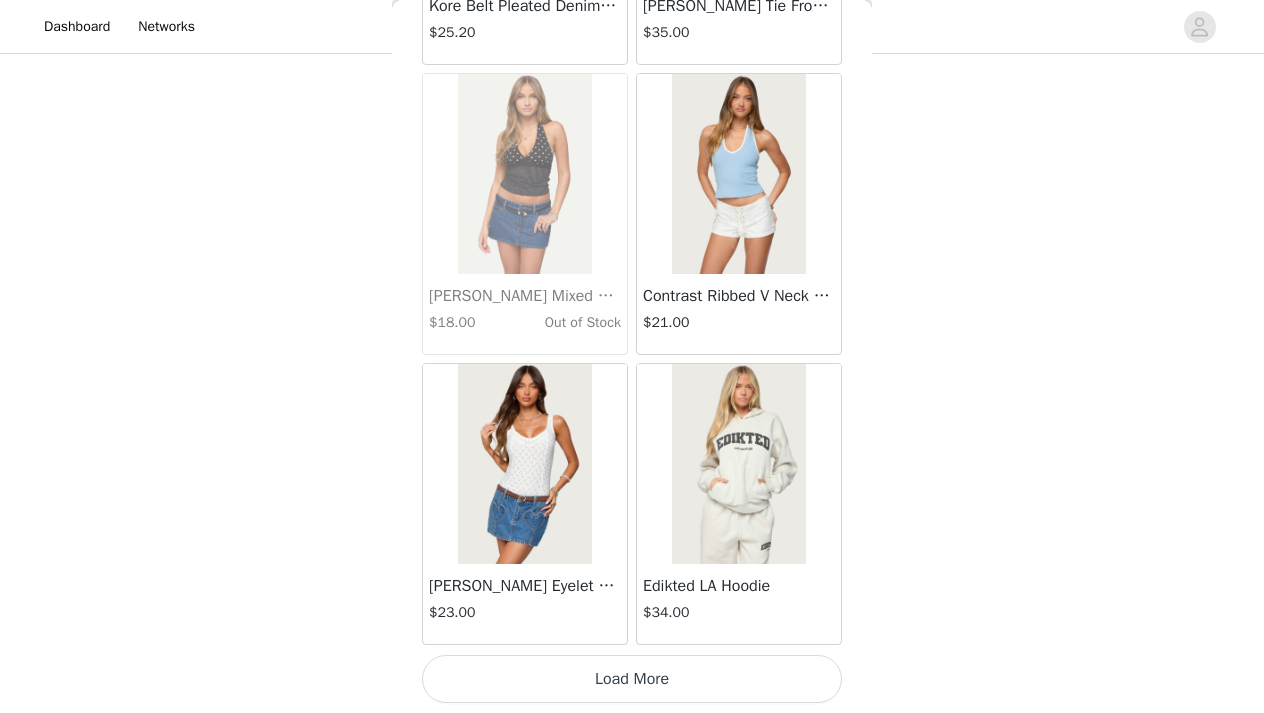 click on "Load More" at bounding box center [632, 679] 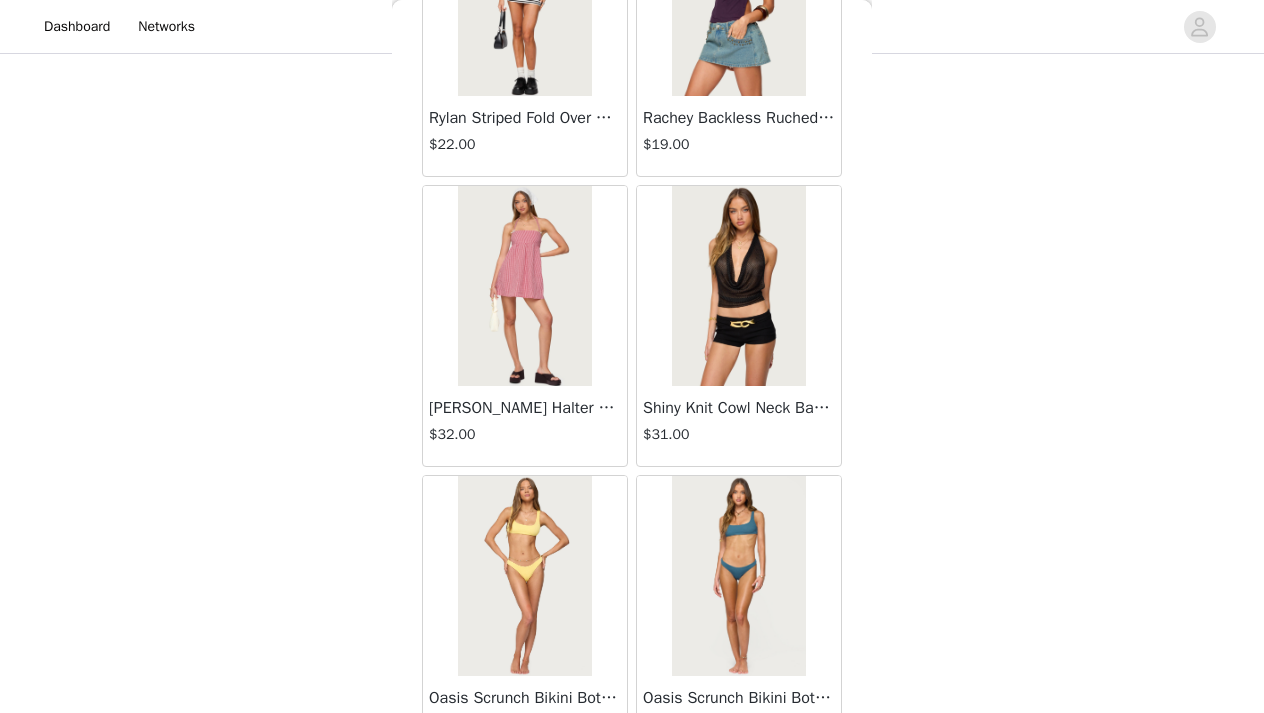 scroll, scrollTop: 25547, scrollLeft: 0, axis: vertical 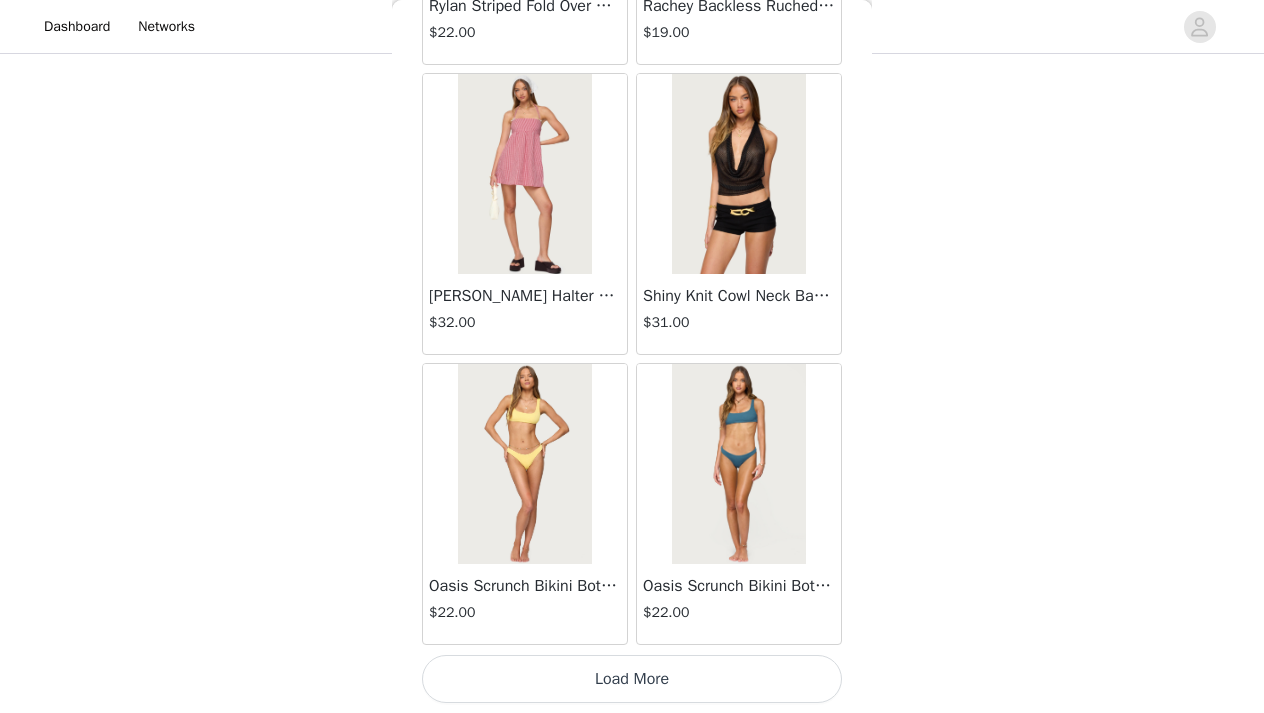 click on "Load More" at bounding box center (632, 679) 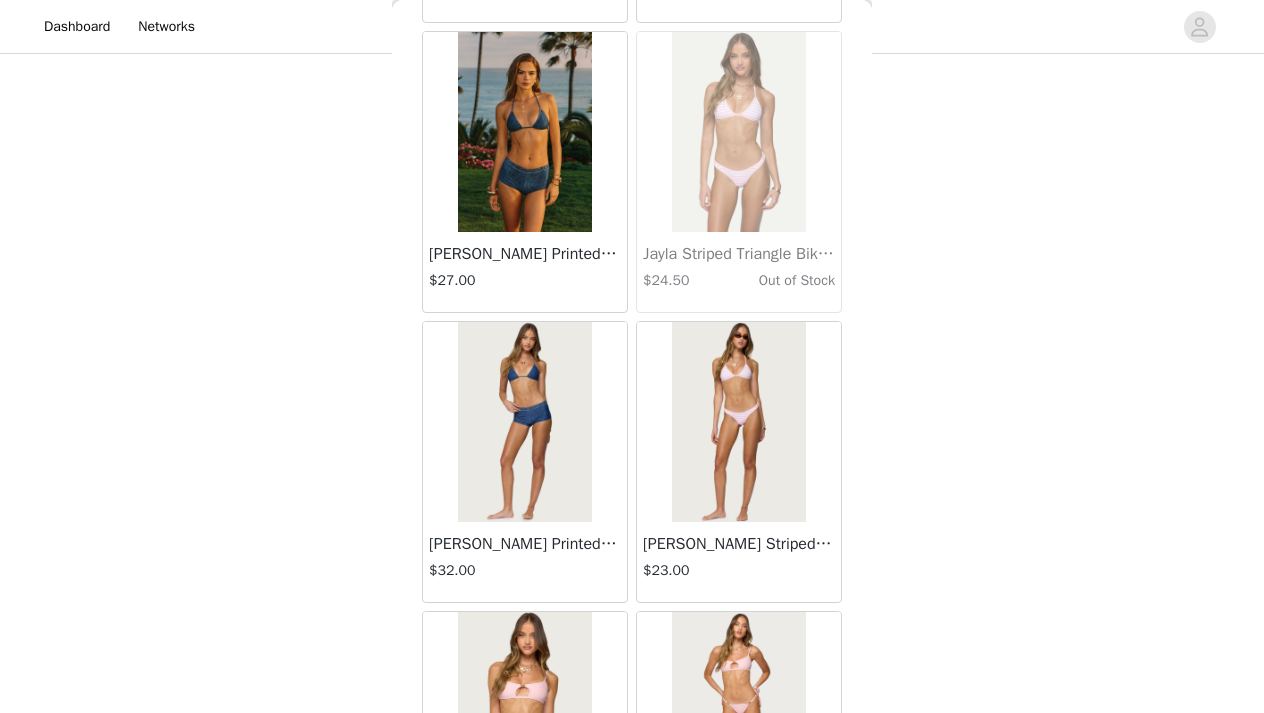 scroll, scrollTop: 28447, scrollLeft: 0, axis: vertical 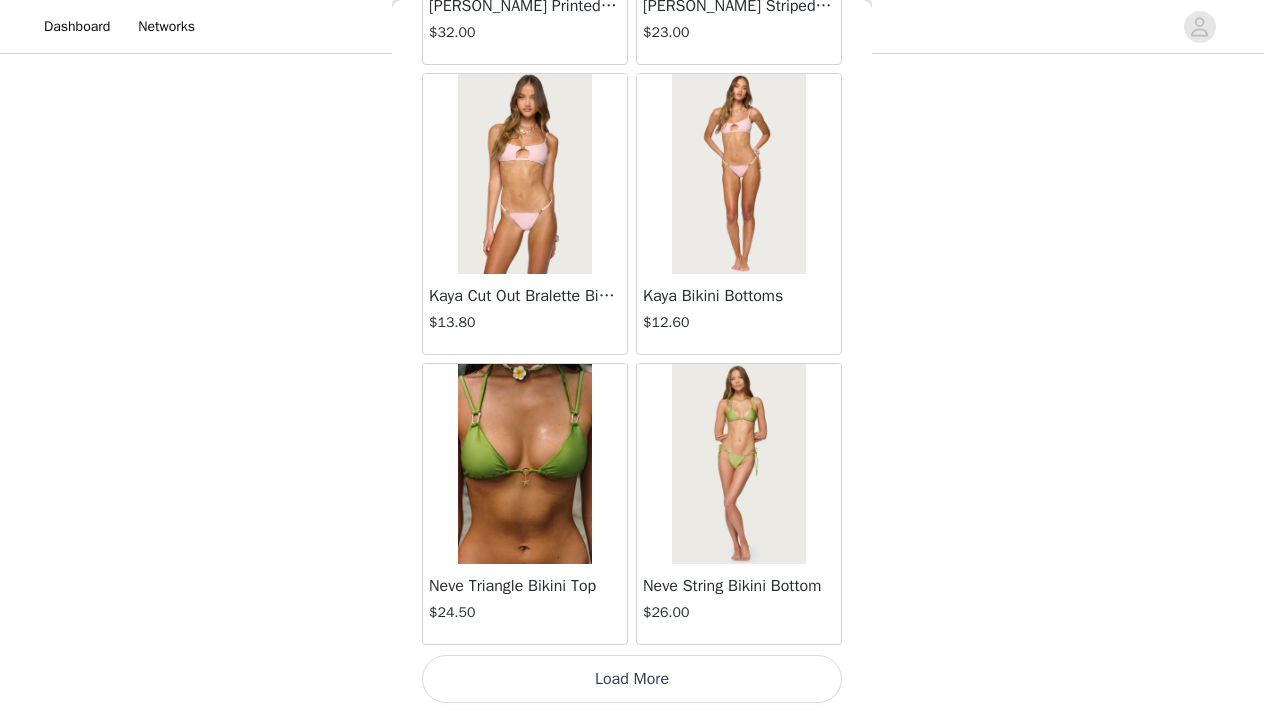 click on "Load More" at bounding box center [632, 679] 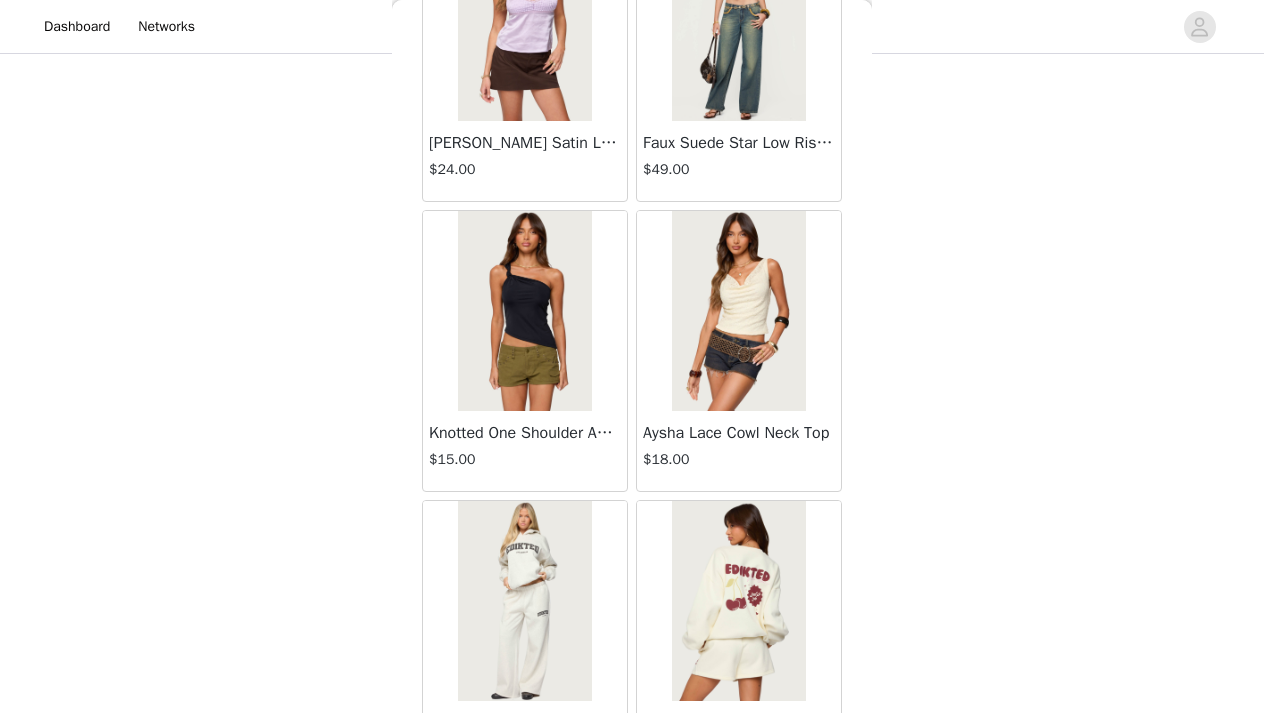 scroll, scrollTop: 31347, scrollLeft: 0, axis: vertical 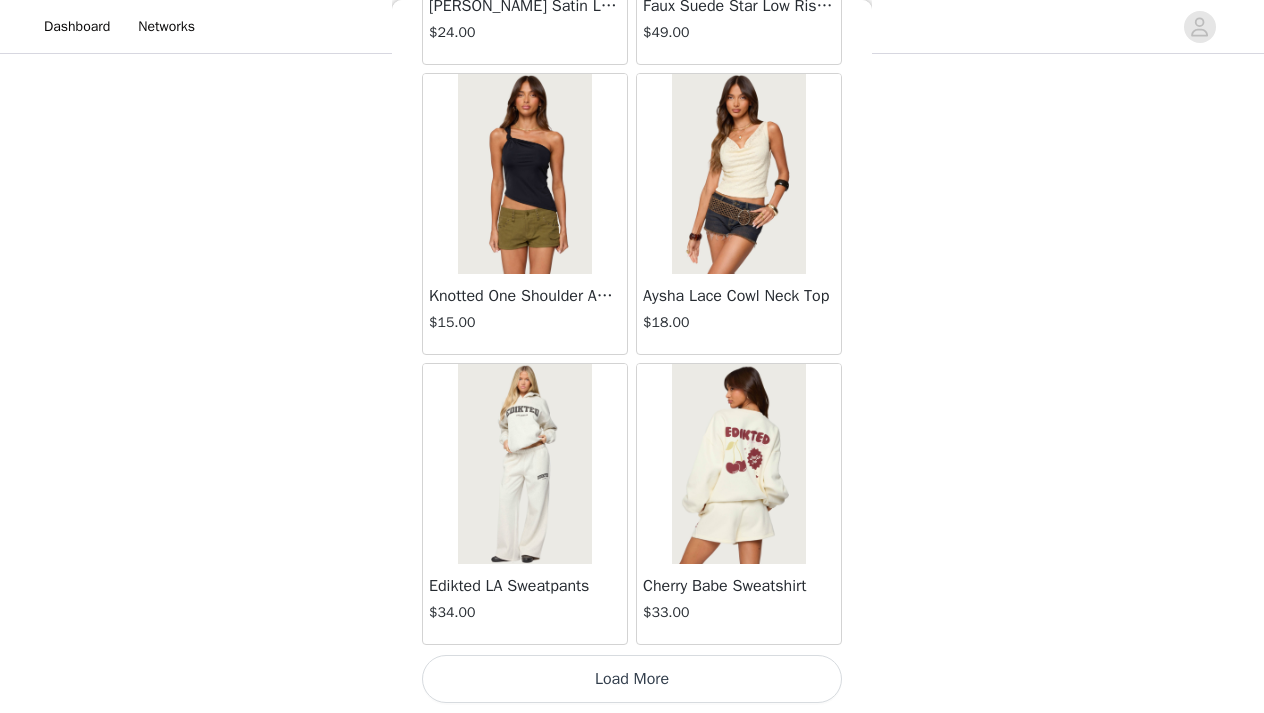 click on "Load More" at bounding box center (632, 679) 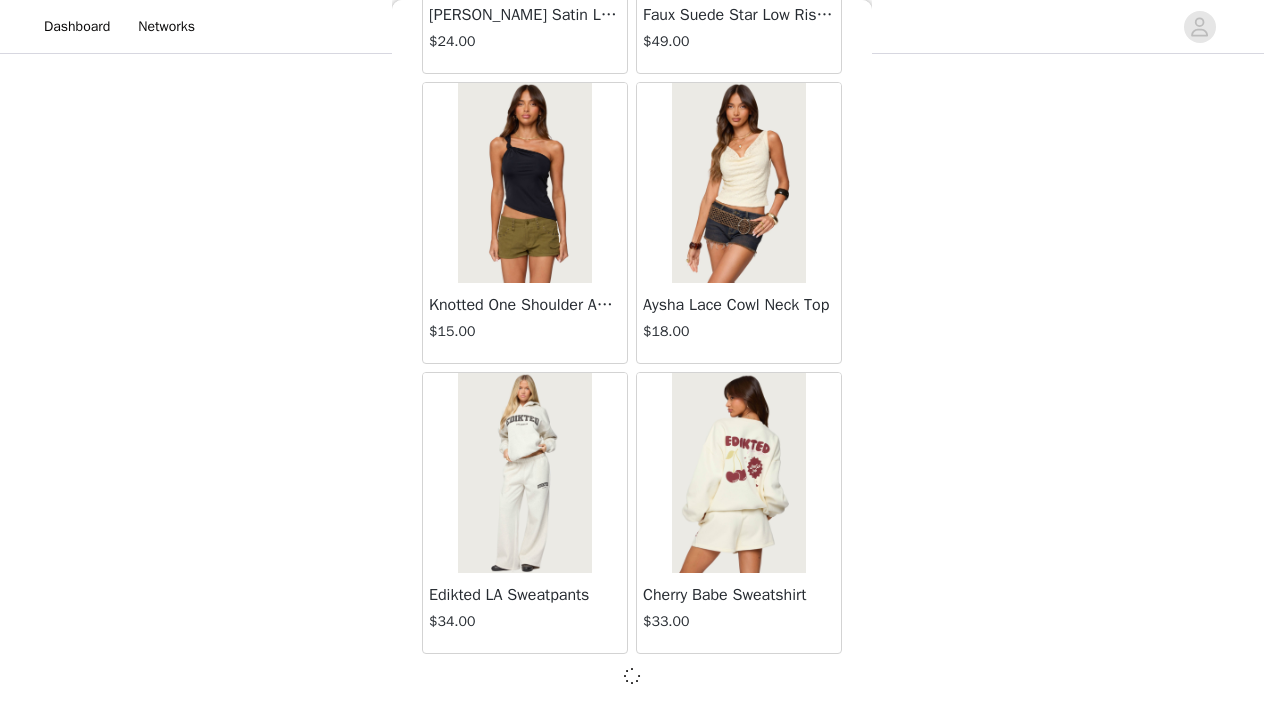 scroll, scrollTop: 31338, scrollLeft: 0, axis: vertical 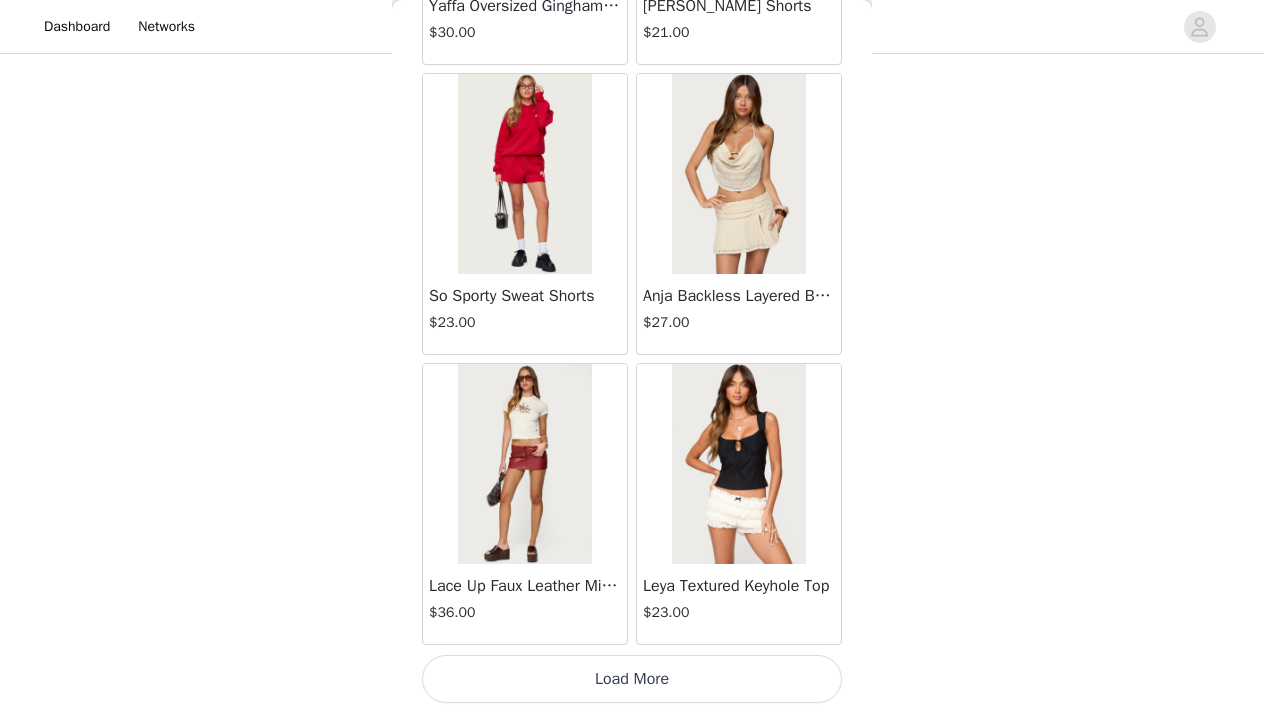 click on "Load More" at bounding box center [632, 679] 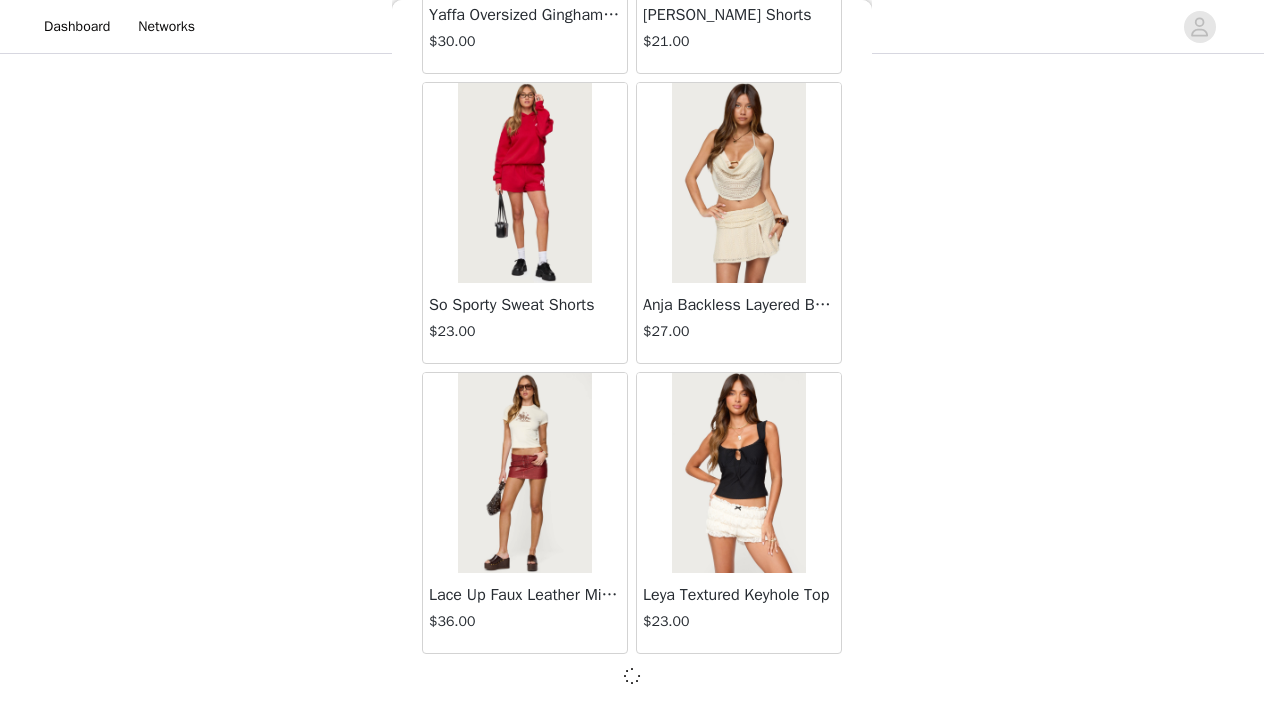 scroll, scrollTop: 34238, scrollLeft: 0, axis: vertical 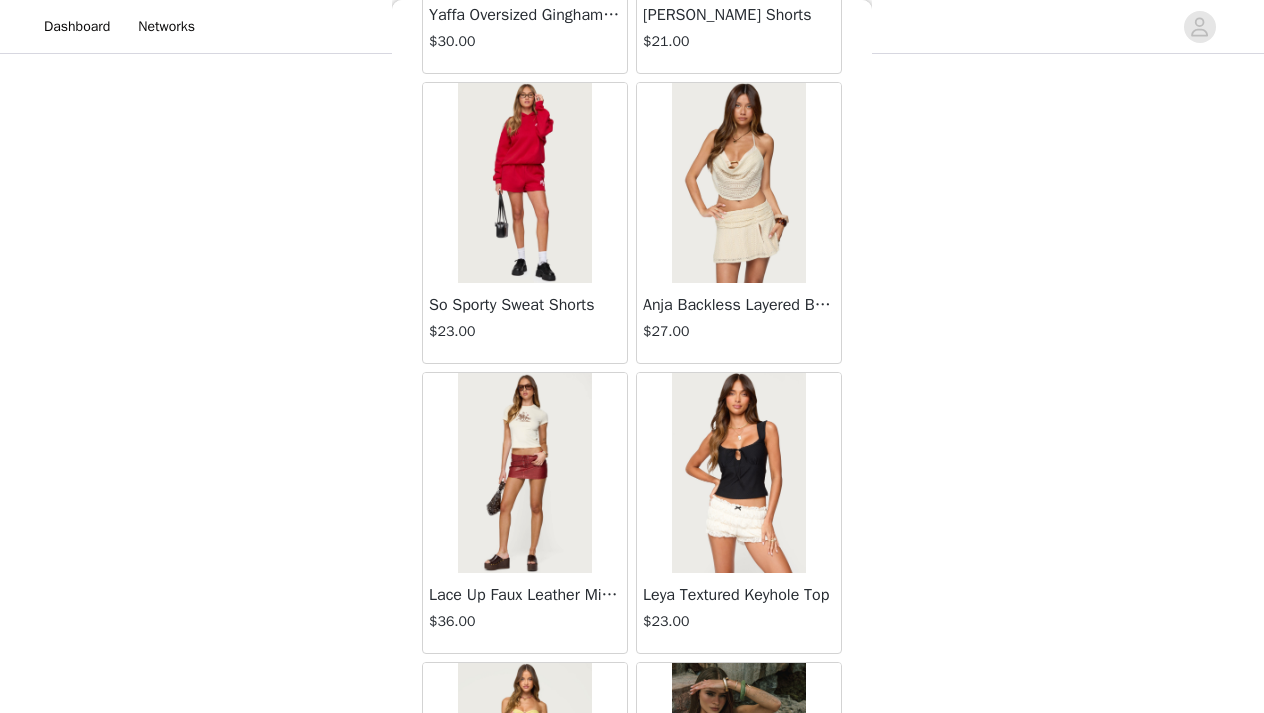 click on "Back       Lovina Grommet Pleated Mini Skort   $16.80       Metallic & Sequin Textured Tank Top   $23.00       Nelley Backless Beaded Sequin Chiffon Top   $30.00       [PERSON_NAME] Asymmetric One Shoulder Crochet Top   $21.60       [PERSON_NAME] Plaid Micro Shorts   $25.00       [PERSON_NAME] Floral Texured Sheer Halter Top   $23.00       Maree Bead V Neck Top   $19.00       Maree Bead Cut Out Mini Skirt   $17.00       [PERSON_NAME] Cut Out Halter Top   $24.00       Juney Pinstripe Tailored Button Up Shirt   $30.00       Avenly Striped Tie Front Babydoll Top   $23.00       [PERSON_NAME] Studded Grommet Tube Top   $25.00       Avalai Linen Look Mini Skort   $32.00       Beaded Deep Cowl Neck Backless Top   $31.00       Frayed Pleated Denim Mini Skort   $16.00       Klay Linen Look Pleated Mini Skort   $14.40       Contrast Lace Asymmetric Off Shoulder Top   $14.40       [PERSON_NAME] Split Front Sheer Mesh Top   $24.00       Zigzag Stripe Shorts   $19.00       Astra Beaded Sheer Strapless Top   $33.00       Beaded Floral Embroidered Tank Top   $32.00" at bounding box center (632, 356) 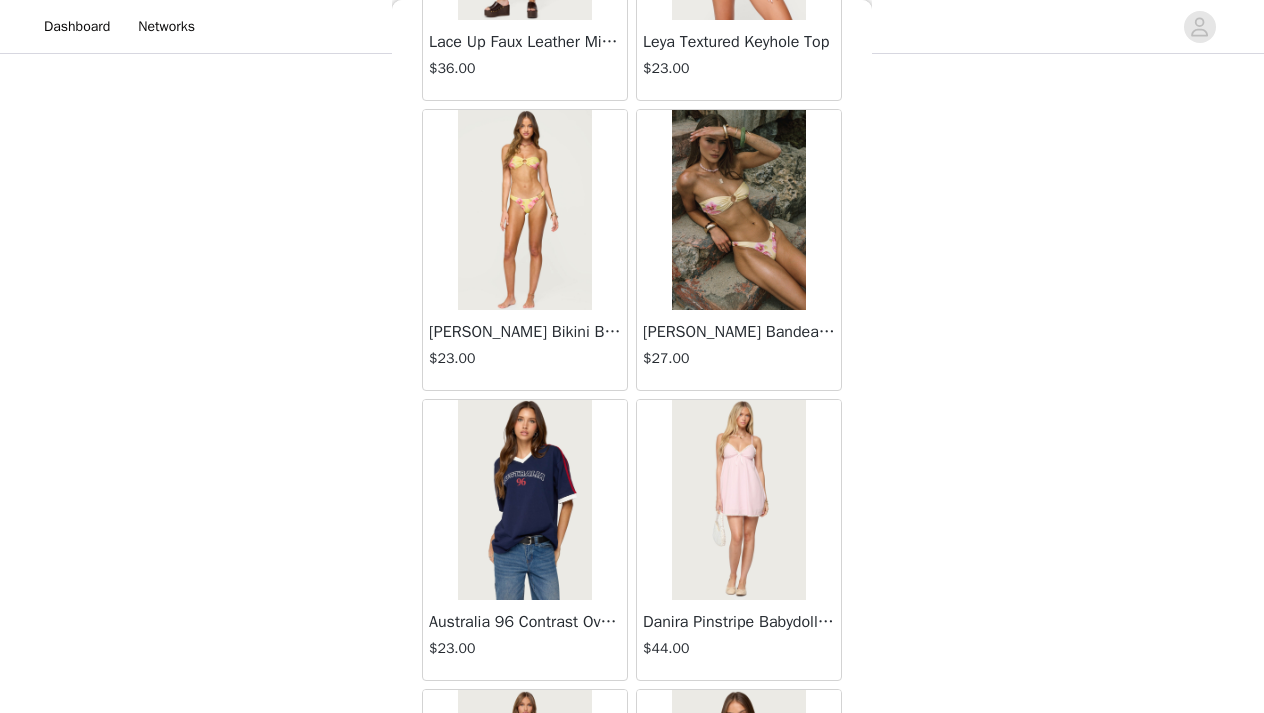 scroll, scrollTop: 34794, scrollLeft: 0, axis: vertical 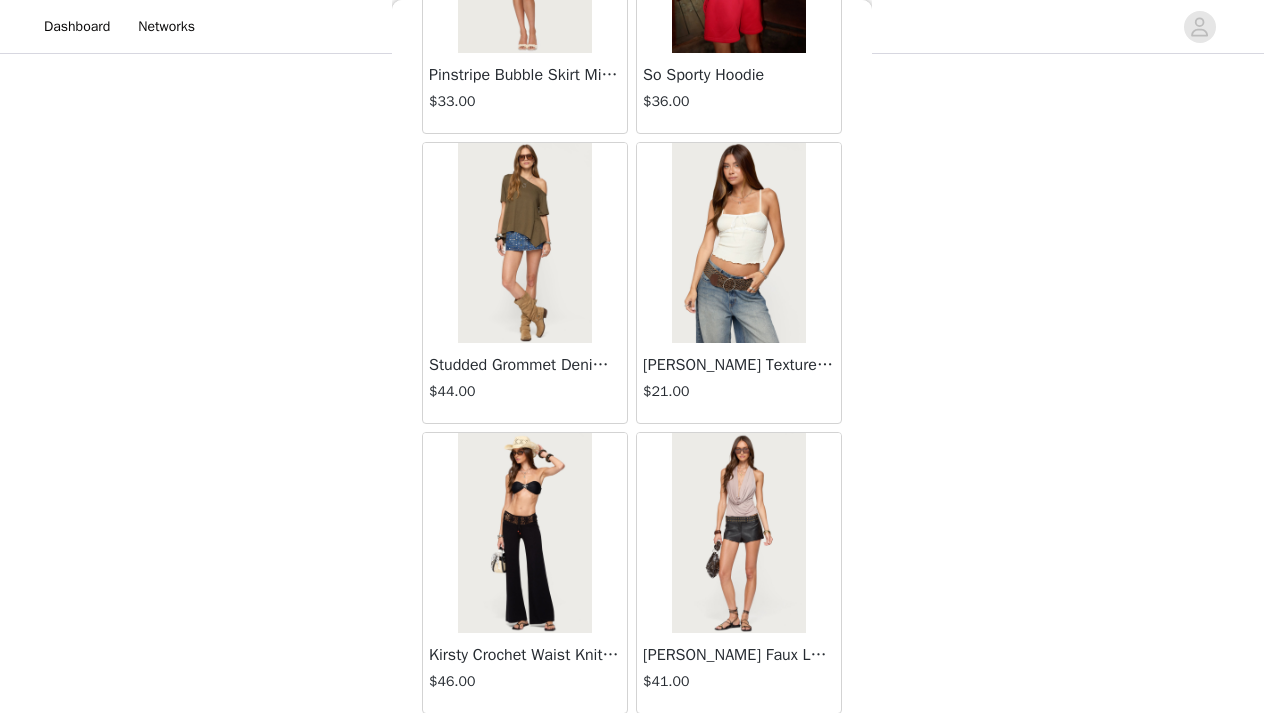 click on "$33.00" at bounding box center [525, 101] 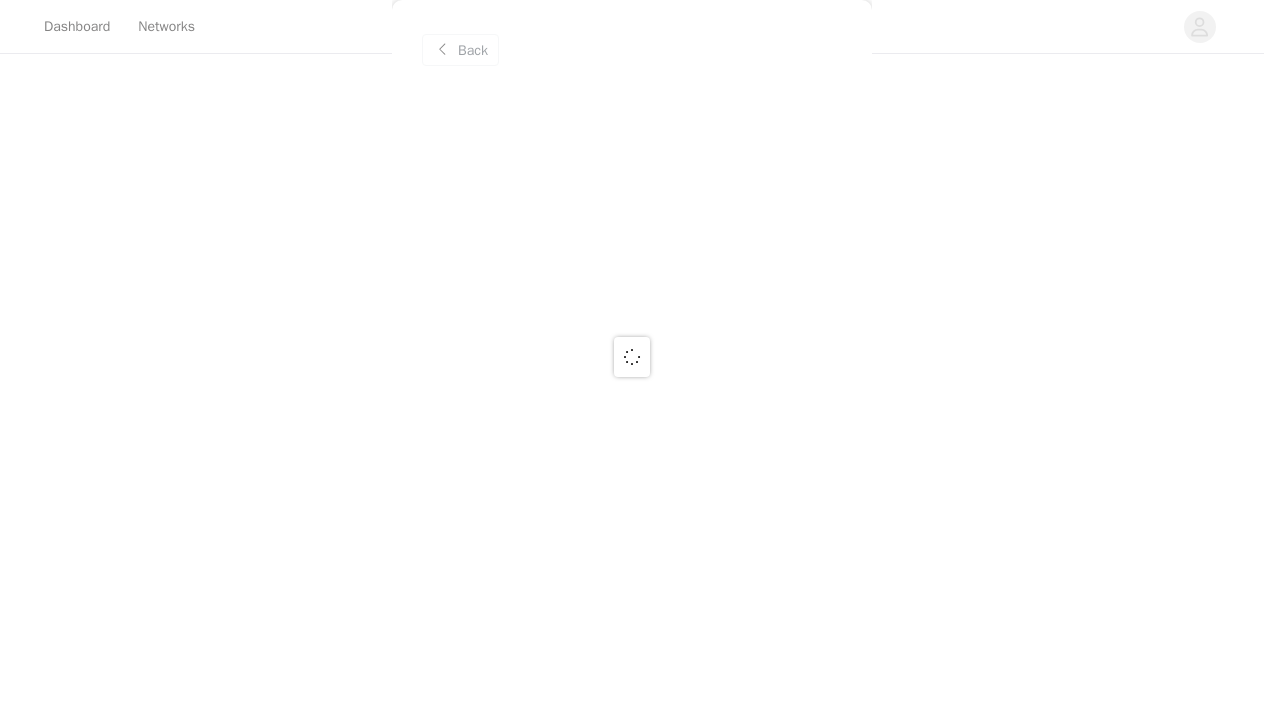 scroll, scrollTop: 0, scrollLeft: 0, axis: both 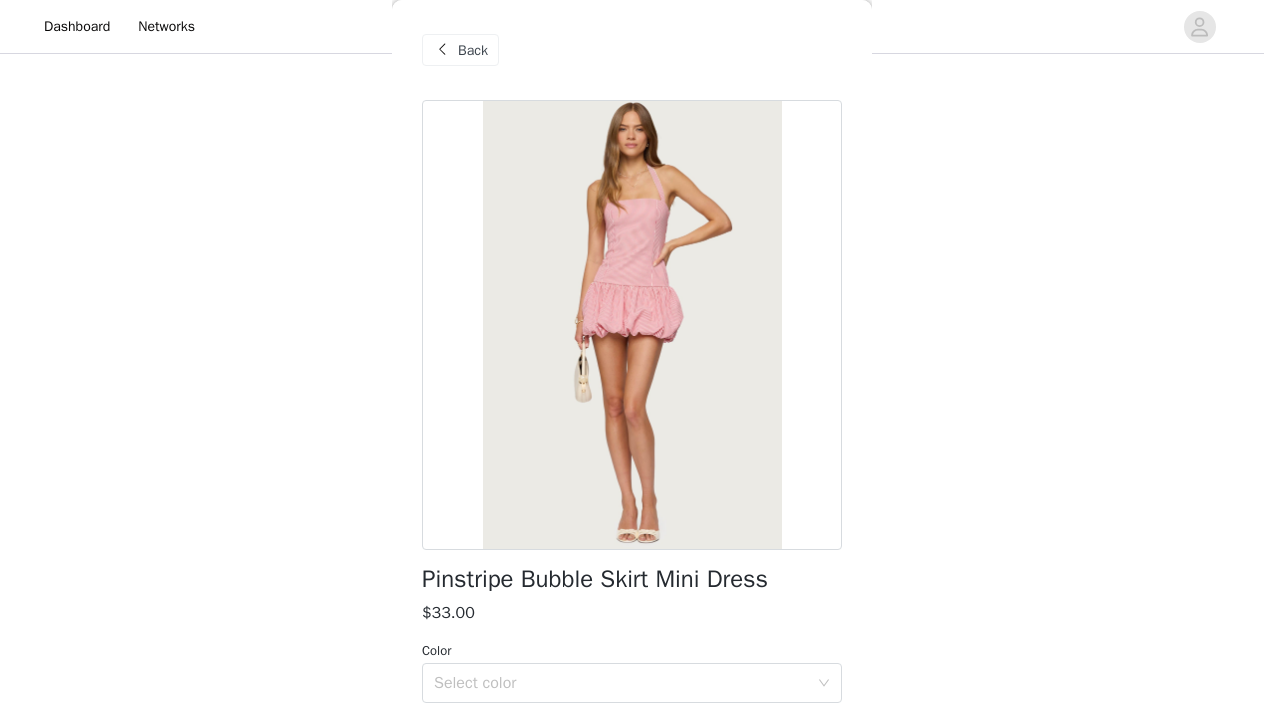 click on "Back" at bounding box center (473, 50) 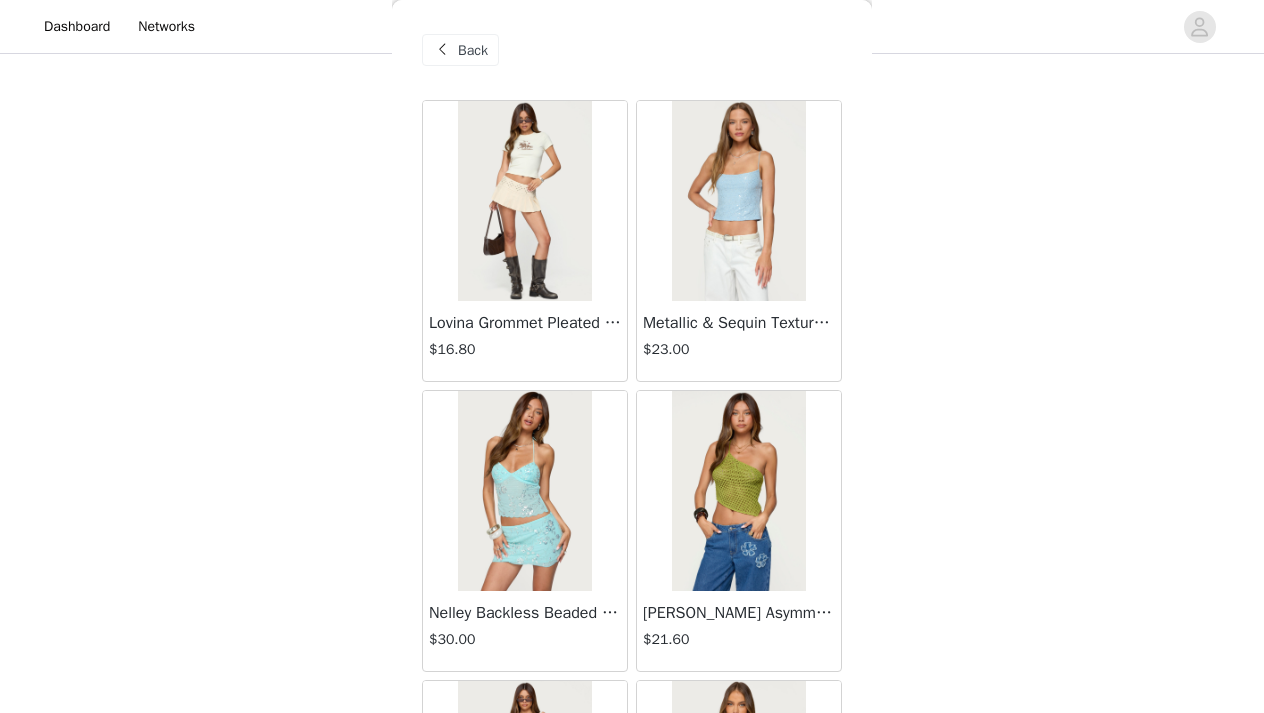 click on "Back       Lovina Grommet Pleated Mini Skort   $16.80       Metallic & Sequin Textured Tank Top   $23.00       Nelley Backless Beaded Sequin Chiffon Top   $30.00       [PERSON_NAME] Asymmetric One Shoulder Crochet Top   $21.60       [PERSON_NAME] Plaid Micro Shorts   $25.00       [PERSON_NAME] Floral Texured Sheer Halter Top   $23.00       Maree Bead V Neck Top   $19.00       Maree Bead Cut Out Mini Skirt   $17.00       [PERSON_NAME] Cut Out Halter Top   $24.00       Juney Pinstripe Tailored Button Up Shirt   $30.00       Avenly Striped Tie Front Babydoll Top   $23.00       [PERSON_NAME] Studded Grommet Tube Top   $25.00       Avalai Linen Look Mini Skort   $32.00       Beaded Deep Cowl Neck Backless Top   $31.00       Frayed Pleated Denim Mini Skort   $16.00       Klay Linen Look Pleated Mini Skort   $14.40       Contrast Lace Asymmetric Off Shoulder Top   $14.40       [PERSON_NAME] Split Front Sheer Mesh Top   $24.00       Zigzag Stripe Shorts   $19.00       Astra Beaded Sheer Strapless Top   $33.00       Beaded Floral Embroidered Tank Top   $32.00" at bounding box center (632, 356) 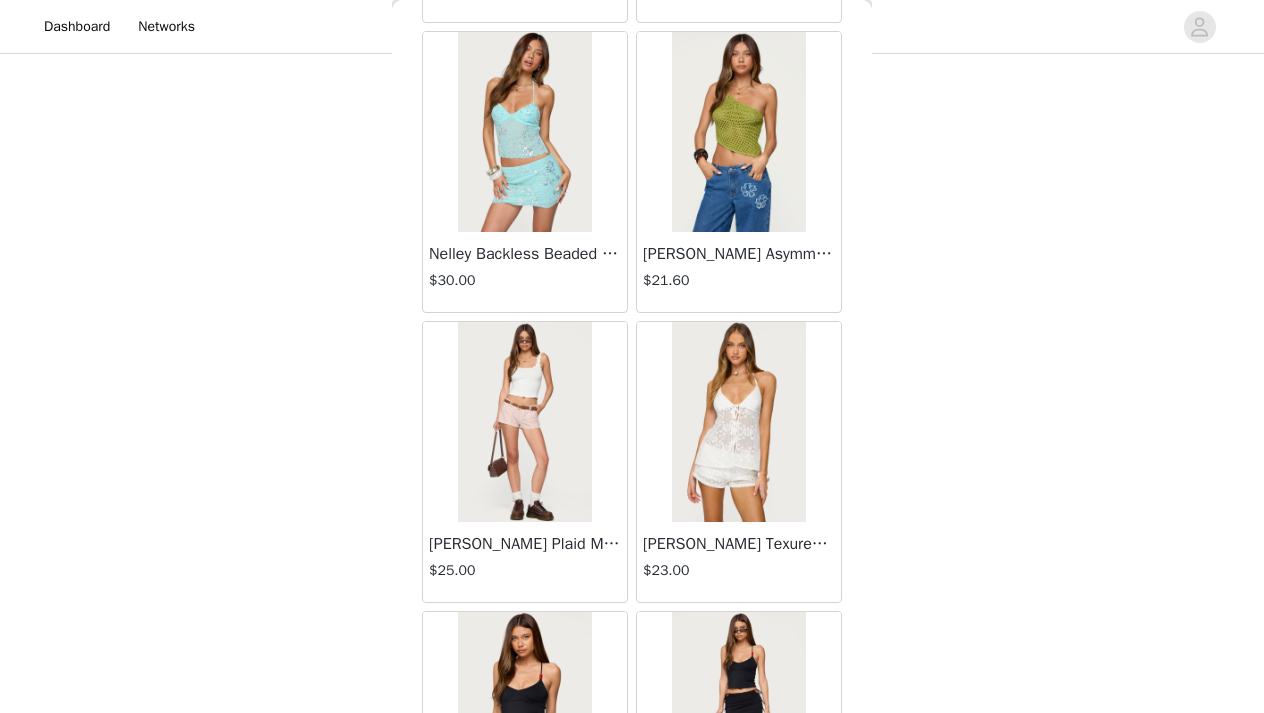 scroll, scrollTop: 388, scrollLeft: 0, axis: vertical 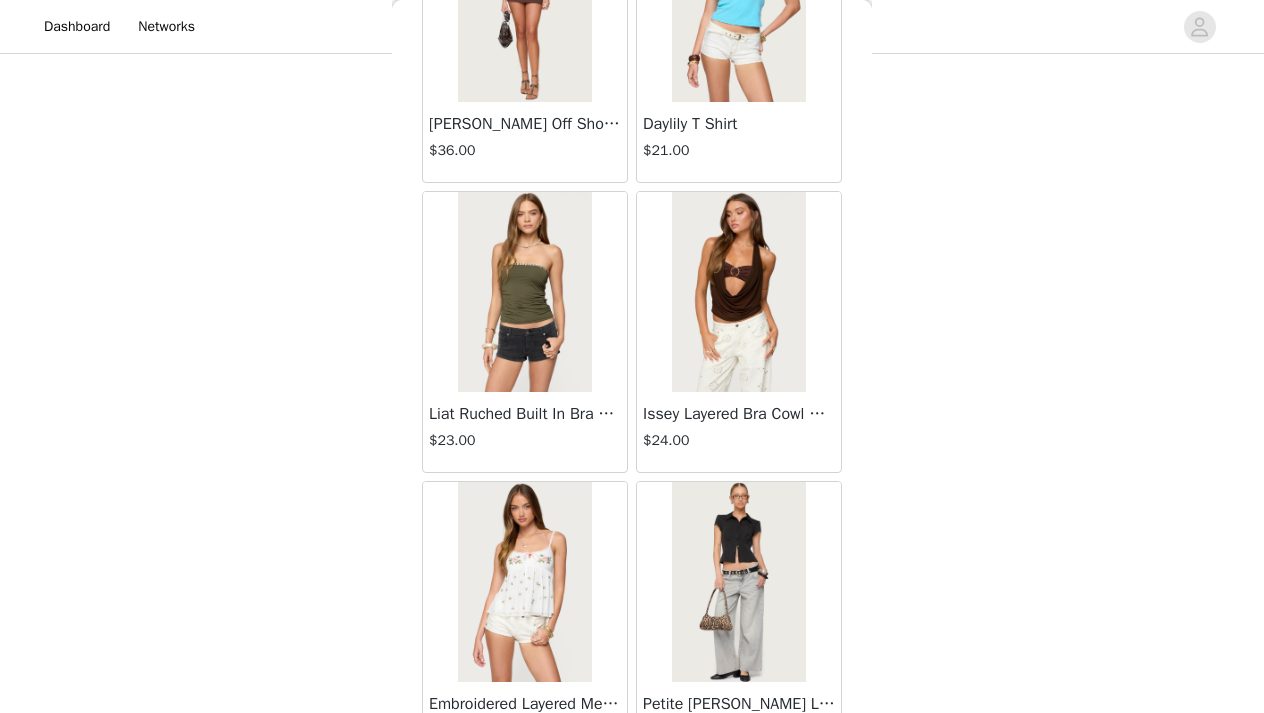 click on "Back       Lovina Grommet Pleated Mini Skort   $16.80       Metallic & Sequin Textured Tank Top   $23.00       Nelley Backless Beaded Sequin Chiffon Top   $30.00       [PERSON_NAME] Asymmetric One Shoulder Crochet Top   $21.60       [PERSON_NAME] Plaid Micro Shorts   $25.00       [PERSON_NAME] Floral Texured Sheer Halter Top   $23.00       Maree Bead V Neck Top   $19.00       Maree Bead Cut Out Mini Skirt   $17.00       [PERSON_NAME] Cut Out Halter Top   $24.00       Juney Pinstripe Tailored Button Up Shirt   $30.00       Avenly Striped Tie Front Babydoll Top   $23.00       [PERSON_NAME] Studded Grommet Tube Top   $25.00       Avalai Linen Look Mini Skort   $32.00       Beaded Deep Cowl Neck Backless Top   $31.00       Frayed Pleated Denim Mini Skort   $16.00       Klay Linen Look Pleated Mini Skort   $14.40       Contrast Lace Asymmetric Off Shoulder Top   $14.40       [PERSON_NAME] Split Front Sheer Mesh Top   $24.00       Zigzag Stripe Shorts   $19.00       Astra Beaded Sheer Strapless Top   $33.00       Beaded Floral Embroidered Tank Top   $32.00" at bounding box center [632, 356] 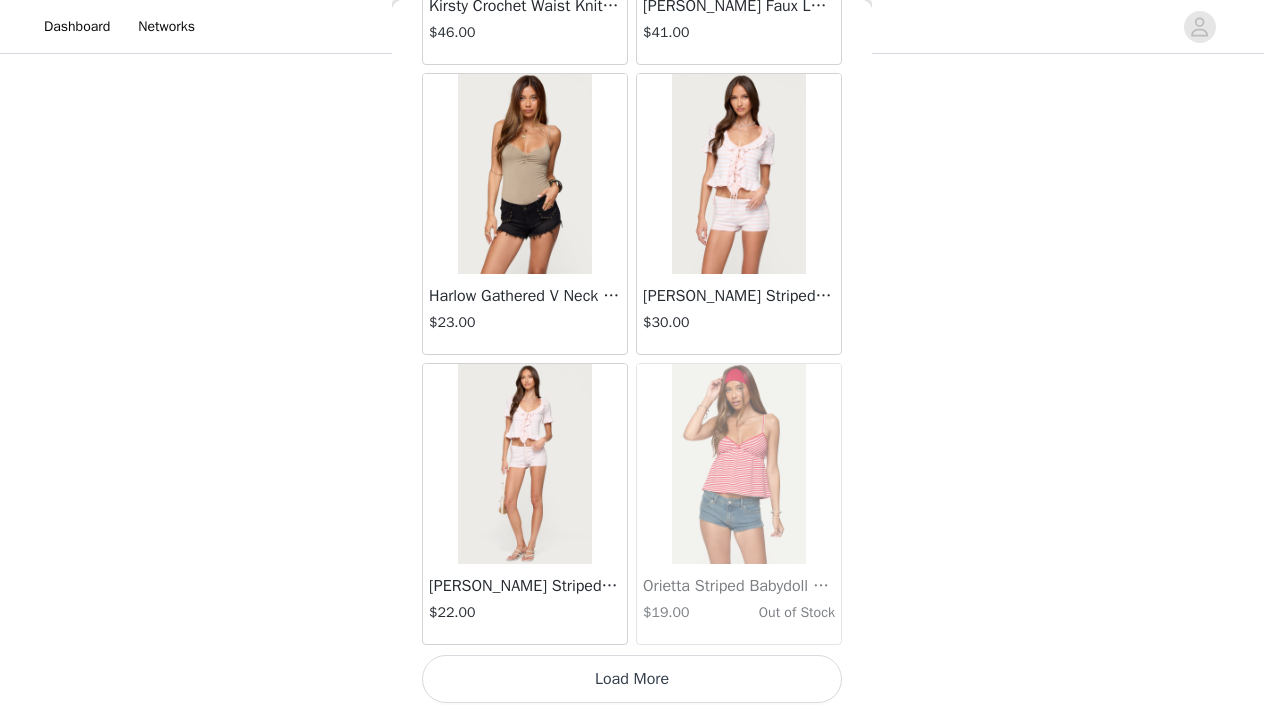 scroll, scrollTop: 37147, scrollLeft: 0, axis: vertical 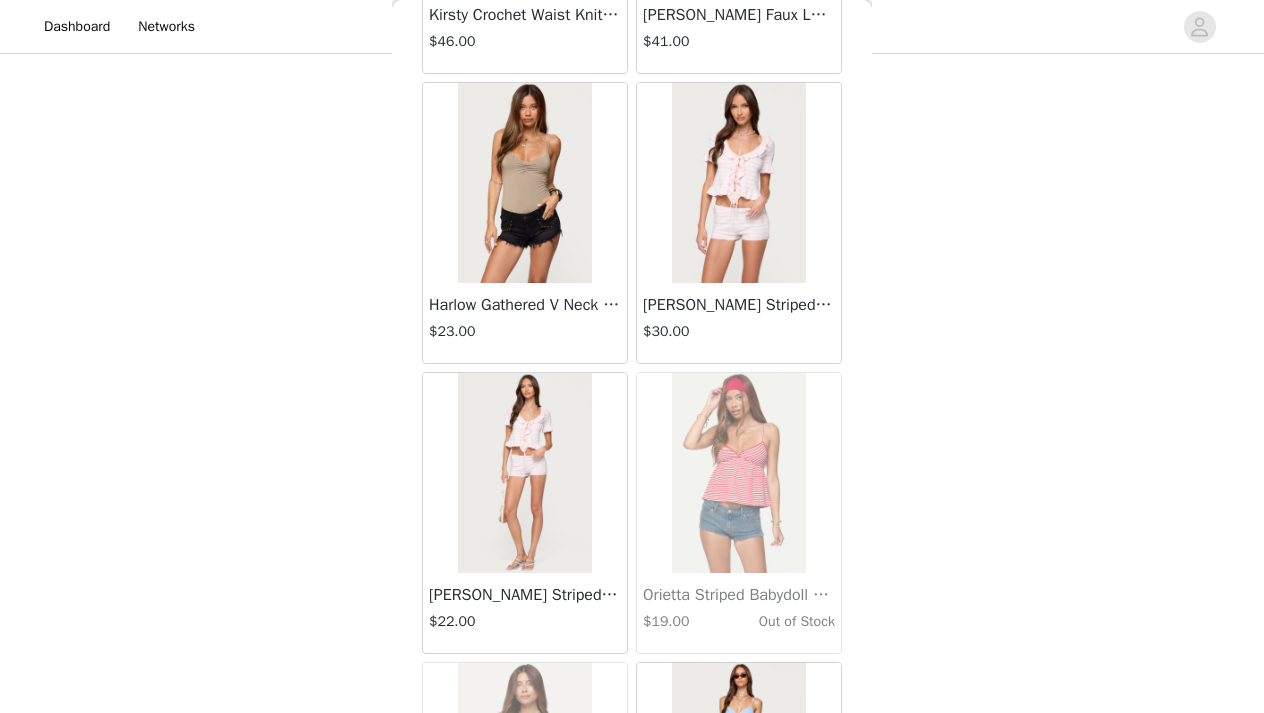 click on "Back       Lovina Grommet Pleated Mini Skort   $16.80       Metallic & Sequin Textured Tank Top   $23.00       Nelley Backless Beaded Sequin Chiffon Top   $30.00       [PERSON_NAME] Asymmetric One Shoulder Crochet Top   $21.60       [PERSON_NAME] Plaid Micro Shorts   $25.00       [PERSON_NAME] Floral Texured Sheer Halter Top   $23.00       Maree Bead V Neck Top   $19.00       Maree Bead Cut Out Mini Skirt   $17.00       [PERSON_NAME] Cut Out Halter Top   $24.00       Juney Pinstripe Tailored Button Up Shirt   $30.00       Avenly Striped Tie Front Babydoll Top   $23.00       [PERSON_NAME] Studded Grommet Tube Top   $25.00       Avalai Linen Look Mini Skort   $32.00       Beaded Deep Cowl Neck Backless Top   $31.00       Frayed Pleated Denim Mini Skort   $16.00       Klay Linen Look Pleated Mini Skort   $14.40       Contrast Lace Asymmetric Off Shoulder Top   $14.40       [PERSON_NAME] Split Front Sheer Mesh Top   $24.00       Zigzag Stripe Shorts   $19.00       Astra Beaded Sheer Strapless Top   $33.00       Beaded Floral Embroidered Tank Top   $32.00" at bounding box center [632, 356] 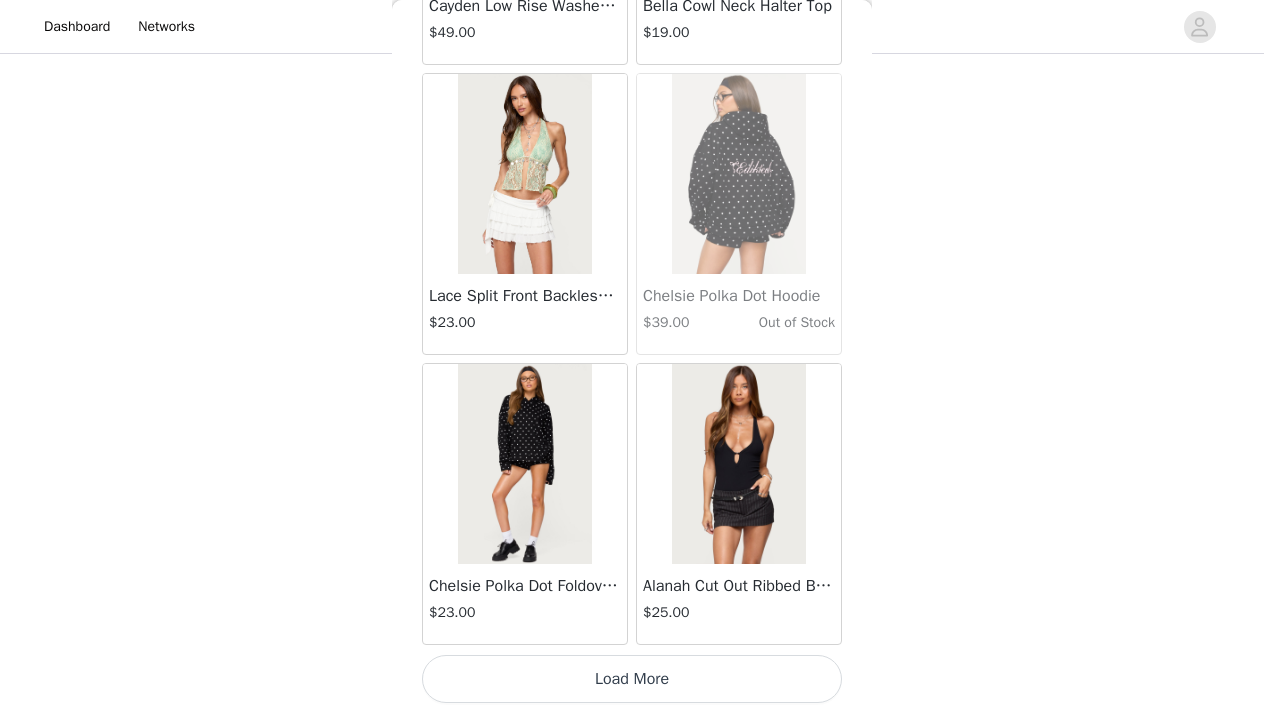 scroll, scrollTop: 40047, scrollLeft: 0, axis: vertical 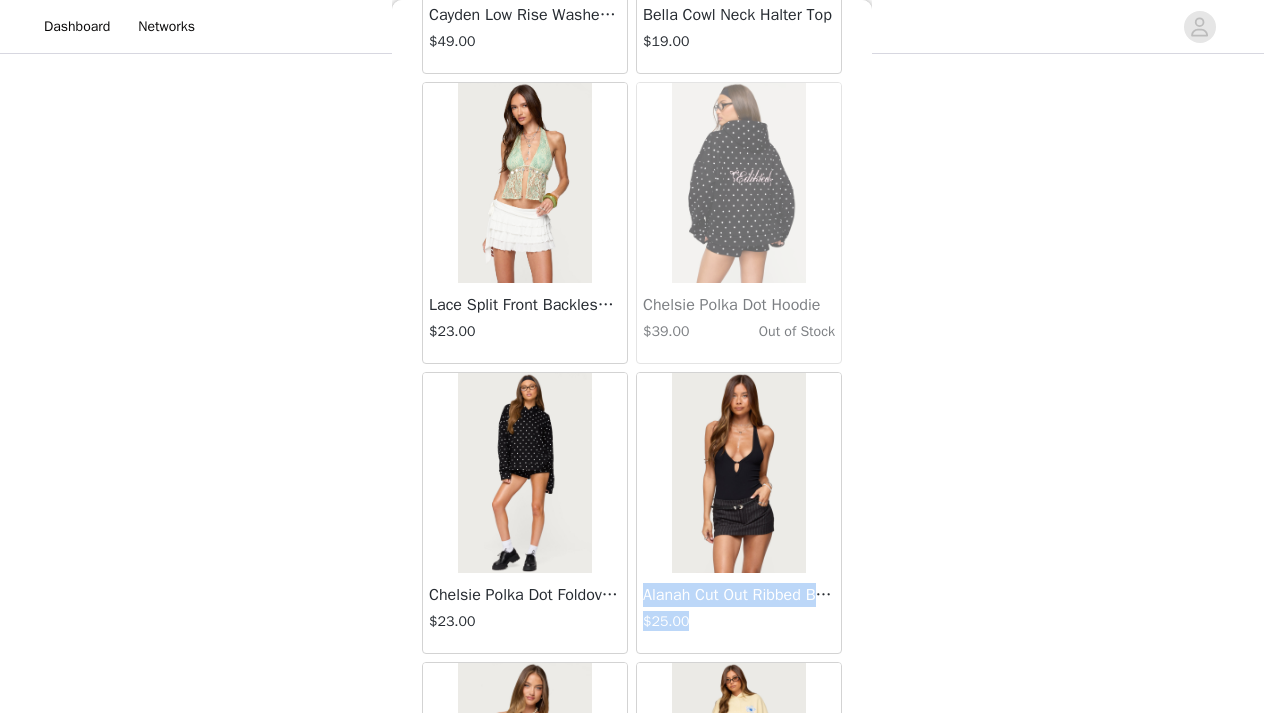drag, startPoint x: 842, startPoint y: 532, endPoint x: 852, endPoint y: 623, distance: 91.5478 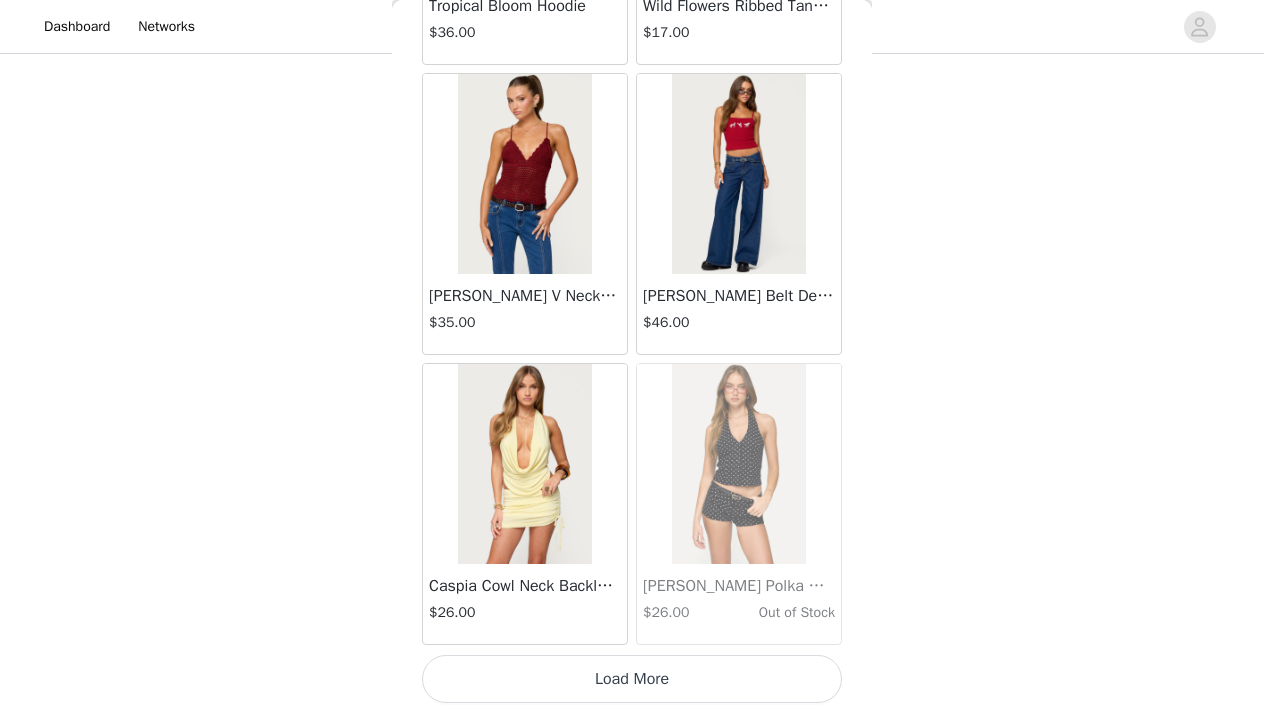 scroll, scrollTop: 42947, scrollLeft: 0, axis: vertical 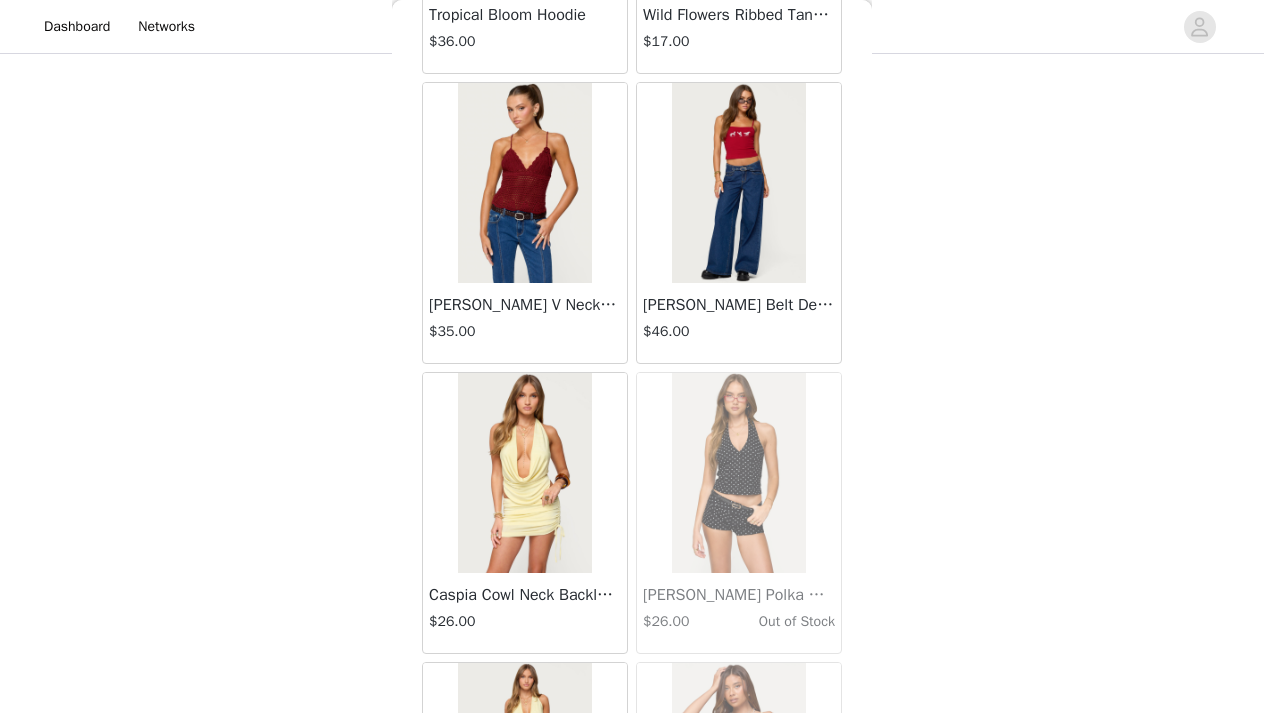click at bounding box center [739, 473] 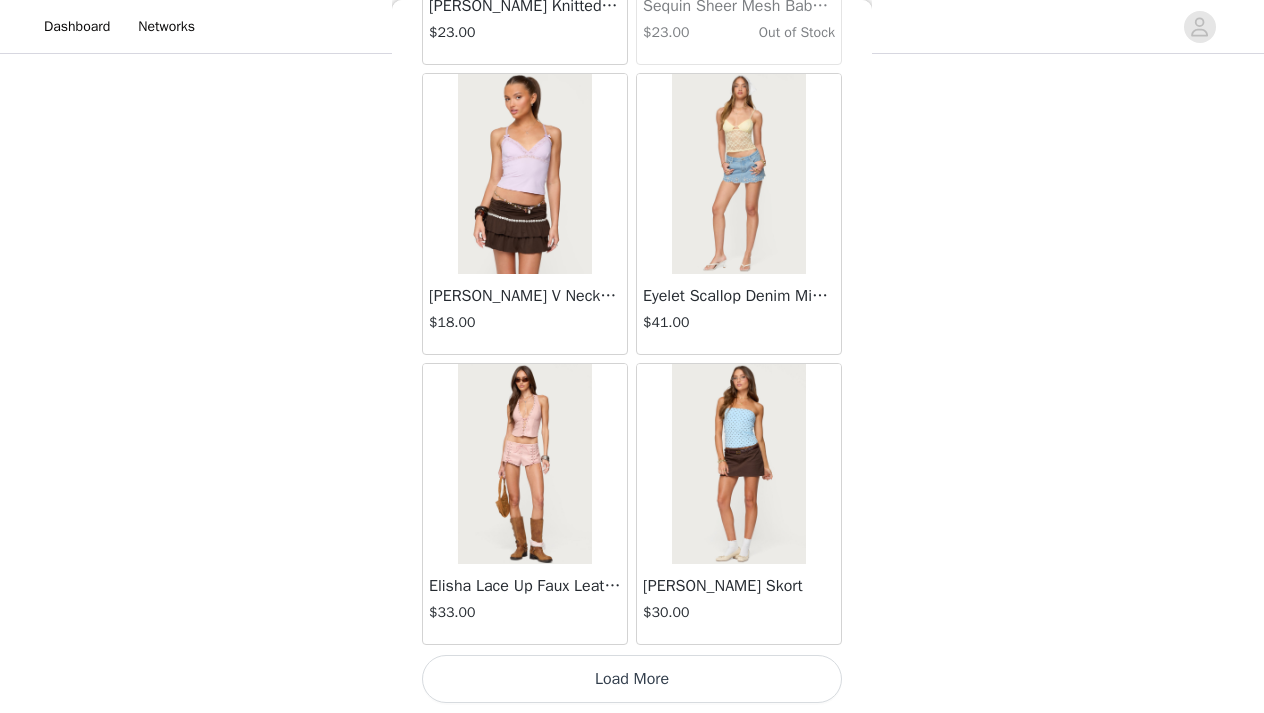 scroll, scrollTop: 45847, scrollLeft: 0, axis: vertical 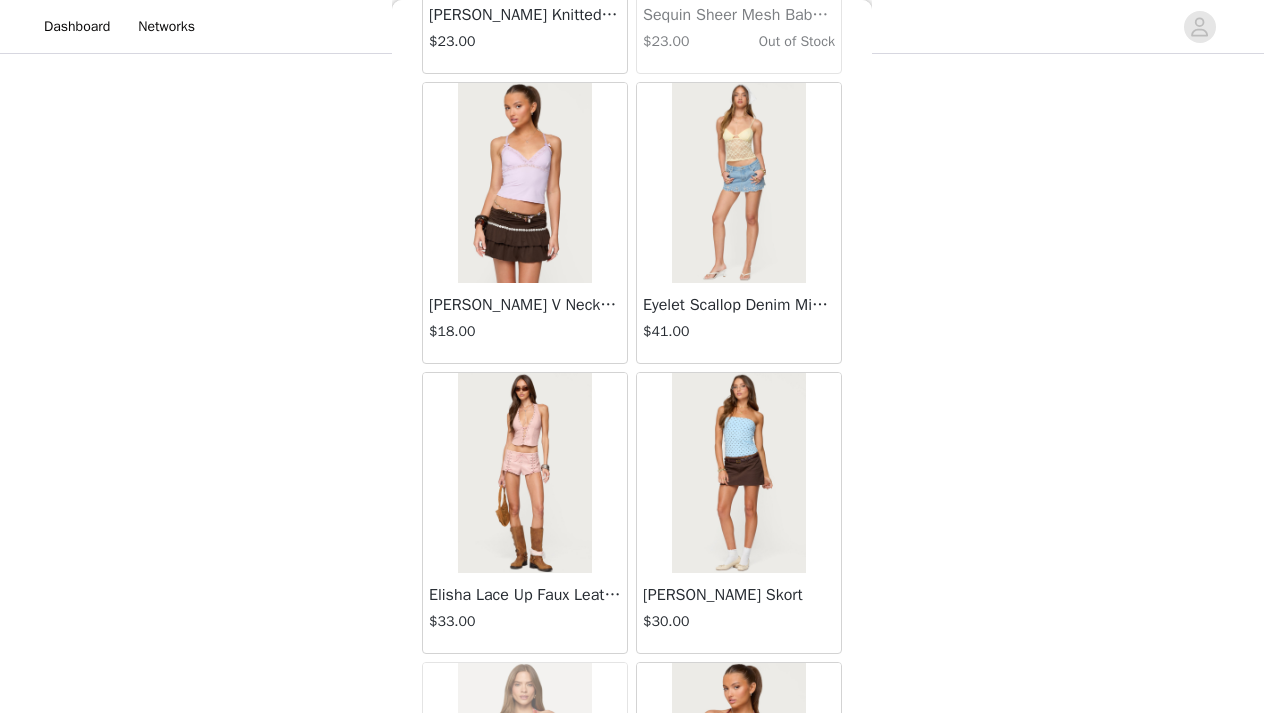 click on "Back       Lovina Grommet Pleated Mini Skort   $16.80       Metallic & Sequin Textured Tank Top   $23.00       Nelley Backless Beaded Sequin Chiffon Top   $30.00       [PERSON_NAME] Asymmetric One Shoulder Crochet Top   $21.60       [PERSON_NAME] Plaid Micro Shorts   $25.00       [PERSON_NAME] Floral Texured Sheer Halter Top   $23.00       Maree Bead V Neck Top   $19.00       Maree Bead Cut Out Mini Skirt   $17.00       [PERSON_NAME] Cut Out Halter Top   $24.00       Juney Pinstripe Tailored Button Up Shirt   $30.00       Avenly Striped Tie Front Babydoll Top   $23.00       [PERSON_NAME] Studded Grommet Tube Top   $25.00       Avalai Linen Look Mini Skort   $32.00       Beaded Deep Cowl Neck Backless Top   $31.00       Frayed Pleated Denim Mini Skort   $16.00       Klay Linen Look Pleated Mini Skort   $14.40       Contrast Lace Asymmetric Off Shoulder Top   $14.40       [PERSON_NAME] Split Front Sheer Mesh Top   $24.00       Zigzag Stripe Shorts   $19.00       Astra Beaded Sheer Strapless Top   $33.00       Beaded Floral Embroidered Tank Top   $32.00" at bounding box center (632, 356) 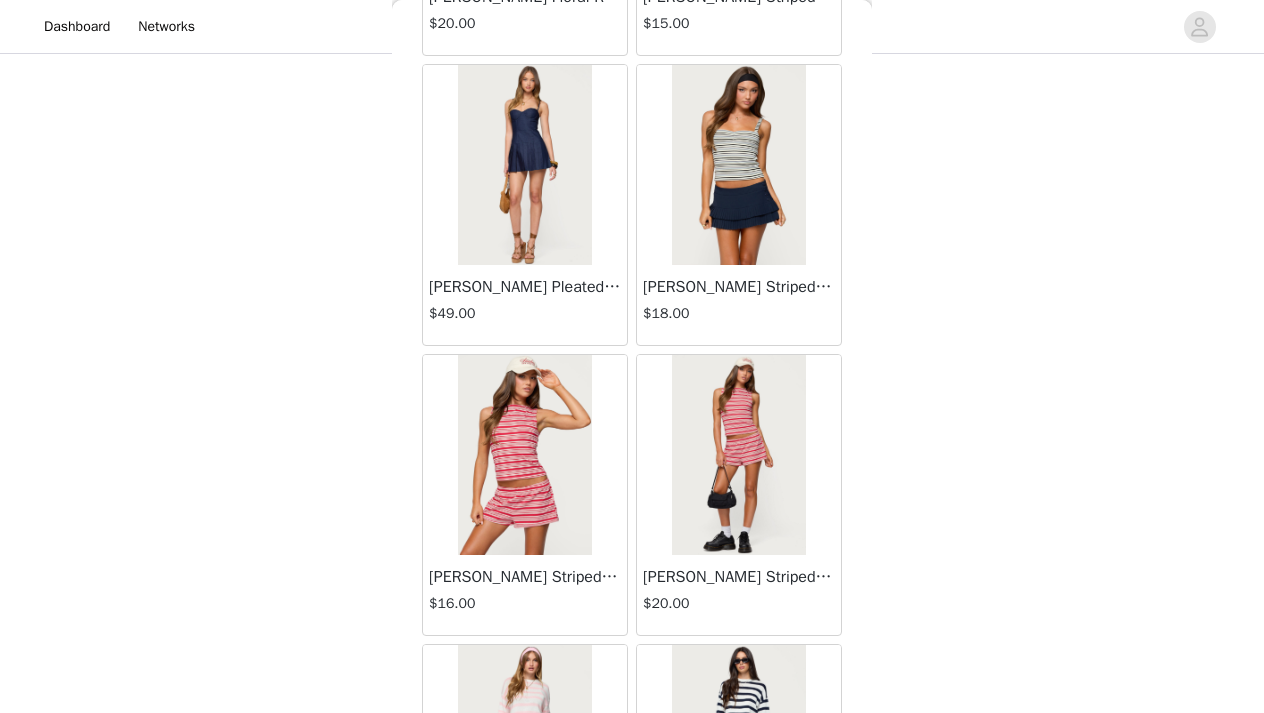 scroll, scrollTop: 47026, scrollLeft: 0, axis: vertical 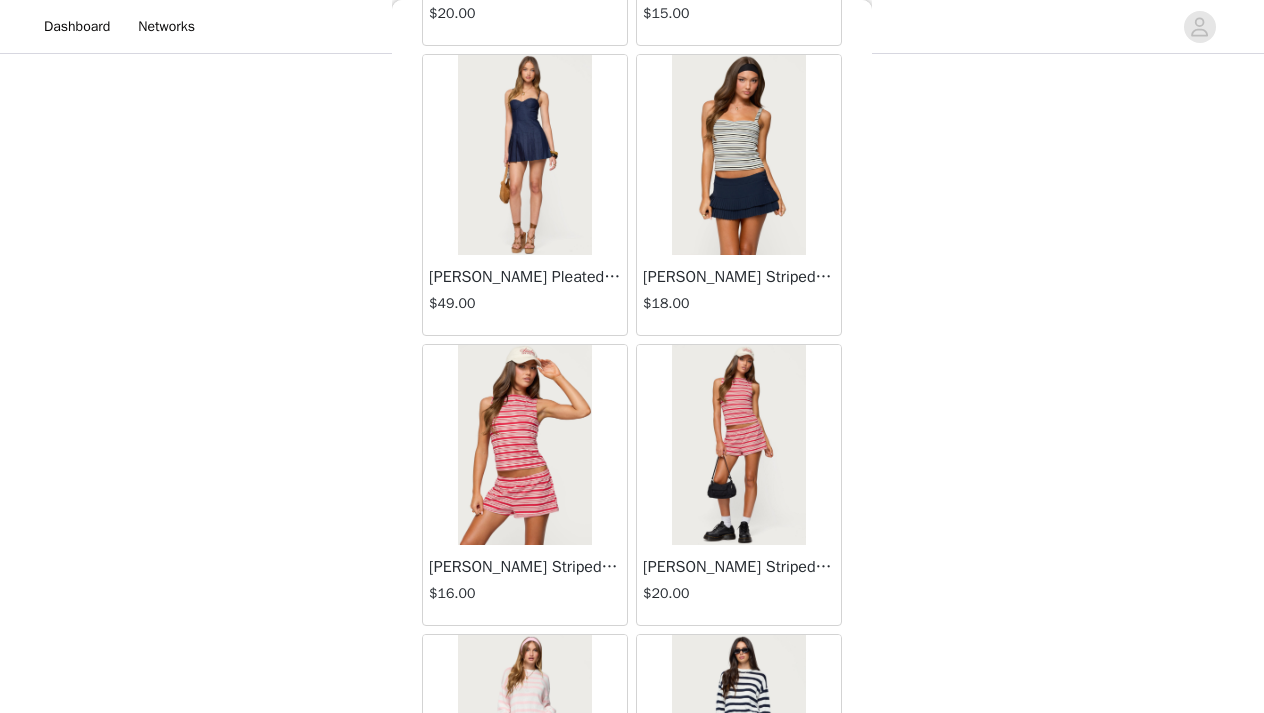 click at bounding box center (524, 445) 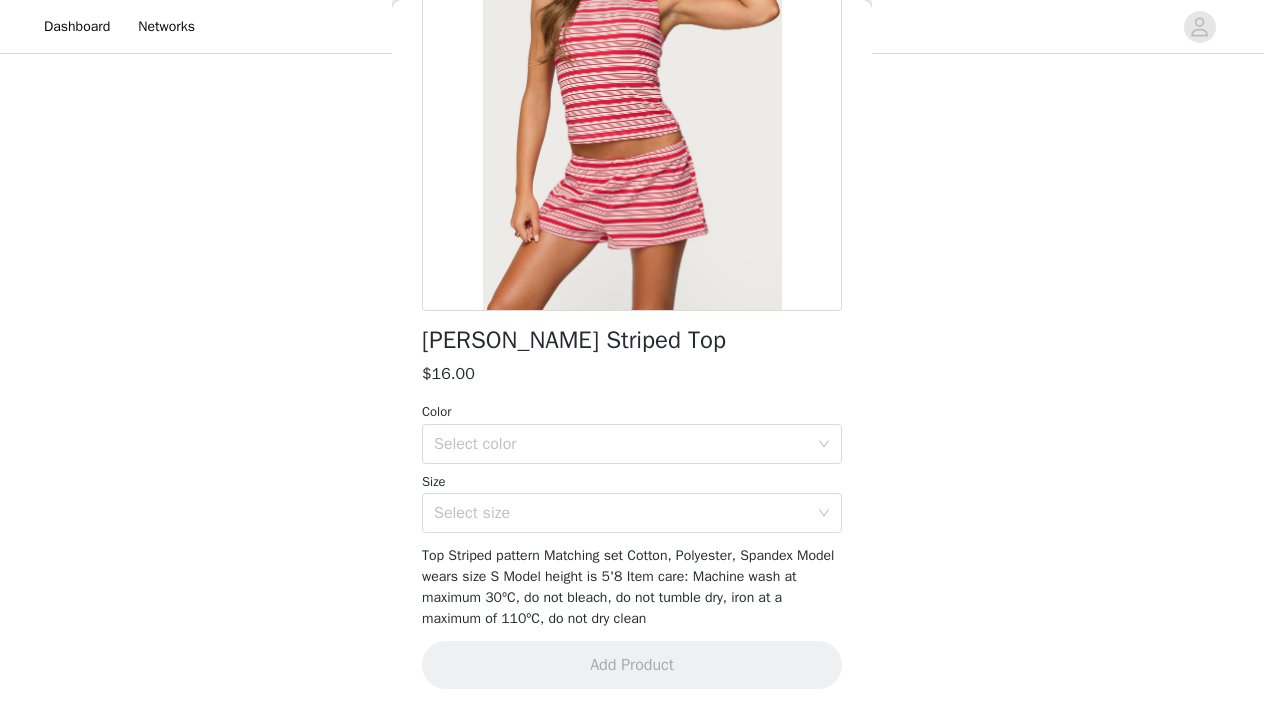 scroll, scrollTop: 238, scrollLeft: 0, axis: vertical 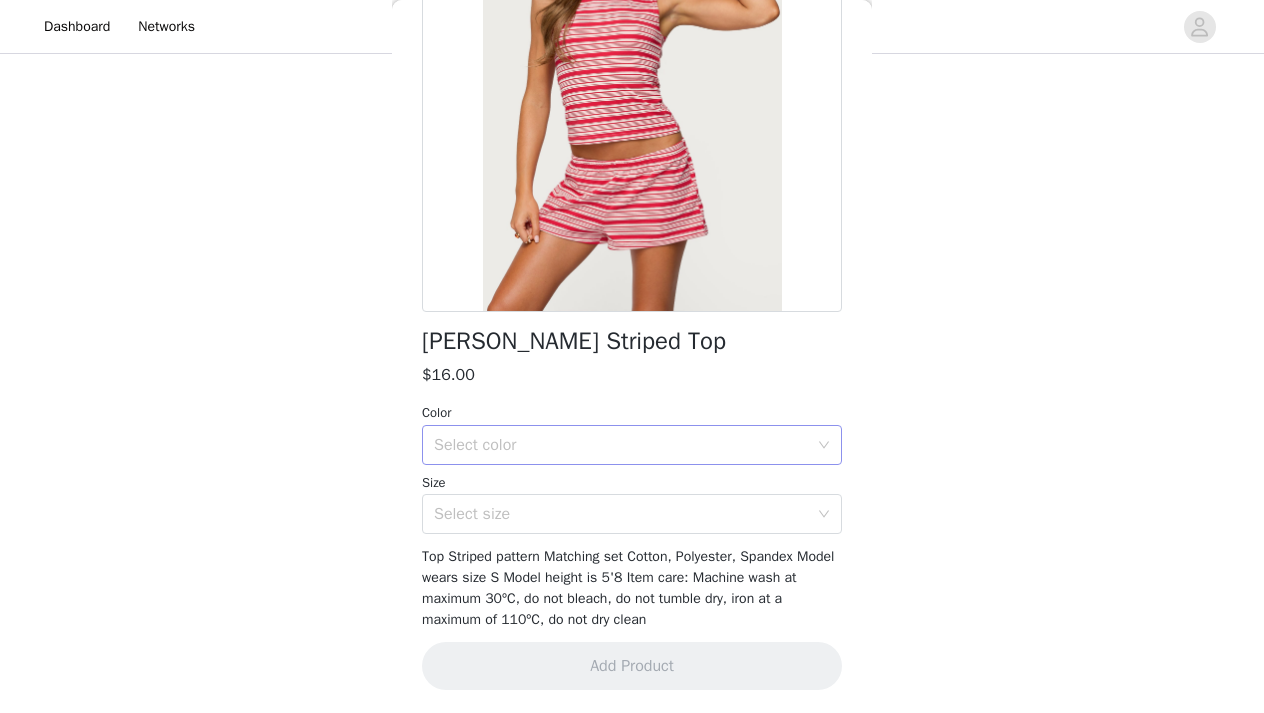 click on "Select color" at bounding box center [625, 445] 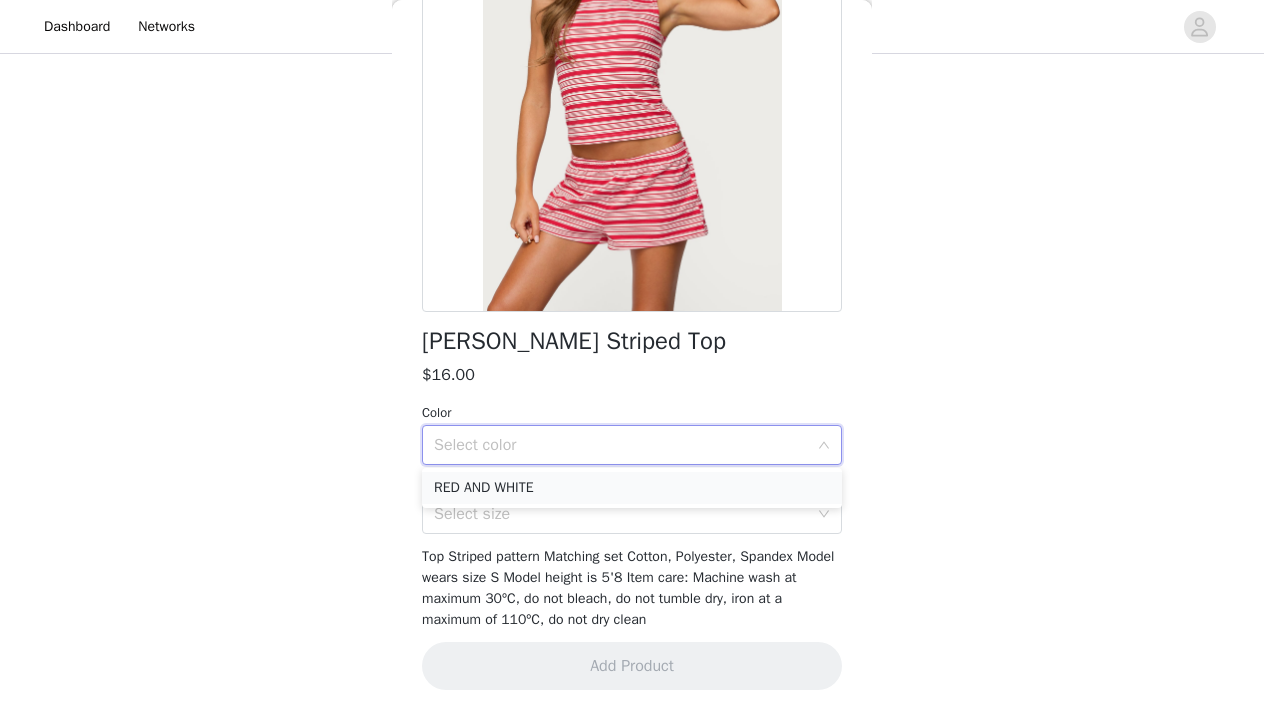 click on "RED AND WHITE" at bounding box center (632, 488) 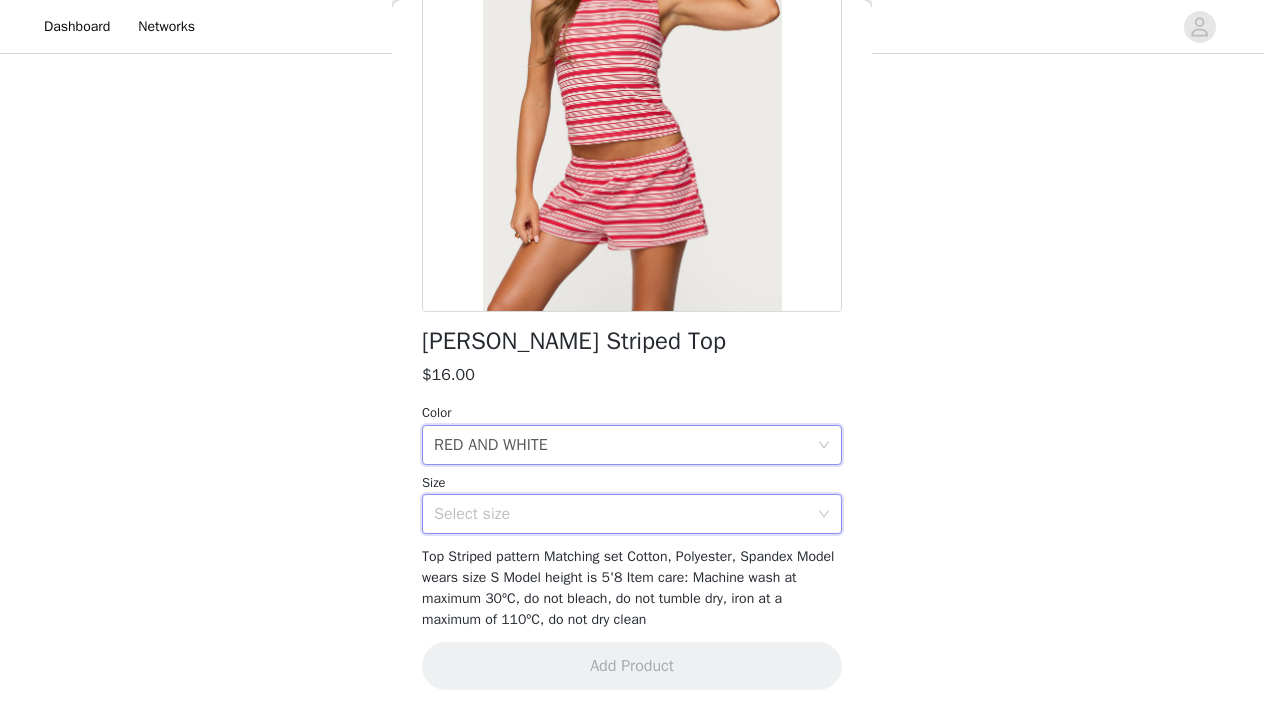 click on "Select size" at bounding box center [625, 514] 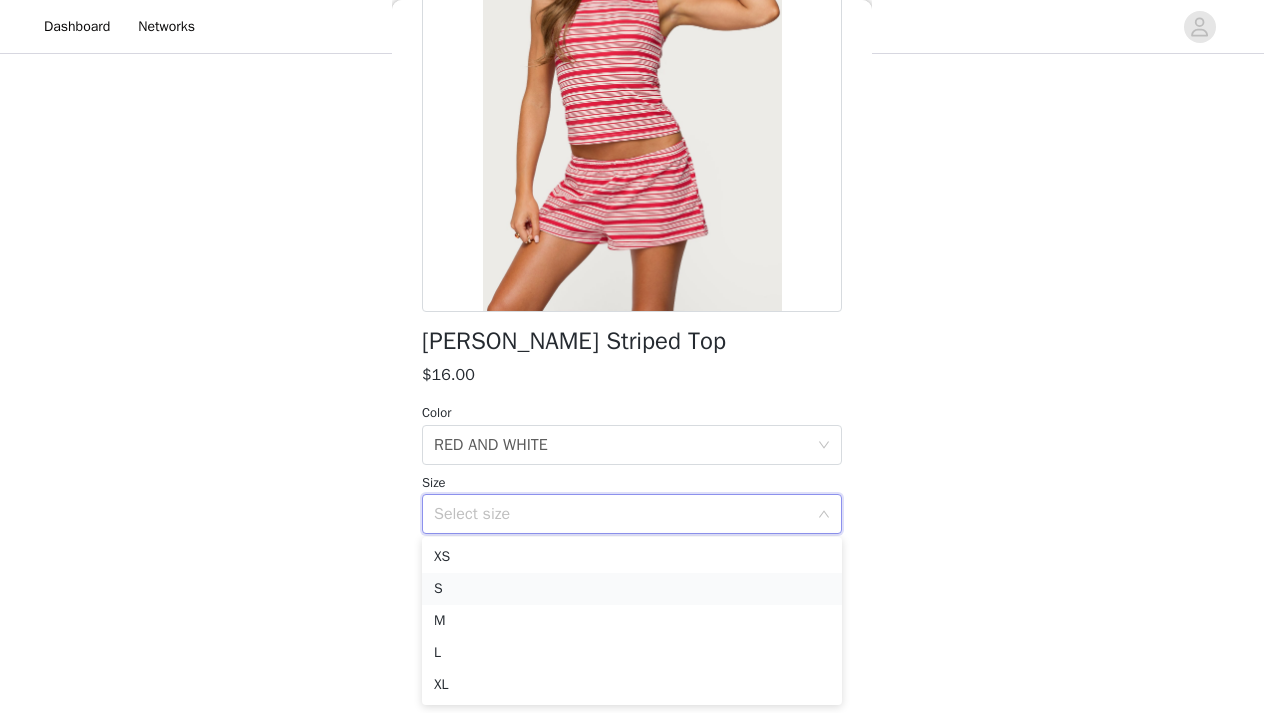 click on "S" at bounding box center [632, 589] 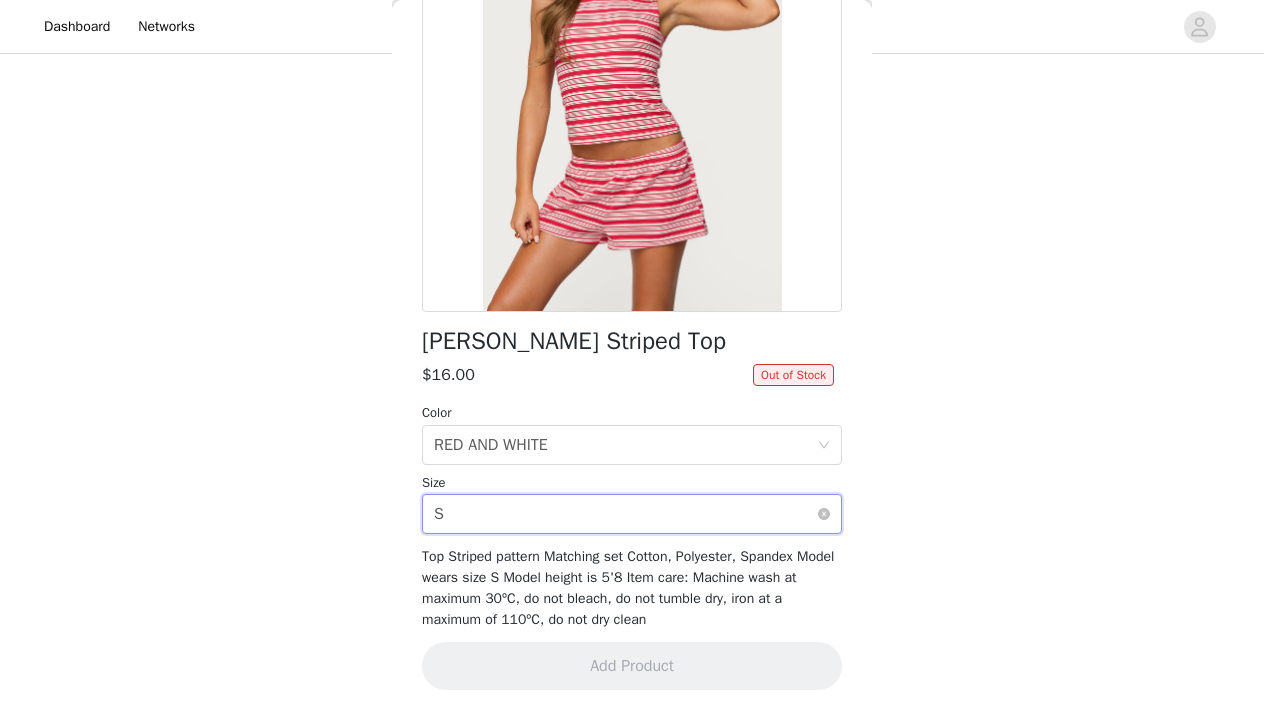 click on "Select size S" at bounding box center (625, 514) 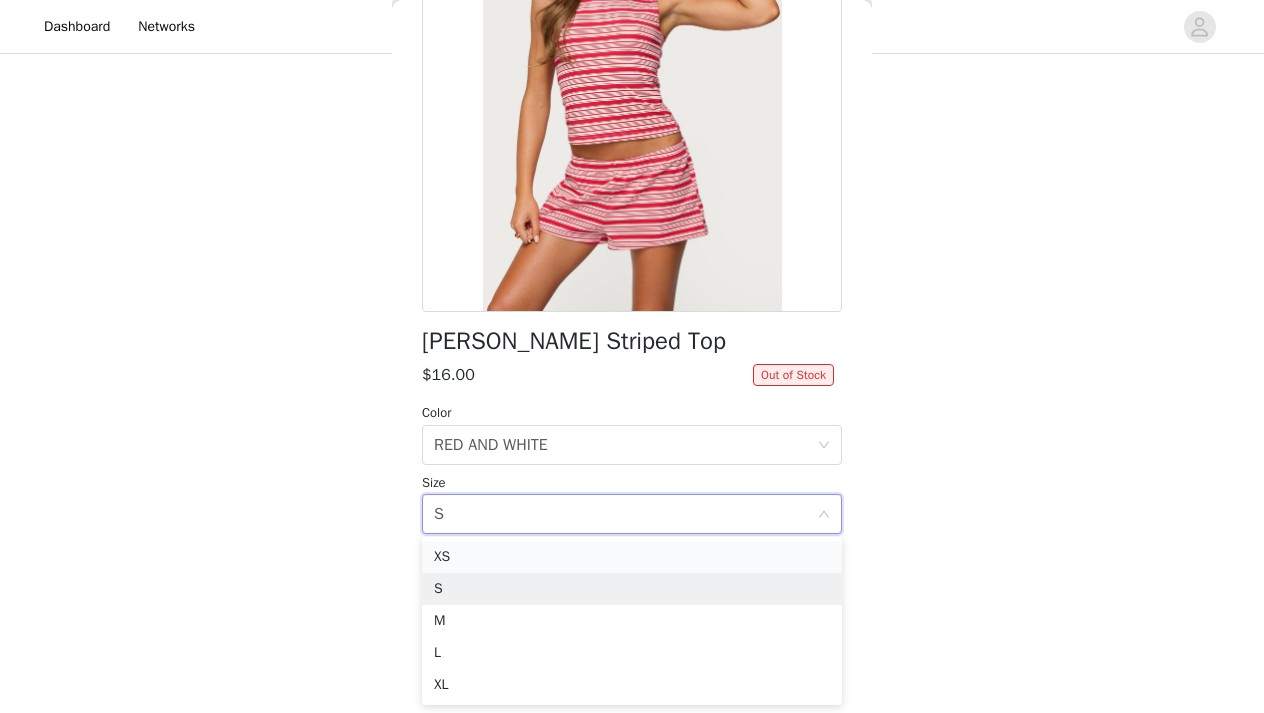 click on "XS" at bounding box center (632, 557) 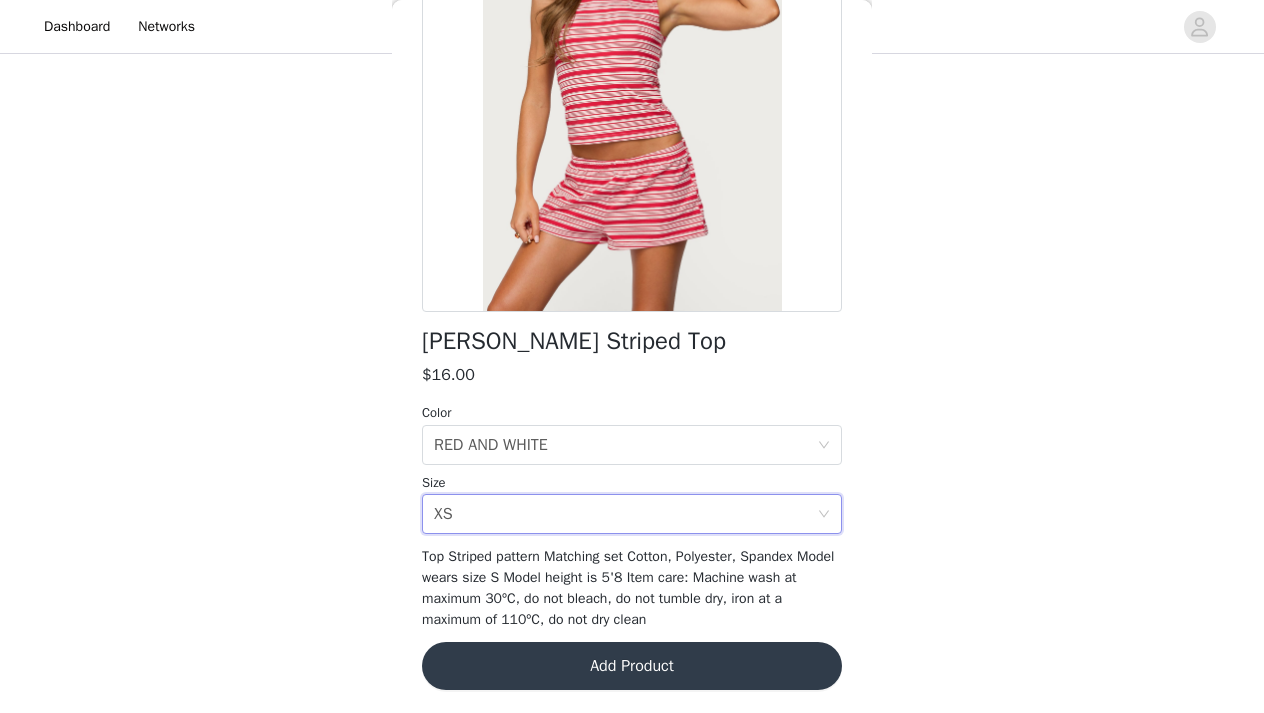 click on "Back     [PERSON_NAME] Striped Top       $16.00         Color   Select color RED AND WHITE Size   Select size XS   Top Striped pattern Matching set Cotton, Polyester, Spandex Model wears size S Model height is 5'8 Item care: Machine wash at maximum 30ºC, do not bleach, do not tumble dry, iron at a maximum of 110ºC, do not dry clean   Add Product" at bounding box center (632, 356) 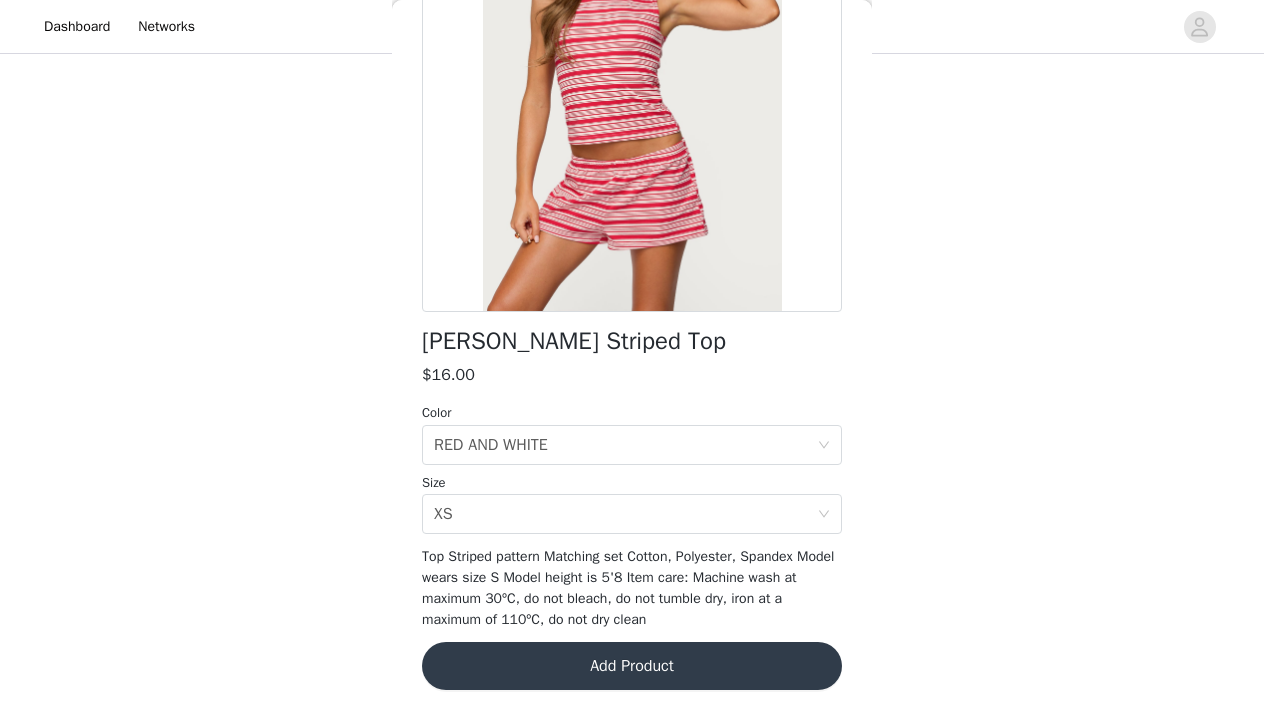 click on "Add Product" at bounding box center (632, 666) 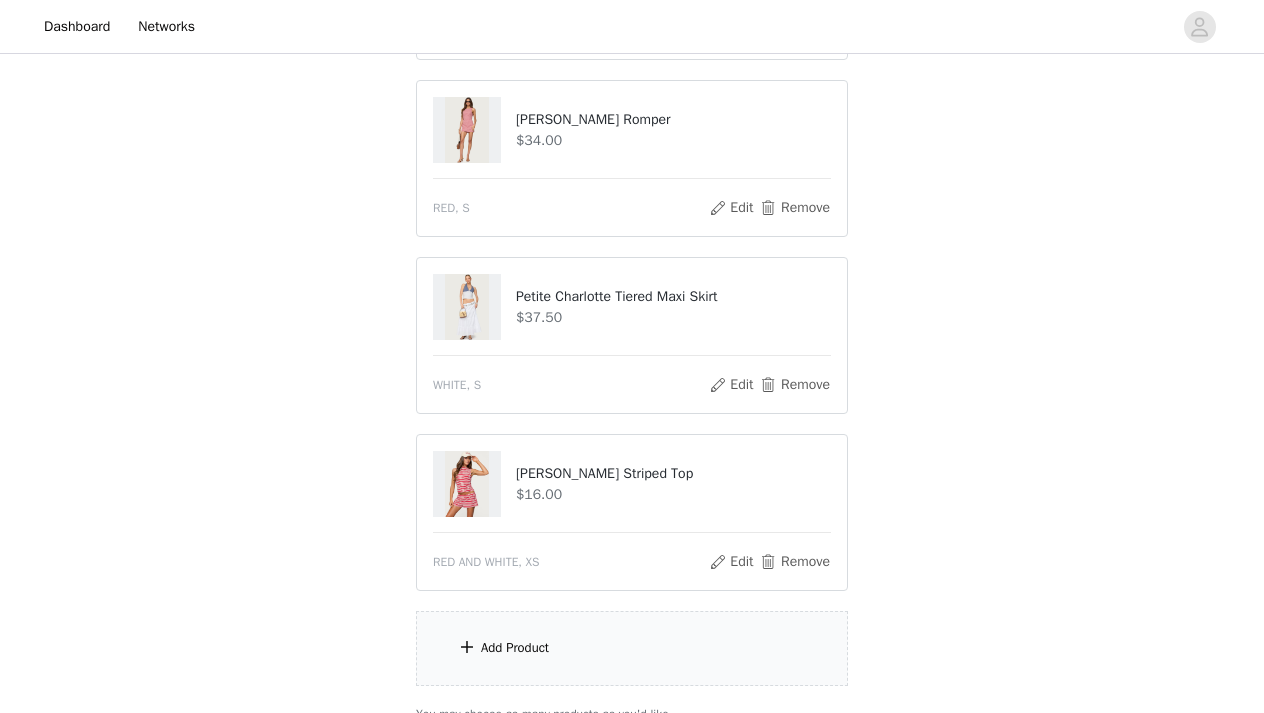 click on "STEP 1 OF 5
Products
Choose as many products as you'd like, up to $300.00.       9 Selected   Remaining Funds: $67.60         Talula Eyelet Babydoll Top     $17.60       OLIVE, S       Edit   Remove     Talula Eyelet Shorts     $16.80       OLIVE, S       Edit   Remove     Beach Babe Scoop Tank Top     $24.00       BLACK WASHED, S       Edit   Remove     Fold Over Ruched One Shoulder Top     $22.00       WHITE, S       Edit   Remove     Petite Fauna Nylon Track Pants     $28.50       GREEN, S       Edit   Remove     Onya Iridescent Sheer Knit Top     $36.00       CREAM, S       Edit   Remove     Macee Gingham Romper     $34.00       RED, S       Edit   Remove     Petite Charlotte Tiered Maxi Skirt     $37.50       WHITE, S       Edit   Remove     [PERSON_NAME] Striped Top     $16.00       RED AND WHITE, XS       Edit   Remove     Add Product     You may choose as many products as you'd like" at bounding box center [632, -227] 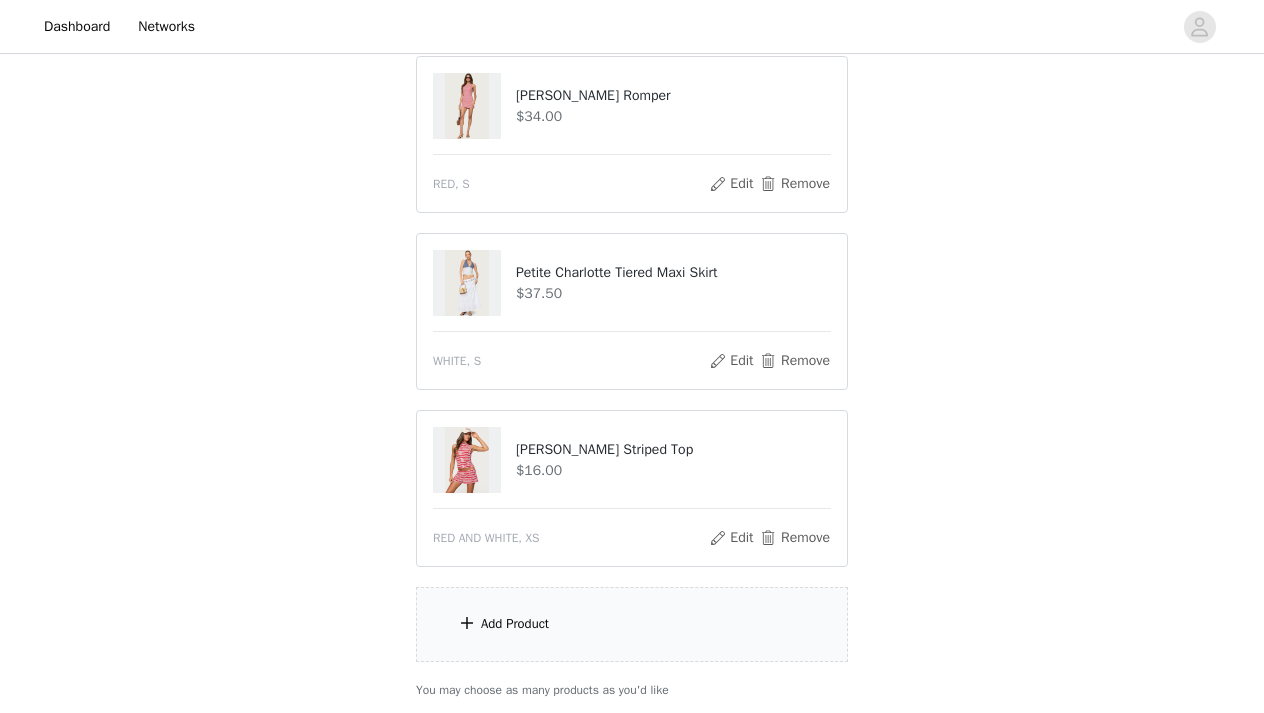 scroll, scrollTop: 1290, scrollLeft: 0, axis: vertical 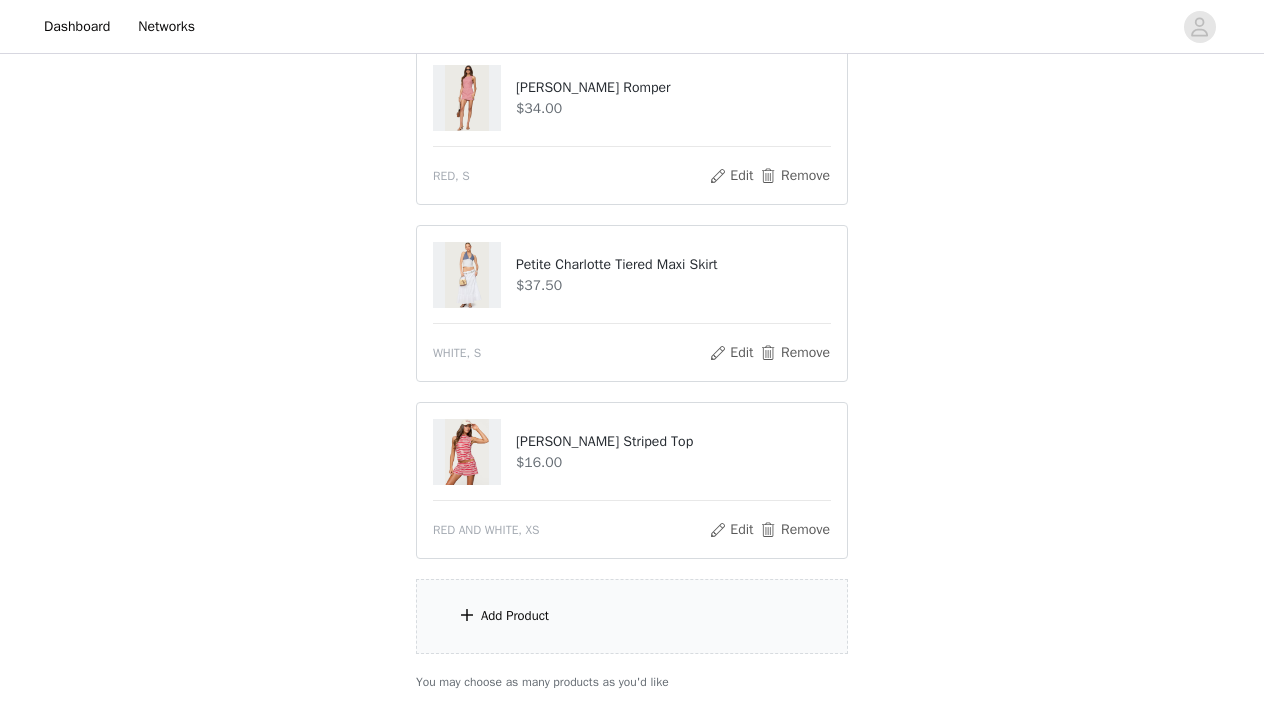 click on "Add Product" at bounding box center (632, 616) 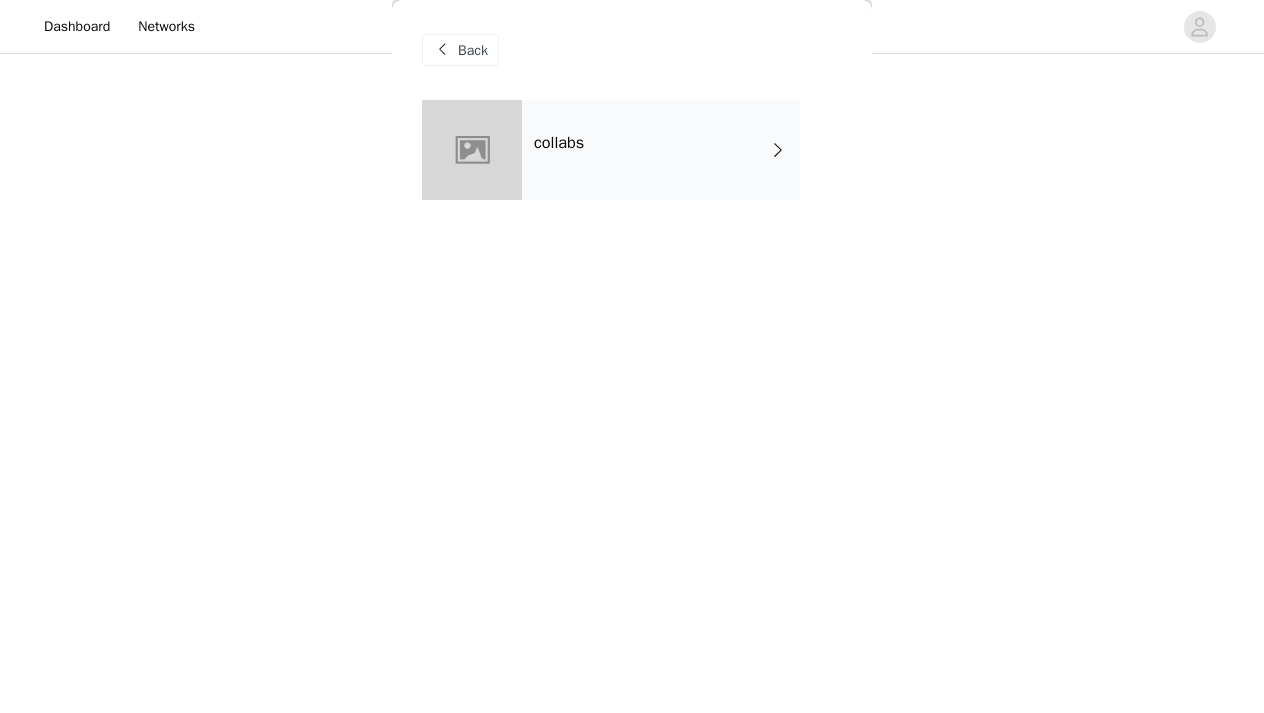 click on "collabs" at bounding box center [661, 150] 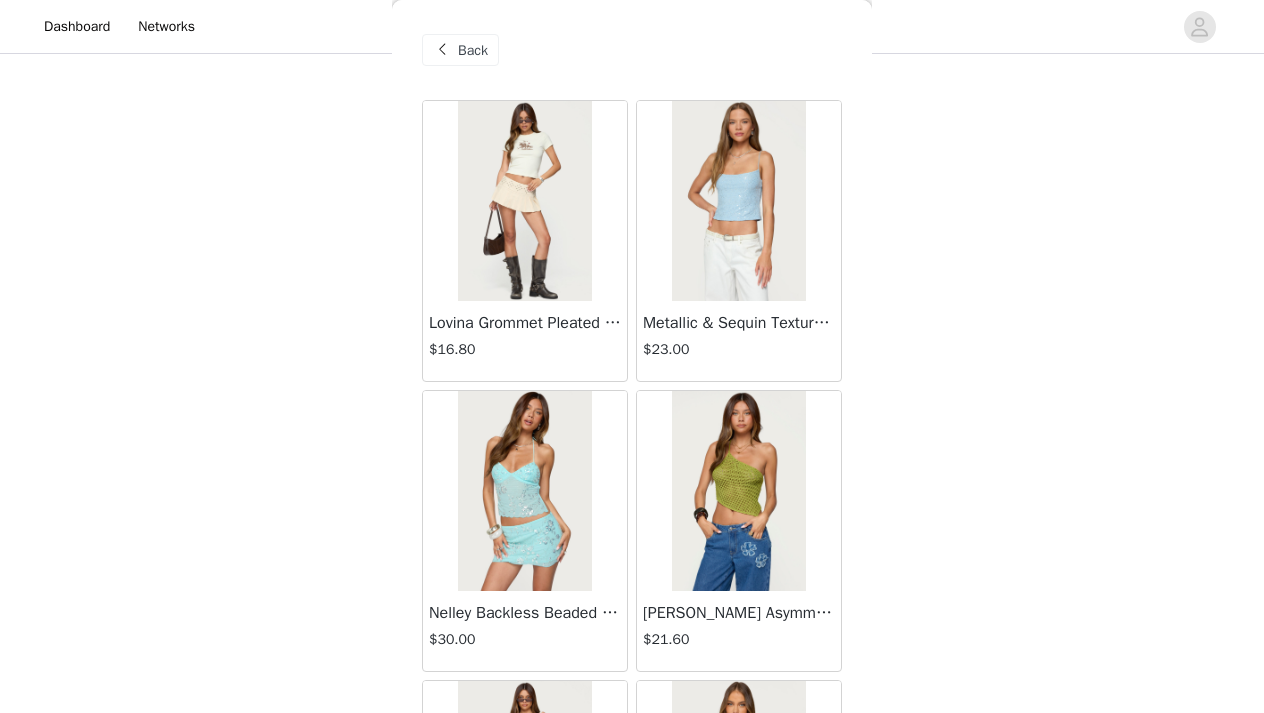 click on "Back       Lovina Grommet Pleated Mini Skort   $16.80       Metallic & Sequin Textured Tank Top   $23.00       Nelley Backless Beaded Sequin Chiffon Top   $30.00       [PERSON_NAME] Asymmetric One Shoulder Crochet Top   $21.60       [PERSON_NAME] Plaid Micro Shorts   $25.00       [PERSON_NAME] Floral Texured Sheer Halter Top   $23.00       Maree Bead V Neck Top   $19.00       Maree Bead Cut Out Mini Skirt   $17.00       [PERSON_NAME] Cut Out Halter Top   $24.00       Juney Pinstripe Tailored Button Up Shirt   $30.00       Avenly Striped Tie Front Babydoll Top   $23.00       [PERSON_NAME] Studded Grommet Tube Top   $25.00       Avalai Linen Look Mini Skort   $32.00       Beaded Deep Cowl Neck Backless Top   $31.00       Frayed Pleated Denim Mini Skort   $16.00       Klay Linen Look Pleated Mini Skort   $14.40       Contrast Lace Asymmetric Off Shoulder Top   $14.40       [PERSON_NAME] Split Front Sheer Mesh Top   $24.00       Zigzag Stripe Shorts   $19.00       Astra Beaded Sheer Strapless Top   $33.00     Load More" at bounding box center [632, 356] 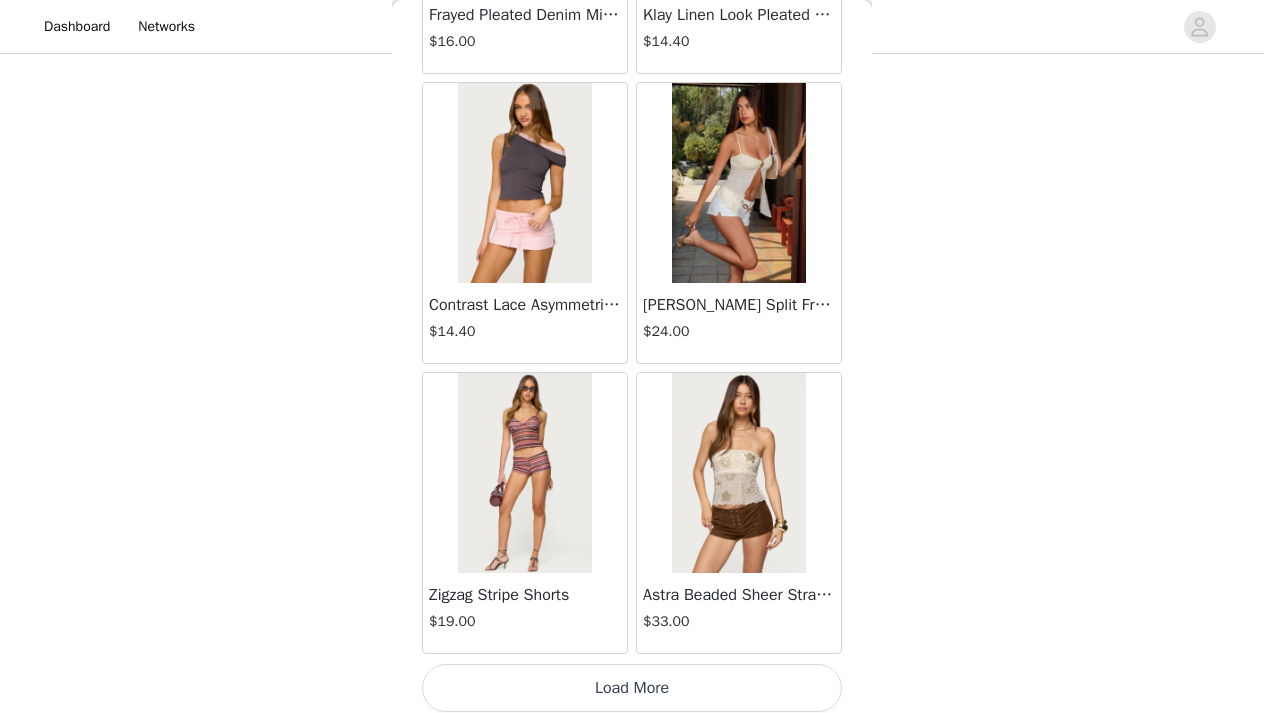 scroll, scrollTop: 2347, scrollLeft: 0, axis: vertical 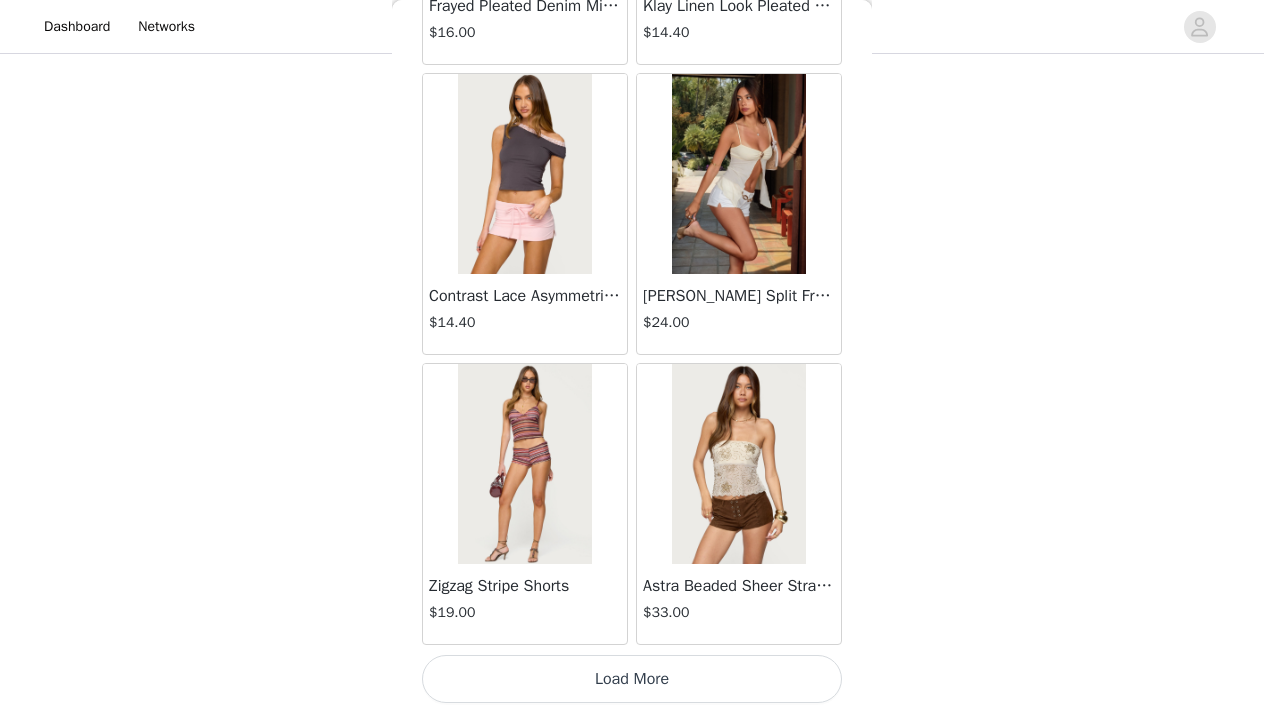 click on "Load More" at bounding box center (632, 679) 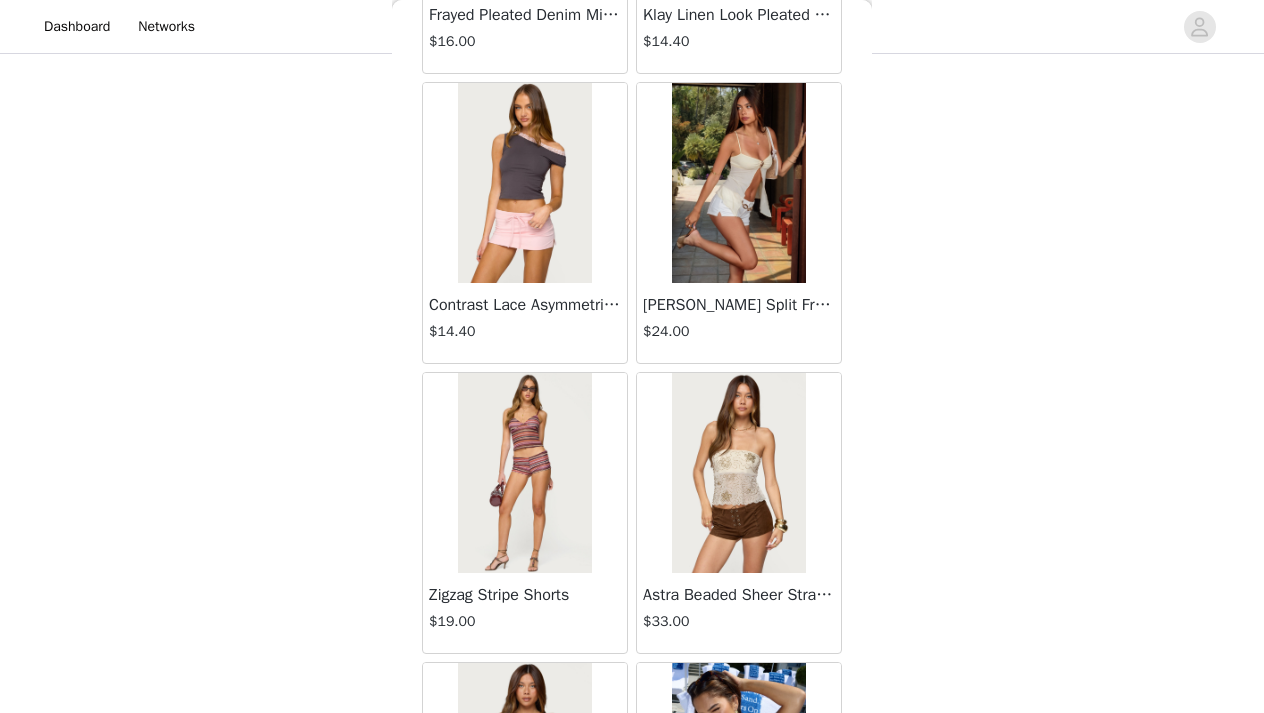 click on "Back       Lovina Grommet Pleated Mini Skort   $16.80       Metallic & Sequin Textured Tank Top   $23.00       Nelley Backless Beaded Sequin Chiffon Top   $30.00       [PERSON_NAME] Asymmetric One Shoulder Crochet Top   $21.60       [PERSON_NAME] Plaid Micro Shorts   $25.00       [PERSON_NAME] Floral Texured Sheer Halter Top   $23.00       Maree Bead V Neck Top   $19.00       Maree Bead Cut Out Mini Skirt   $17.00       [PERSON_NAME] Cut Out Halter Top   $24.00       Juney Pinstripe Tailored Button Up Shirt   $30.00       Avenly Striped Tie Front Babydoll Top   $23.00       [PERSON_NAME] Studded Grommet Tube Top   $25.00       Avalai Linen Look Mini Skort   $32.00       Beaded Deep Cowl Neck Backless Top   $31.00       Frayed Pleated Denim Mini Skort   $16.00       Klay Linen Look Pleated Mini Skort   $14.40       Contrast Lace Asymmetric Off Shoulder Top   $14.40       [PERSON_NAME] Split Front Sheer Mesh Top   $24.00       Zigzag Stripe Shorts   $19.00       Astra Beaded Sheer Strapless Top   $33.00       Beaded Floral Embroidered Tank Top   $32.00" at bounding box center [632, 356] 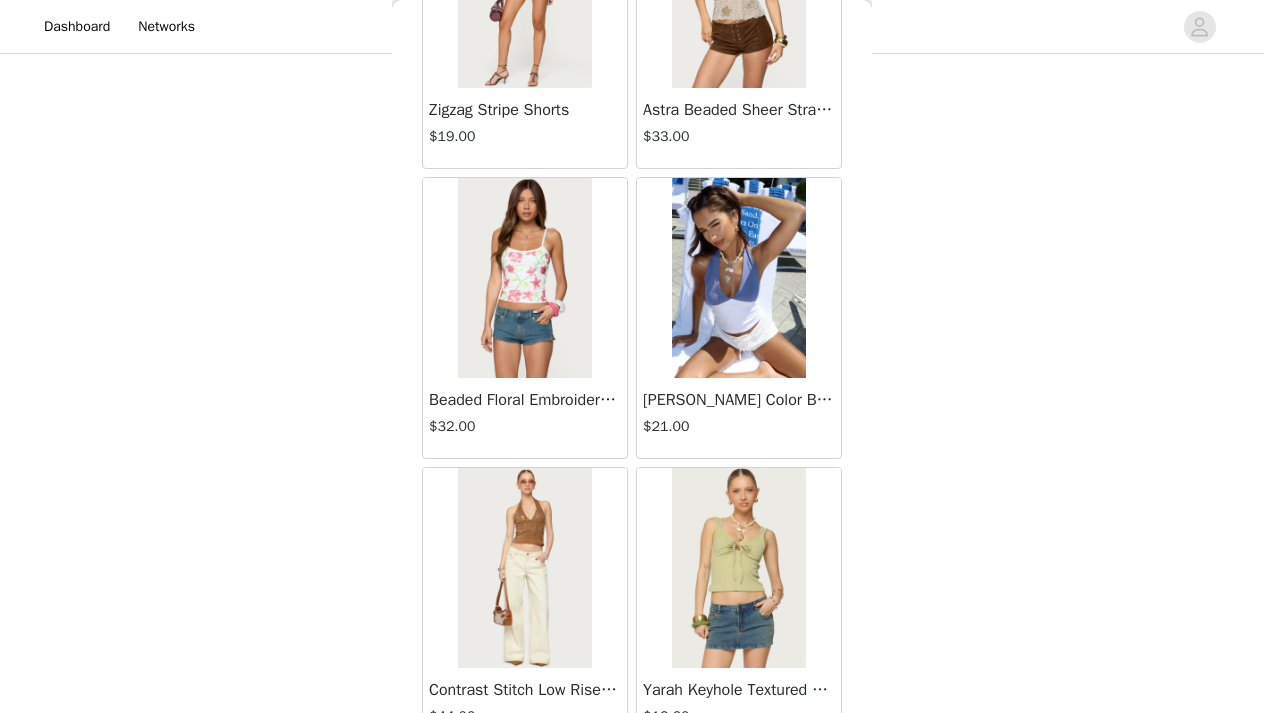 scroll, scrollTop: 5247, scrollLeft: 0, axis: vertical 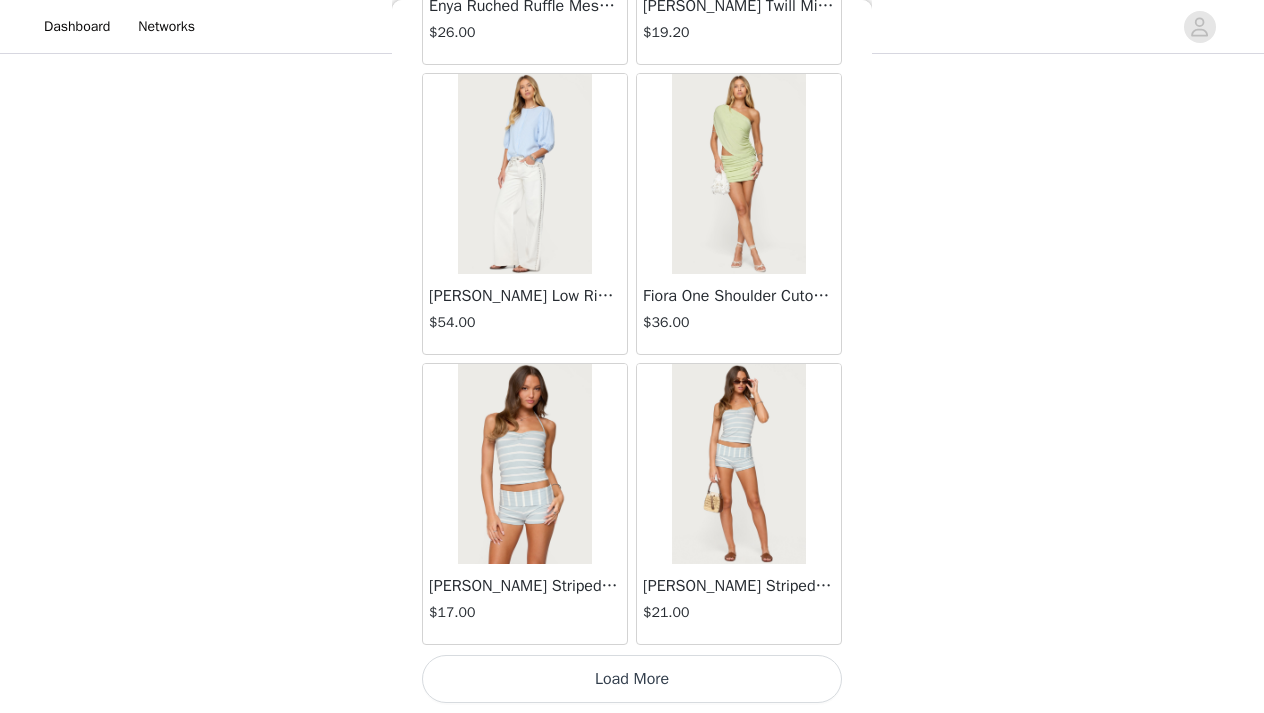 click on "Load More" at bounding box center [632, 679] 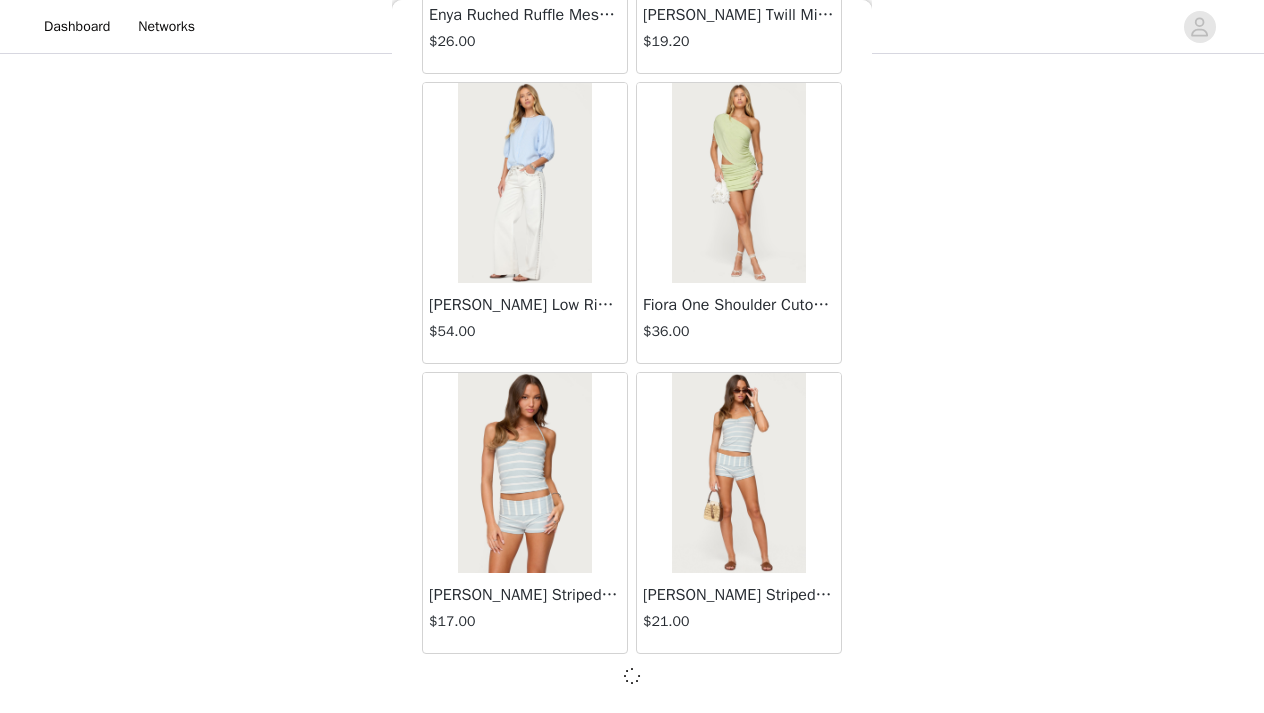 scroll, scrollTop: 5238, scrollLeft: 0, axis: vertical 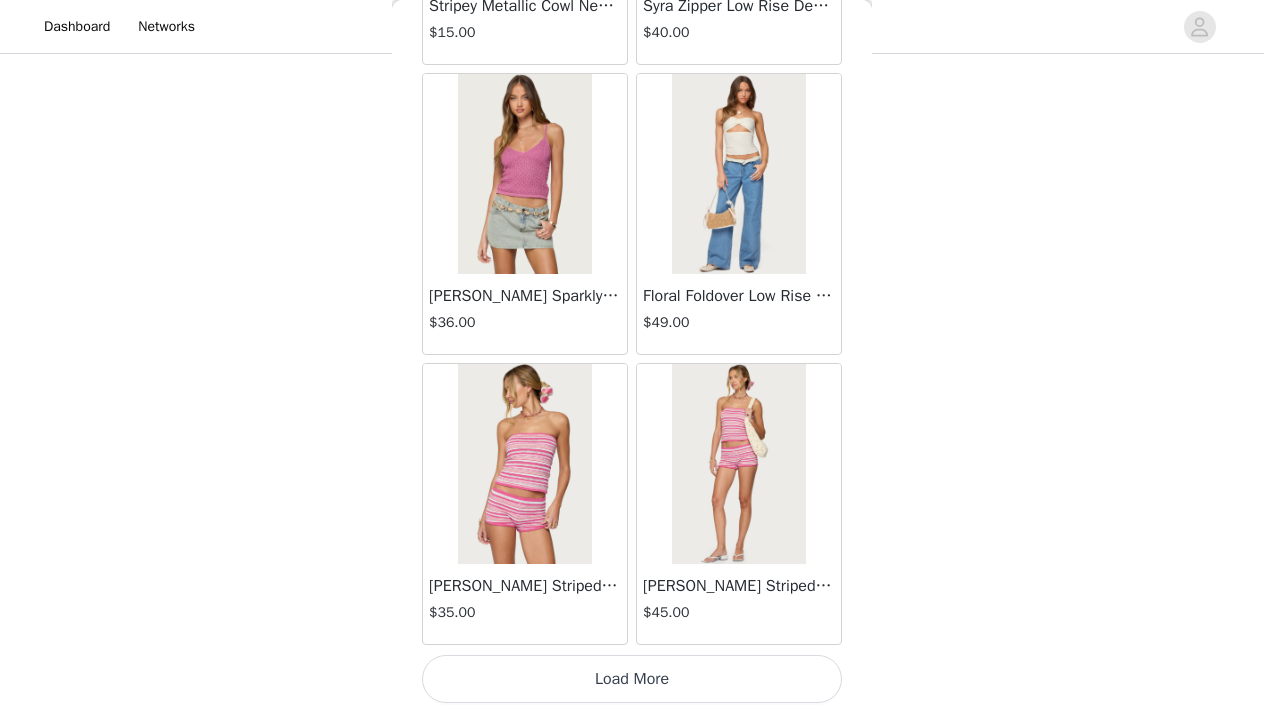 click on "Load More" at bounding box center [632, 679] 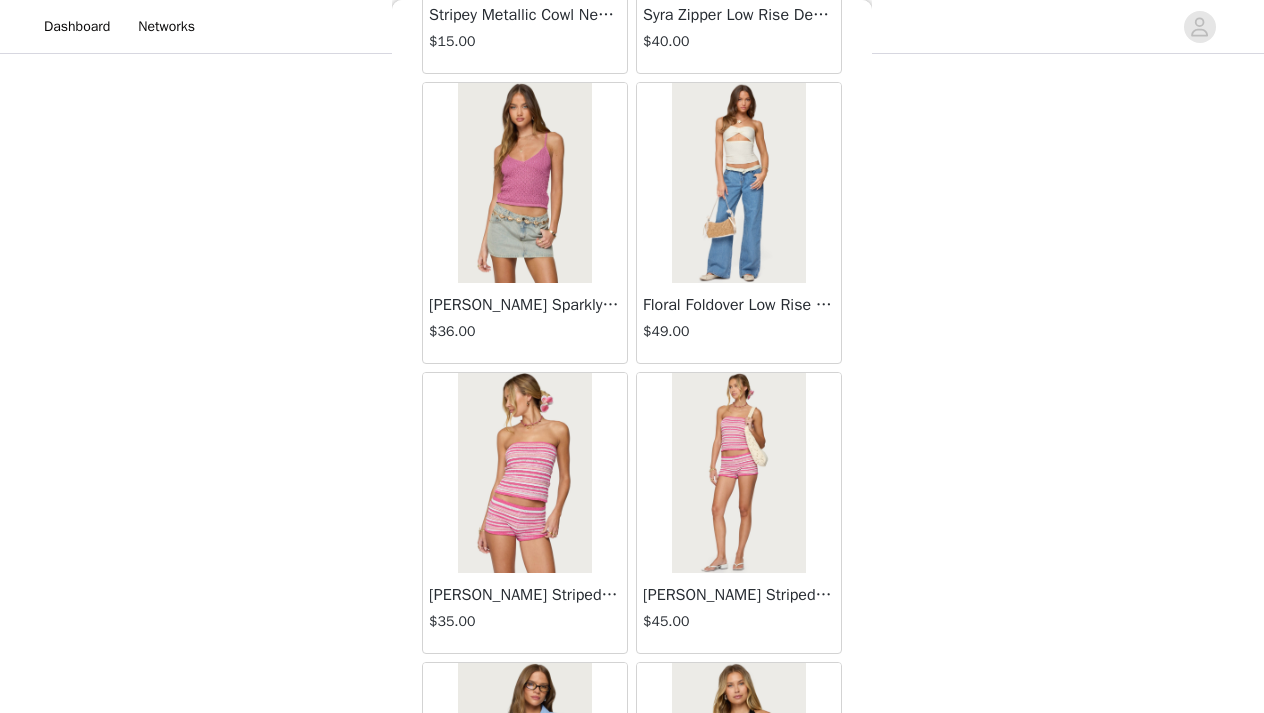 click on "Back       Lovina Grommet Pleated Mini Skort   $16.80       Metallic & Sequin Textured Tank Top   $23.00       Nelley Backless Beaded Sequin Chiffon Top   $30.00       [PERSON_NAME] Asymmetric One Shoulder Crochet Top   $21.60       [PERSON_NAME] Plaid Micro Shorts   $25.00       [PERSON_NAME] Floral Texured Sheer Halter Top   $23.00       Maree Bead V Neck Top   $19.00       Maree Bead Cut Out Mini Skirt   $17.00       [PERSON_NAME] Cut Out Halter Top   $24.00       Juney Pinstripe Tailored Button Up Shirt   $30.00       Avenly Striped Tie Front Babydoll Top   $23.00       [PERSON_NAME] Studded Grommet Tube Top   $25.00       Avalai Linen Look Mini Skort   $32.00       Beaded Deep Cowl Neck Backless Top   $31.00       Frayed Pleated Denim Mini Skort   $16.00       Klay Linen Look Pleated Mini Skort   $14.40       Contrast Lace Asymmetric Off Shoulder Top   $14.40       [PERSON_NAME] Split Front Sheer Mesh Top   $24.00       Zigzag Stripe Shorts   $19.00       Astra Beaded Sheer Strapless Top   $33.00       Beaded Floral Embroidered Tank Top   $32.00" at bounding box center [632, 356] 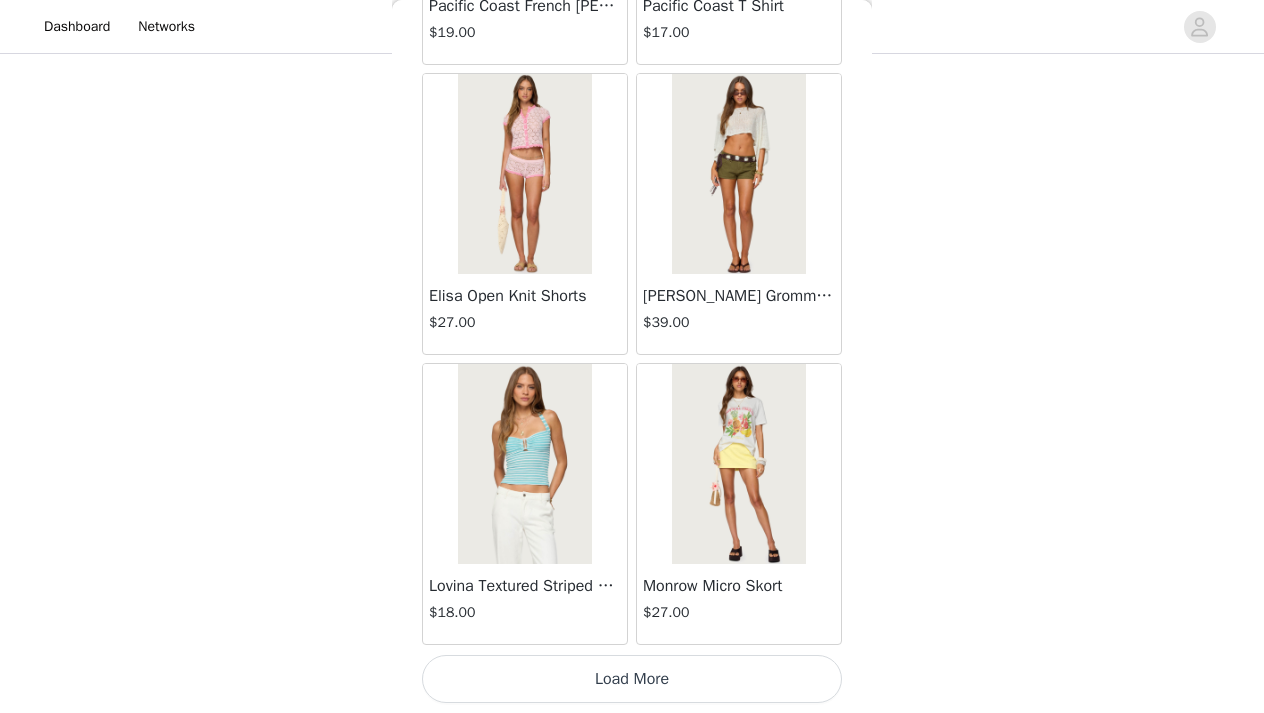 scroll, scrollTop: 11047, scrollLeft: 0, axis: vertical 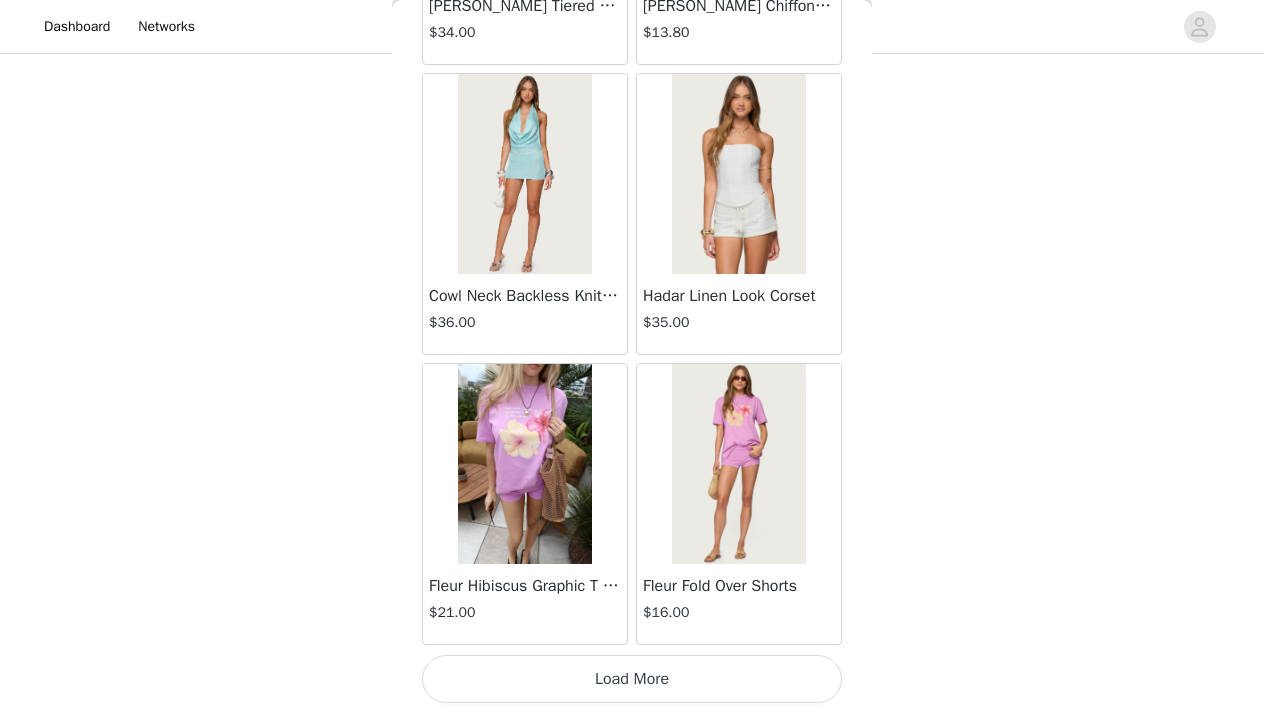 click on "Load More" at bounding box center [632, 679] 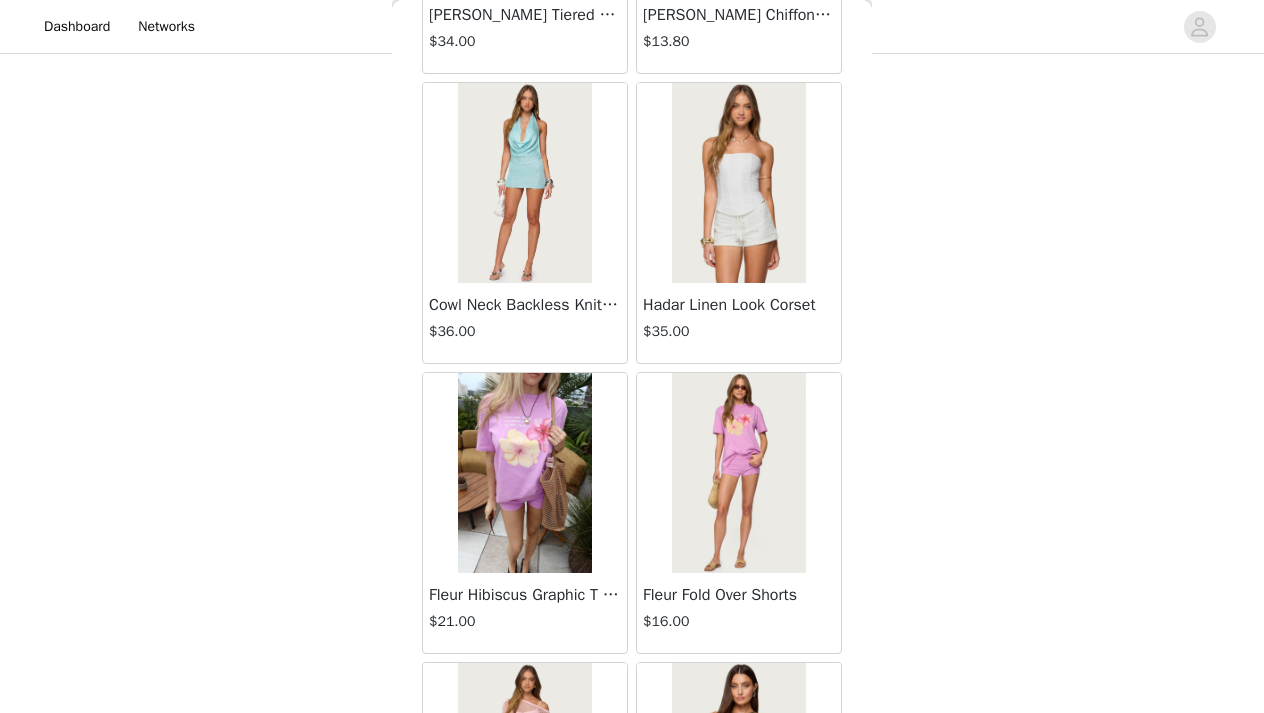 click on "Back       Lovina Grommet Pleated Mini Skort   $16.80       Metallic & Sequin Textured Tank Top   $23.00       Nelley Backless Beaded Sequin Chiffon Top   $30.00       [PERSON_NAME] Asymmetric One Shoulder Crochet Top   $21.60       [PERSON_NAME] Plaid Micro Shorts   $25.00       [PERSON_NAME] Floral Texured Sheer Halter Top   $23.00       Maree Bead V Neck Top   $19.00       Maree Bead Cut Out Mini Skirt   $17.00       [PERSON_NAME] Cut Out Halter Top   $24.00       Juney Pinstripe Tailored Button Up Shirt   $30.00       Avenly Striped Tie Front Babydoll Top   $23.00       [PERSON_NAME] Studded Grommet Tube Top   $25.00       Avalai Linen Look Mini Skort   $32.00       Beaded Deep Cowl Neck Backless Top   $31.00       Frayed Pleated Denim Mini Skort   $16.00       Klay Linen Look Pleated Mini Skort   $14.40       Contrast Lace Asymmetric Off Shoulder Top   $14.40       [PERSON_NAME] Split Front Sheer Mesh Top   $24.00       Zigzag Stripe Shorts   $19.00       Astra Beaded Sheer Strapless Top   $33.00       Beaded Floral Embroidered Tank Top   $32.00" at bounding box center (632, 356) 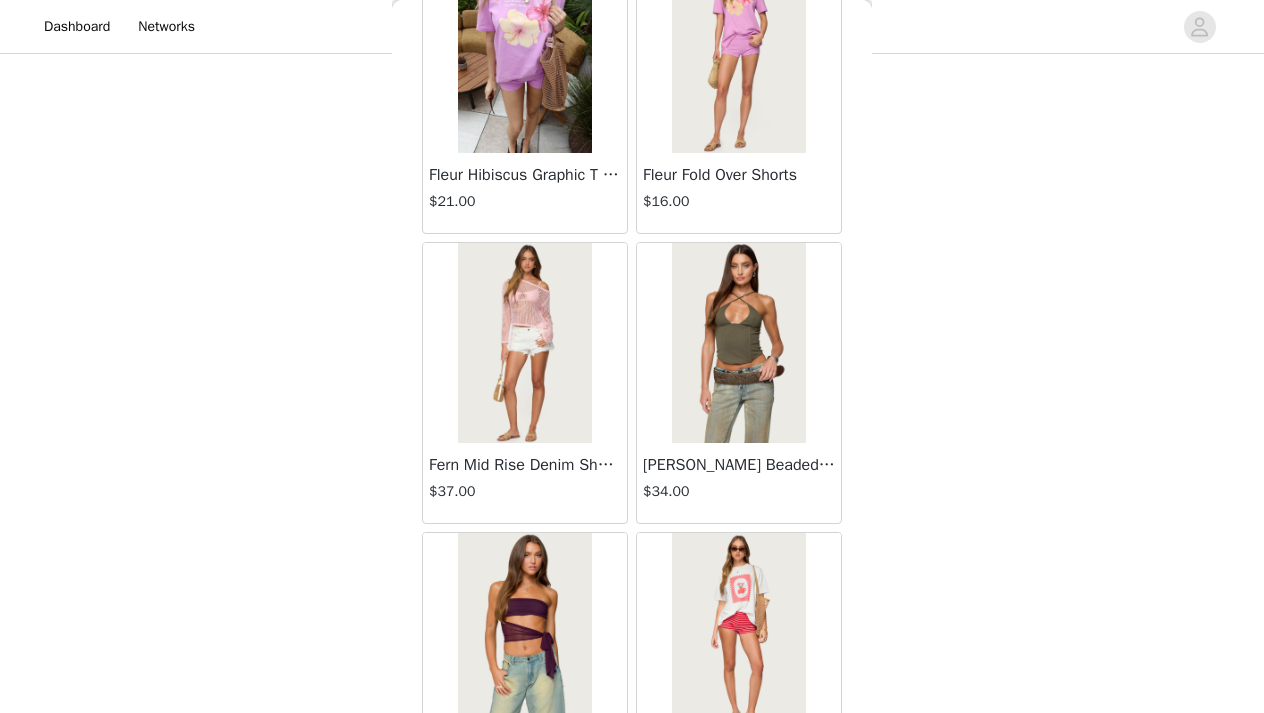 scroll, scrollTop: 14423, scrollLeft: 0, axis: vertical 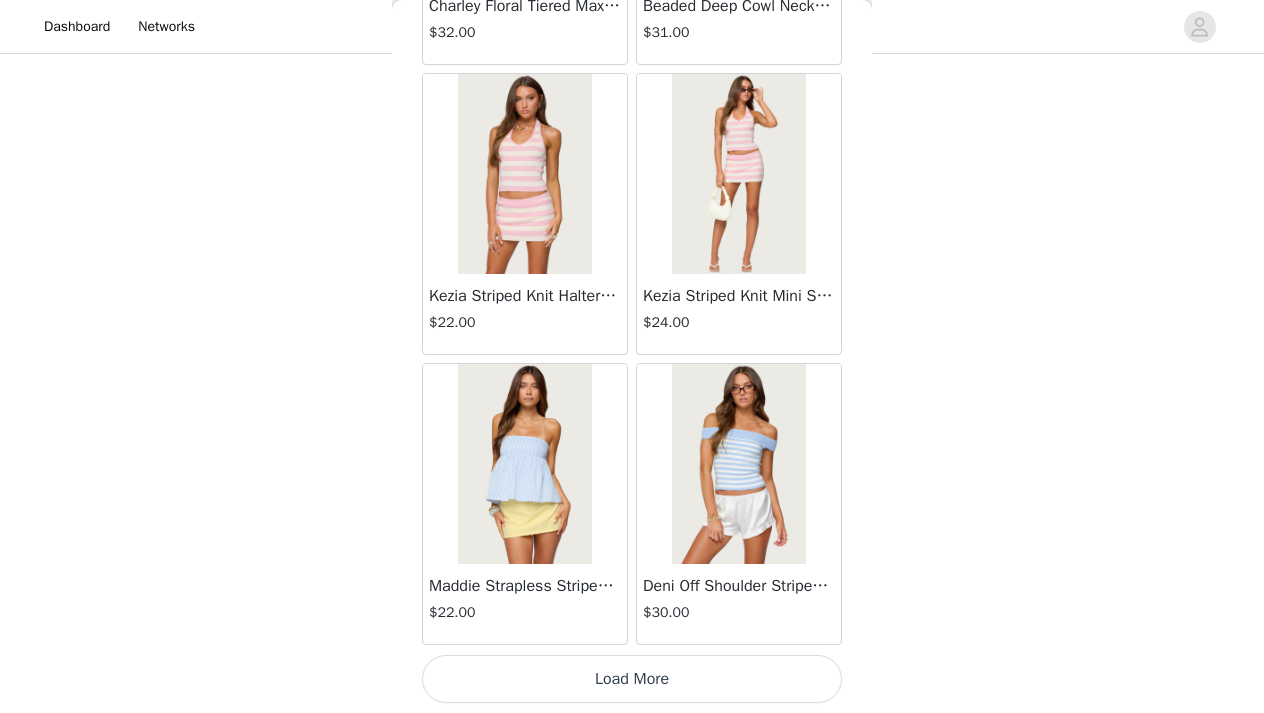 click on "Load More" at bounding box center (632, 679) 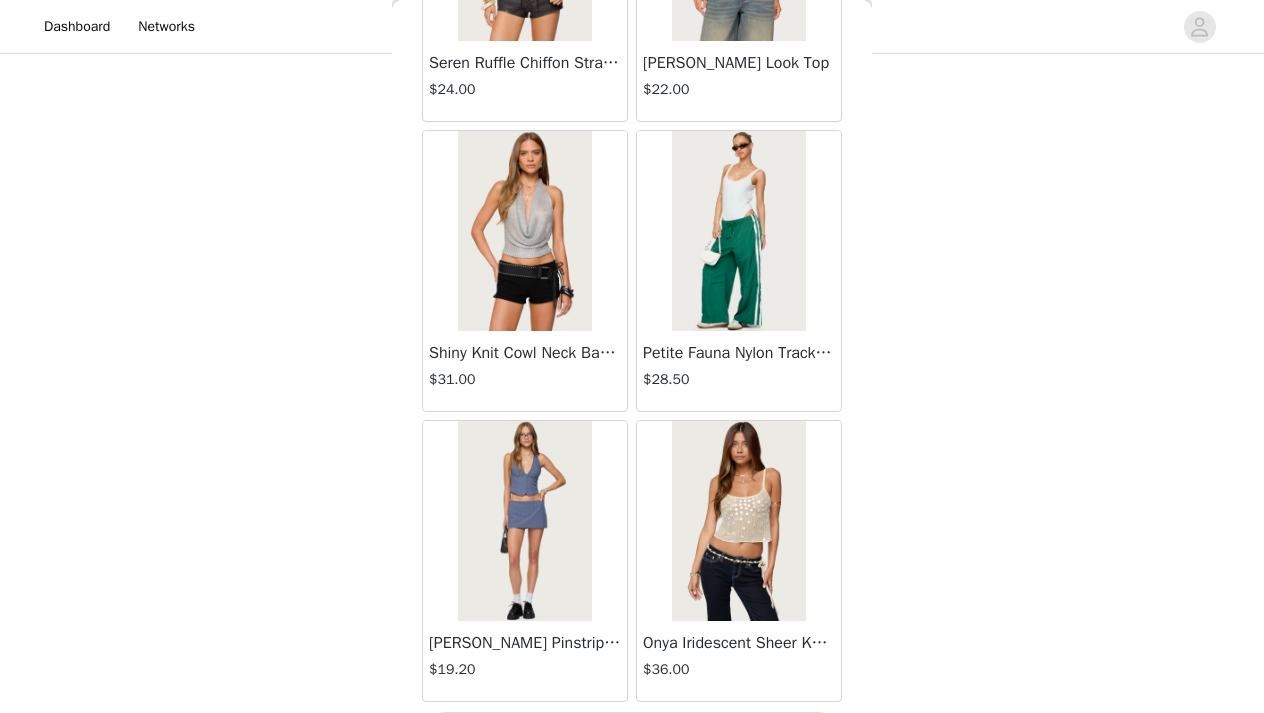 scroll, scrollTop: 19747, scrollLeft: 0, axis: vertical 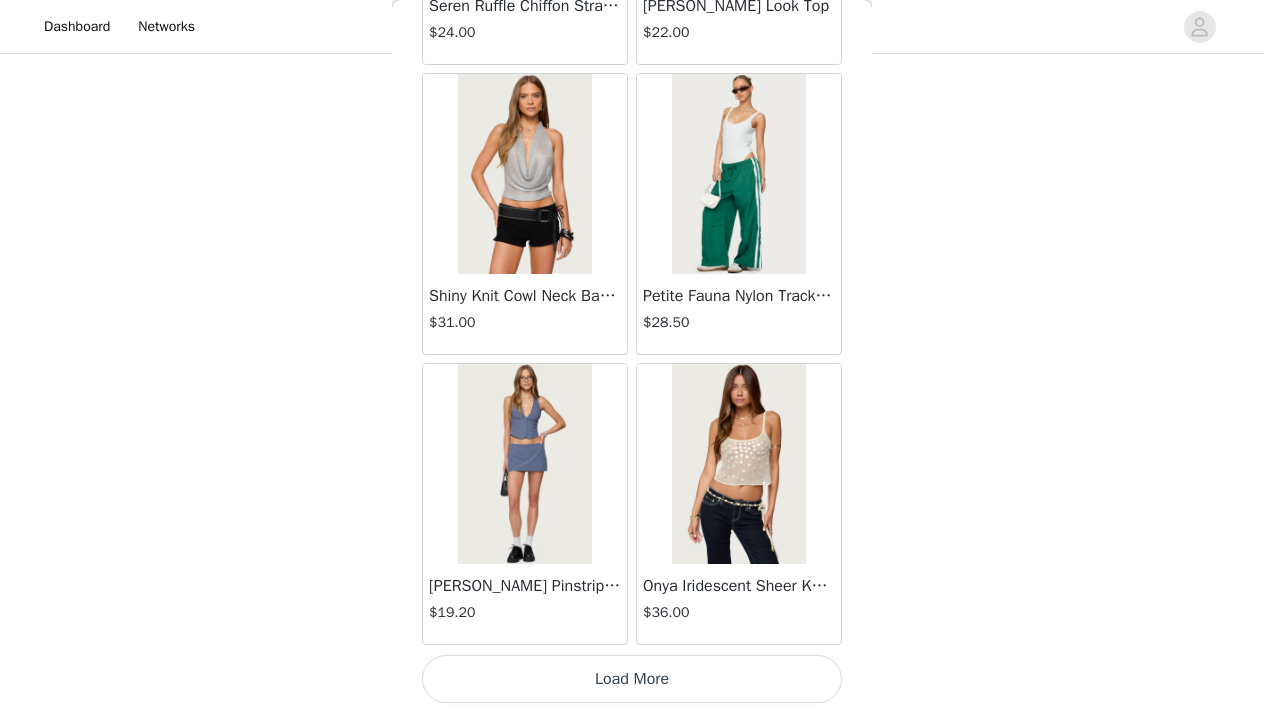 click on "Load More" at bounding box center [632, 679] 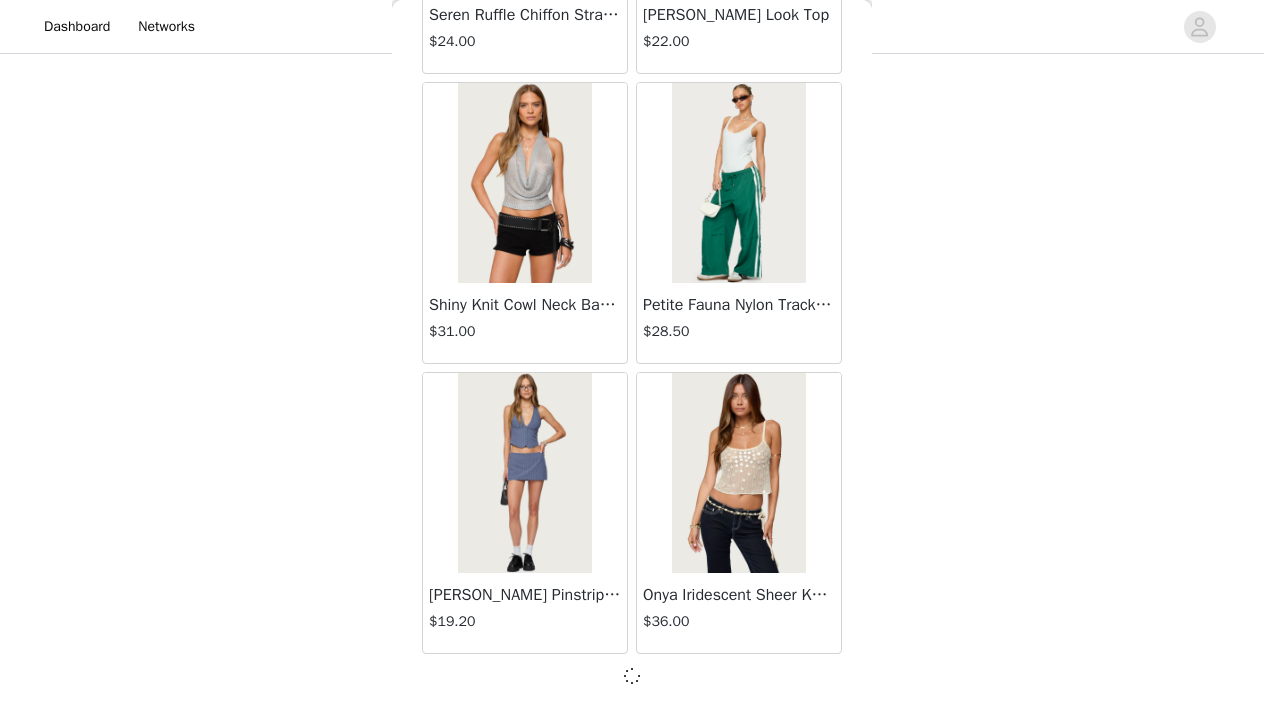scroll, scrollTop: 19738, scrollLeft: 0, axis: vertical 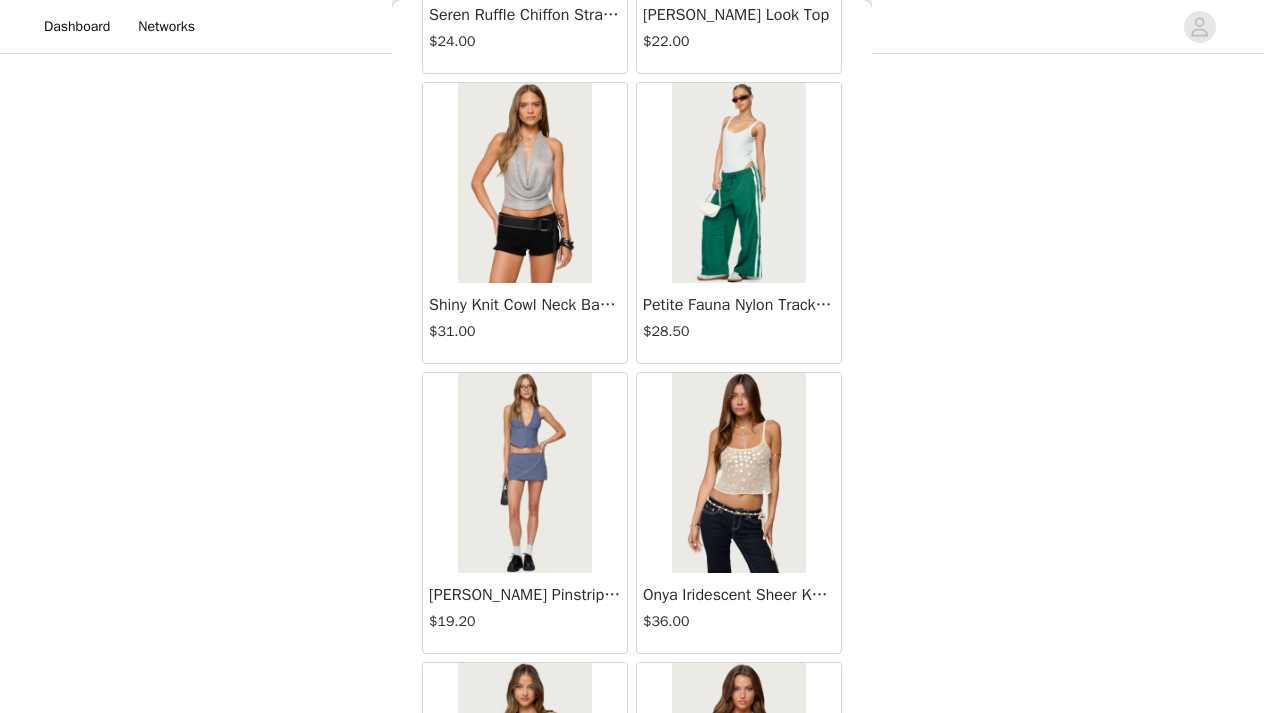 click on "Back       Lovina Grommet Pleated Mini Skort   $16.80       Metallic & Sequin Textured Tank Top   $23.00       Nelley Backless Beaded Sequin Chiffon Top   $30.00       [PERSON_NAME] Asymmetric One Shoulder Crochet Top   $21.60       [PERSON_NAME] Plaid Micro Shorts   $25.00       [PERSON_NAME] Floral Texured Sheer Halter Top   $23.00       Maree Bead V Neck Top   $19.00       Maree Bead Cut Out Mini Skirt   $17.00       [PERSON_NAME] Cut Out Halter Top   $24.00       Juney Pinstripe Tailored Button Up Shirt   $30.00       Avenly Striped Tie Front Babydoll Top   $23.00       [PERSON_NAME] Studded Grommet Tube Top   $25.00       Avalai Linen Look Mini Skort   $32.00       Beaded Deep Cowl Neck Backless Top   $31.00       Frayed Pleated Denim Mini Skort   $16.00       Klay Linen Look Pleated Mini Skort   $14.40       Contrast Lace Asymmetric Off Shoulder Top   $14.40       [PERSON_NAME] Split Front Sheer Mesh Top   $24.00       Zigzag Stripe Shorts   $19.00       Astra Beaded Sheer Strapless Top   $33.00       Beaded Floral Embroidered Tank Top   $32.00" at bounding box center [632, 356] 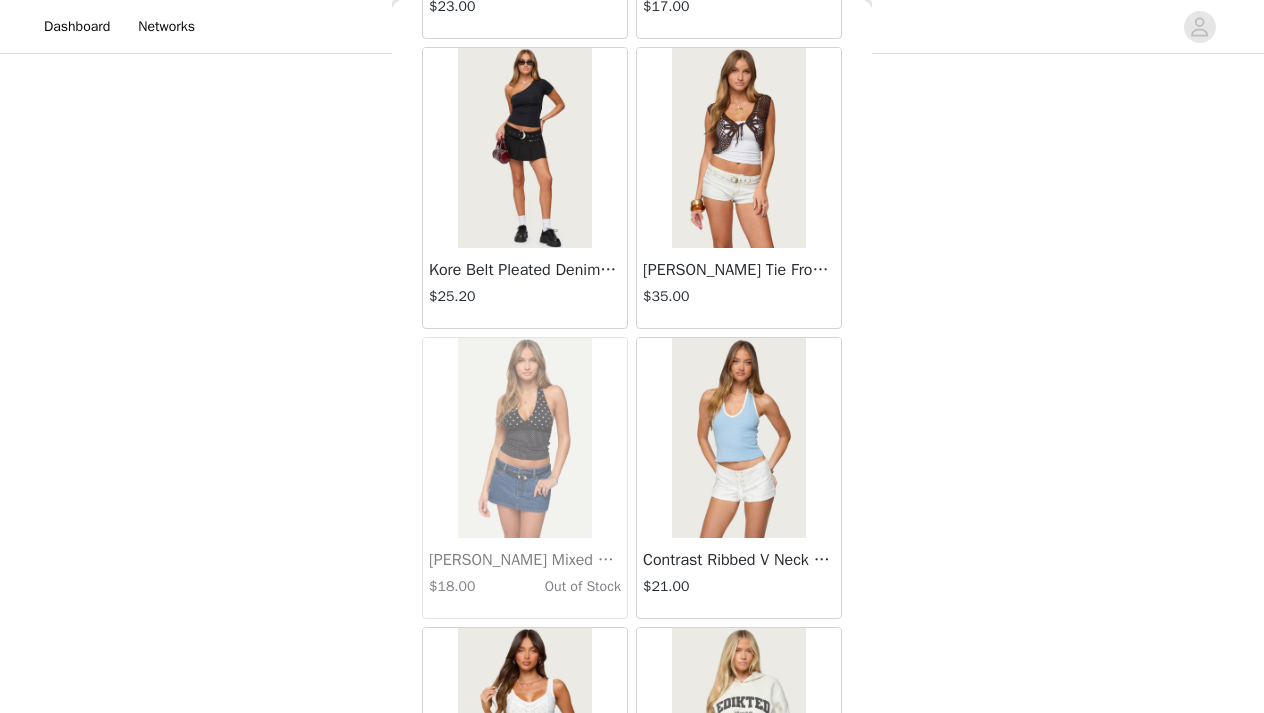 scroll, scrollTop: 22647, scrollLeft: 0, axis: vertical 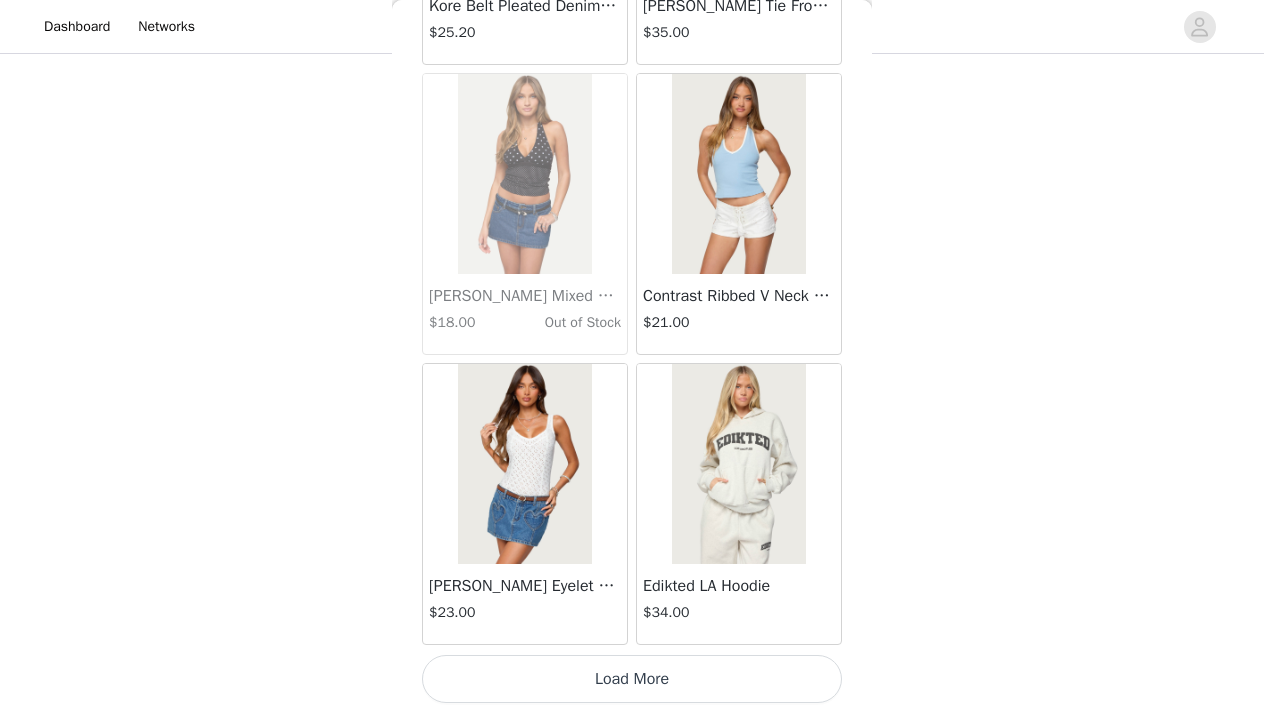 click on "Load More" at bounding box center [632, 679] 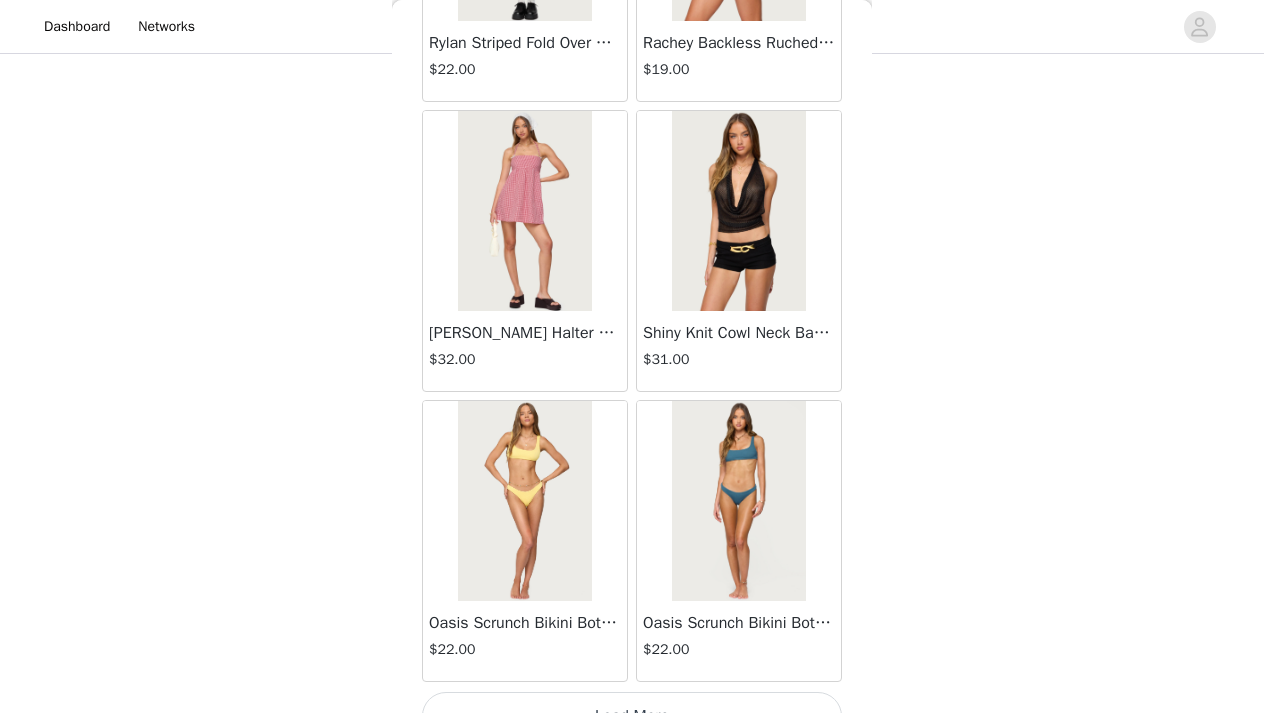 scroll, scrollTop: 25547, scrollLeft: 0, axis: vertical 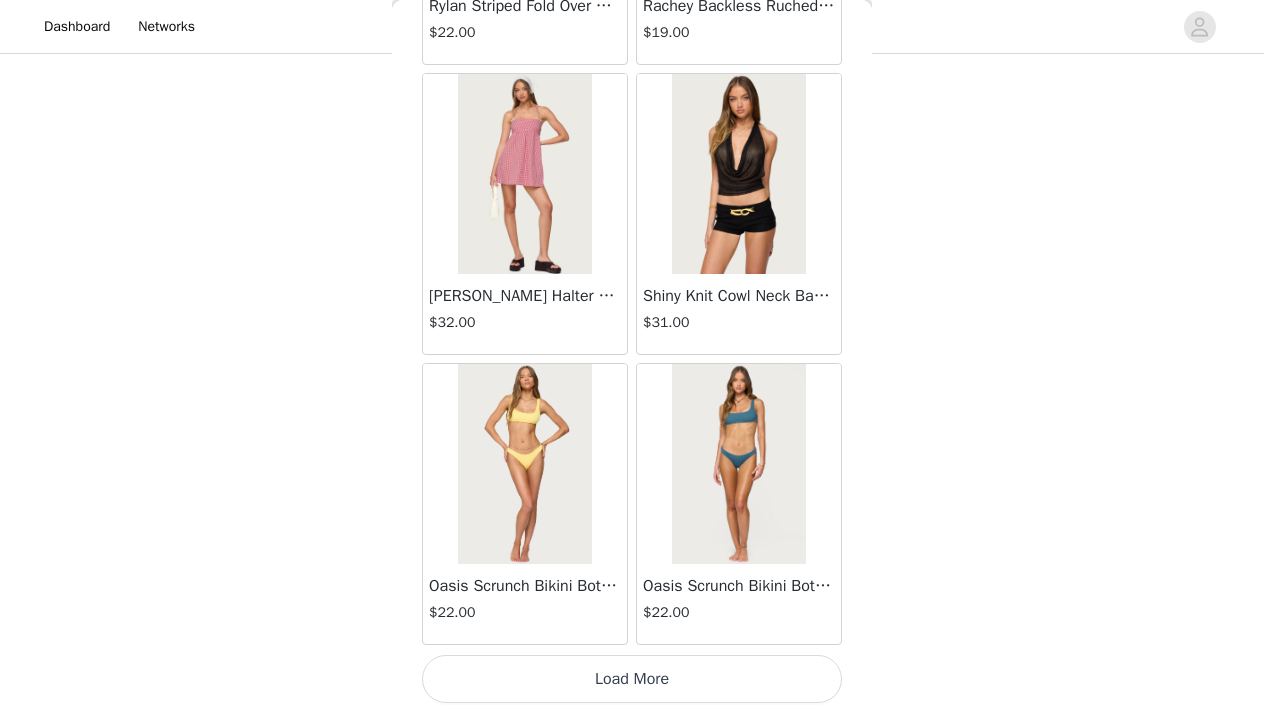 click on "Load More" at bounding box center [632, 679] 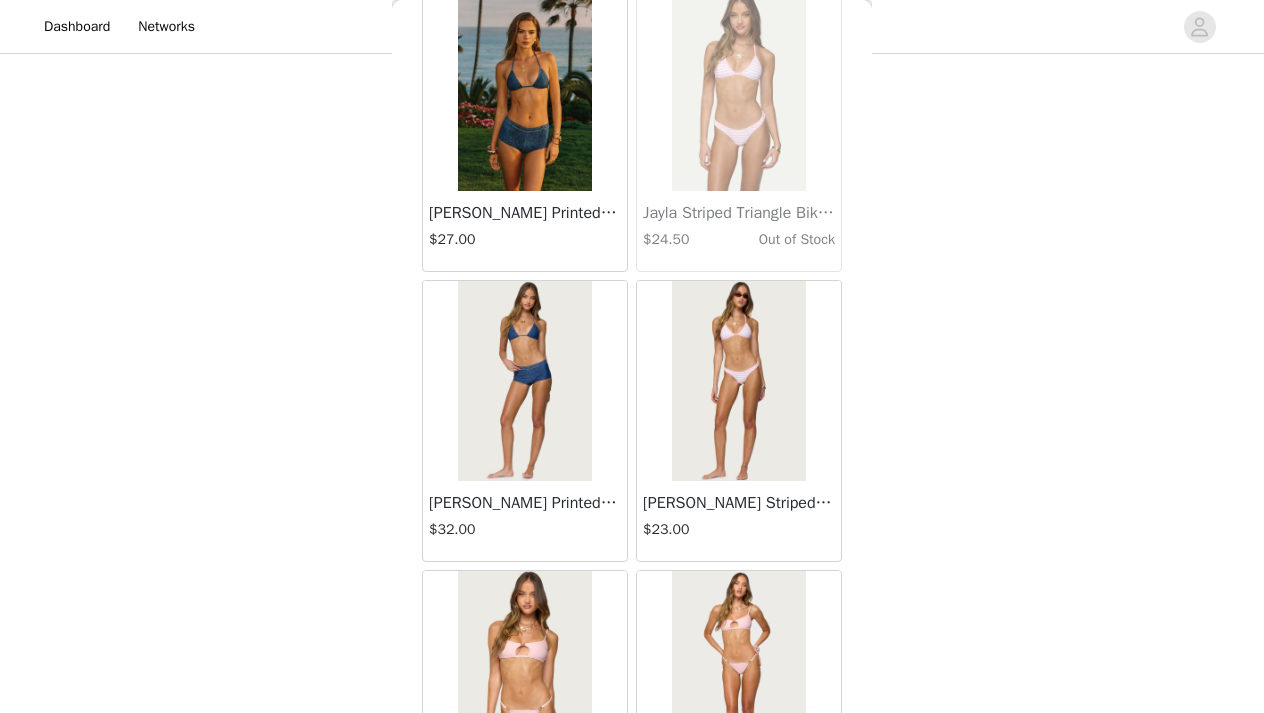scroll, scrollTop: 28406, scrollLeft: 0, axis: vertical 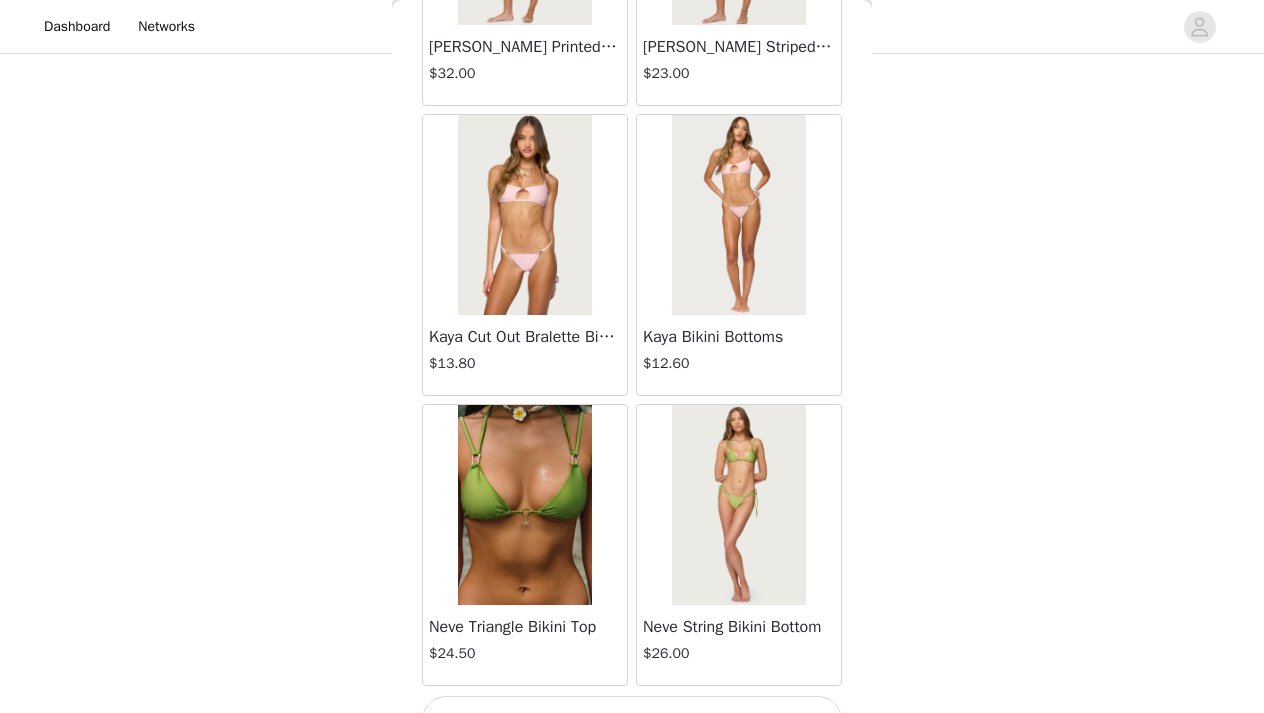 click on "Load More" at bounding box center [632, 720] 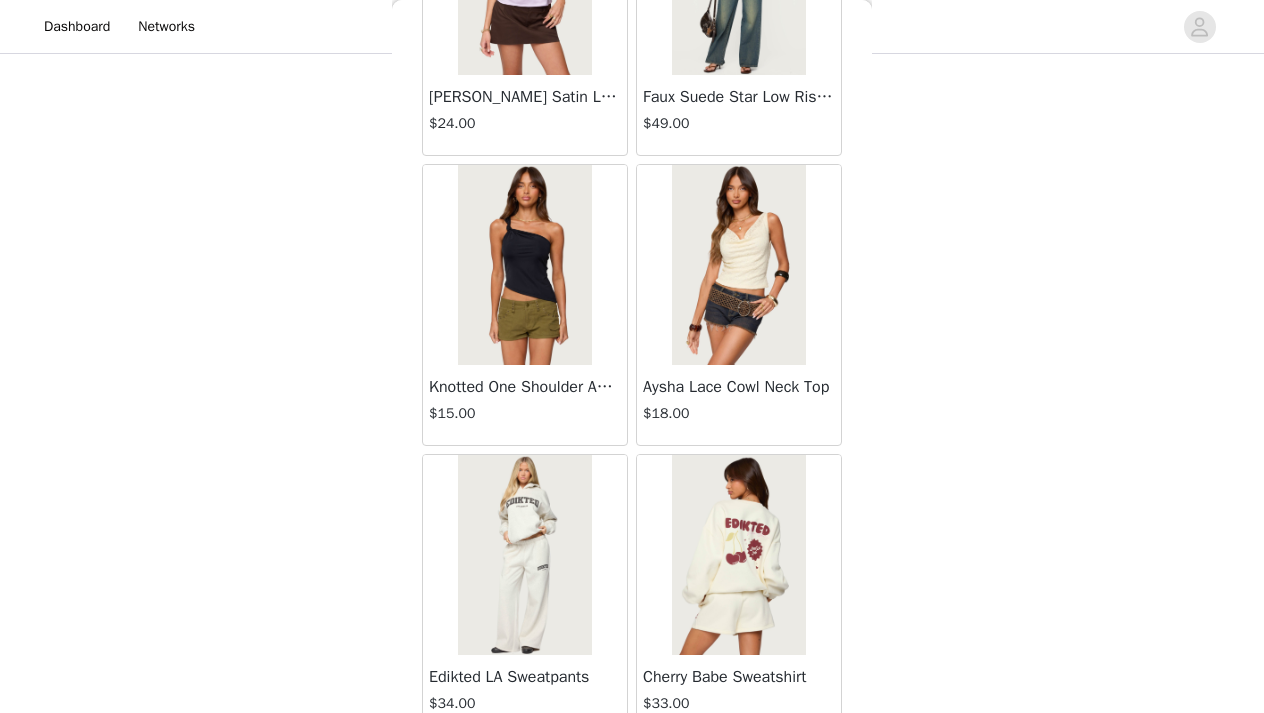 scroll, scrollTop: 31347, scrollLeft: 0, axis: vertical 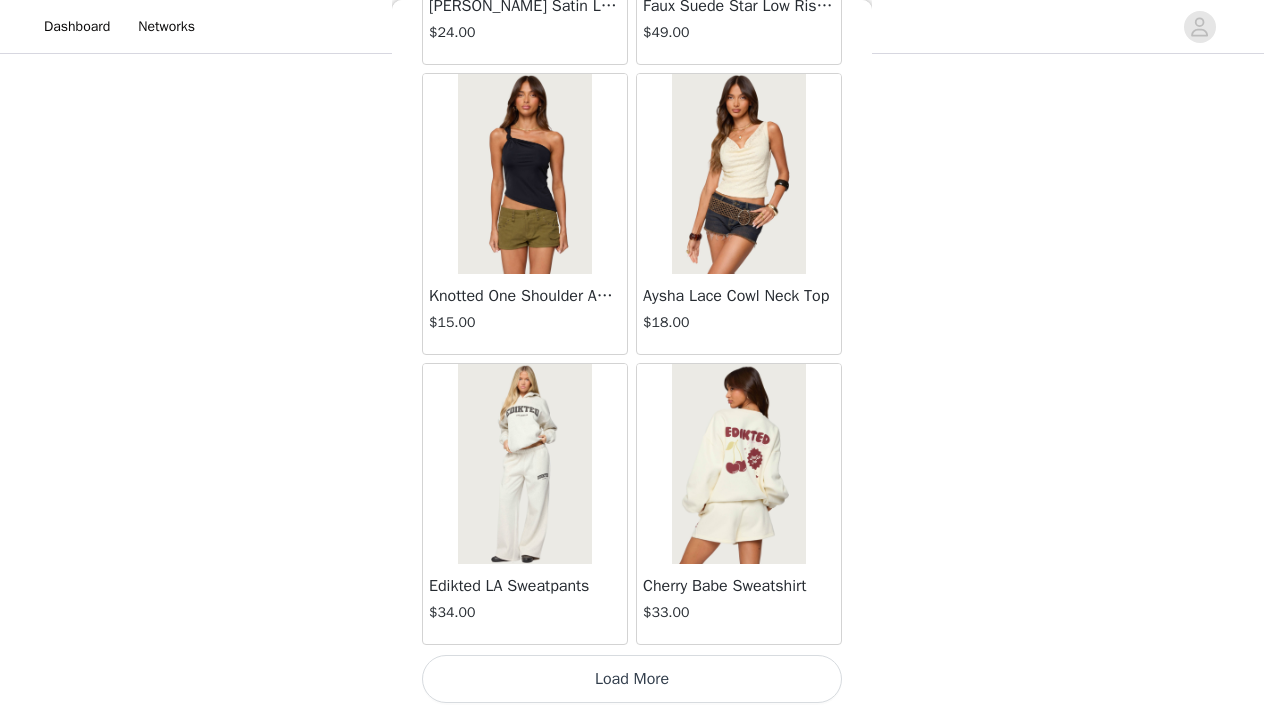 click on "Load More" at bounding box center [632, 679] 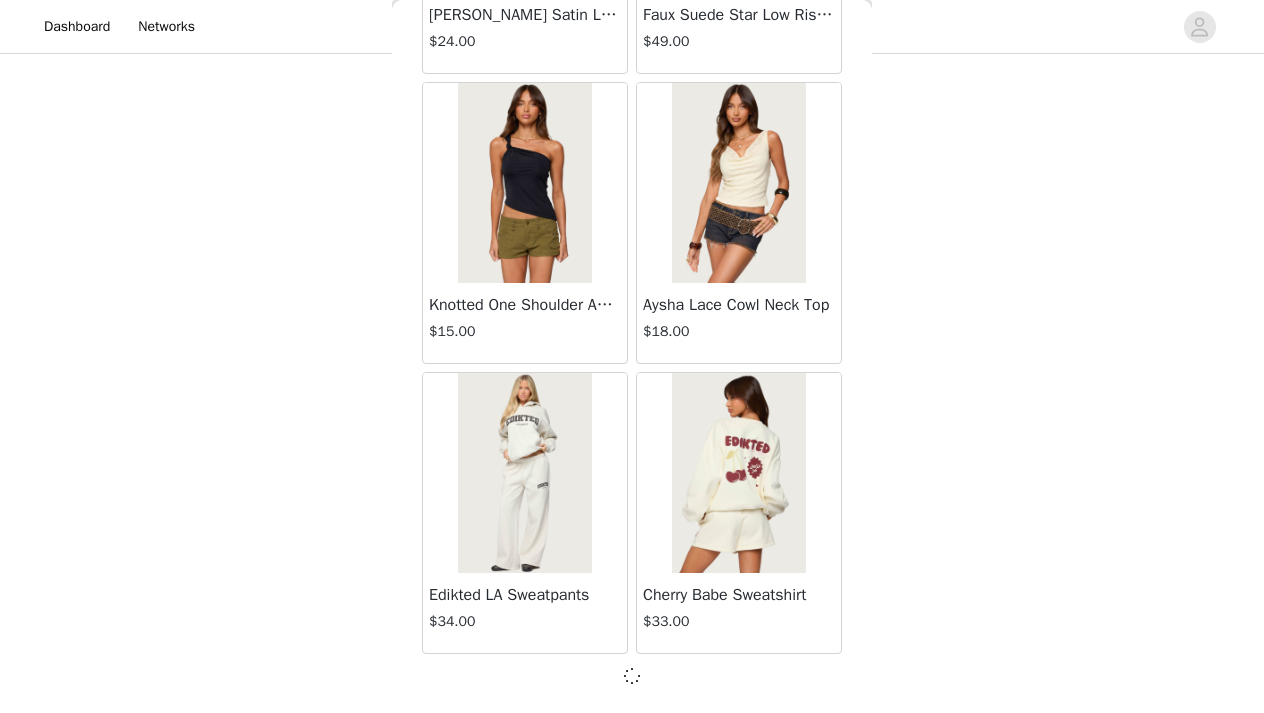 scroll, scrollTop: 31338, scrollLeft: 0, axis: vertical 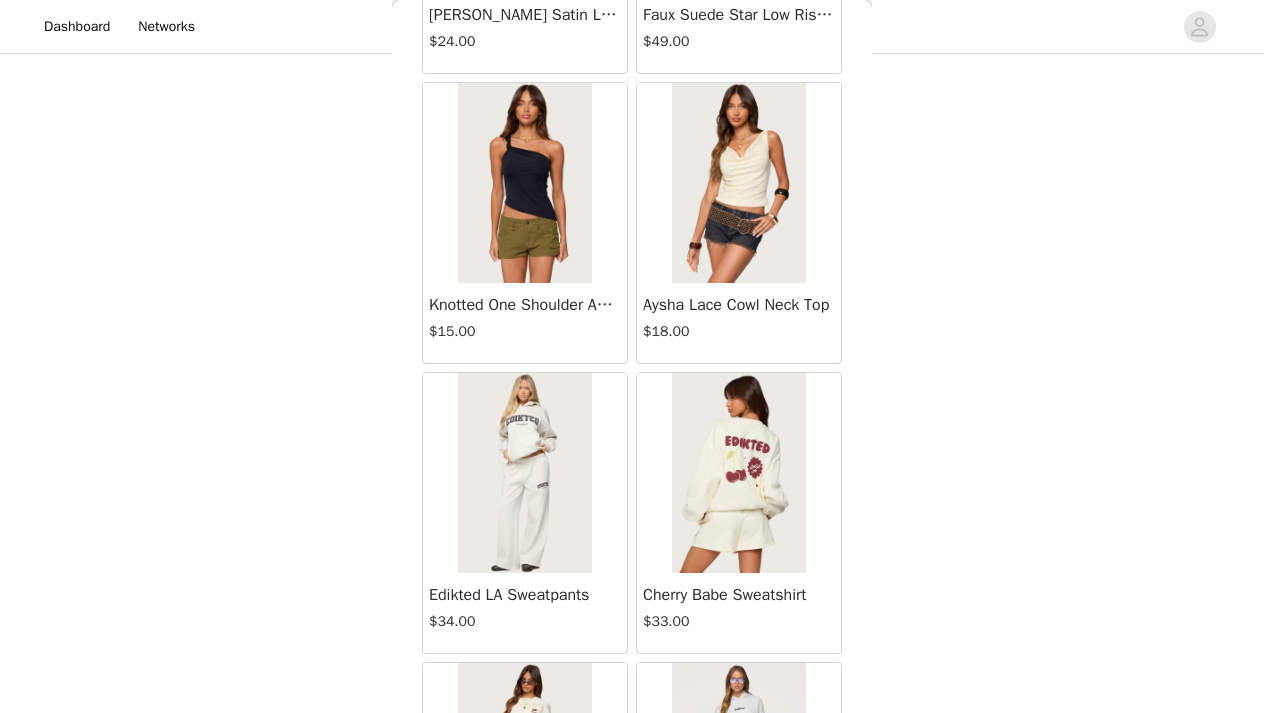drag, startPoint x: 864, startPoint y: 634, endPoint x: 865, endPoint y: 660, distance: 26.019224 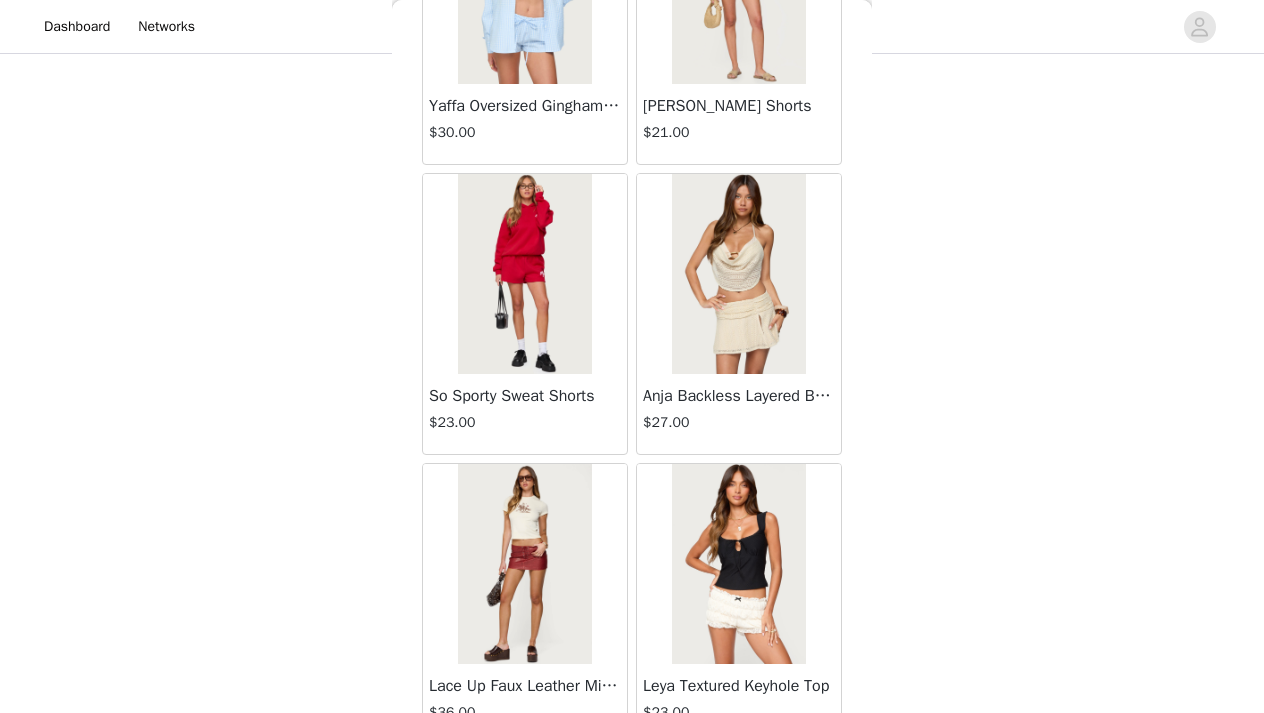 scroll, scrollTop: 34247, scrollLeft: 0, axis: vertical 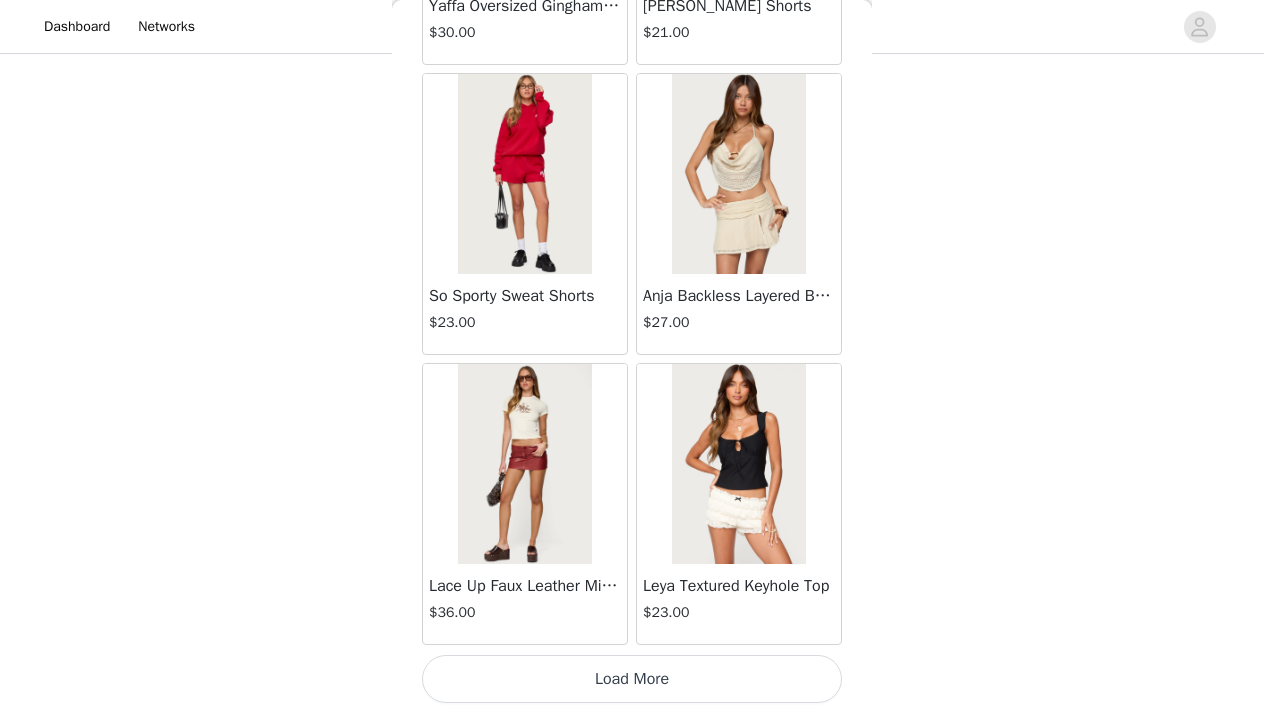 click on "Load More" at bounding box center [632, 679] 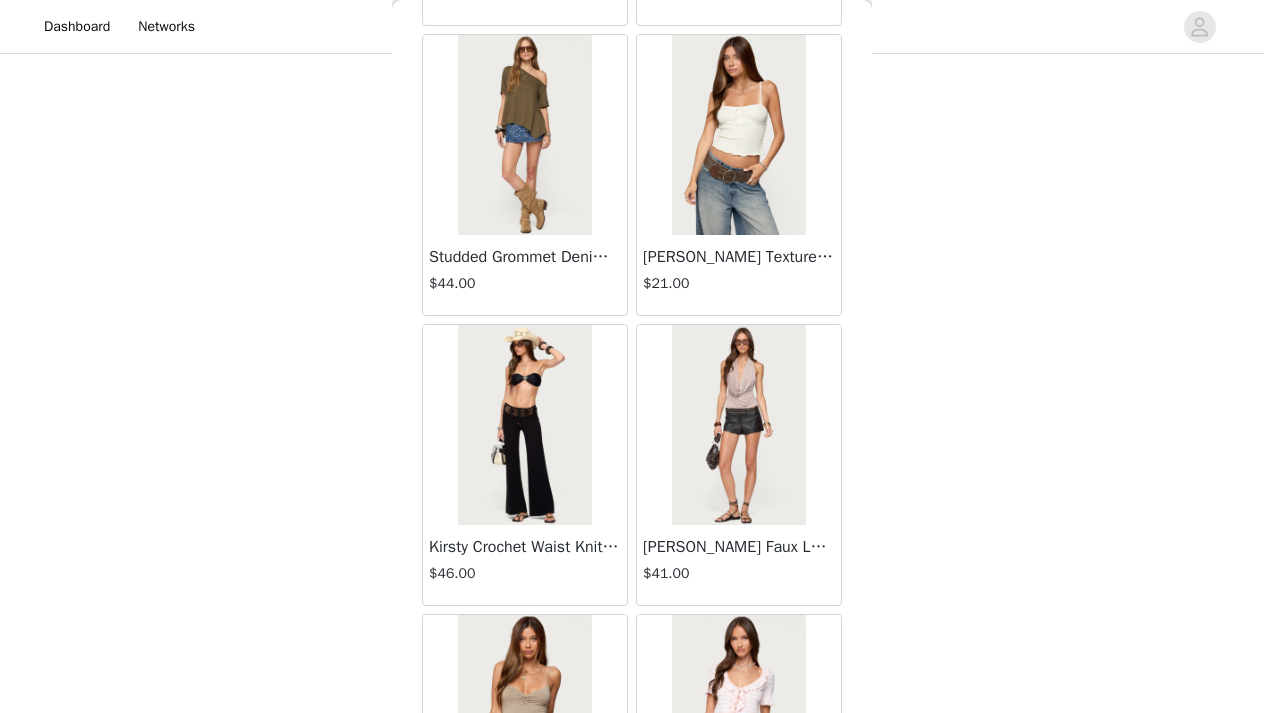 scroll, scrollTop: 37147, scrollLeft: 0, axis: vertical 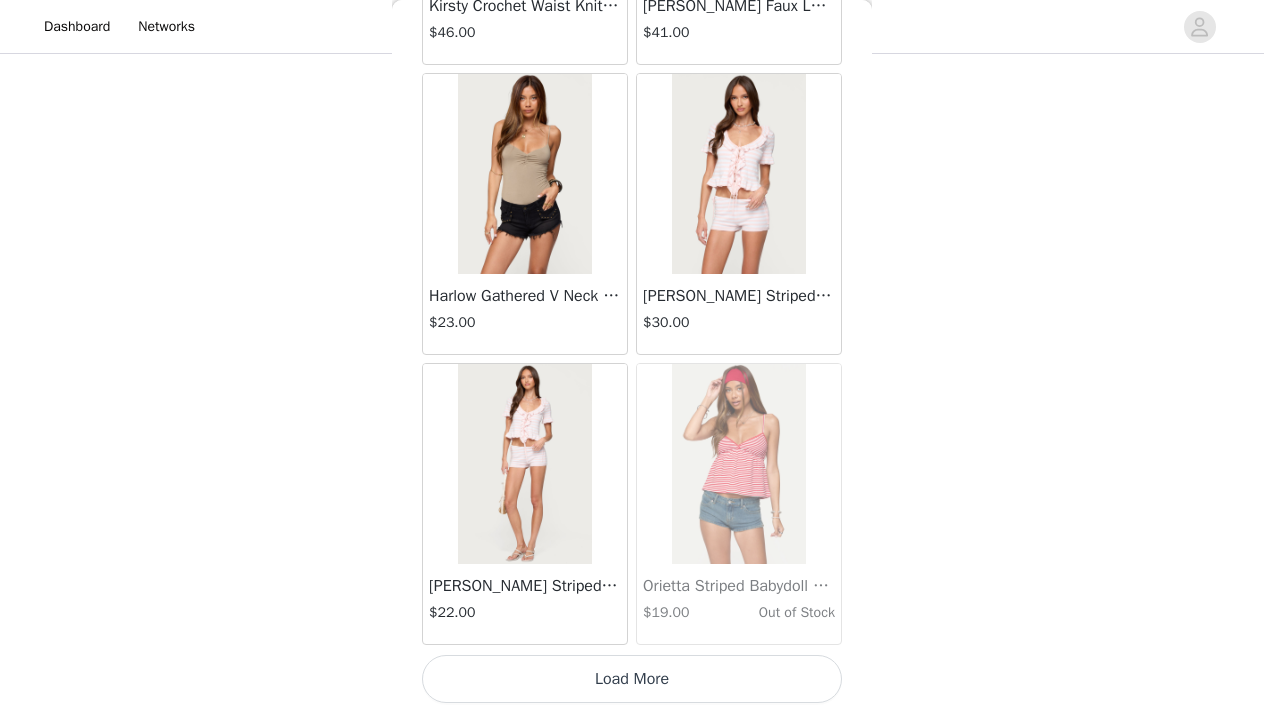 click on "Load More" at bounding box center (632, 679) 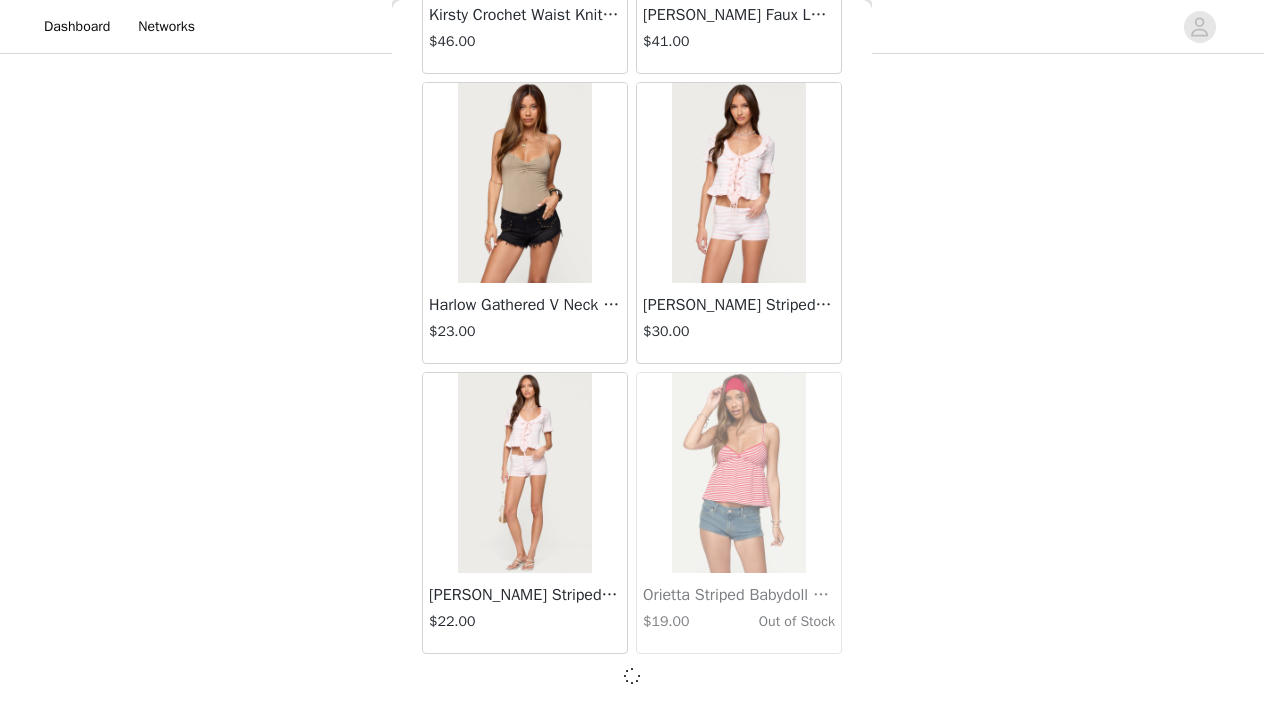 scroll, scrollTop: 37138, scrollLeft: 0, axis: vertical 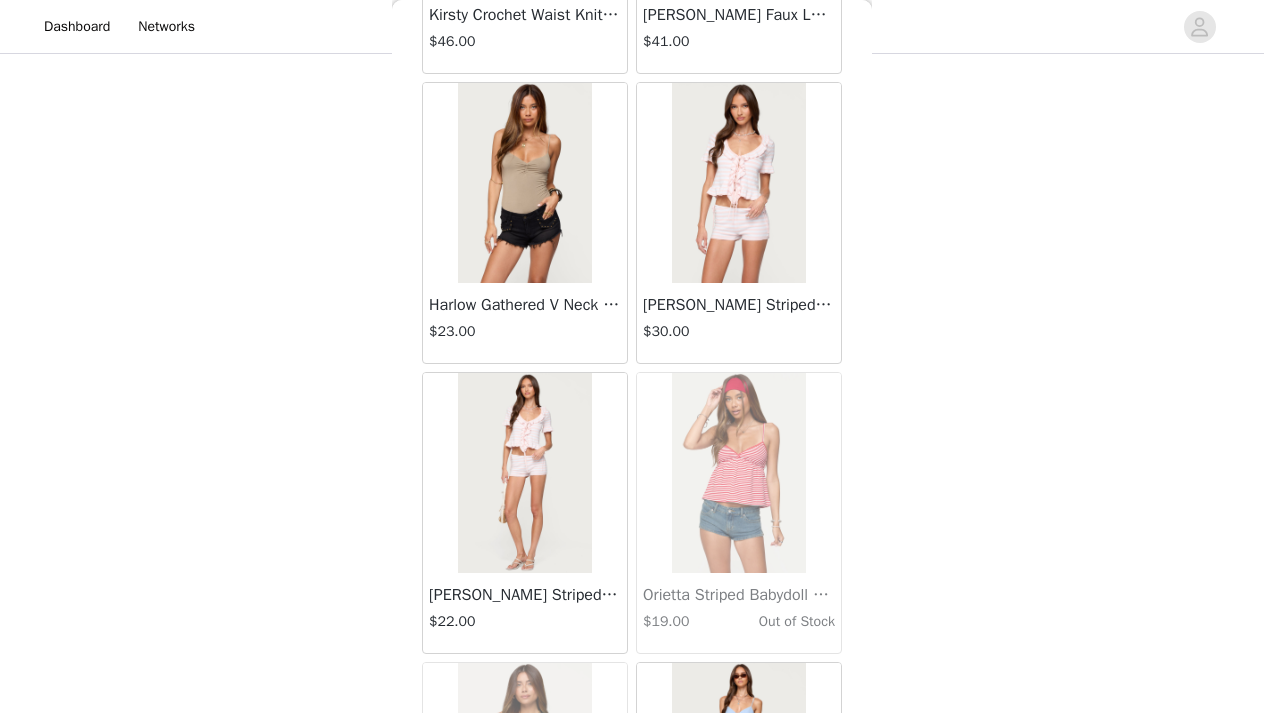click on "Back       Lovina Grommet Pleated Mini Skort   $16.80       Metallic & Sequin Textured Tank Top   $23.00       Nelley Backless Beaded Sequin Chiffon Top   $30.00       [PERSON_NAME] Asymmetric One Shoulder Crochet Top   $21.60       [PERSON_NAME] Plaid Micro Shorts   $25.00       [PERSON_NAME] Floral Texured Sheer Halter Top   $23.00       Maree Bead V Neck Top   $19.00       Maree Bead Cut Out Mini Skirt   $17.00       [PERSON_NAME] Cut Out Halter Top   $24.00       Juney Pinstripe Tailored Button Up Shirt   $30.00       Avenly Striped Tie Front Babydoll Top   $23.00       [PERSON_NAME] Studded Grommet Tube Top   $25.00       Avalai Linen Look Mini Skort   $32.00       Beaded Deep Cowl Neck Backless Top   $31.00       Frayed Pleated Denim Mini Skort   $16.00       Klay Linen Look Pleated Mini Skort   $14.40       Contrast Lace Asymmetric Off Shoulder Top   $14.40       [PERSON_NAME] Split Front Sheer Mesh Top   $24.00       Zigzag Stripe Shorts   $19.00       Astra Beaded Sheer Strapless Top   $33.00       Beaded Floral Embroidered Tank Top   $32.00" at bounding box center [632, 356] 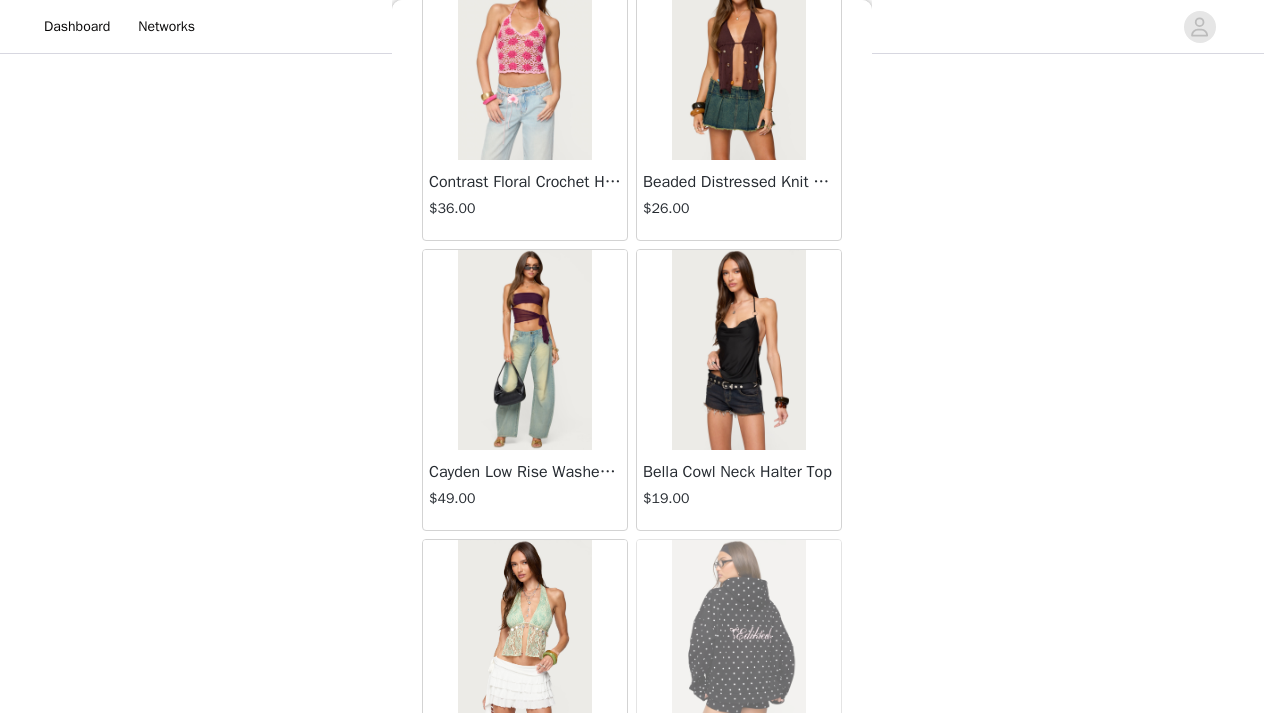 scroll, scrollTop: 40047, scrollLeft: 0, axis: vertical 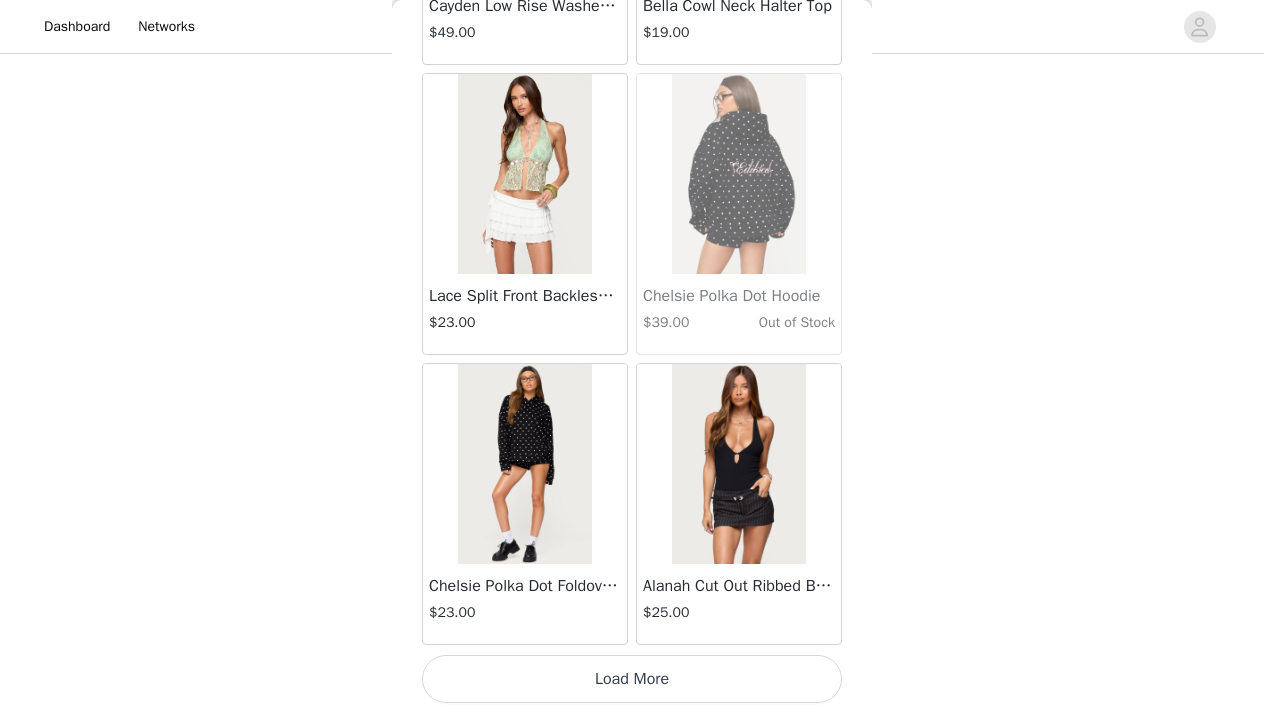 click on "Load More" at bounding box center [632, 679] 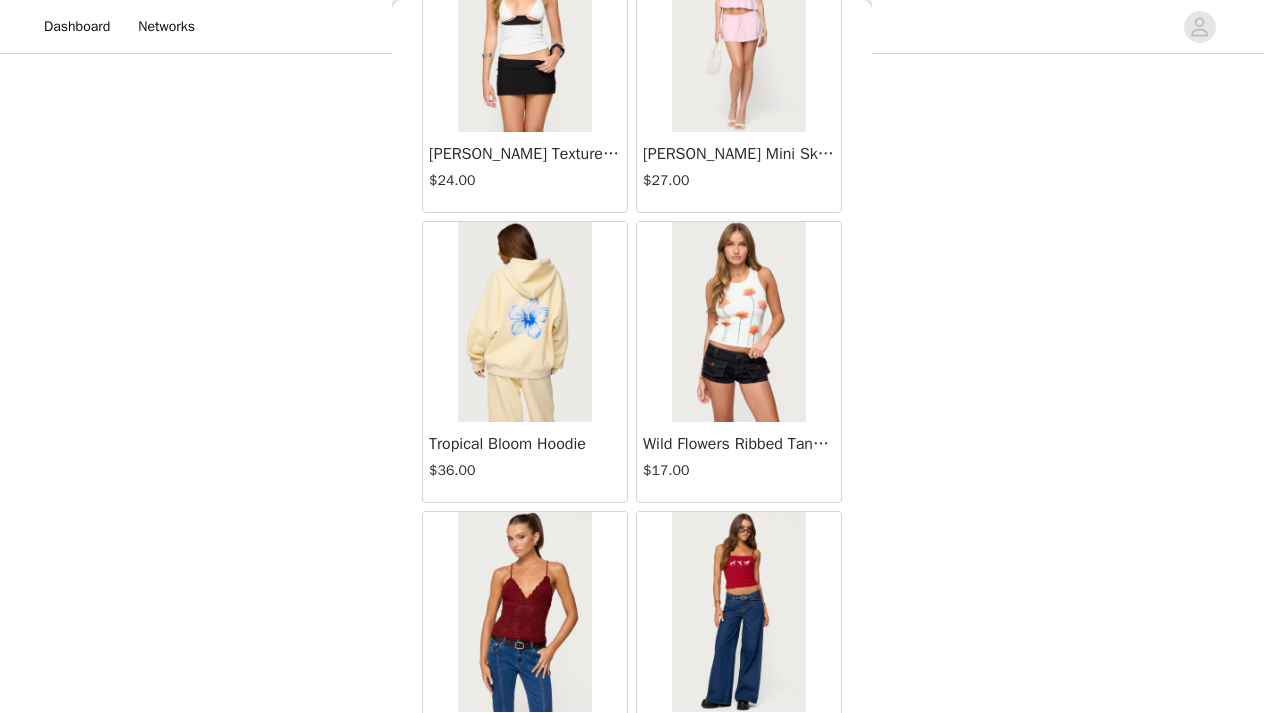 scroll, scrollTop: 42947, scrollLeft: 0, axis: vertical 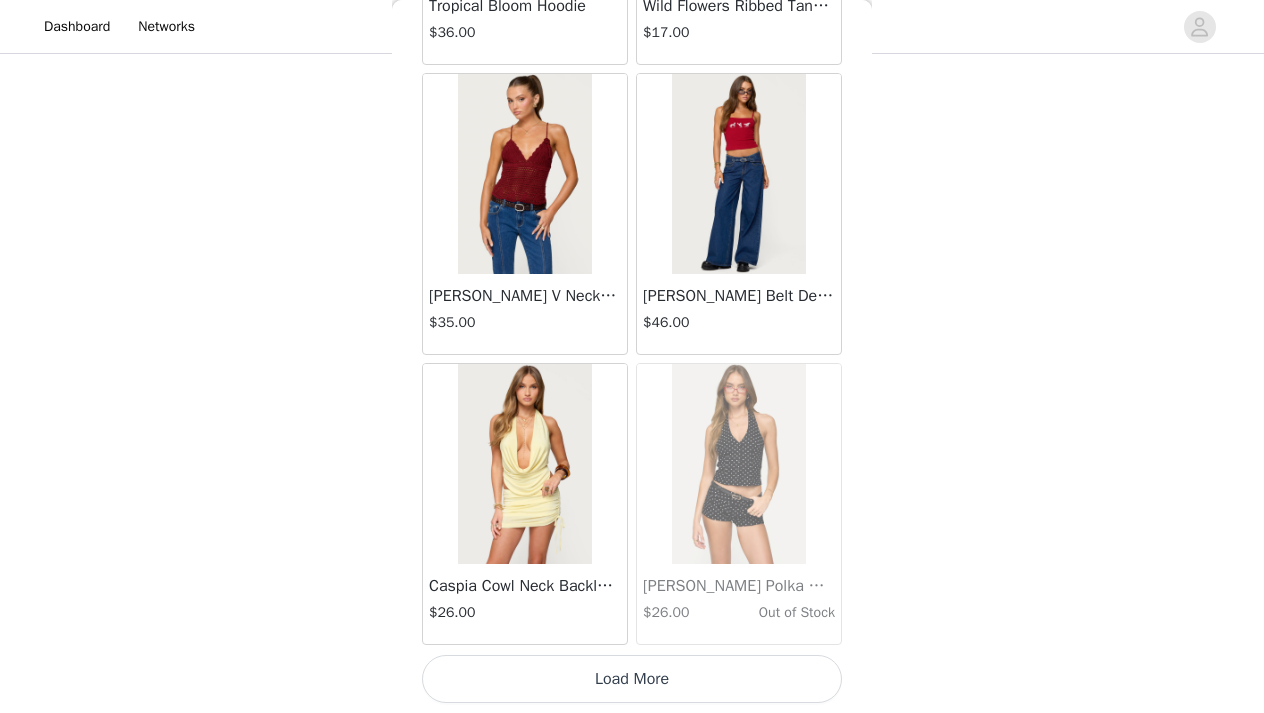 click on "Load More" at bounding box center [632, 679] 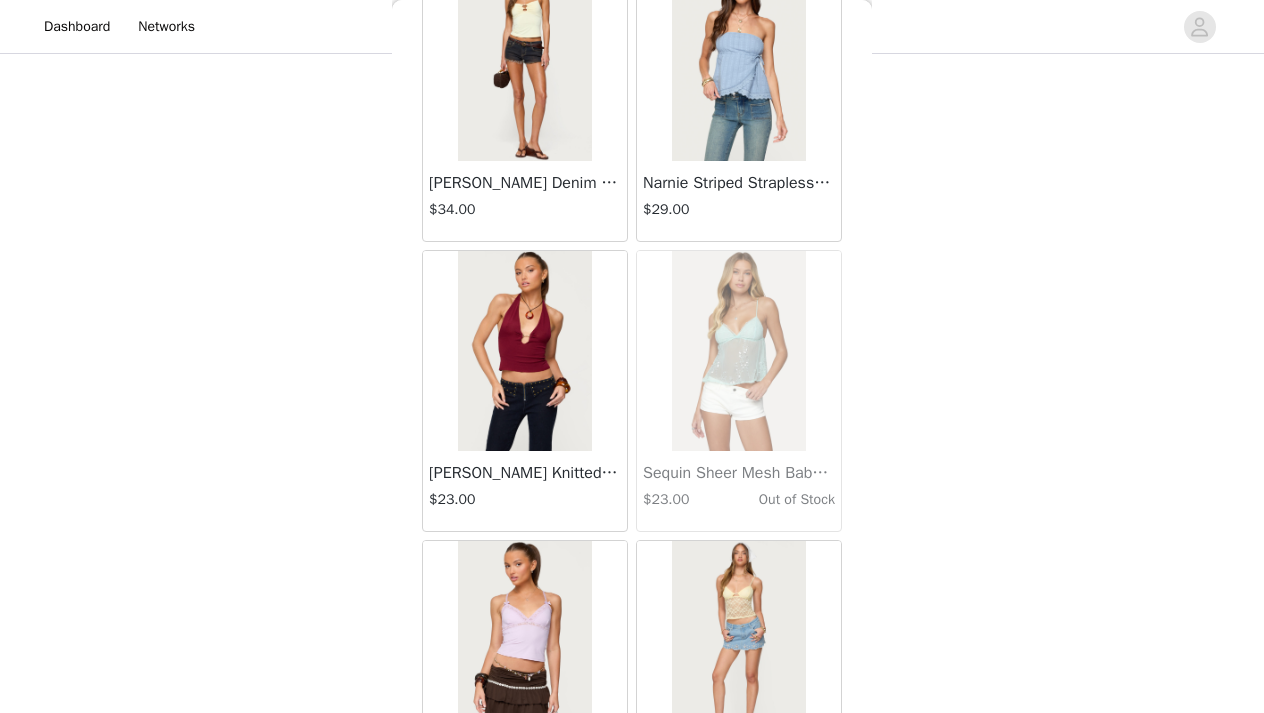 scroll, scrollTop: 45847, scrollLeft: 0, axis: vertical 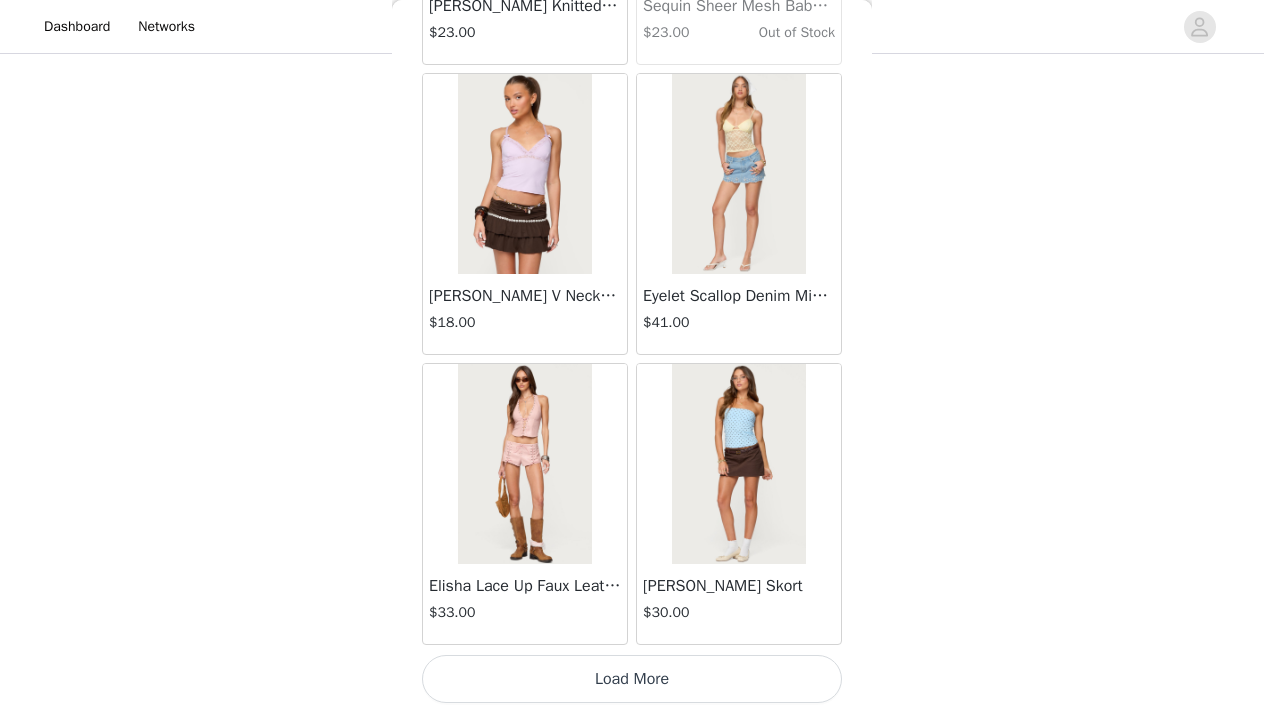 click on "Load More" at bounding box center (632, 679) 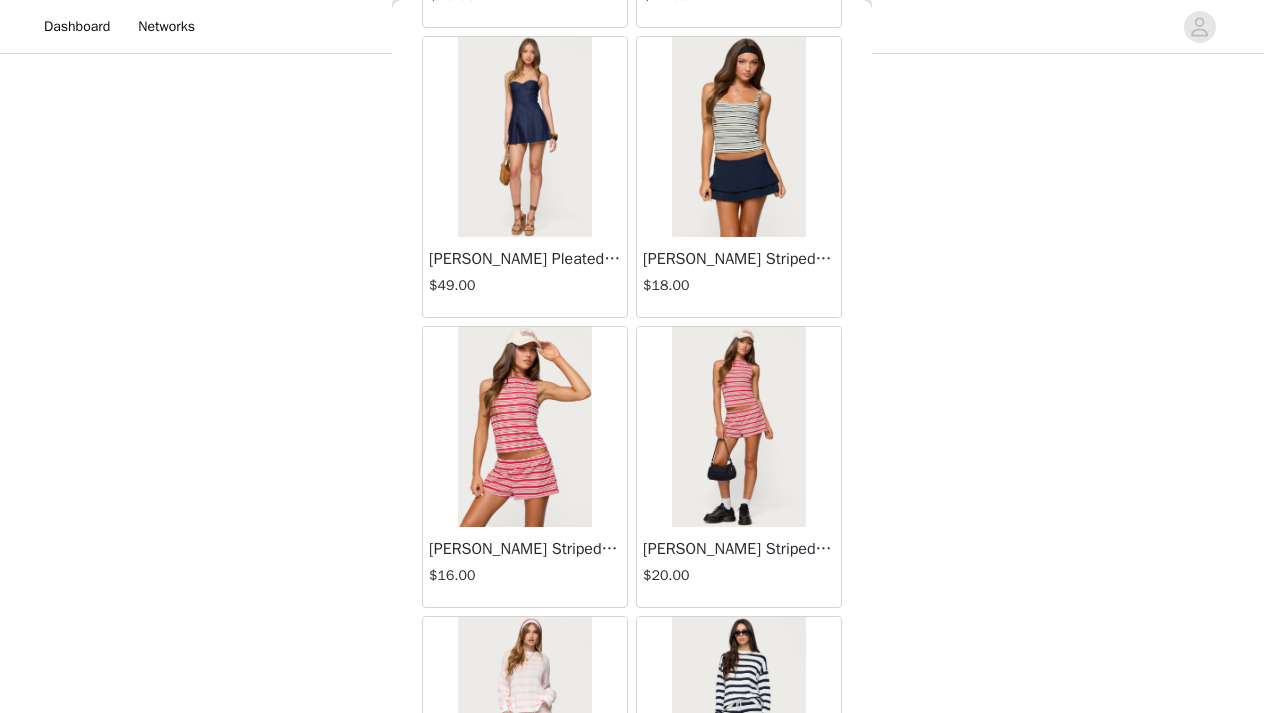 scroll, scrollTop: 47186, scrollLeft: 0, axis: vertical 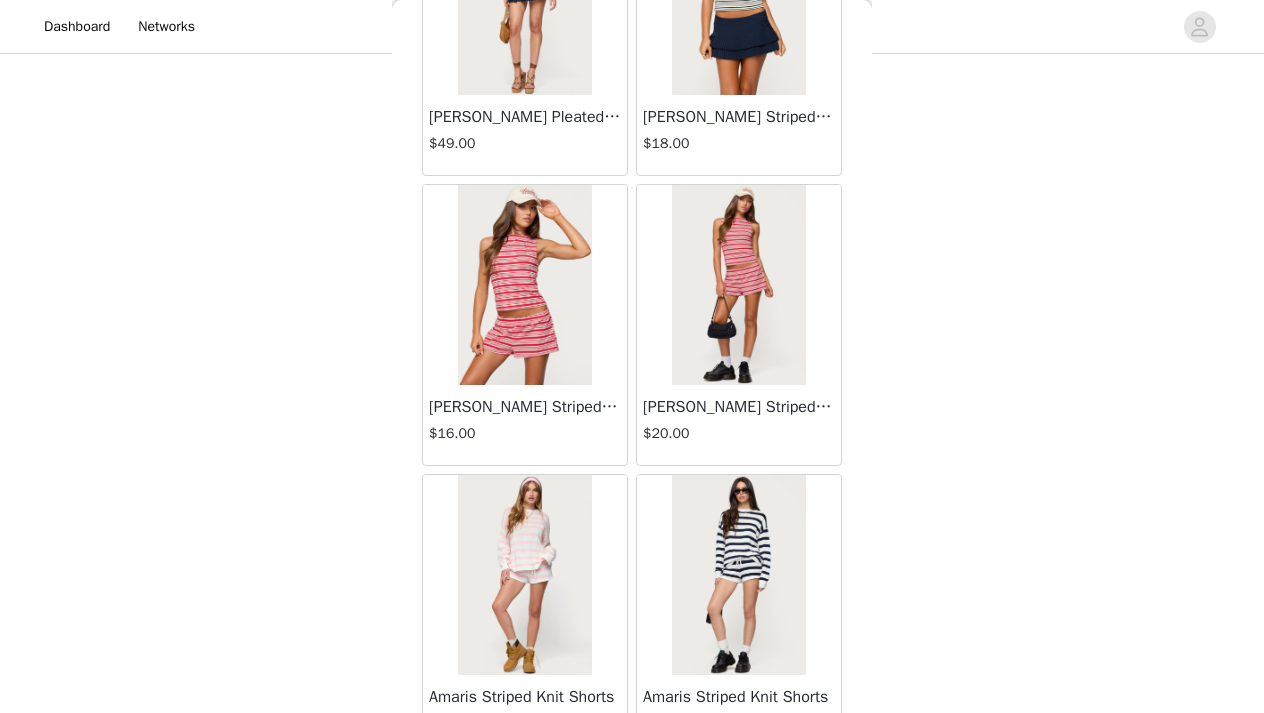 click at bounding box center (738, 285) 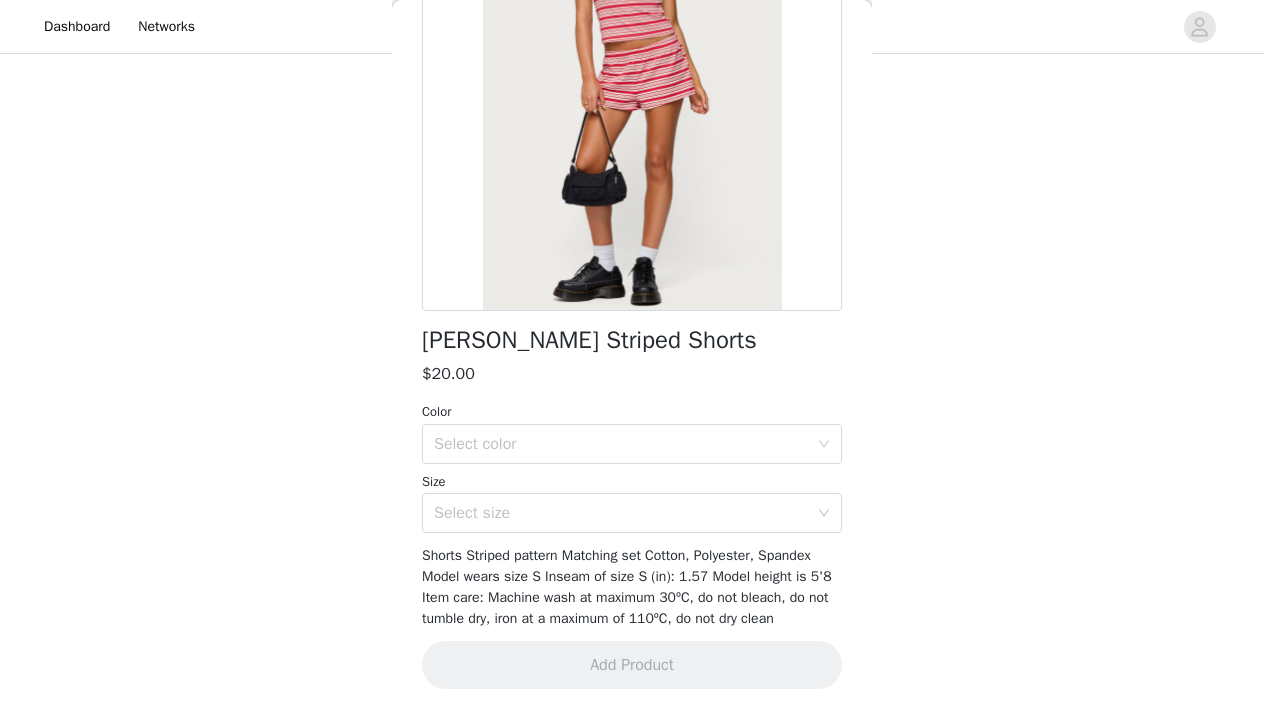scroll, scrollTop: 238, scrollLeft: 0, axis: vertical 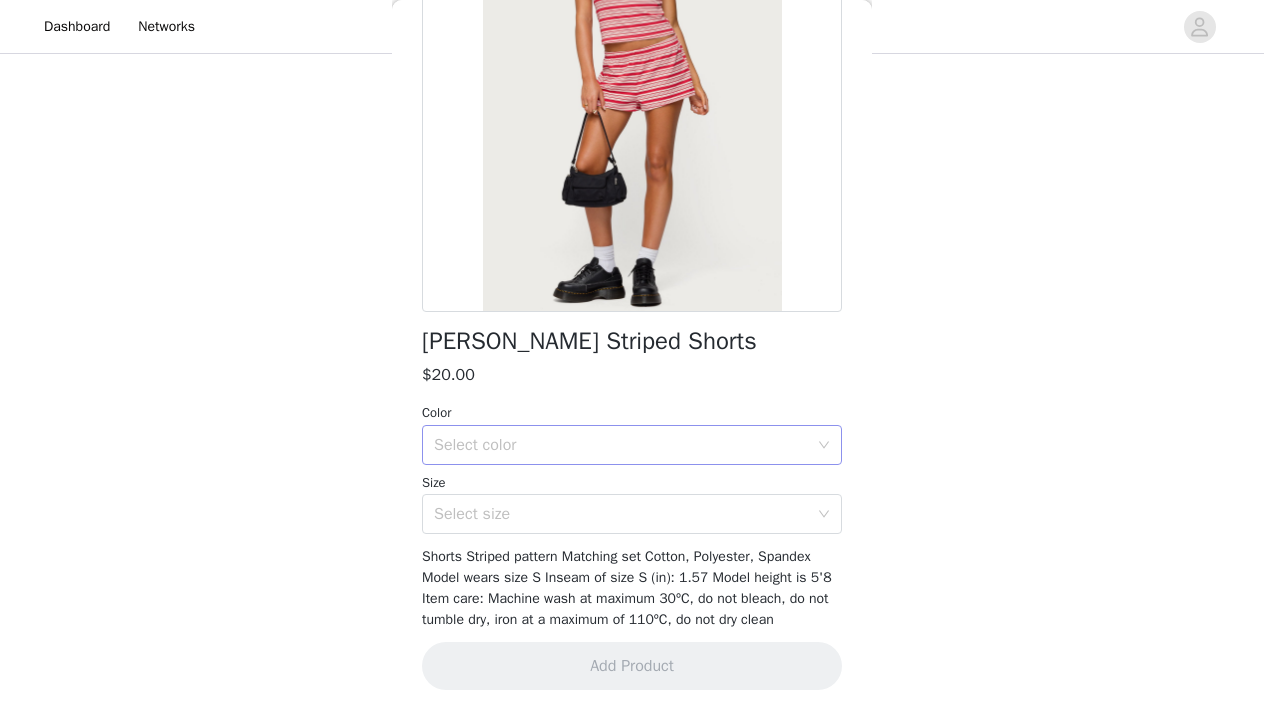 click on "Select color" at bounding box center [621, 445] 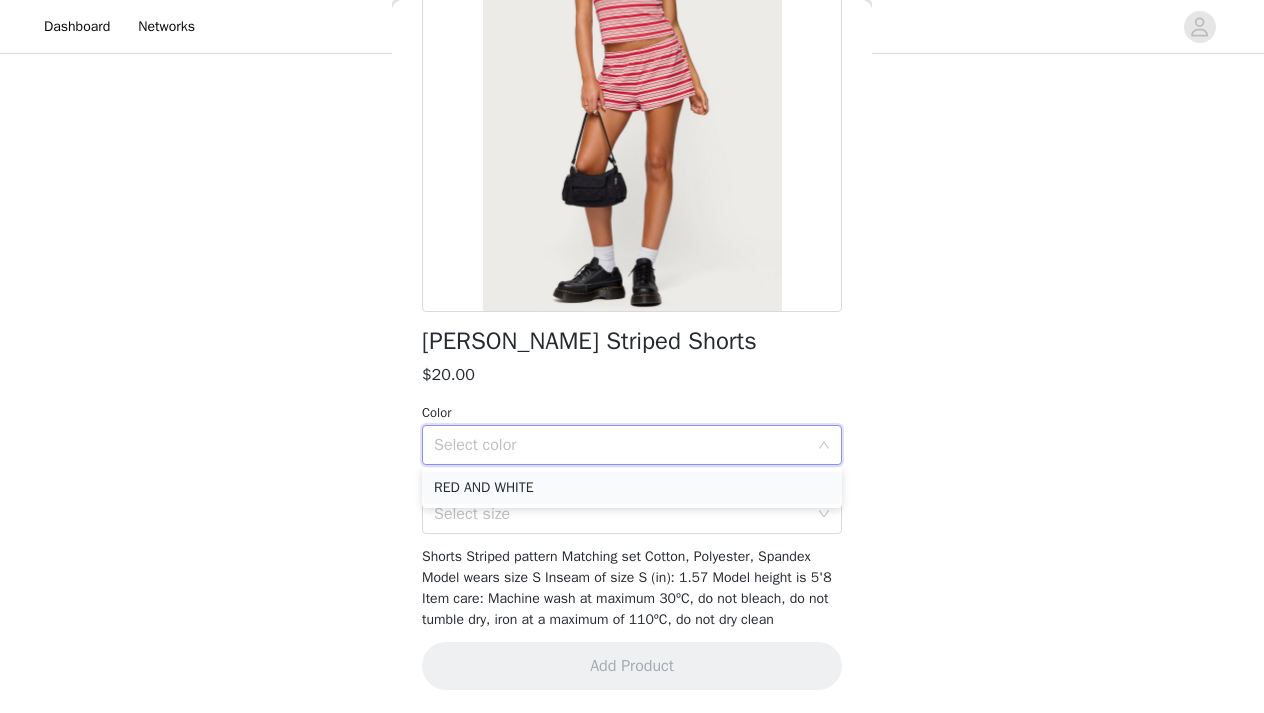 click on "RED AND WHITE" at bounding box center [632, 488] 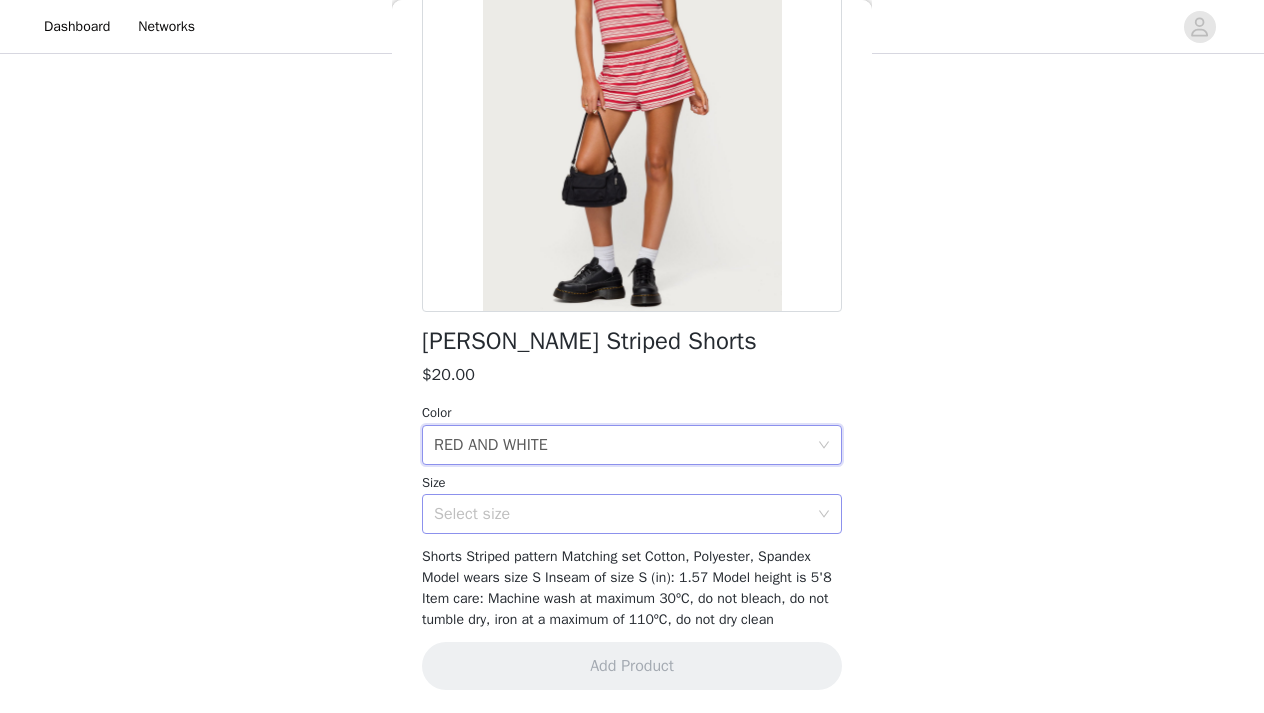 click on "Select size" at bounding box center (621, 514) 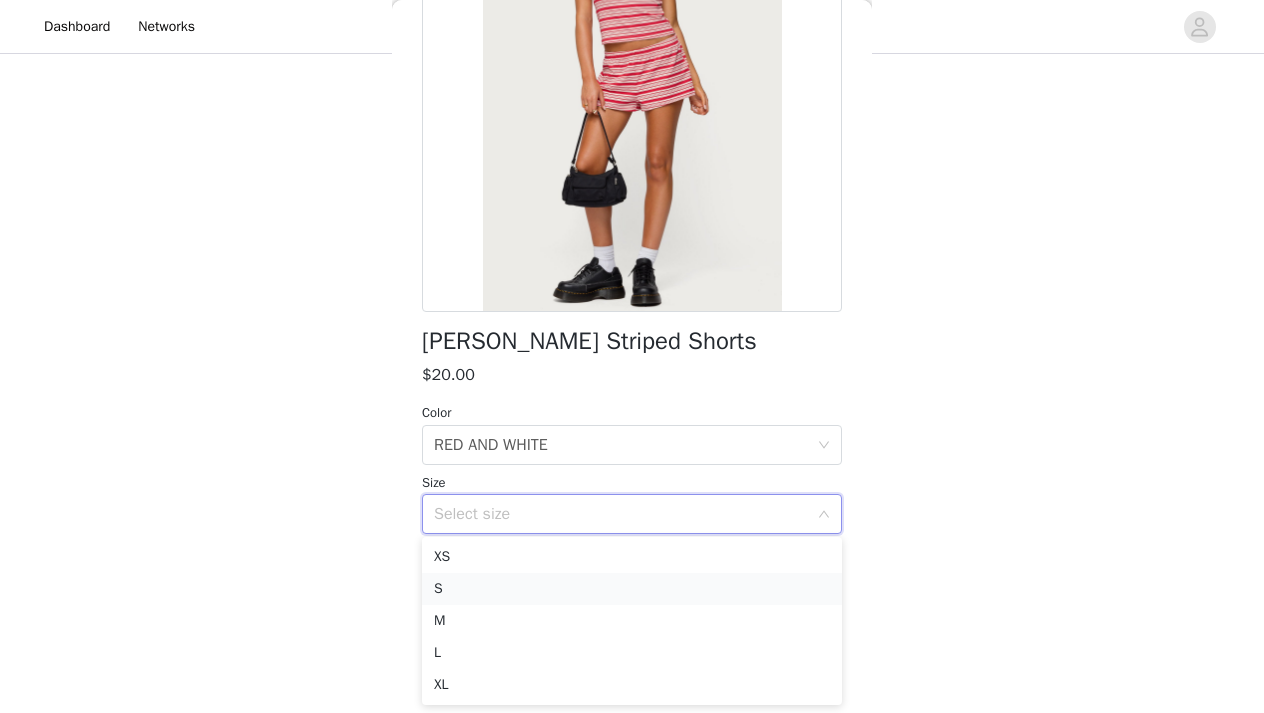 click on "S" at bounding box center [632, 589] 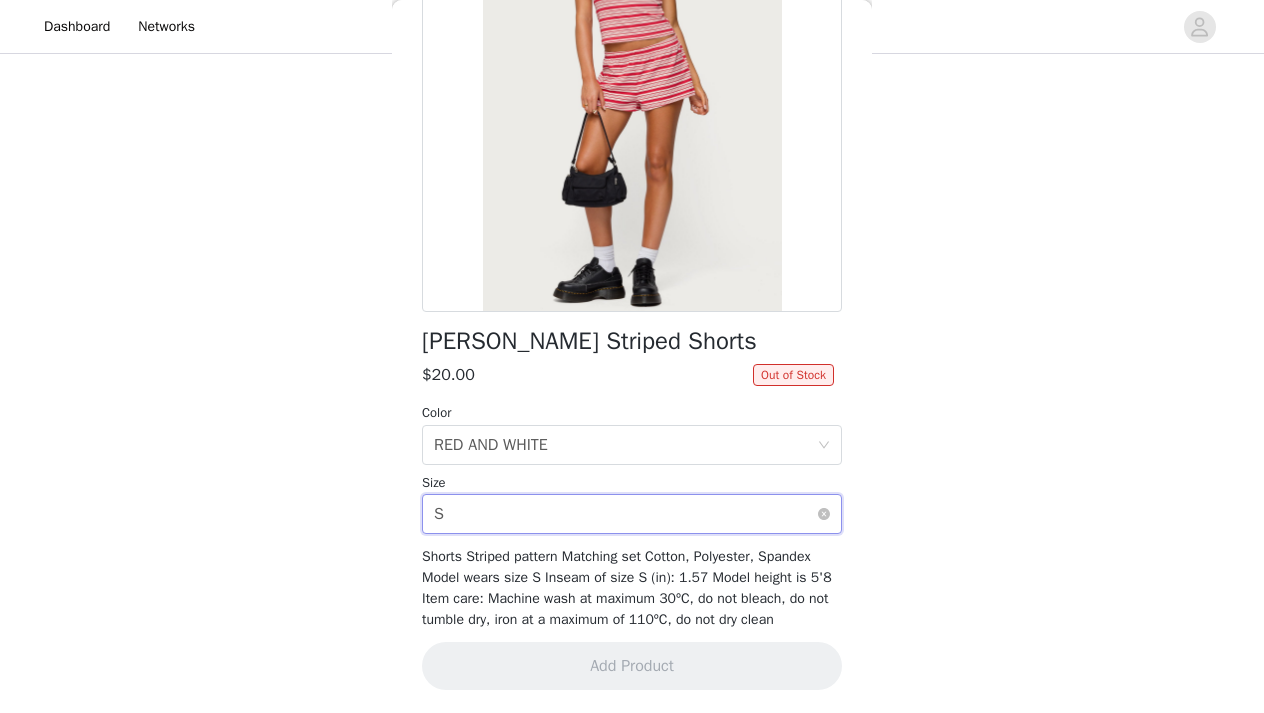 click on "Select size S" at bounding box center (625, 514) 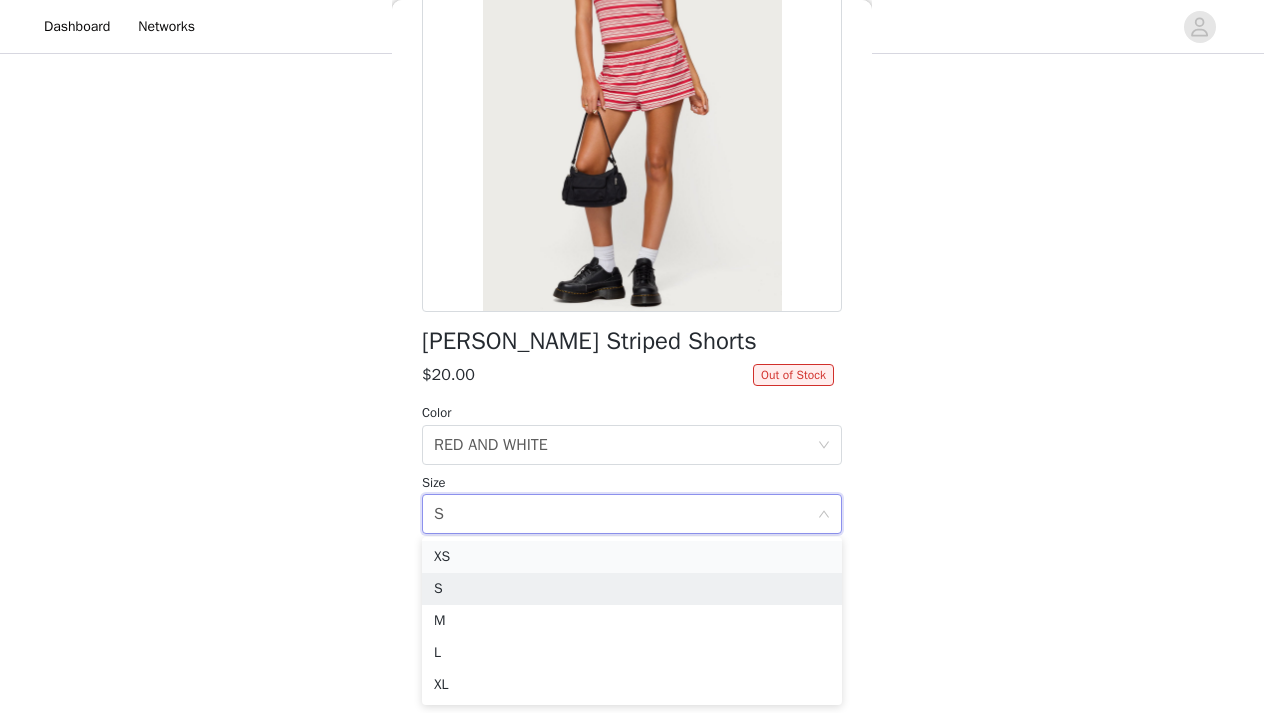 click on "XS" at bounding box center (632, 557) 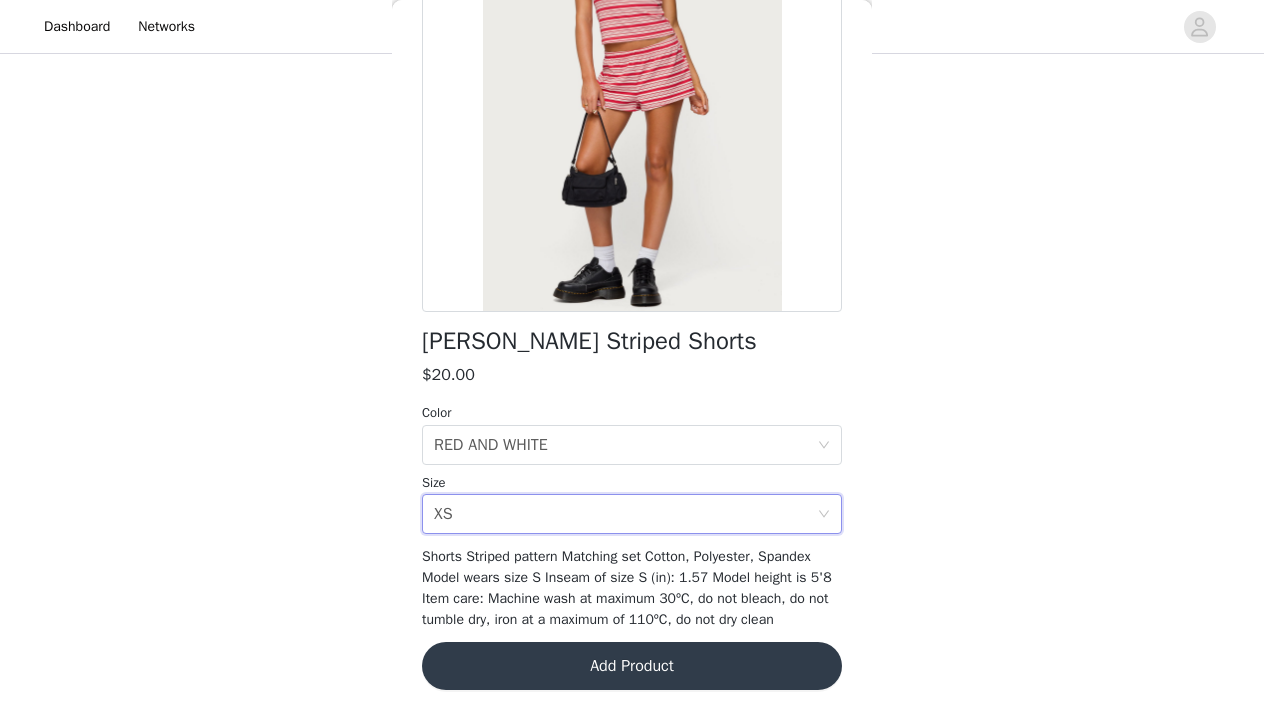 click on "Add Product" at bounding box center [632, 666] 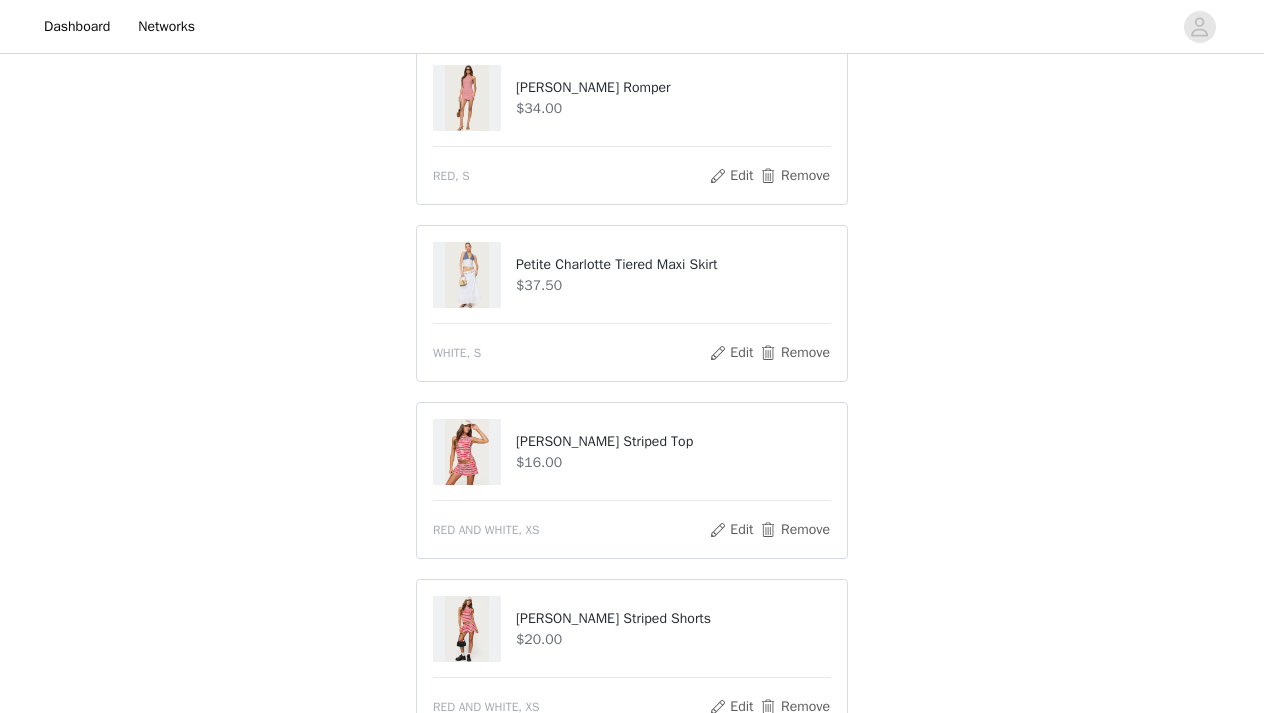 click on "STEP 1 OF 5
Products
Choose as many products as you'd like, up to $300.00.       10 Selected   Remaining Funds: $47.60         Talula Eyelet Babydoll Top     $17.60       OLIVE, S       Edit   Remove     Talula Eyelet Shorts     $16.80       OLIVE, S       Edit   Remove     Beach Babe Scoop Tank Top     $24.00       BLACK WASHED, S       Edit   Remove     Fold Over Ruched One Shoulder Top     $22.00       WHITE, S       Edit   Remove     Petite Fauna Nylon Track Pants     $28.50       GREEN, S       Edit   Remove     Onya Iridescent Sheer Knit Top     $36.00       CREAM, S       Edit   Remove     Macee Gingham Romper     $34.00       RED, S       Edit   Remove     Petite Charlotte Tiered Maxi Skirt     $37.50       WHITE, S       Edit   Remove     [PERSON_NAME] Striped Top     $16.00       RED AND WHITE, XS       Edit   Remove     [PERSON_NAME] Striped Shorts     $20.00       RED AND WHITE, XS       Edit   Remove" at bounding box center [632, -170] 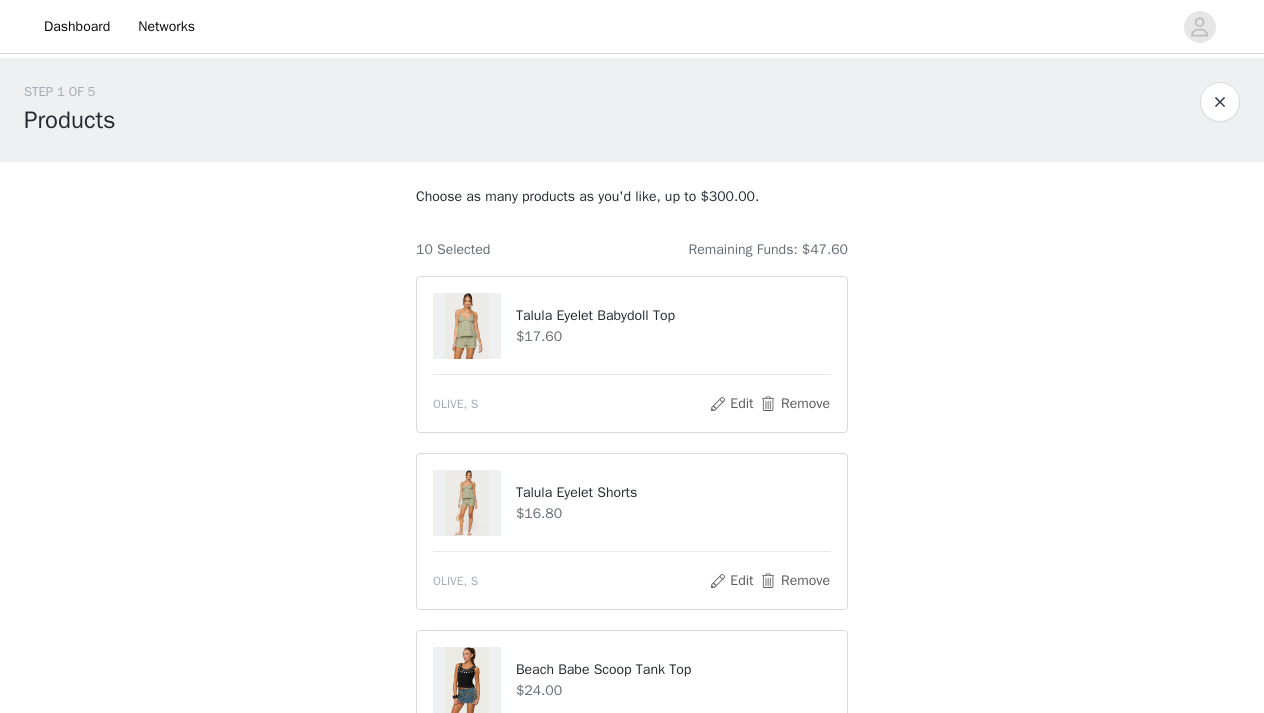 scroll, scrollTop: 0, scrollLeft: 0, axis: both 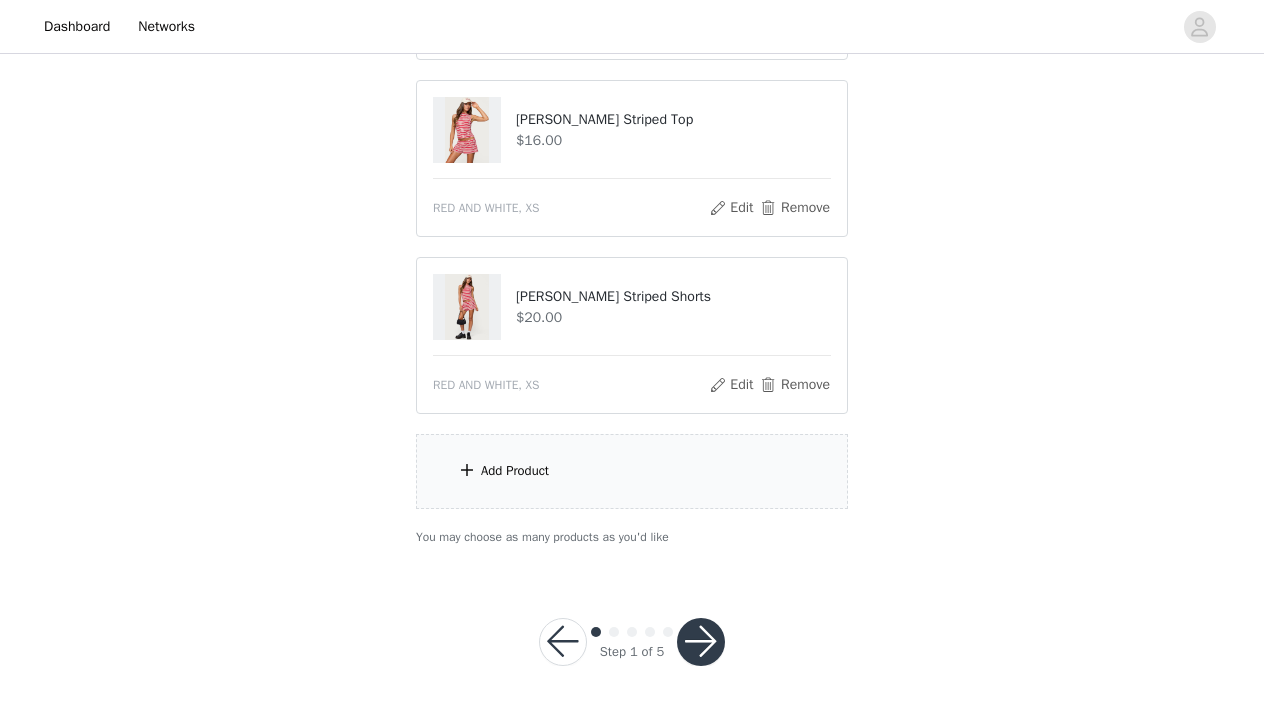 click on "Add Product" at bounding box center (515, 471) 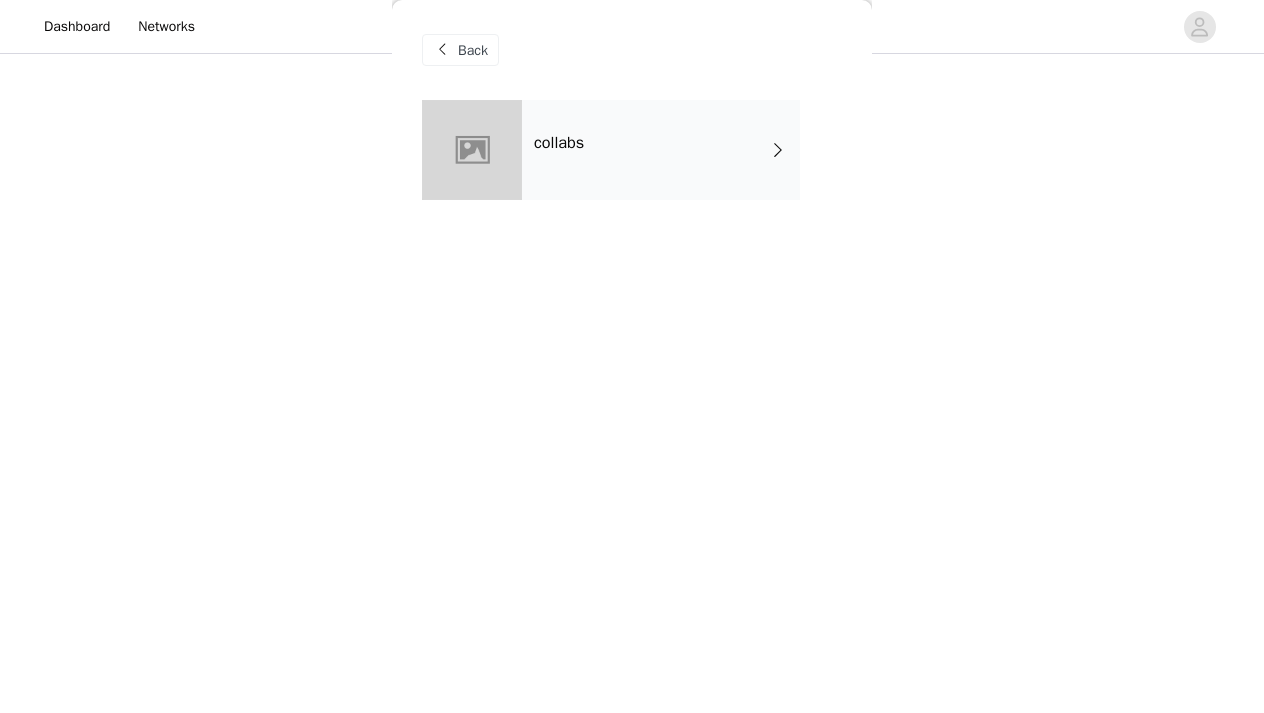 click on "collabs" at bounding box center [661, 150] 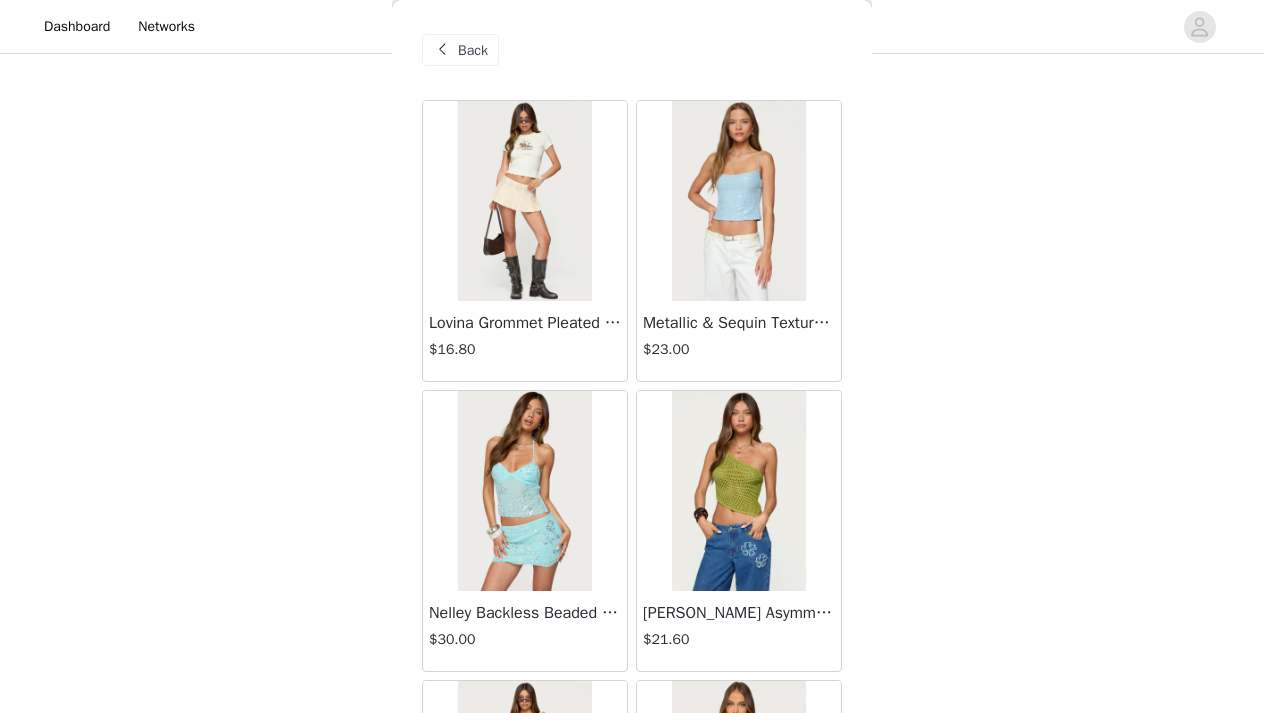click on "Back       Lovina Grommet Pleated Mini Skort   $16.80       Metallic & Sequin Textured Tank Top   $23.00       Nelley Backless Beaded Sequin Chiffon Top   $30.00       [PERSON_NAME] Asymmetric One Shoulder Crochet Top   $21.60       [PERSON_NAME] Plaid Micro Shorts   $25.00       [PERSON_NAME] Floral Texured Sheer Halter Top   $23.00       Maree Bead V Neck Top   $19.00       Maree Bead Cut Out Mini Skirt   $17.00       [PERSON_NAME] Cut Out Halter Top   $24.00       Juney Pinstripe Tailored Button Up Shirt   $30.00       Avenly Striped Tie Front Babydoll Top   $23.00       [PERSON_NAME] Studded Grommet Tube Top   $25.00       Avalai Linen Look Mini Skort   $32.00       Beaded Deep Cowl Neck Backless Top   $31.00       Frayed Pleated Denim Mini Skort   $16.00       Klay Linen Look Pleated Mini Skort   $14.40       Contrast Lace Asymmetric Off Shoulder Top   $14.40       [PERSON_NAME] Split Front Sheer Mesh Top   $24.00       Zigzag Stripe Shorts   $19.00       Astra Beaded Sheer Strapless Top   $33.00     Load More" at bounding box center (632, 356) 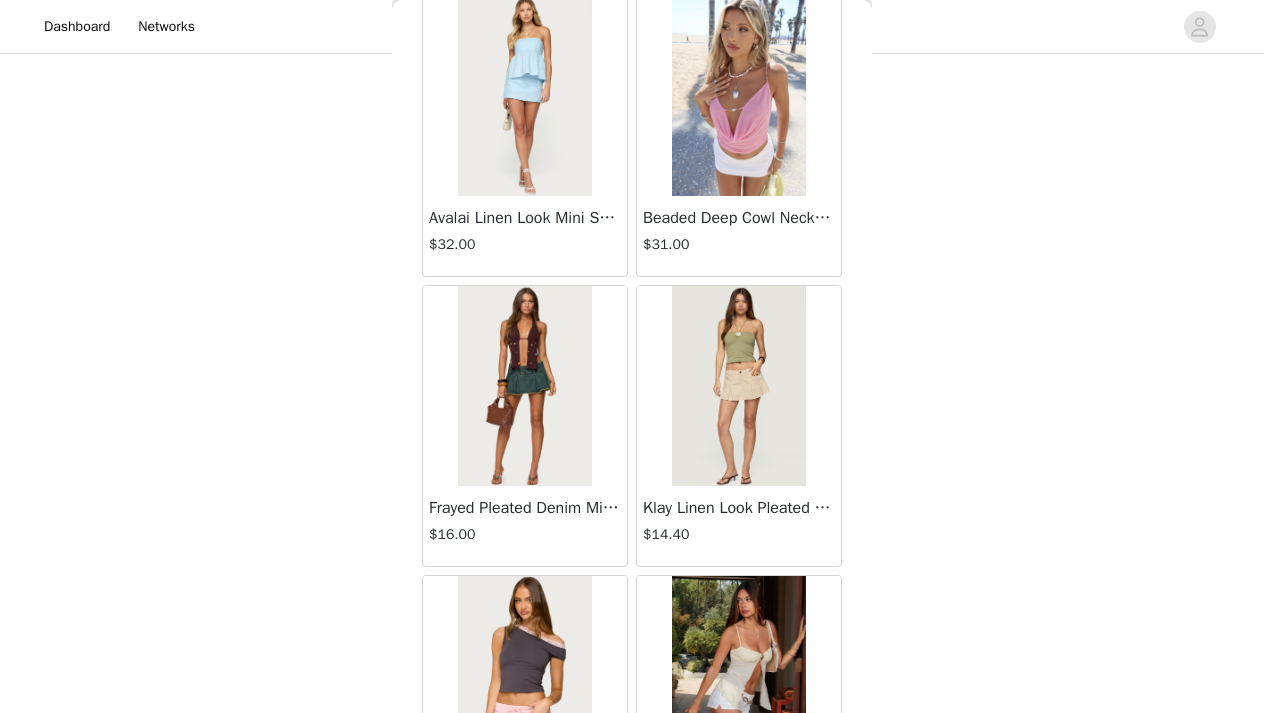 scroll, scrollTop: 2347, scrollLeft: 0, axis: vertical 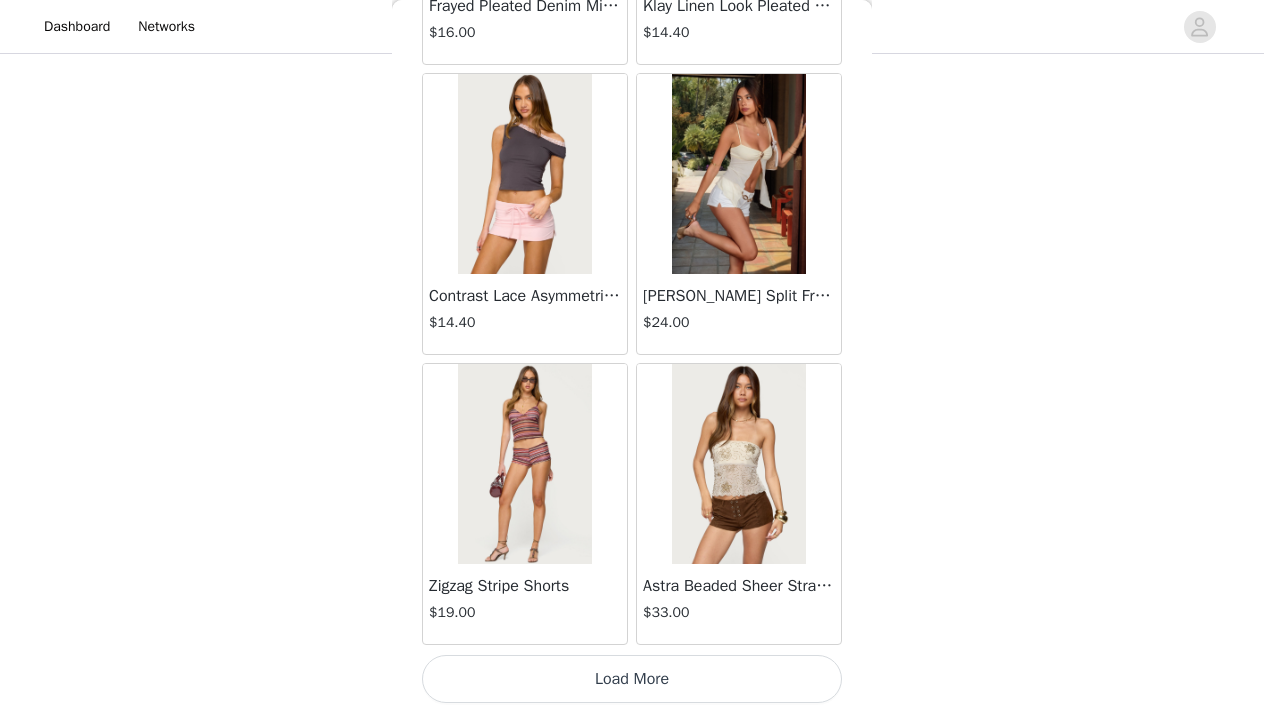 click on "Load More" at bounding box center (632, 679) 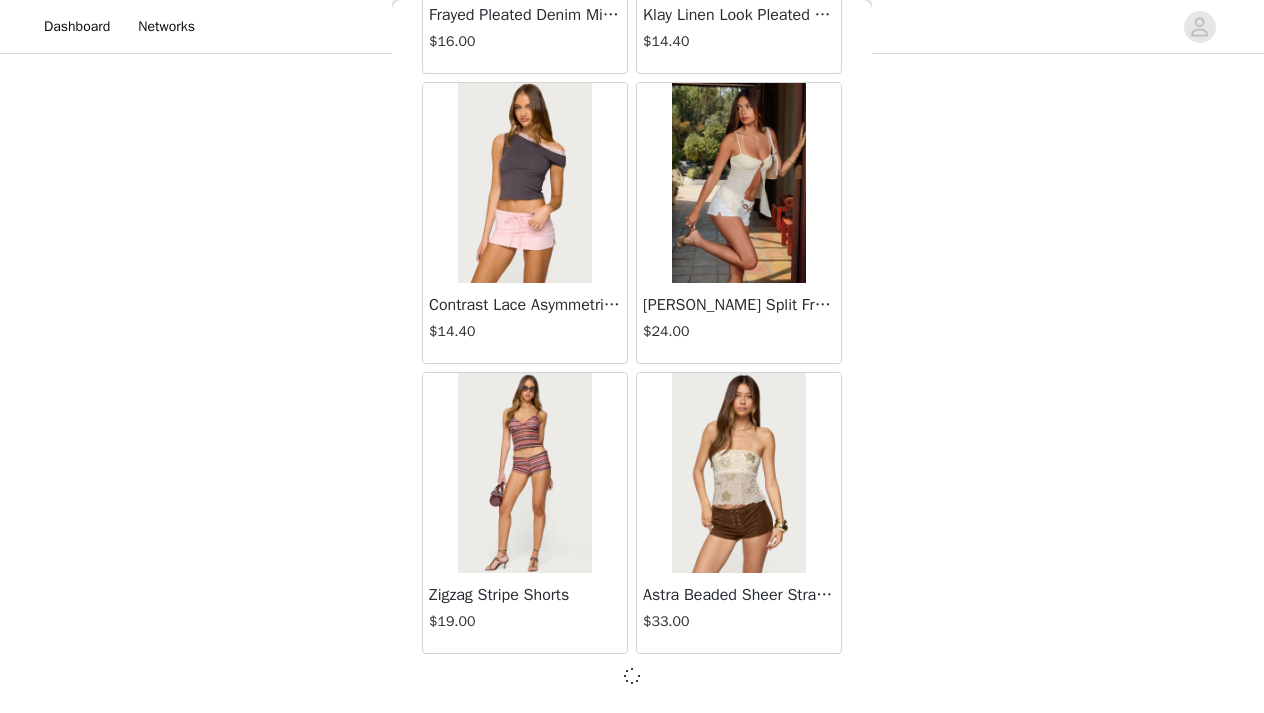 scroll, scrollTop: 2338, scrollLeft: 0, axis: vertical 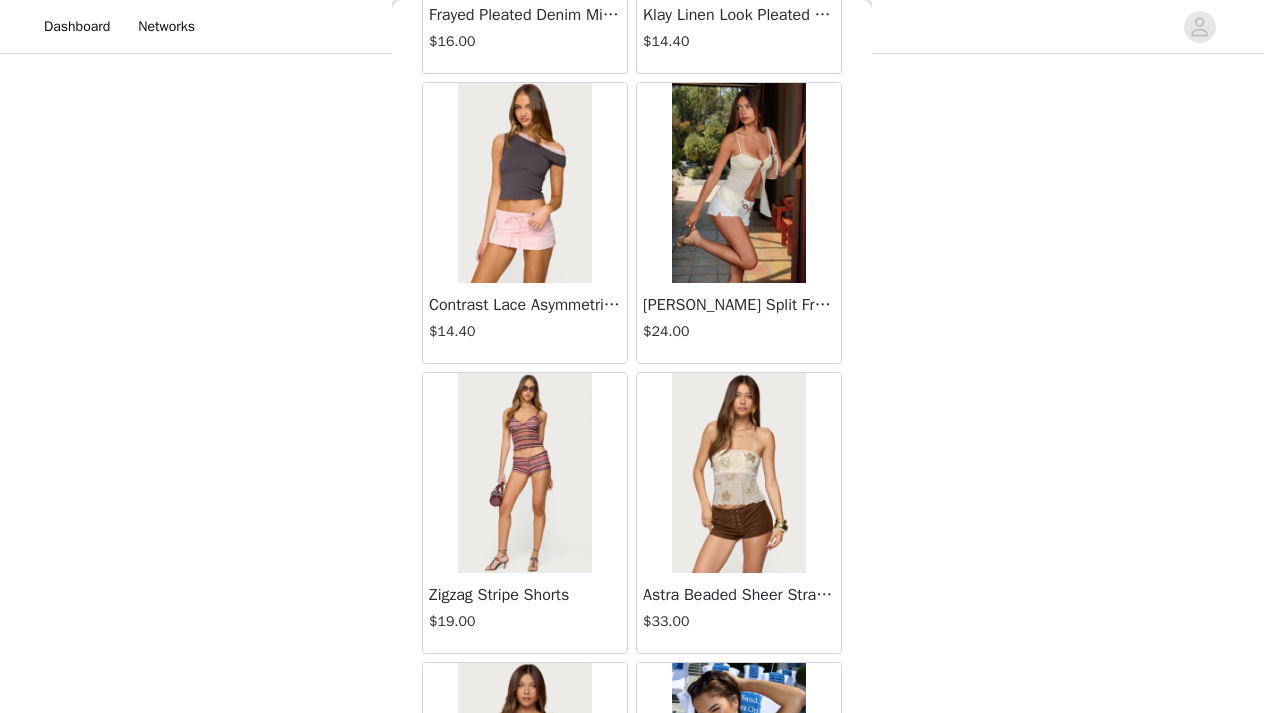 click on "STEP 1 OF 5
Products
Choose as many products as you'd like, up to $300.00.       10 Selected   Remaining Funds: $47.60         Talula Eyelet Babydoll Top     $17.60       OLIVE, S       Edit   Remove     Talula Eyelet Shorts     $16.80       OLIVE, S       Edit   Remove     Beach Babe Scoop Tank Top     $24.00       BLACK WASHED, S       Edit   Remove     Fold Over Ruched One Shoulder Top     $22.00       WHITE, S       Edit   Remove     Petite Fauna Nylon Track Pants     $28.50       GREEN, S       Edit   Remove     Onya Iridescent Sheer Knit Top     $36.00       CREAM, S       Edit   Remove     Macee Gingham Romper     $34.00       RED, S       Edit   Remove     Petite Charlotte Tiered Maxi Skirt     $37.50       WHITE, S       Edit   Remove     [PERSON_NAME] Striped Top     $16.00       RED AND WHITE, XS       Edit   Remove     [PERSON_NAME] Striped Shorts     $20.00       RED AND WHITE, XS       Edit   Remove" at bounding box center (632, -492) 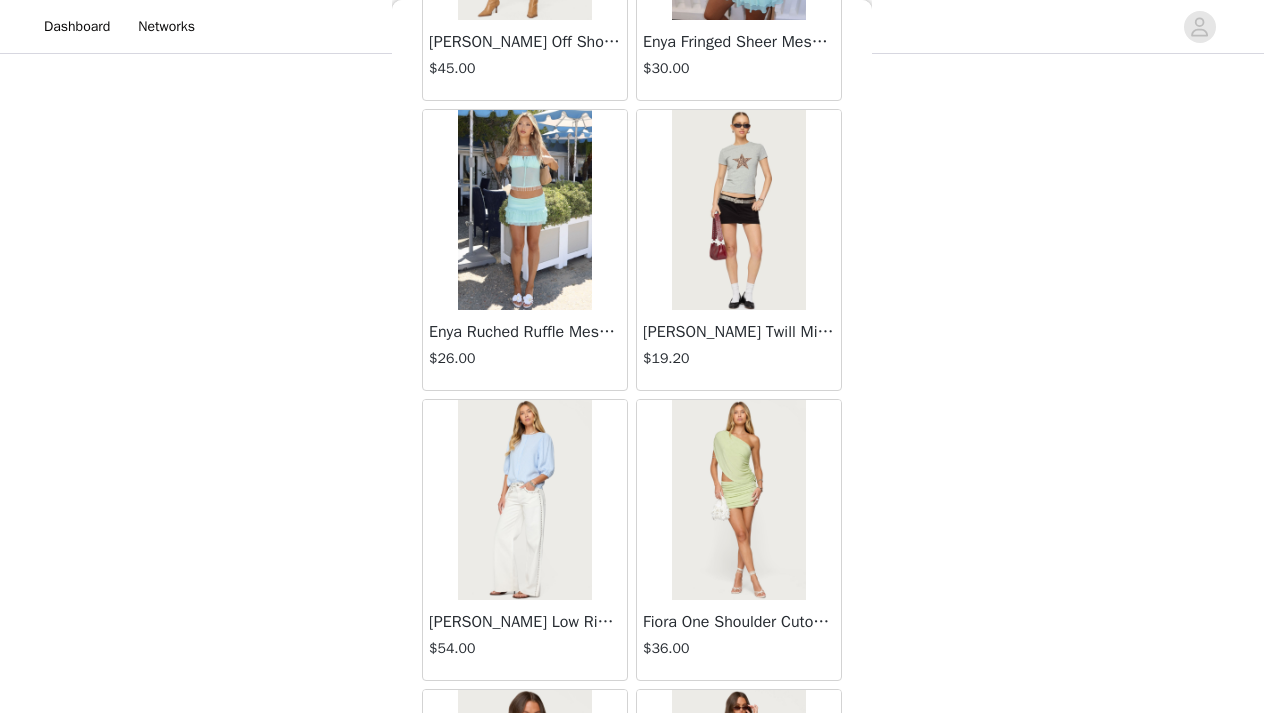 scroll, scrollTop: 5247, scrollLeft: 0, axis: vertical 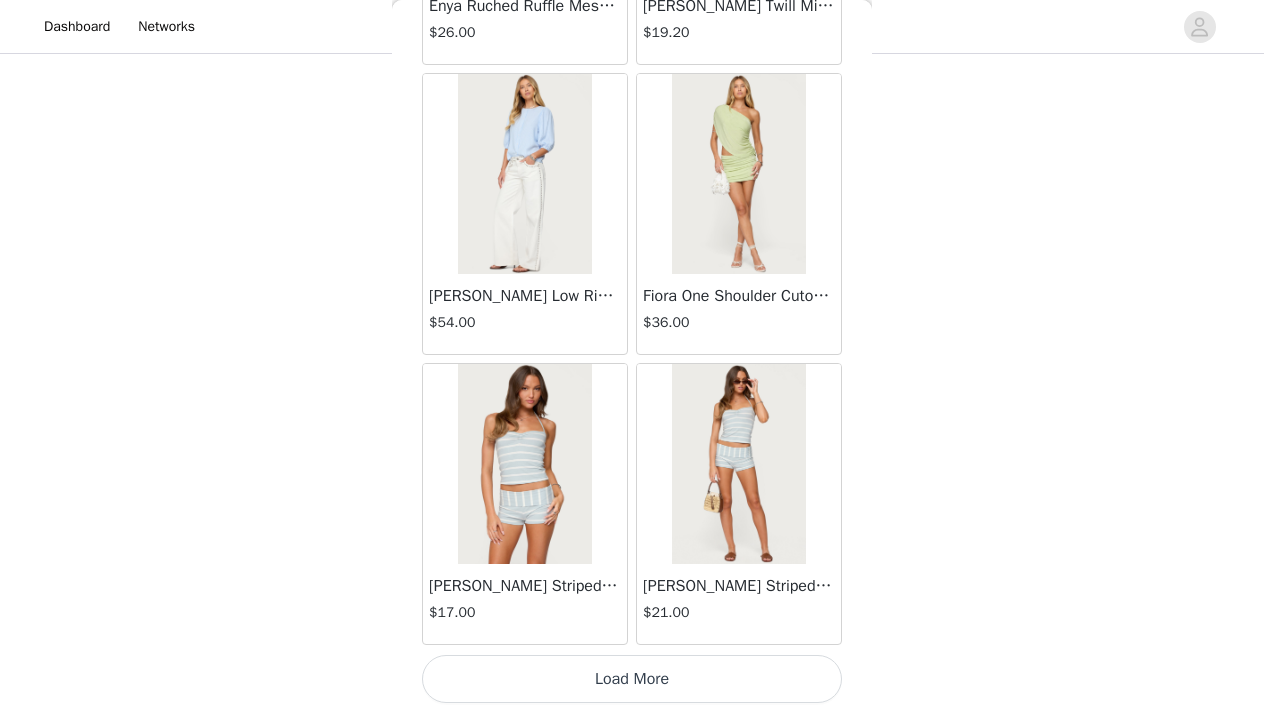click on "Load More" at bounding box center [632, 679] 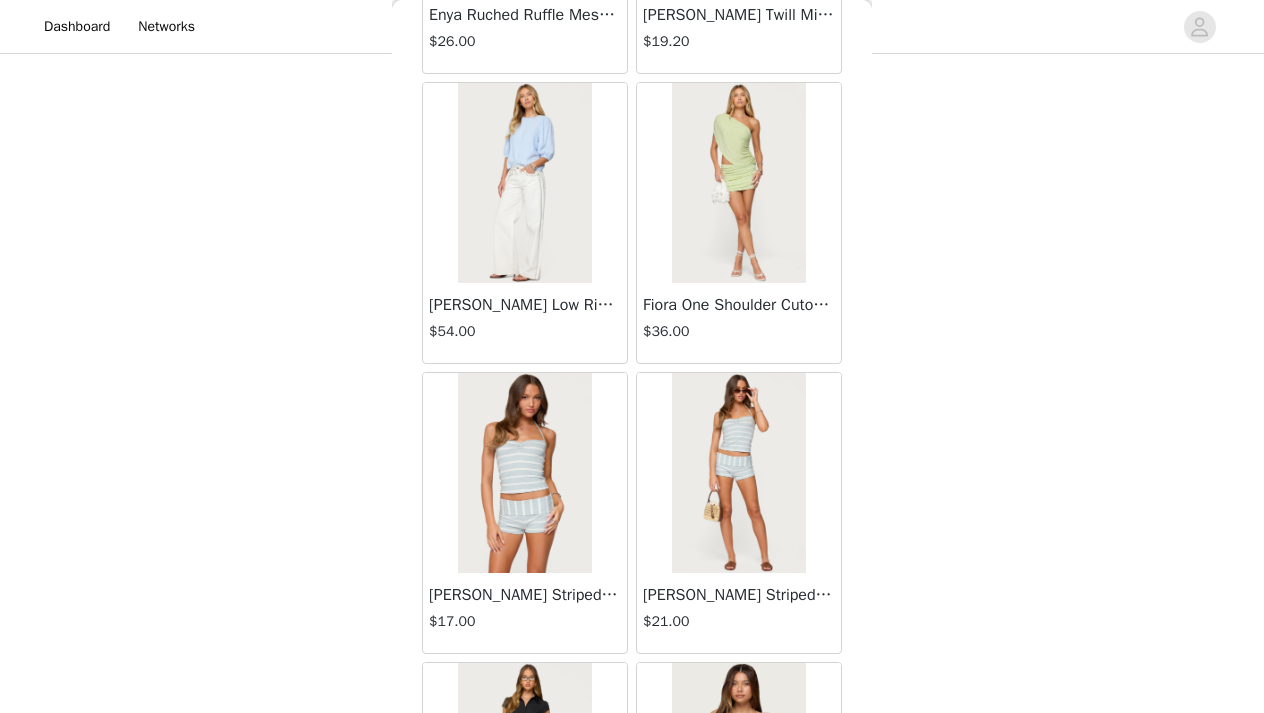 click on "Back       Lovina Grommet Pleated Mini Skort   $16.80       Metallic & Sequin Textured Tank Top   $23.00       Nelley Backless Beaded Sequin Chiffon Top   $30.00       [PERSON_NAME] Asymmetric One Shoulder Crochet Top   $21.60       [PERSON_NAME] Plaid Micro Shorts   $25.00       [PERSON_NAME] Floral Texured Sheer Halter Top   $23.00       Maree Bead V Neck Top   $19.00       Maree Bead Cut Out Mini Skirt   $17.00       [PERSON_NAME] Cut Out Halter Top   $24.00       Juney Pinstripe Tailored Button Up Shirt   $30.00       Avenly Striped Tie Front Babydoll Top   $23.00       [PERSON_NAME] Studded Grommet Tube Top   $25.00       Avalai Linen Look Mini Skort   $32.00       Beaded Deep Cowl Neck Backless Top   $31.00       Frayed Pleated Denim Mini Skort   $16.00       Klay Linen Look Pleated Mini Skort   $14.40       Contrast Lace Asymmetric Off Shoulder Top   $14.40       [PERSON_NAME] Split Front Sheer Mesh Top   $24.00       Zigzag Stripe Shorts   $19.00       Astra Beaded Sheer Strapless Top   $33.00       Beaded Floral Embroidered Tank Top   $32.00" at bounding box center [632, 356] 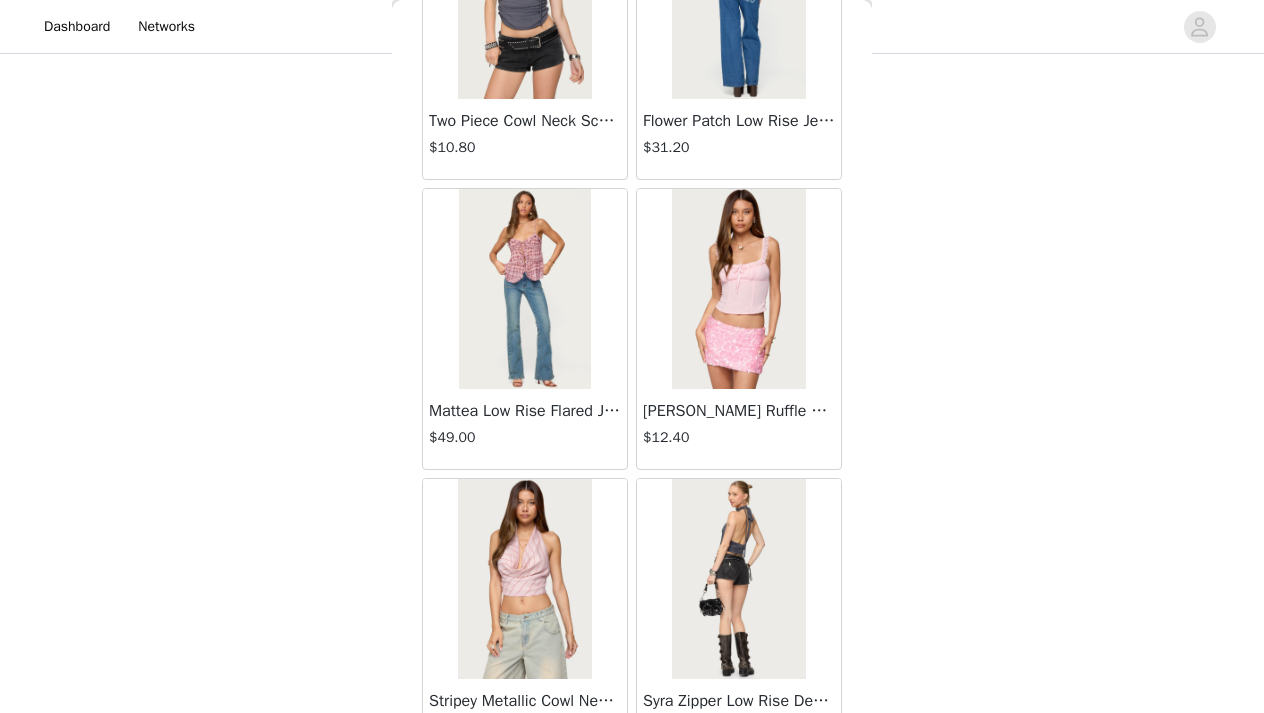 scroll, scrollTop: 8147, scrollLeft: 0, axis: vertical 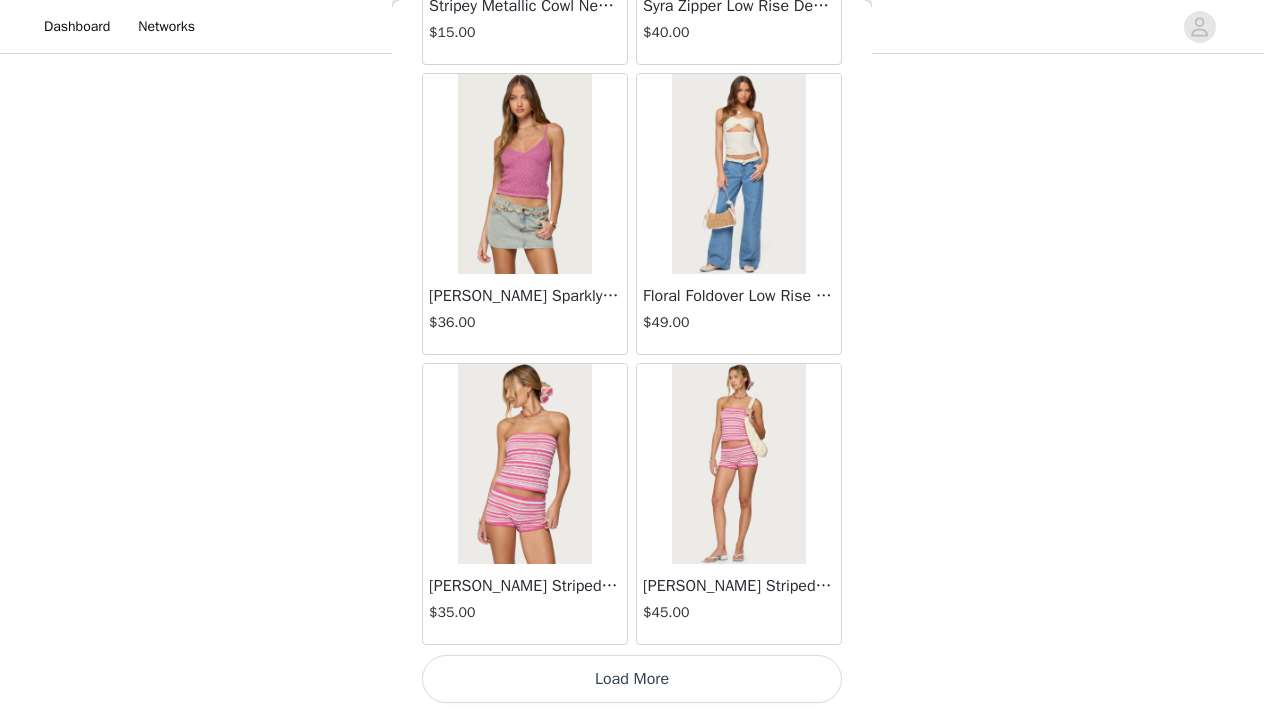click on "Load More" at bounding box center (632, 679) 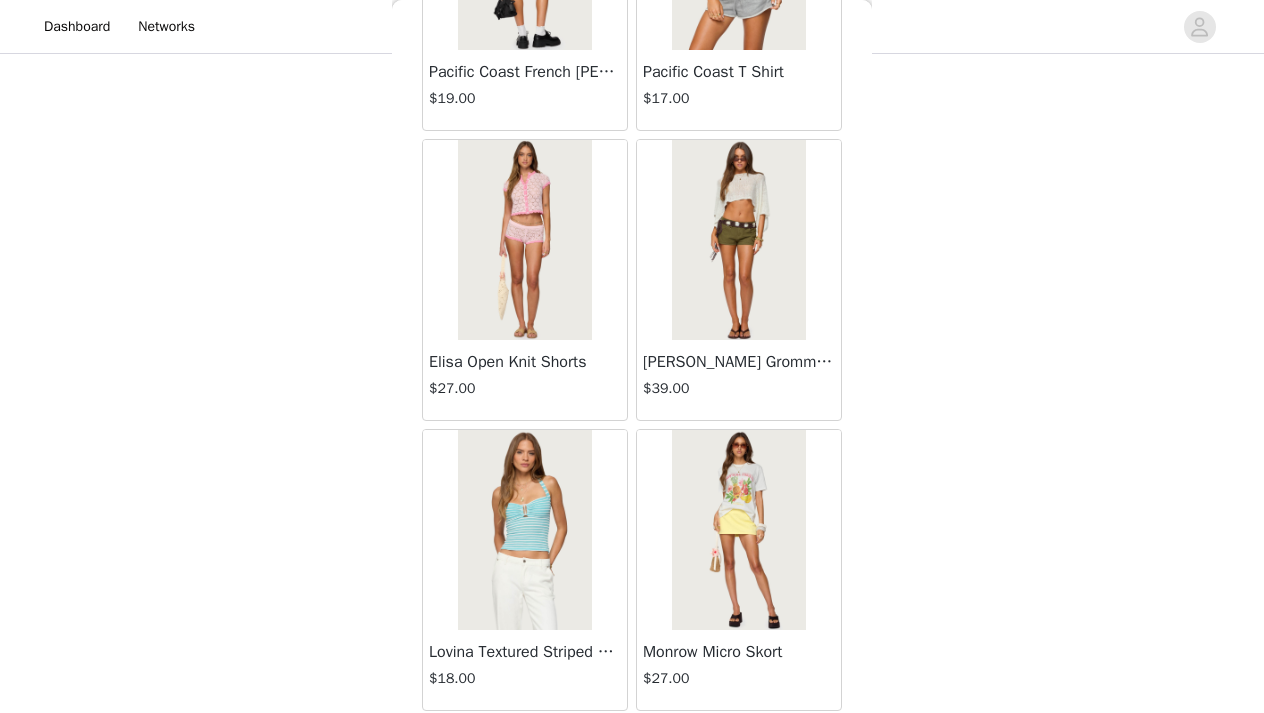 scroll, scrollTop: 11047, scrollLeft: 0, axis: vertical 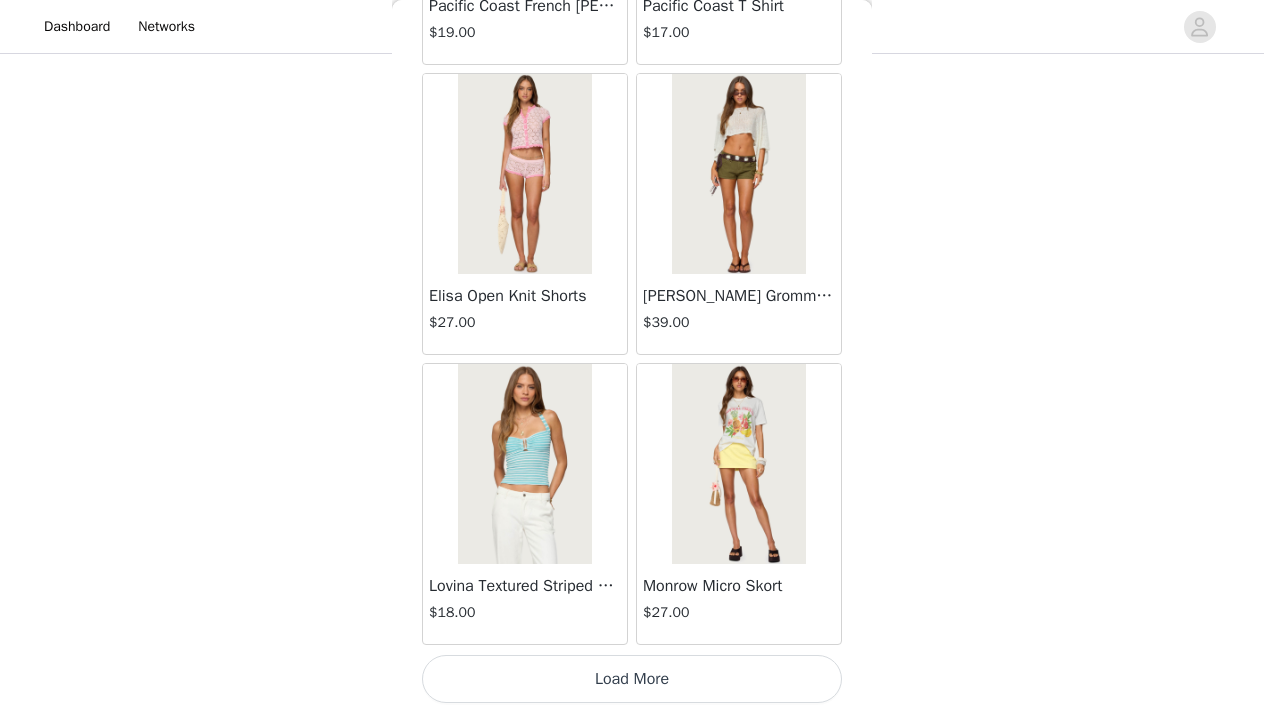 click on "Load More" at bounding box center [632, 679] 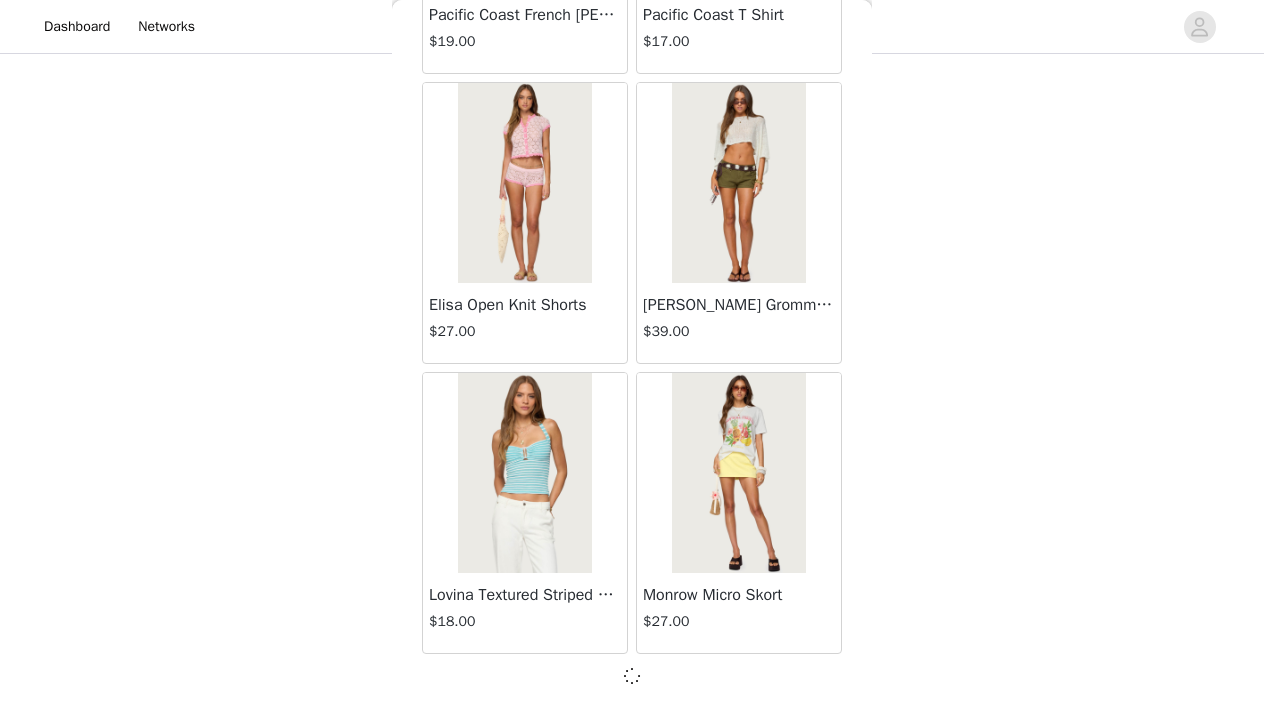 scroll, scrollTop: 11038, scrollLeft: 0, axis: vertical 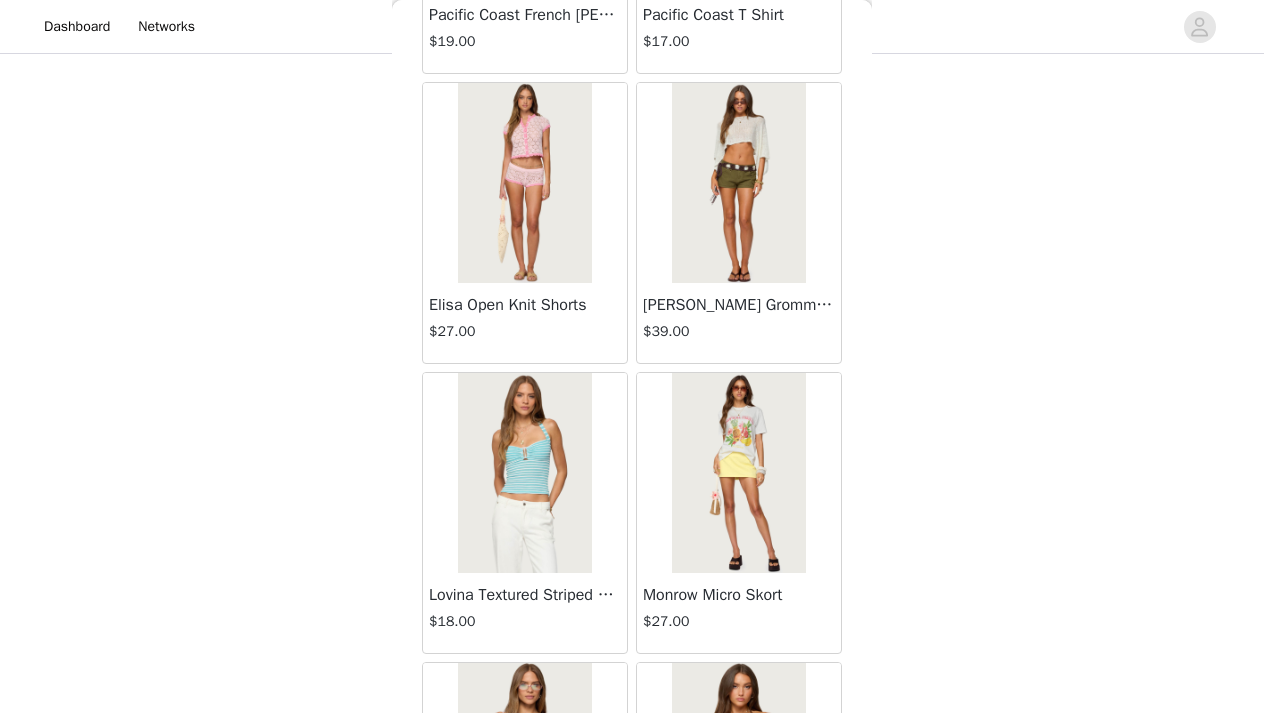 click on "Back       Lovina Grommet Pleated Mini Skort   $16.80       Metallic & Sequin Textured Tank Top   $23.00       Nelley Backless Beaded Sequin Chiffon Top   $30.00       [PERSON_NAME] Asymmetric One Shoulder Crochet Top   $21.60       [PERSON_NAME] Plaid Micro Shorts   $25.00       [PERSON_NAME] Floral Texured Sheer Halter Top   $23.00       Maree Bead V Neck Top   $19.00       Maree Bead Cut Out Mini Skirt   $17.00       [PERSON_NAME] Cut Out Halter Top   $24.00       Juney Pinstripe Tailored Button Up Shirt   $30.00       Avenly Striped Tie Front Babydoll Top   $23.00       [PERSON_NAME] Studded Grommet Tube Top   $25.00       Avalai Linen Look Mini Skort   $32.00       Beaded Deep Cowl Neck Backless Top   $31.00       Frayed Pleated Denim Mini Skort   $16.00       Klay Linen Look Pleated Mini Skort   $14.40       Contrast Lace Asymmetric Off Shoulder Top   $14.40       [PERSON_NAME] Split Front Sheer Mesh Top   $24.00       Zigzag Stripe Shorts   $19.00       Astra Beaded Sheer Strapless Top   $33.00       Beaded Floral Embroidered Tank Top   $32.00" at bounding box center [632, 356] 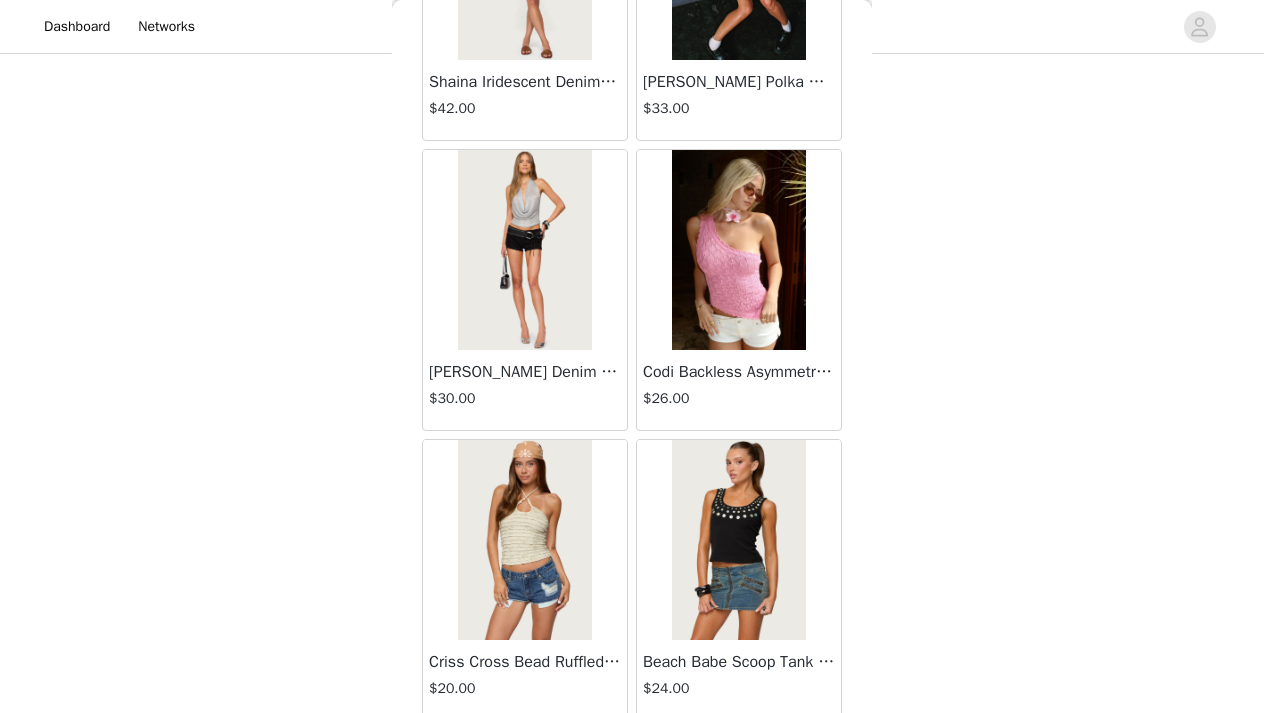 scroll, scrollTop: 13947, scrollLeft: 0, axis: vertical 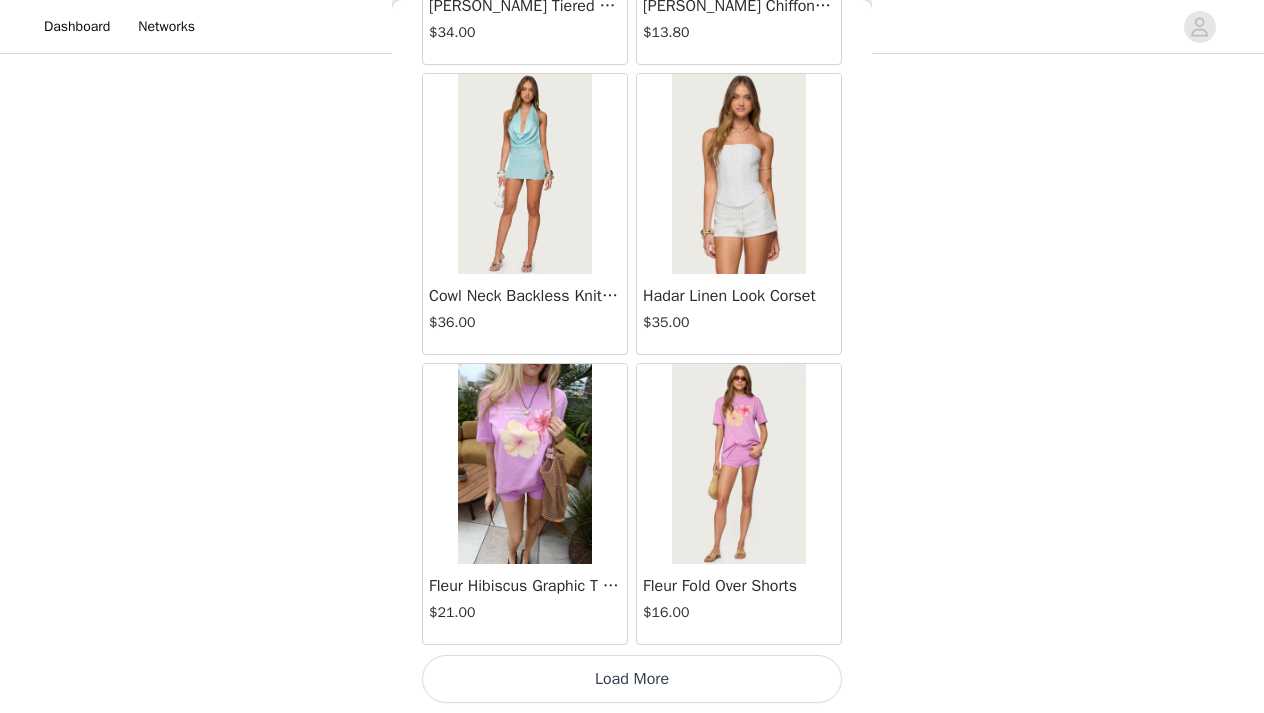 click on "Load More" at bounding box center (632, 679) 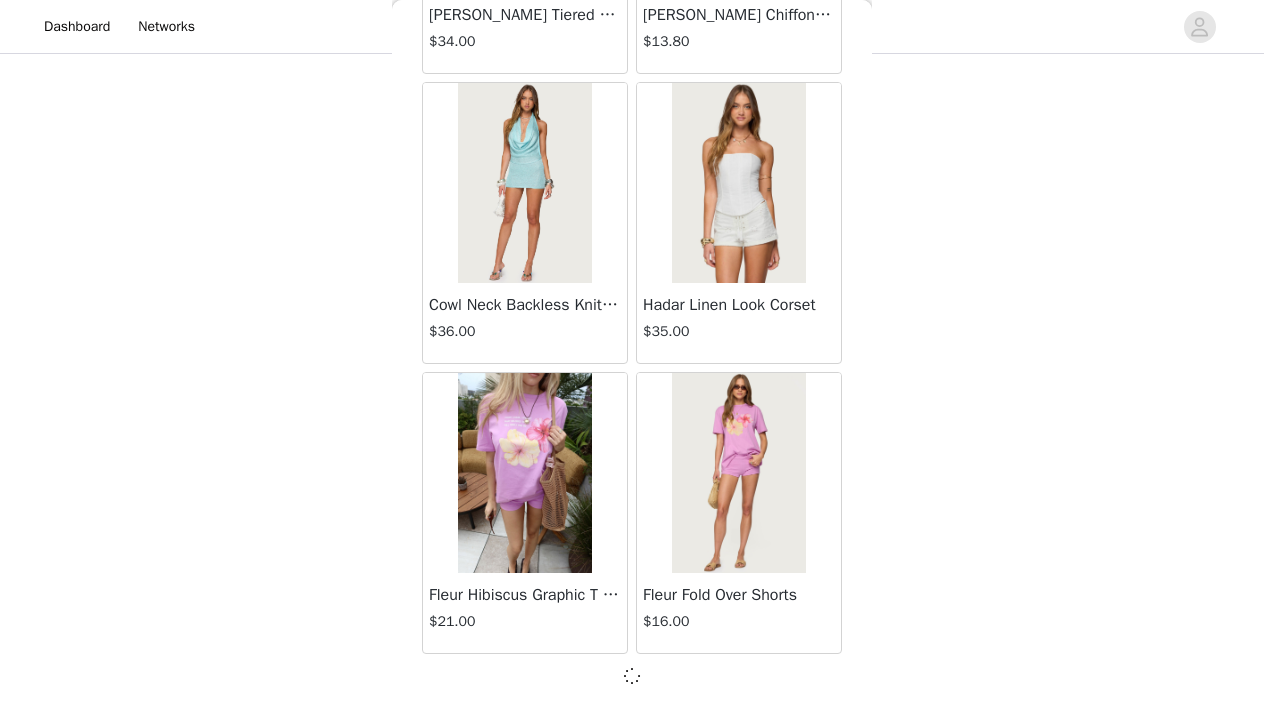 scroll, scrollTop: 13938, scrollLeft: 0, axis: vertical 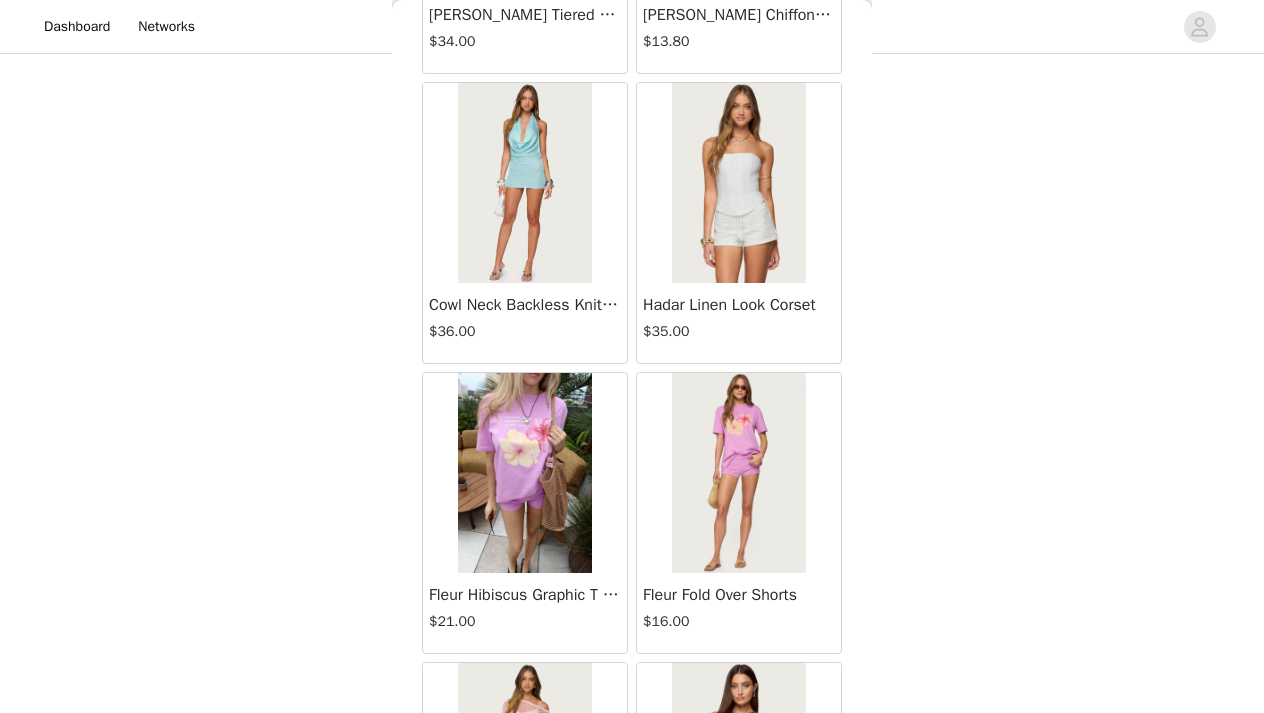 click on "Back       Lovina Grommet Pleated Mini Skort   $16.80       Metallic & Sequin Textured Tank Top   $23.00       Nelley Backless Beaded Sequin Chiffon Top   $30.00       [PERSON_NAME] Asymmetric One Shoulder Crochet Top   $21.60       [PERSON_NAME] Plaid Micro Shorts   $25.00       [PERSON_NAME] Floral Texured Sheer Halter Top   $23.00       Maree Bead V Neck Top   $19.00       Maree Bead Cut Out Mini Skirt   $17.00       [PERSON_NAME] Cut Out Halter Top   $24.00       Juney Pinstripe Tailored Button Up Shirt   $30.00       Avenly Striped Tie Front Babydoll Top   $23.00       [PERSON_NAME] Studded Grommet Tube Top   $25.00       Avalai Linen Look Mini Skort   $32.00       Beaded Deep Cowl Neck Backless Top   $31.00       Frayed Pleated Denim Mini Skort   $16.00       Klay Linen Look Pleated Mini Skort   $14.40       Contrast Lace Asymmetric Off Shoulder Top   $14.40       [PERSON_NAME] Split Front Sheer Mesh Top   $24.00       Zigzag Stripe Shorts   $19.00       Astra Beaded Sheer Strapless Top   $33.00       Beaded Floral Embroidered Tank Top   $32.00" at bounding box center (632, 356) 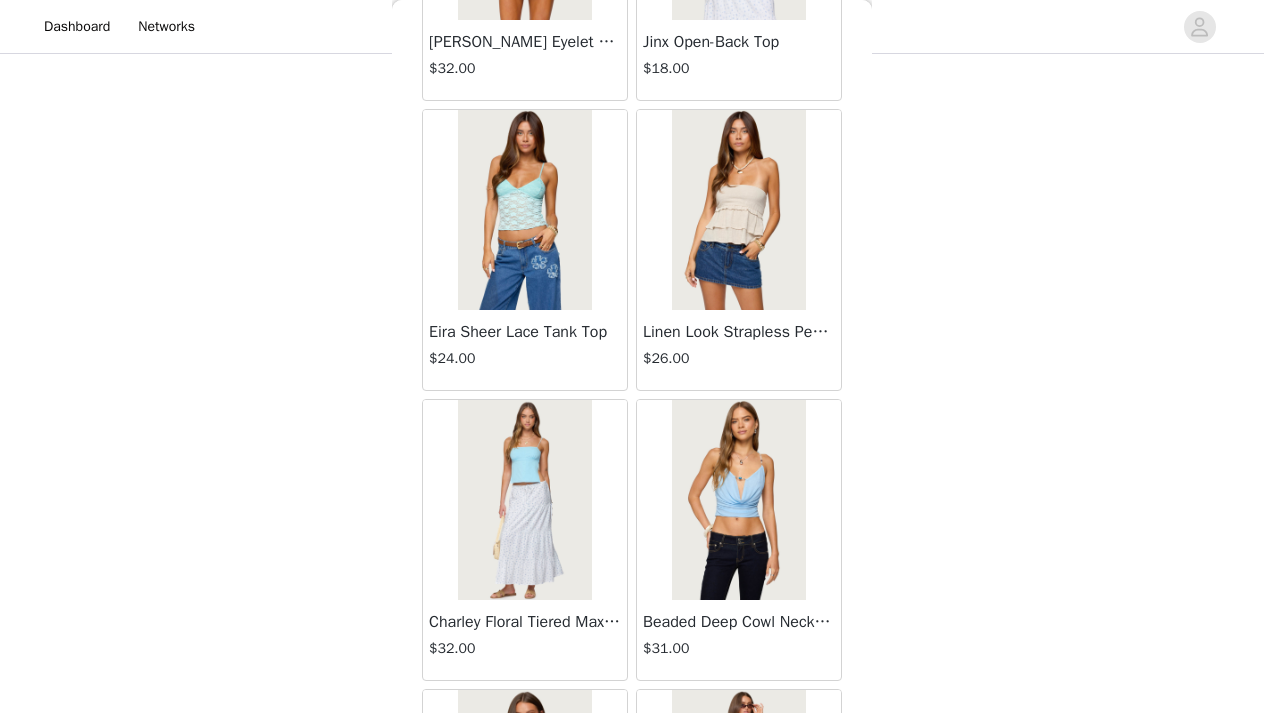 scroll, scrollTop: 16847, scrollLeft: 0, axis: vertical 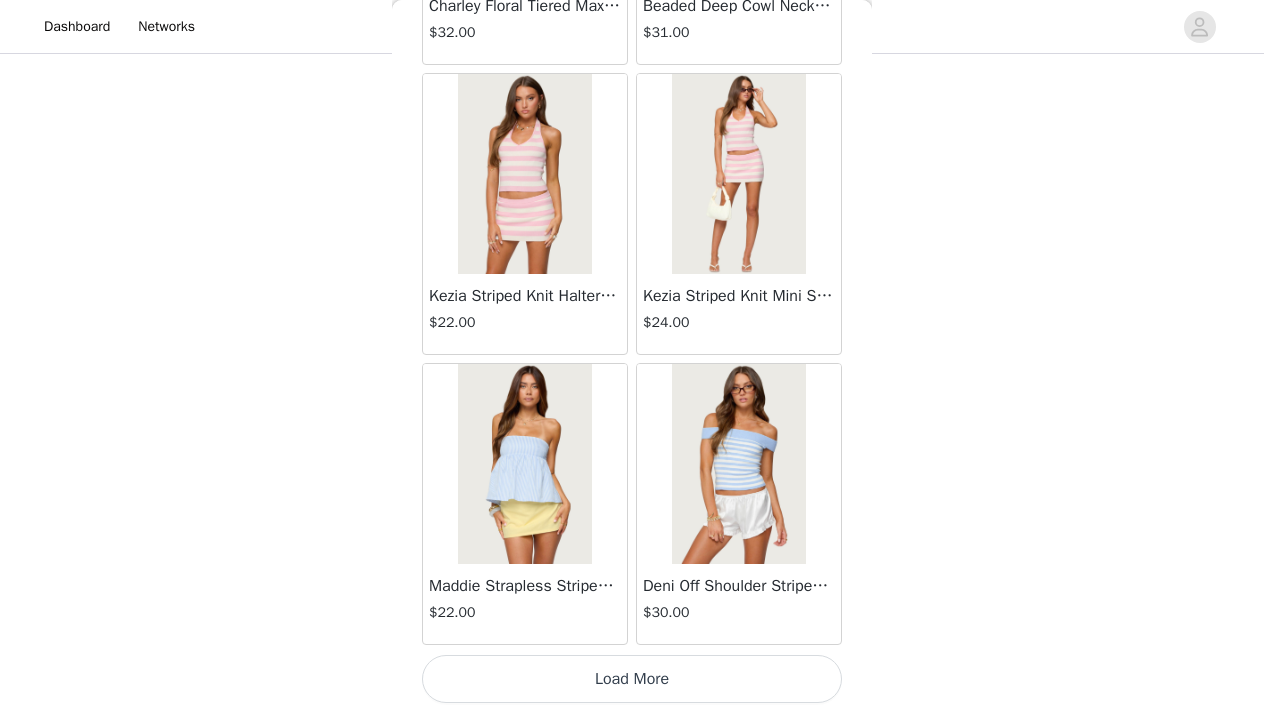 click on "Load More" at bounding box center [632, 679] 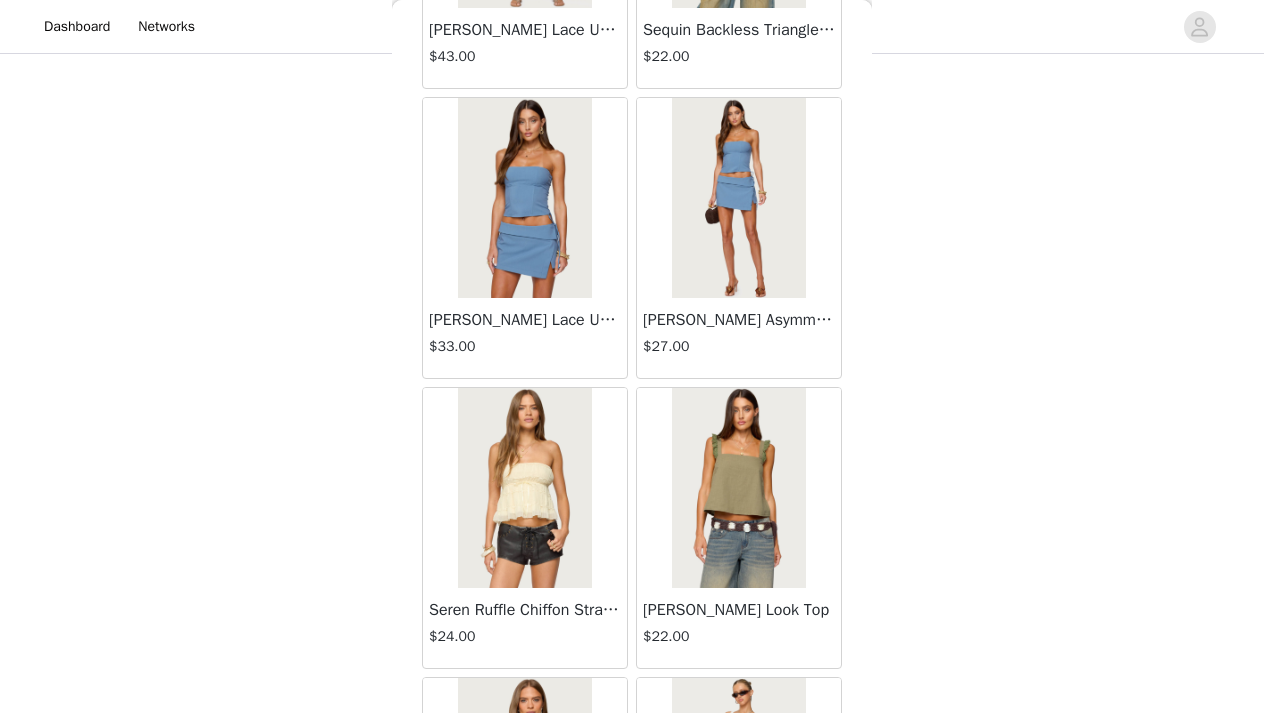 scroll, scrollTop: 19747, scrollLeft: 0, axis: vertical 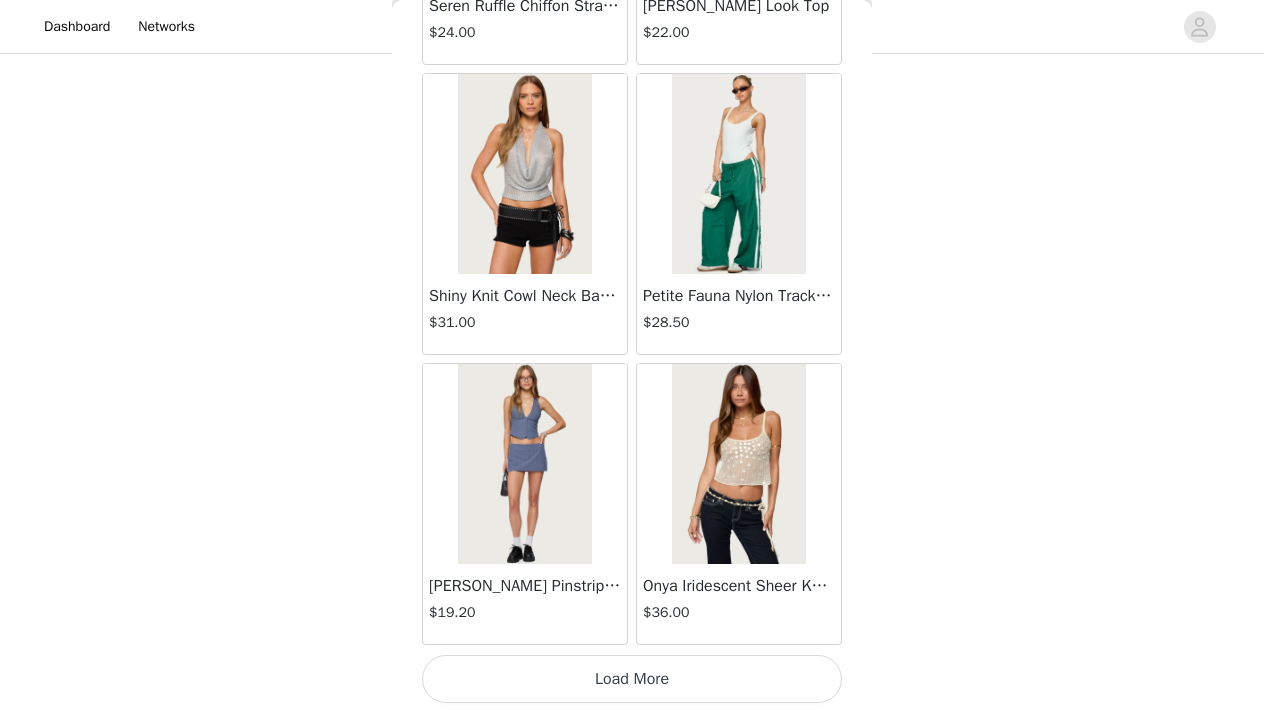 click on "Load More" at bounding box center [632, 679] 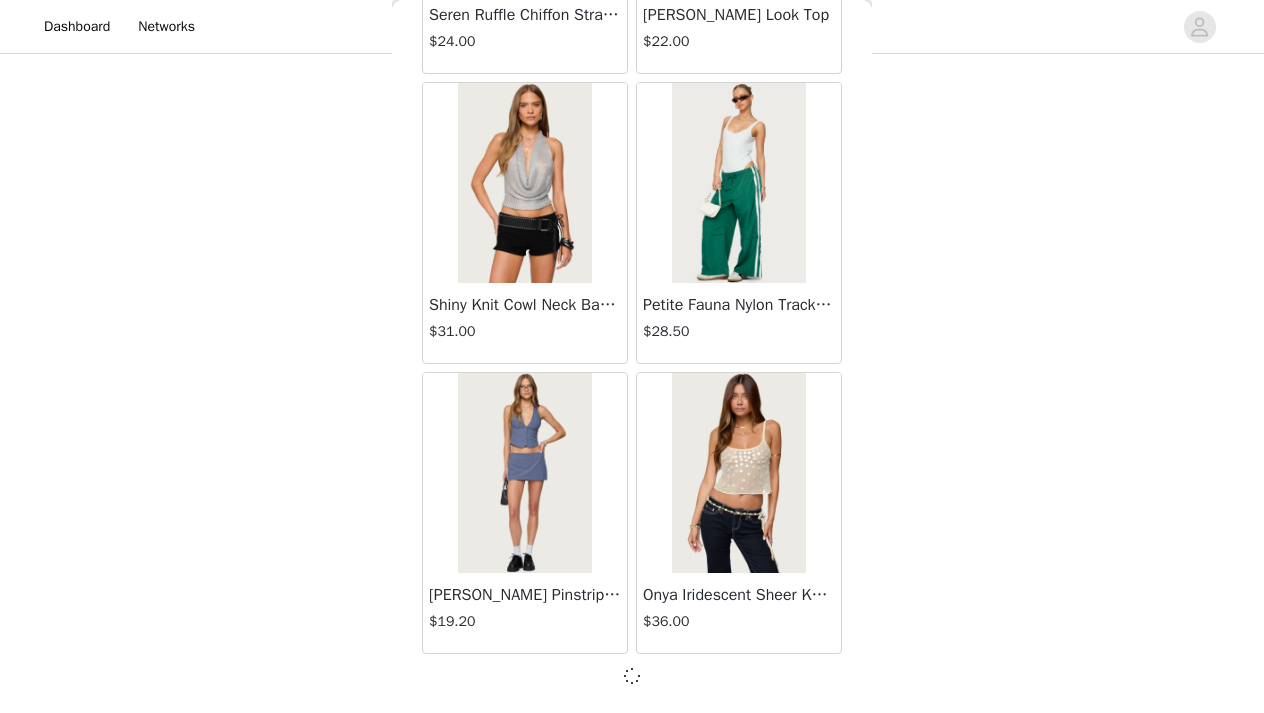 scroll, scrollTop: 19738, scrollLeft: 0, axis: vertical 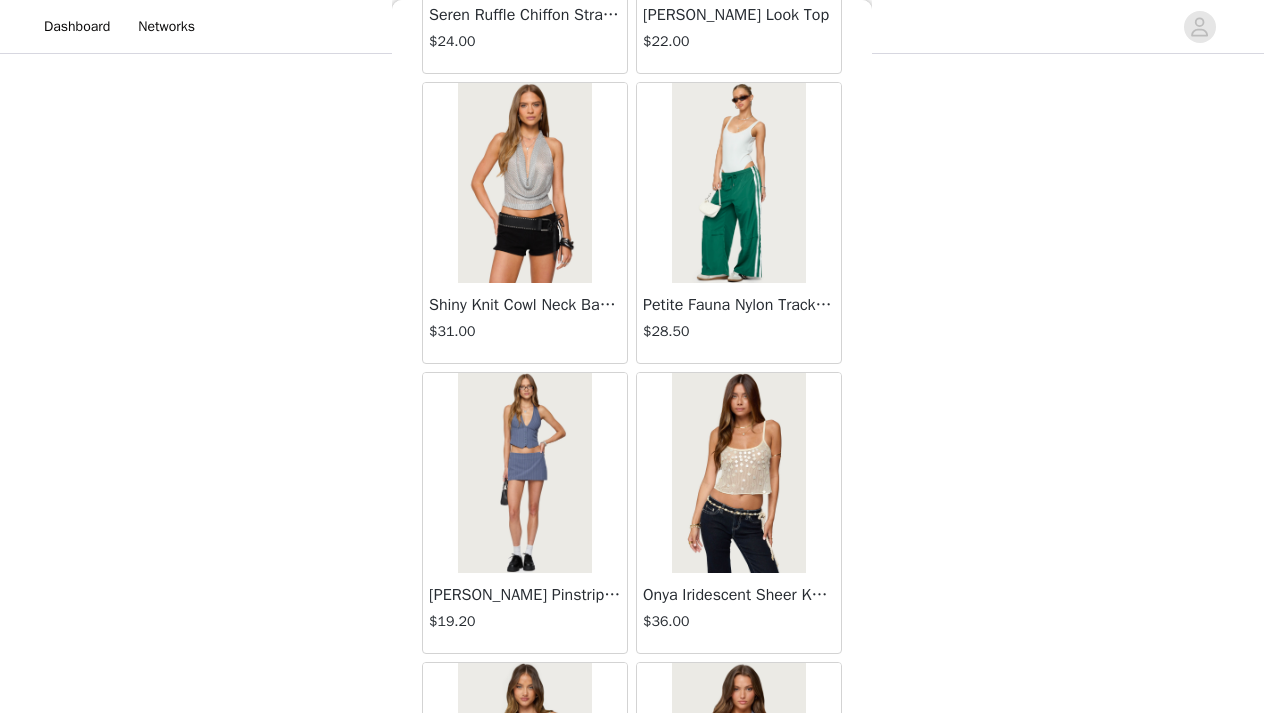 click on "Back       Lovina Grommet Pleated Mini Skort   $16.80       Metallic & Sequin Textured Tank Top   $23.00       Nelley Backless Beaded Sequin Chiffon Top   $30.00       [PERSON_NAME] Asymmetric One Shoulder Crochet Top   $21.60       [PERSON_NAME] Plaid Micro Shorts   $25.00       [PERSON_NAME] Floral Texured Sheer Halter Top   $23.00       Maree Bead V Neck Top   $19.00       Maree Bead Cut Out Mini Skirt   $17.00       [PERSON_NAME] Cut Out Halter Top   $24.00       Juney Pinstripe Tailored Button Up Shirt   $30.00       Avenly Striped Tie Front Babydoll Top   $23.00       [PERSON_NAME] Studded Grommet Tube Top   $25.00       Avalai Linen Look Mini Skort   $32.00       Beaded Deep Cowl Neck Backless Top   $31.00       Frayed Pleated Denim Mini Skort   $16.00       Klay Linen Look Pleated Mini Skort   $14.40       Contrast Lace Asymmetric Off Shoulder Top   $14.40       [PERSON_NAME] Split Front Sheer Mesh Top   $24.00       Zigzag Stripe Shorts   $19.00       Astra Beaded Sheer Strapless Top   $33.00       Beaded Floral Embroidered Tank Top   $32.00" at bounding box center (632, 356) 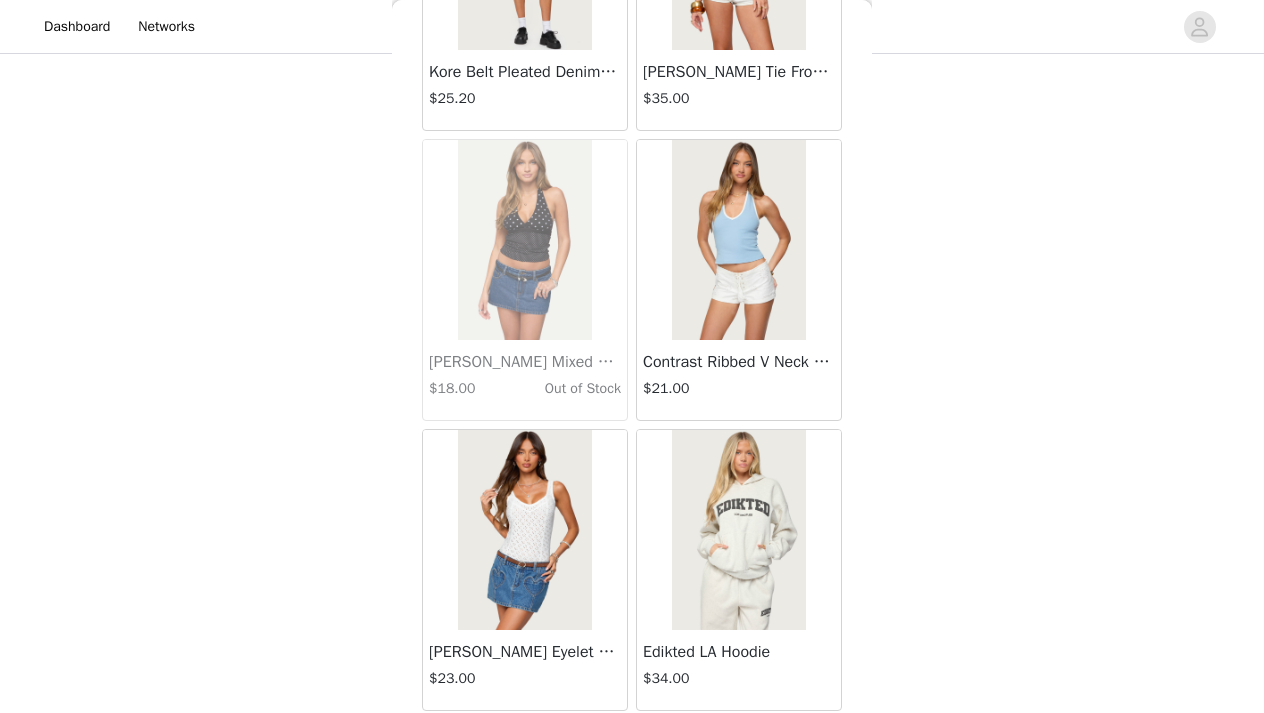 scroll, scrollTop: 22647, scrollLeft: 0, axis: vertical 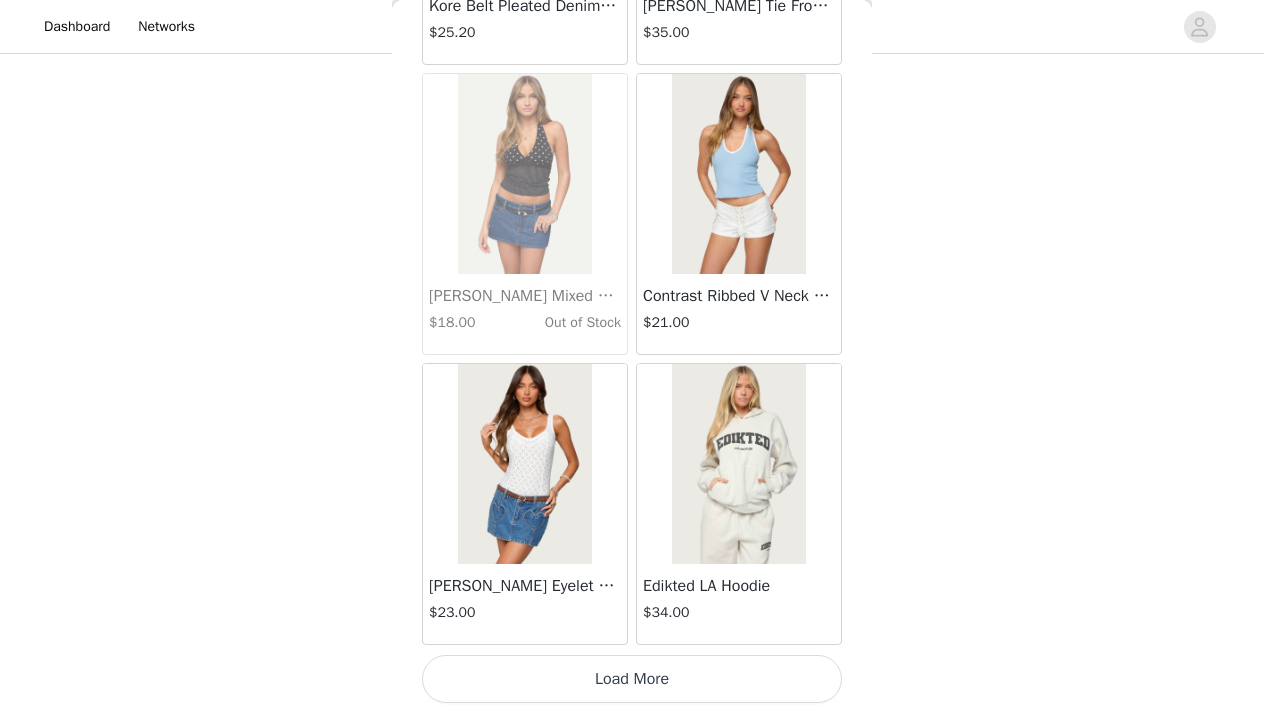 click on "Load More" at bounding box center (632, 679) 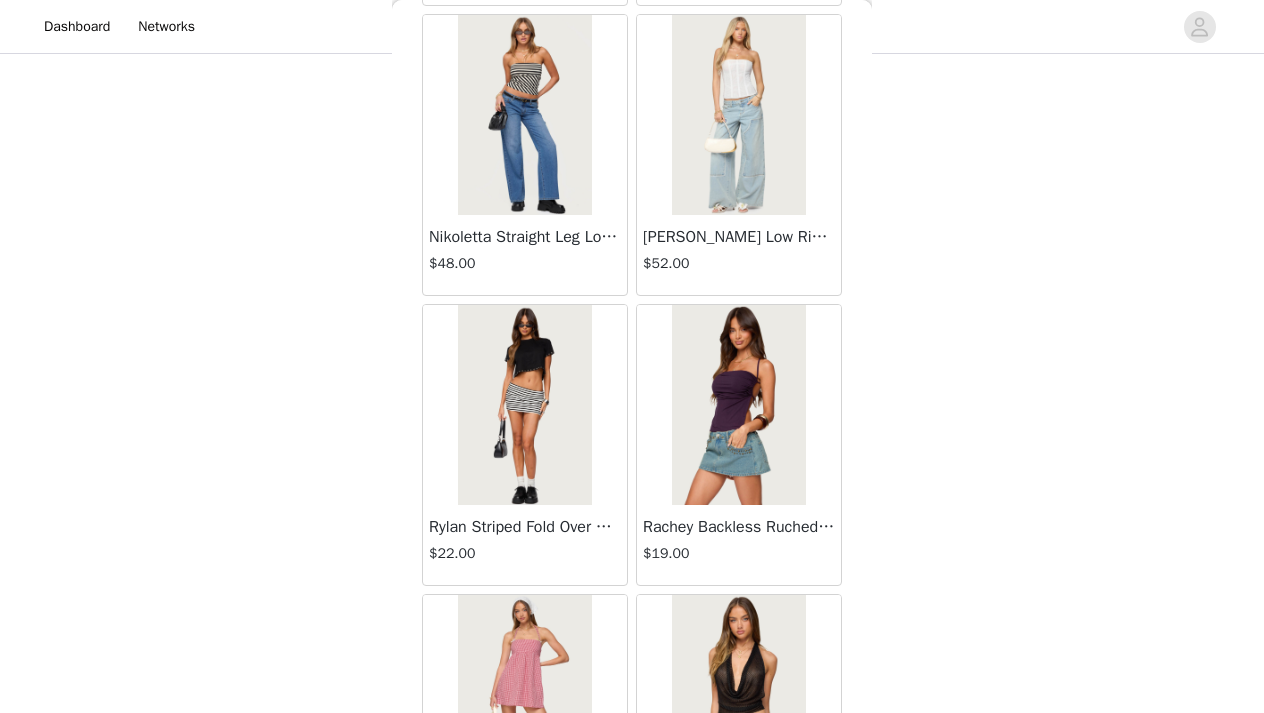 scroll, scrollTop: 25547, scrollLeft: 0, axis: vertical 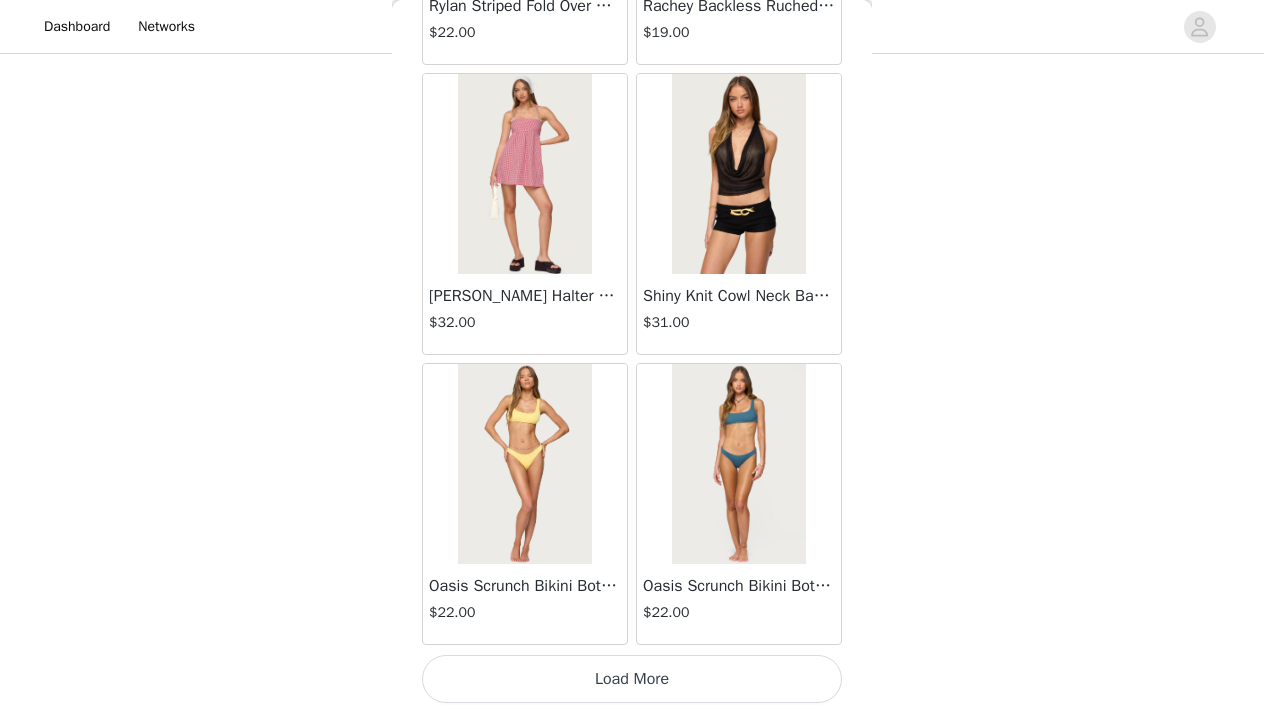 click on "Load More" at bounding box center (632, 679) 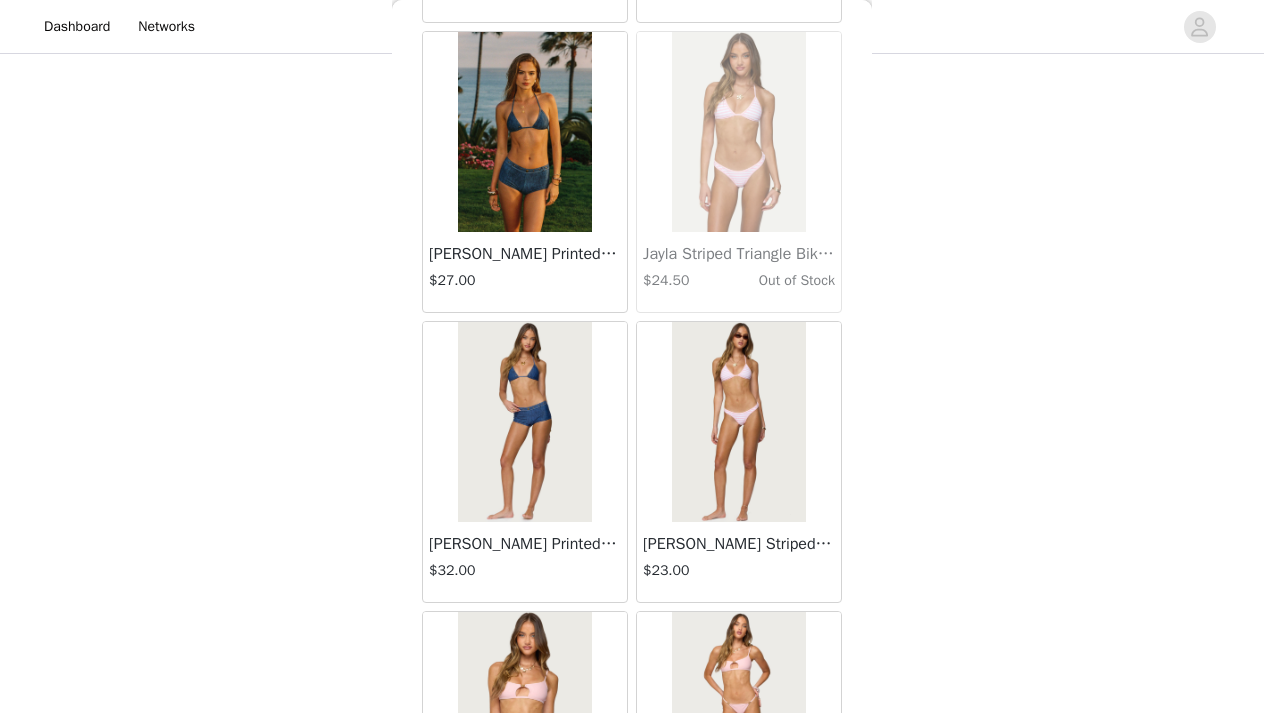 scroll, scrollTop: 28447, scrollLeft: 0, axis: vertical 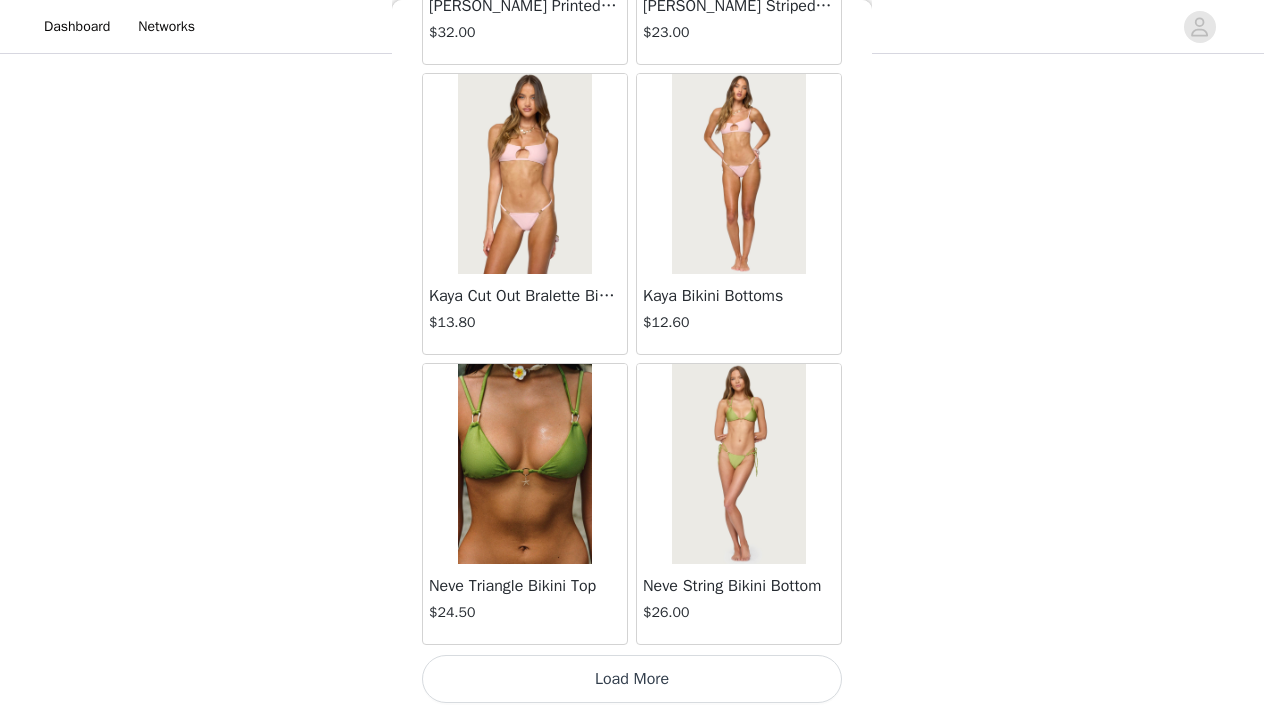click on "Load More" at bounding box center [632, 679] 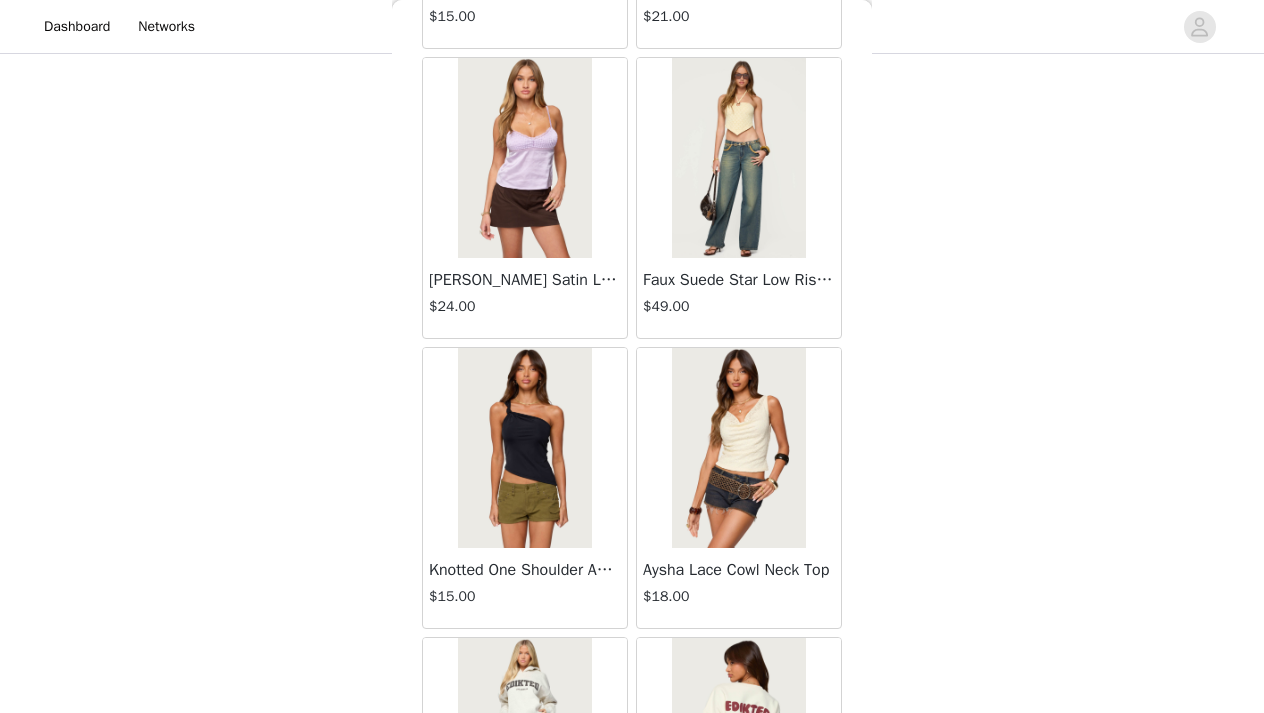 scroll, scrollTop: 31347, scrollLeft: 0, axis: vertical 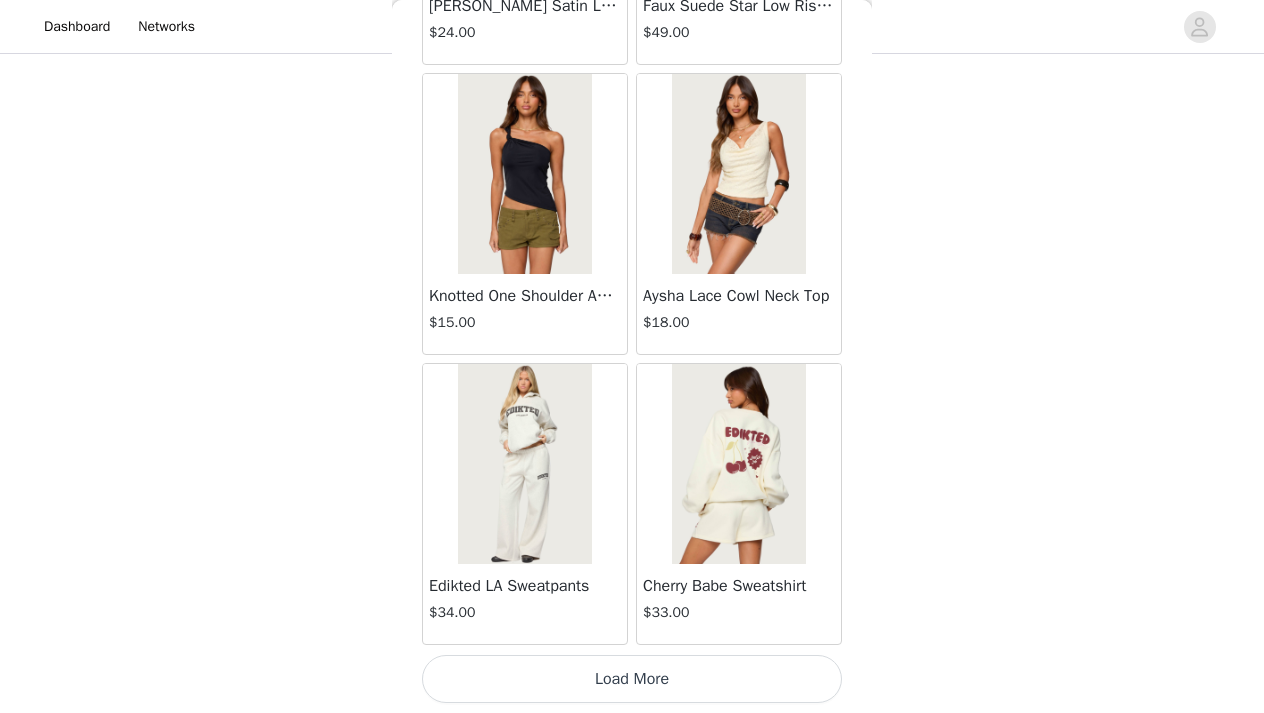 click on "Load More" at bounding box center (632, 679) 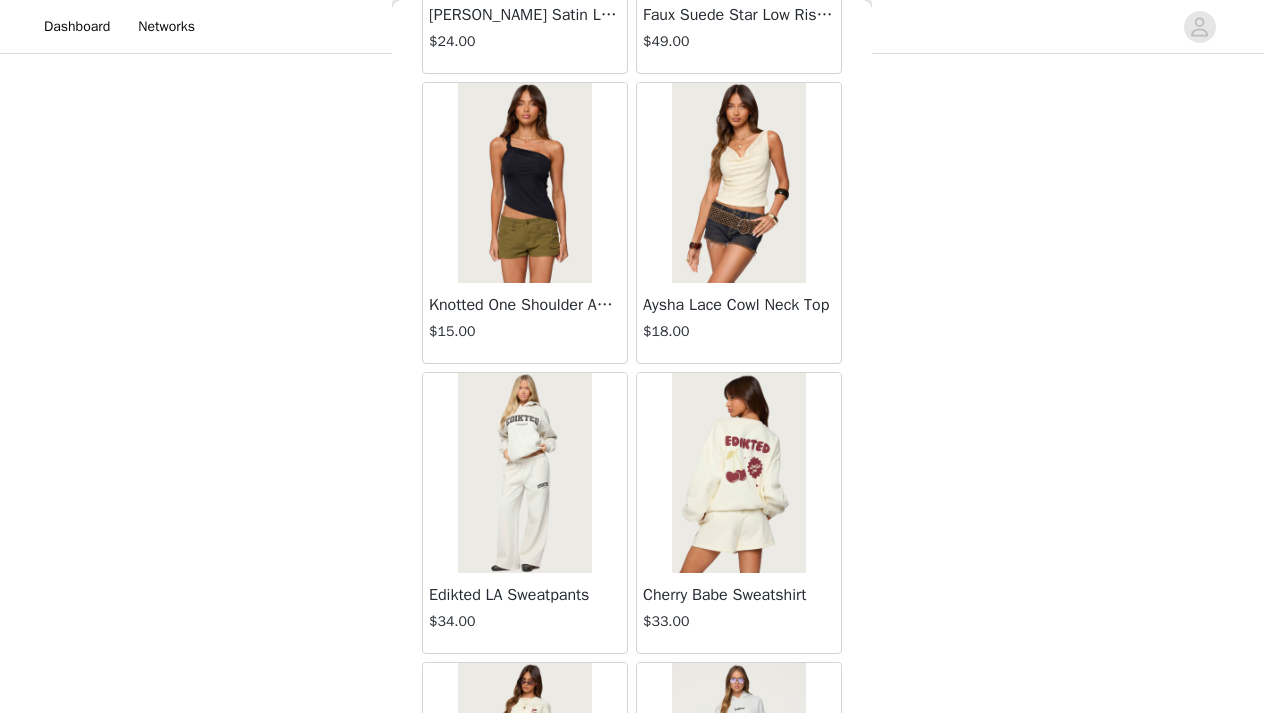click on "Back       Lovina Grommet Pleated Mini Skort   $16.80       Metallic & Sequin Textured Tank Top   $23.00       Nelley Backless Beaded Sequin Chiffon Top   $30.00       [PERSON_NAME] Asymmetric One Shoulder Crochet Top   $21.60       [PERSON_NAME] Plaid Micro Shorts   $25.00       [PERSON_NAME] Floral Texured Sheer Halter Top   $23.00       Maree Bead V Neck Top   $19.00       Maree Bead Cut Out Mini Skirt   $17.00       [PERSON_NAME] Cut Out Halter Top   $24.00       Juney Pinstripe Tailored Button Up Shirt   $30.00       Avenly Striped Tie Front Babydoll Top   $23.00       [PERSON_NAME] Studded Grommet Tube Top   $25.00       Avalai Linen Look Mini Skort   $32.00       Beaded Deep Cowl Neck Backless Top   $31.00       Frayed Pleated Denim Mini Skort   $16.00       Klay Linen Look Pleated Mini Skort   $14.40       Contrast Lace Asymmetric Off Shoulder Top   $14.40       [PERSON_NAME] Split Front Sheer Mesh Top   $24.00       Zigzag Stripe Shorts   $19.00       Astra Beaded Sheer Strapless Top   $33.00       Beaded Floral Embroidered Tank Top   $32.00" at bounding box center [632, 356] 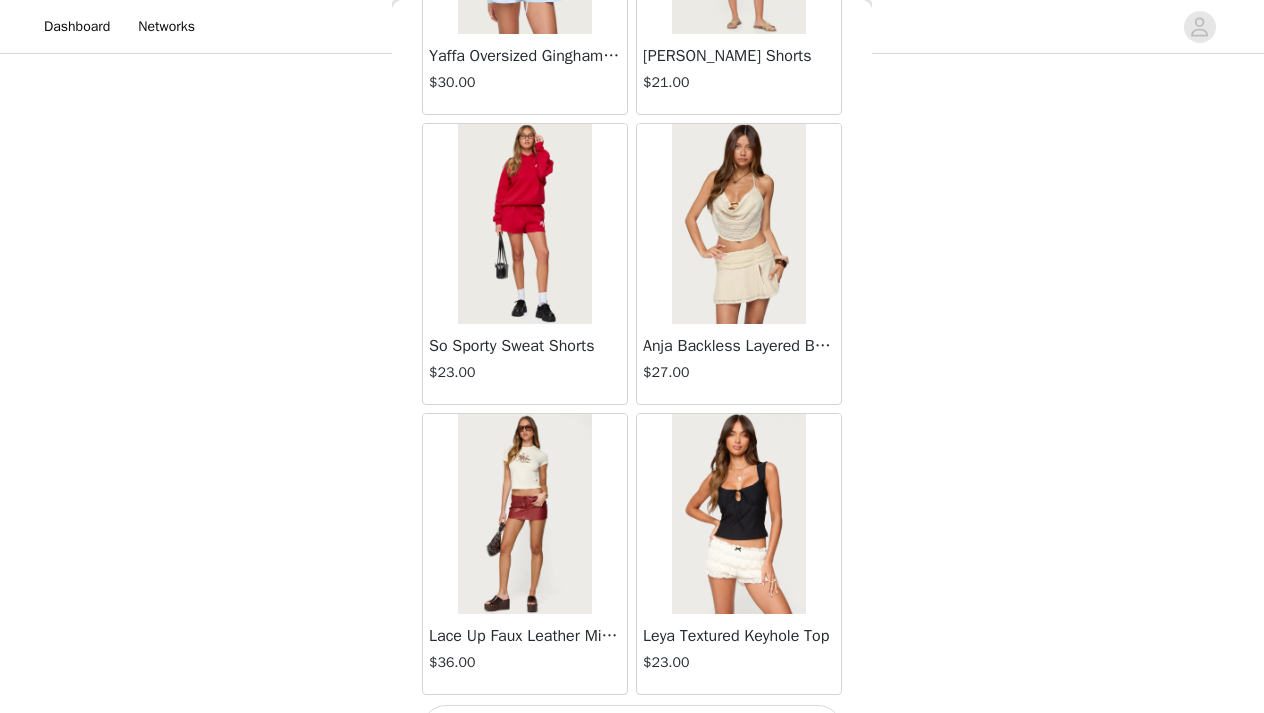 scroll, scrollTop: 34247, scrollLeft: 0, axis: vertical 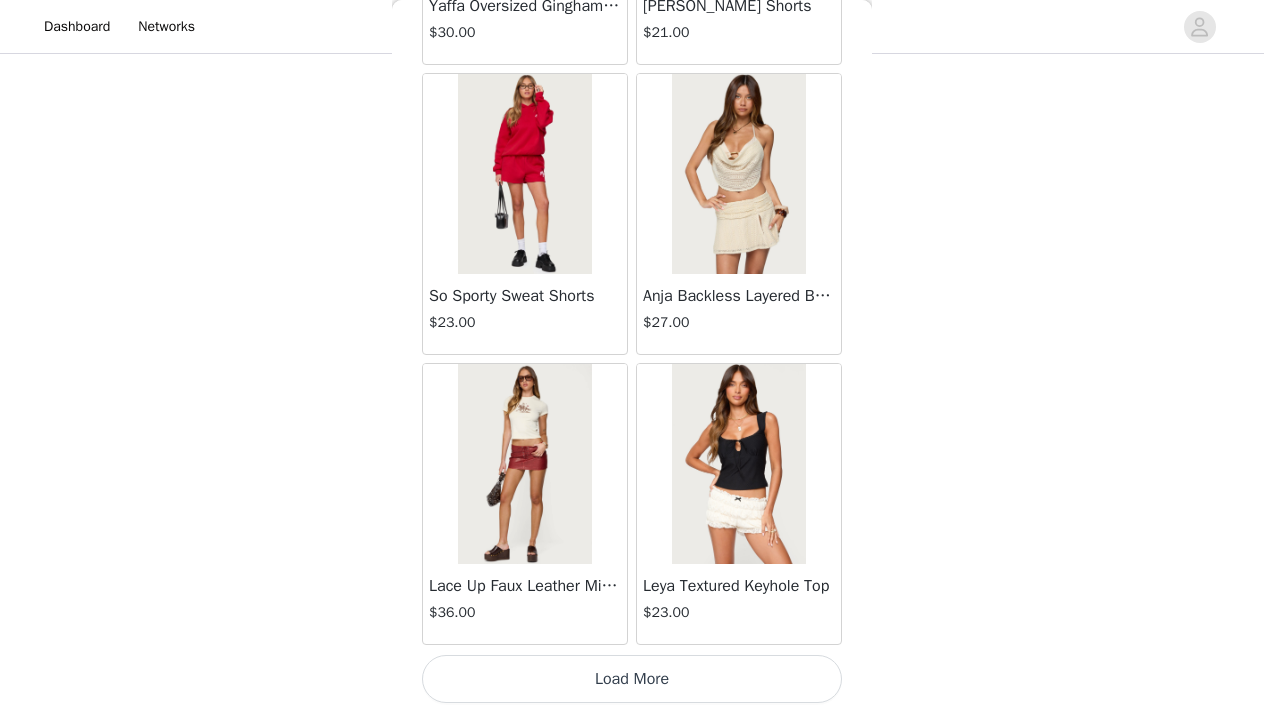 click on "Load More" at bounding box center (632, 679) 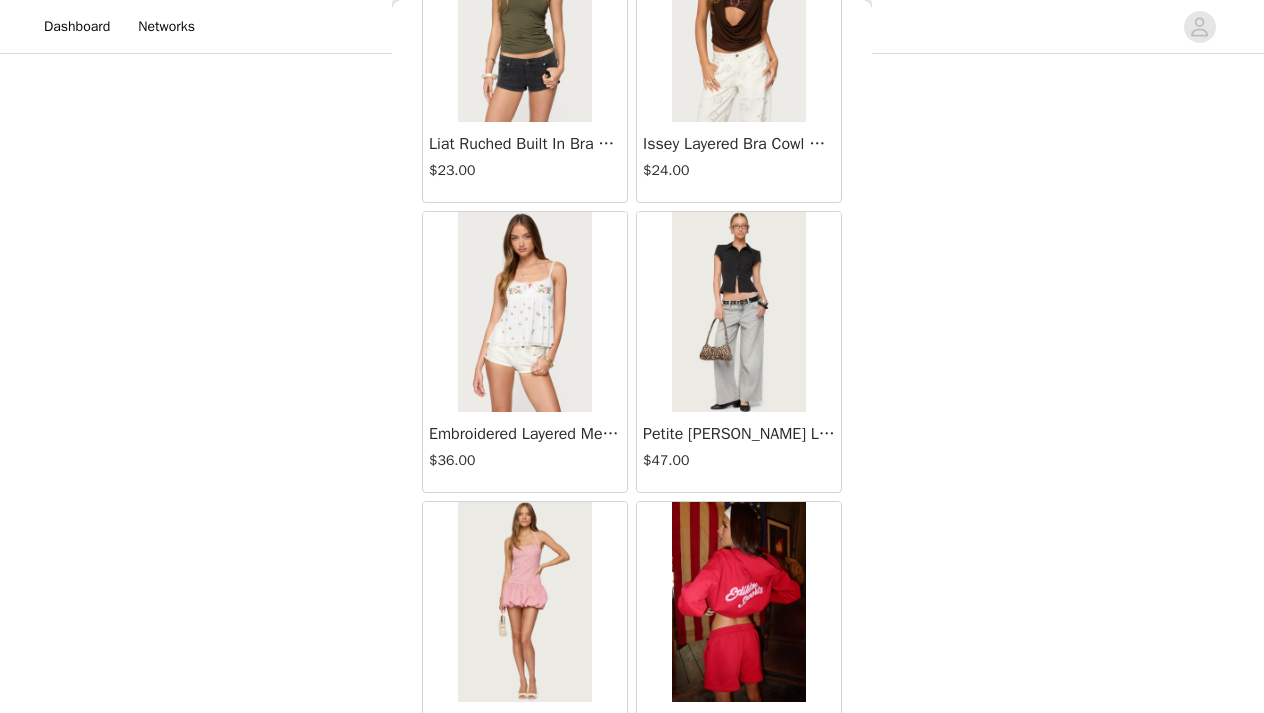 scroll, scrollTop: 37147, scrollLeft: 0, axis: vertical 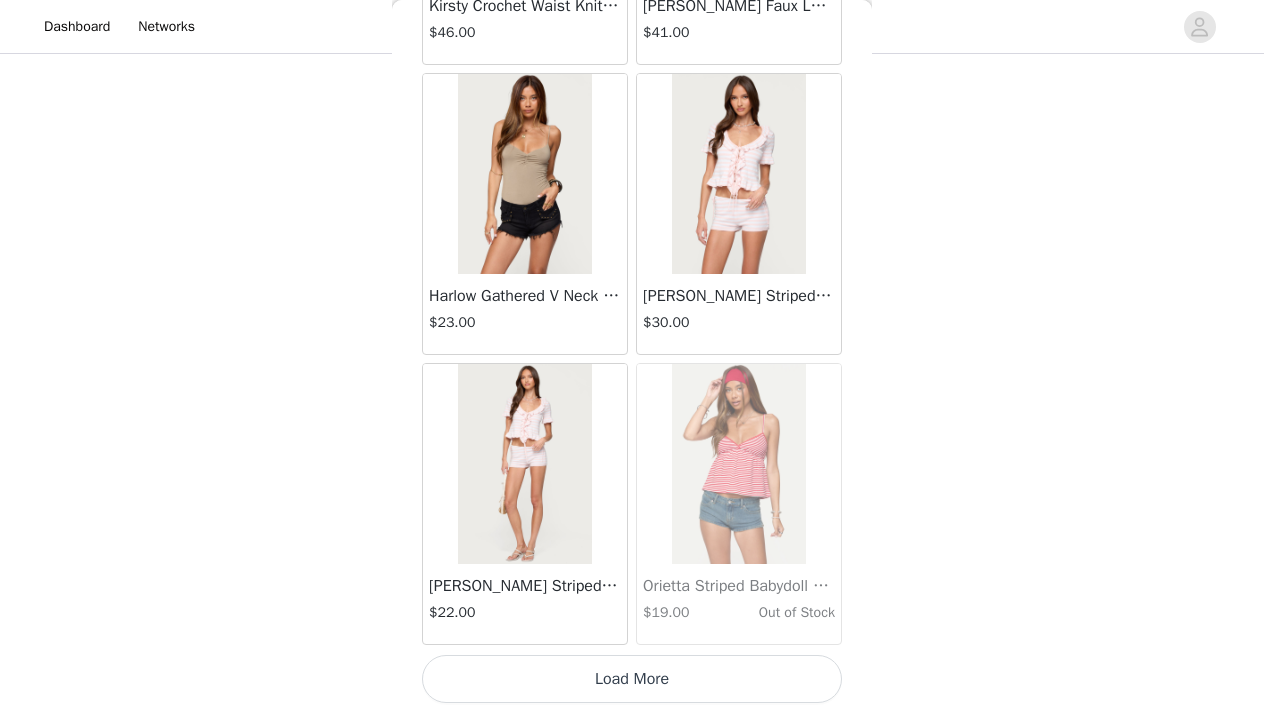click on "Load More" at bounding box center (632, 679) 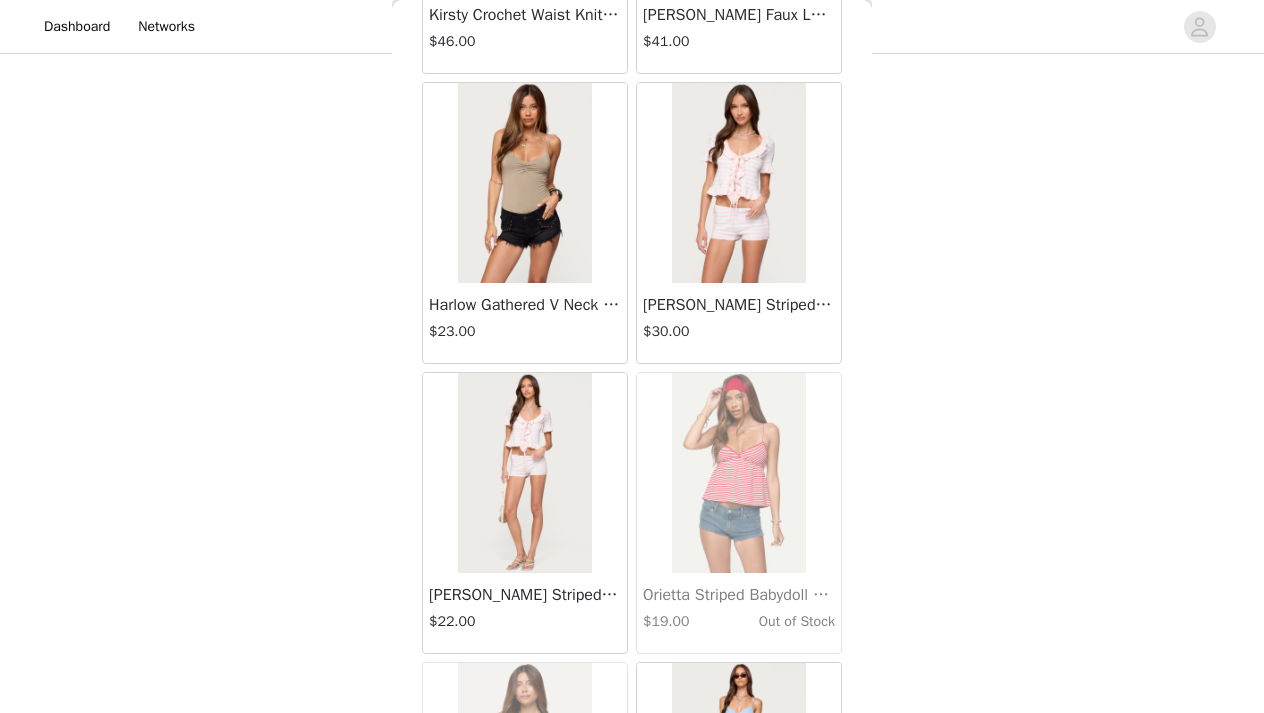 click on "Back       Lovina Grommet Pleated Mini Skort   $16.80       Metallic & Sequin Textured Tank Top   $23.00       Nelley Backless Beaded Sequin Chiffon Top   $30.00       [PERSON_NAME] Asymmetric One Shoulder Crochet Top   $21.60       [PERSON_NAME] Plaid Micro Shorts   $25.00       [PERSON_NAME] Floral Texured Sheer Halter Top   $23.00       Maree Bead V Neck Top   $19.00       Maree Bead Cut Out Mini Skirt   $17.00       [PERSON_NAME] Cut Out Halter Top   $24.00       Juney Pinstripe Tailored Button Up Shirt   $30.00       Avenly Striped Tie Front Babydoll Top   $23.00       [PERSON_NAME] Studded Grommet Tube Top   $25.00       Avalai Linen Look Mini Skort   $32.00       Beaded Deep Cowl Neck Backless Top   $31.00       Frayed Pleated Denim Mini Skort   $16.00       Klay Linen Look Pleated Mini Skort   $14.40       Contrast Lace Asymmetric Off Shoulder Top   $14.40       [PERSON_NAME] Split Front Sheer Mesh Top   $24.00       Zigzag Stripe Shorts   $19.00       Astra Beaded Sheer Strapless Top   $33.00       Beaded Floral Embroidered Tank Top   $32.00" at bounding box center (632, 356) 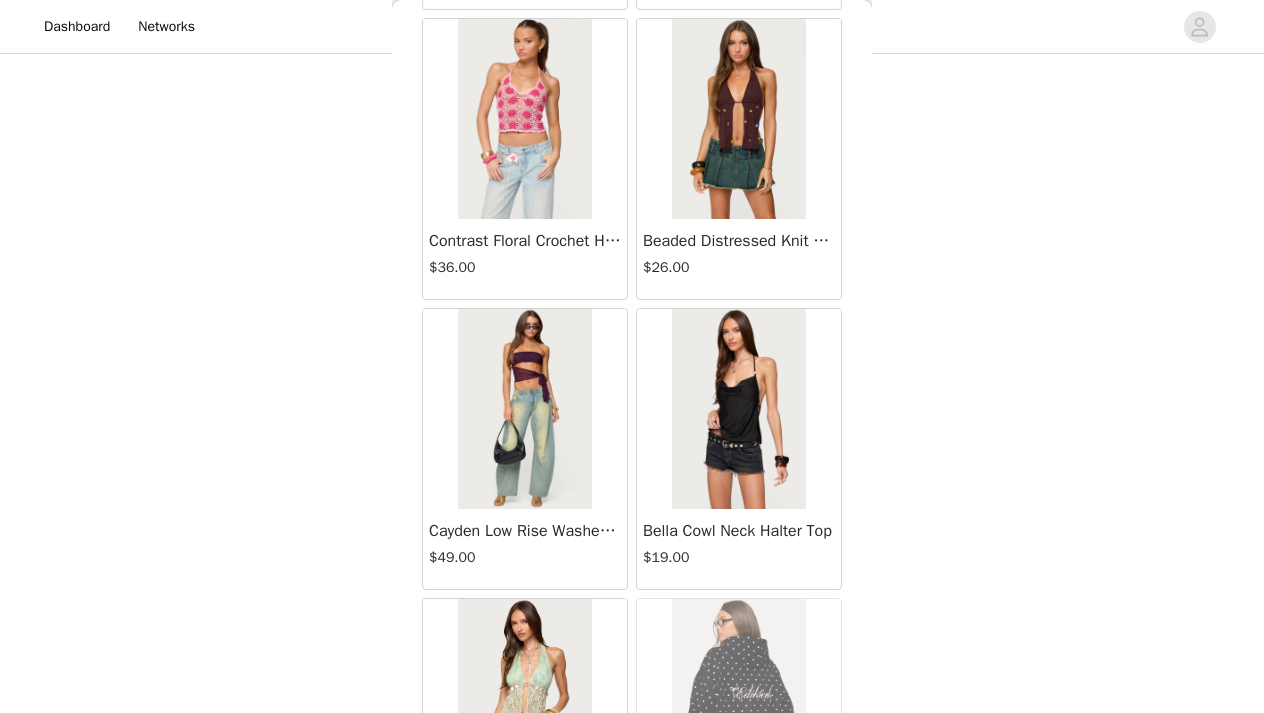 scroll, scrollTop: 40047, scrollLeft: 0, axis: vertical 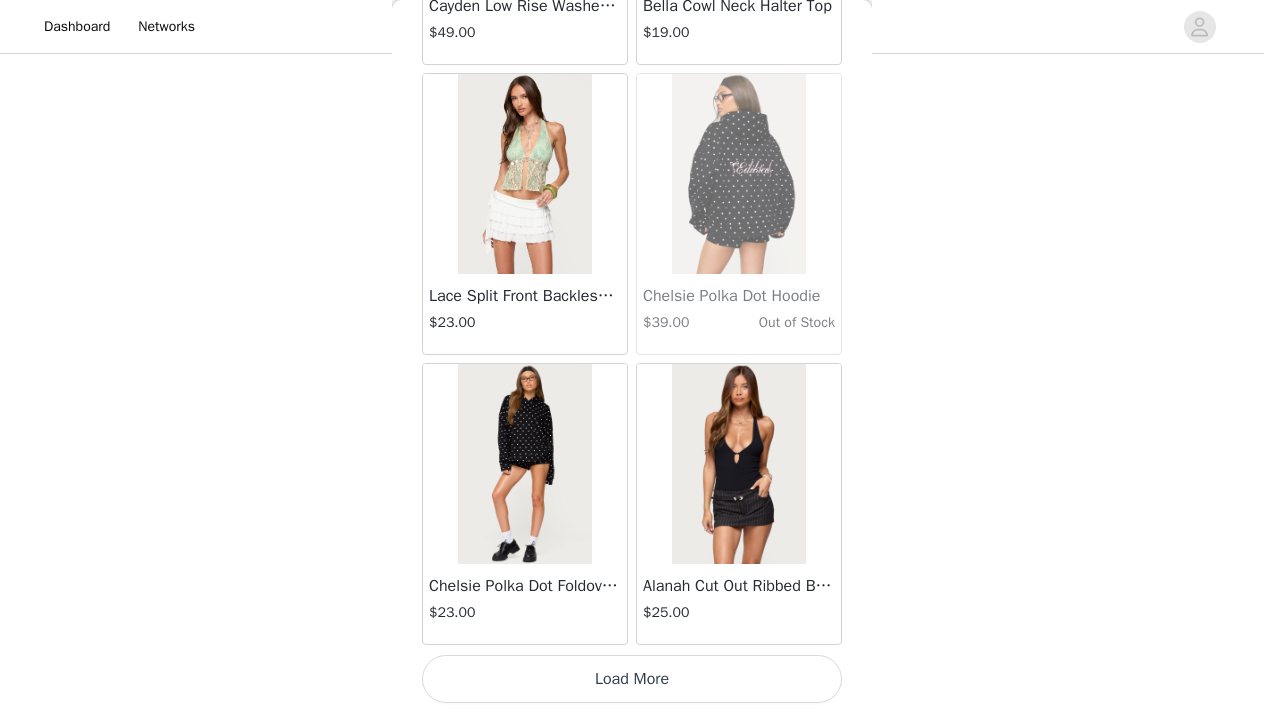 click on "Load More" at bounding box center [632, 679] 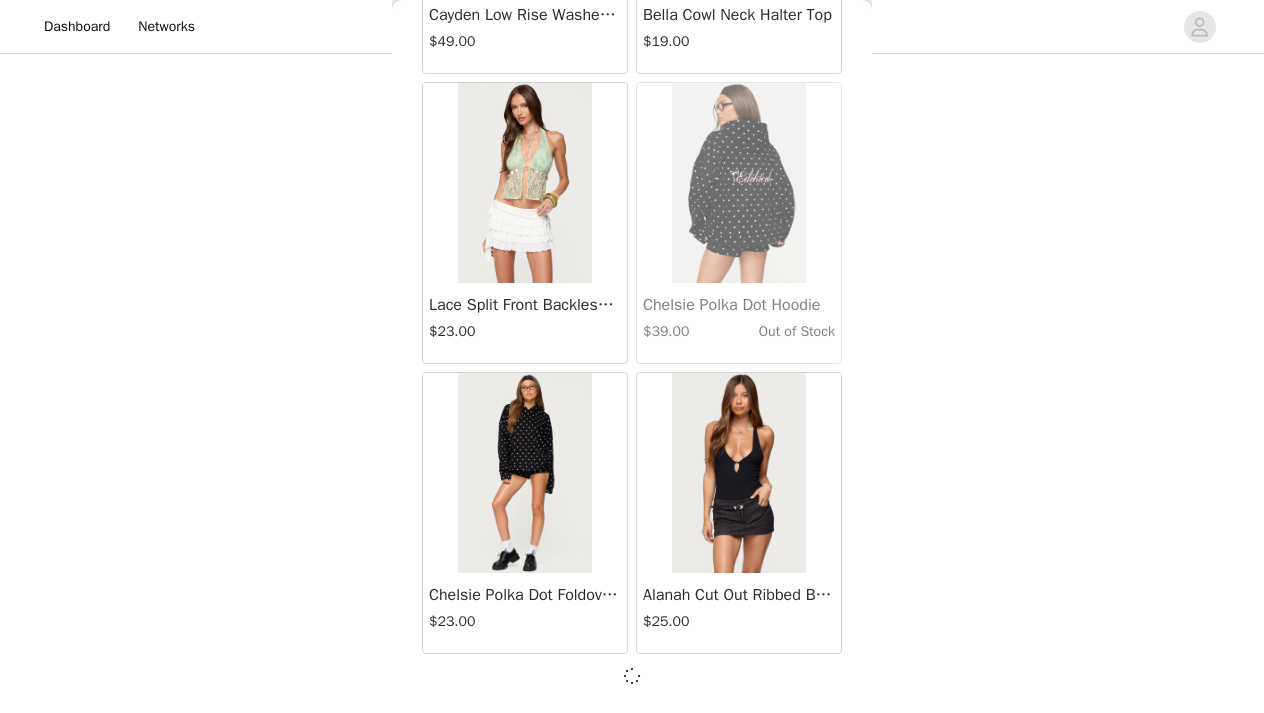 scroll, scrollTop: 40038, scrollLeft: 0, axis: vertical 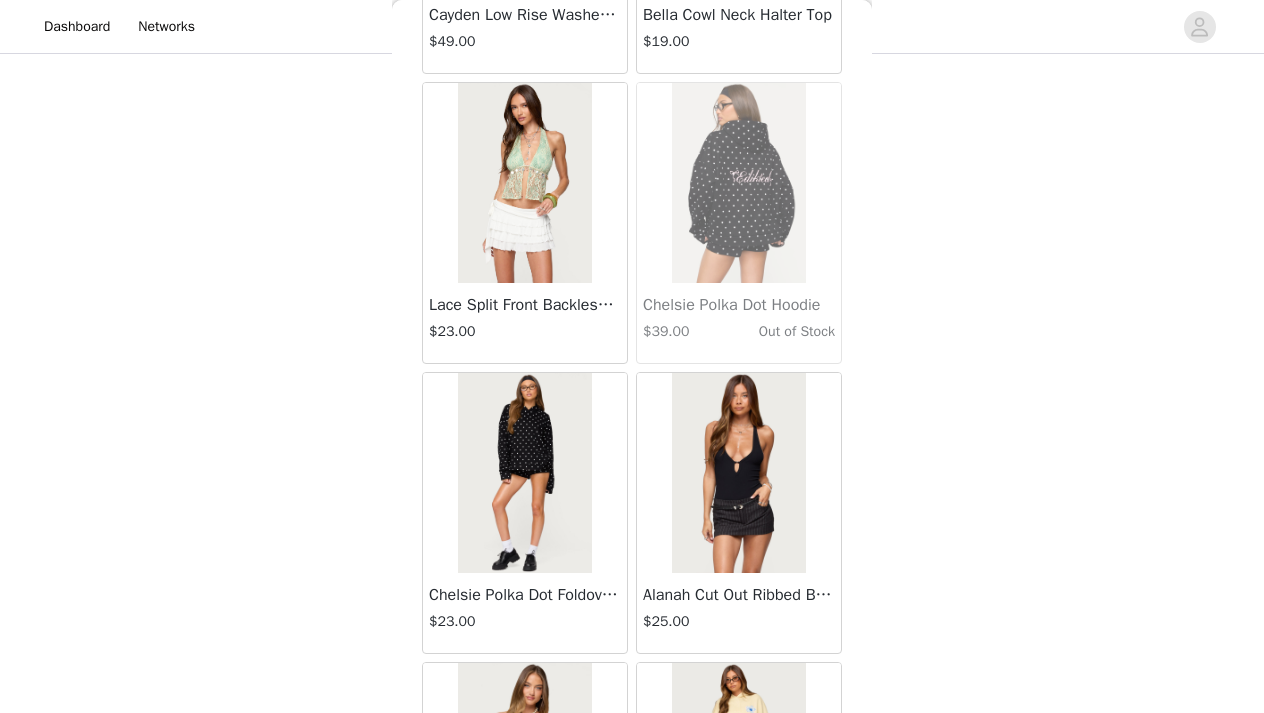 click on "Back       Lovina Grommet Pleated Mini Skort   $16.80       Metallic & Sequin Textured Tank Top   $23.00       Nelley Backless Beaded Sequin Chiffon Top   $30.00       [PERSON_NAME] Asymmetric One Shoulder Crochet Top   $21.60       [PERSON_NAME] Plaid Micro Shorts   $25.00       [PERSON_NAME] Floral Texured Sheer Halter Top   $23.00       Maree Bead V Neck Top   $19.00       Maree Bead Cut Out Mini Skirt   $17.00       [PERSON_NAME] Cut Out Halter Top   $24.00       Juney Pinstripe Tailored Button Up Shirt   $30.00       Avenly Striped Tie Front Babydoll Top   $23.00       [PERSON_NAME] Studded Grommet Tube Top   $25.00       Avalai Linen Look Mini Skort   $32.00       Beaded Deep Cowl Neck Backless Top   $31.00       Frayed Pleated Denim Mini Skort   $16.00       Klay Linen Look Pleated Mini Skort   $14.40       Contrast Lace Asymmetric Off Shoulder Top   $14.40       [PERSON_NAME] Split Front Sheer Mesh Top   $24.00       Zigzag Stripe Shorts   $19.00       Astra Beaded Sheer Strapless Top   $33.00       Beaded Floral Embroidered Tank Top   $32.00" at bounding box center [632, 356] 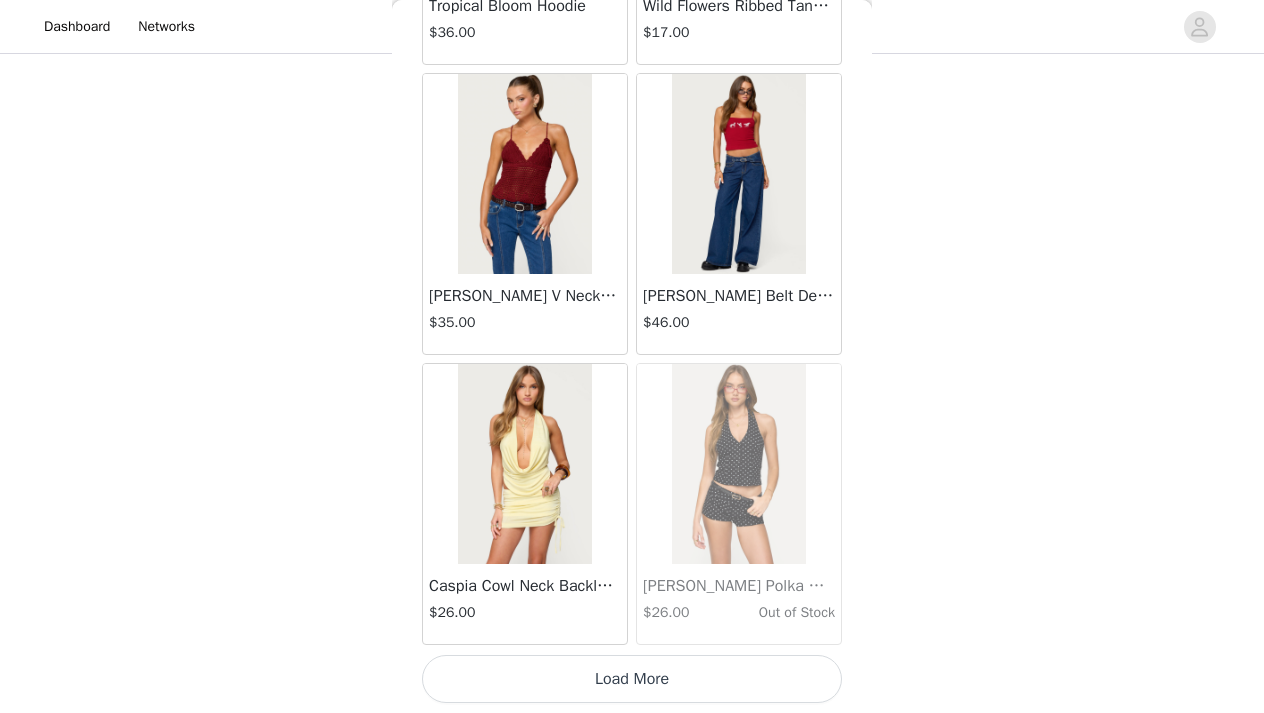 click on "Load More" at bounding box center [632, 679] 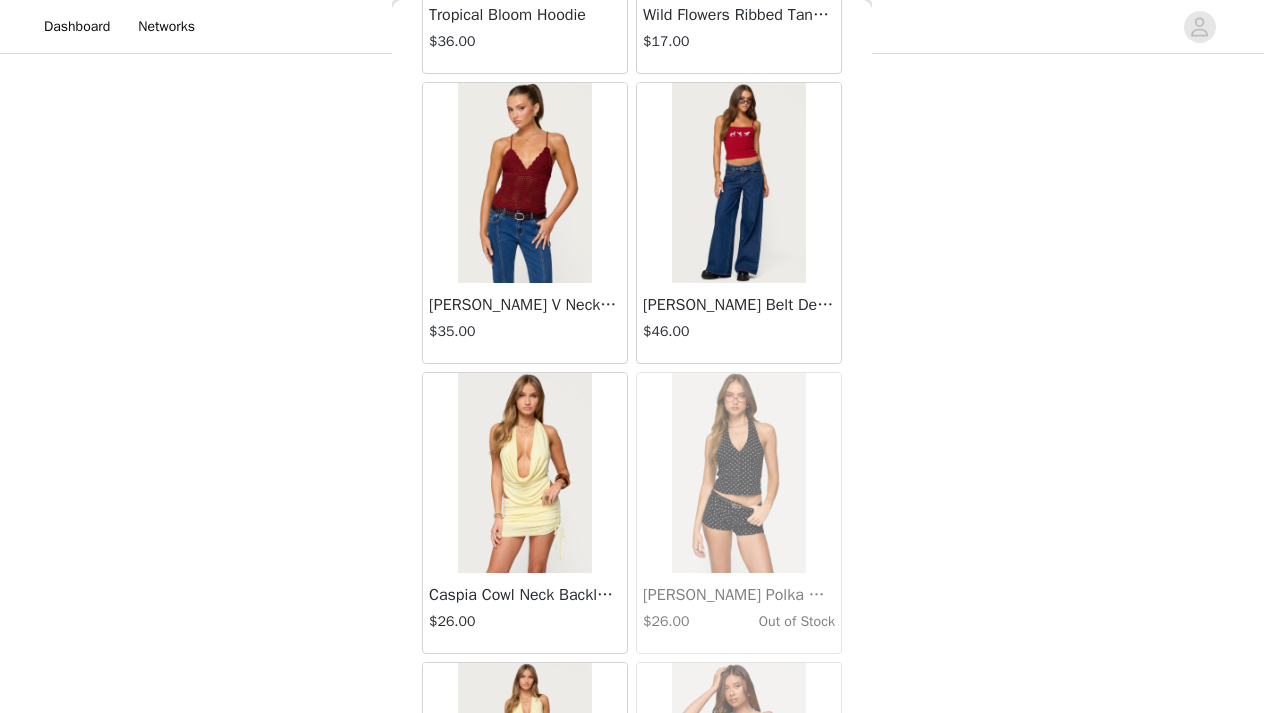 scroll, scrollTop: 1612, scrollLeft: 0, axis: vertical 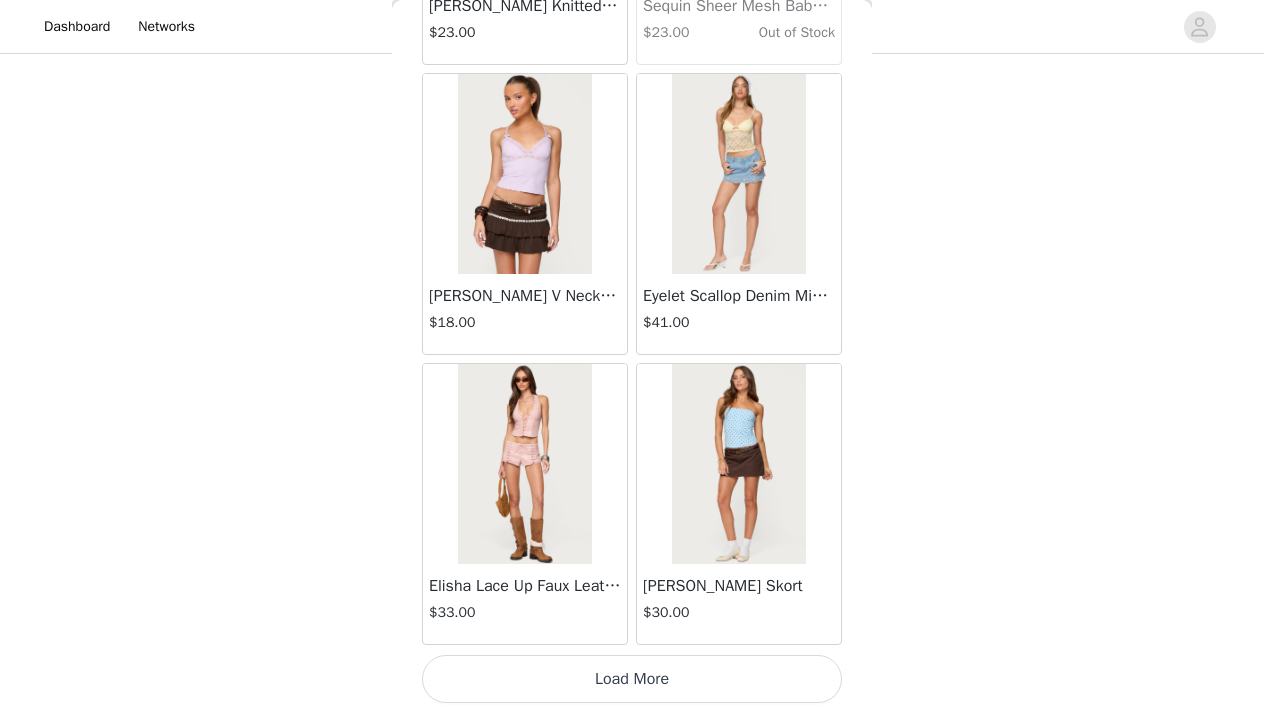 click on "Load More" at bounding box center (632, 679) 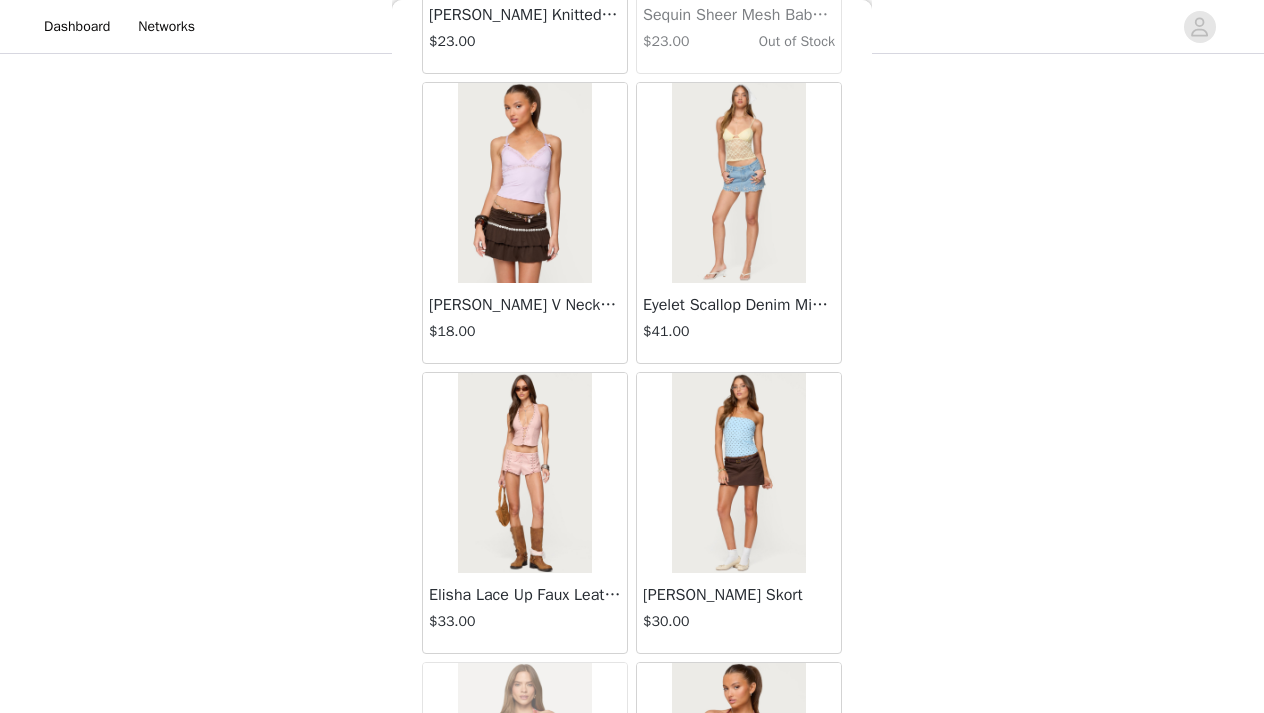 click on "Back       Lovina Grommet Pleated Mini Skort   $16.80       Metallic & Sequin Textured Tank Top   $23.00       Nelley Backless Beaded Sequin Chiffon Top   $30.00       [PERSON_NAME] Asymmetric One Shoulder Crochet Top   $21.60       [PERSON_NAME] Plaid Micro Shorts   $25.00       [PERSON_NAME] Floral Texured Sheer Halter Top   $23.00       Maree Bead V Neck Top   $19.00       Maree Bead Cut Out Mini Skirt   $17.00       [PERSON_NAME] Cut Out Halter Top   $24.00       Juney Pinstripe Tailored Button Up Shirt   $30.00       Avenly Striped Tie Front Babydoll Top   $23.00       [PERSON_NAME] Studded Grommet Tube Top   $25.00       Avalai Linen Look Mini Skort   $32.00       Beaded Deep Cowl Neck Backless Top   $31.00       Frayed Pleated Denim Mini Skort   $16.00       Klay Linen Look Pleated Mini Skort   $14.40       Contrast Lace Asymmetric Off Shoulder Top   $14.40       [PERSON_NAME] Split Front Sheer Mesh Top   $24.00       Zigzag Stripe Shorts   $19.00       Astra Beaded Sheer Strapless Top   $33.00       Beaded Floral Embroidered Tank Top   $32.00" at bounding box center [632, 356] 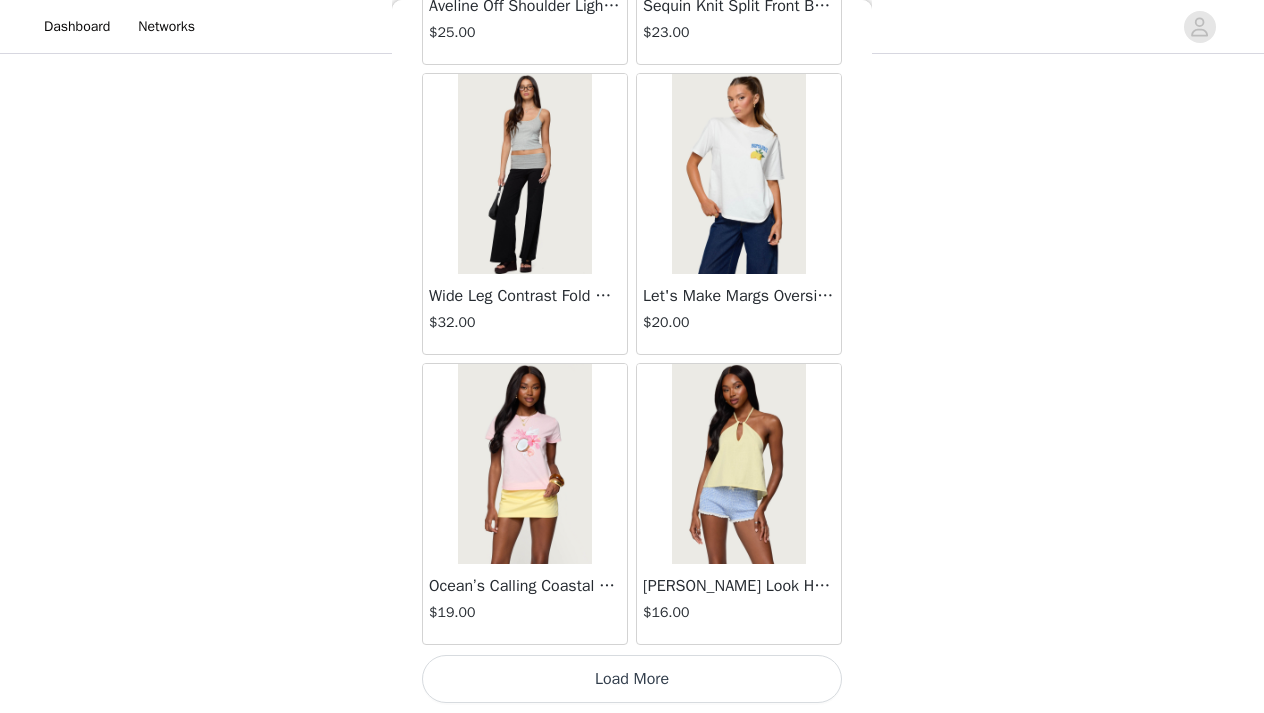 scroll, scrollTop: 48747, scrollLeft: 0, axis: vertical 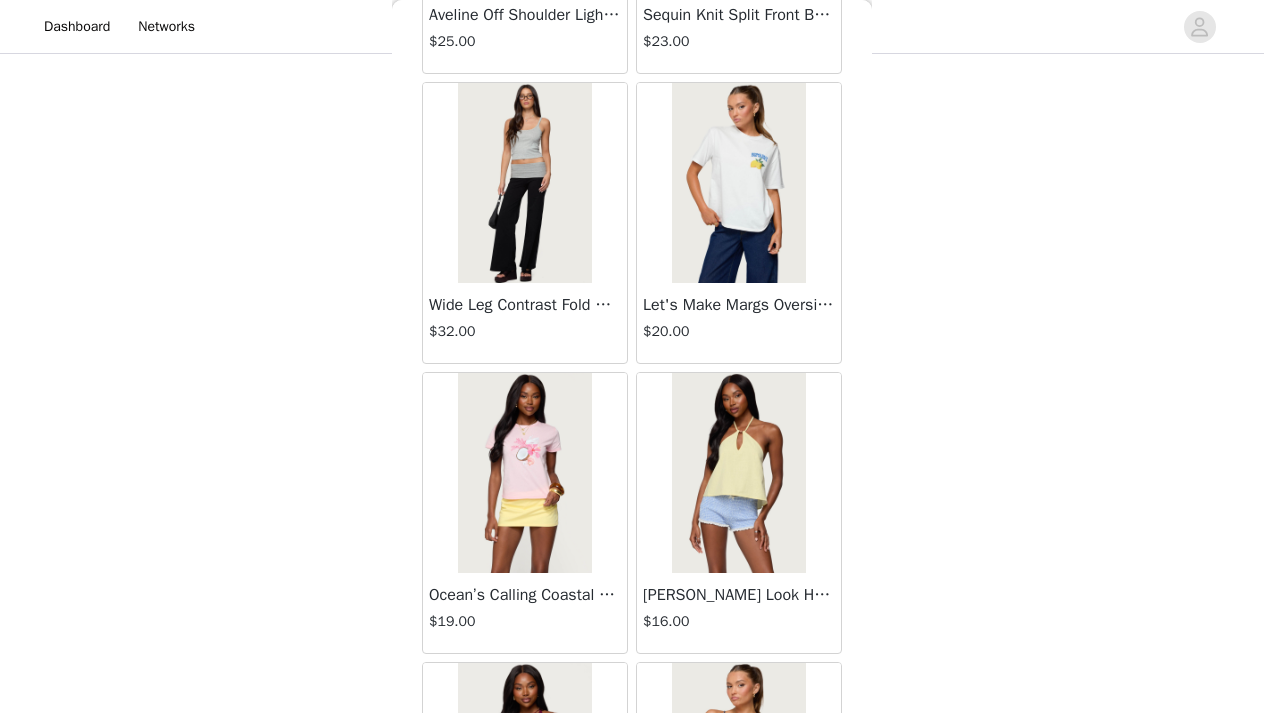 click on "Back       Lovina Grommet Pleated Mini Skort   $16.80       Metallic & Sequin Textured Tank Top   $23.00       Nelley Backless Beaded Sequin Chiffon Top   $30.00       [PERSON_NAME] Asymmetric One Shoulder Crochet Top   $21.60       [PERSON_NAME] Plaid Micro Shorts   $25.00       [PERSON_NAME] Floral Texured Sheer Halter Top   $23.00       Maree Bead V Neck Top   $19.00       Maree Bead Cut Out Mini Skirt   $17.00       [PERSON_NAME] Cut Out Halter Top   $24.00       Juney Pinstripe Tailored Button Up Shirt   $30.00       Avenly Striped Tie Front Babydoll Top   $23.00       [PERSON_NAME] Studded Grommet Tube Top   $25.00       Avalai Linen Look Mini Skort   $32.00       Beaded Deep Cowl Neck Backless Top   $31.00       Frayed Pleated Denim Mini Skort   $16.00       Klay Linen Look Pleated Mini Skort   $14.40       Contrast Lace Asymmetric Off Shoulder Top   $14.40       [PERSON_NAME] Split Front Sheer Mesh Top   $24.00       Zigzag Stripe Shorts   $19.00       Astra Beaded Sheer Strapless Top   $33.00       Beaded Floral Embroidered Tank Top   $32.00" at bounding box center (632, 356) 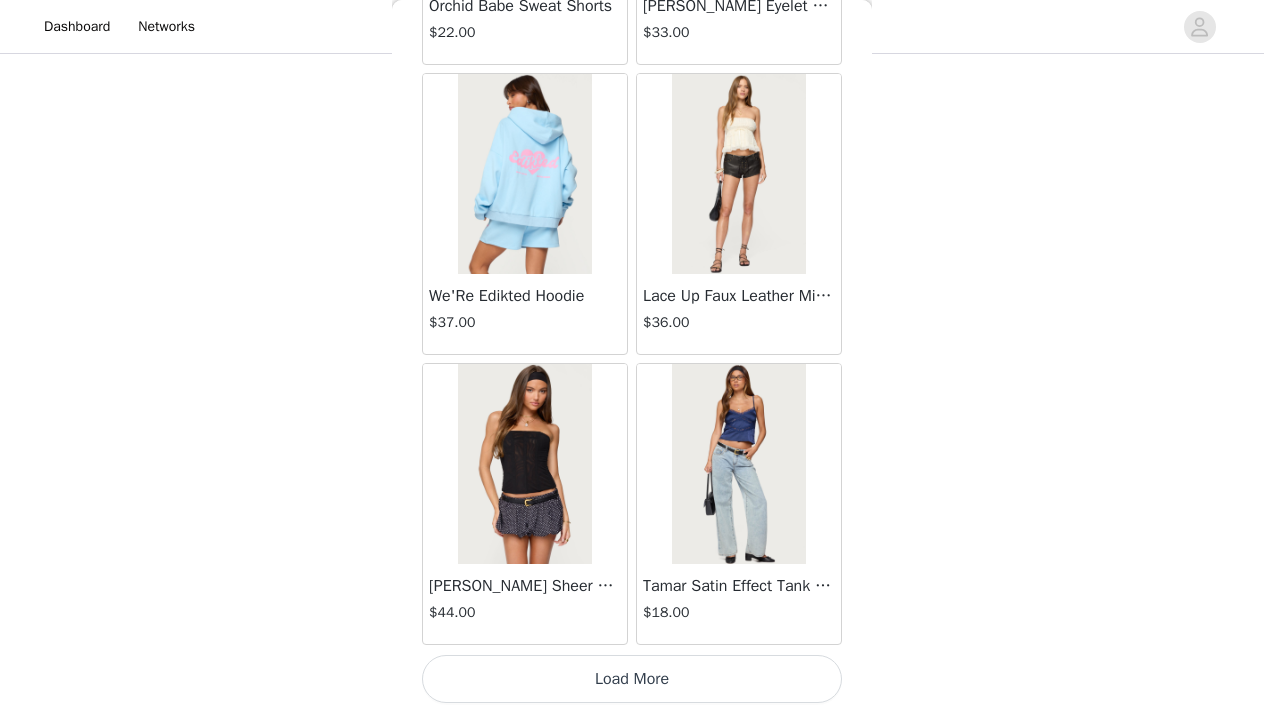 scroll, scrollTop: 51647, scrollLeft: 0, axis: vertical 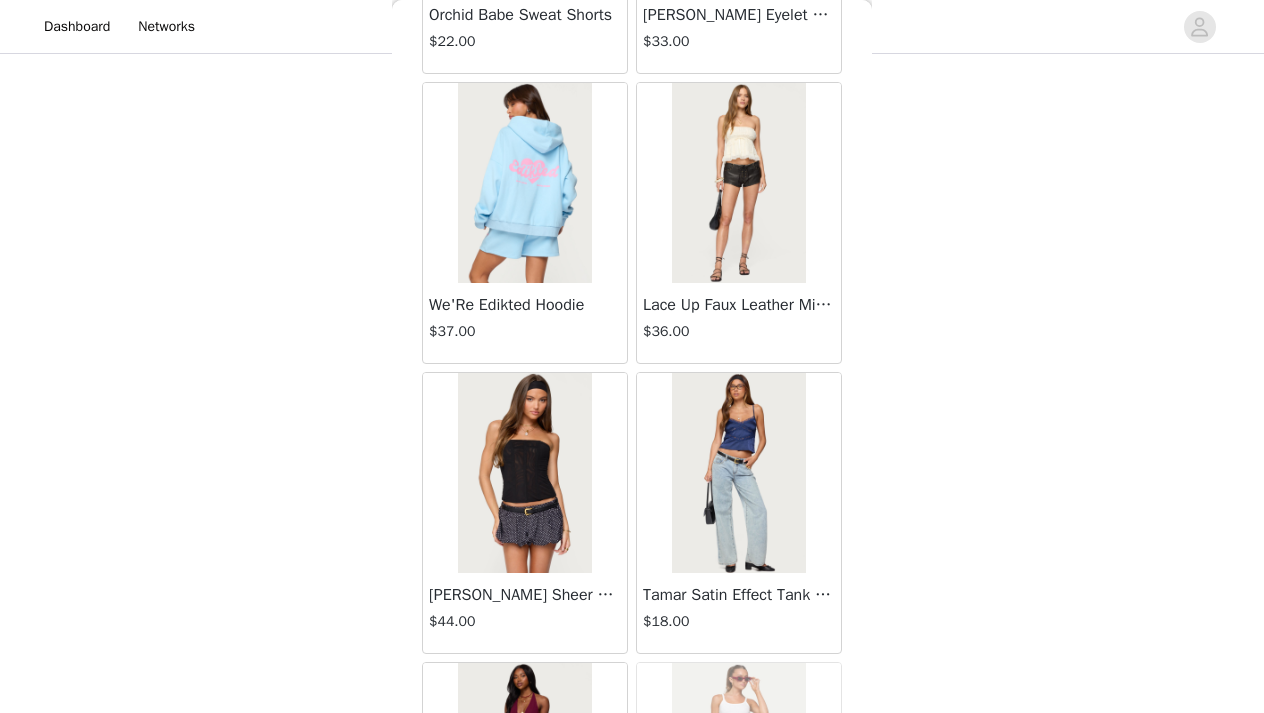 click on "STEP 1 OF 5
Products
Choose as many products as you'd like, up to $300.00.       10 Selected   Remaining Funds: $47.60         Talula Eyelet Babydoll Top     $17.60       OLIVE, S       Edit   Remove     Talula Eyelet Shorts     $16.80       OLIVE, S       Edit   Remove     Beach Babe Scoop Tank Top     $24.00       BLACK WASHED, S       Edit   Remove     Fold Over Ruched One Shoulder Top     $22.00       WHITE, S       Edit   Remove     Petite Fauna Nylon Track Pants     $28.50       GREEN, S       Edit   Remove     Onya Iridescent Sheer Knit Top     $36.00       CREAM, S       Edit   Remove     Macee Gingham Romper     $34.00       RED, S       Edit   Remove     Petite Charlotte Tiered Maxi Skirt     $37.50       WHITE, S       Edit   Remove     [PERSON_NAME] Striped Top     $16.00       RED AND WHITE, XS       Edit   Remove     [PERSON_NAME] Striped Shorts     $20.00       RED AND WHITE, XS       Edit   Remove" at bounding box center (632, -492) 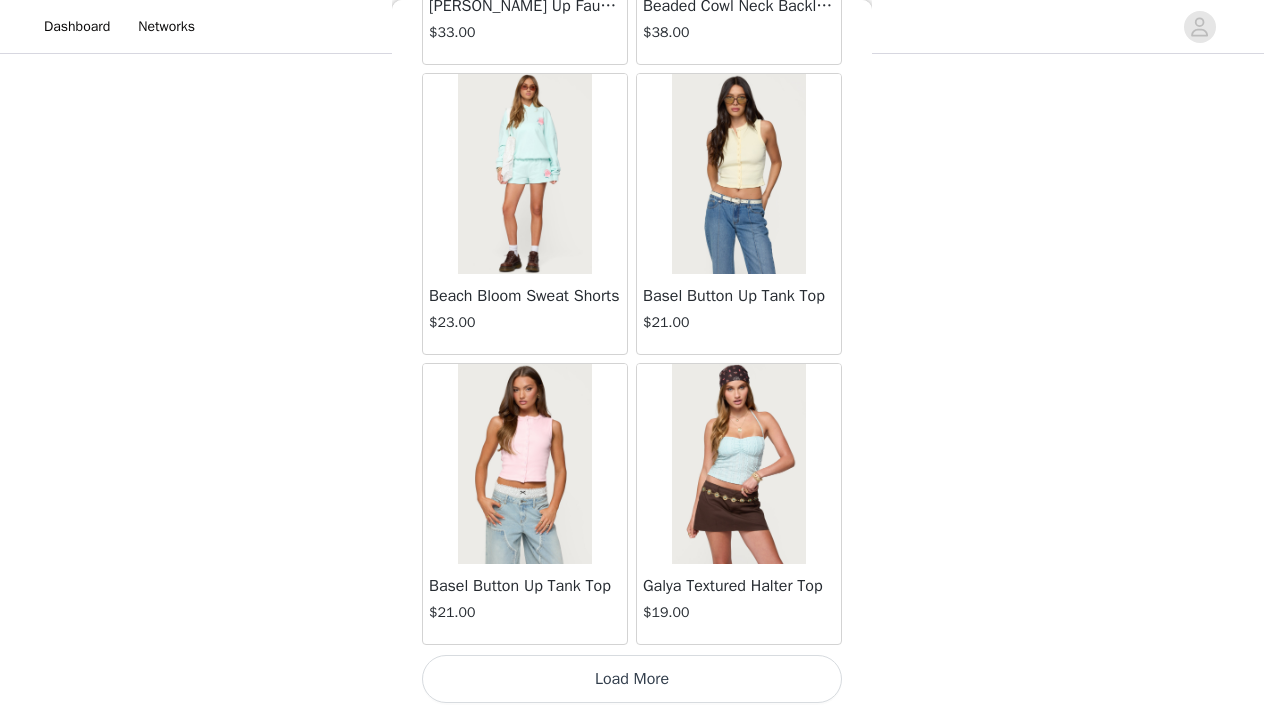 scroll, scrollTop: 54547, scrollLeft: 0, axis: vertical 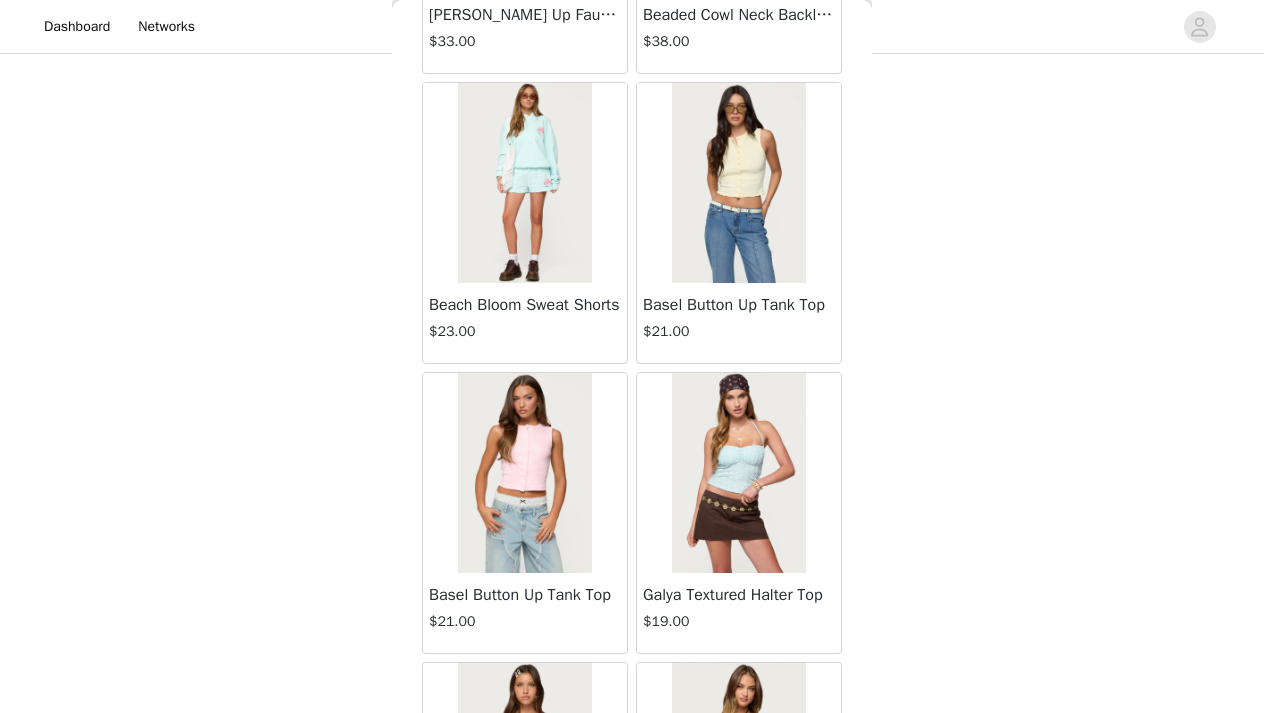click on "Back       Lovina Grommet Pleated Mini Skort   $16.80       Metallic & Sequin Textured Tank Top   $23.00       Nelley Backless Beaded Sequin Chiffon Top   $30.00       [PERSON_NAME] Asymmetric One Shoulder Crochet Top   $21.60       [PERSON_NAME] Plaid Micro Shorts   $25.00       [PERSON_NAME] Floral Texured Sheer Halter Top   $23.00       Maree Bead V Neck Top   $19.00       Maree Bead Cut Out Mini Skirt   $17.00       [PERSON_NAME] Cut Out Halter Top   $24.00       Juney Pinstripe Tailored Button Up Shirt   $30.00       Avenly Striped Tie Front Babydoll Top   $23.00       [PERSON_NAME] Studded Grommet Tube Top   $25.00       Avalai Linen Look Mini Skort   $32.00       Beaded Deep Cowl Neck Backless Top   $31.00       Frayed Pleated Denim Mini Skort   $16.00       Klay Linen Look Pleated Mini Skort   $14.40       Contrast Lace Asymmetric Off Shoulder Top   $14.40       [PERSON_NAME] Split Front Sheer Mesh Top   $24.00       Zigzag Stripe Shorts   $19.00       Astra Beaded Sheer Strapless Top   $33.00       Beaded Floral Embroidered Tank Top   $32.00" at bounding box center (632, 356) 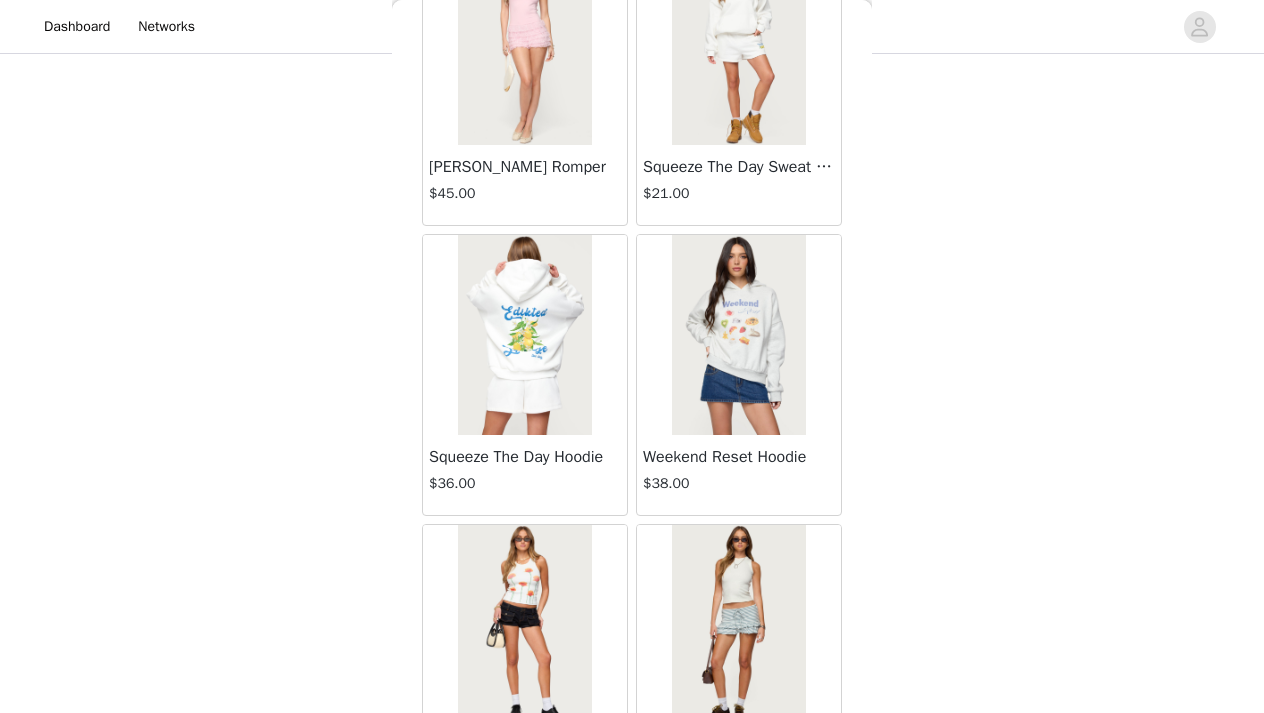 scroll, scrollTop: 57024, scrollLeft: 0, axis: vertical 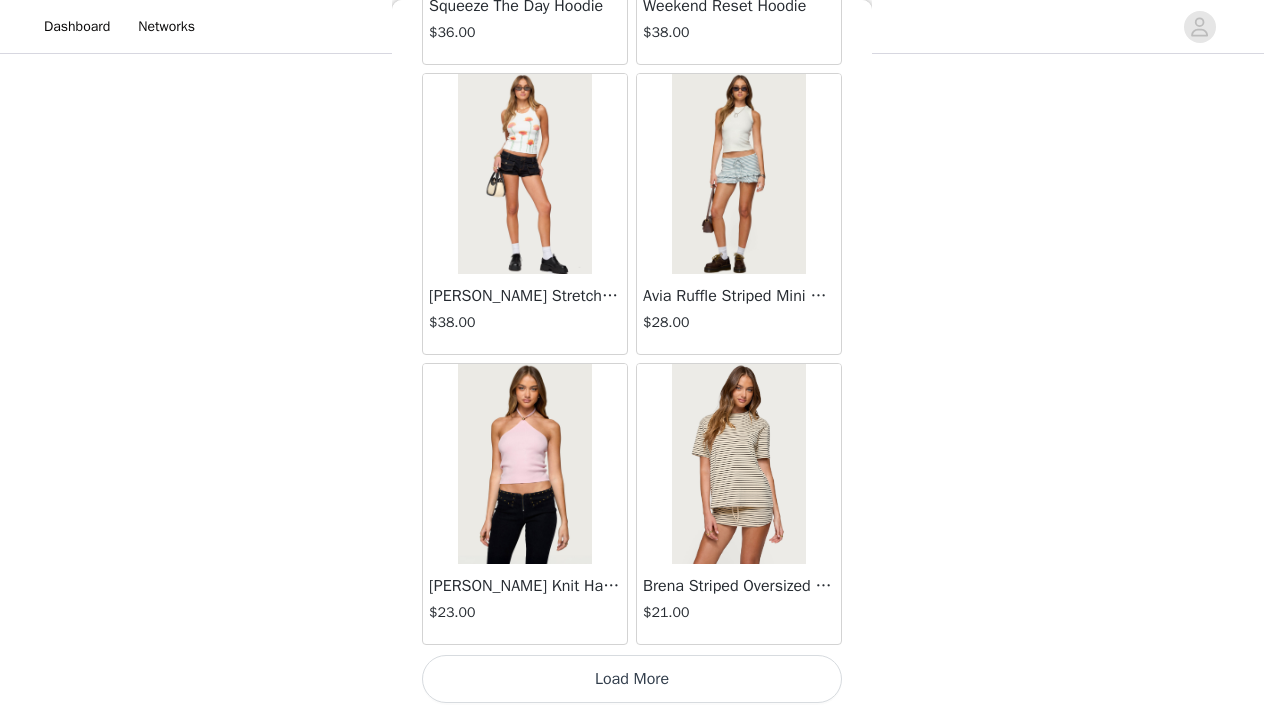 click on "Load More" at bounding box center (632, 679) 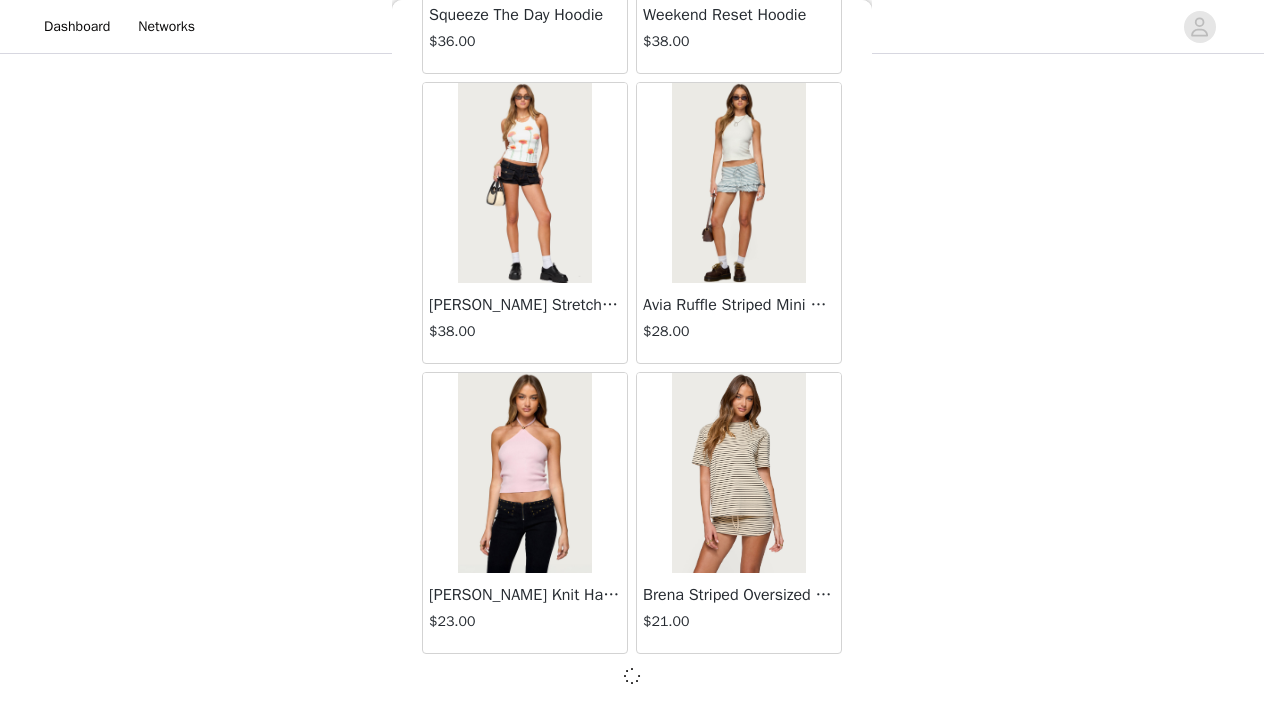 scroll, scrollTop: 57438, scrollLeft: 0, axis: vertical 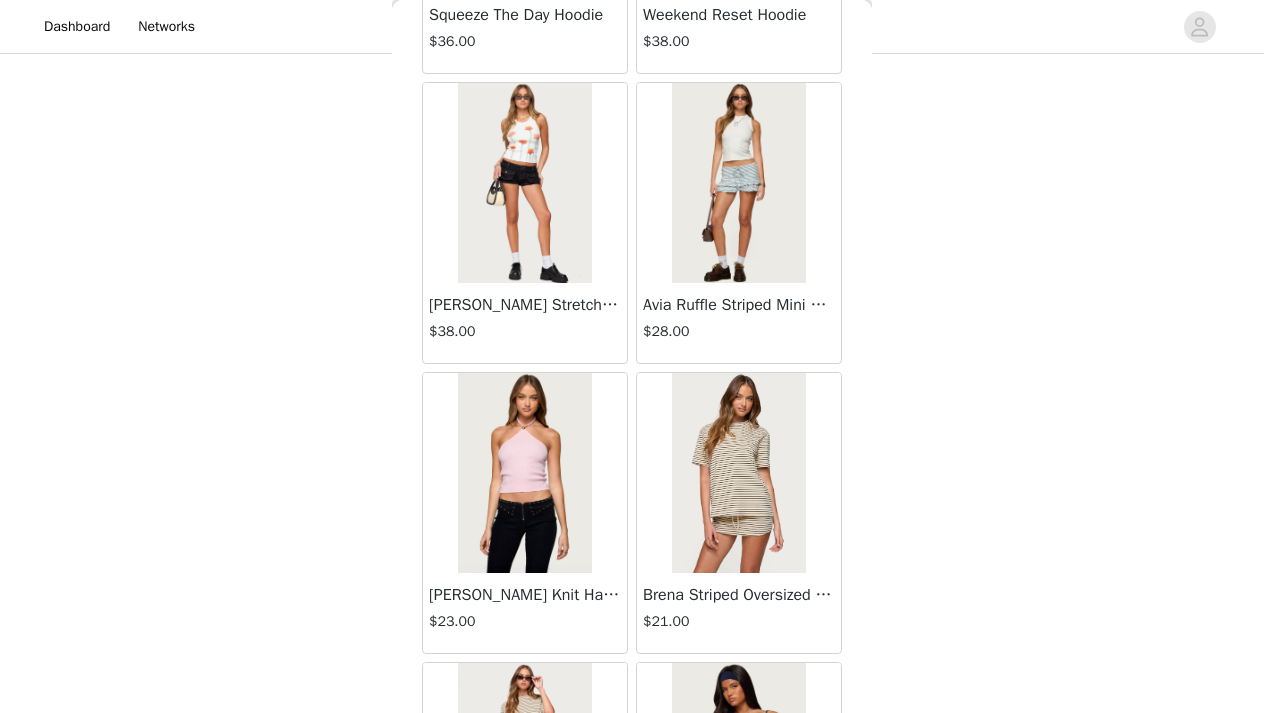 click on "Back       Lovina Grommet Pleated Mini Skort   $16.80       Metallic & Sequin Textured Tank Top   $23.00       Nelley Backless Beaded Sequin Chiffon Top   $30.00       [PERSON_NAME] Asymmetric One Shoulder Crochet Top   $21.60       [PERSON_NAME] Plaid Micro Shorts   $25.00       [PERSON_NAME] Floral Texured Sheer Halter Top   $23.00       Maree Bead V Neck Top   $19.00       Maree Bead Cut Out Mini Skirt   $17.00       [PERSON_NAME] Cut Out Halter Top   $24.00       Juney Pinstripe Tailored Button Up Shirt   $30.00       Avenly Striped Tie Front Babydoll Top   $23.00       [PERSON_NAME] Studded Grommet Tube Top   $25.00       Avalai Linen Look Mini Skort   $32.00       Beaded Deep Cowl Neck Backless Top   $31.00       Frayed Pleated Denim Mini Skort   $16.00       Klay Linen Look Pleated Mini Skort   $14.40       Contrast Lace Asymmetric Off Shoulder Top   $14.40       [PERSON_NAME] Split Front Sheer Mesh Top   $24.00       Zigzag Stripe Shorts   $19.00       Astra Beaded Sheer Strapless Top   $33.00       Beaded Floral Embroidered Tank Top   $32.00" at bounding box center [632, 356] 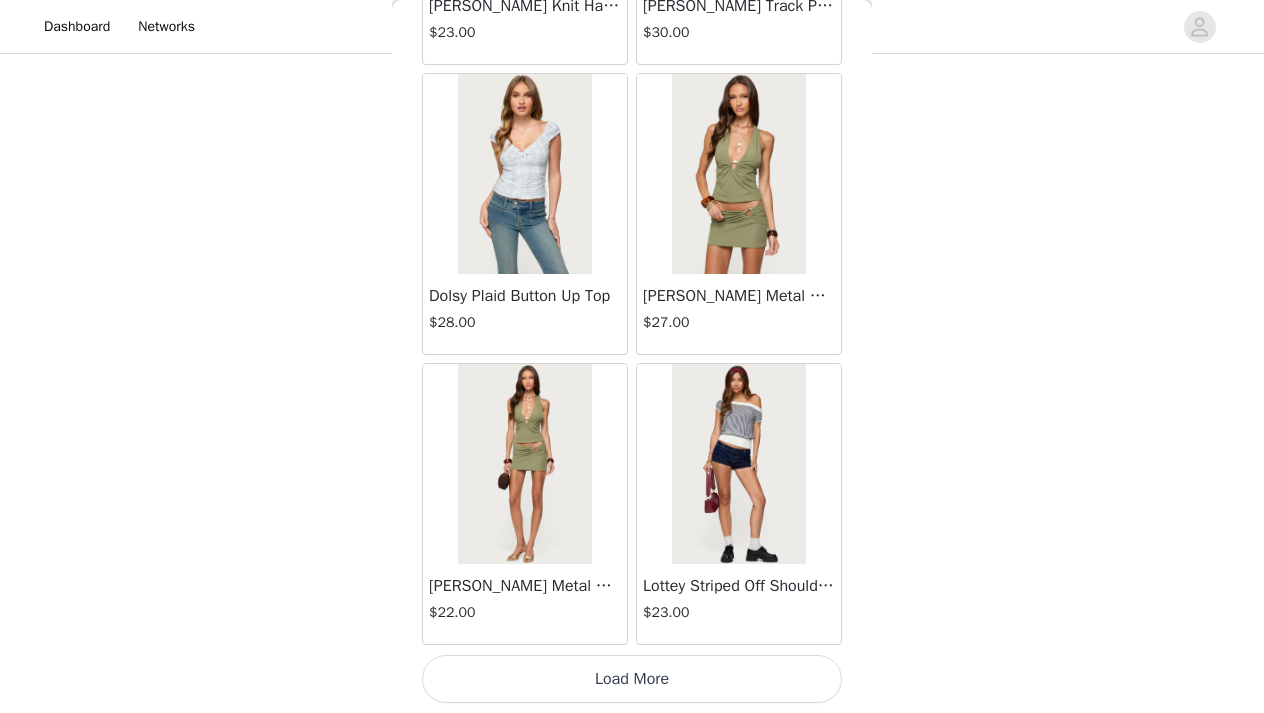 scroll, scrollTop: 60347, scrollLeft: 0, axis: vertical 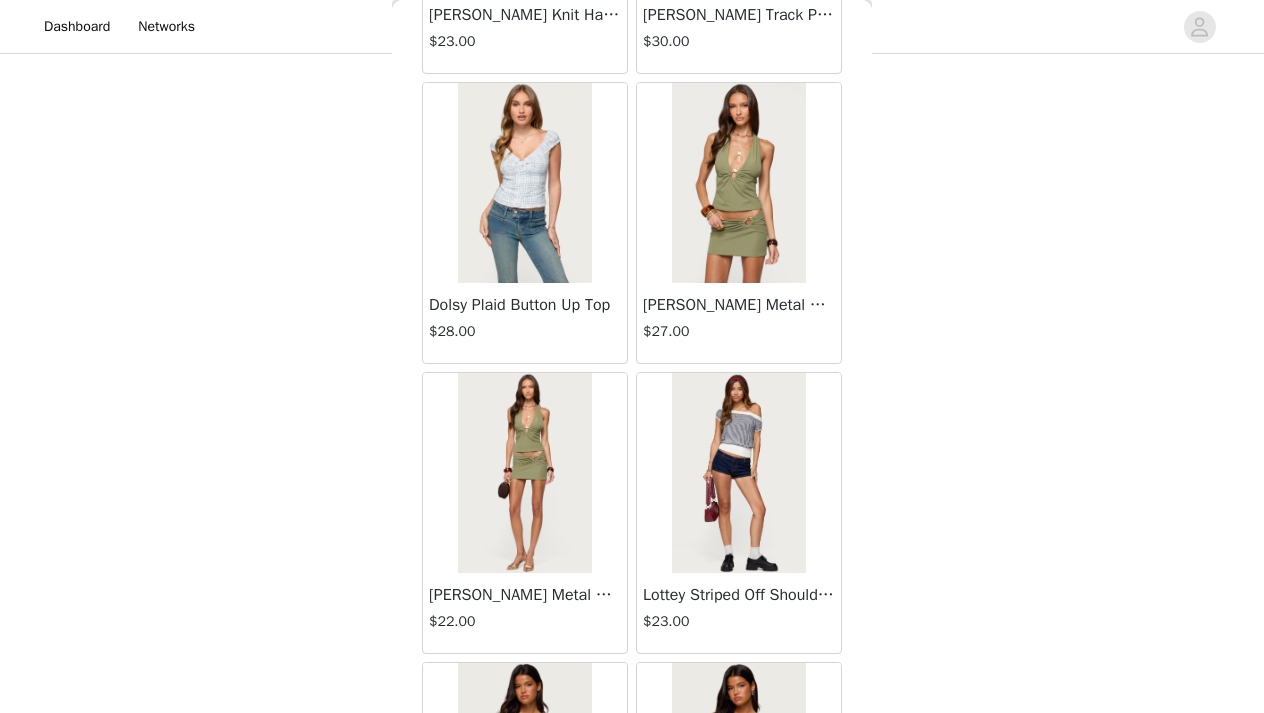 click on "Back       Lovina Grommet Pleated Mini Skort   $16.80       Metallic & Sequin Textured Tank Top   $23.00       Nelley Backless Beaded Sequin Chiffon Top   $30.00       [PERSON_NAME] Asymmetric One Shoulder Crochet Top   $21.60       [PERSON_NAME] Plaid Micro Shorts   $25.00       [PERSON_NAME] Floral Texured Sheer Halter Top   $23.00       Maree Bead V Neck Top   $19.00       Maree Bead Cut Out Mini Skirt   $17.00       [PERSON_NAME] Cut Out Halter Top   $24.00       Juney Pinstripe Tailored Button Up Shirt   $30.00       Avenly Striped Tie Front Babydoll Top   $23.00       [PERSON_NAME] Studded Grommet Tube Top   $25.00       Avalai Linen Look Mini Skort   $32.00       Beaded Deep Cowl Neck Backless Top   $31.00       Frayed Pleated Denim Mini Skort   $16.00       Klay Linen Look Pleated Mini Skort   $14.40       Contrast Lace Asymmetric Off Shoulder Top   $14.40       [PERSON_NAME] Split Front Sheer Mesh Top   $24.00       Zigzag Stripe Shorts   $19.00       Astra Beaded Sheer Strapless Top   $33.00       Beaded Floral Embroidered Tank Top   $32.00" at bounding box center (632, 356) 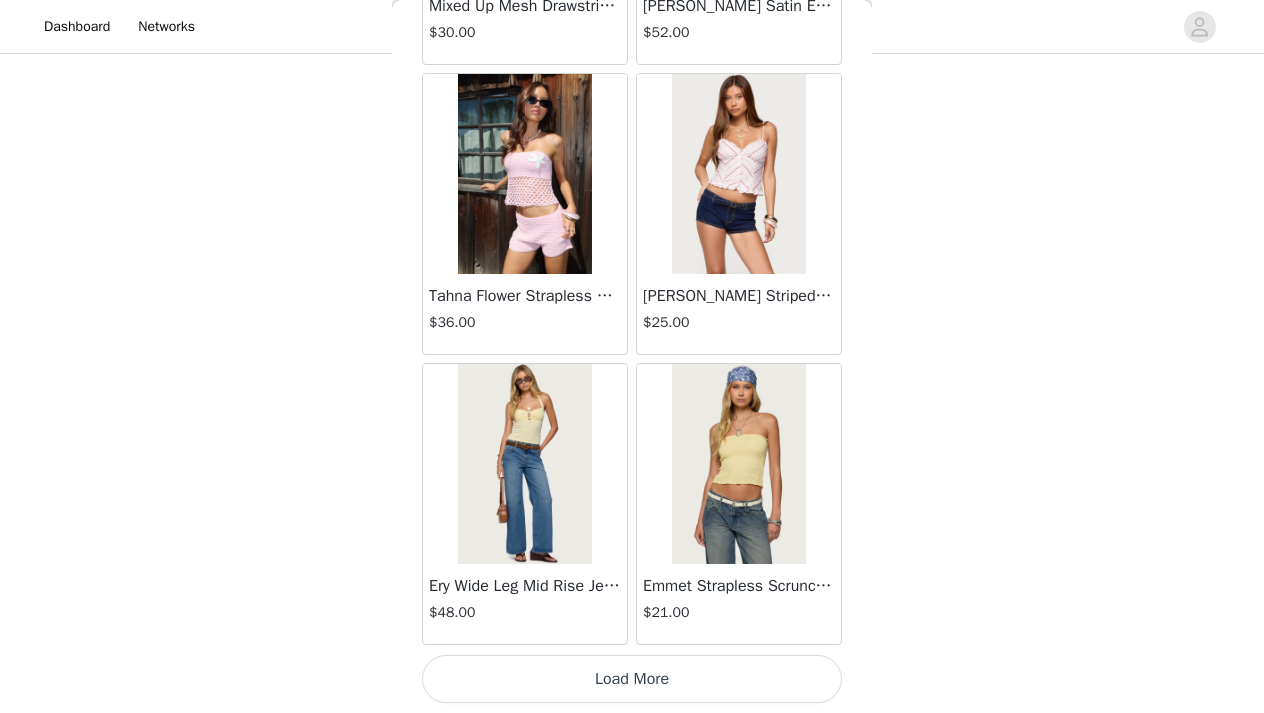 scroll, scrollTop: 63247, scrollLeft: 0, axis: vertical 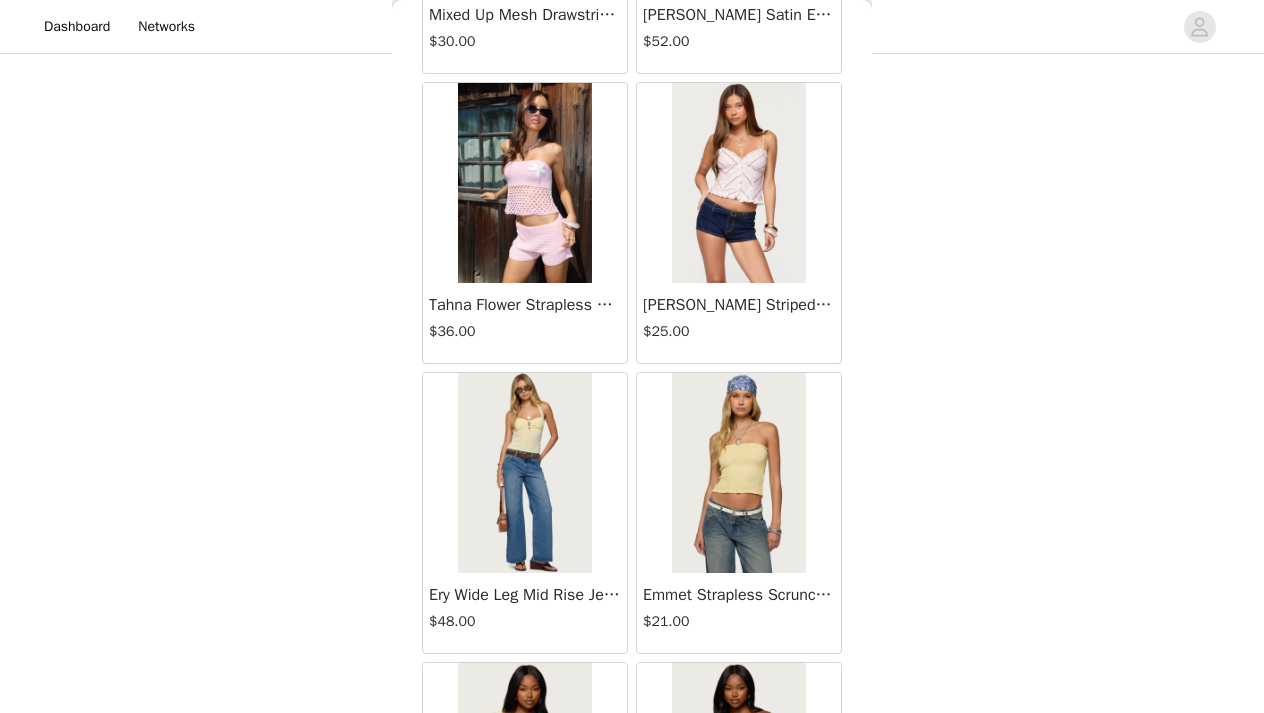 click on "Back       Lovina Grommet Pleated Mini Skort   $16.80       Metallic & Sequin Textured Tank Top   $23.00       Nelley Backless Beaded Sequin Chiffon Top   $30.00       [PERSON_NAME] Asymmetric One Shoulder Crochet Top   $21.60       [PERSON_NAME] Plaid Micro Shorts   $25.00       [PERSON_NAME] Floral Texured Sheer Halter Top   $23.00       Maree Bead V Neck Top   $19.00       Maree Bead Cut Out Mini Skirt   $17.00       [PERSON_NAME] Cut Out Halter Top   $24.00       Juney Pinstripe Tailored Button Up Shirt   $30.00       Avenly Striped Tie Front Babydoll Top   $23.00       [PERSON_NAME] Studded Grommet Tube Top   $25.00       Avalai Linen Look Mini Skort   $32.00       Beaded Deep Cowl Neck Backless Top   $31.00       Frayed Pleated Denim Mini Skort   $16.00       Klay Linen Look Pleated Mini Skort   $14.40       Contrast Lace Asymmetric Off Shoulder Top   $14.40       [PERSON_NAME] Split Front Sheer Mesh Top   $24.00       Zigzag Stripe Shorts   $19.00       Astra Beaded Sheer Strapless Top   $33.00       Beaded Floral Embroidered Tank Top   $32.00" at bounding box center (632, 356) 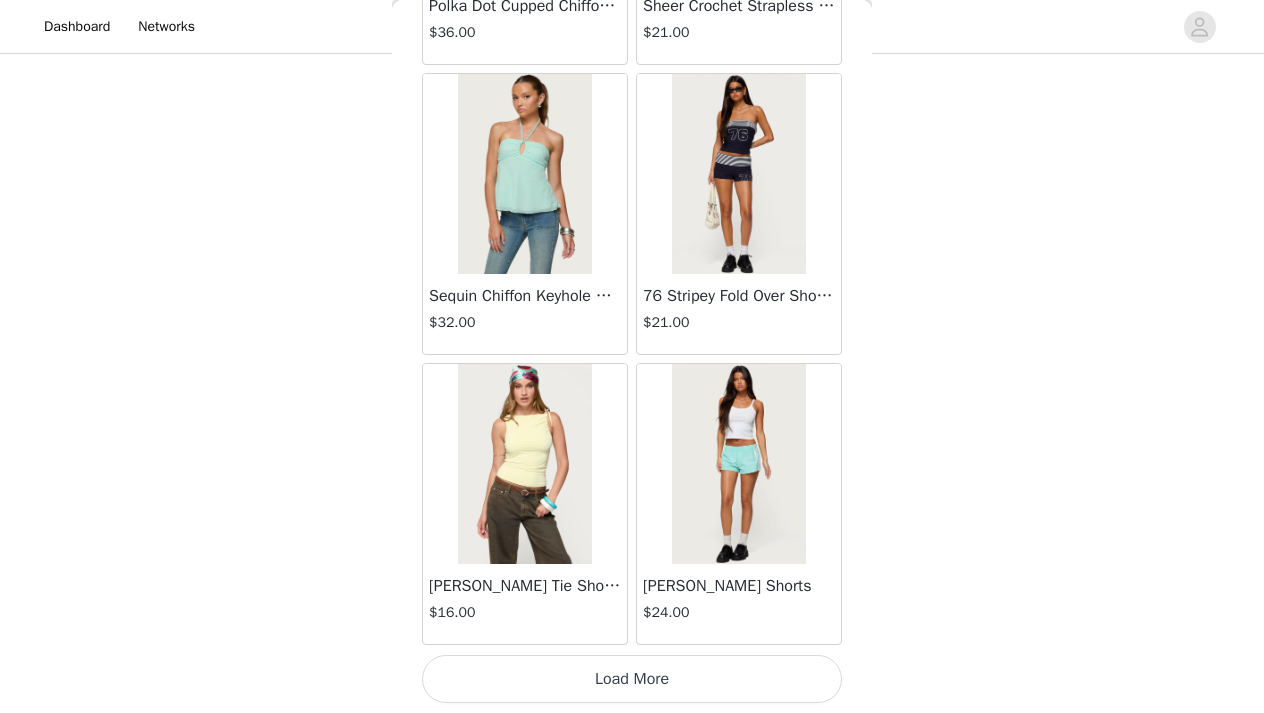scroll, scrollTop: 66147, scrollLeft: 0, axis: vertical 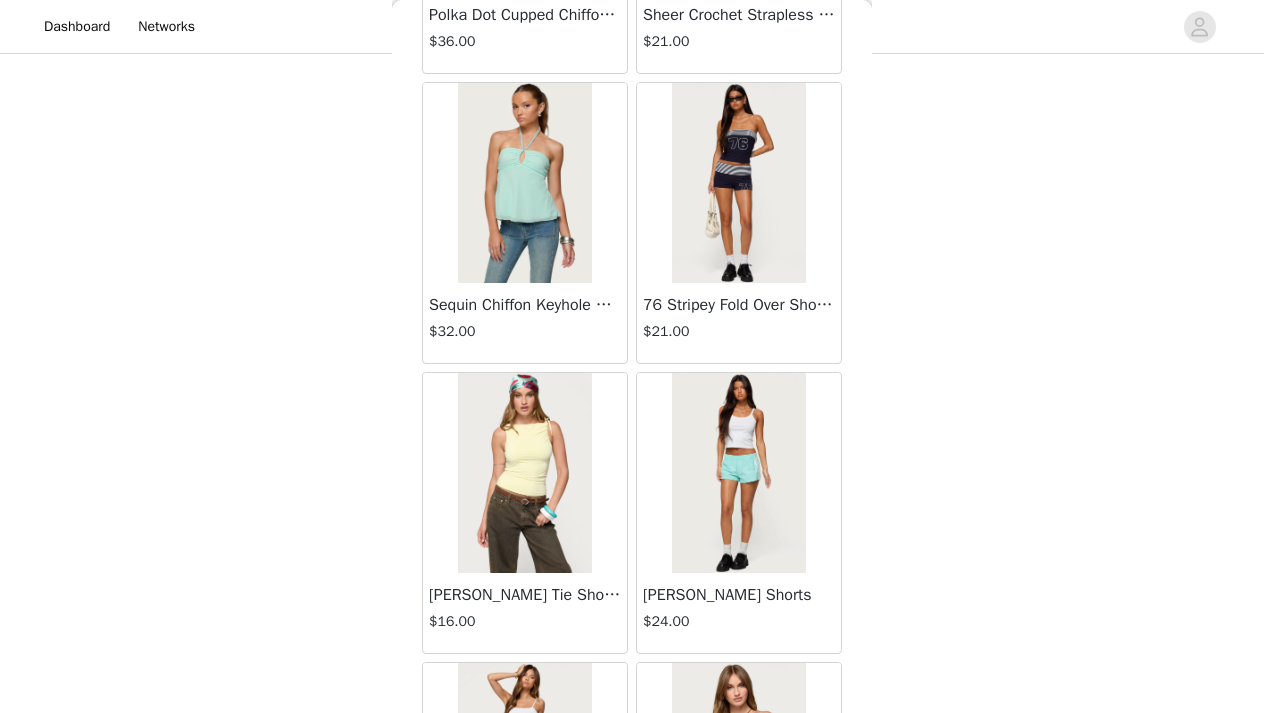 click on "Back       Lovina Grommet Pleated Mini Skort   $16.80       Metallic & Sequin Textured Tank Top   $23.00       Nelley Backless Beaded Sequin Chiffon Top   $30.00       [PERSON_NAME] Asymmetric One Shoulder Crochet Top   $21.60       [PERSON_NAME] Plaid Micro Shorts   $25.00       [PERSON_NAME] Floral Texured Sheer Halter Top   $23.00       Maree Bead V Neck Top   $19.00       Maree Bead Cut Out Mini Skirt   $17.00       [PERSON_NAME] Cut Out Halter Top   $24.00       Juney Pinstripe Tailored Button Up Shirt   $30.00       Avenly Striped Tie Front Babydoll Top   $23.00       [PERSON_NAME] Studded Grommet Tube Top   $25.00       Avalai Linen Look Mini Skort   $32.00       Beaded Deep Cowl Neck Backless Top   $31.00       Frayed Pleated Denim Mini Skort   $16.00       Klay Linen Look Pleated Mini Skort   $14.40       Contrast Lace Asymmetric Off Shoulder Top   $14.40       [PERSON_NAME] Split Front Sheer Mesh Top   $24.00       Zigzag Stripe Shorts   $19.00       Astra Beaded Sheer Strapless Top   $33.00       Beaded Floral Embroidered Tank Top   $32.00" at bounding box center [632, 356] 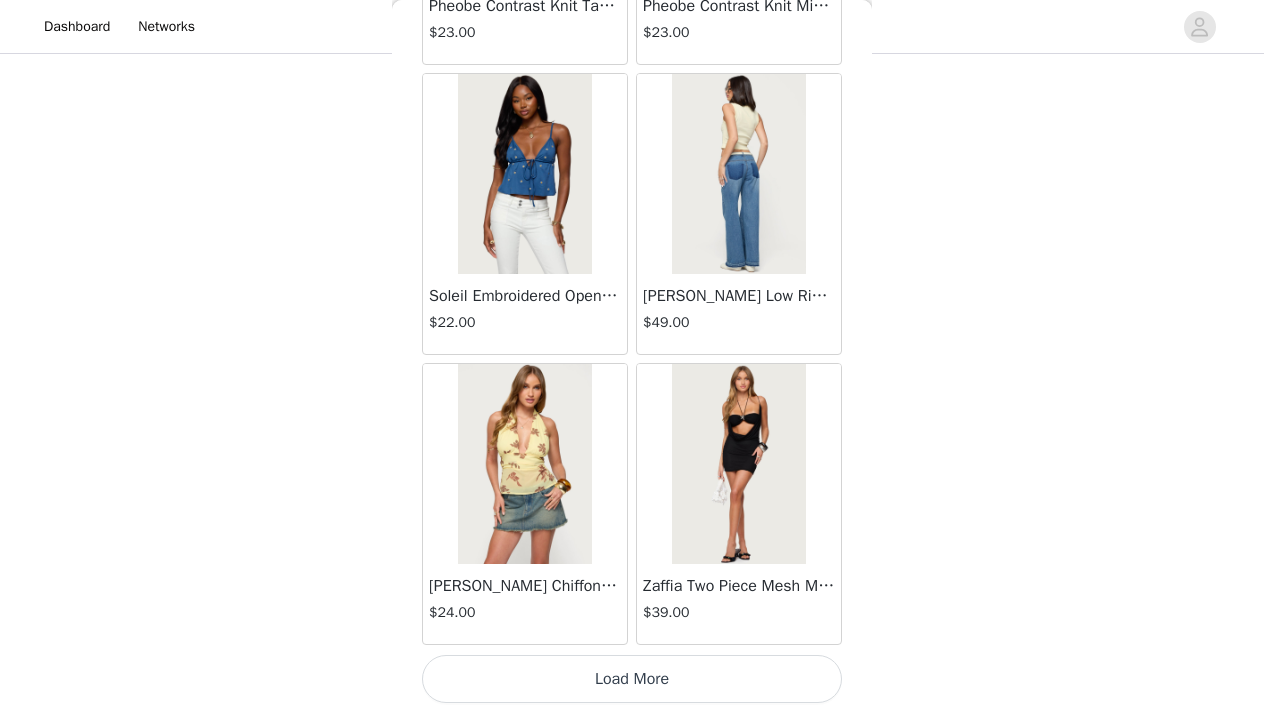 scroll, scrollTop: 69047, scrollLeft: 0, axis: vertical 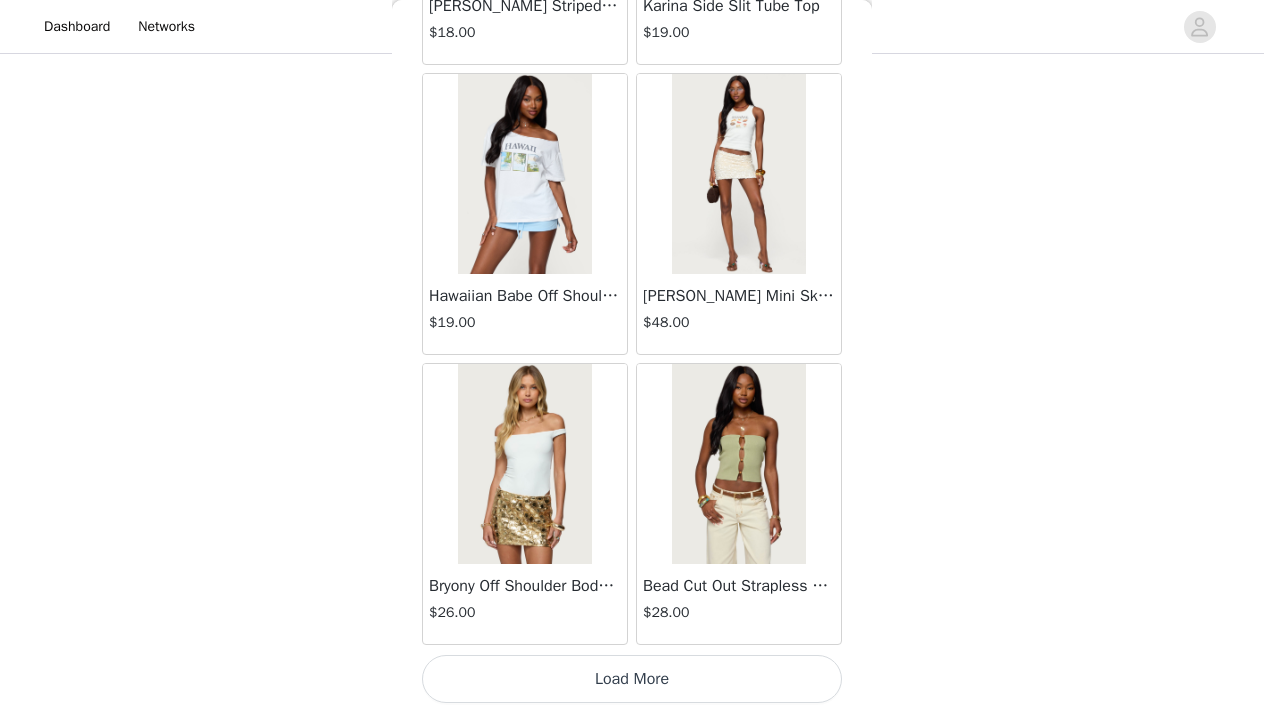 click on "Load More" at bounding box center (632, 679) 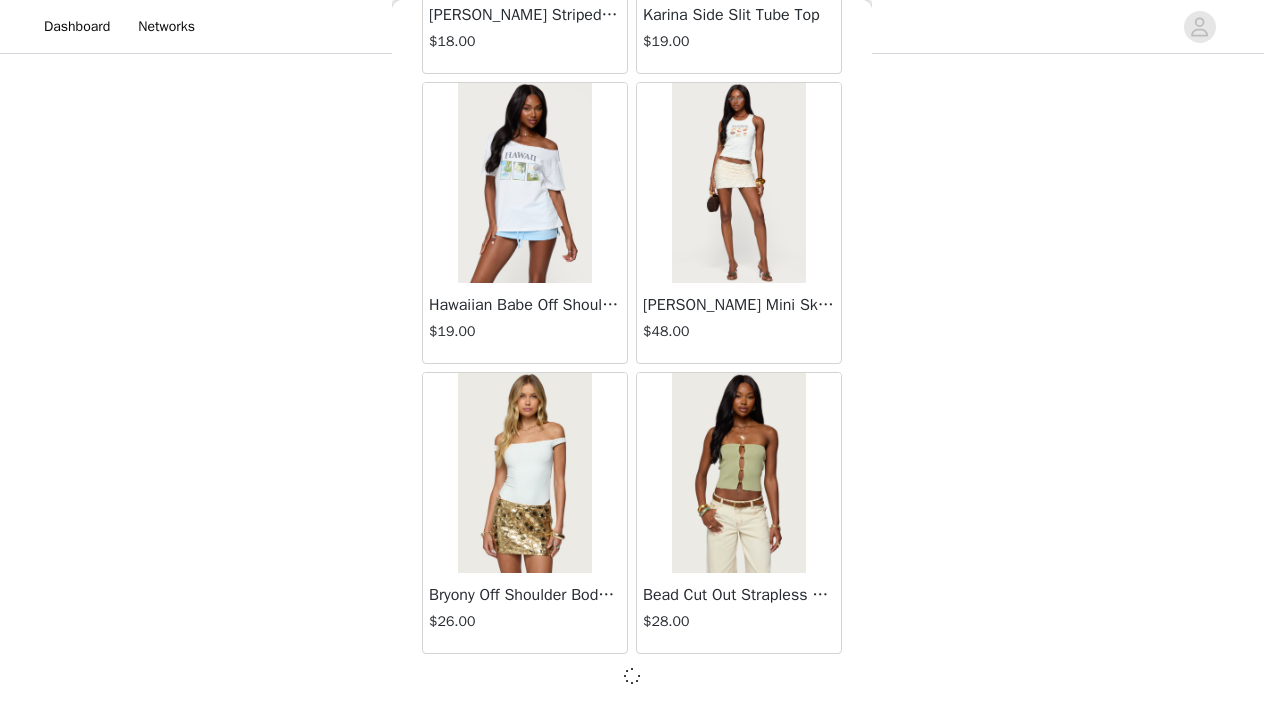 scroll, scrollTop: 71938, scrollLeft: 0, axis: vertical 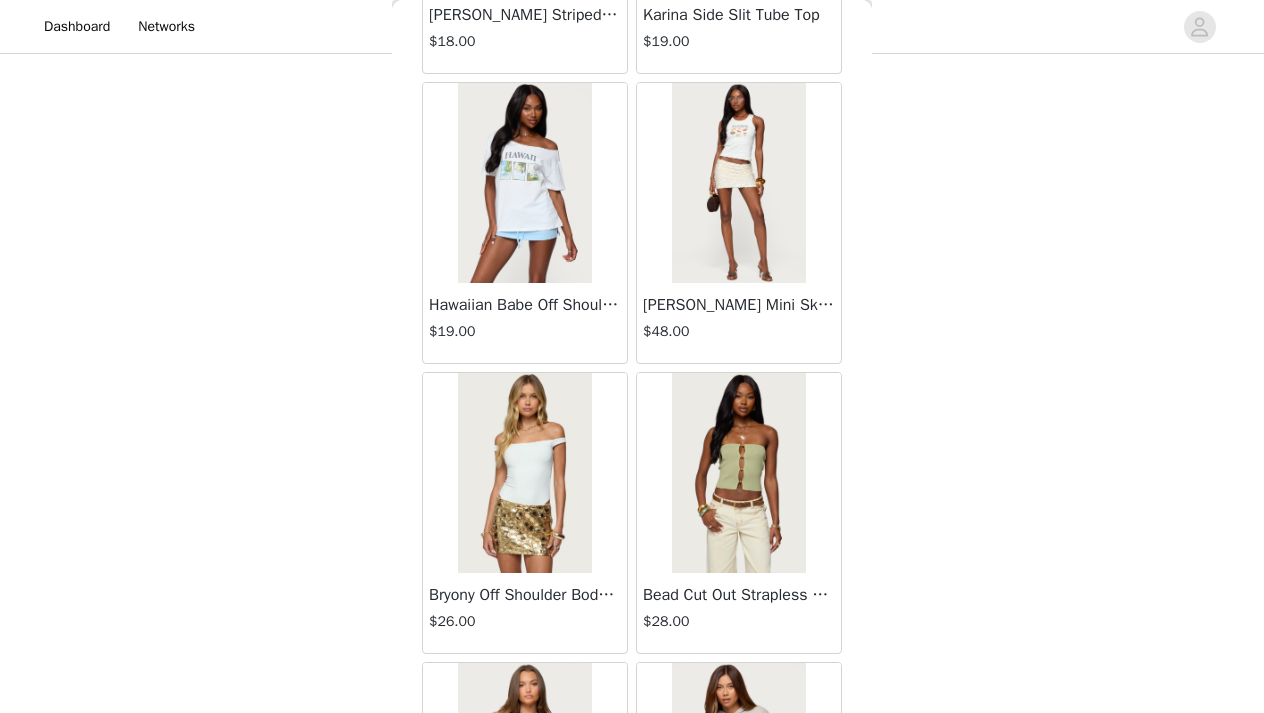 click on "Back       Lovina Grommet Pleated Mini Skort   $16.80       Metallic & Sequin Textured Tank Top   $23.00       Nelley Backless Beaded Sequin Chiffon Top   $30.00       [PERSON_NAME] Asymmetric One Shoulder Crochet Top   $21.60       [PERSON_NAME] Plaid Micro Shorts   $25.00       [PERSON_NAME] Floral Texured Sheer Halter Top   $23.00       Maree Bead V Neck Top   $19.00       Maree Bead Cut Out Mini Skirt   $17.00       [PERSON_NAME] Cut Out Halter Top   $24.00       Juney Pinstripe Tailored Button Up Shirt   $30.00       Avenly Striped Tie Front Babydoll Top   $23.00       [PERSON_NAME] Studded Grommet Tube Top   $25.00       Avalai Linen Look Mini Skort   $32.00       Beaded Deep Cowl Neck Backless Top   $31.00       Frayed Pleated Denim Mini Skort   $16.00       Klay Linen Look Pleated Mini Skort   $14.40       Contrast Lace Asymmetric Off Shoulder Top   $14.40       [PERSON_NAME] Split Front Sheer Mesh Top   $24.00       Zigzag Stripe Shorts   $19.00       Astra Beaded Sheer Strapless Top   $33.00       Beaded Floral Embroidered Tank Top   $32.00" at bounding box center [632, 356] 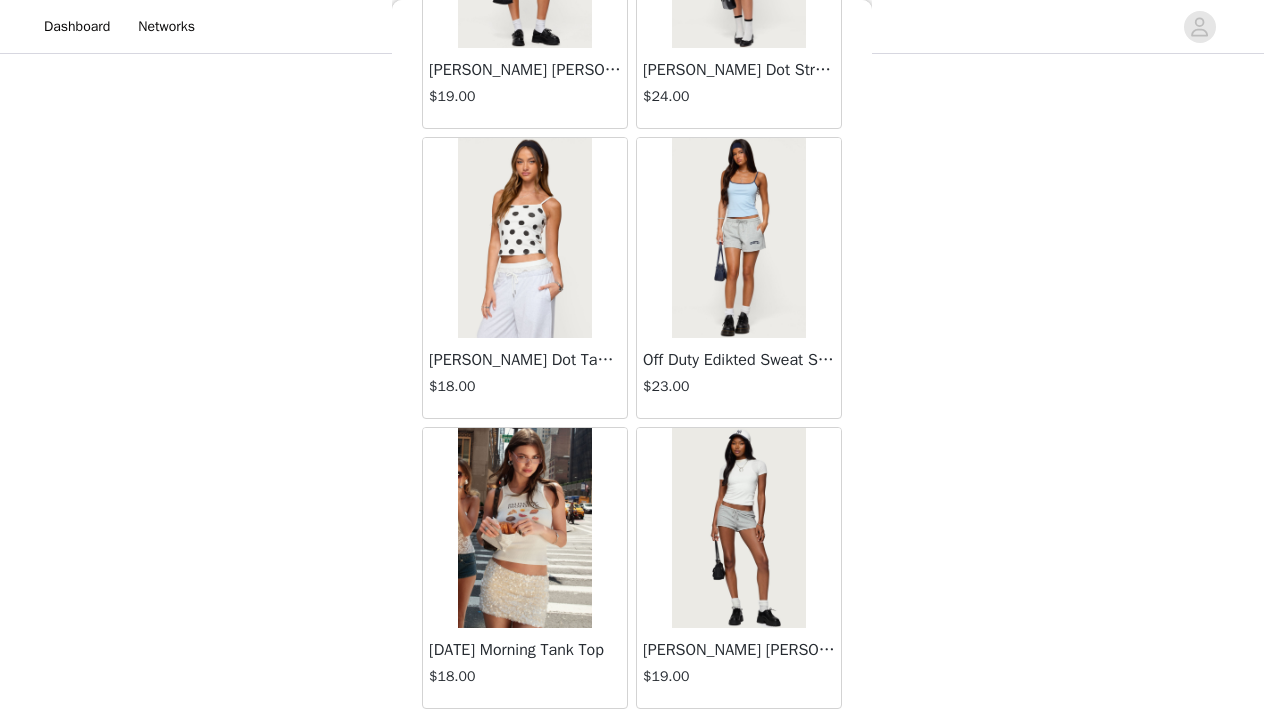 scroll, scrollTop: 73333, scrollLeft: 0, axis: vertical 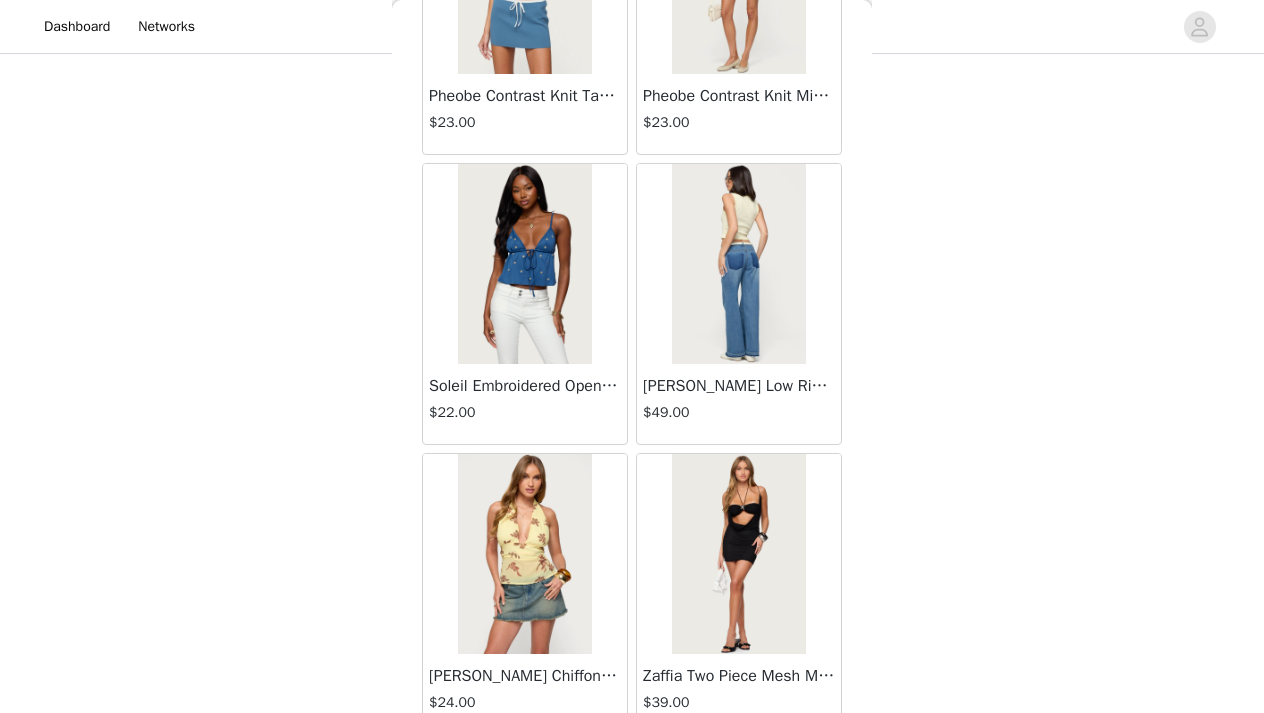 click at bounding box center [524, 264] 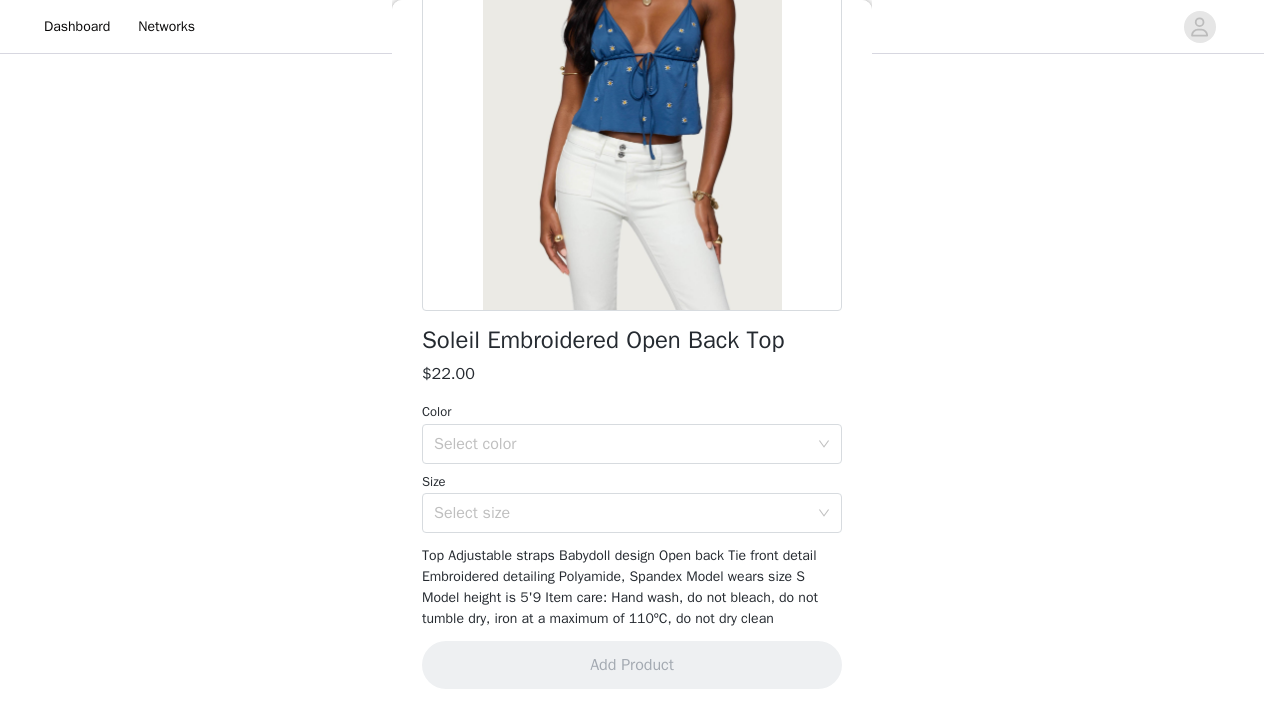 scroll, scrollTop: 238, scrollLeft: 0, axis: vertical 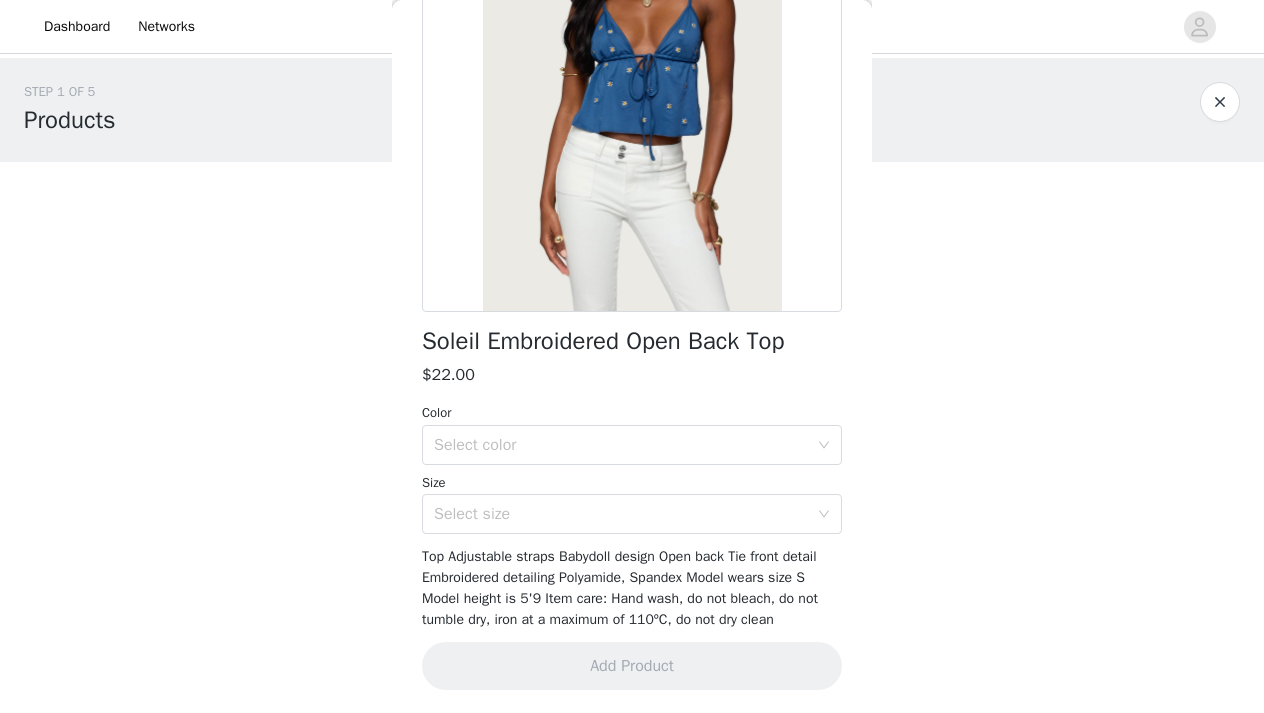 click on "Back     Soleil Embroidered Open Back Top       $22.00         Color   Select color Size   Select size   Top Adjustable straps Babydoll design Open back Tie front detail Embroidered detailing Polyamide, Spandex Model wears size S Model height is 5'9 Item care: Hand wash, do not bleach, do not tumble dry, iron at a maximum of 110ºC, do not dry clean   Add Product" at bounding box center (632, 356) 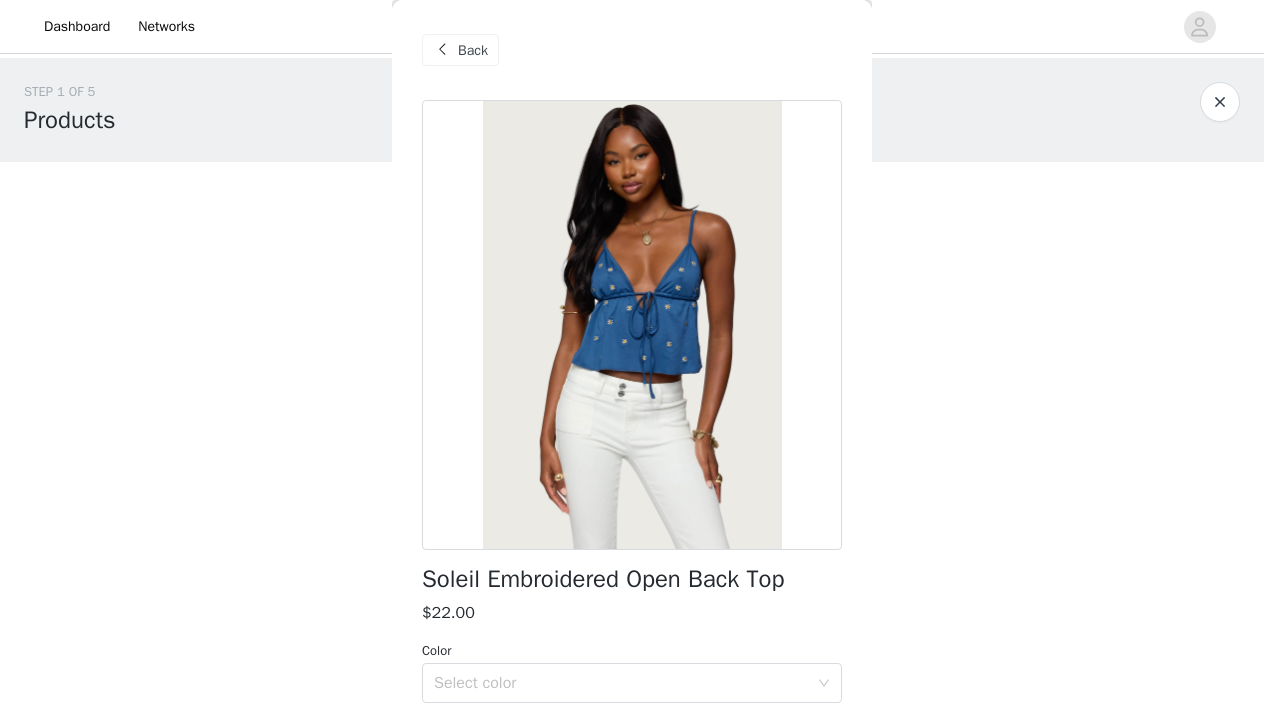 scroll, scrollTop: 0, scrollLeft: 0, axis: both 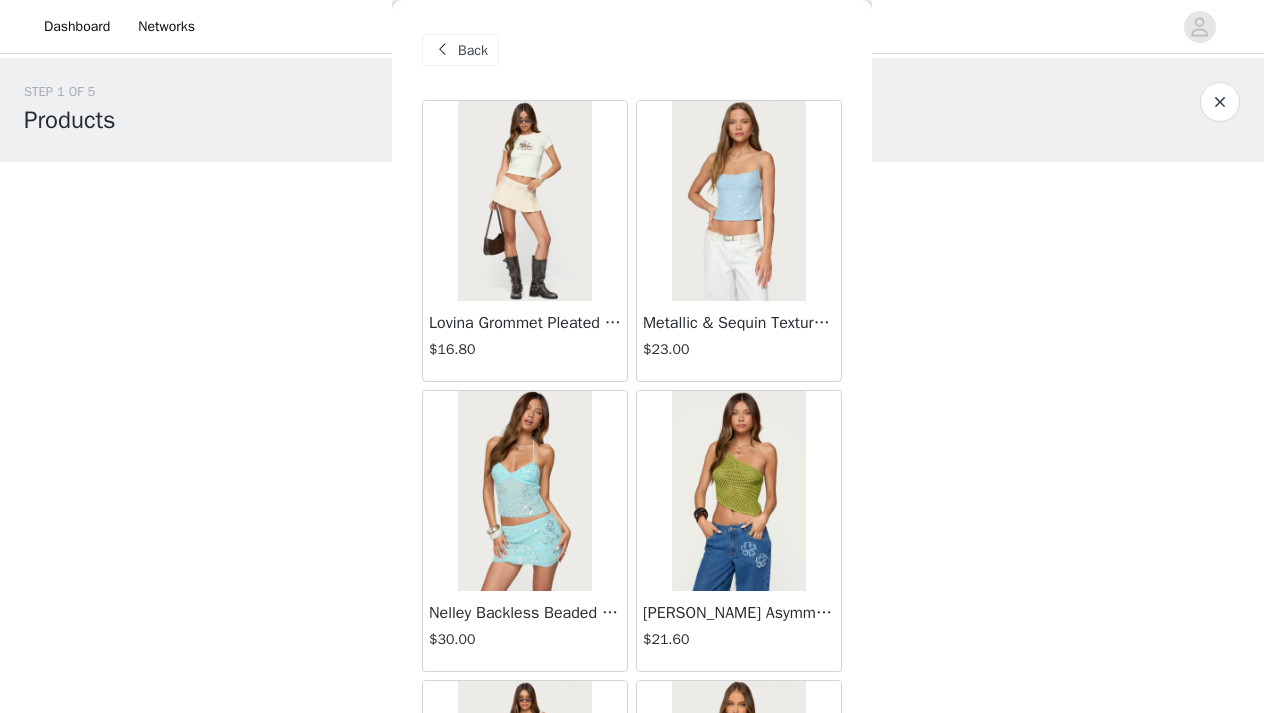 click at bounding box center [1220, 102] 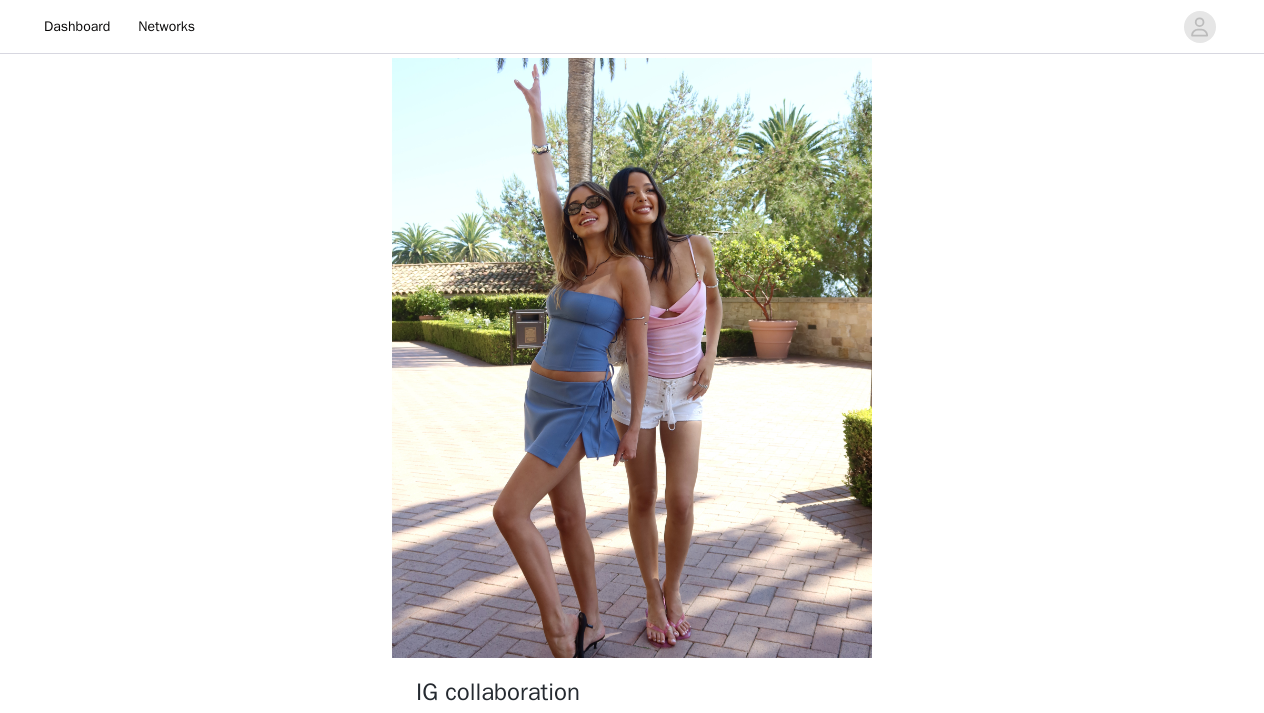 click on "IG collaboration
Products   Choose as many products as you'd like, up to $300.00.                 Posting requirements   2 required             Networks               Shipping Information               Content Rights
You must agree to these content rights to participate.
Media creator grants Edikted a royalty-free license for all branded media developed during the duration of this partnership, giving Edikted the rights to:
Posting to social media platforms
Paid support of social media posts
Publishing to Edikted's websites
Use in Edikted's digital, email or text message communications
Use in online advertising within social media platforms
Use in general online advertising (i.e., search, websites, digital, etc.)
Use in off-line advertising (i.e., broadcast, print, display, etc.)
Combination with other content for any of the above uses.
Privacy Policy
and  Terms" at bounding box center (632, 856) 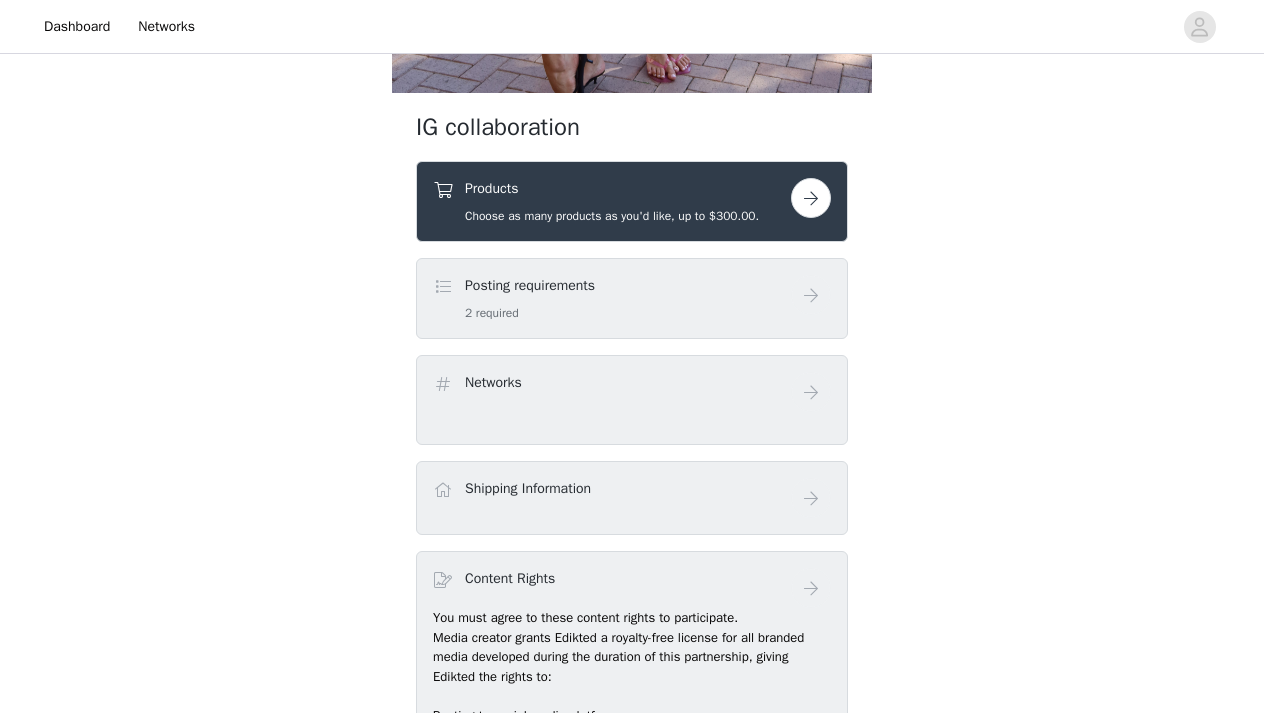 scroll, scrollTop: 586, scrollLeft: 0, axis: vertical 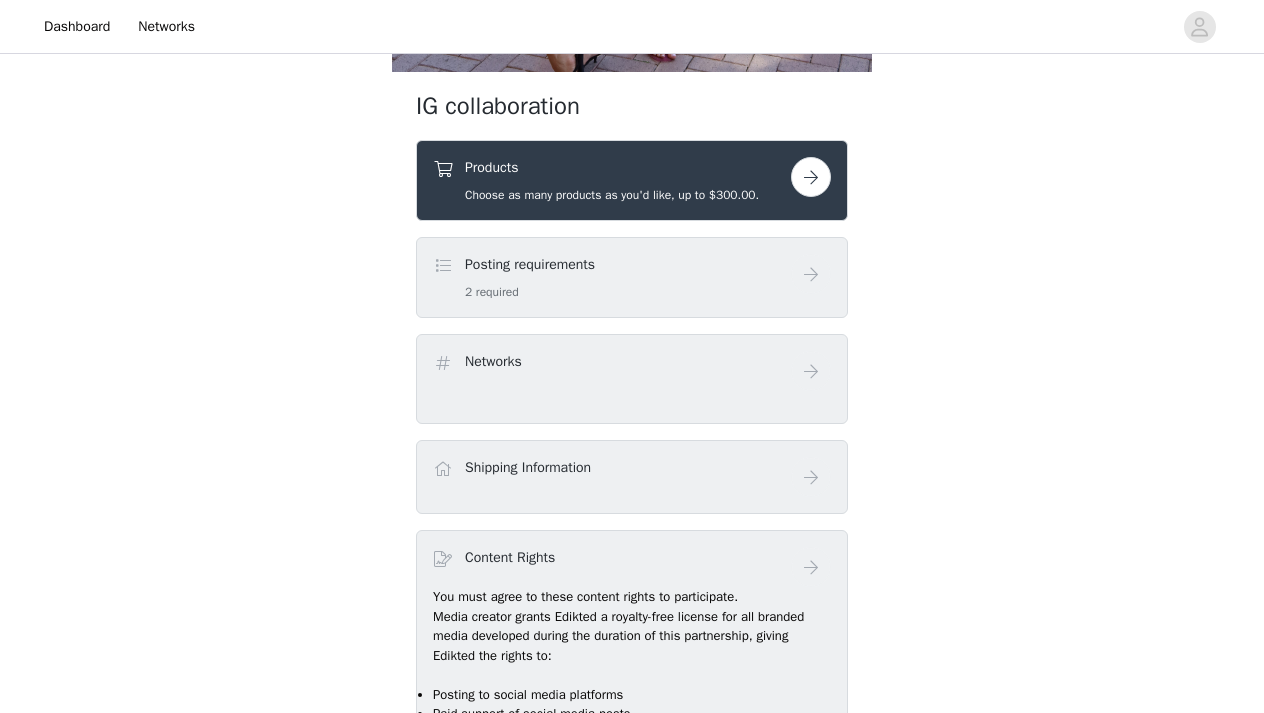 click at bounding box center [811, 177] 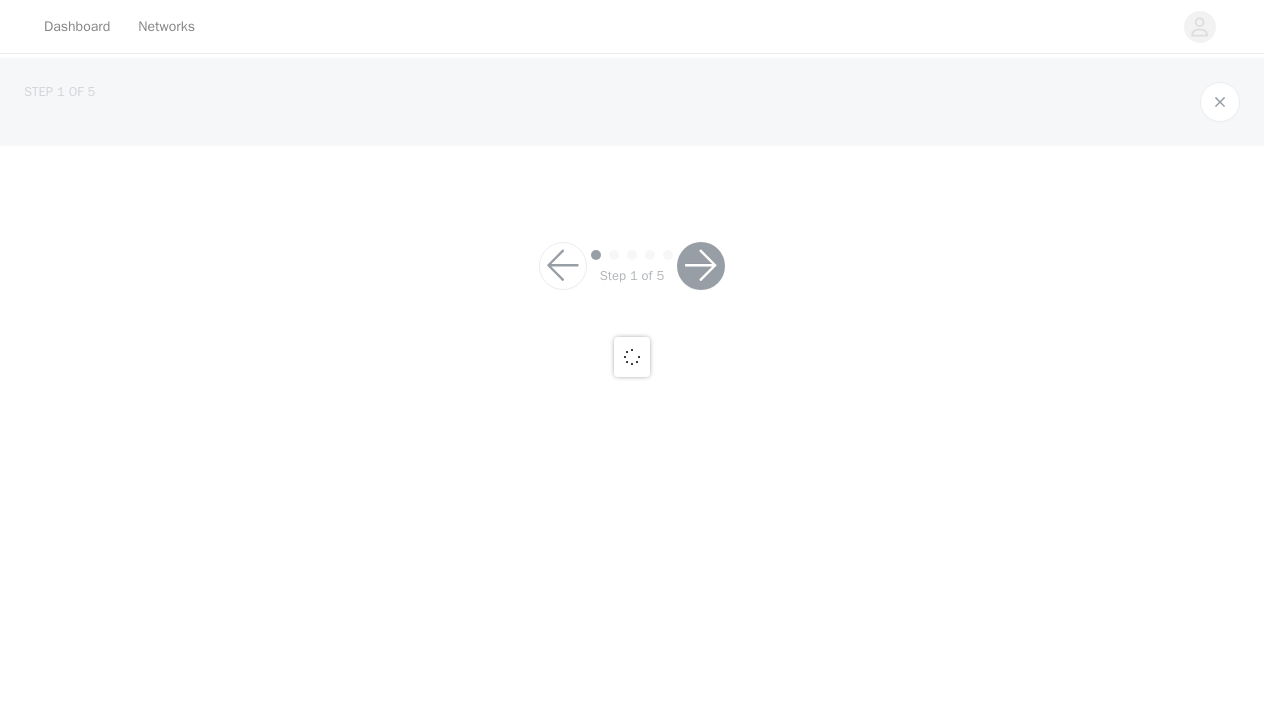 scroll, scrollTop: 0, scrollLeft: 0, axis: both 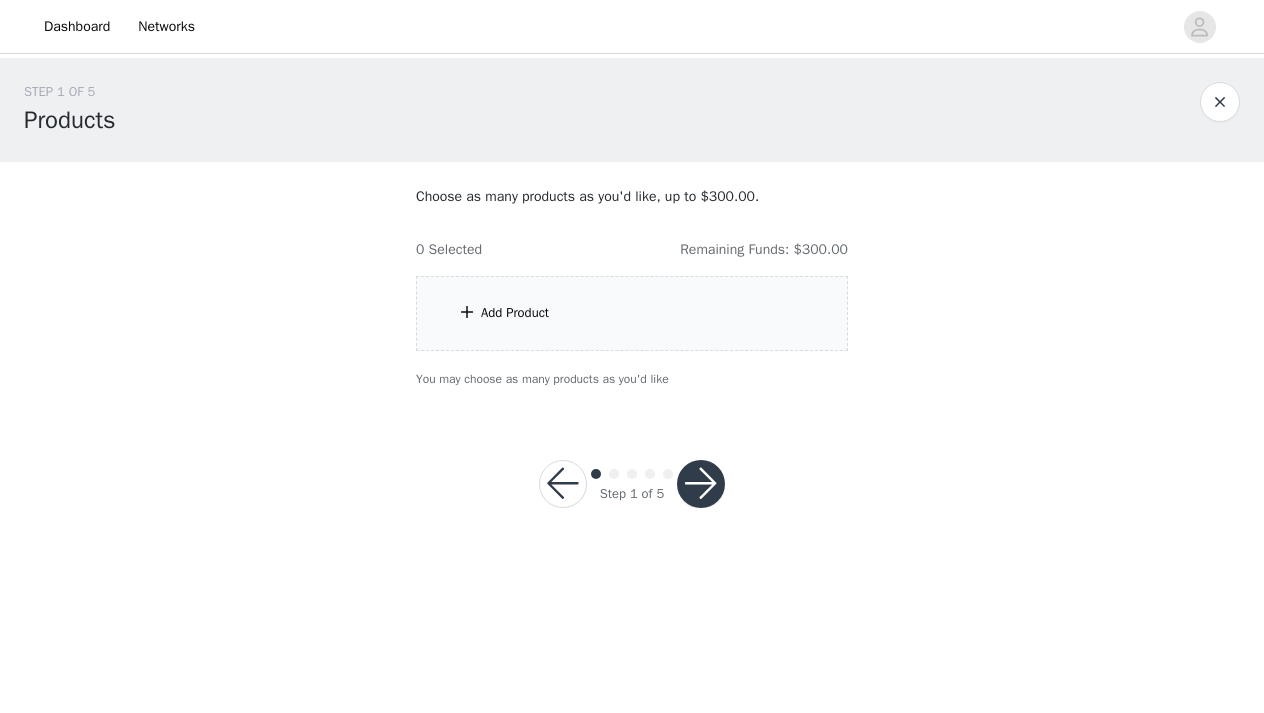 click on "Add Product" at bounding box center [632, 313] 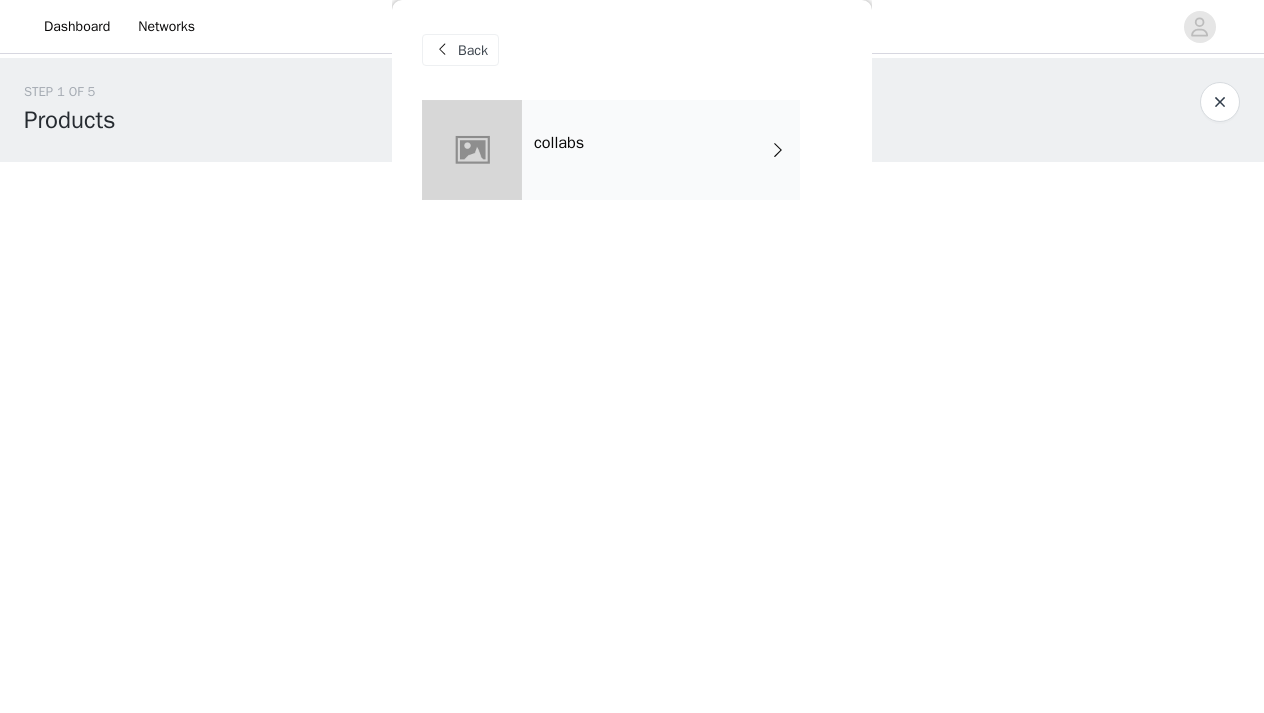 click on "collabs" at bounding box center (661, 150) 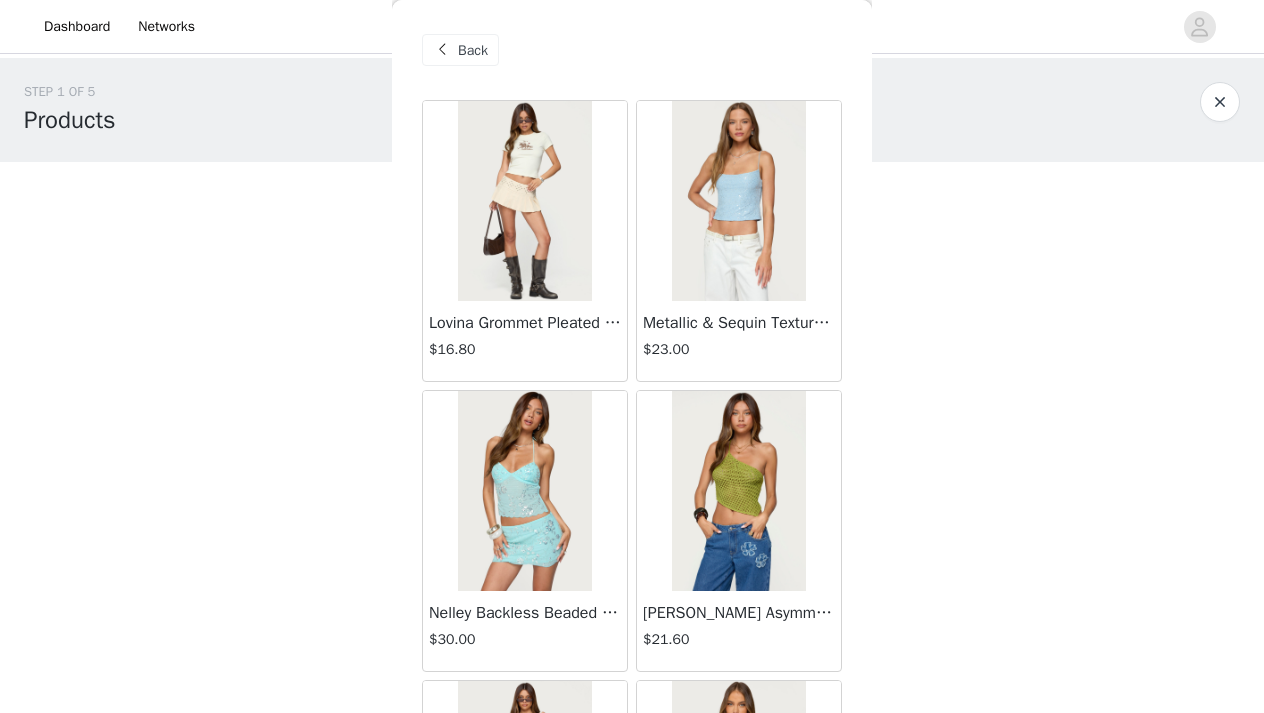 click on "STEP 1 OF 5
Products
Choose as many products as you'd like, up to $300.00.       0 Selected   Remaining Funds: $300.00         Add Product     You may choose as many products as you'd like     Back       Lovina Grommet Pleated Mini Skort   $16.80       Metallic & Sequin Textured Tank Top   $23.00       Nelley Backless Beaded Sequin Chiffon Top   $30.00       [PERSON_NAME] Asymmetric One Shoulder Crochet Top   $21.60       [PERSON_NAME] Plaid Micro Shorts   $25.00       [PERSON_NAME] Floral Texured Sheer Halter Top   $23.00       Maree Bead V Neck Top   $19.00       Maree Bead Cut Out Mini Skirt   $17.00       [PERSON_NAME] Cut Out Halter Top   $24.00       Juney Pinstripe Tailored Button Up Shirt   $30.00       Avenly Striped Tie Front Babydoll Top   $23.00       [PERSON_NAME] Studded Grommet Tube Top   $25.00       Avalai Linen Look Mini Skort   $32.00       Beaded Deep Cowl Neck Backless Top   $31.00       Frayed Pleated Denim Mini Skort   $16.00" at bounding box center (632, 307) 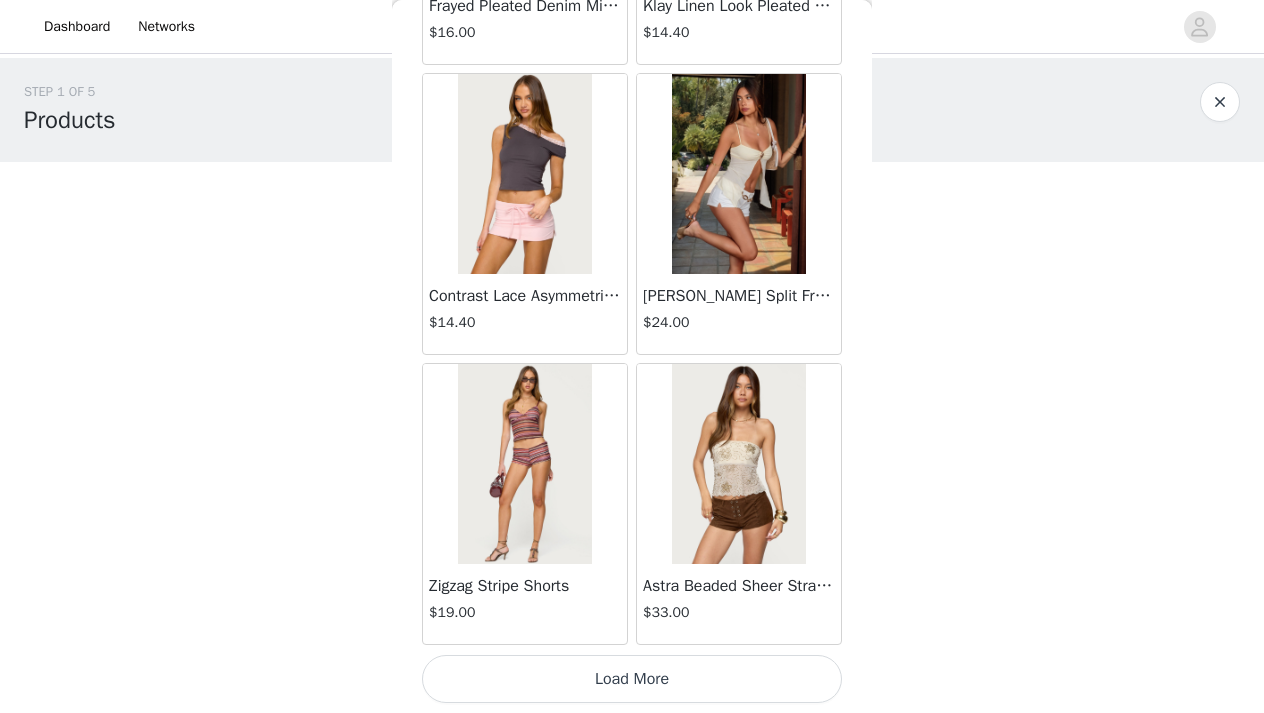 scroll, scrollTop: 2347, scrollLeft: 0, axis: vertical 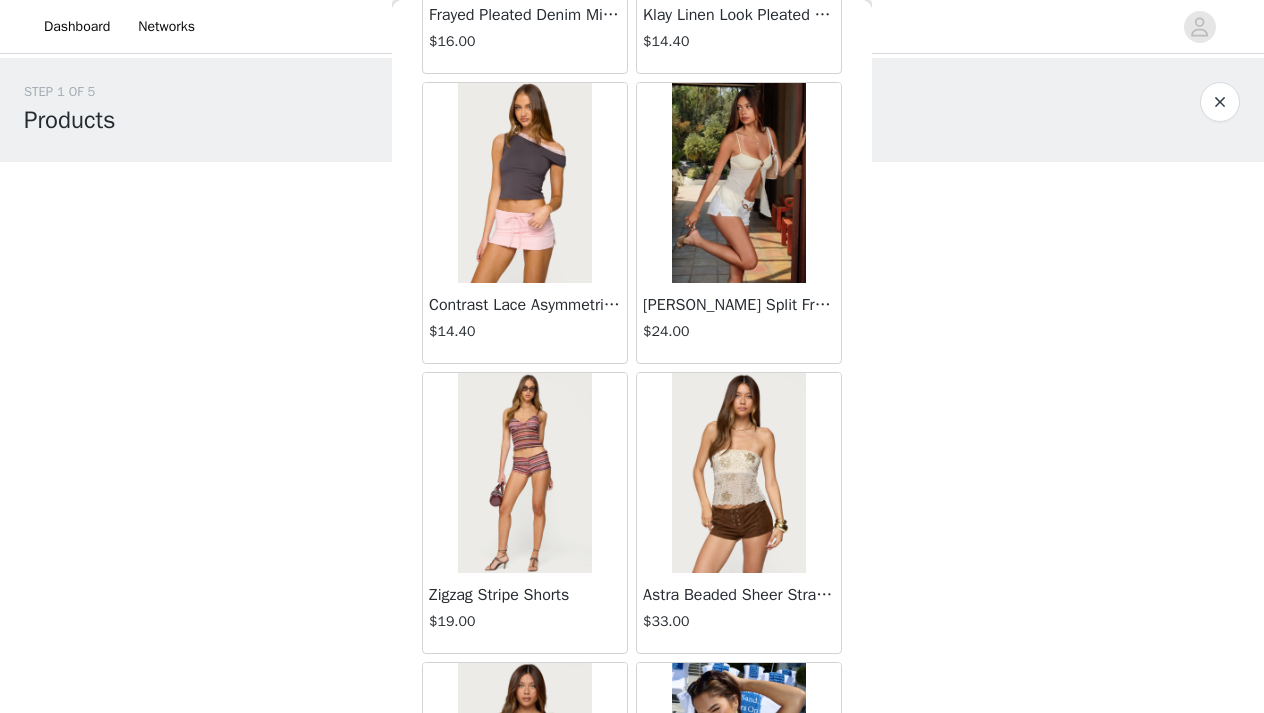 click on "Back       Lovina Grommet Pleated Mini Skort   $16.80       Metallic & Sequin Textured Tank Top   $23.00       Nelley Backless Beaded Sequin Chiffon Top   $30.00       [PERSON_NAME] Asymmetric One Shoulder Crochet Top   $21.60       [PERSON_NAME] Plaid Micro Shorts   $25.00       [PERSON_NAME] Floral Texured Sheer Halter Top   $23.00       Maree Bead V Neck Top   $19.00       Maree Bead Cut Out Mini Skirt   $17.00       [PERSON_NAME] Cut Out Halter Top   $24.00       Juney Pinstripe Tailored Button Up Shirt   $30.00       Avenly Striped Tie Front Babydoll Top   $23.00       [PERSON_NAME] Studded Grommet Tube Top   $25.00       Avalai Linen Look Mini Skort   $32.00       Beaded Deep Cowl Neck Backless Top   $31.00       Frayed Pleated Denim Mini Skort   $16.00       Klay Linen Look Pleated Mini Skort   $14.40       Contrast Lace Asymmetric Off Shoulder Top   $14.40       [PERSON_NAME] Split Front Sheer Mesh Top   $24.00       Zigzag Stripe Shorts   $19.00       Astra Beaded Sheer Strapless Top   $33.00       Beaded Floral Embroidered Tank Top   $32.00" at bounding box center [632, 356] 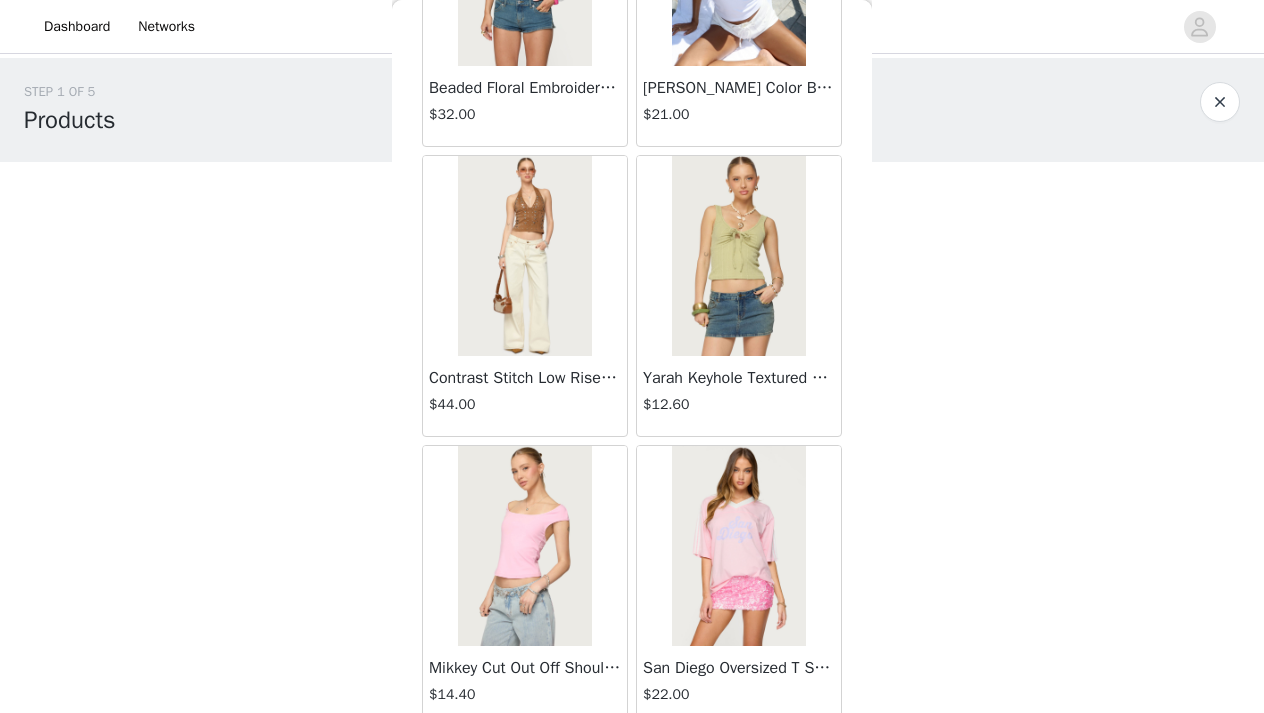 scroll, scrollTop: 3138, scrollLeft: 0, axis: vertical 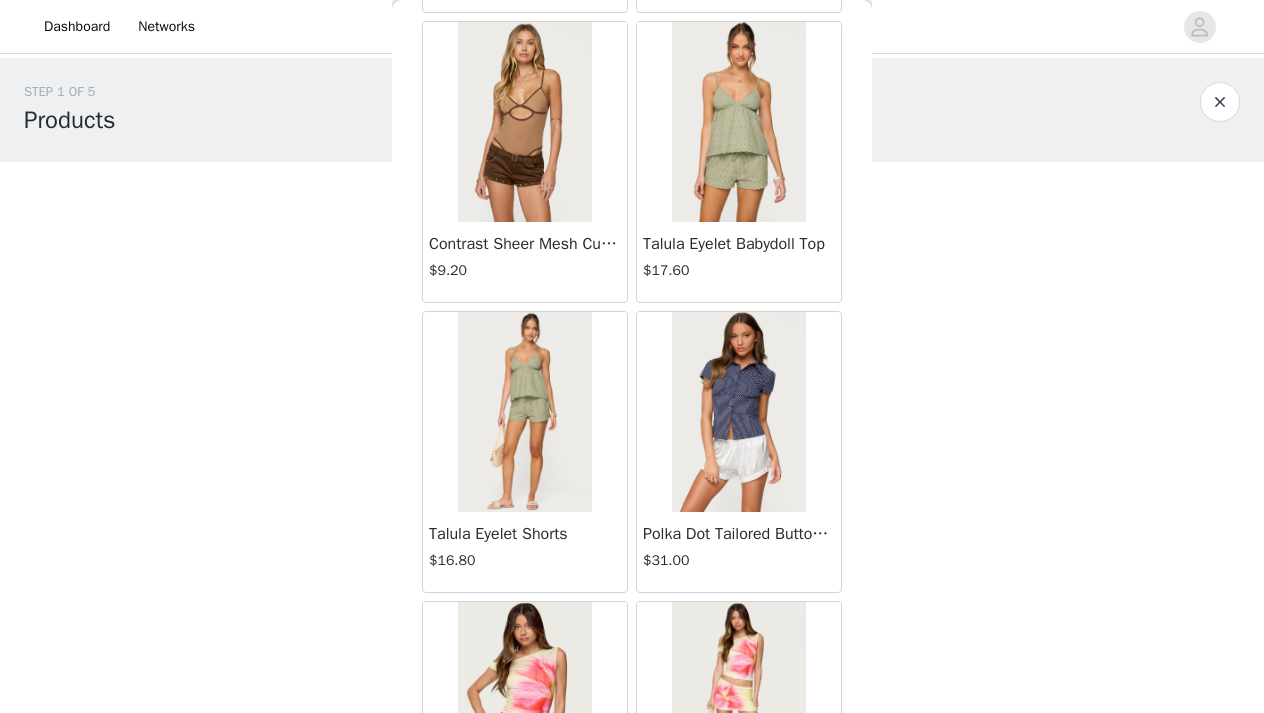 click at bounding box center [738, 122] 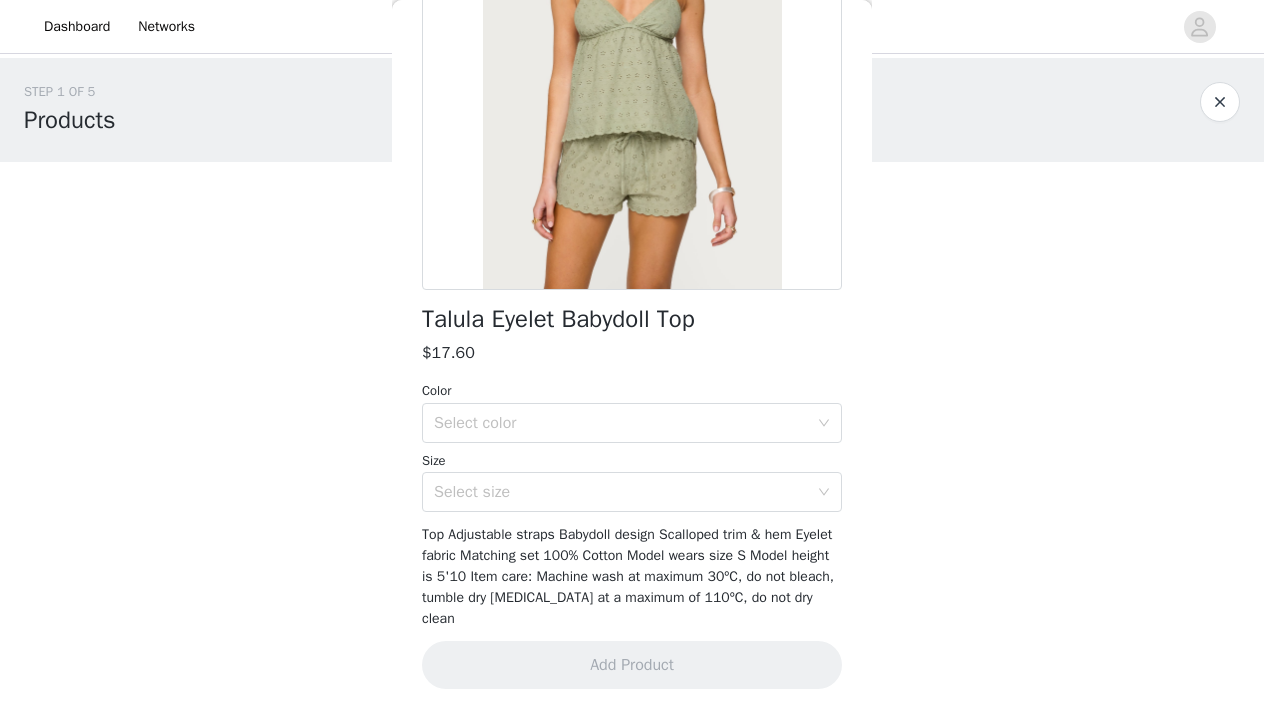 scroll, scrollTop: 259, scrollLeft: 0, axis: vertical 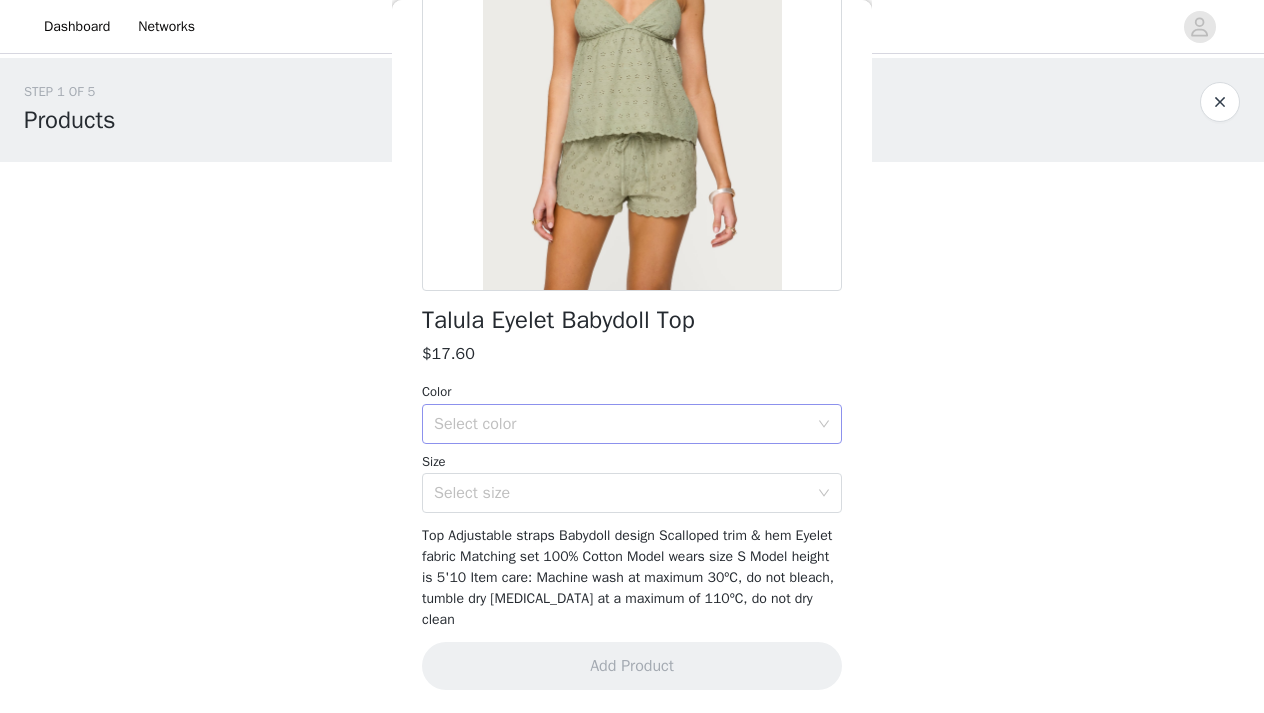 click on "Select color" at bounding box center (621, 424) 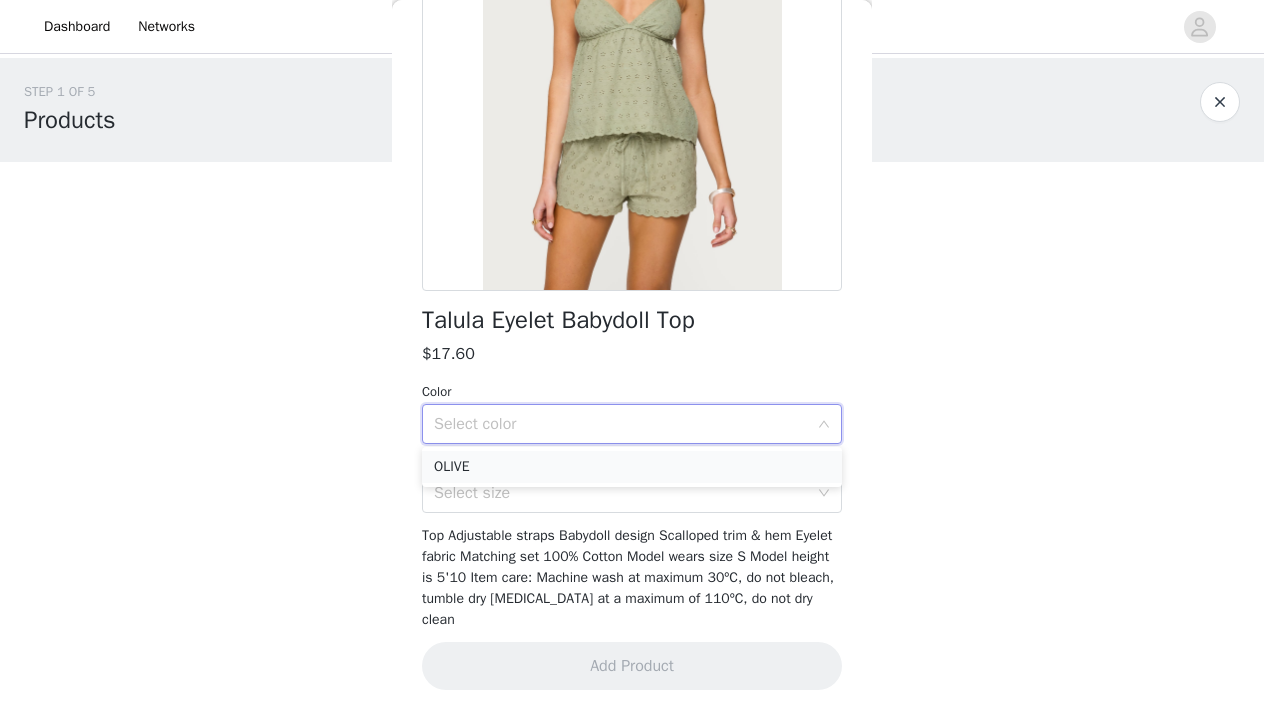 click on "OLIVE" at bounding box center [632, 467] 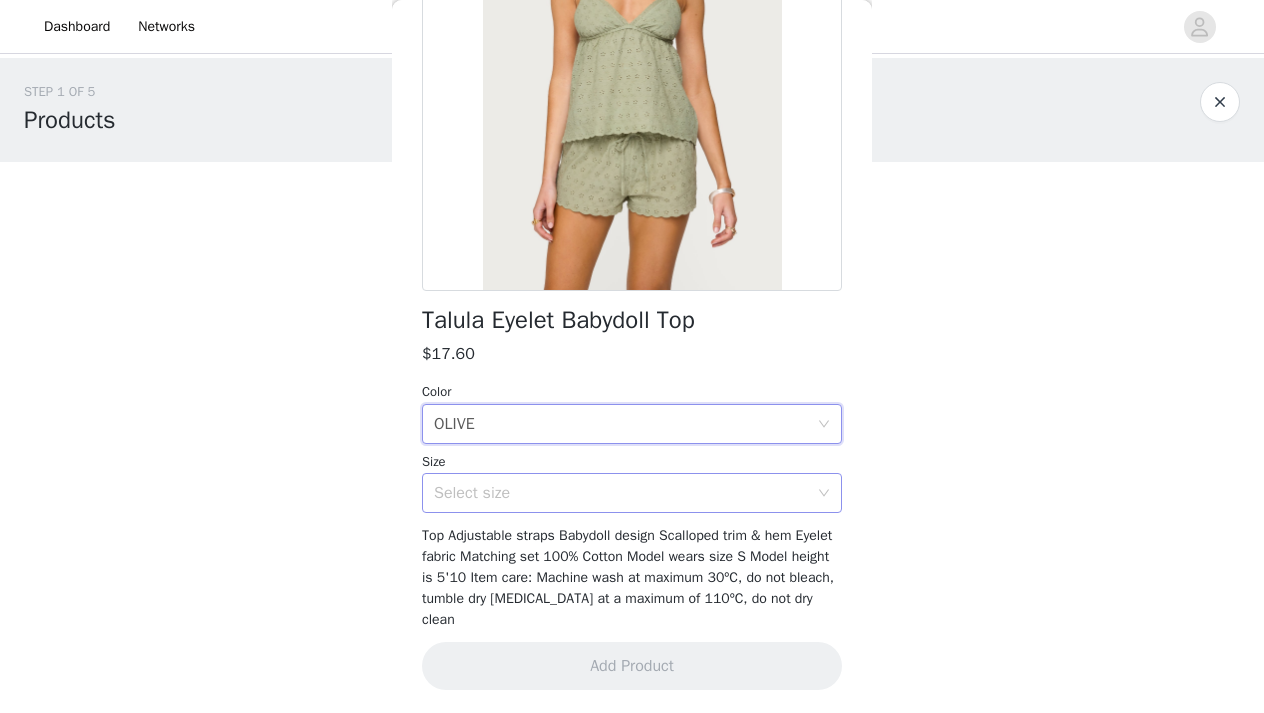 click on "Select size" at bounding box center [621, 493] 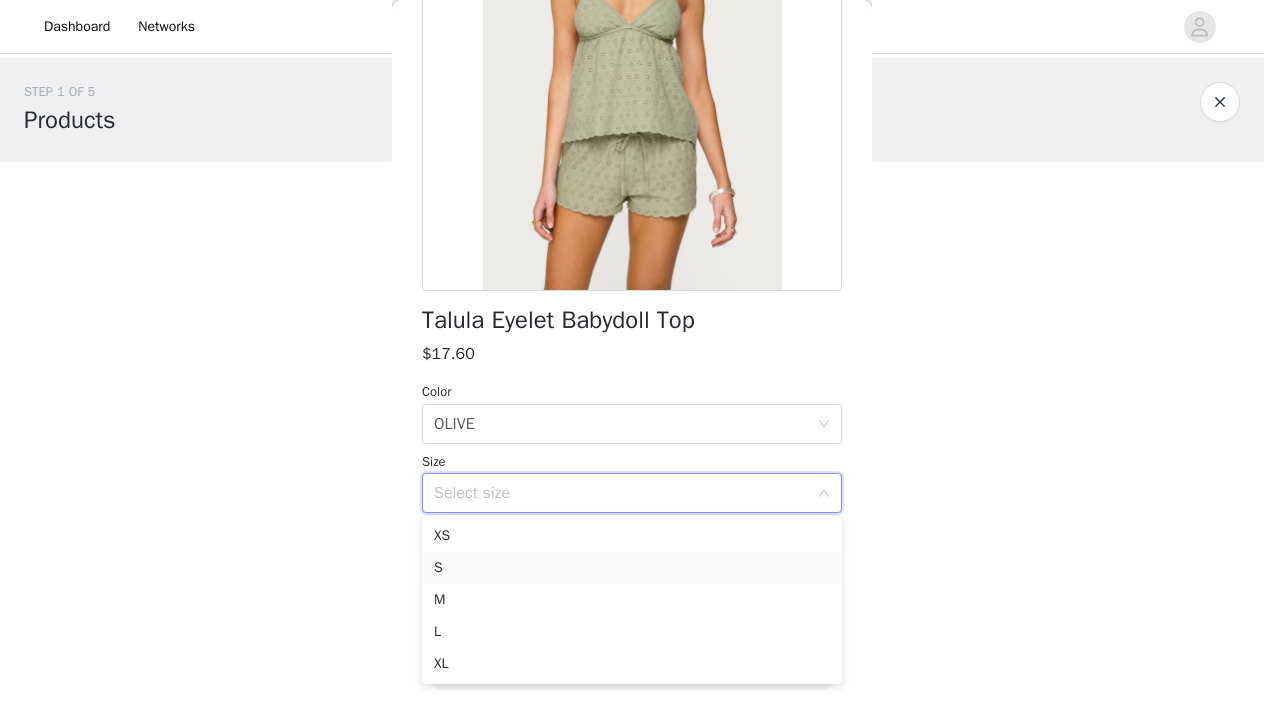 click on "S" at bounding box center [632, 568] 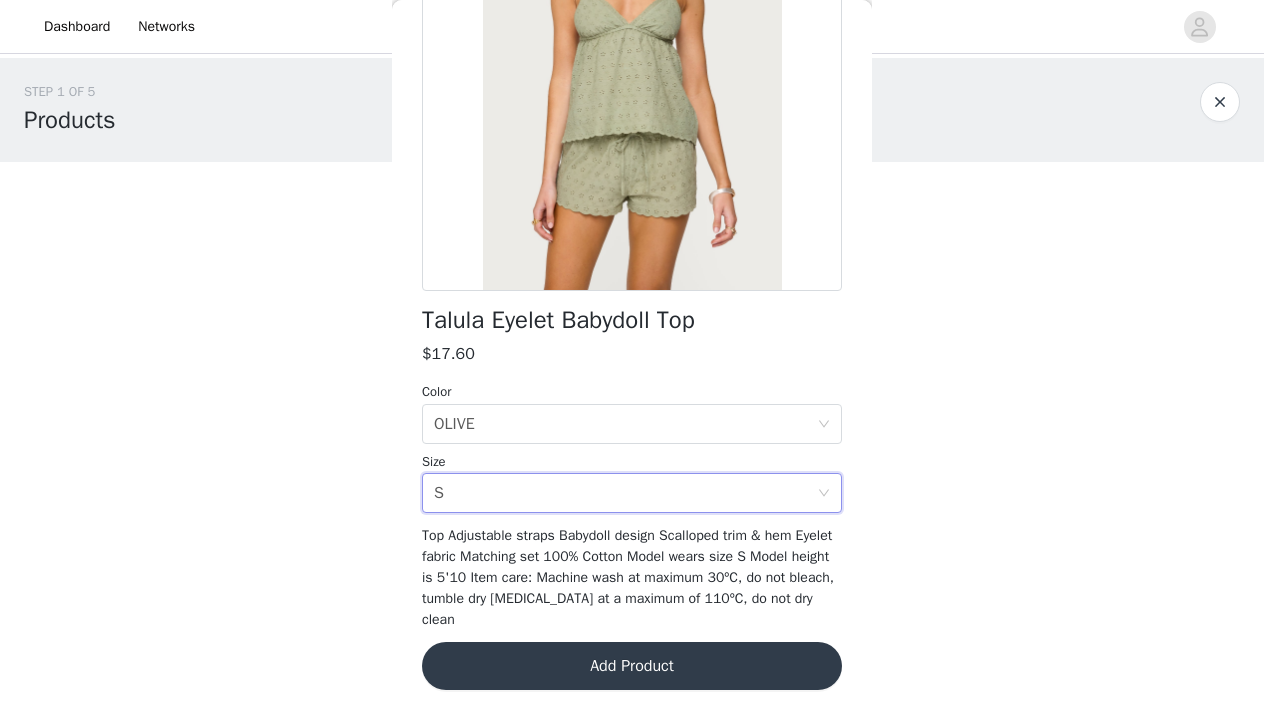 click on "Add Product" at bounding box center (632, 666) 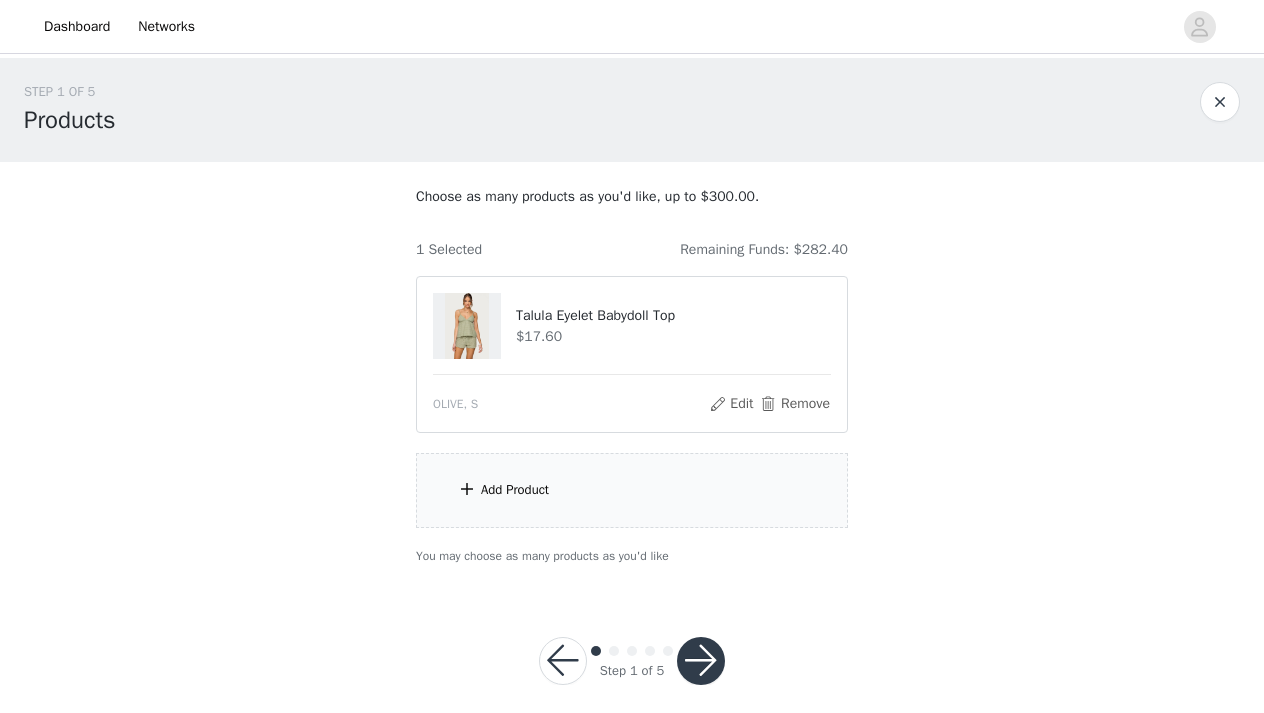 click on "Add Product" at bounding box center [632, 490] 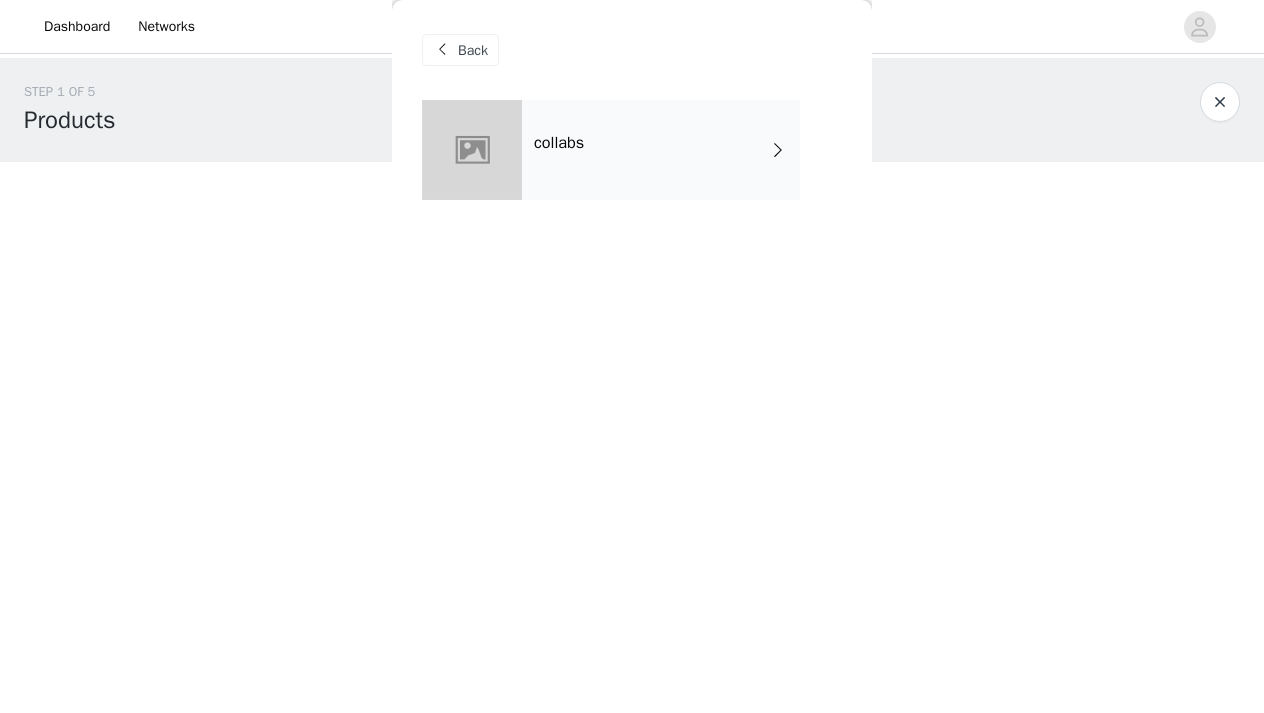 click on "collabs" at bounding box center [661, 150] 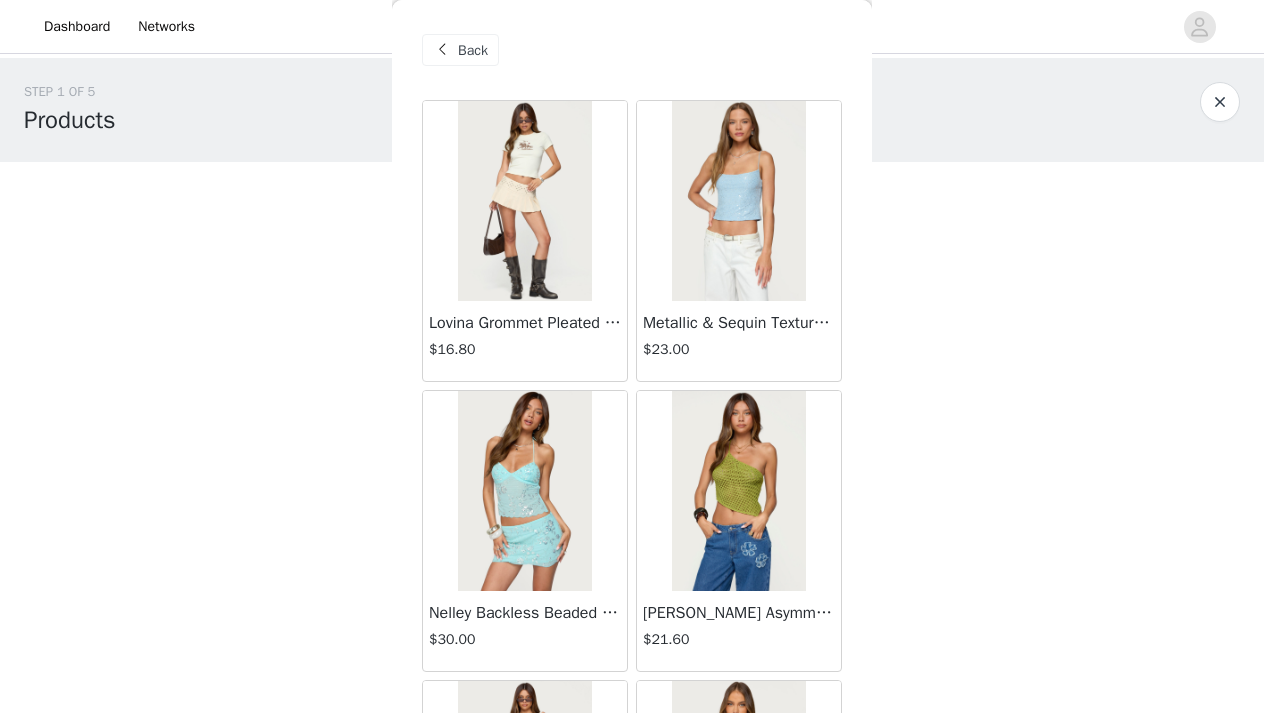 click on "Back       Lovina Grommet Pleated Mini Skort   $16.80       Metallic & Sequin Textured Tank Top   $23.00       Nelley Backless Beaded Sequin Chiffon Top   $30.00       [PERSON_NAME] Asymmetric One Shoulder Crochet Top   $21.60       [PERSON_NAME] Plaid Micro Shorts   $25.00       [PERSON_NAME] Floral Texured Sheer Halter Top   $23.00       Maree Bead V Neck Top   $19.00       Maree Bead Cut Out Mini Skirt   $17.00       [PERSON_NAME] Cut Out Halter Top   $24.00       Juney Pinstripe Tailored Button Up Shirt   $30.00       Avenly Striped Tie Front Babydoll Top   $23.00       [PERSON_NAME] Studded Grommet Tube Top   $25.00       Avalai Linen Look Mini Skort   $32.00       Beaded Deep Cowl Neck Backless Top   $31.00       Frayed Pleated Denim Mini Skort   $16.00       Klay Linen Look Pleated Mini Skort   $14.40       Contrast Lace Asymmetric Off Shoulder Top   $14.40       [PERSON_NAME] Split Front Sheer Mesh Top   $24.00       Zigzag Stripe Shorts   $19.00       Astra Beaded Sheer Strapless Top   $33.00     Load More" at bounding box center (632, 356) 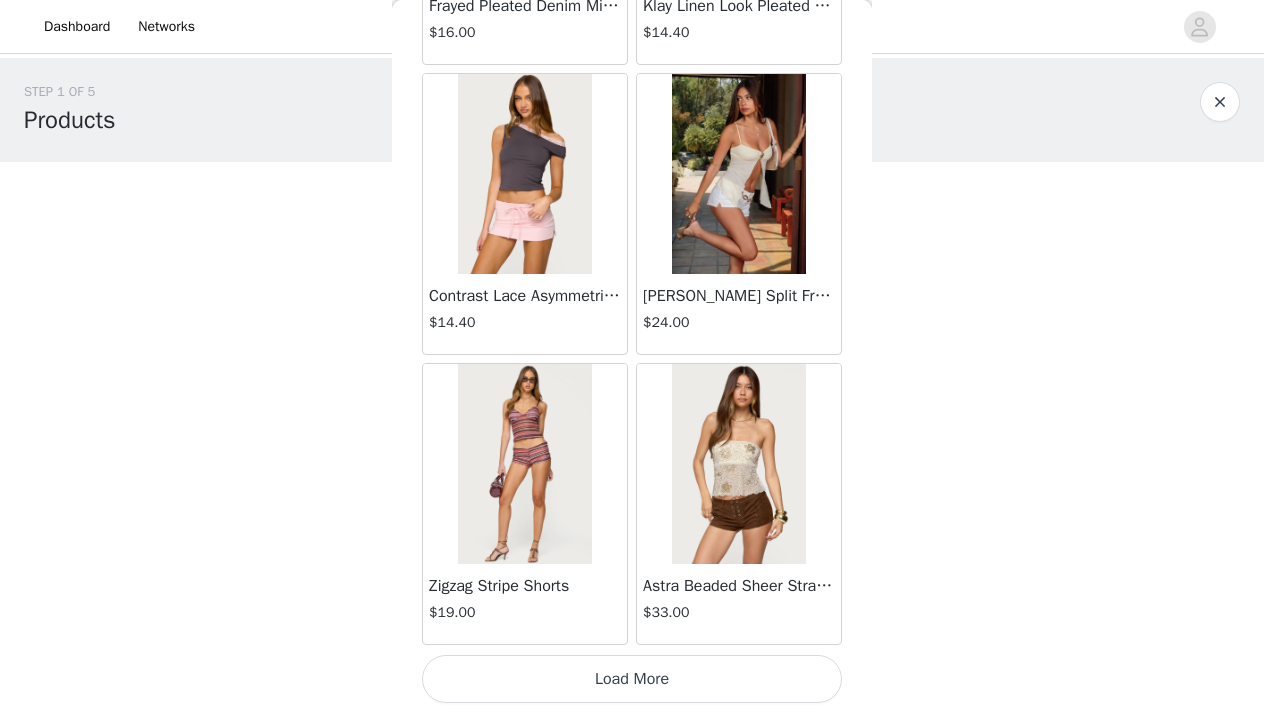click on "Load More" at bounding box center [632, 679] 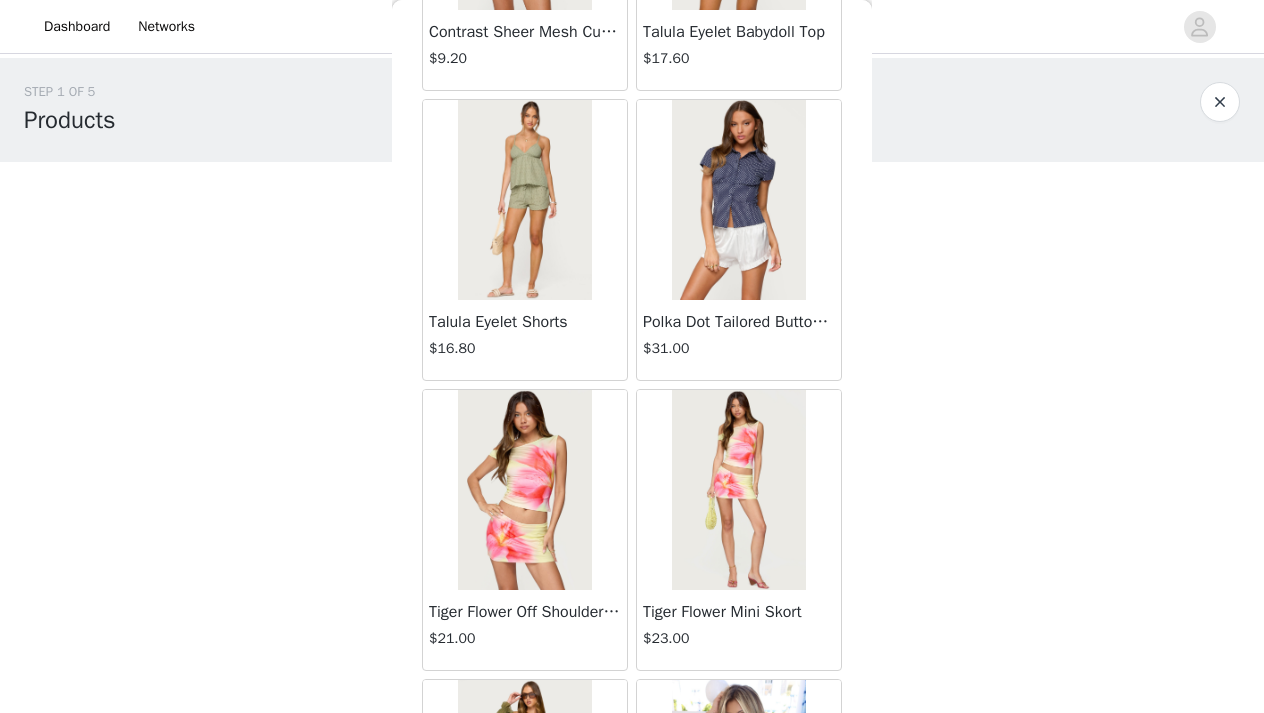 scroll, scrollTop: 4061, scrollLeft: 0, axis: vertical 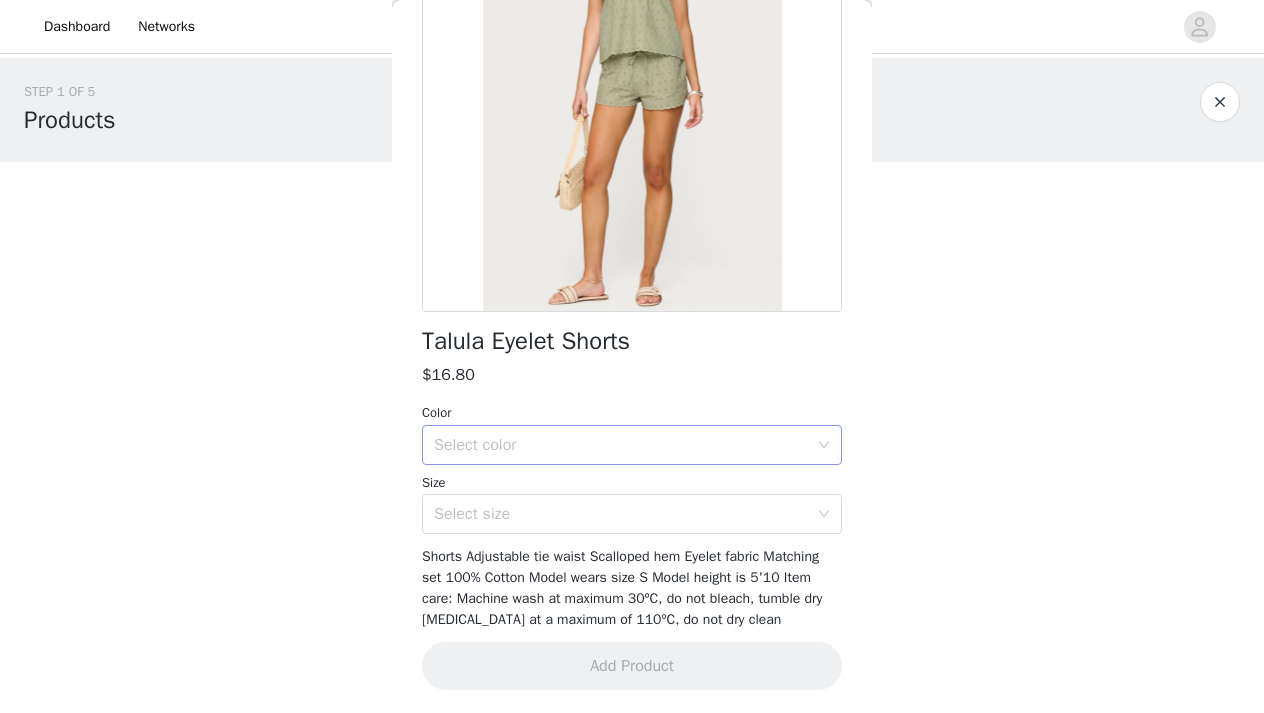 click on "Select color" at bounding box center [621, 445] 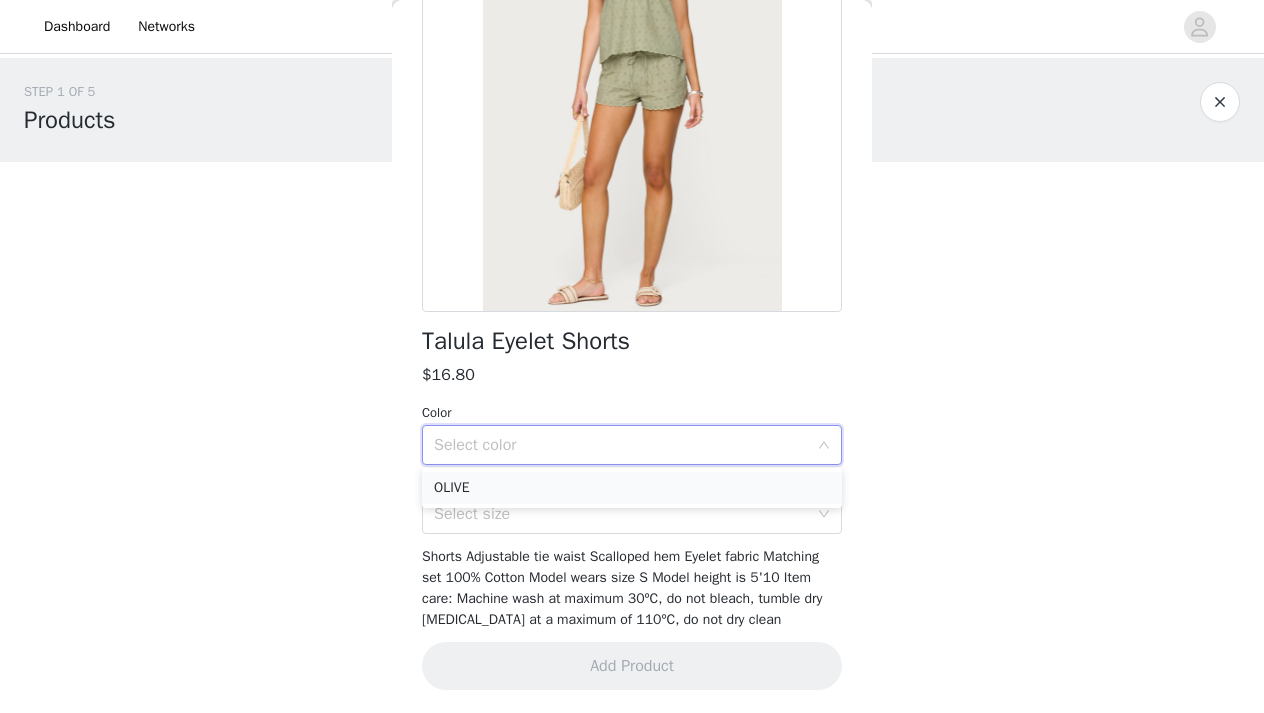 click on "OLIVE" at bounding box center [632, 488] 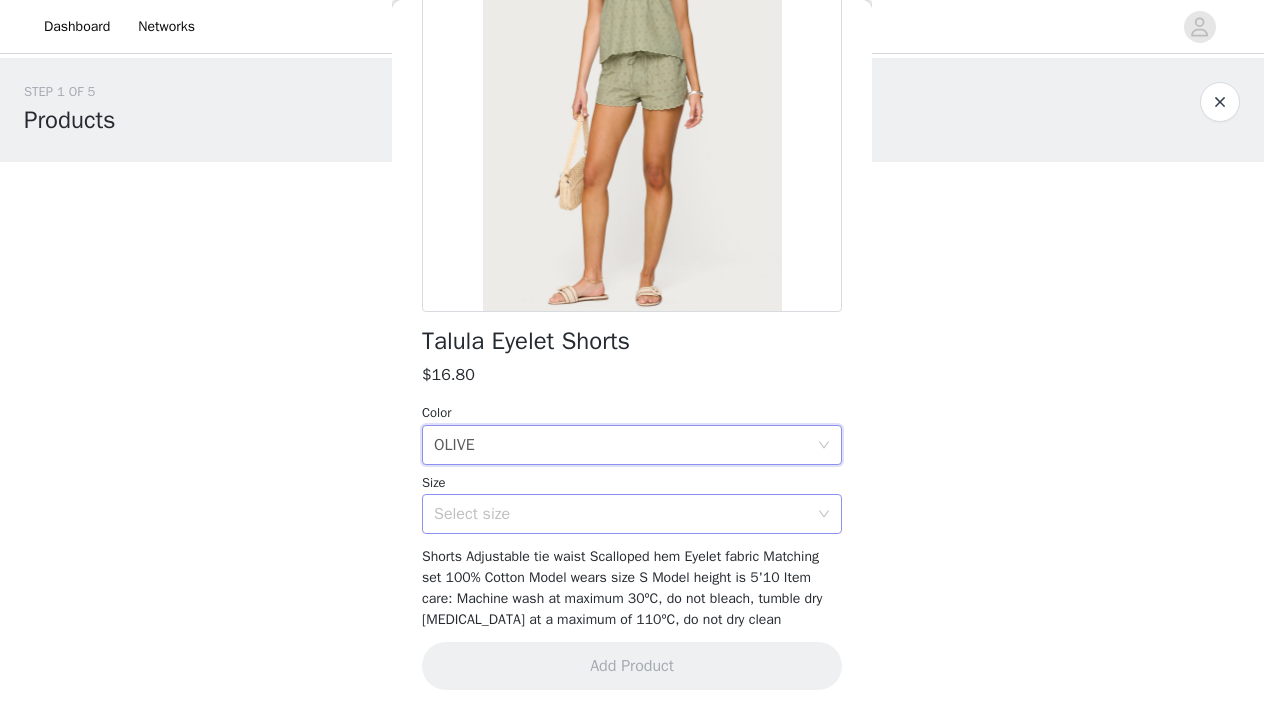 click on "Select size" at bounding box center (621, 514) 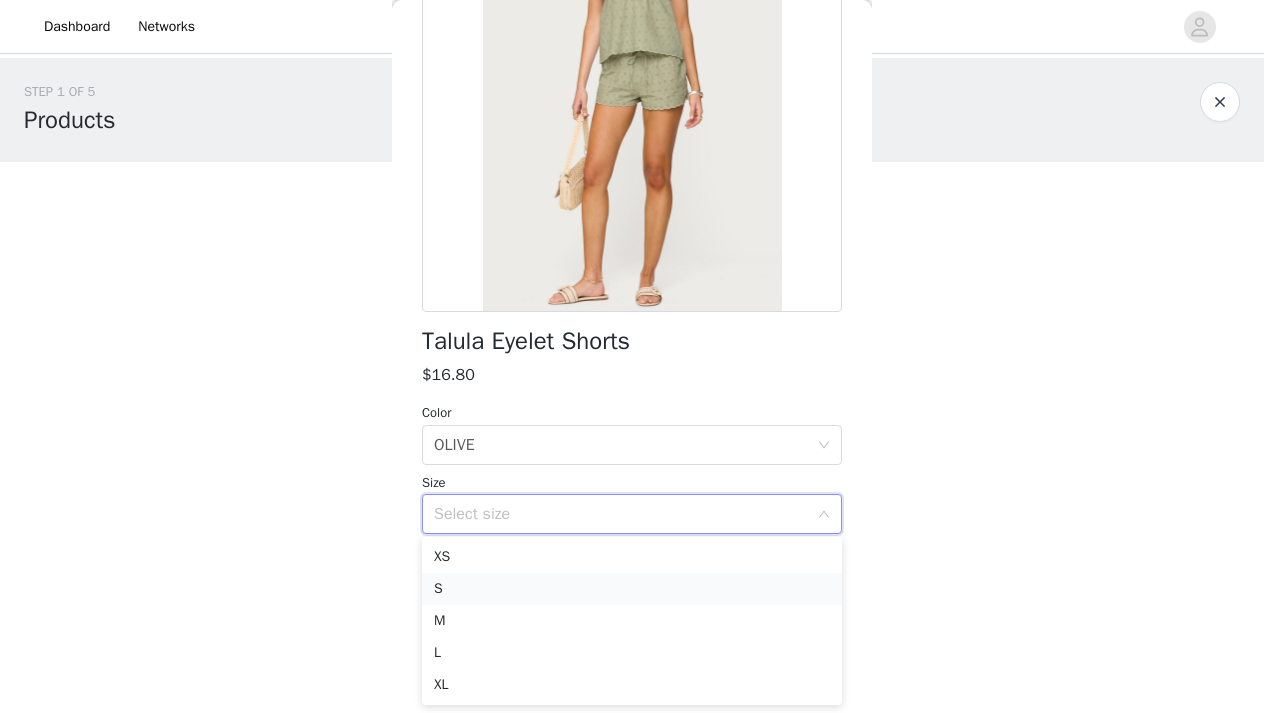 click on "S" at bounding box center (632, 589) 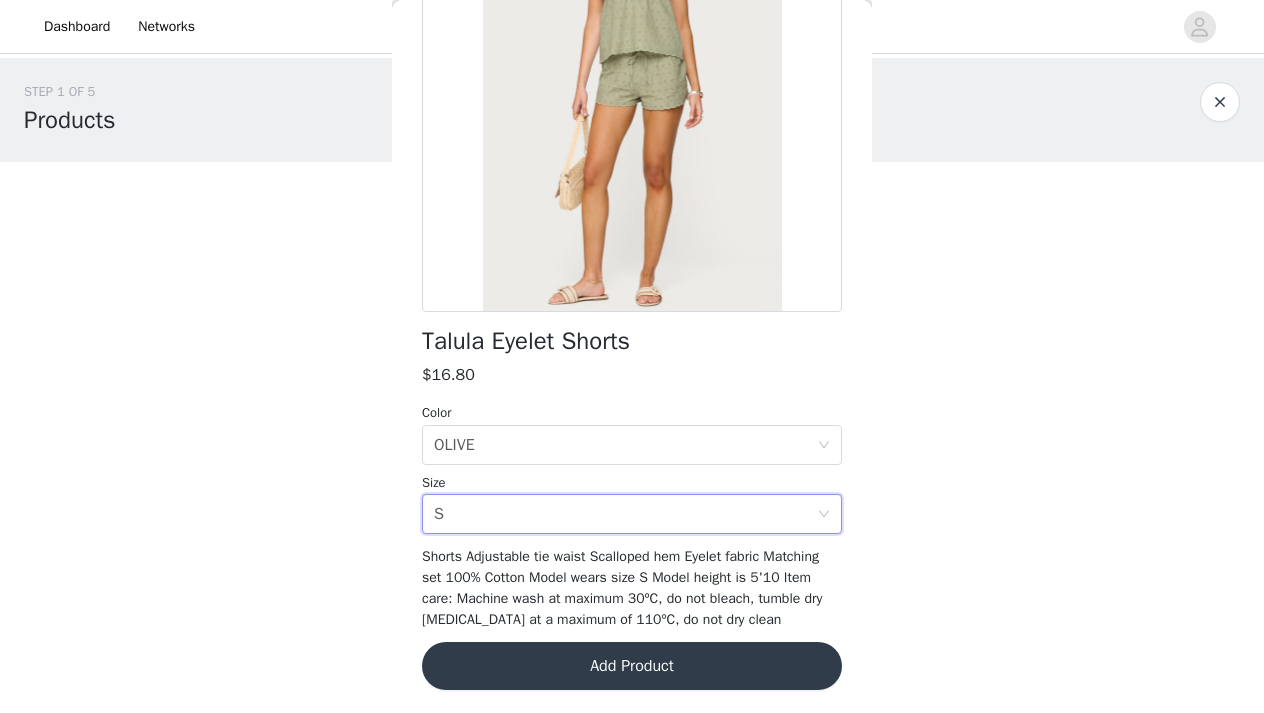 click on "Add Product" at bounding box center (632, 666) 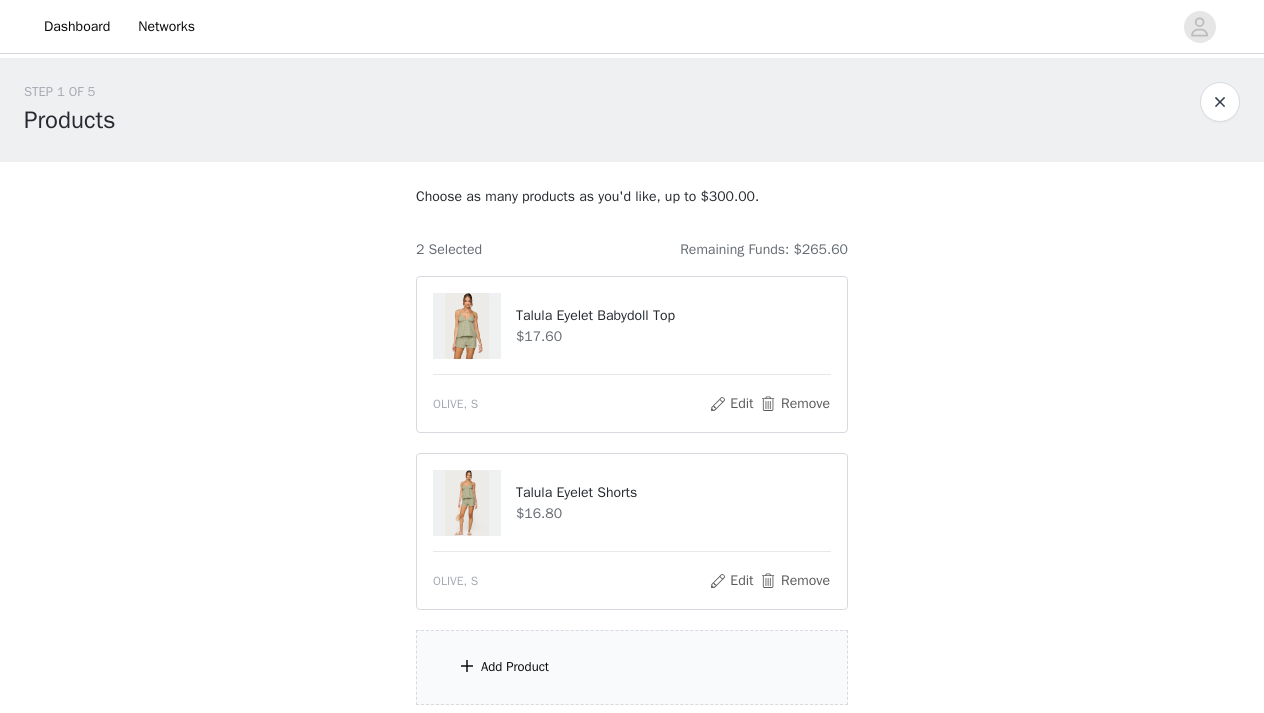click on "Add Product" at bounding box center (632, 667) 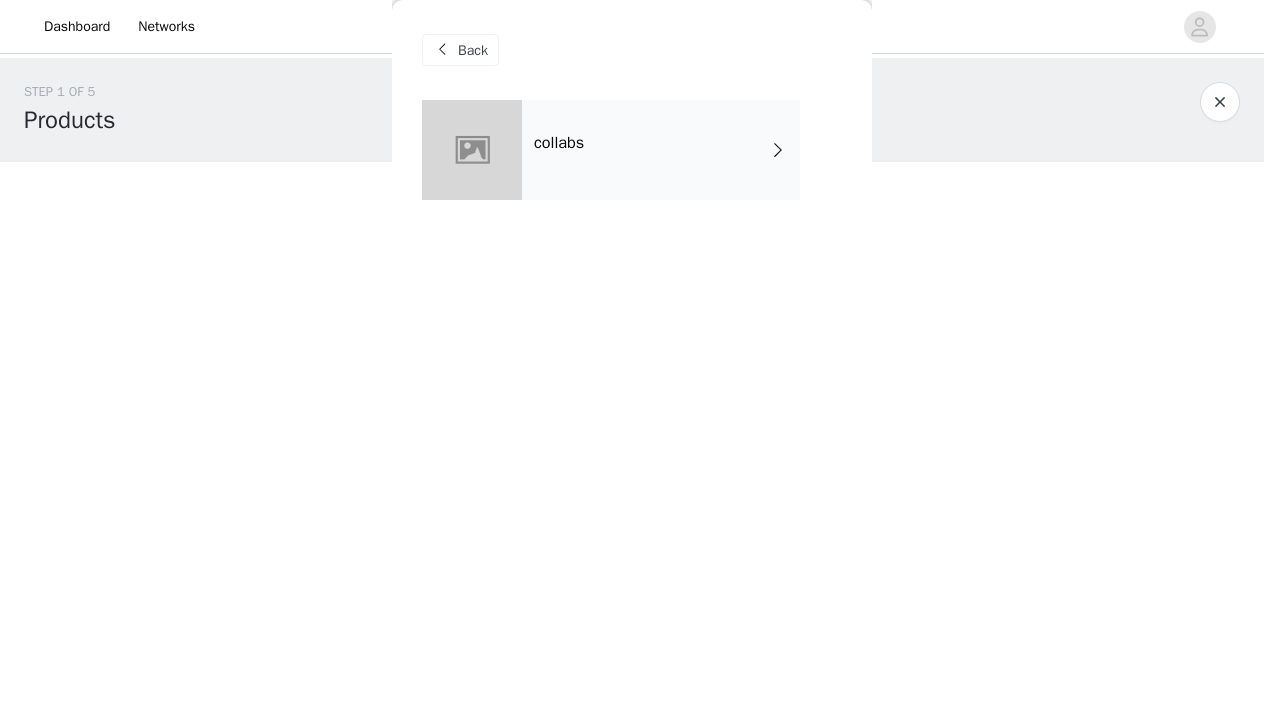 click on "collabs" at bounding box center [661, 150] 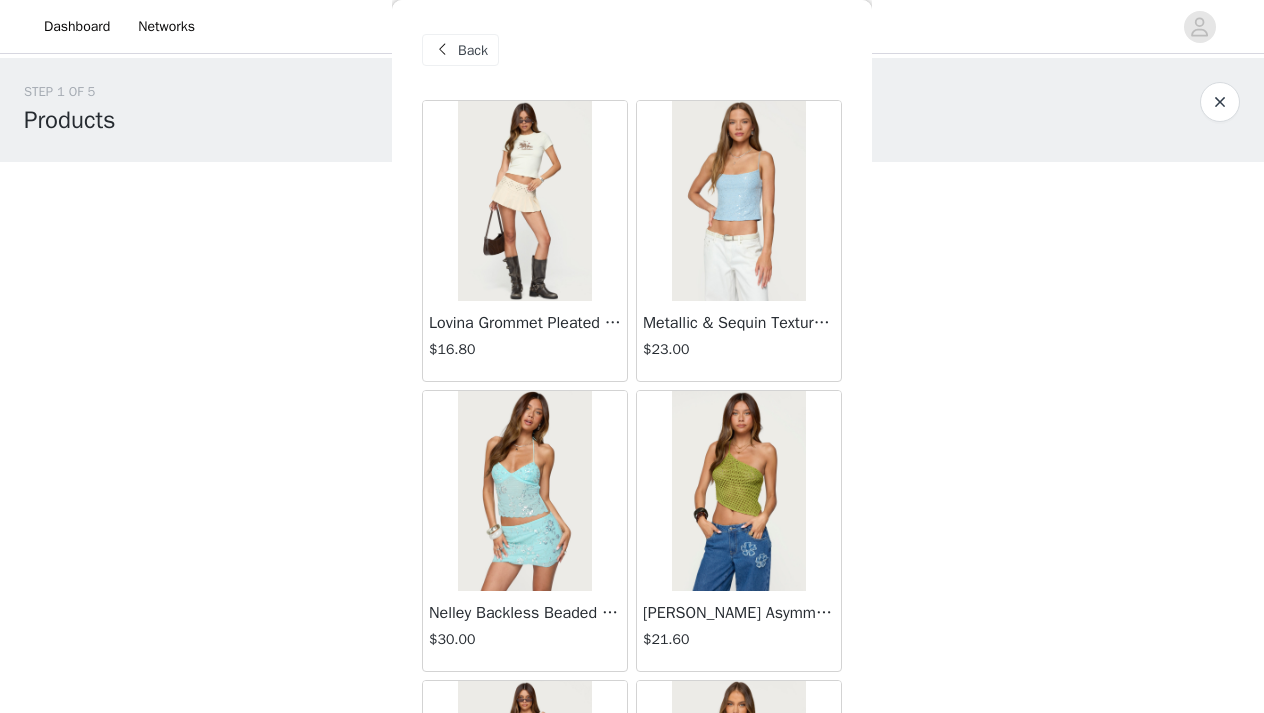 click on "Back       Lovina Grommet Pleated Mini Skort   $16.80       Metallic & Sequin Textured Tank Top   $23.00       Nelley Backless Beaded Sequin Chiffon Top   $30.00       [PERSON_NAME] Asymmetric One Shoulder Crochet Top   $21.60       [PERSON_NAME] Plaid Micro Shorts   $25.00       [PERSON_NAME] Floral Texured Sheer Halter Top   $23.00       Maree Bead V Neck Top   $19.00       Maree Bead Cut Out Mini Skirt   $17.00       [PERSON_NAME] Cut Out Halter Top   $24.00       Juney Pinstripe Tailored Button Up Shirt   $30.00       Avenly Striped Tie Front Babydoll Top   $23.00       [PERSON_NAME] Studded Grommet Tube Top   $25.00       Avalai Linen Look Mini Skort   $32.00       Beaded Deep Cowl Neck Backless Top   $31.00       Frayed Pleated Denim Mini Skort   $16.00       Klay Linen Look Pleated Mini Skort   $14.40       Contrast Lace Asymmetric Off Shoulder Top   $14.40       [PERSON_NAME] Split Front Sheer Mesh Top   $24.00       Zigzag Stripe Shorts   $19.00       Astra Beaded Sheer Strapless Top   $33.00     Load More" at bounding box center (632, 356) 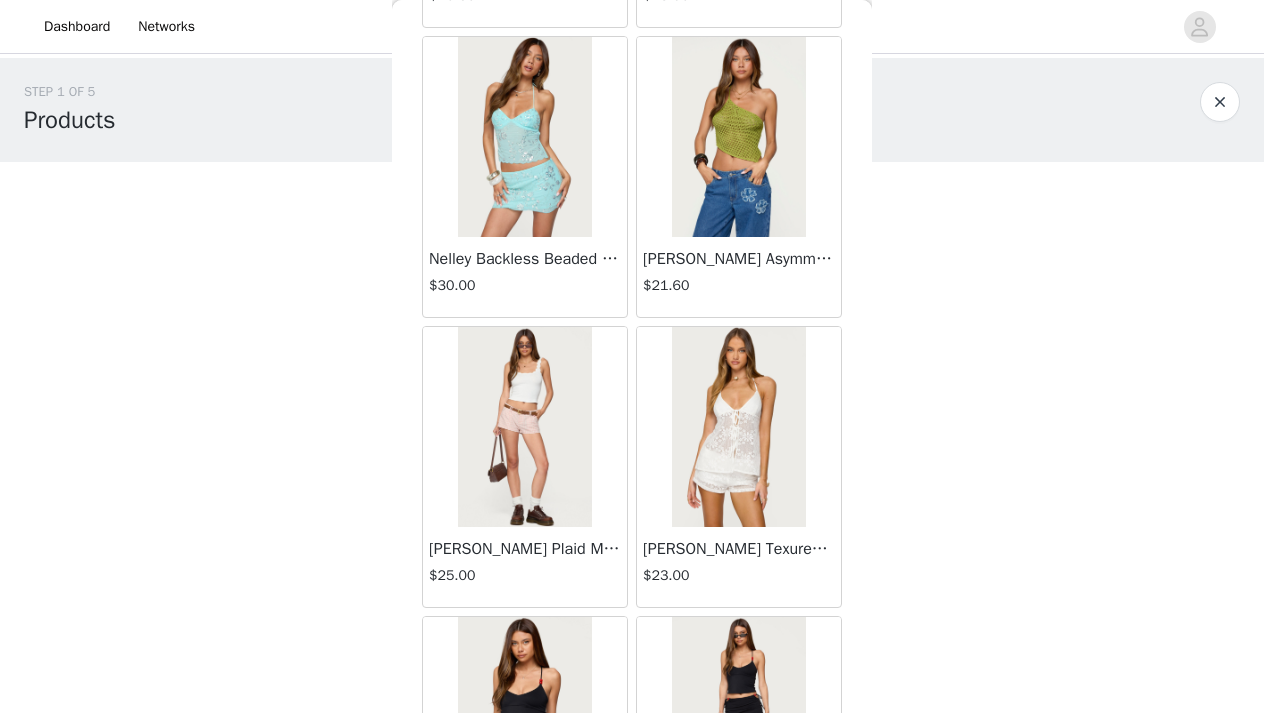 scroll, scrollTop: 420, scrollLeft: 0, axis: vertical 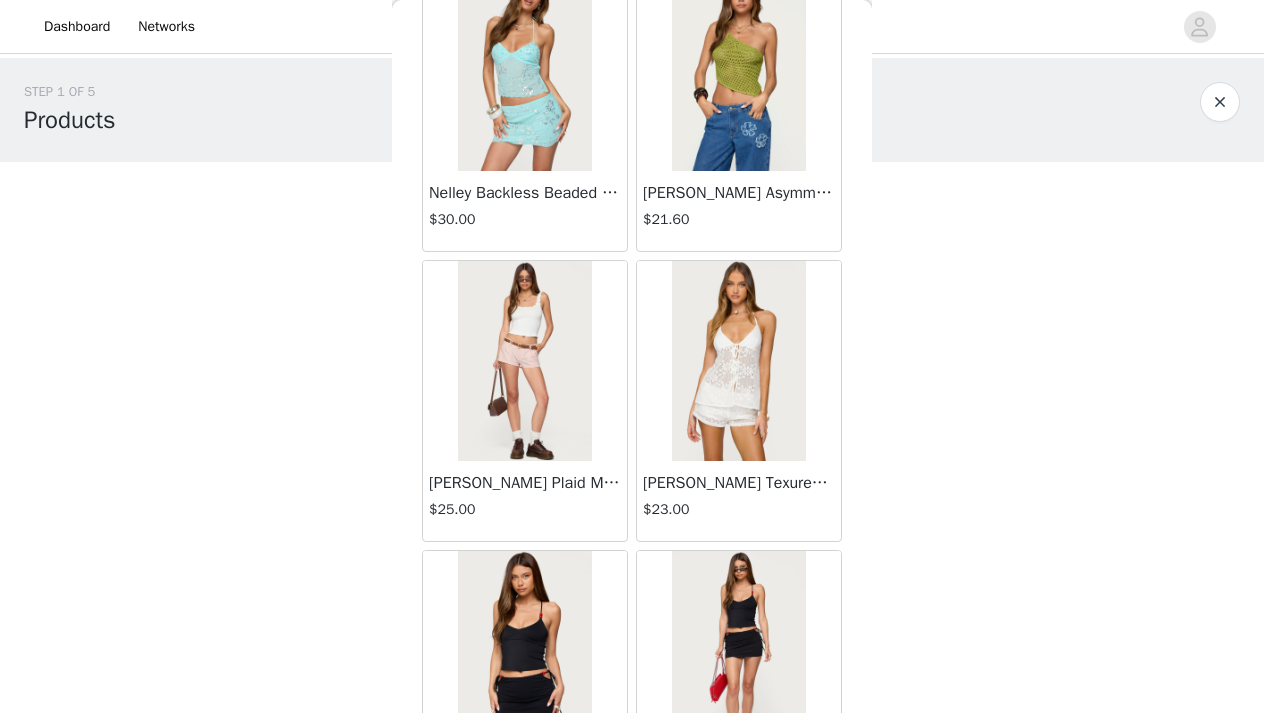 click on "STEP 1 OF 5
Products
Choose as many products as you'd like, up to $300.00.       2 Selected   Remaining Funds: $265.60         Talula Eyelet Babydoll Top     $17.60       OLIVE, S       Edit   Remove     Talula Eyelet Shorts     $16.80       OLIVE, S       Edit   Remove     Add Product     You may choose as many products as you'd like     Back       Lovina Grommet Pleated Mini Skort   $16.80       Metallic & Sequin Textured Tank Top   $23.00       Nelley Backless Beaded Sequin Chiffon Top   $30.00       [PERSON_NAME] Asymmetric One Shoulder Crochet Top   $21.60       [PERSON_NAME] Plaid Micro Shorts   $25.00       [PERSON_NAME] Floral Texured Sheer Halter Top   $23.00       Maree Bead V Neck Top   $19.00       Maree Bead Cut Out Mini Skirt   $17.00       [PERSON_NAME] Cut Out Halter Top   $24.00       Juney Pinstripe Tailored Button Up Shirt   $30.00       Avenly Striped Tie Front Babydoll Top   $23.00       [PERSON_NAME] Studded Grommet Tube Top" at bounding box center (632, 412) 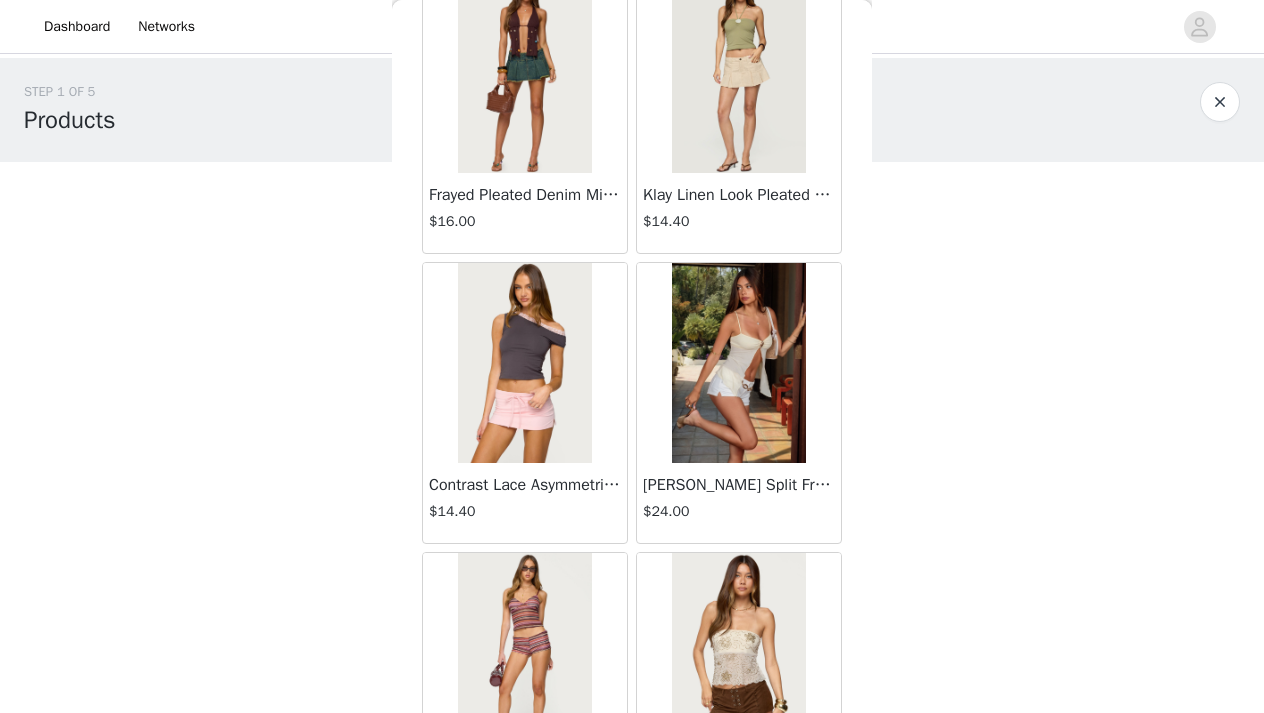 scroll, scrollTop: 2347, scrollLeft: 0, axis: vertical 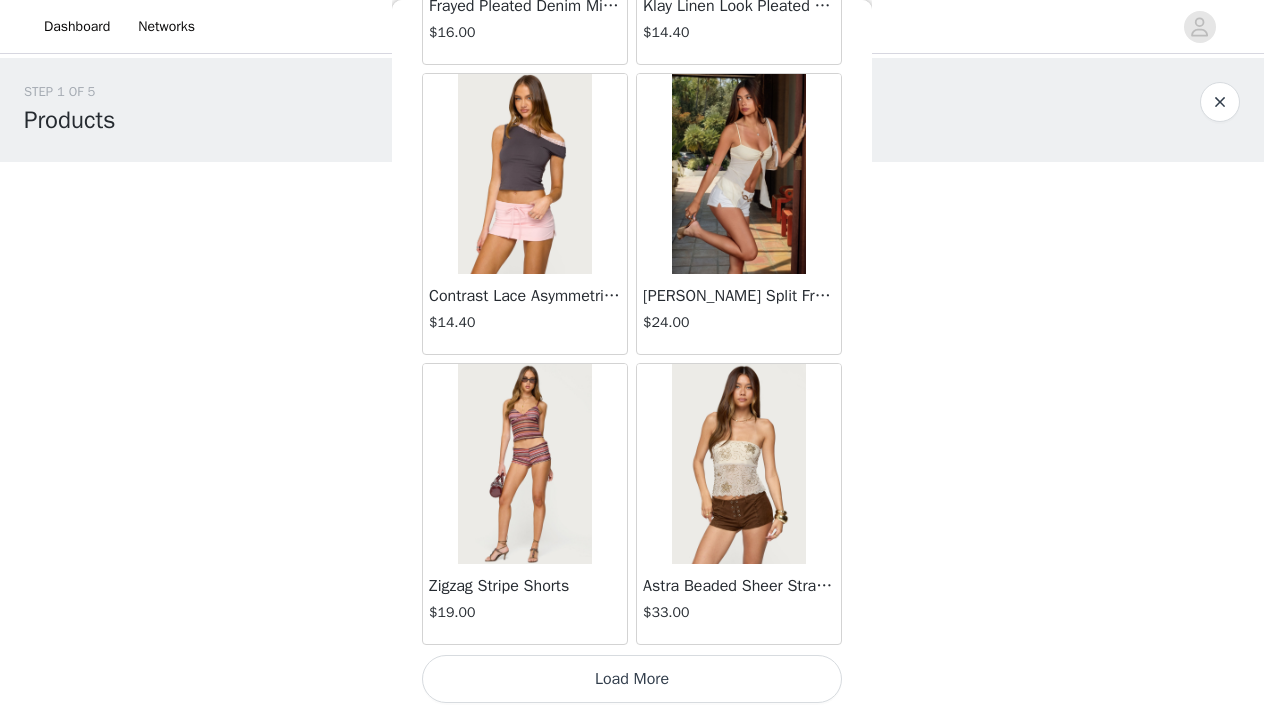 click on "Load More" at bounding box center (632, 679) 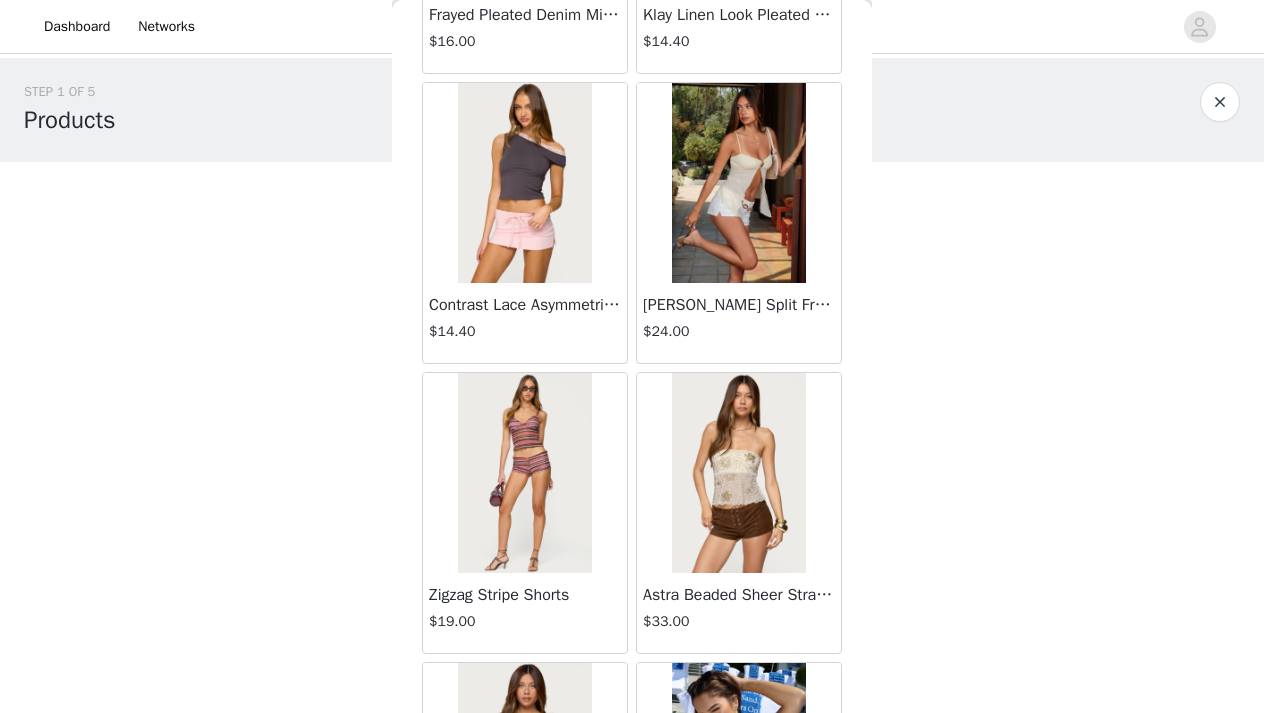 click on "Back       Lovina Grommet Pleated Mini Skort   $16.80       Metallic & Sequin Textured Tank Top   $23.00       Nelley Backless Beaded Sequin Chiffon Top   $30.00       [PERSON_NAME] Asymmetric One Shoulder Crochet Top   $21.60       [PERSON_NAME] Plaid Micro Shorts   $25.00       [PERSON_NAME] Floral Texured Sheer Halter Top   $23.00       Maree Bead V Neck Top   $19.00       Maree Bead Cut Out Mini Skirt   $17.00       [PERSON_NAME] Cut Out Halter Top   $24.00       Juney Pinstripe Tailored Button Up Shirt   $30.00       Avenly Striped Tie Front Babydoll Top   $23.00       [PERSON_NAME] Studded Grommet Tube Top   $25.00       Avalai Linen Look Mini Skort   $32.00       Beaded Deep Cowl Neck Backless Top   $31.00       Frayed Pleated Denim Mini Skort   $16.00       Klay Linen Look Pleated Mini Skort   $14.40       Contrast Lace Asymmetric Off Shoulder Top   $14.40       [PERSON_NAME] Split Front Sheer Mesh Top   $24.00       Zigzag Stripe Shorts   $19.00       Astra Beaded Sheer Strapless Top   $33.00       Beaded Floral Embroidered Tank Top   $32.00" at bounding box center [632, 356] 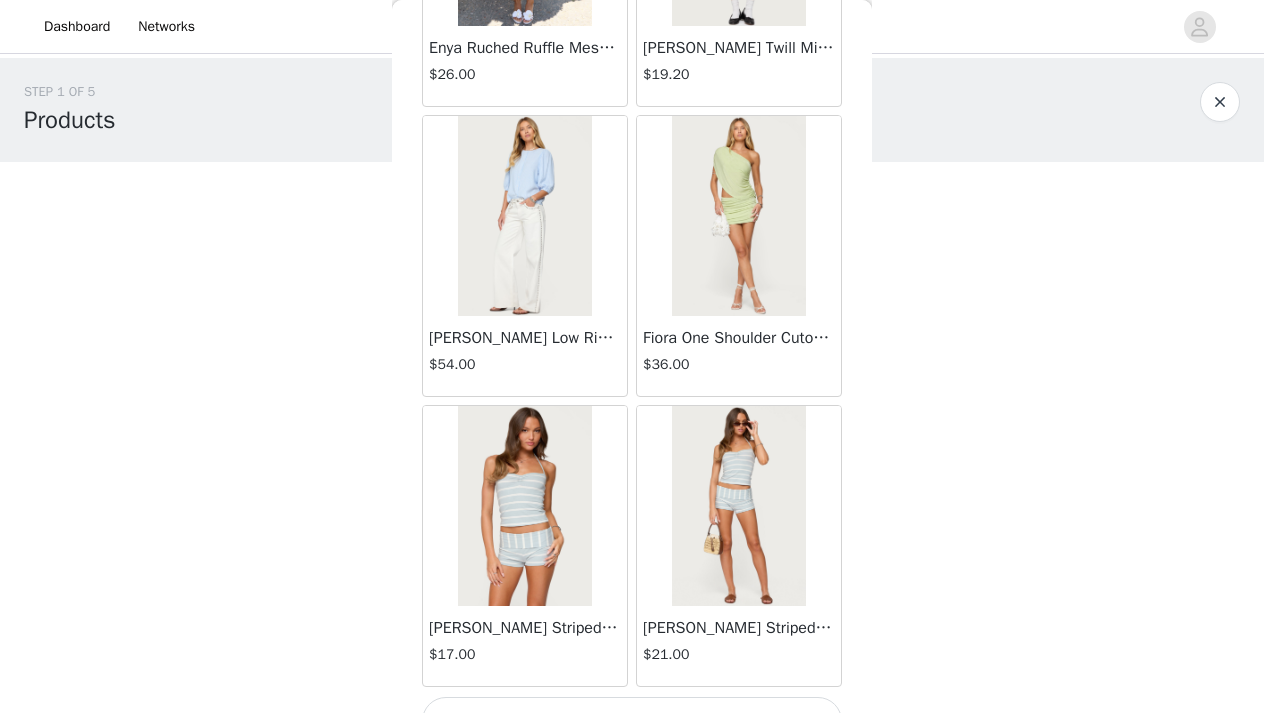 scroll, scrollTop: 5247, scrollLeft: 0, axis: vertical 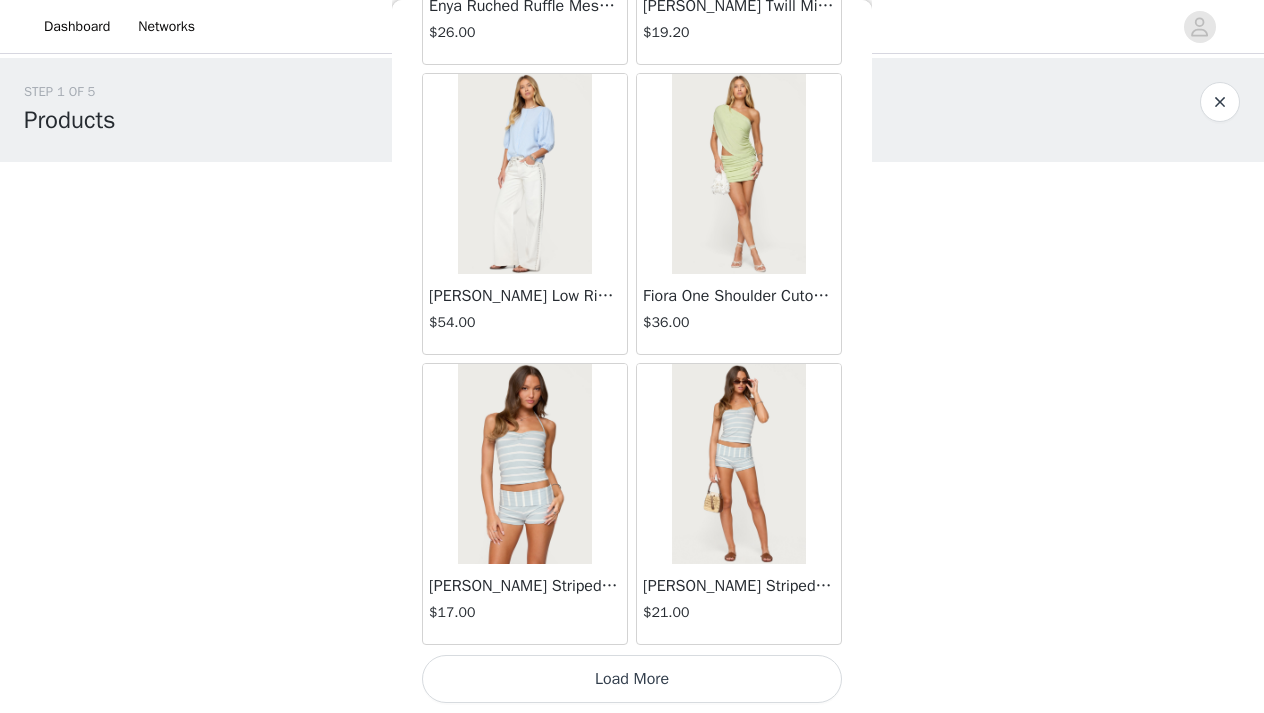 click on "Load More" at bounding box center [632, 679] 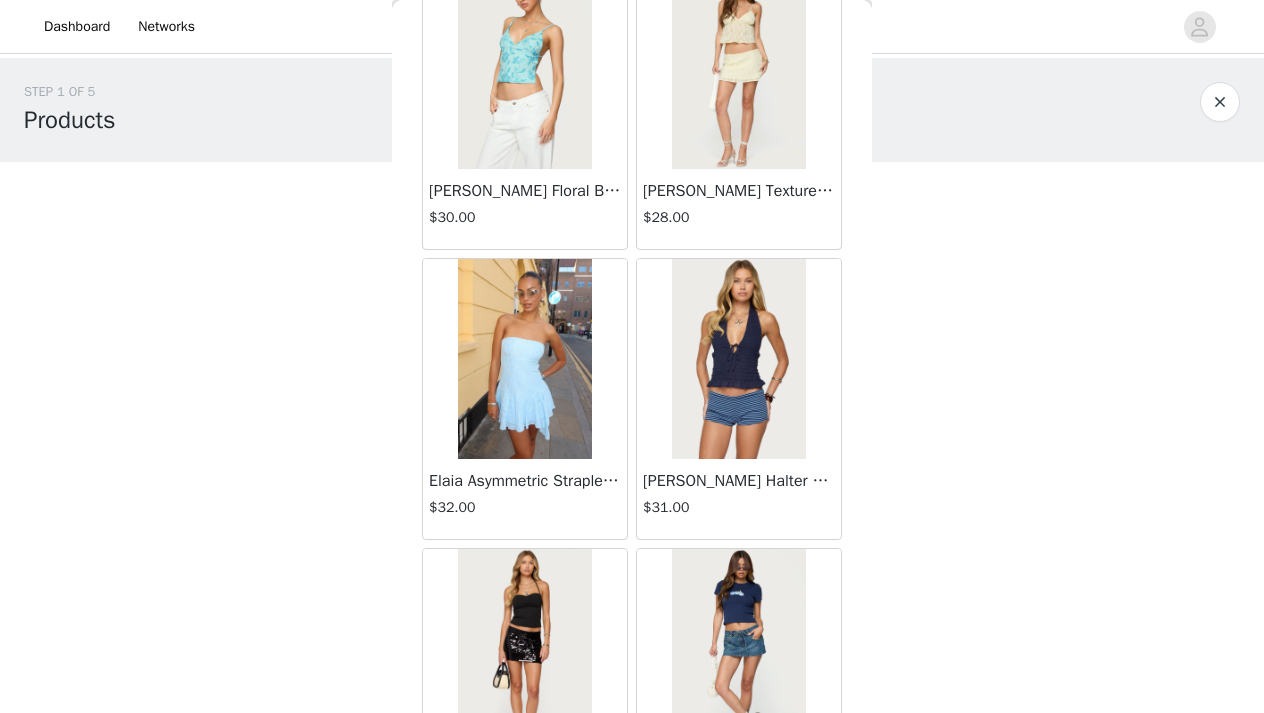 scroll, scrollTop: 6234, scrollLeft: 0, axis: vertical 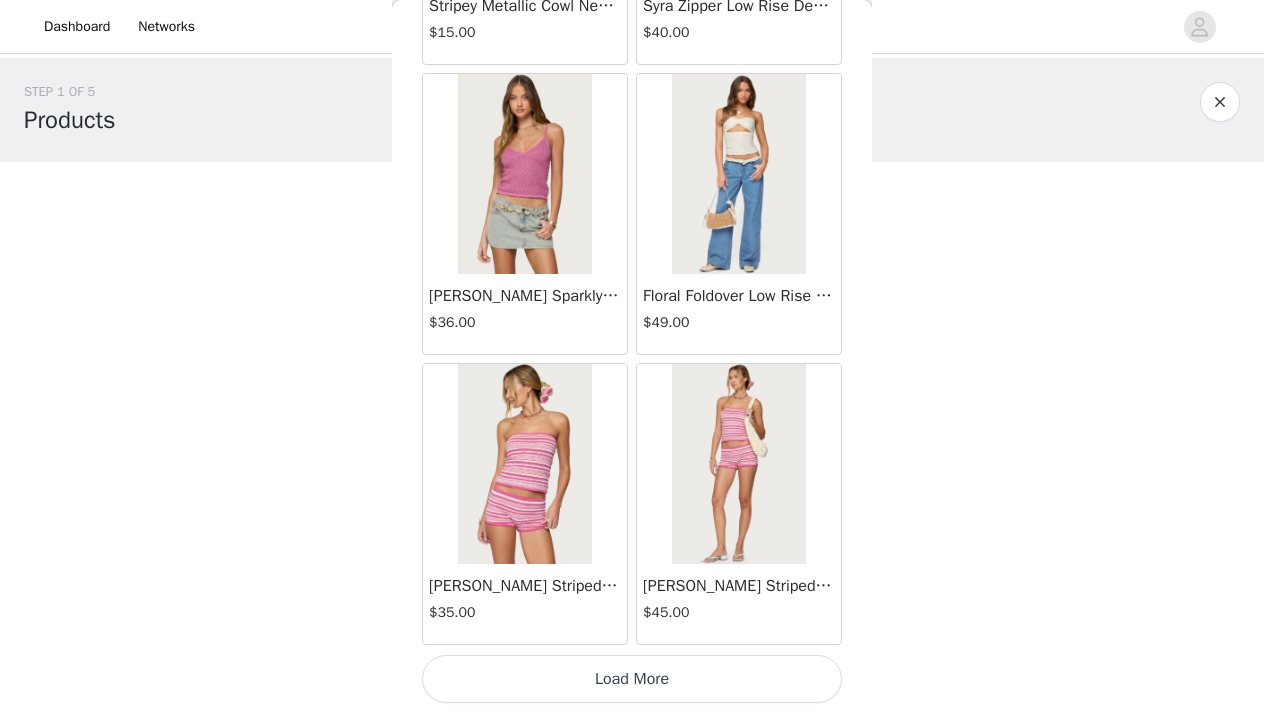 click on "Load More" at bounding box center [632, 679] 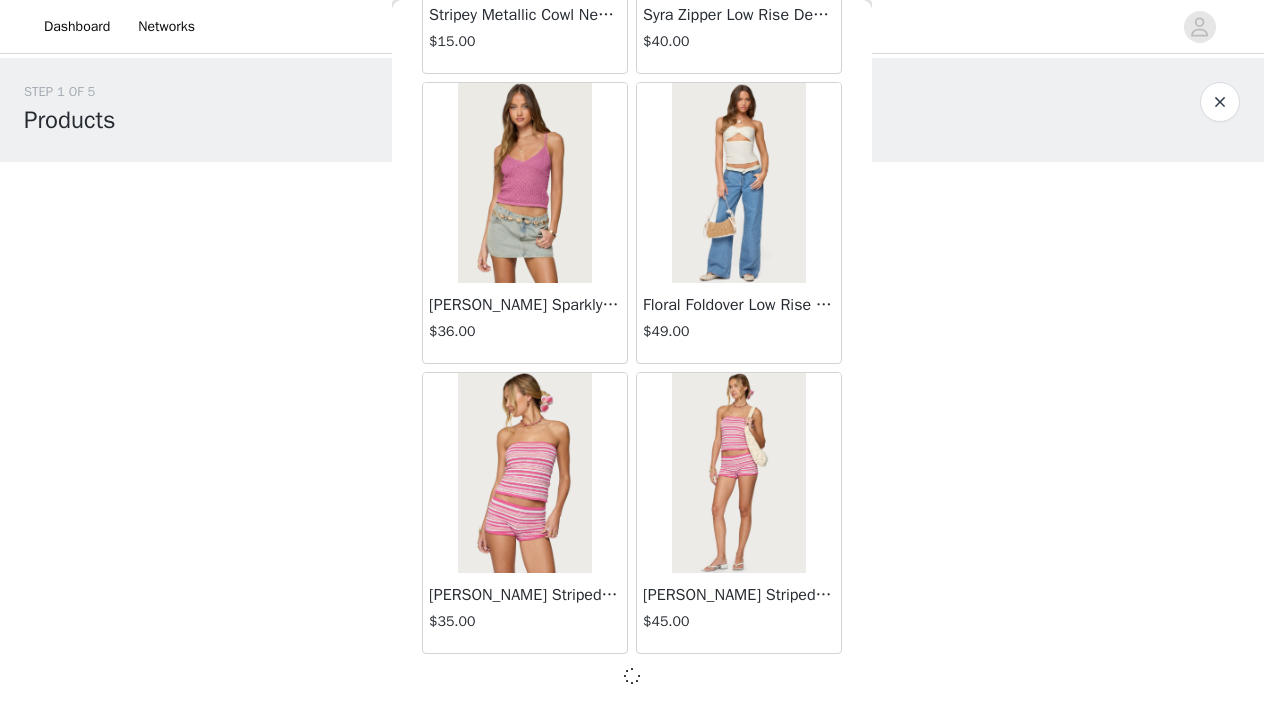 scroll, scrollTop: 8138, scrollLeft: 0, axis: vertical 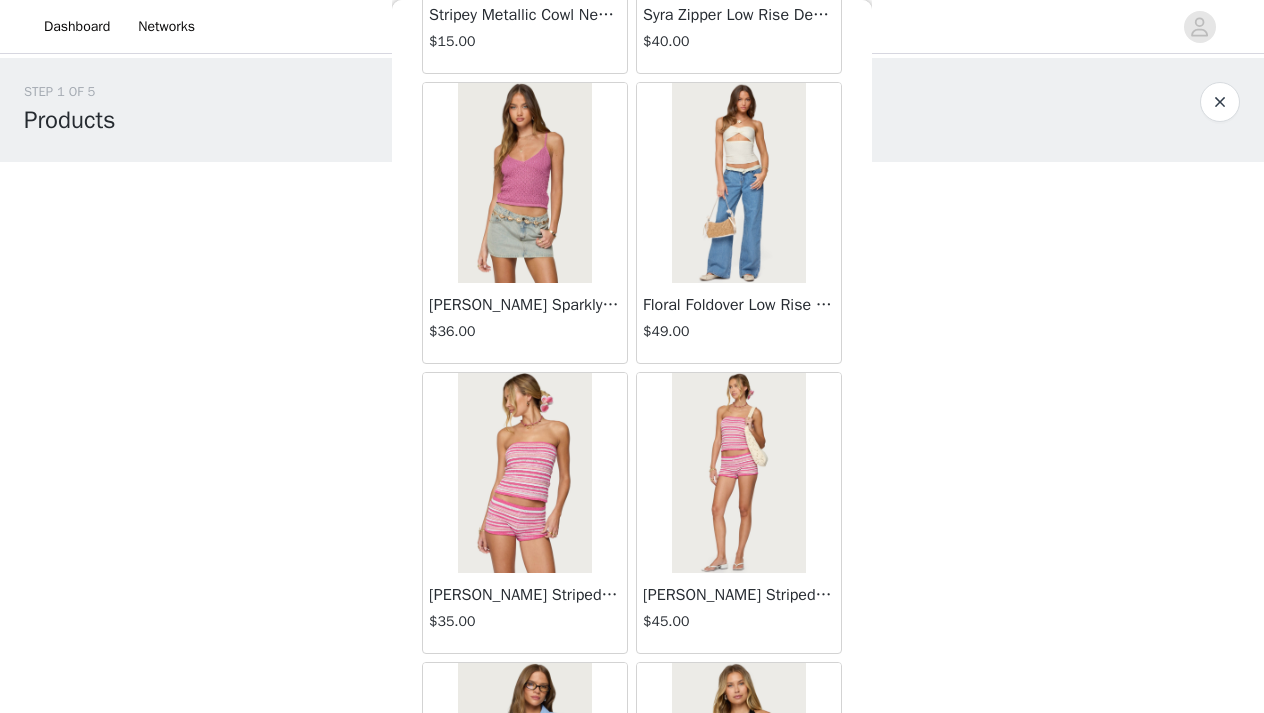 click on "Back       Lovina Grommet Pleated Mini Skort   $16.80       Metallic & Sequin Textured Tank Top   $23.00       Nelley Backless Beaded Sequin Chiffon Top   $30.00       [PERSON_NAME] Asymmetric One Shoulder Crochet Top   $21.60       [PERSON_NAME] Plaid Micro Shorts   $25.00       [PERSON_NAME] Floral Texured Sheer Halter Top   $23.00       Maree Bead V Neck Top   $19.00       Maree Bead Cut Out Mini Skirt   $17.00       [PERSON_NAME] Cut Out Halter Top   $24.00       Juney Pinstripe Tailored Button Up Shirt   $30.00       Avenly Striped Tie Front Babydoll Top   $23.00       [PERSON_NAME] Studded Grommet Tube Top   $25.00       Avalai Linen Look Mini Skort   $32.00       Beaded Deep Cowl Neck Backless Top   $31.00       Frayed Pleated Denim Mini Skort   $16.00       Klay Linen Look Pleated Mini Skort   $14.40       Contrast Lace Asymmetric Off Shoulder Top   $14.40       [PERSON_NAME] Split Front Sheer Mesh Top   $24.00       Zigzag Stripe Shorts   $19.00       Astra Beaded Sheer Strapless Top   $33.00       Beaded Floral Embroidered Tank Top   $32.00" at bounding box center (632, 356) 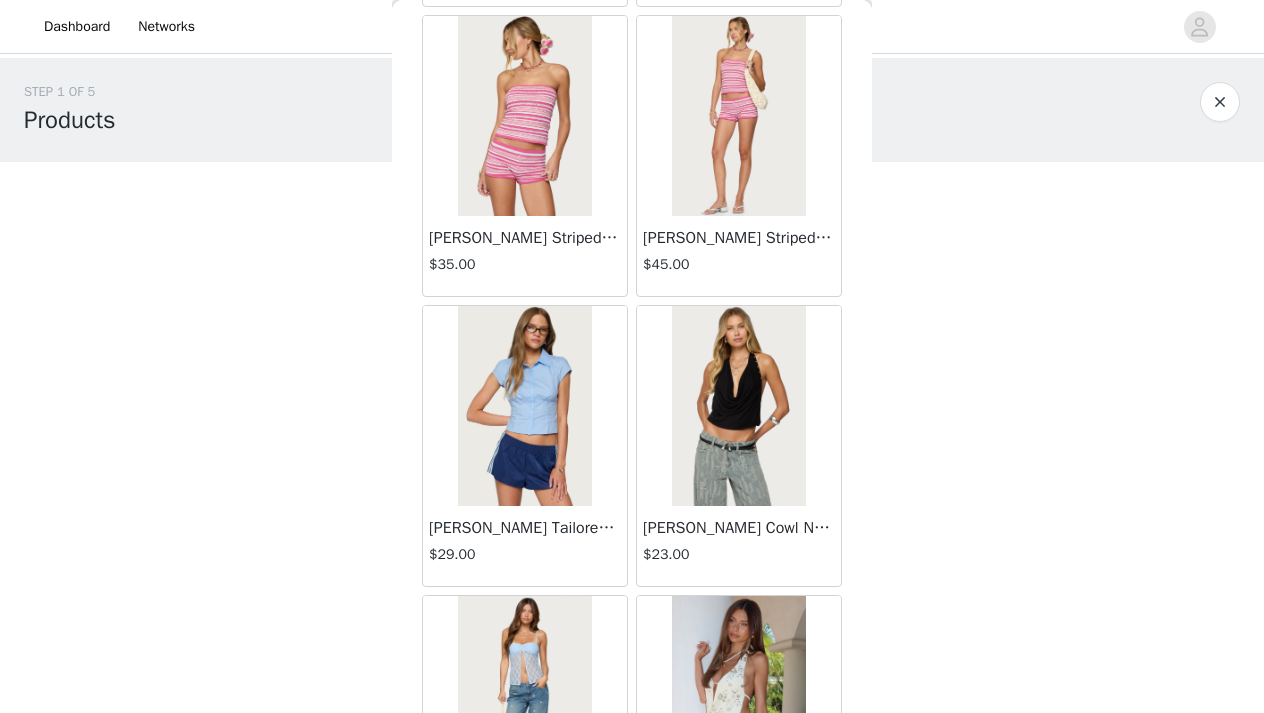scroll, scrollTop: 8532, scrollLeft: 0, axis: vertical 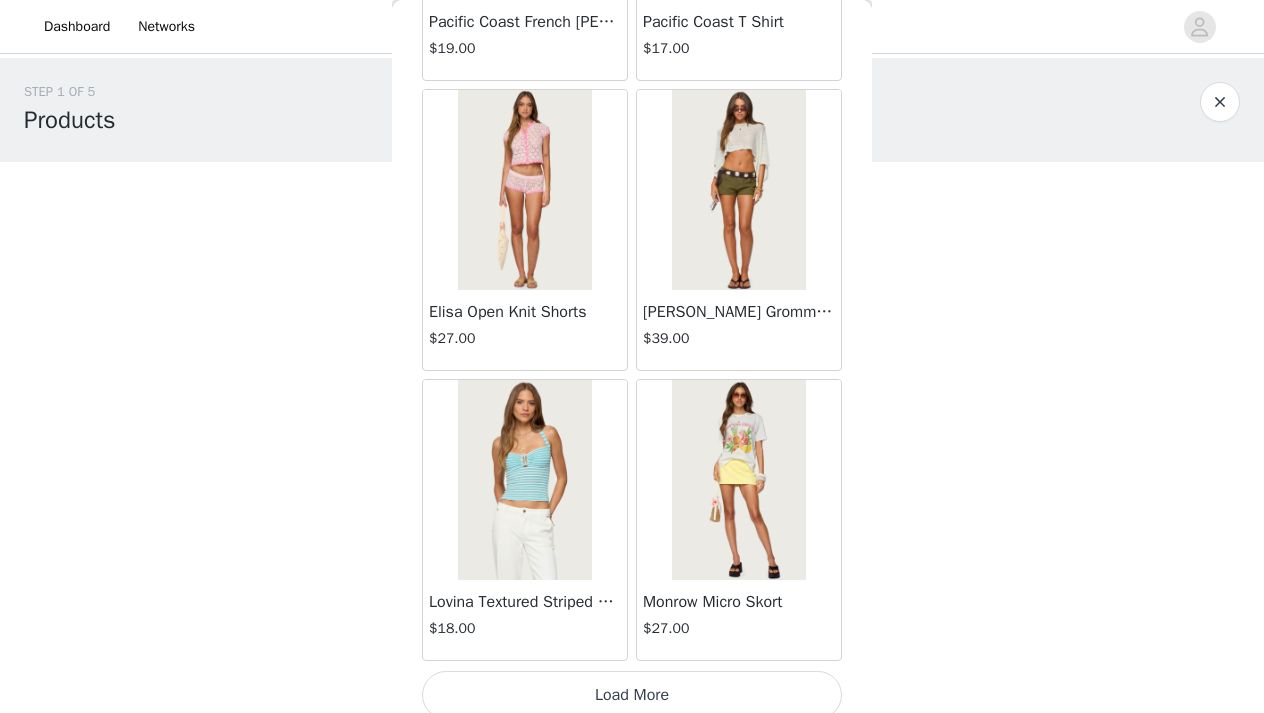 click on "Load More" at bounding box center [632, 695] 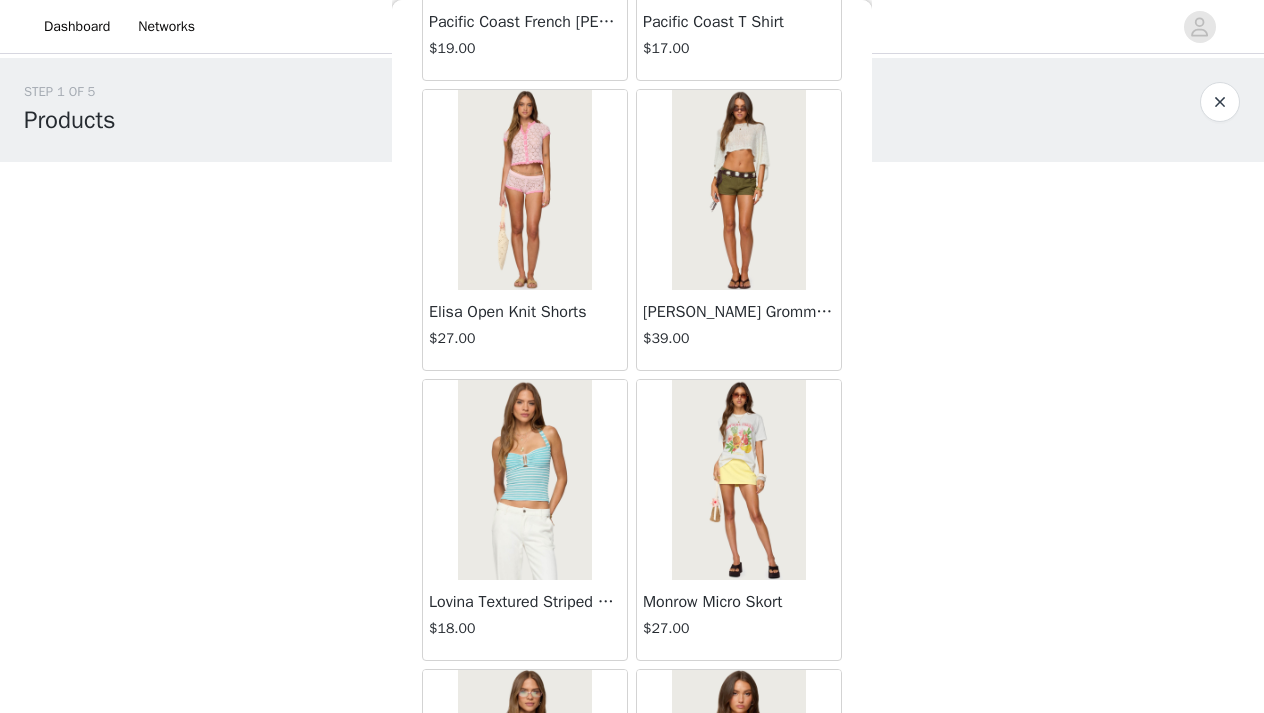 click on "Back       Lovina Grommet Pleated Mini Skort   $16.80       Metallic & Sequin Textured Tank Top   $23.00       Nelley Backless Beaded Sequin Chiffon Top   $30.00       [PERSON_NAME] Asymmetric One Shoulder Crochet Top   $21.60       [PERSON_NAME] Plaid Micro Shorts   $25.00       [PERSON_NAME] Floral Texured Sheer Halter Top   $23.00       Maree Bead V Neck Top   $19.00       Maree Bead Cut Out Mini Skirt   $17.00       [PERSON_NAME] Cut Out Halter Top   $24.00       Juney Pinstripe Tailored Button Up Shirt   $30.00       Avenly Striped Tie Front Babydoll Top   $23.00       [PERSON_NAME] Studded Grommet Tube Top   $25.00       Avalai Linen Look Mini Skort   $32.00       Beaded Deep Cowl Neck Backless Top   $31.00       Frayed Pleated Denim Mini Skort   $16.00       Klay Linen Look Pleated Mini Skort   $14.40       Contrast Lace Asymmetric Off Shoulder Top   $14.40       [PERSON_NAME] Split Front Sheer Mesh Top   $24.00       Zigzag Stripe Shorts   $19.00       Astra Beaded Sheer Strapless Top   $33.00       Beaded Floral Embroidered Tank Top   $32.00" at bounding box center [632, 356] 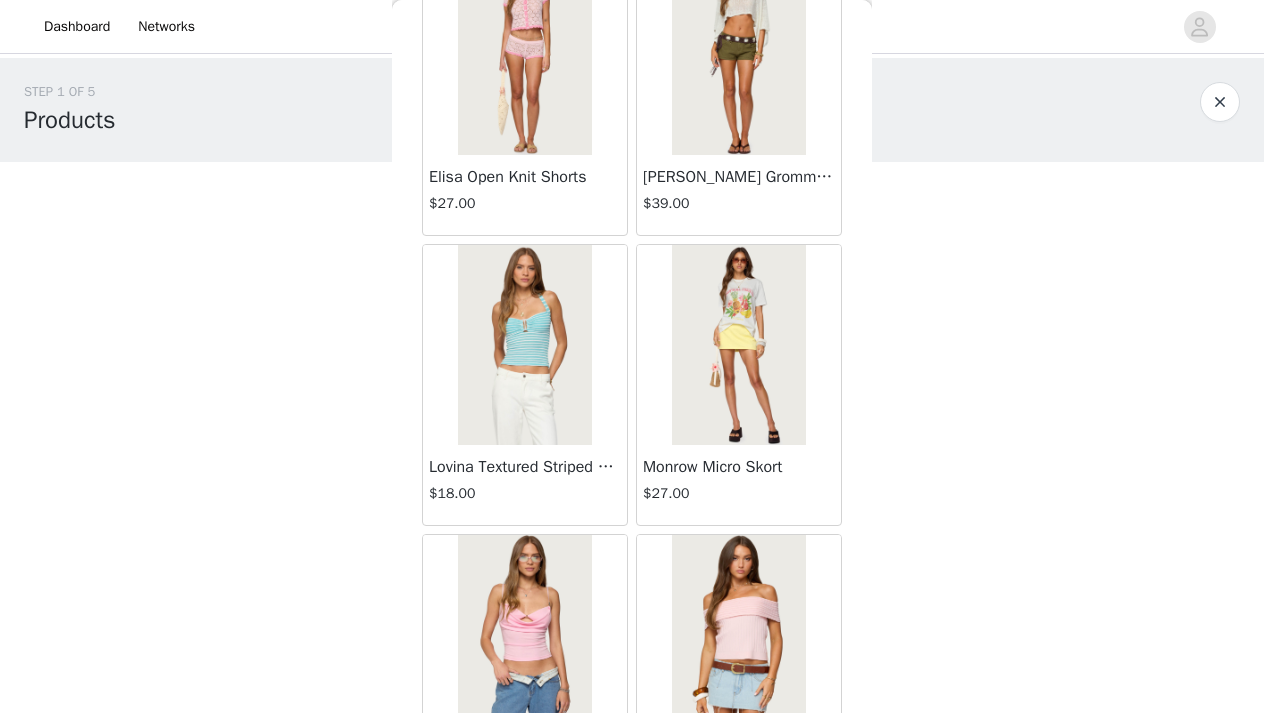 scroll, scrollTop: 11168, scrollLeft: 0, axis: vertical 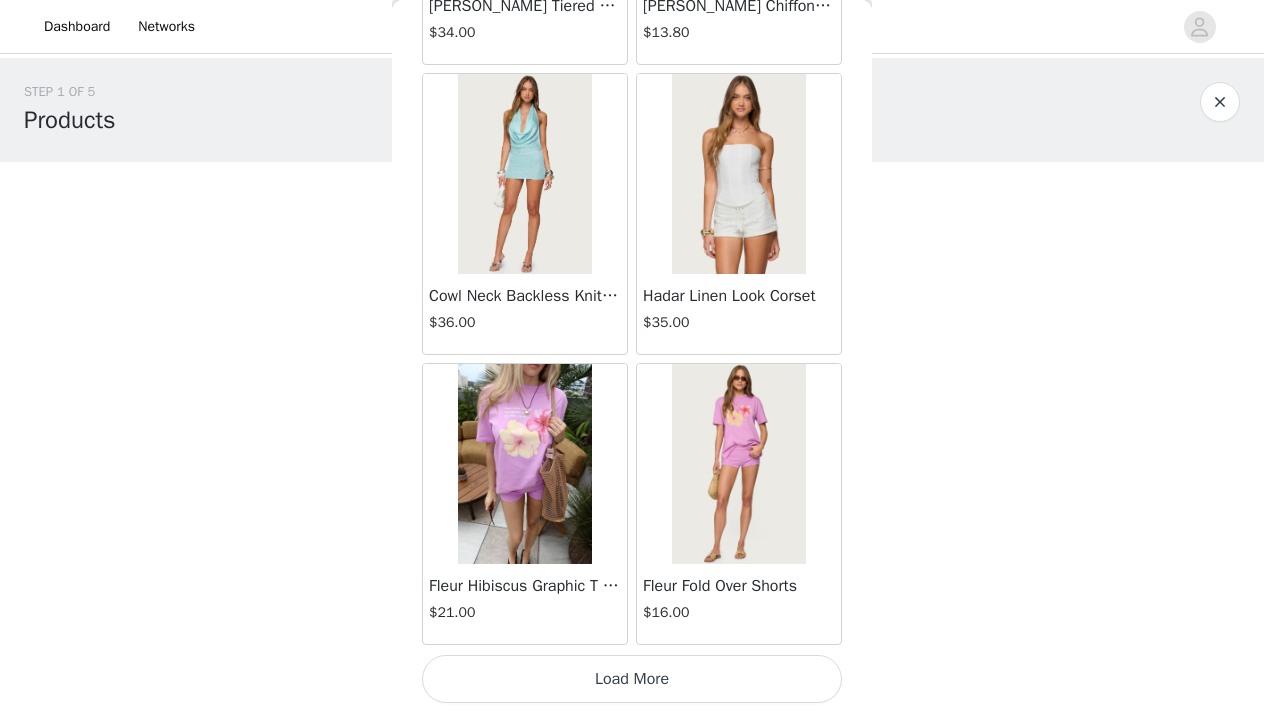 click on "Load More" at bounding box center (632, 679) 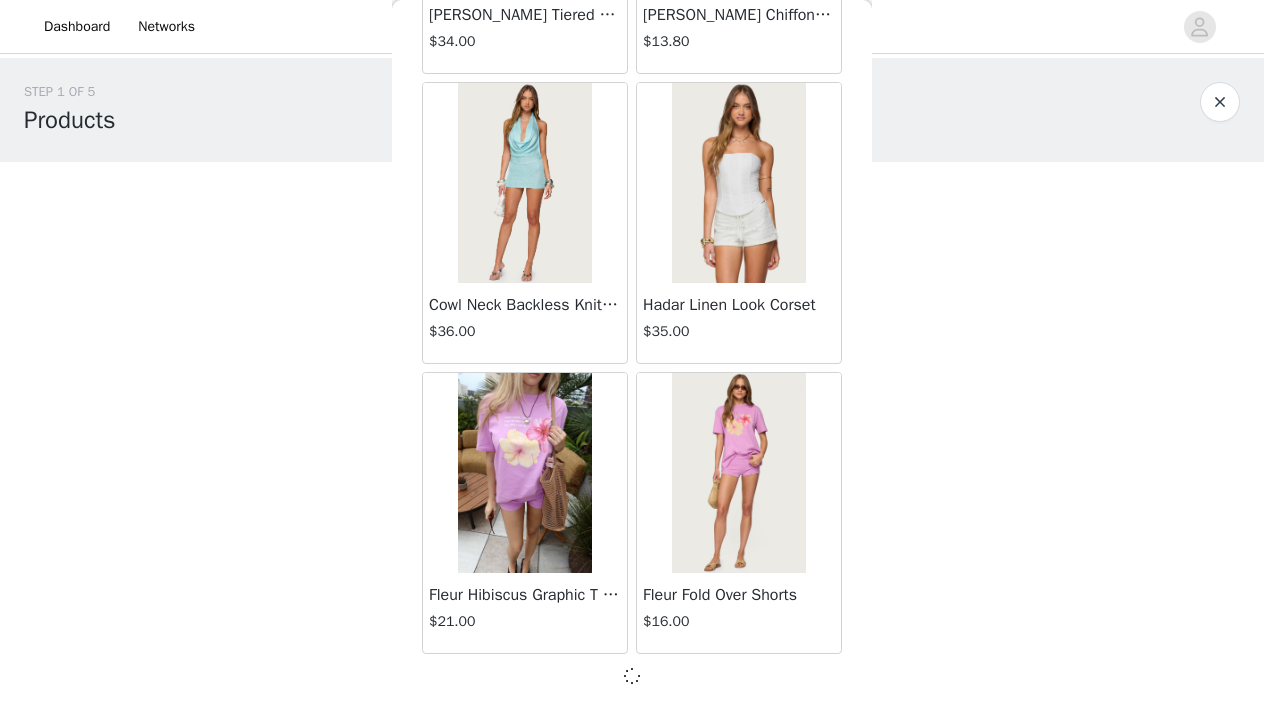scroll, scrollTop: 13938, scrollLeft: 0, axis: vertical 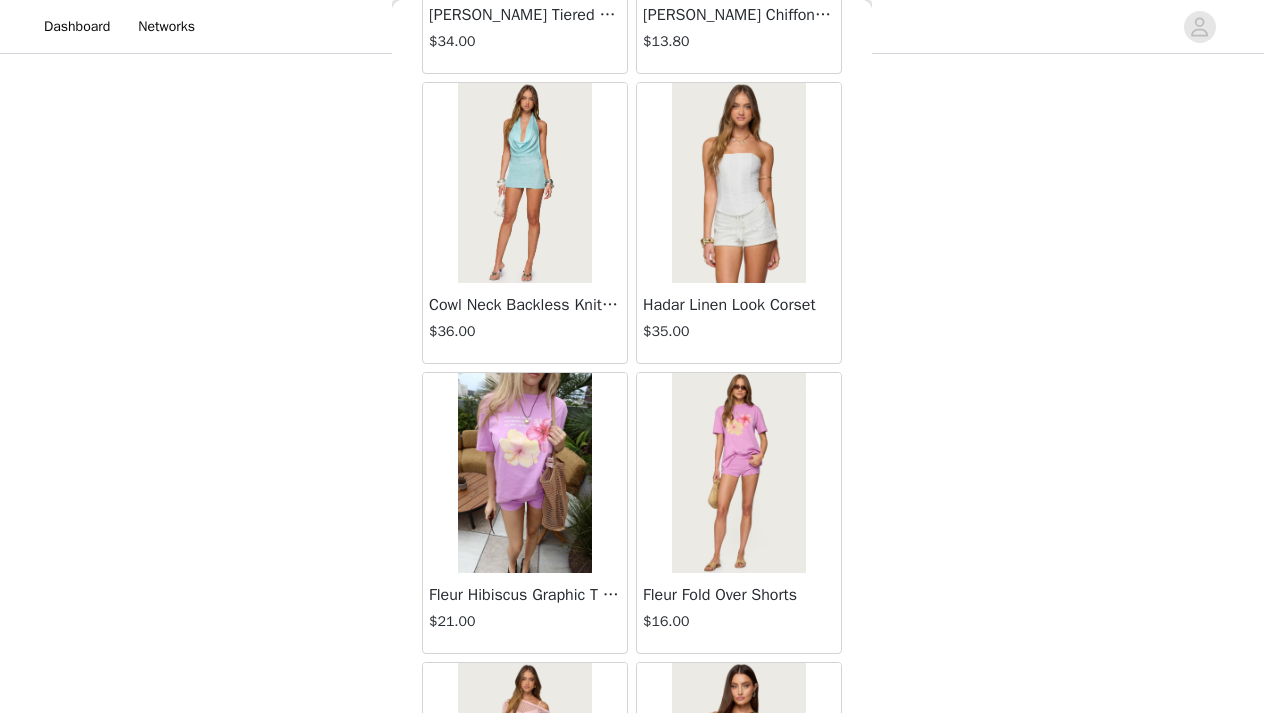 click on "Back       Lovina Grommet Pleated Mini Skort   $16.80       Metallic & Sequin Textured Tank Top   $23.00       Nelley Backless Beaded Sequin Chiffon Top   $30.00       [PERSON_NAME] Asymmetric One Shoulder Crochet Top   $21.60       [PERSON_NAME] Plaid Micro Shorts   $25.00       [PERSON_NAME] Floral Texured Sheer Halter Top   $23.00       Maree Bead V Neck Top   $19.00       Maree Bead Cut Out Mini Skirt   $17.00       [PERSON_NAME] Cut Out Halter Top   $24.00       Juney Pinstripe Tailored Button Up Shirt   $30.00       Avenly Striped Tie Front Babydoll Top   $23.00       [PERSON_NAME] Studded Grommet Tube Top   $25.00       Avalai Linen Look Mini Skort   $32.00       Beaded Deep Cowl Neck Backless Top   $31.00       Frayed Pleated Denim Mini Skort   $16.00       Klay Linen Look Pleated Mini Skort   $14.40       Contrast Lace Asymmetric Off Shoulder Top   $14.40       [PERSON_NAME] Split Front Sheer Mesh Top   $24.00       Zigzag Stripe Shorts   $19.00       Astra Beaded Sheer Strapless Top   $33.00       Beaded Floral Embroidered Tank Top   $32.00" at bounding box center [632, 356] 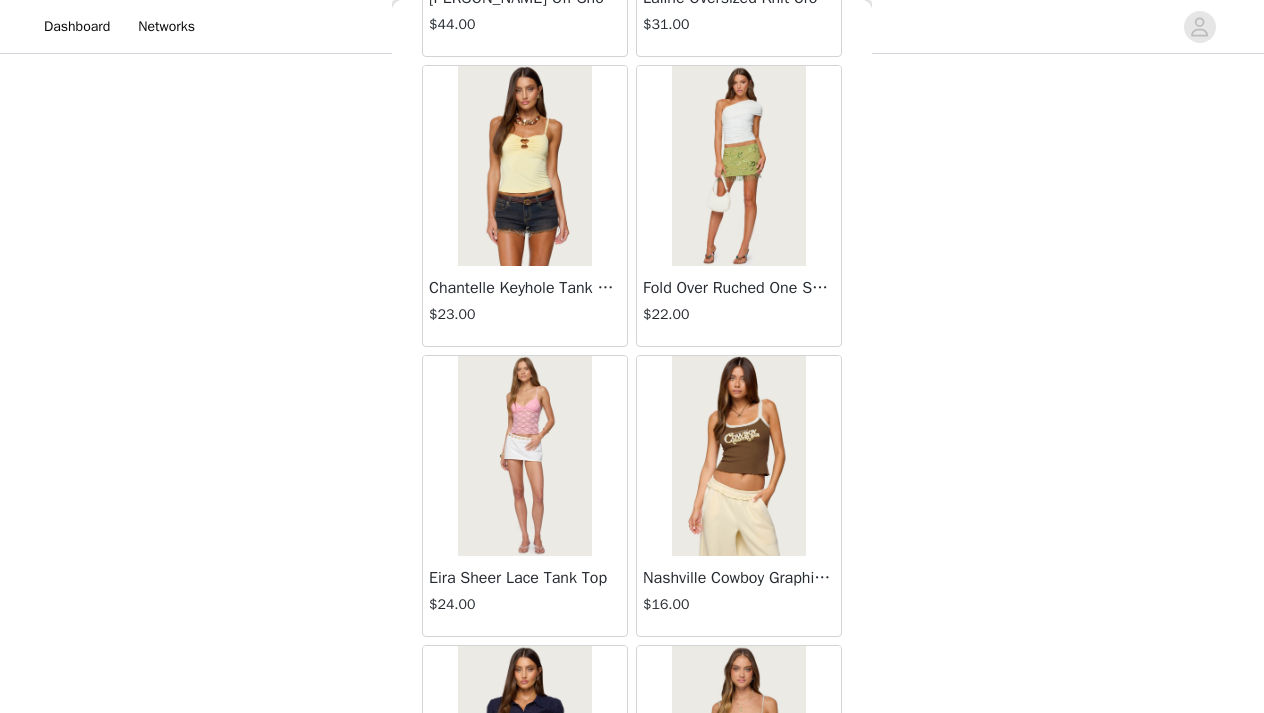 scroll, scrollTop: 15414, scrollLeft: 0, axis: vertical 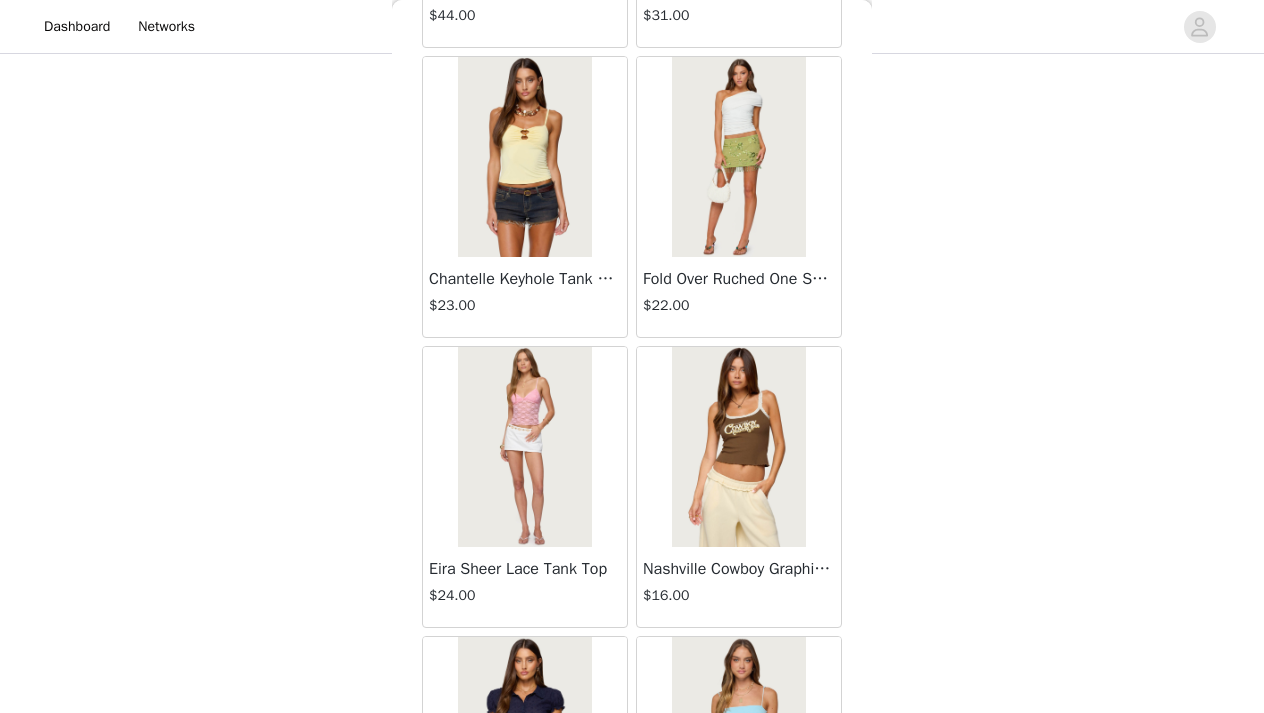 click at bounding box center [738, 157] 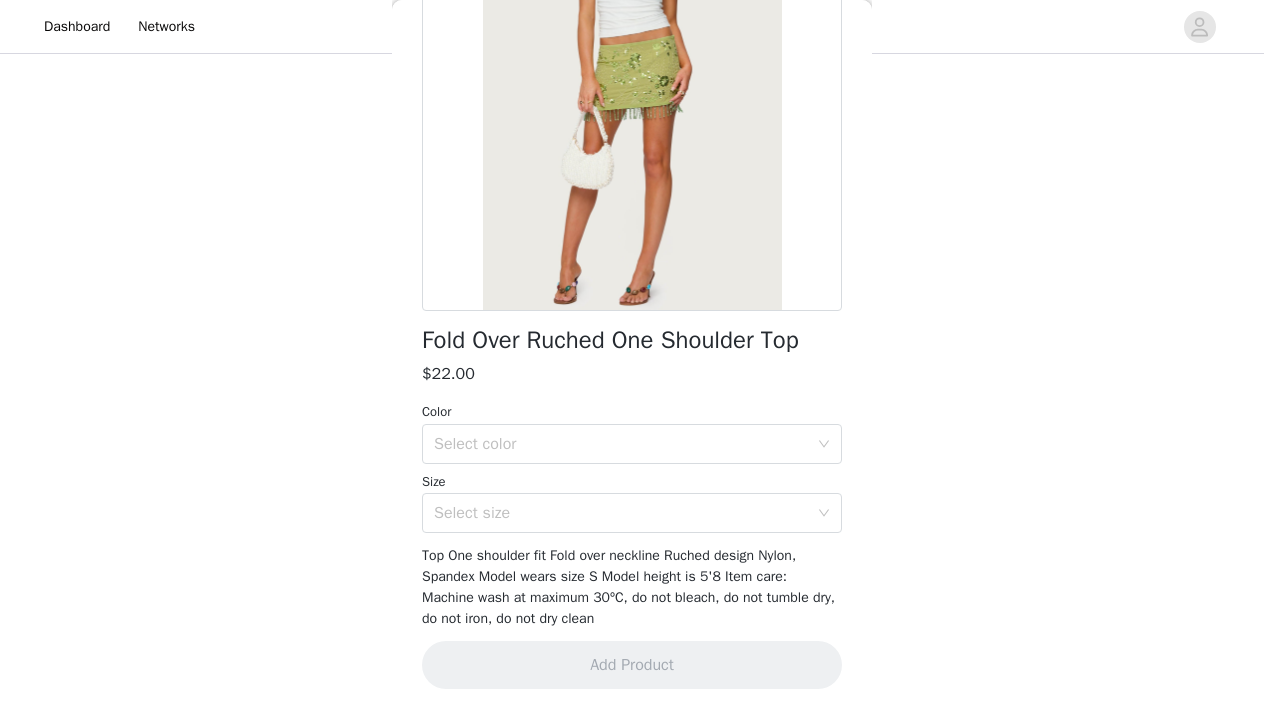 scroll, scrollTop: 238, scrollLeft: 0, axis: vertical 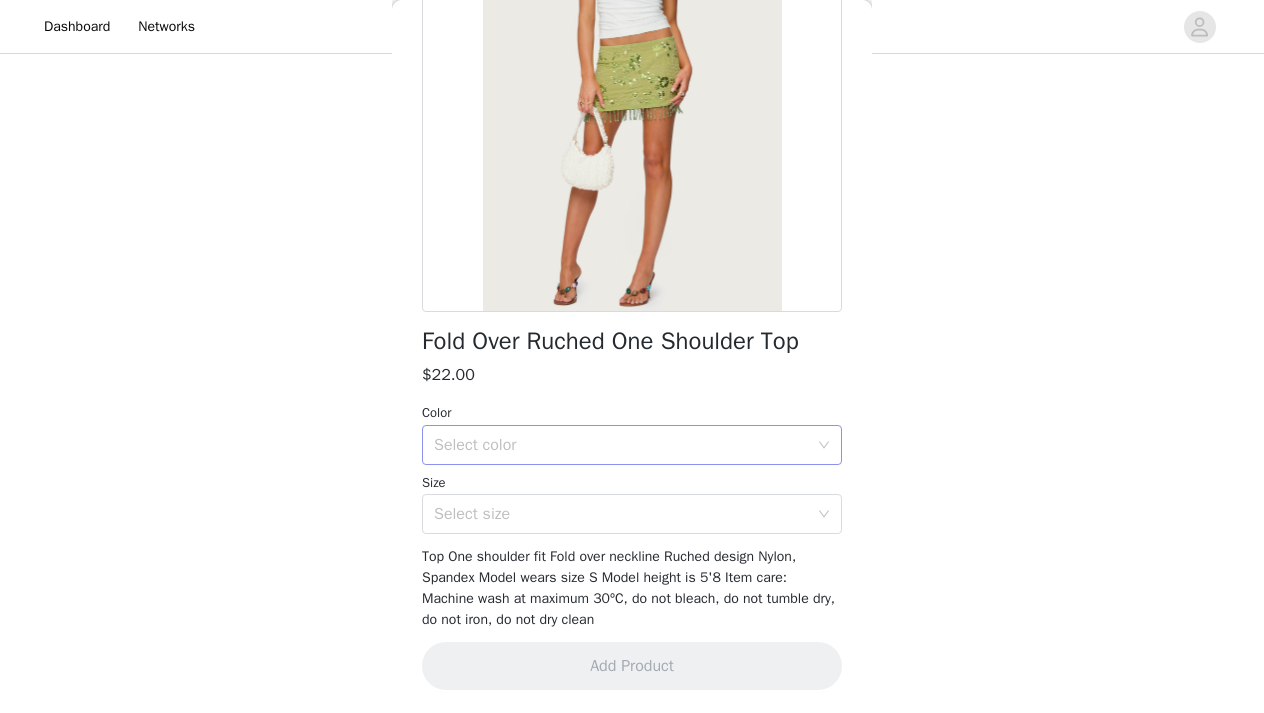 click on "Select color" at bounding box center (621, 445) 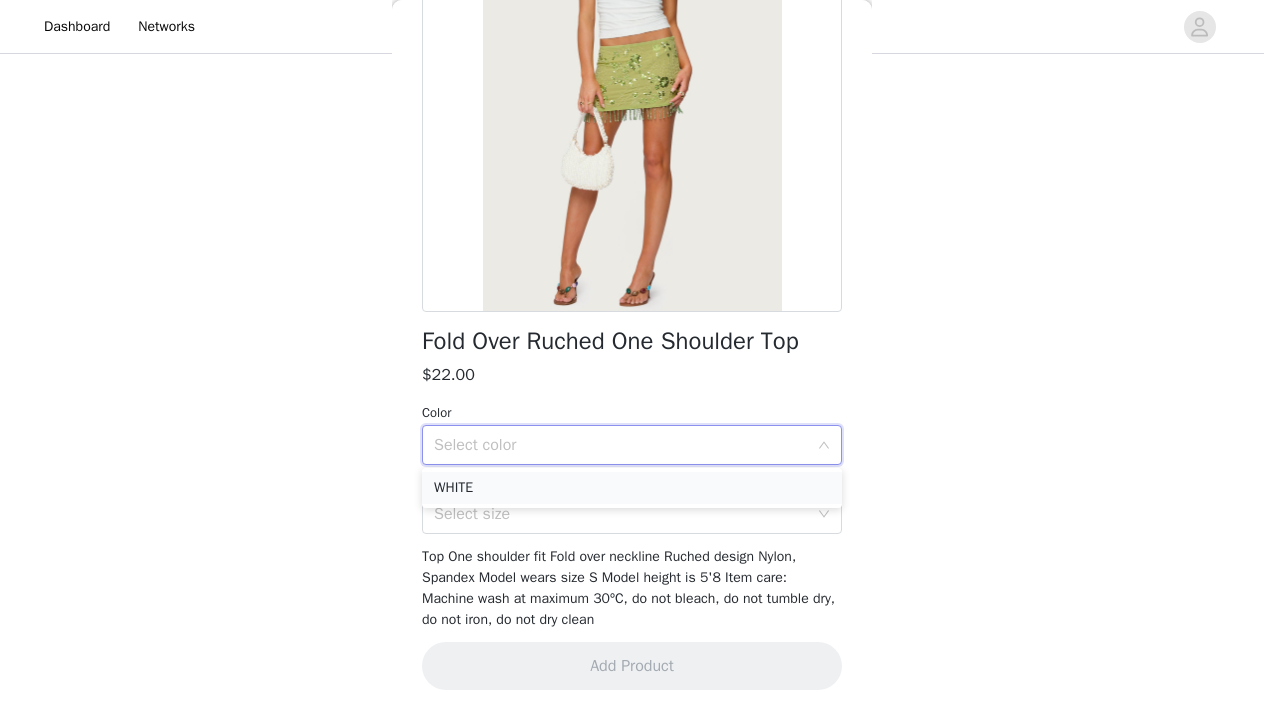 click on "WHITE" at bounding box center [632, 488] 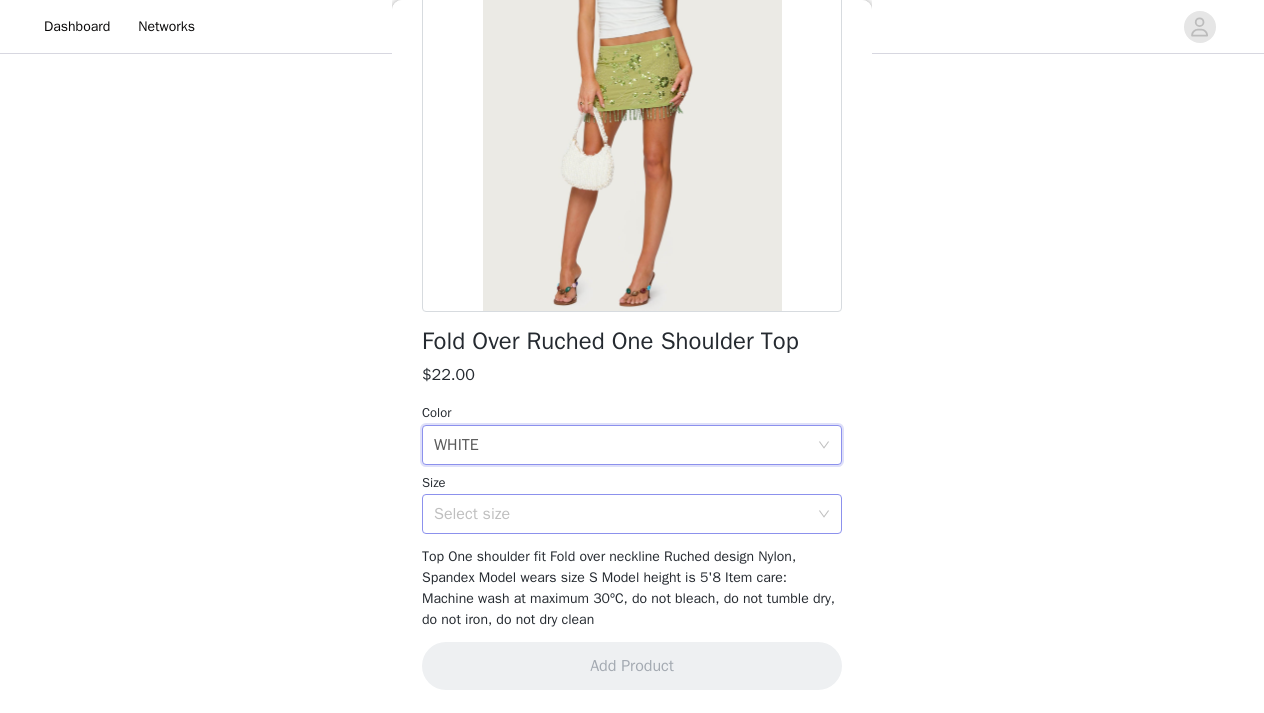 click on "Select size" at bounding box center [625, 514] 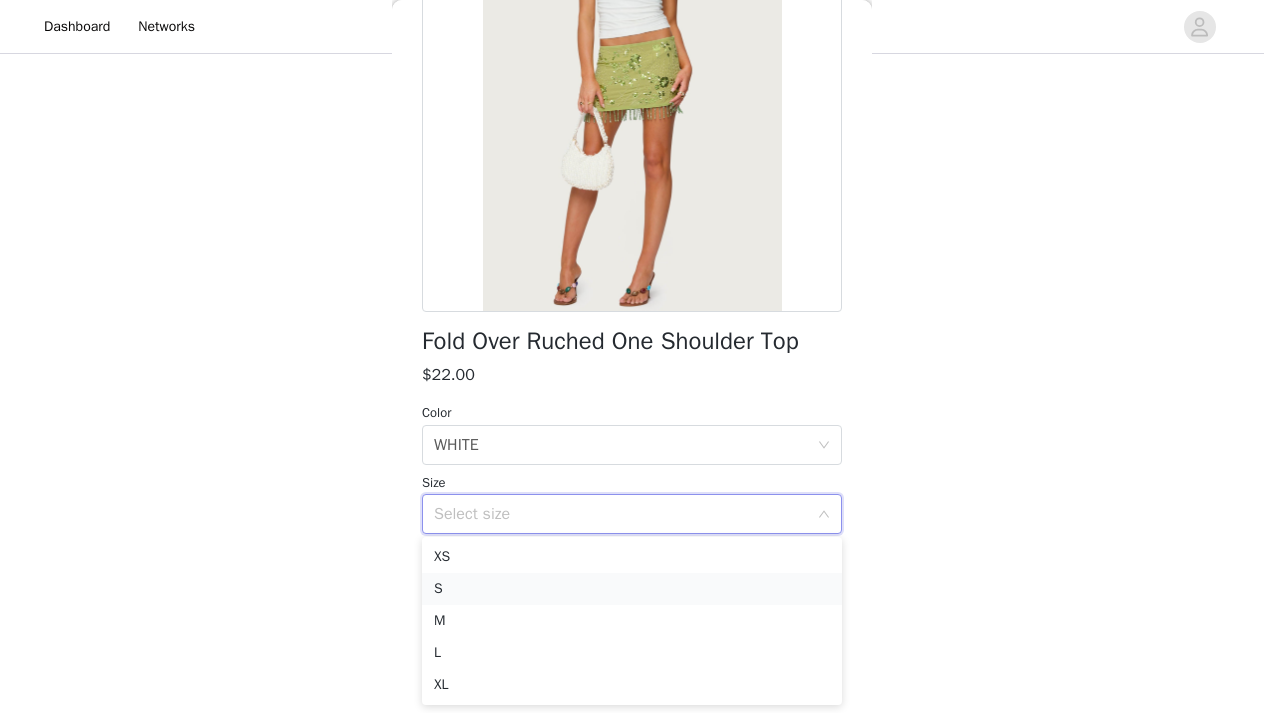 click on "S" at bounding box center (632, 589) 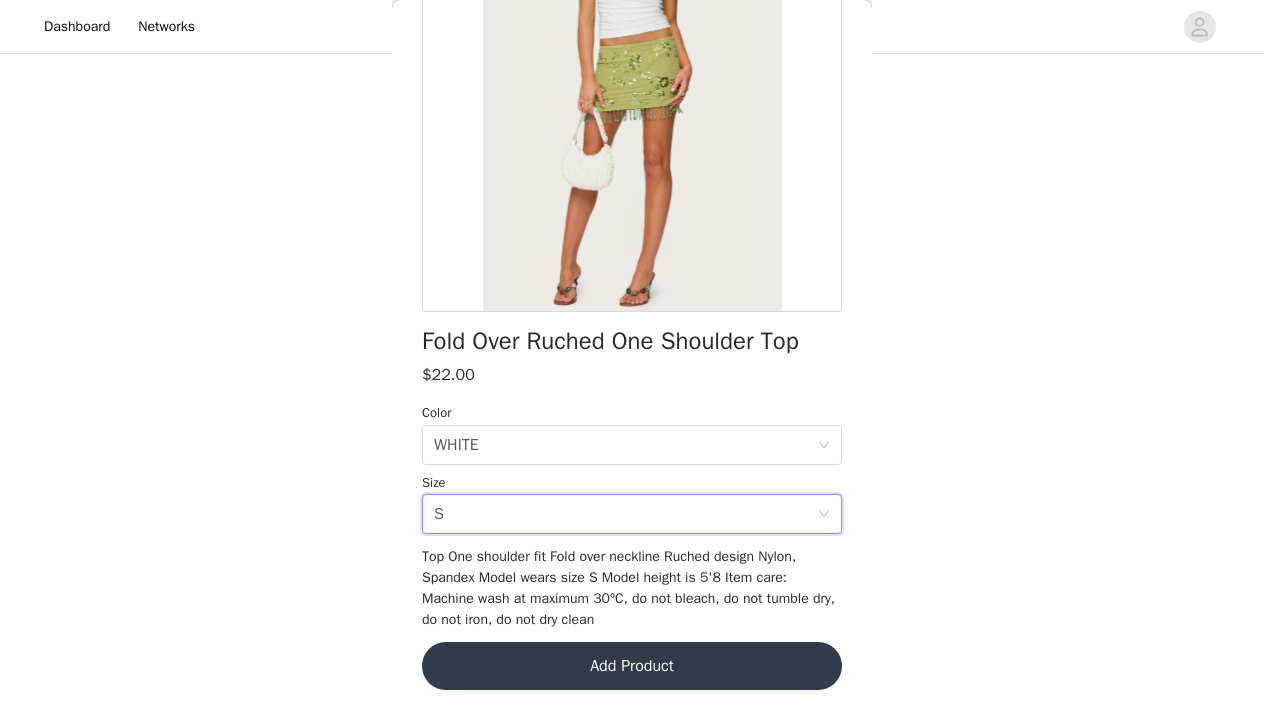 click on "Add Product" at bounding box center [632, 666] 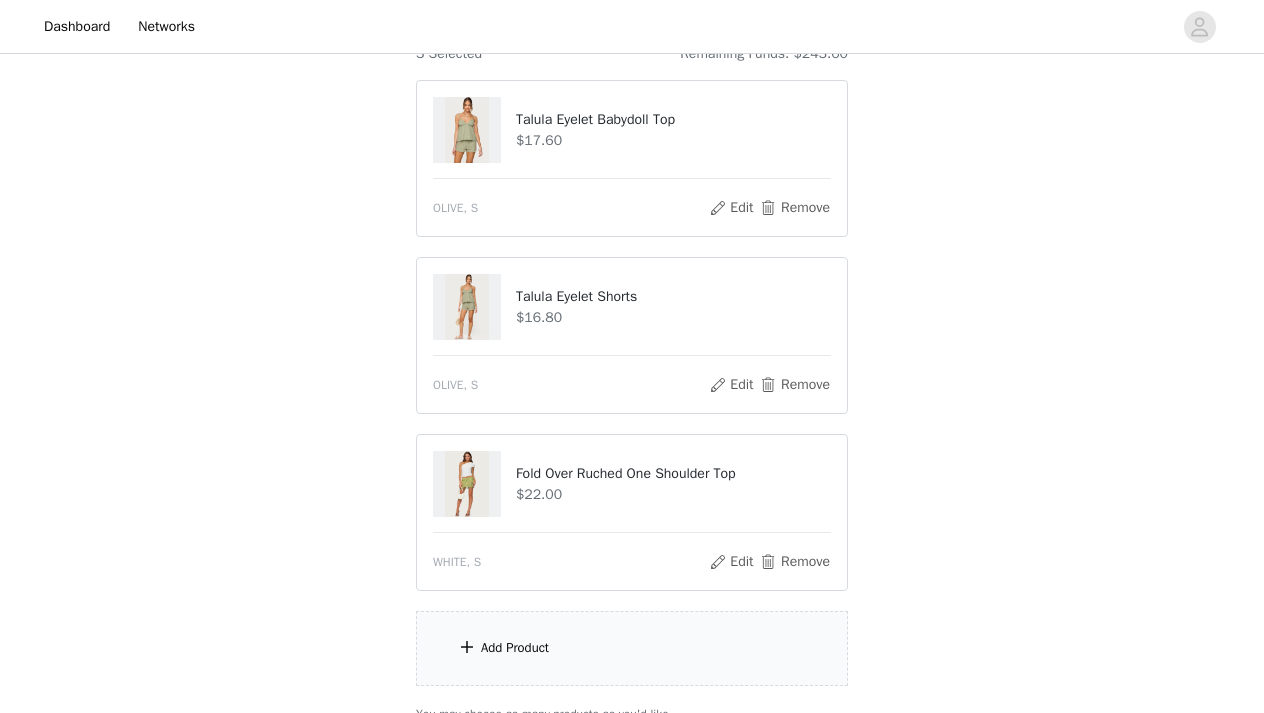 click on "Add Product" at bounding box center [632, 648] 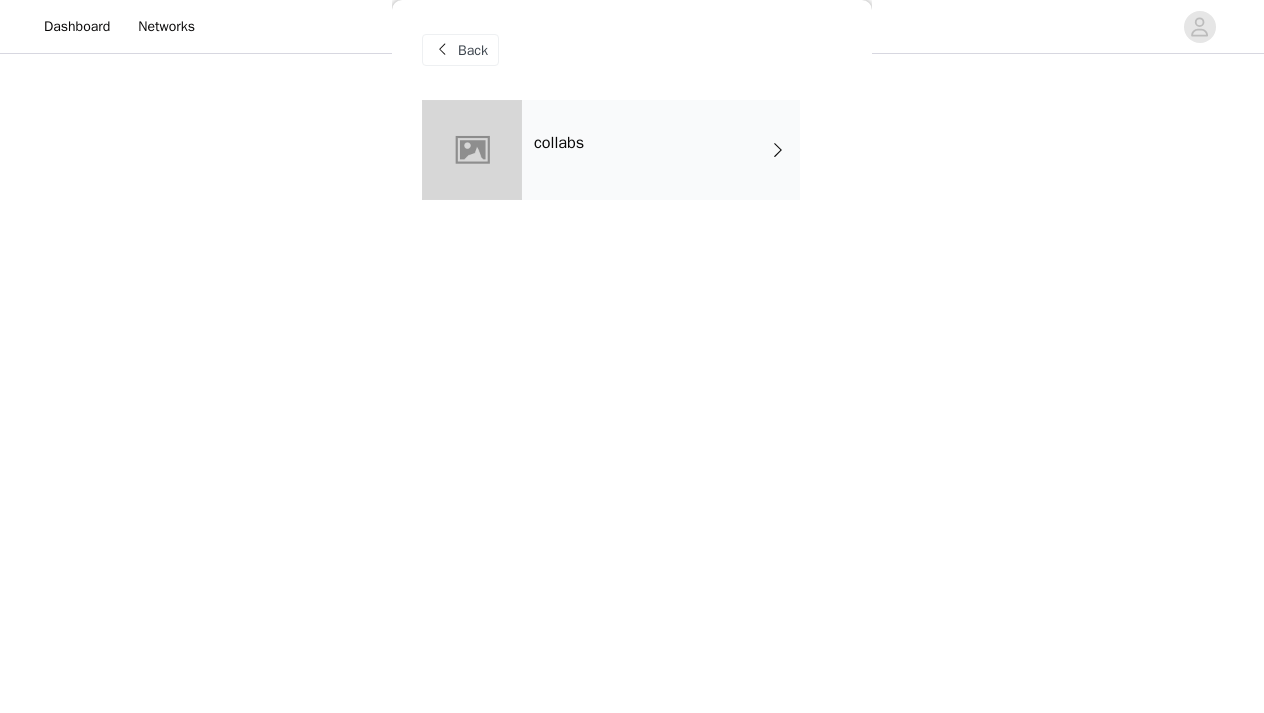 click on "collabs" at bounding box center [661, 150] 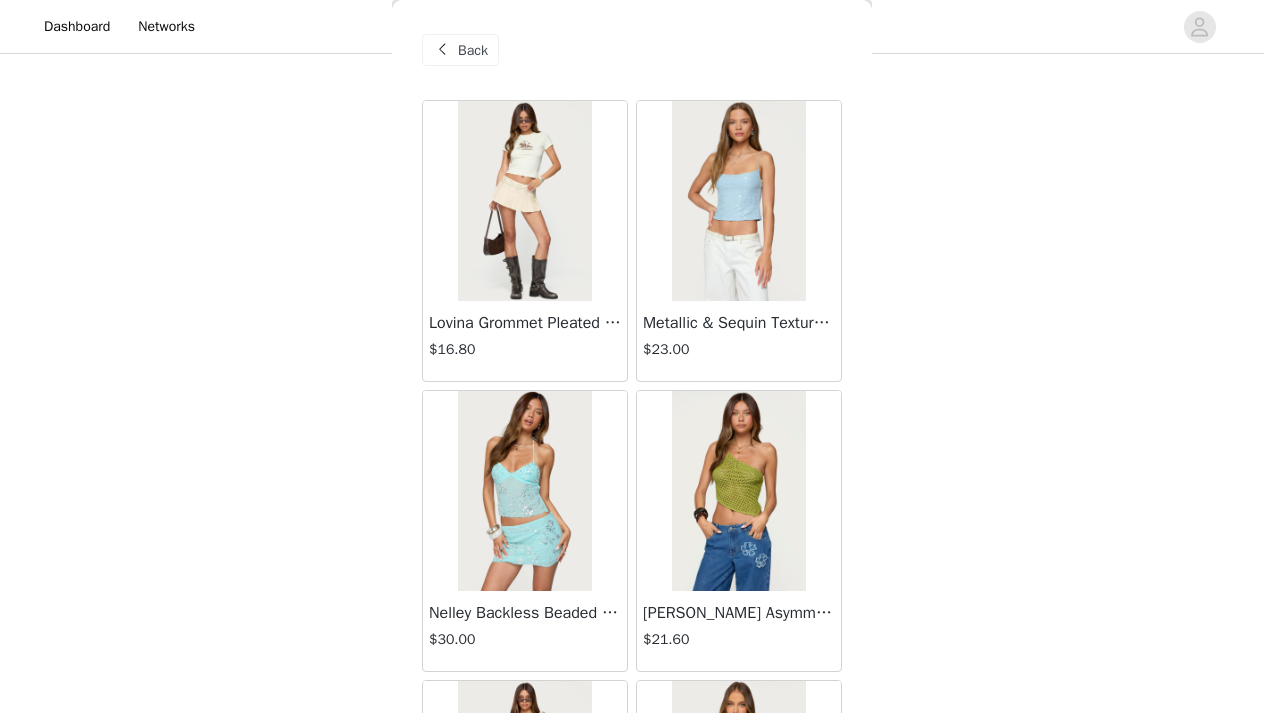 click on "Back       Lovina Grommet Pleated Mini Skort   $16.80       Metallic & Sequin Textured Tank Top   $23.00       Nelley Backless Beaded Sequin Chiffon Top   $30.00       [PERSON_NAME] Asymmetric One Shoulder Crochet Top   $21.60       [PERSON_NAME] Plaid Micro Shorts   $25.00       [PERSON_NAME] Floral Texured Sheer Halter Top   $23.00       Maree Bead V Neck Top   $19.00       Maree Bead Cut Out Mini Skirt   $17.00       [PERSON_NAME] Cut Out Halter Top   $24.00       Juney Pinstripe Tailored Button Up Shirt   $30.00       Avenly Striped Tie Front Babydoll Top   $23.00       [PERSON_NAME] Studded Grommet Tube Top   $25.00       Avalai Linen Look Mini Skort   $32.00       Beaded Deep Cowl Neck Backless Top   $31.00       Frayed Pleated Denim Mini Skort   $16.00       Klay Linen Look Pleated Mini Skort   $14.40       Contrast Lace Asymmetric Off Shoulder Top   $14.40       [PERSON_NAME] Split Front Sheer Mesh Top   $24.00       Zigzag Stripe Shorts   $19.00       Astra Beaded Sheer Strapless Top   $33.00     Load More" at bounding box center [632, 356] 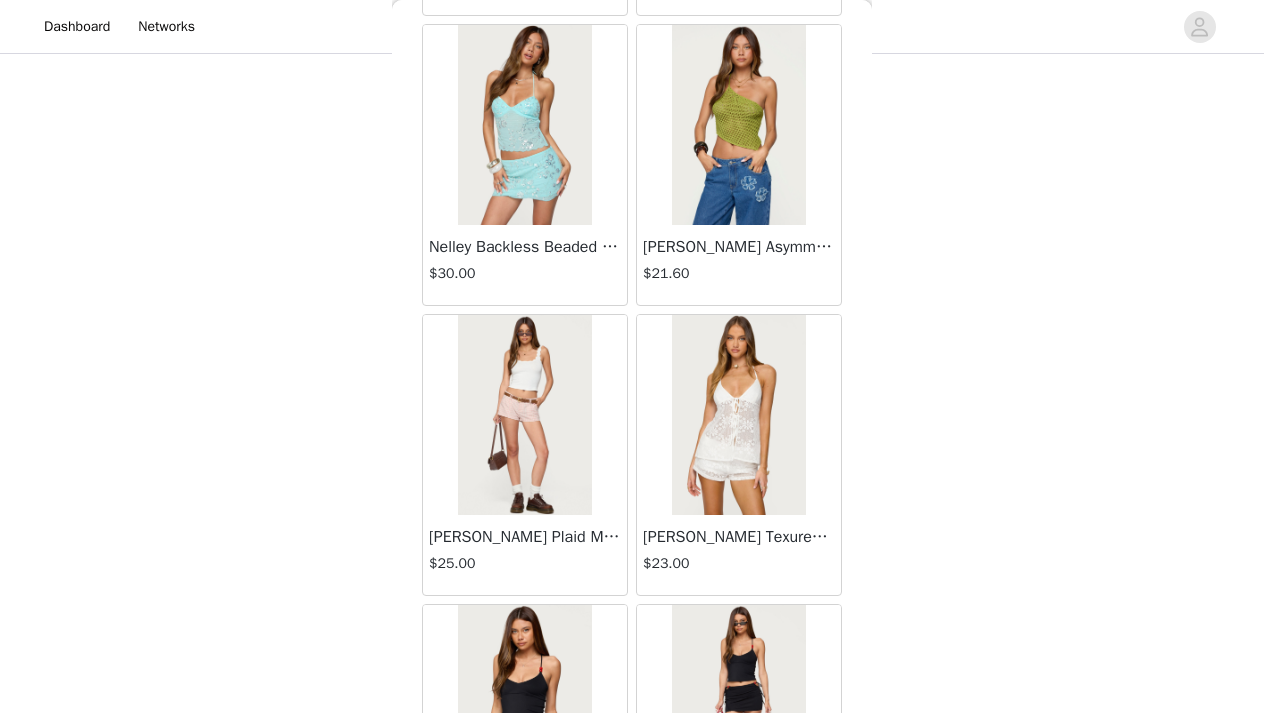 scroll, scrollTop: 388, scrollLeft: 0, axis: vertical 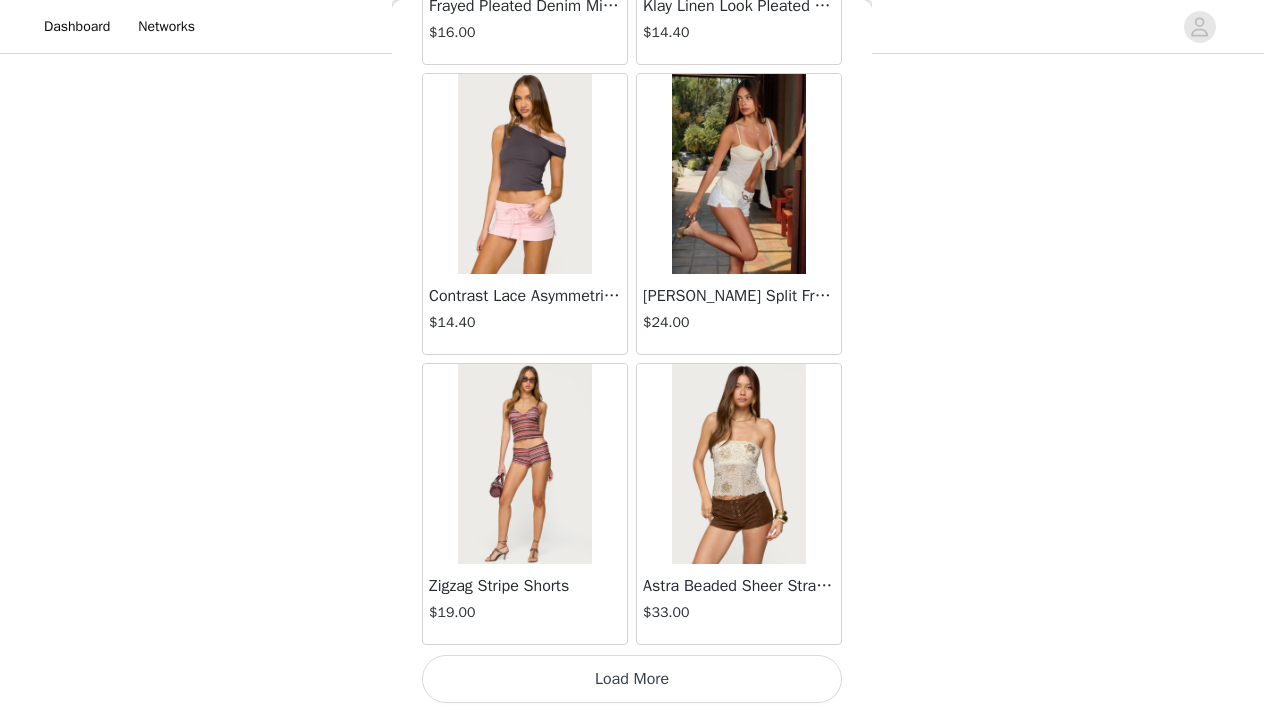 click on "Lovina Grommet Pleated Mini Skort   $16.80       Metallic & Sequin Textured Tank Top   $23.00       Nelley Backless Beaded Sequin Chiffon Top   $30.00       [PERSON_NAME] Asymmetric One Shoulder Crochet Top   $21.60       [PERSON_NAME] Plaid Micro Shorts   $25.00       [PERSON_NAME] Floral Texured Sheer Halter Top   $23.00       Maree Bead V Neck Top   $19.00       Maree Bead Cut Out Mini Skirt   $17.00       [PERSON_NAME] Cut Out Halter Top   $24.00       Juney Pinstripe Tailored Button Up Shirt   $30.00       Avenly Striped Tie Front Babydoll Top   $23.00       [PERSON_NAME] Studded Grommet Tube Top   $25.00       Avalai Linen Look Mini Skort   $32.00       Beaded Deep Cowl Neck Backless Top   $31.00       Frayed Pleated Denim Mini Skort   $16.00       Klay Linen Look Pleated Mini Skort   $14.40       Contrast Lace Asymmetric Off Shoulder Top   $14.40       [PERSON_NAME] Split Front Sheer Mesh Top   $24.00       Zigzag Stripe Shorts   $19.00       Astra Beaded Sheer Strapless Top   $33.00     Load More" at bounding box center [632, -769] 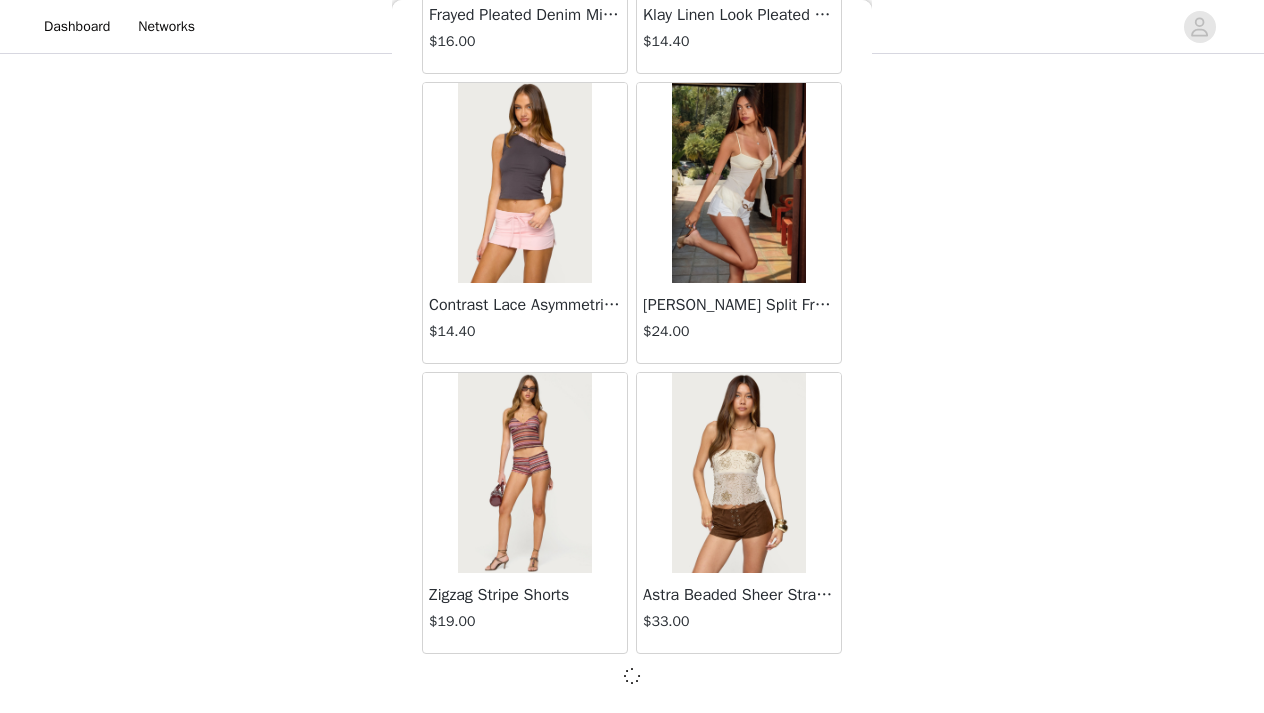 scroll, scrollTop: 2338, scrollLeft: 0, axis: vertical 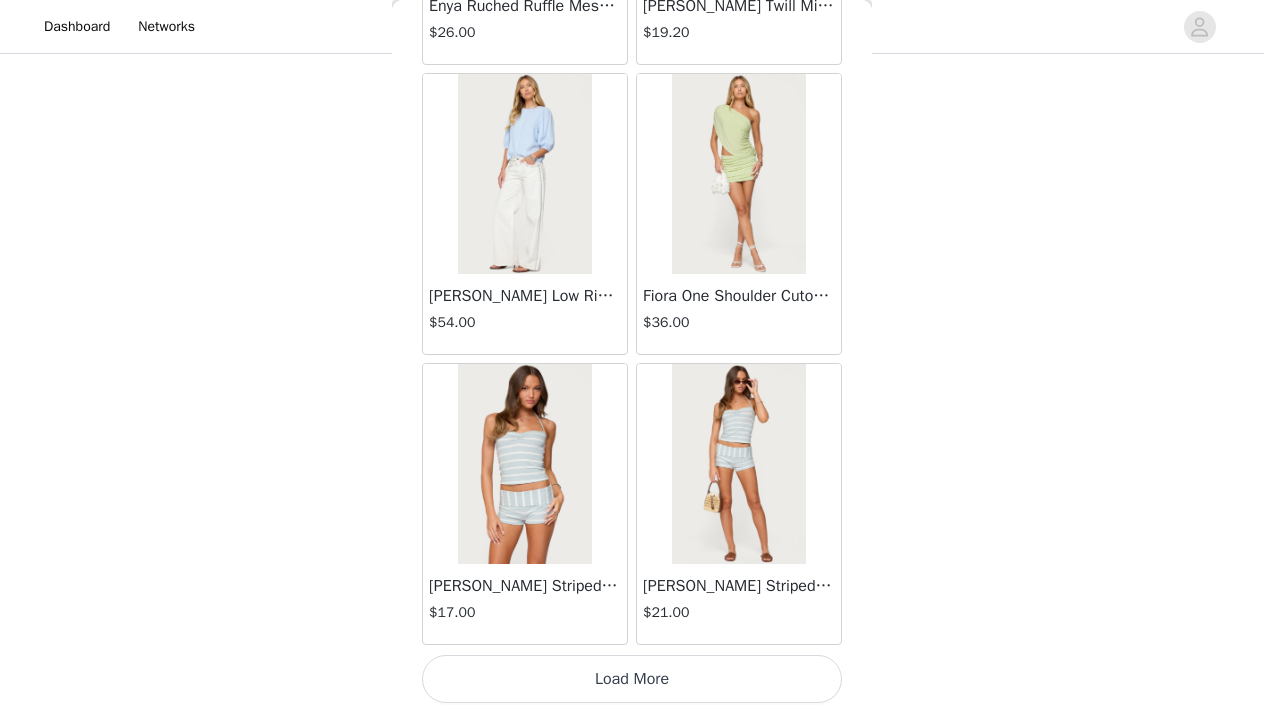 click on "Load More" at bounding box center (632, 679) 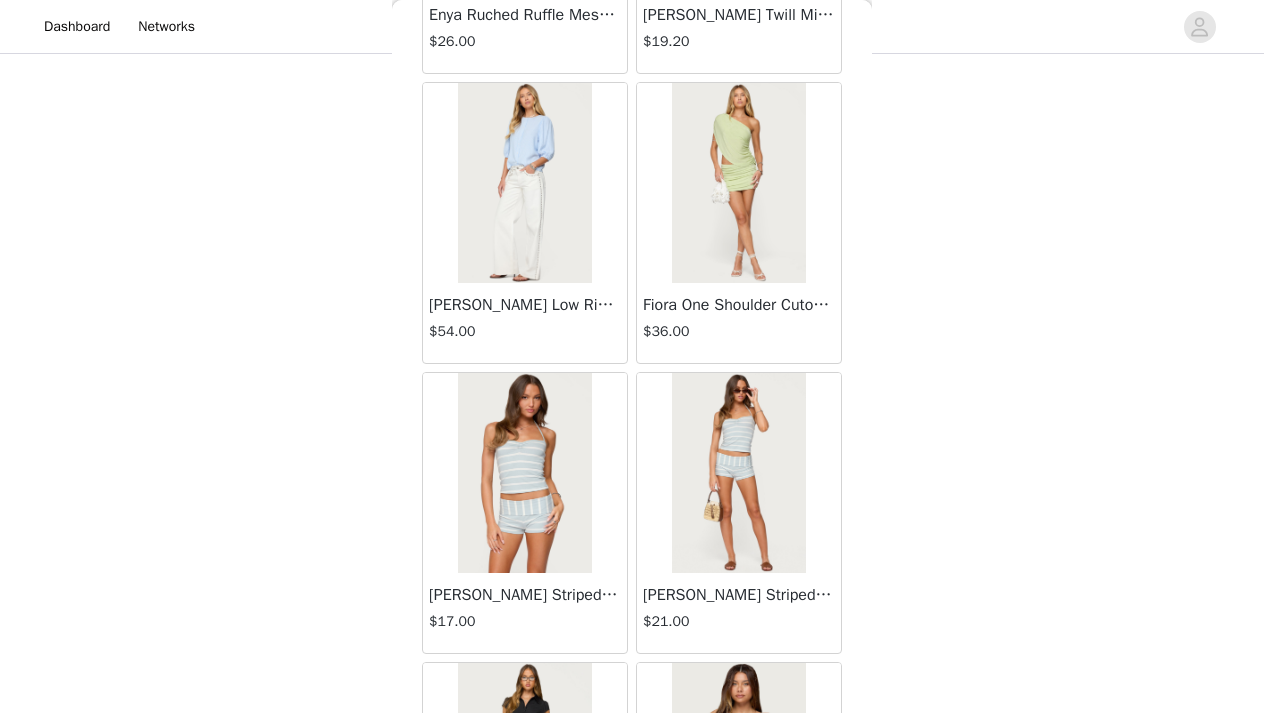 scroll, scrollTop: 373, scrollLeft: 0, axis: vertical 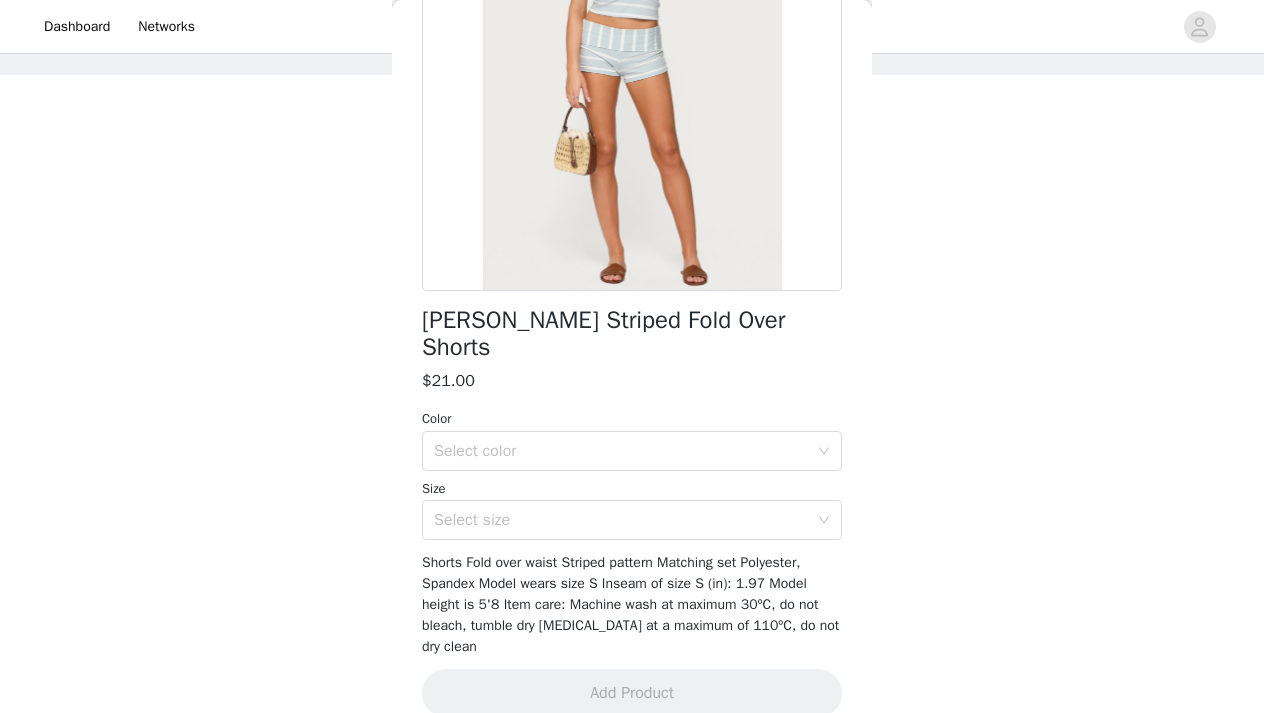 click on "Back     [PERSON_NAME] Striped Fold Over Shorts       $21.00         Color   Select color Size   Select size   Shorts Fold over waist Striped pattern Matching set Polyester, Spandex Model wears size S Inseam of size S (in): 1.97 Model height is 5'8 Item care: Machine wash at maximum 30ºC, do not bleach, tumble dry [MEDICAL_DATA] at a maximum of 110ºC, do not dry clean   Add Product" at bounding box center (632, 356) 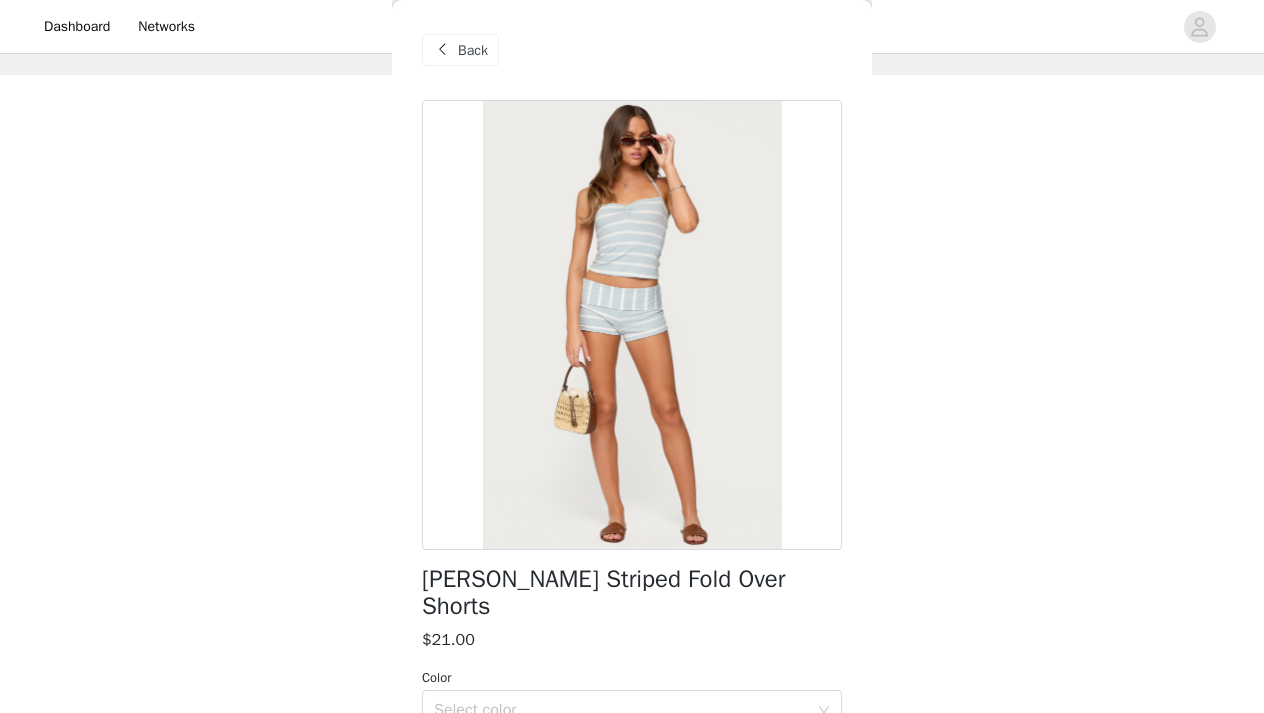scroll, scrollTop: 0, scrollLeft: 0, axis: both 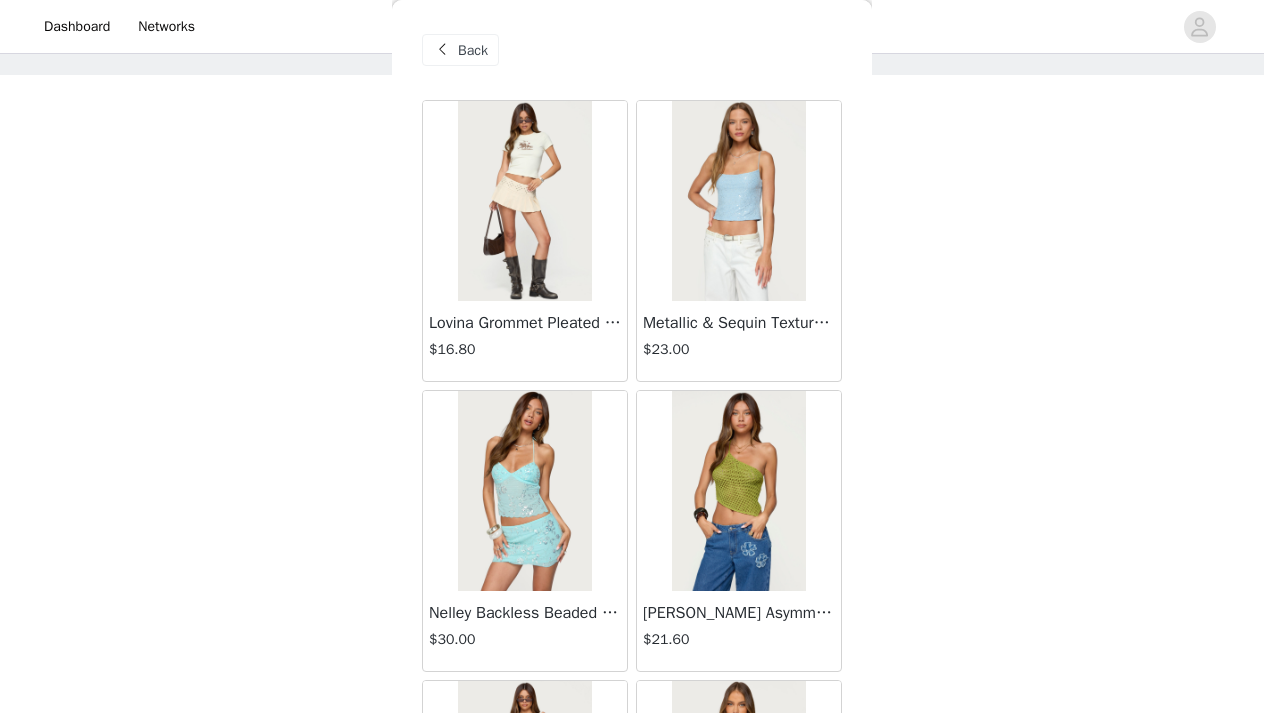 click on "STEP 1 OF 5
Products
Choose as many products as you'd like, up to $300.00.       3 Selected   Remaining Funds: $243.60         Talula Eyelet Babydoll Top     $17.60       OLIVE, S       Edit   Remove     Talula Eyelet Shorts     $16.80       OLIVE, S       Edit   Remove     Fold Over Ruched One Shoulder Top     $22.00       WHITE, S       Edit   Remove     Add Product     You may choose as many products as you'd like     Back       Lovina Grommet Pleated Mini Skort   $16.80       Metallic & Sequin Textured Tank Top   $23.00       Nelley Backless Beaded Sequin Chiffon Top   $30.00       [PERSON_NAME] Asymmetric One Shoulder Crochet Top   $21.60       [PERSON_NAME] Plaid Micro Shorts   $25.00       [PERSON_NAME] Floral Texured Sheer Halter Top   $23.00       Maree Bead V Neck Top   $19.00       Maree Bead Cut Out Mini Skirt   $17.00       [PERSON_NAME] Cut Out Halter Top   $24.00       Juney Pinstripe Tailored Button Up Shirt   $30.00" at bounding box center (632, 413) 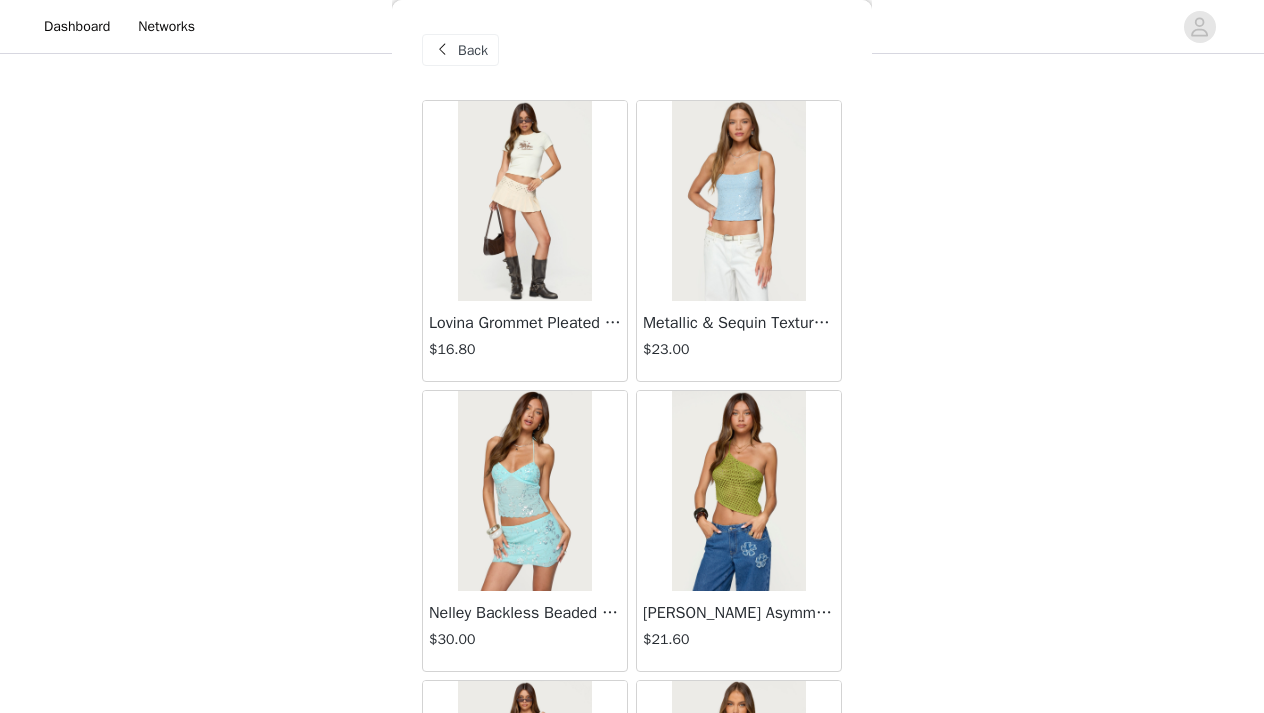 scroll, scrollTop: 373, scrollLeft: 0, axis: vertical 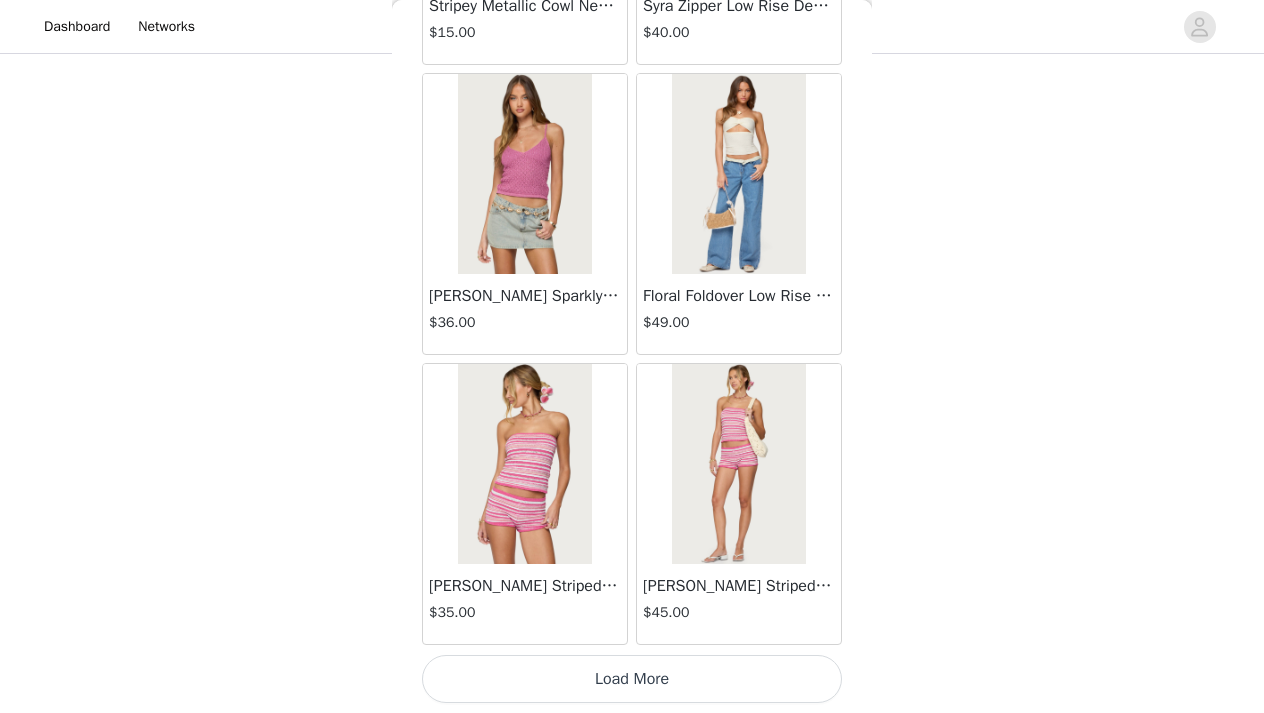 click on "Load More" at bounding box center [632, 679] 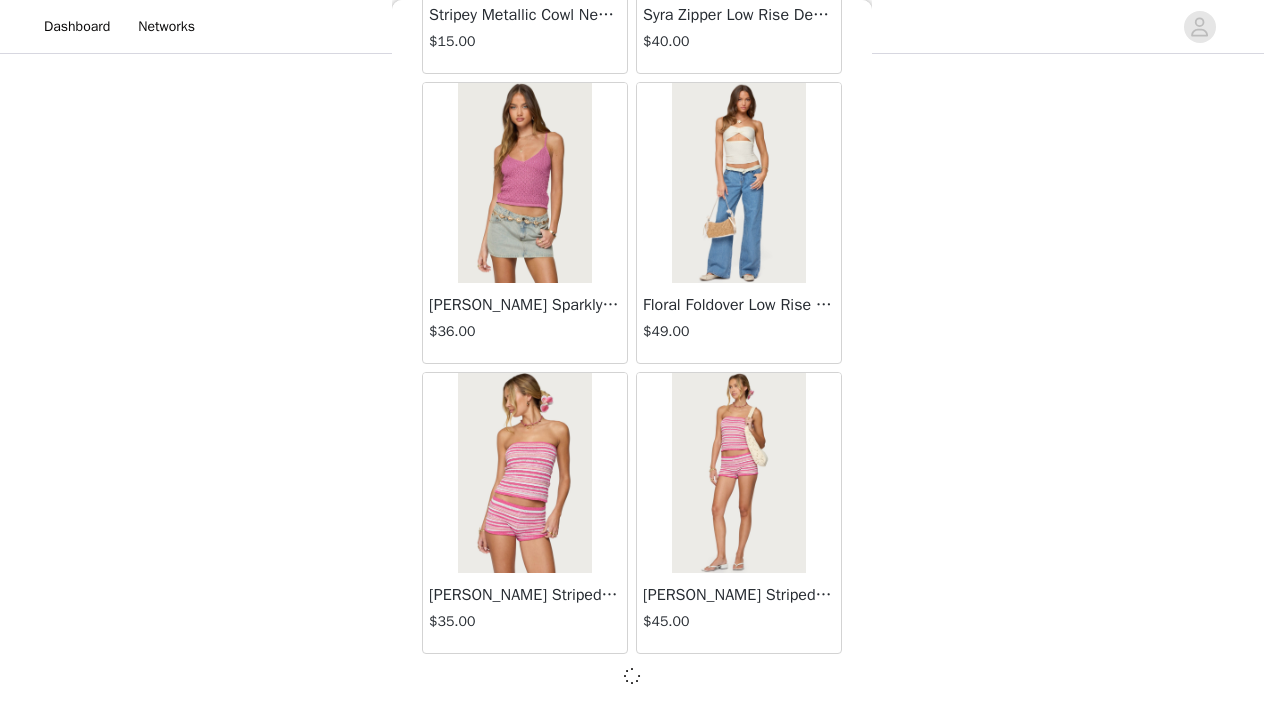 scroll, scrollTop: 8138, scrollLeft: 0, axis: vertical 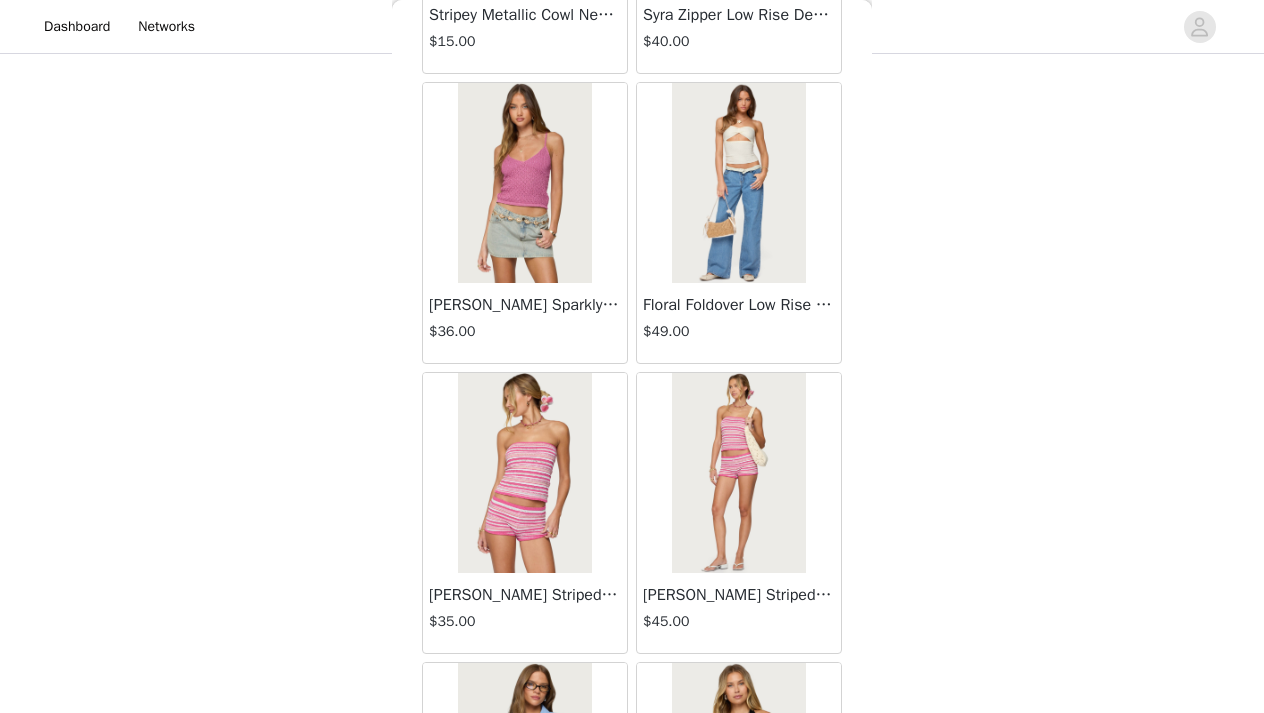 click on "Back       Lovina Grommet Pleated Mini Skort   $16.80       Metallic & Sequin Textured Tank Top   $23.00       Nelley Backless Beaded Sequin Chiffon Top   $30.00       [PERSON_NAME] Asymmetric One Shoulder Crochet Top   $21.60       [PERSON_NAME] Plaid Micro Shorts   $25.00       [PERSON_NAME] Floral Texured Sheer Halter Top   $23.00       Maree Bead V Neck Top   $19.00       Maree Bead Cut Out Mini Skirt   $17.00       [PERSON_NAME] Cut Out Halter Top   $24.00       Juney Pinstripe Tailored Button Up Shirt   $30.00       Avenly Striped Tie Front Babydoll Top   $23.00       [PERSON_NAME] Studded Grommet Tube Top   $25.00       Avalai Linen Look Mini Skort   $32.00       Beaded Deep Cowl Neck Backless Top   $31.00       Frayed Pleated Denim Mini Skort   $16.00       Klay Linen Look Pleated Mini Skort   $14.40       Contrast Lace Asymmetric Off Shoulder Top   $14.40       [PERSON_NAME] Split Front Sheer Mesh Top   $24.00       Zigzag Stripe Shorts   $19.00       Astra Beaded Sheer Strapless Top   $33.00       Beaded Floral Embroidered Tank Top   $32.00" at bounding box center (632, 356) 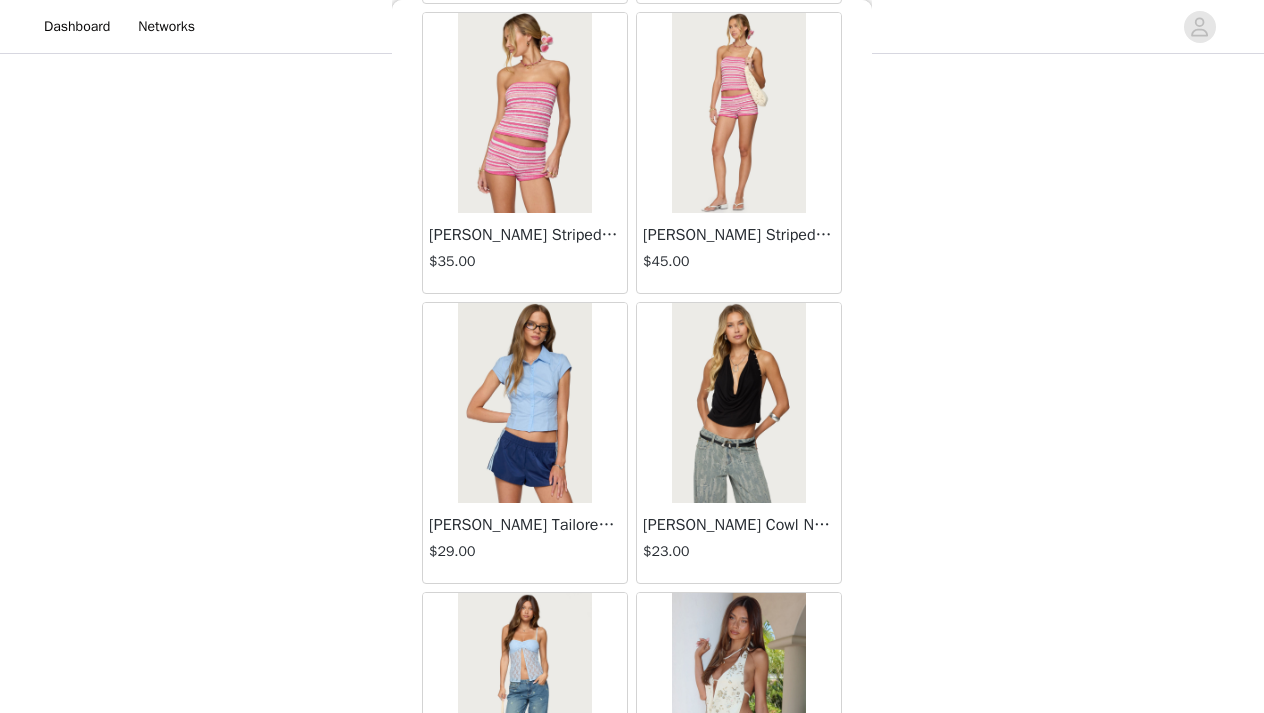 scroll, scrollTop: 8514, scrollLeft: 0, axis: vertical 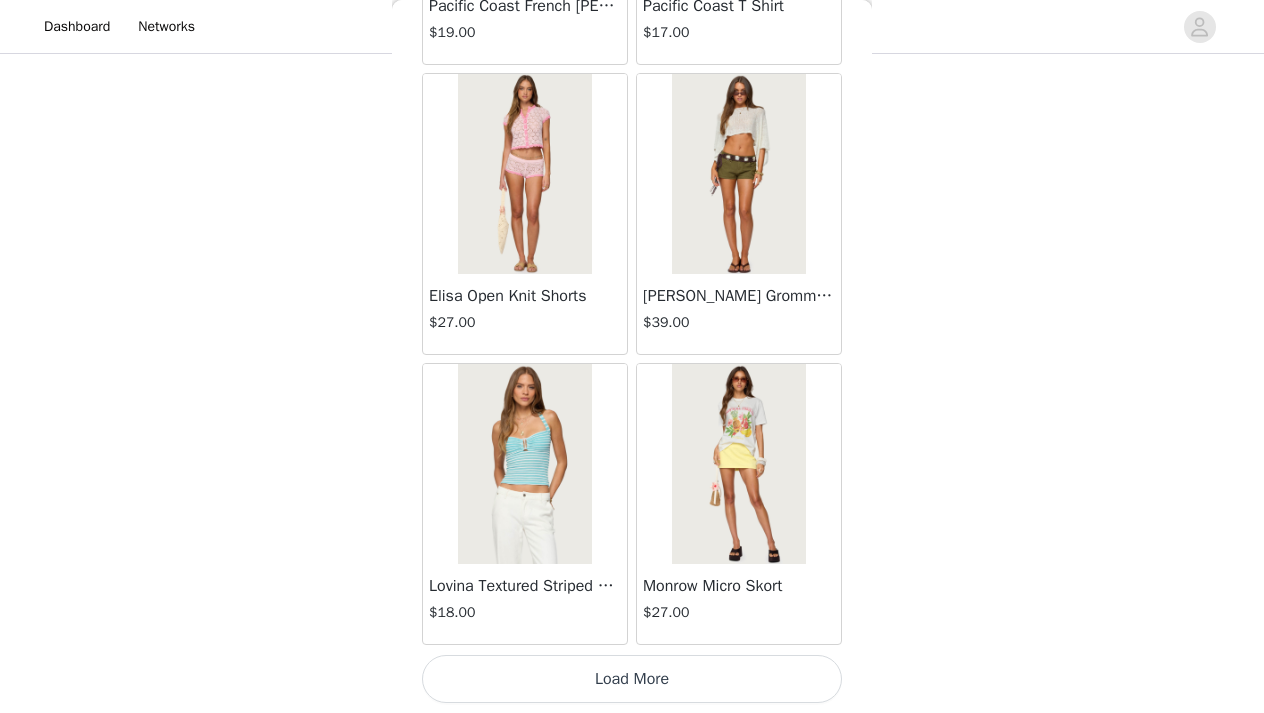 click on "Load More" at bounding box center (632, 679) 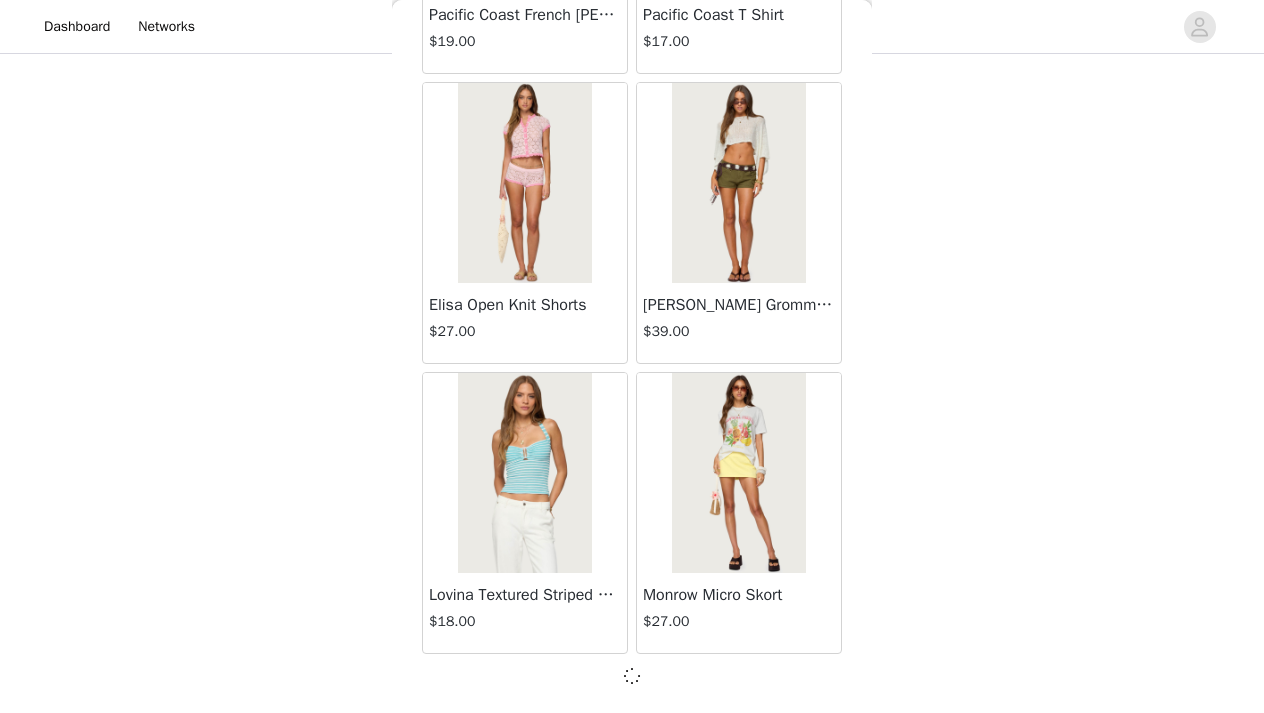 scroll, scrollTop: 11038, scrollLeft: 0, axis: vertical 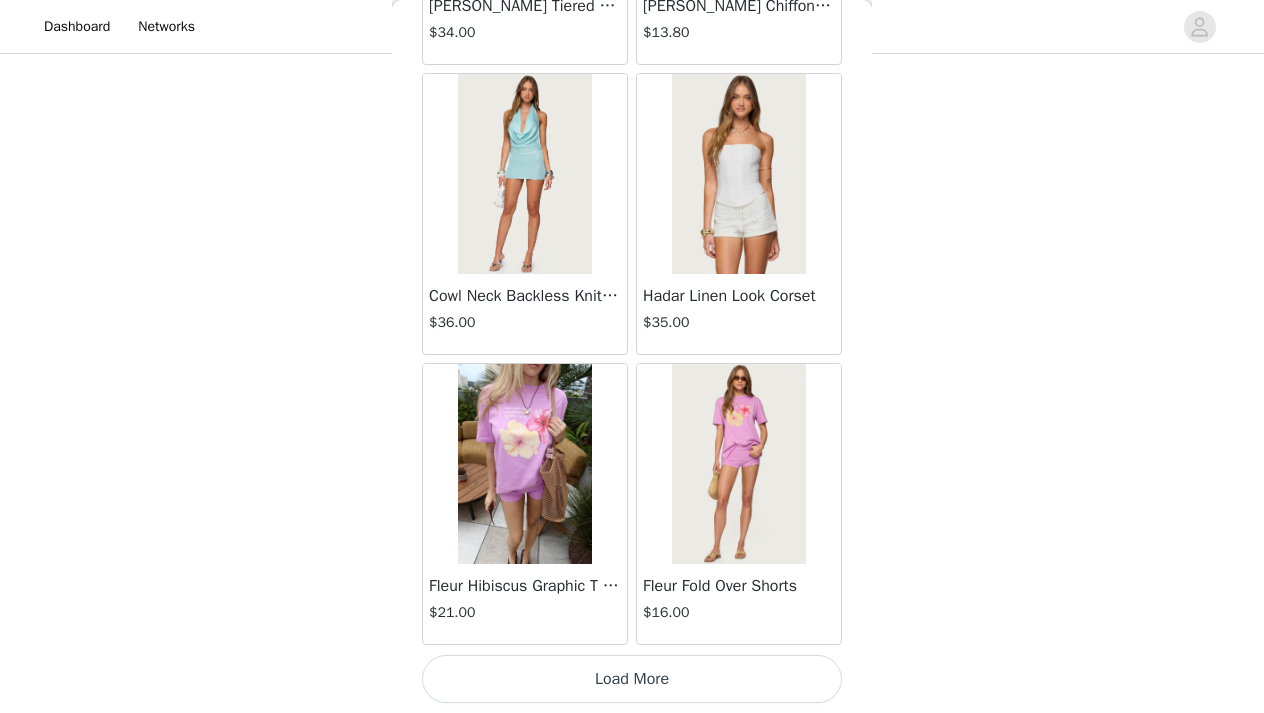 click on "Load More" at bounding box center (632, 679) 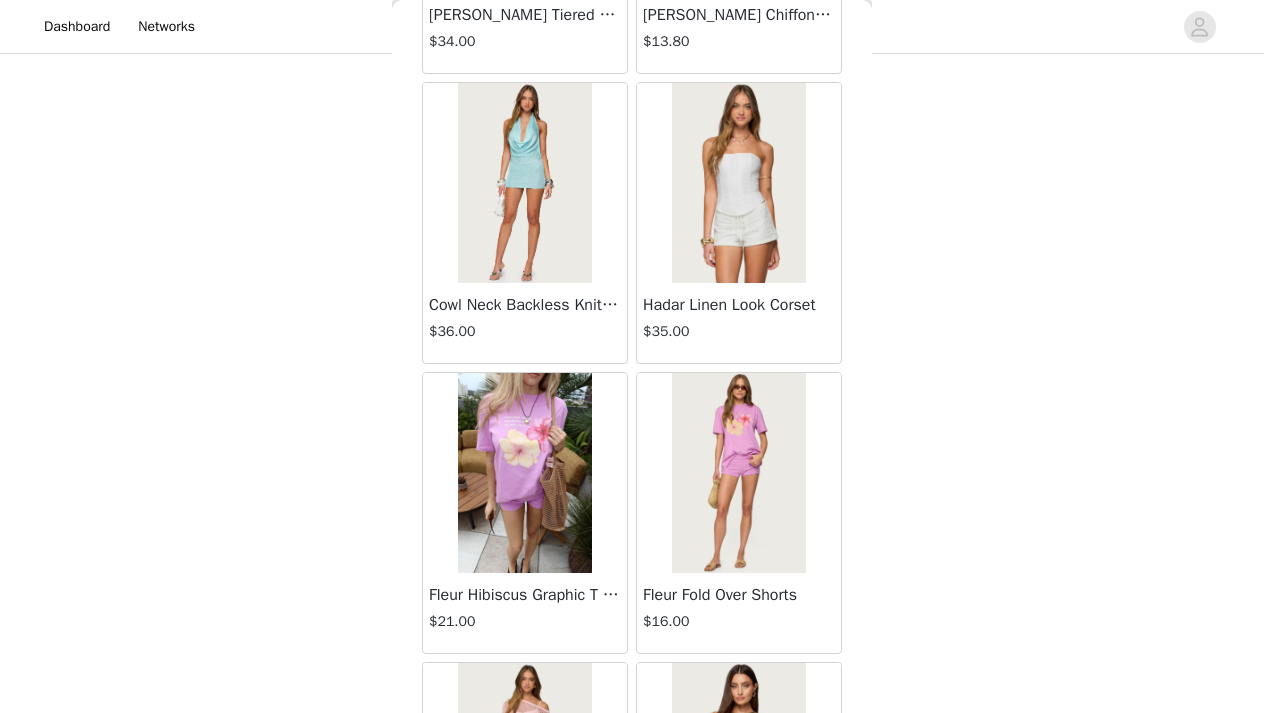 click on "Back       Lovina Grommet Pleated Mini Skort   $16.80       Metallic & Sequin Textured Tank Top   $23.00       Nelley Backless Beaded Sequin Chiffon Top   $30.00       [PERSON_NAME] Asymmetric One Shoulder Crochet Top   $21.60       [PERSON_NAME] Plaid Micro Shorts   $25.00       [PERSON_NAME] Floral Texured Sheer Halter Top   $23.00       Maree Bead V Neck Top   $19.00       Maree Bead Cut Out Mini Skirt   $17.00       [PERSON_NAME] Cut Out Halter Top   $24.00       Juney Pinstripe Tailored Button Up Shirt   $30.00       Avenly Striped Tie Front Babydoll Top   $23.00       [PERSON_NAME] Studded Grommet Tube Top   $25.00       Avalai Linen Look Mini Skort   $32.00       Beaded Deep Cowl Neck Backless Top   $31.00       Frayed Pleated Denim Mini Skort   $16.00       Klay Linen Look Pleated Mini Skort   $14.40       Contrast Lace Asymmetric Off Shoulder Top   $14.40       [PERSON_NAME] Split Front Sheer Mesh Top   $24.00       Zigzag Stripe Shorts   $19.00       Astra Beaded Sheer Strapless Top   $33.00       Beaded Floral Embroidered Tank Top   $32.00" at bounding box center (632, 356) 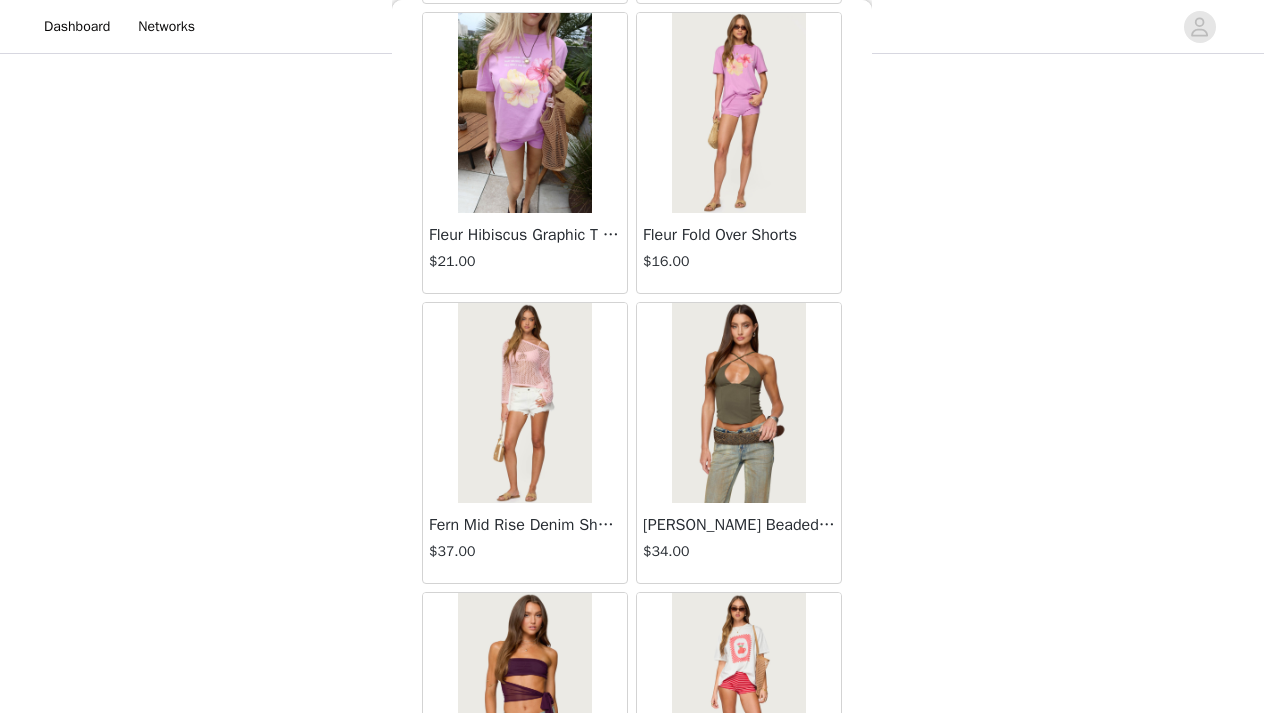 scroll, scrollTop: 14306, scrollLeft: 0, axis: vertical 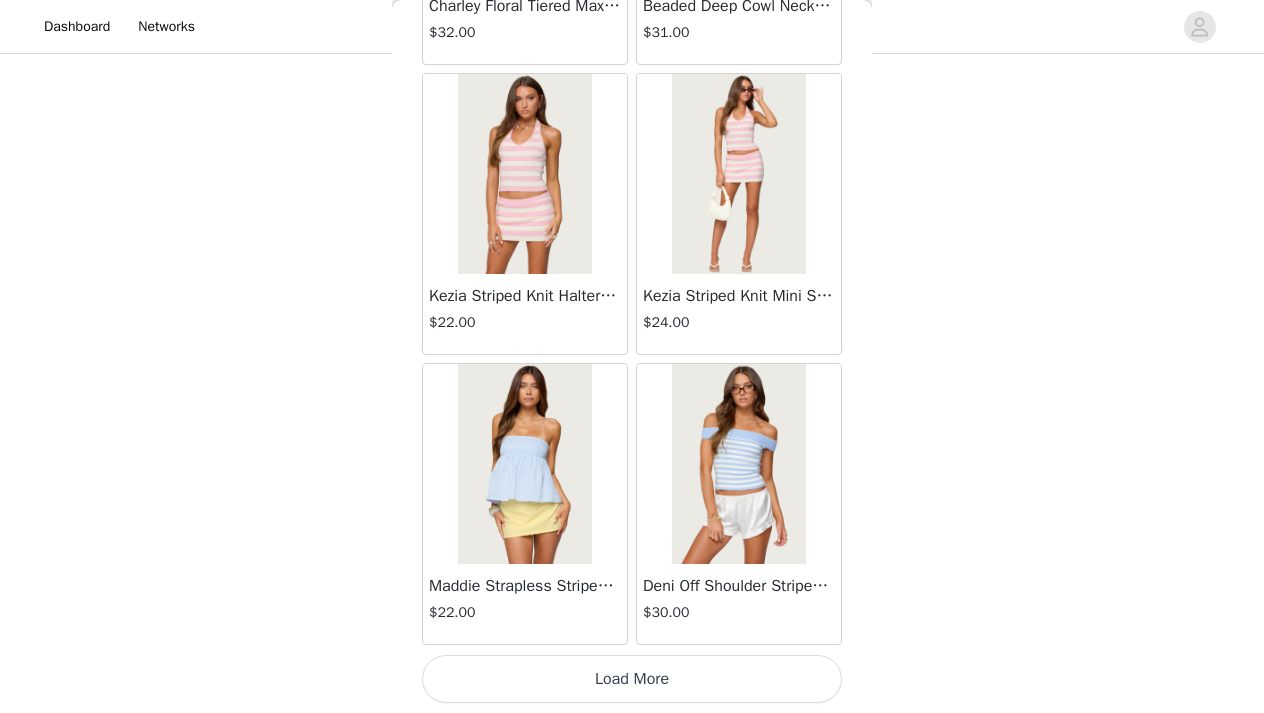 click on "Load More" at bounding box center (632, 679) 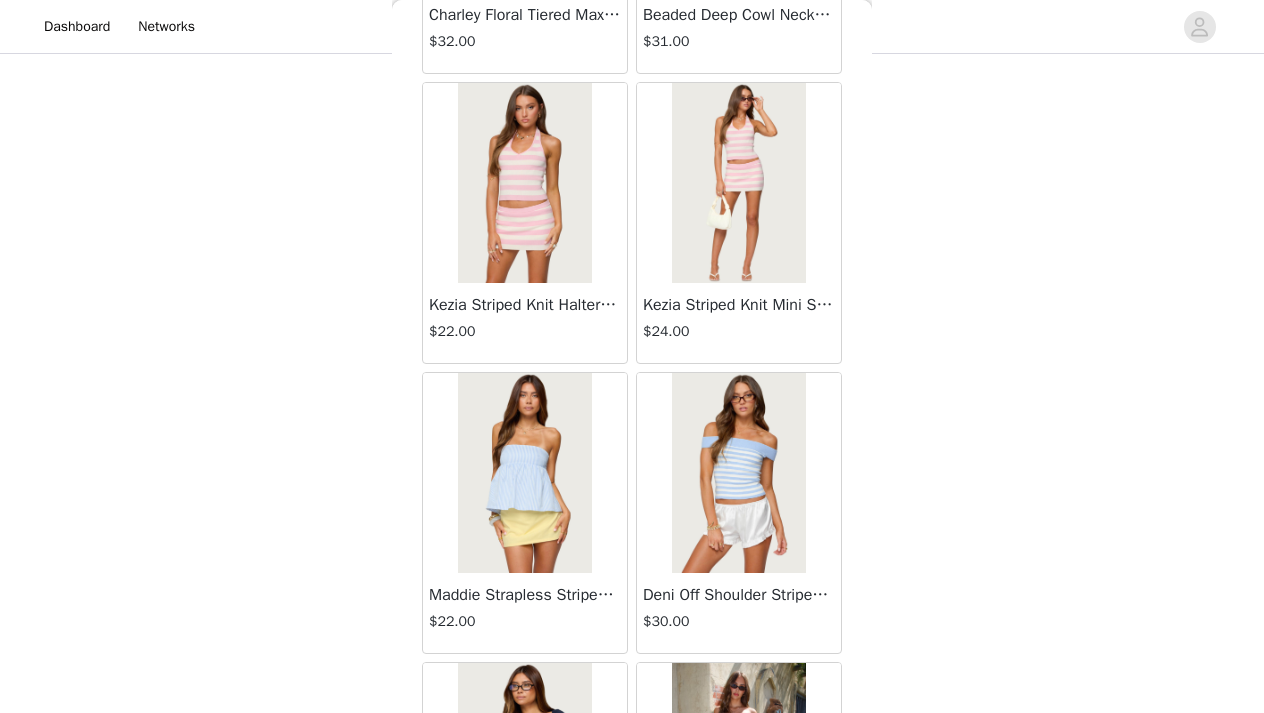 click on "Back       Lovina Grommet Pleated Mini Skort   $16.80       Metallic & Sequin Textured Tank Top   $23.00       Nelley Backless Beaded Sequin Chiffon Top   $30.00       [PERSON_NAME] Asymmetric One Shoulder Crochet Top   $21.60       [PERSON_NAME] Plaid Micro Shorts   $25.00       [PERSON_NAME] Floral Texured Sheer Halter Top   $23.00       Maree Bead V Neck Top   $19.00       Maree Bead Cut Out Mini Skirt   $17.00       [PERSON_NAME] Cut Out Halter Top   $24.00       Juney Pinstripe Tailored Button Up Shirt   $30.00       Avenly Striped Tie Front Babydoll Top   $23.00       [PERSON_NAME] Studded Grommet Tube Top   $25.00       Avalai Linen Look Mini Skort   $32.00       Beaded Deep Cowl Neck Backless Top   $31.00       Frayed Pleated Denim Mini Skort   $16.00       Klay Linen Look Pleated Mini Skort   $14.40       Contrast Lace Asymmetric Off Shoulder Top   $14.40       [PERSON_NAME] Split Front Sheer Mesh Top   $24.00       Zigzag Stripe Shorts   $19.00       Astra Beaded Sheer Strapless Top   $33.00       Beaded Floral Embroidered Tank Top   $32.00" at bounding box center [632, 356] 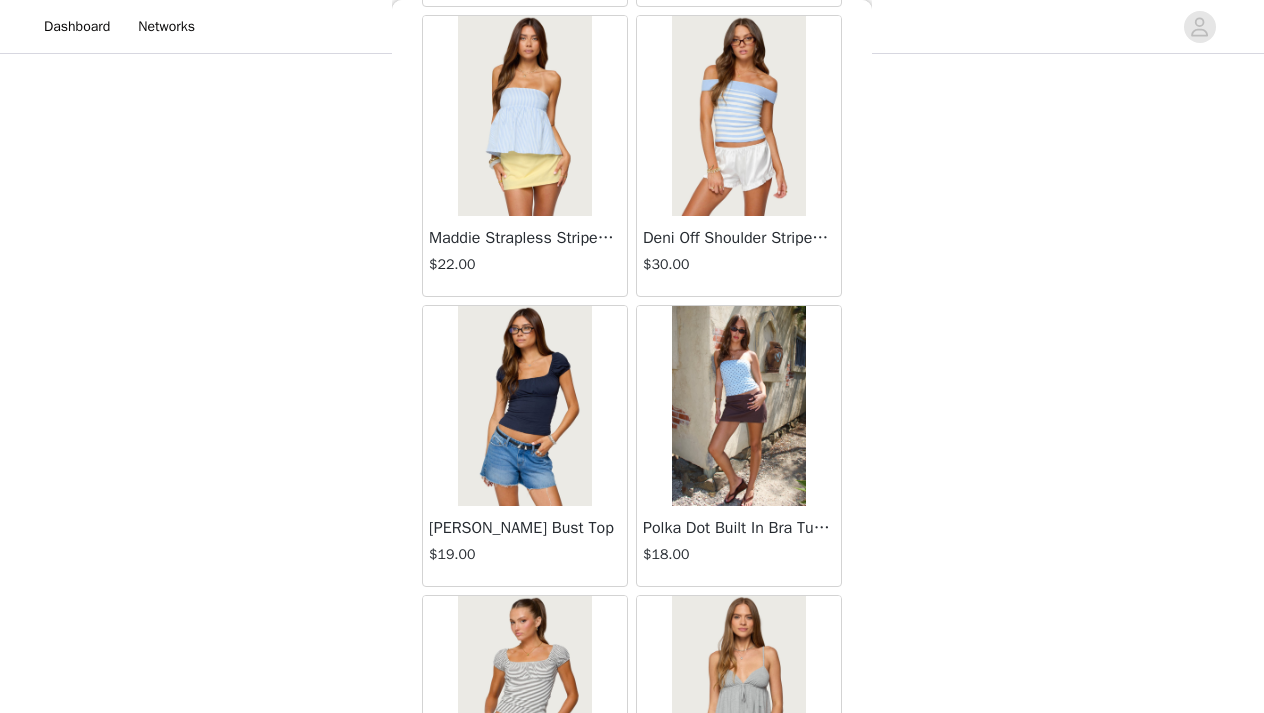 scroll, scrollTop: 17242, scrollLeft: 0, axis: vertical 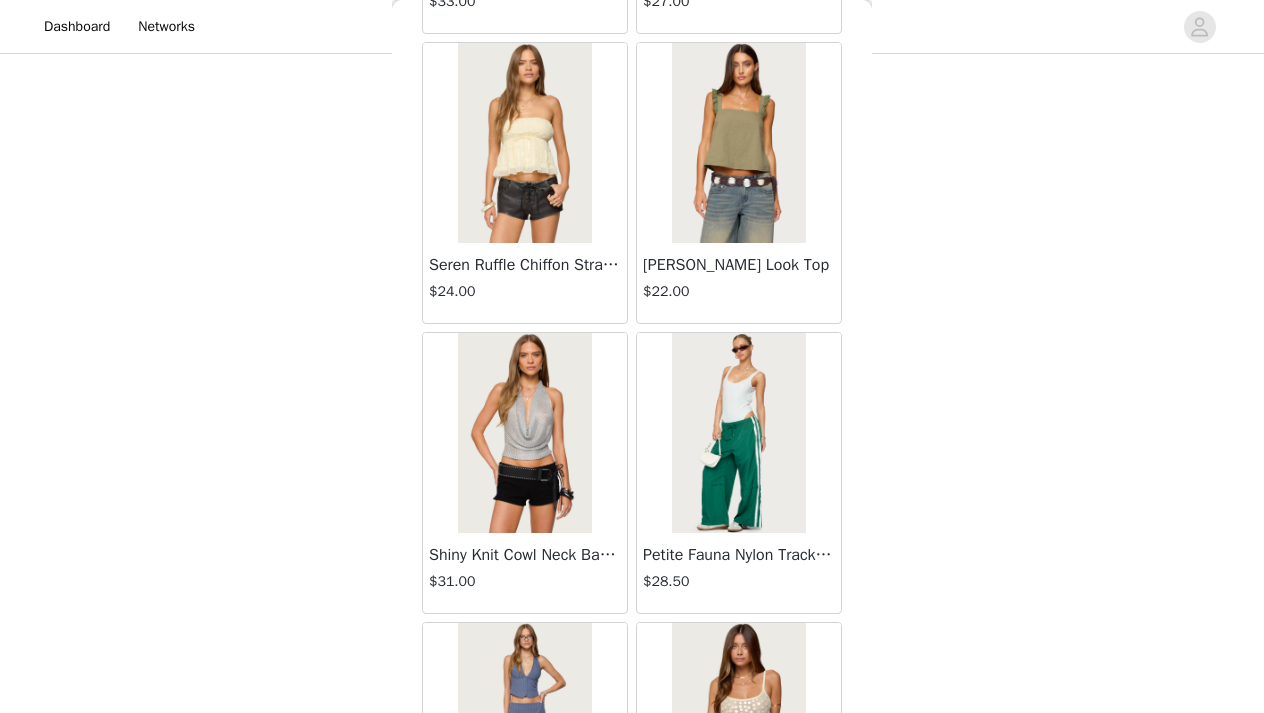click on "Petite Fauna Nylon Track Pants   $28.50" at bounding box center [739, 573] 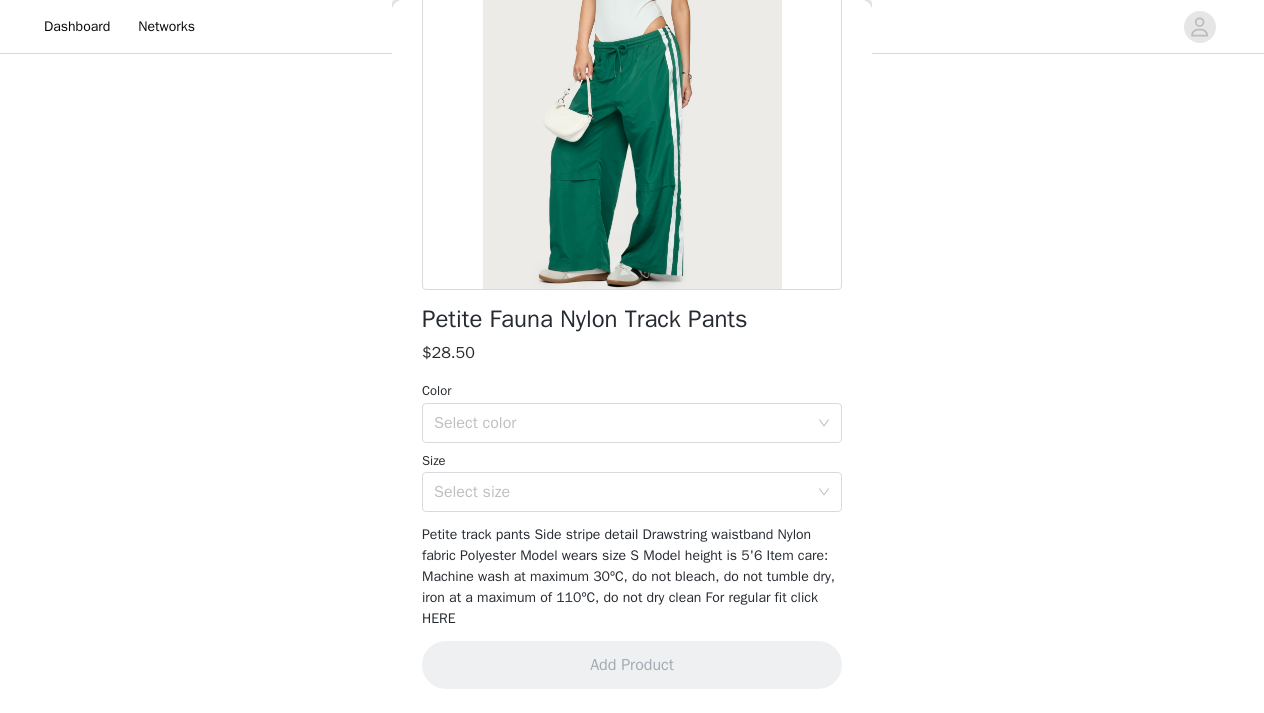 scroll, scrollTop: 259, scrollLeft: 0, axis: vertical 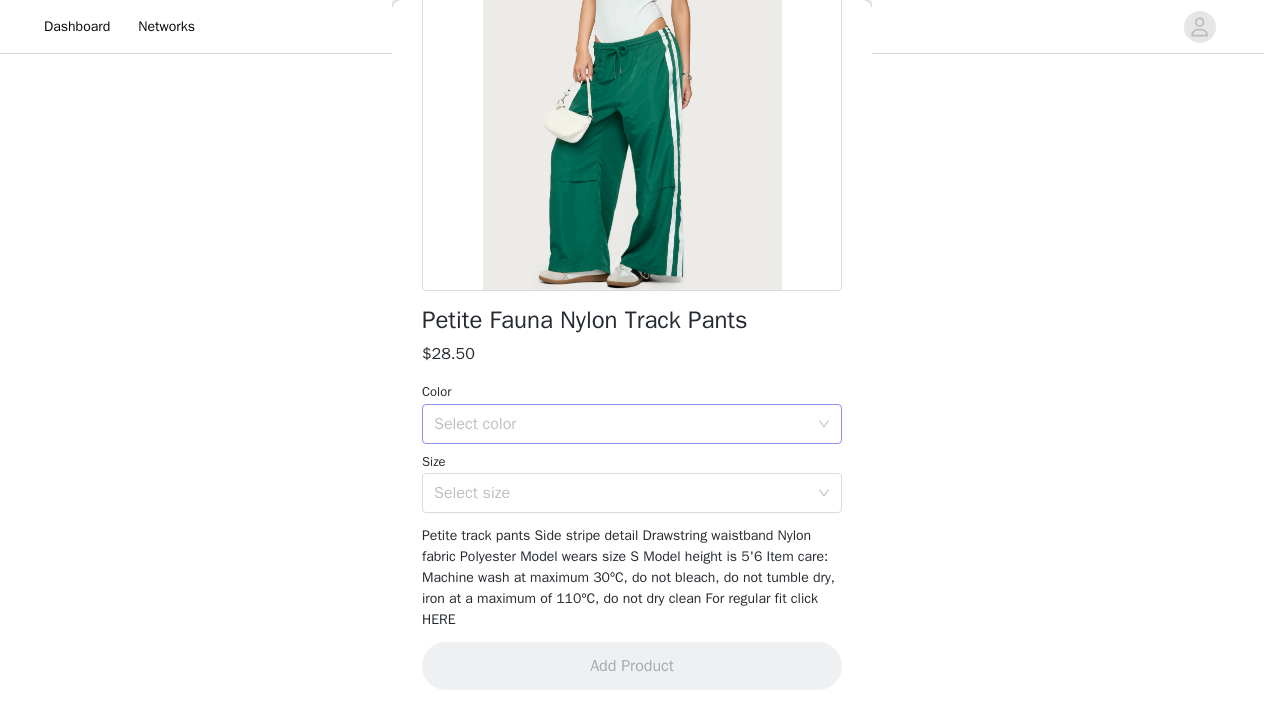 click on "Select color" at bounding box center [621, 424] 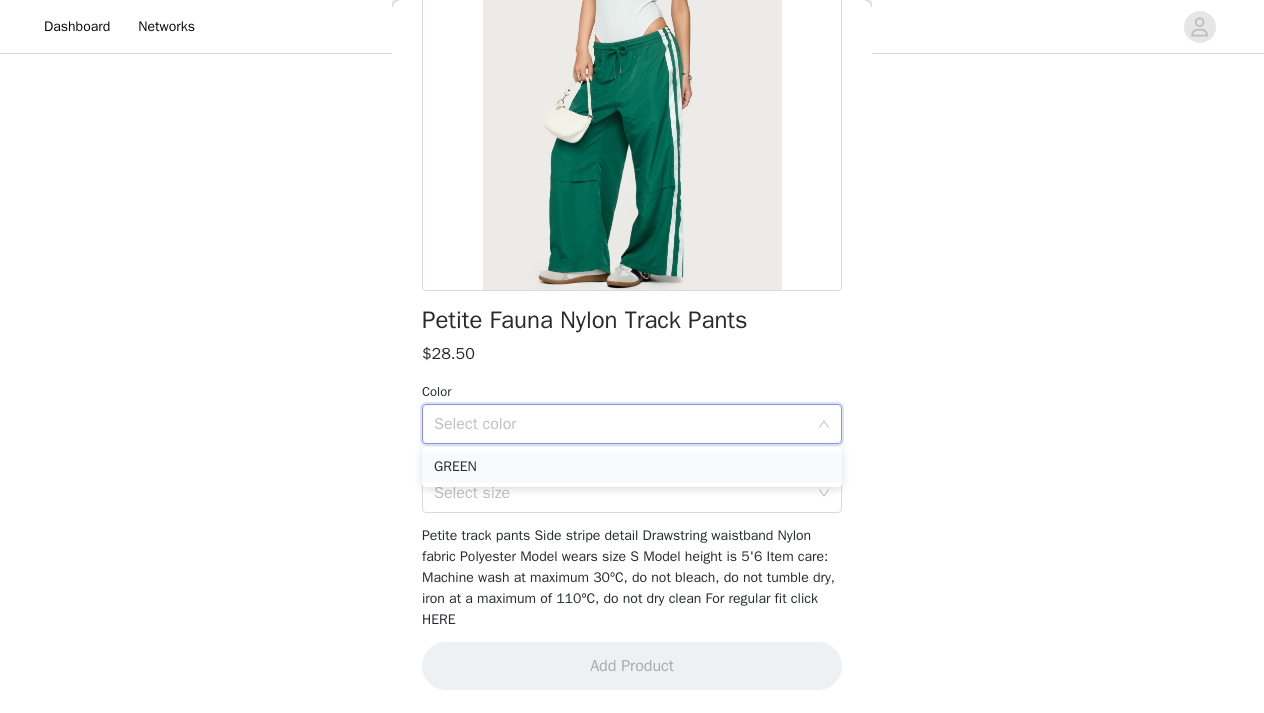 click on "GREEN" at bounding box center (632, 467) 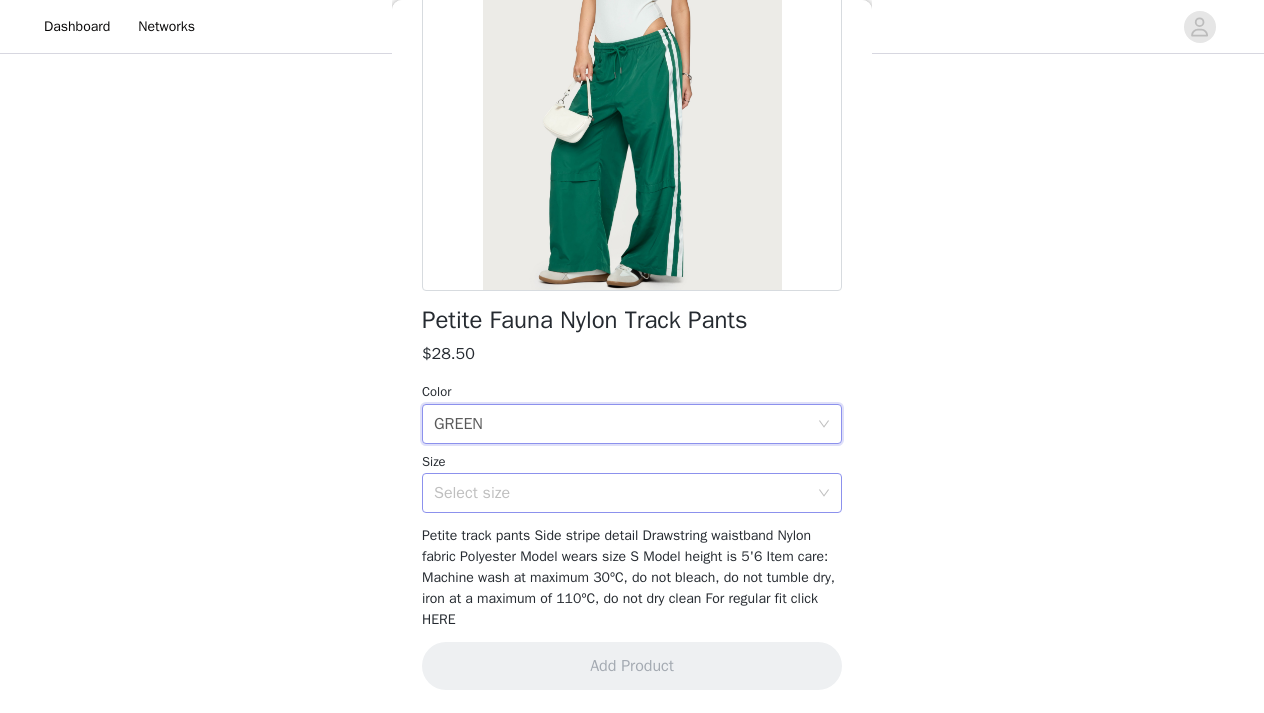 click on "Select size" at bounding box center (621, 493) 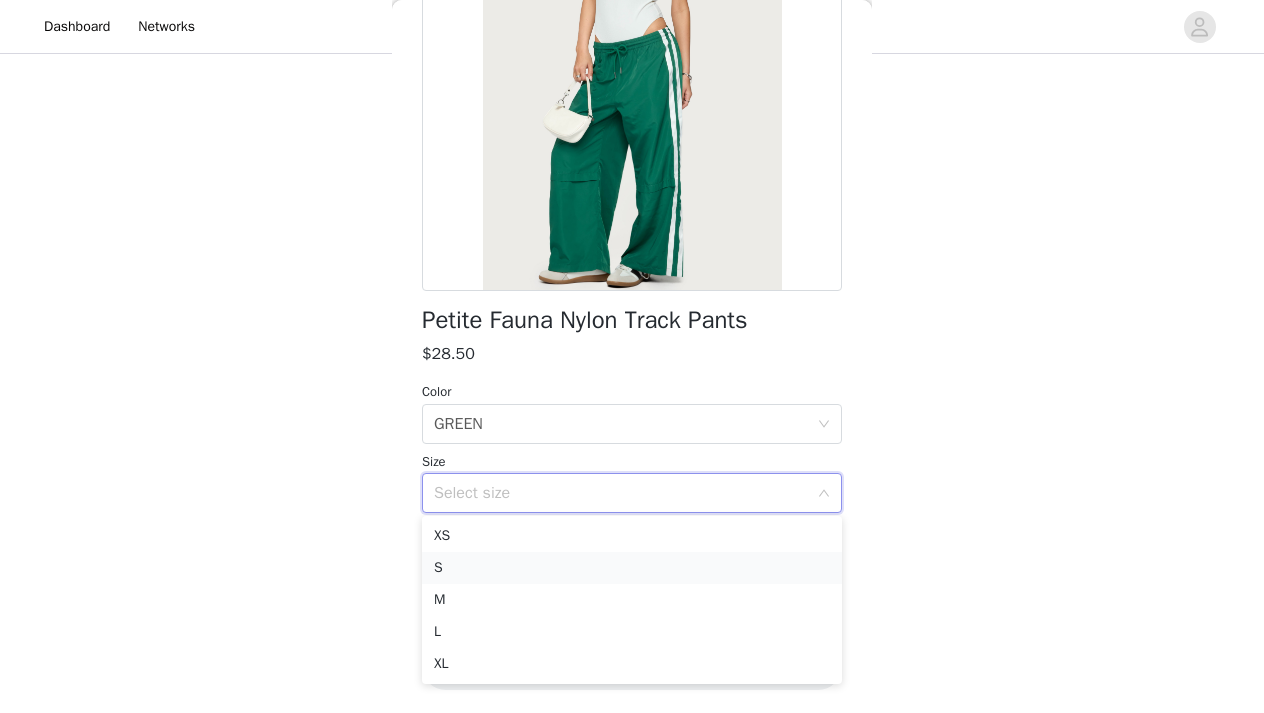 click on "S" at bounding box center (632, 568) 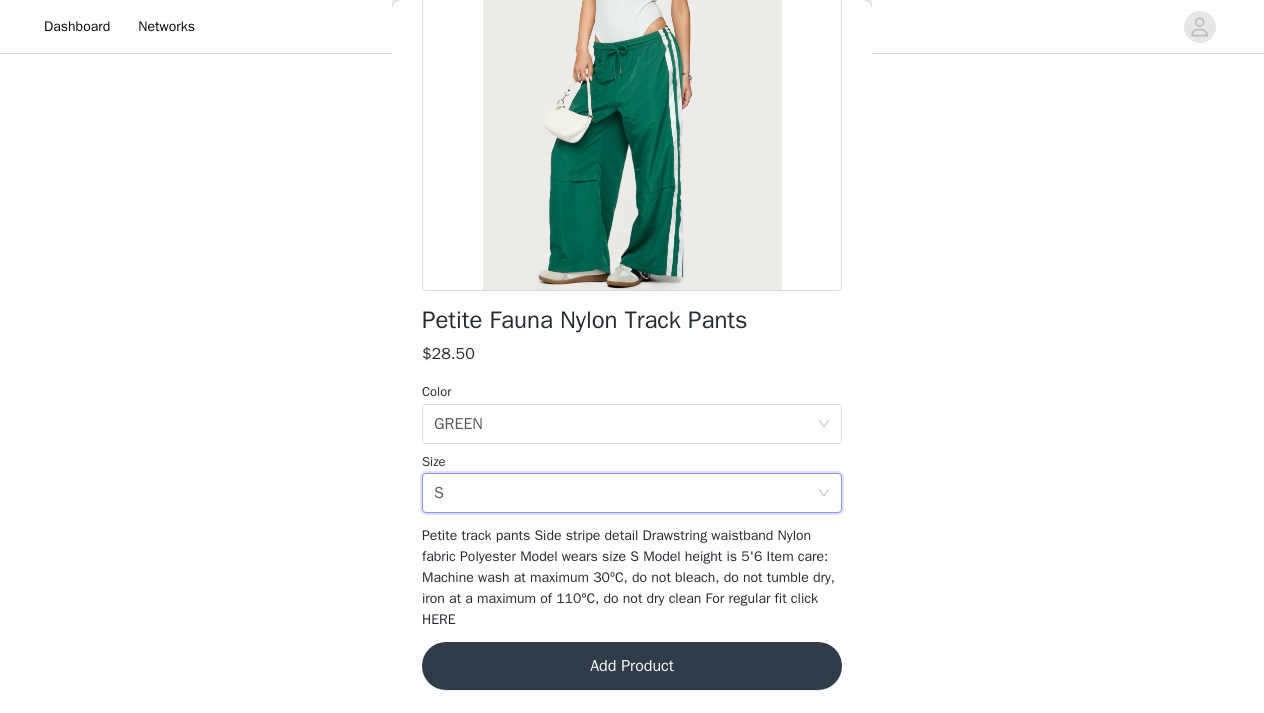 click on "Add Product" at bounding box center [632, 666] 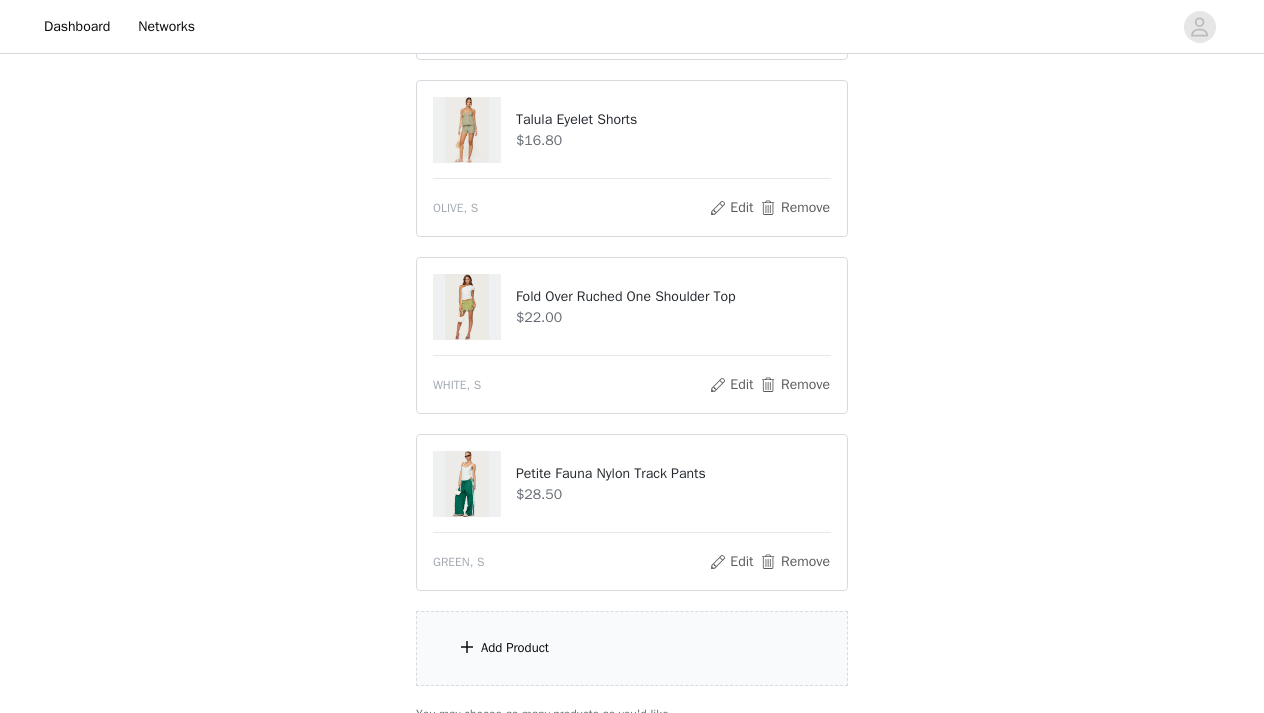 click on "Add Product" at bounding box center (632, 648) 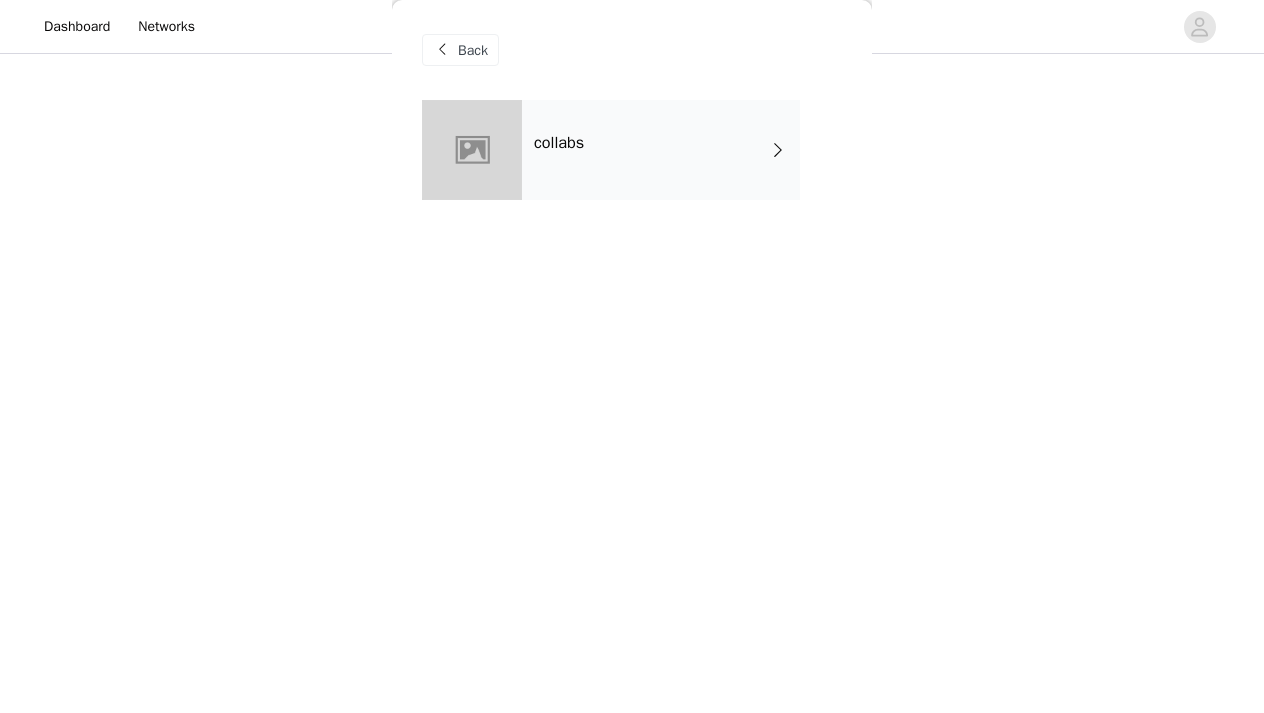 click at bounding box center [778, 150] 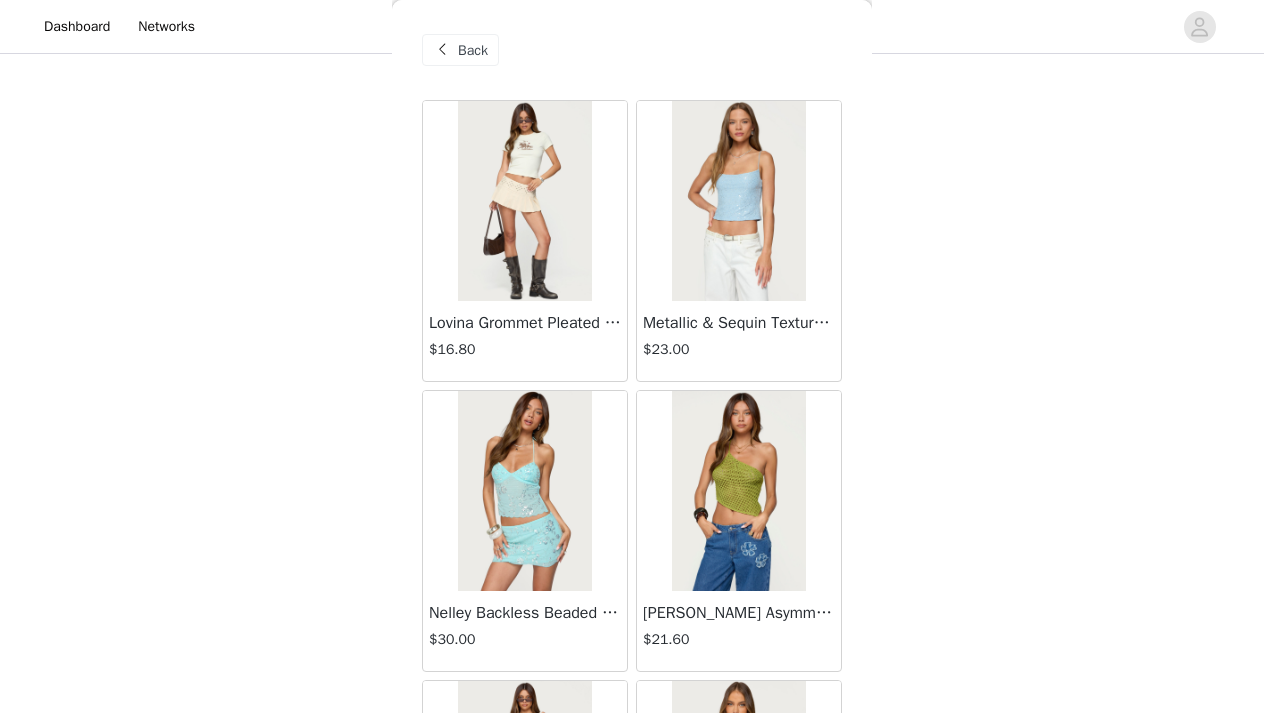 click on "Metallic & Sequin Textured Tank Top   $23.00" at bounding box center (739, 241) 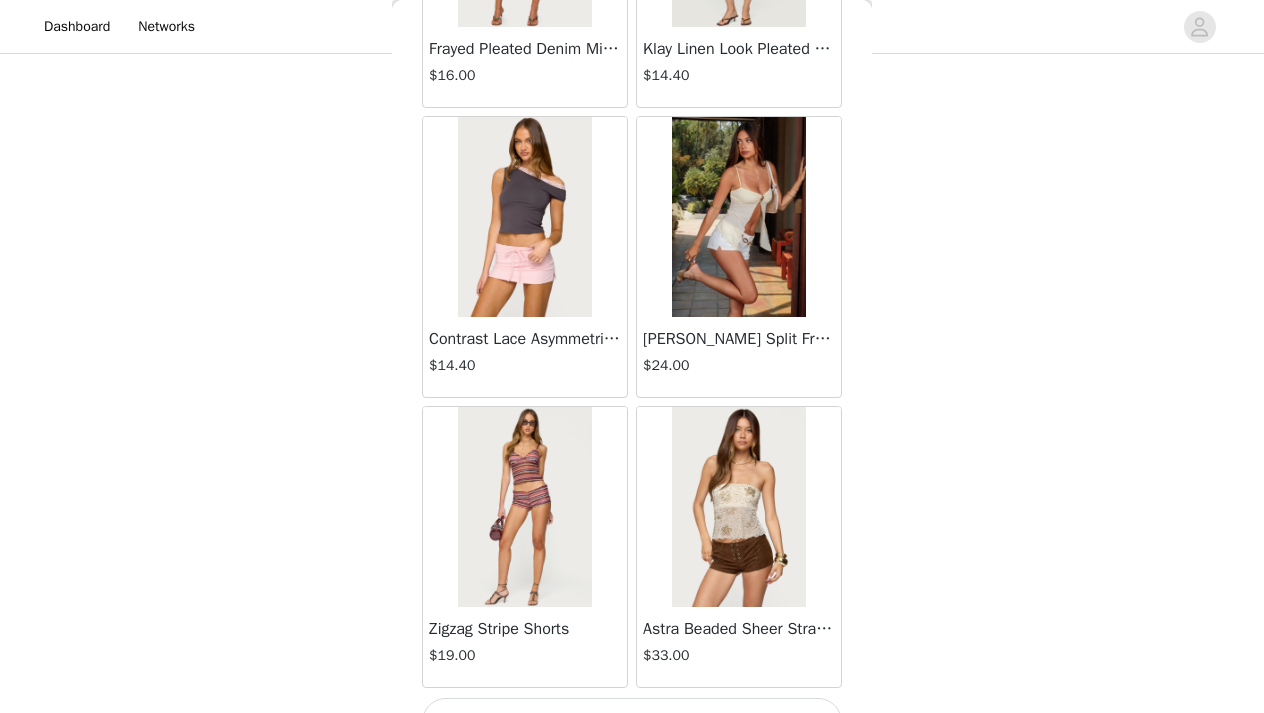 scroll, scrollTop: 2347, scrollLeft: 0, axis: vertical 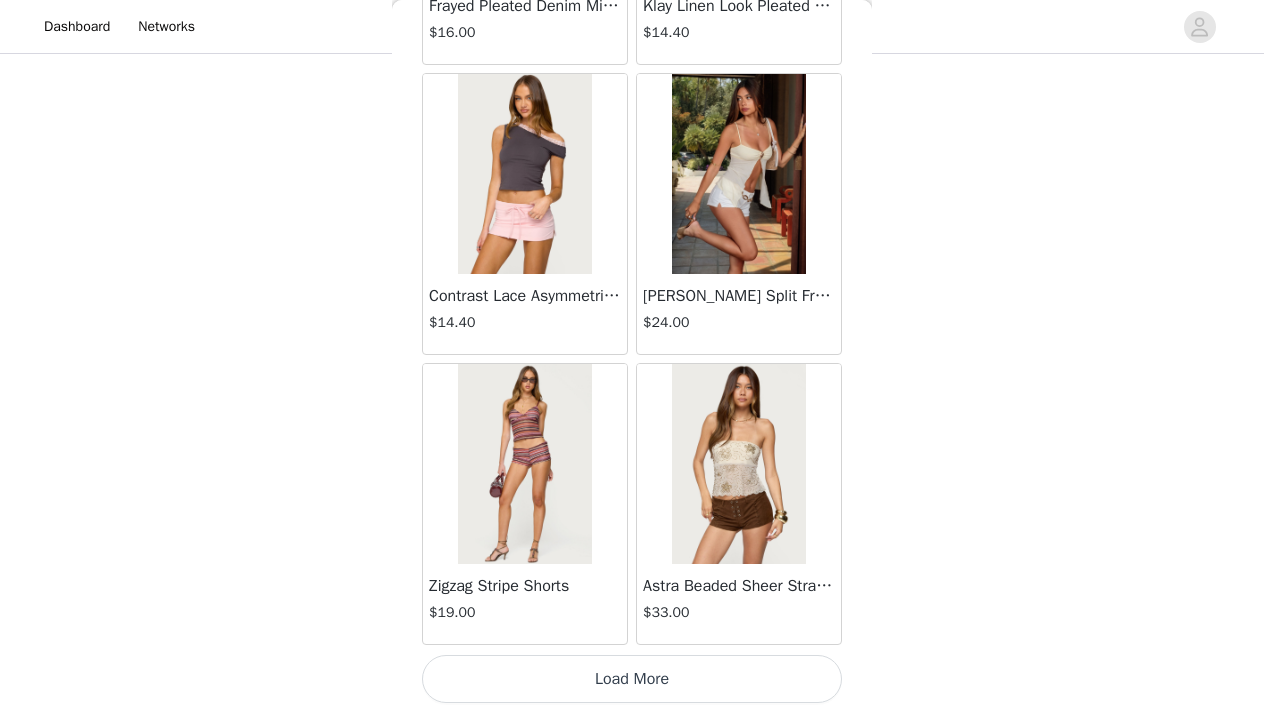 click on "Load More" at bounding box center [632, 679] 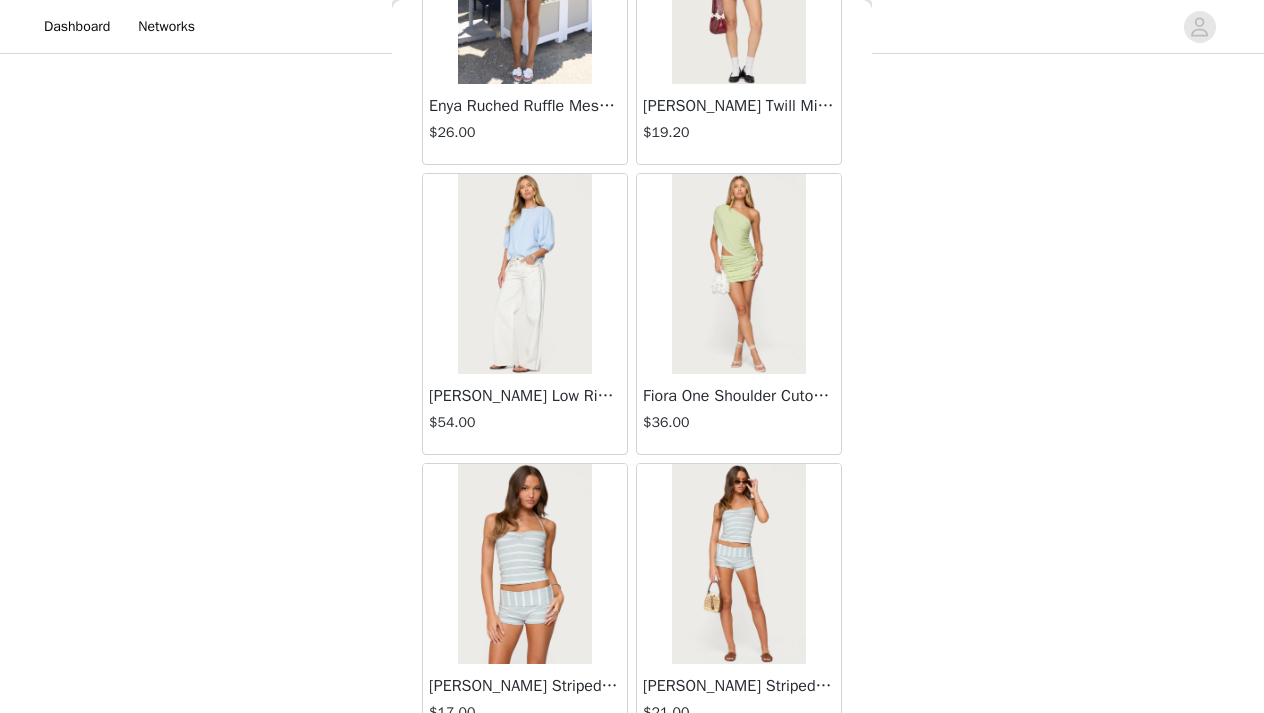 scroll, scrollTop: 5247, scrollLeft: 0, axis: vertical 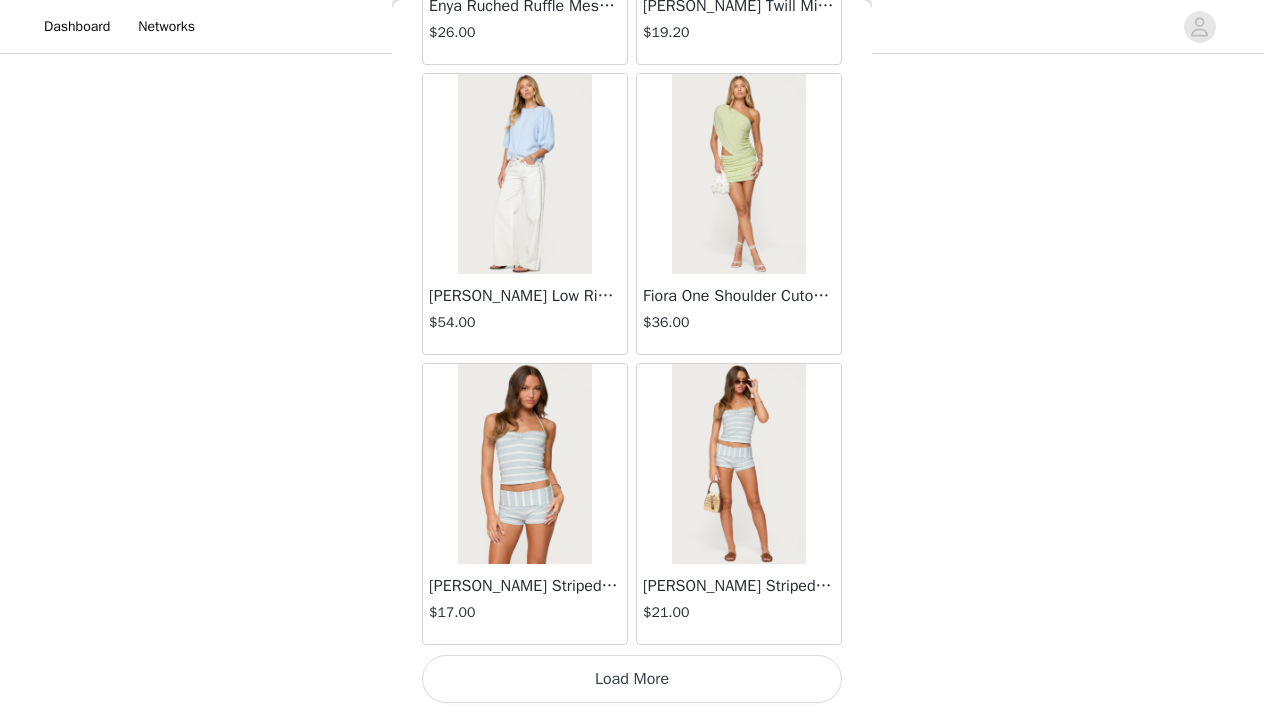 click on "Load More" at bounding box center [632, 679] 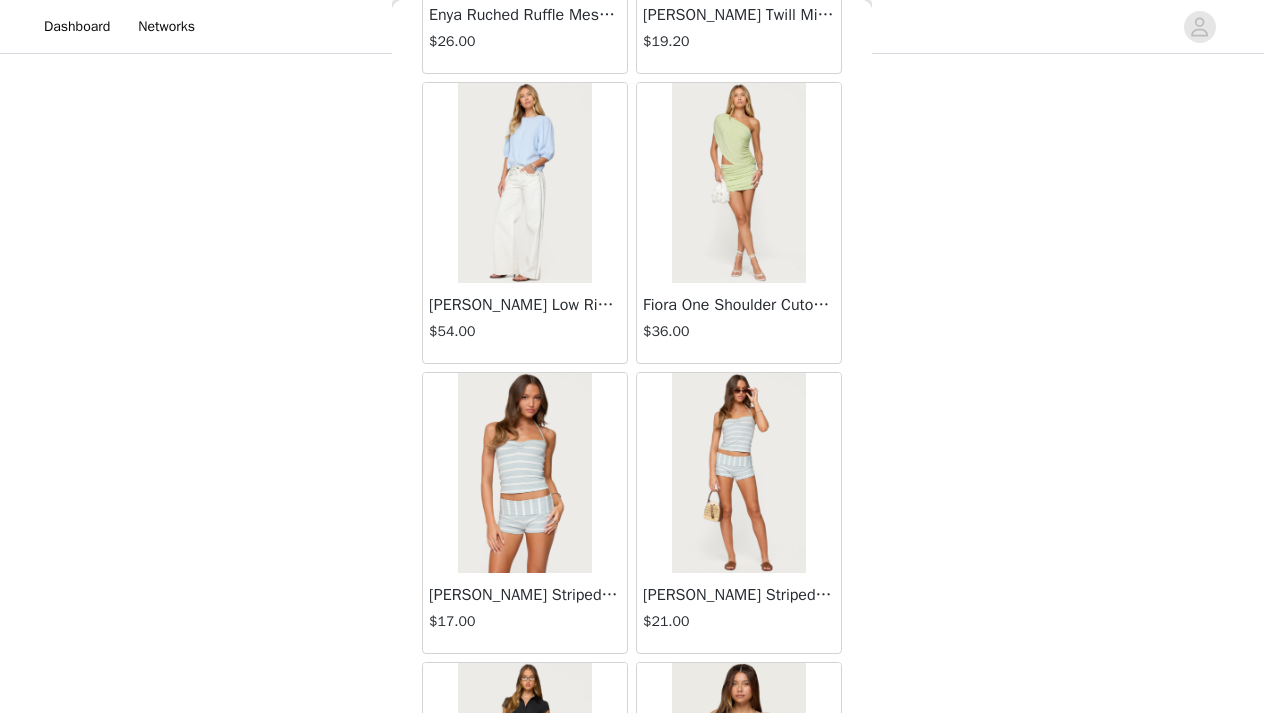 click on "Back       Lovina Grommet Pleated Mini Skort   $16.80       Metallic & Sequin Textured Tank Top   $23.00       Nelley Backless Beaded Sequin Chiffon Top   $30.00       [PERSON_NAME] Asymmetric One Shoulder Crochet Top   $21.60       [PERSON_NAME] Plaid Micro Shorts   $25.00       [PERSON_NAME] Floral Texured Sheer Halter Top   $23.00       Maree Bead V Neck Top   $19.00       Maree Bead Cut Out Mini Skirt   $17.00       [PERSON_NAME] Cut Out Halter Top   $24.00       Juney Pinstripe Tailored Button Up Shirt   $30.00       Avenly Striped Tie Front Babydoll Top   $23.00       [PERSON_NAME] Studded Grommet Tube Top   $25.00       Avalai Linen Look Mini Skort   $32.00       Beaded Deep Cowl Neck Backless Top   $31.00       Frayed Pleated Denim Mini Skort   $16.00       Klay Linen Look Pleated Mini Skort   $14.40       Contrast Lace Asymmetric Off Shoulder Top   $14.40       [PERSON_NAME] Split Front Sheer Mesh Top   $24.00       Zigzag Stripe Shorts   $19.00       Astra Beaded Sheer Strapless Top   $33.00       Beaded Floral Embroidered Tank Top   $32.00" at bounding box center (632, 356) 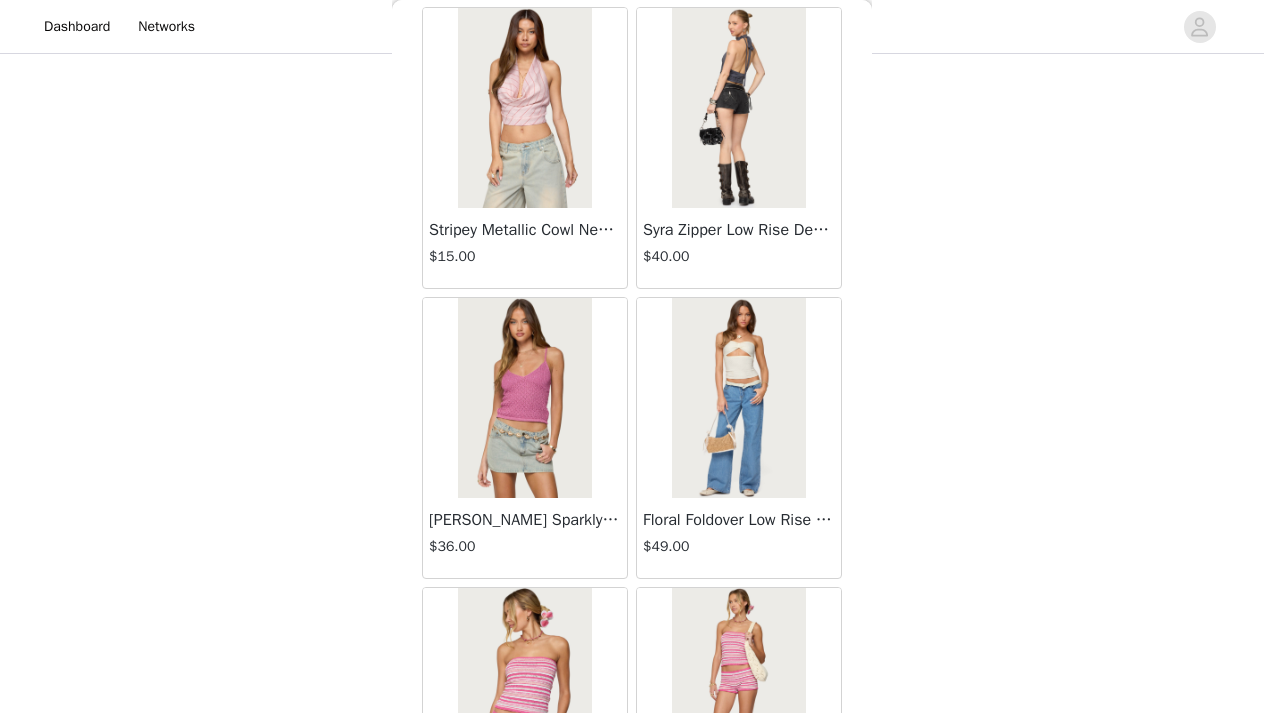 scroll, scrollTop: 8147, scrollLeft: 0, axis: vertical 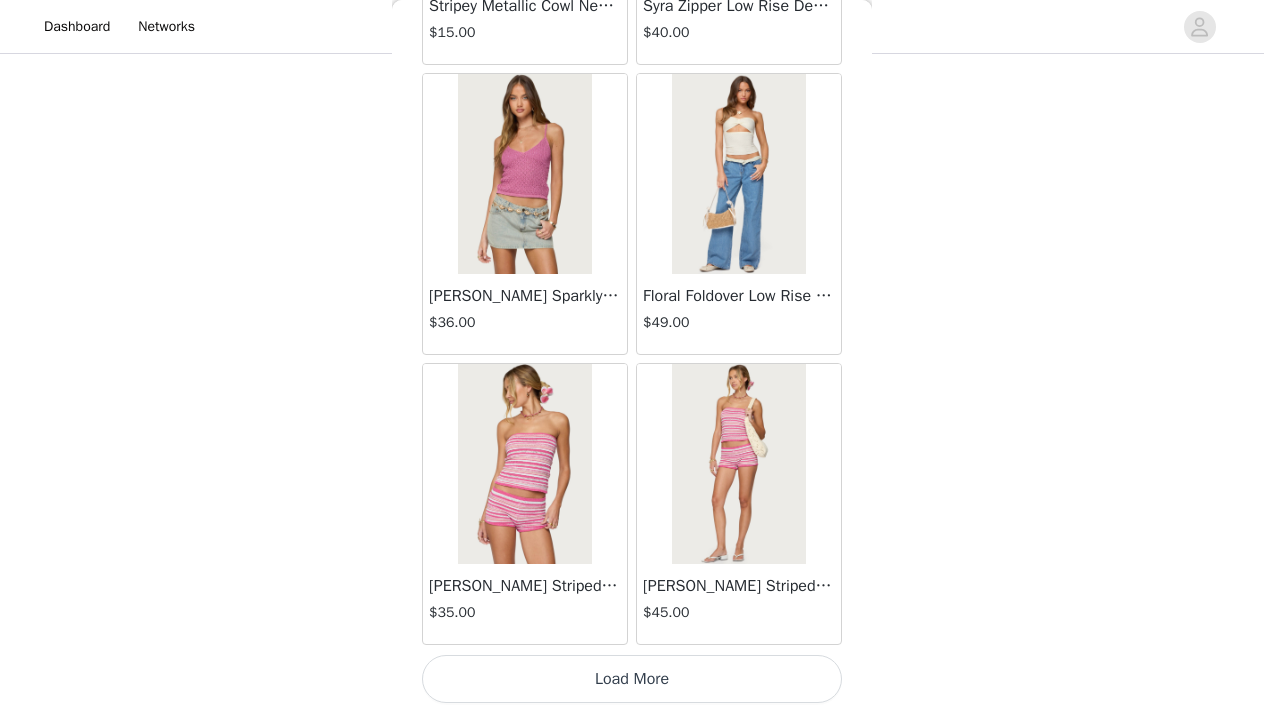 click on "Load More" at bounding box center (632, 679) 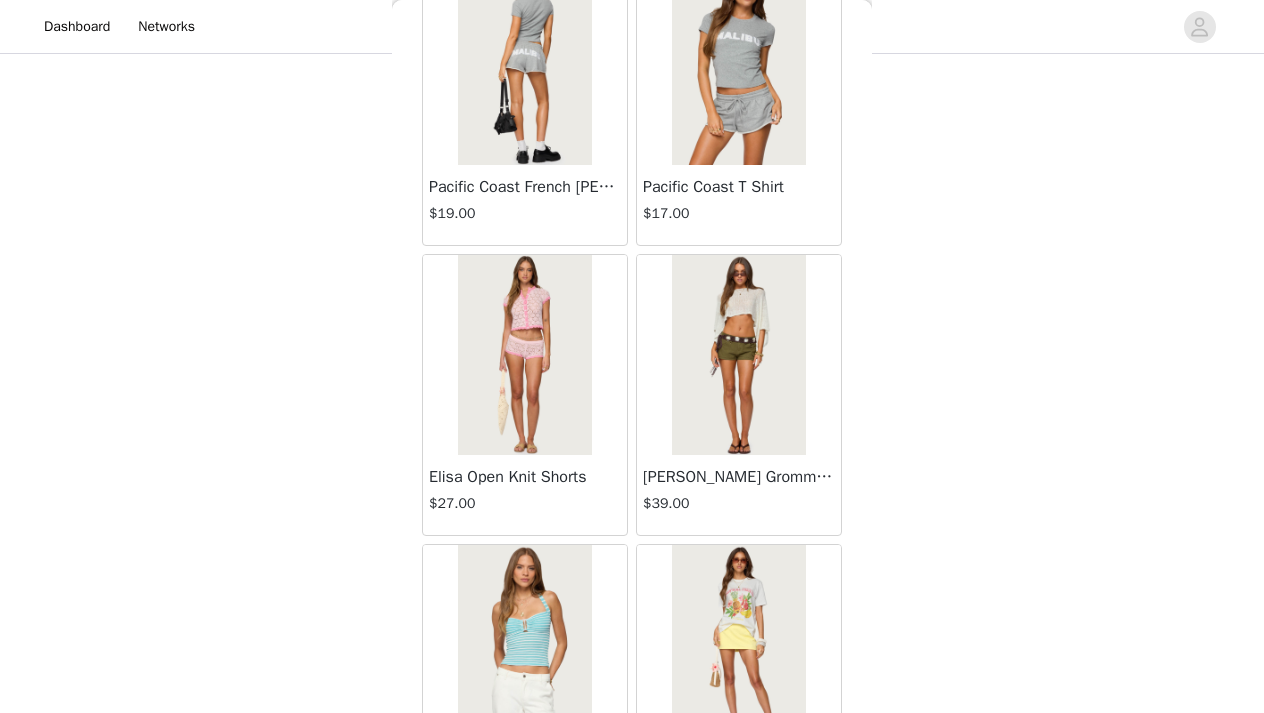 scroll, scrollTop: 11047, scrollLeft: 0, axis: vertical 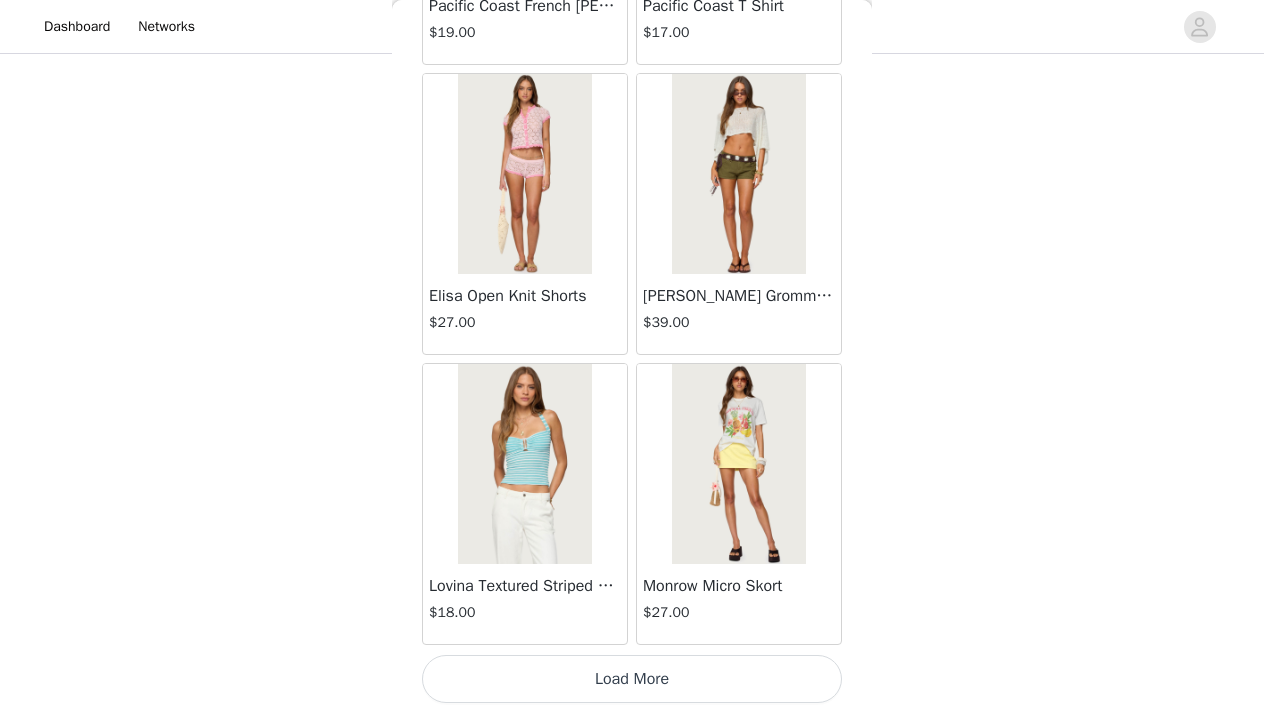click on "Load More" at bounding box center (632, 679) 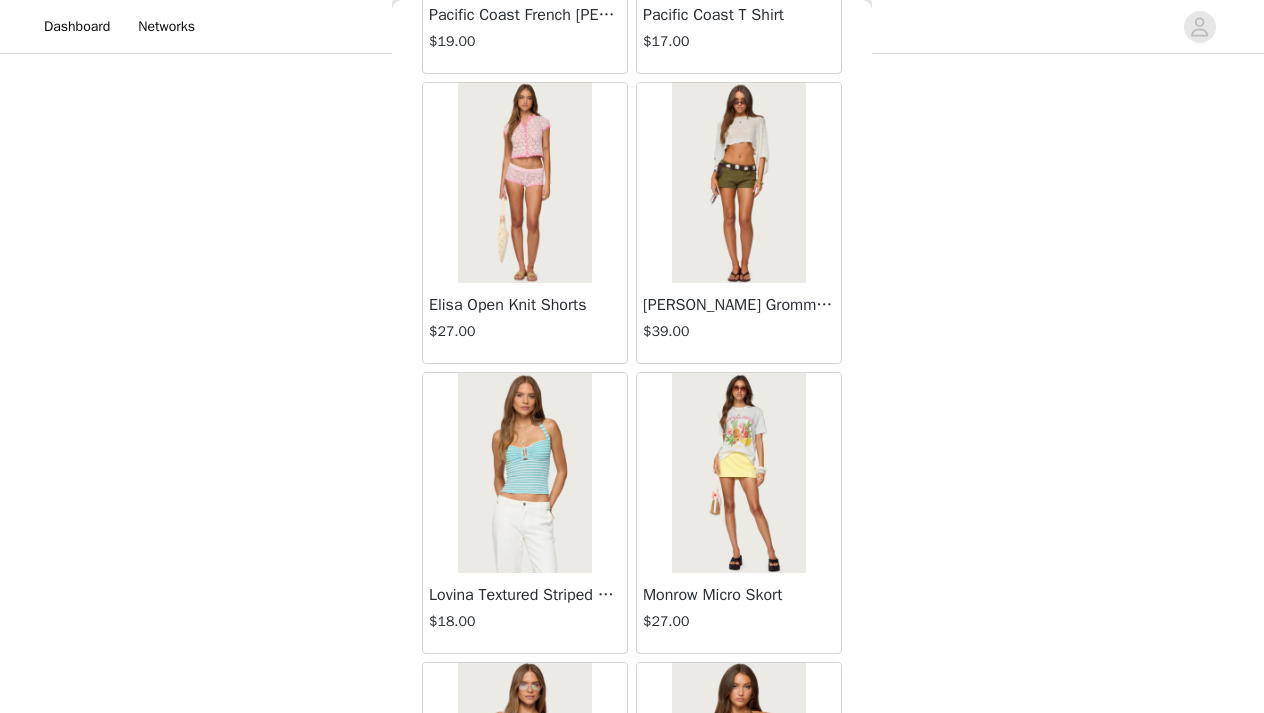 click on "Back       Lovina Grommet Pleated Mini Skort   $16.80       Metallic & Sequin Textured Tank Top   $23.00       Nelley Backless Beaded Sequin Chiffon Top   $30.00       [PERSON_NAME] Asymmetric One Shoulder Crochet Top   $21.60       [PERSON_NAME] Plaid Micro Shorts   $25.00       [PERSON_NAME] Floral Texured Sheer Halter Top   $23.00       Maree Bead V Neck Top   $19.00       Maree Bead Cut Out Mini Skirt   $17.00       [PERSON_NAME] Cut Out Halter Top   $24.00       Juney Pinstripe Tailored Button Up Shirt   $30.00       Avenly Striped Tie Front Babydoll Top   $23.00       [PERSON_NAME] Studded Grommet Tube Top   $25.00       Avalai Linen Look Mini Skort   $32.00       Beaded Deep Cowl Neck Backless Top   $31.00       Frayed Pleated Denim Mini Skort   $16.00       Klay Linen Look Pleated Mini Skort   $14.40       Contrast Lace Asymmetric Off Shoulder Top   $14.40       [PERSON_NAME] Split Front Sheer Mesh Top   $24.00       Zigzag Stripe Shorts   $19.00       Astra Beaded Sheer Strapless Top   $33.00       Beaded Floral Embroidered Tank Top   $32.00" at bounding box center [632, 356] 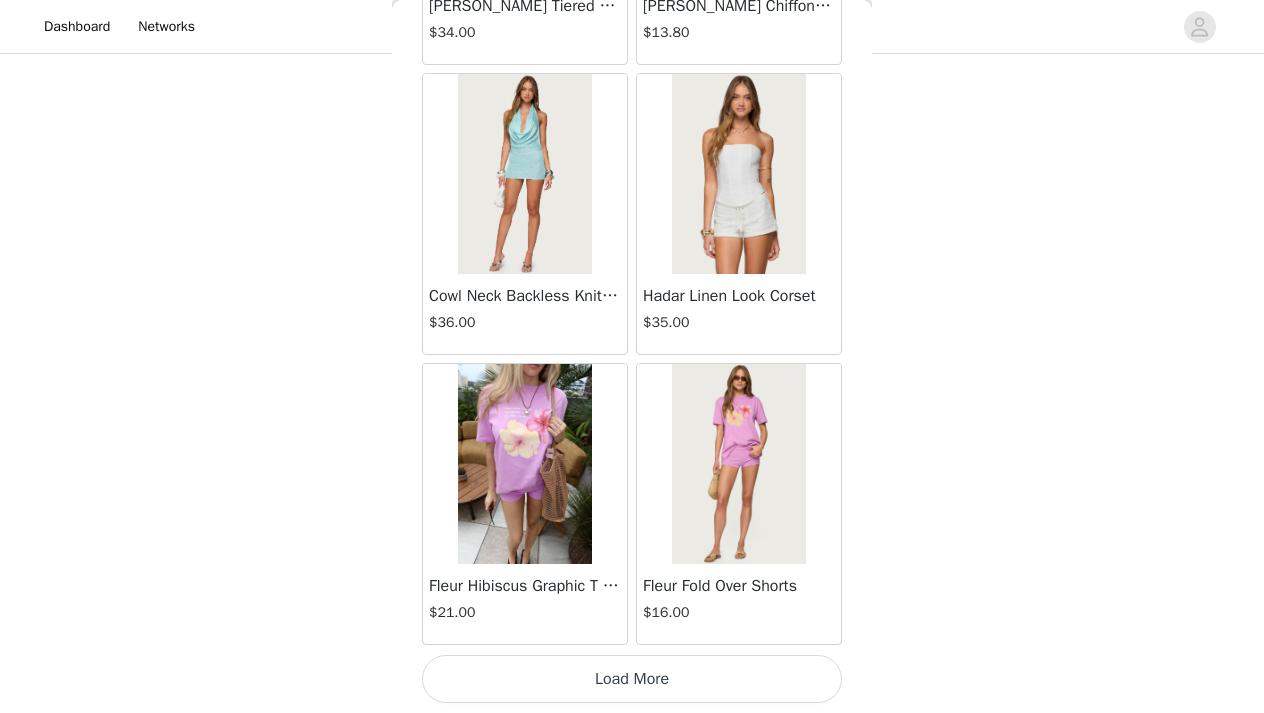 scroll, scrollTop: 13947, scrollLeft: 0, axis: vertical 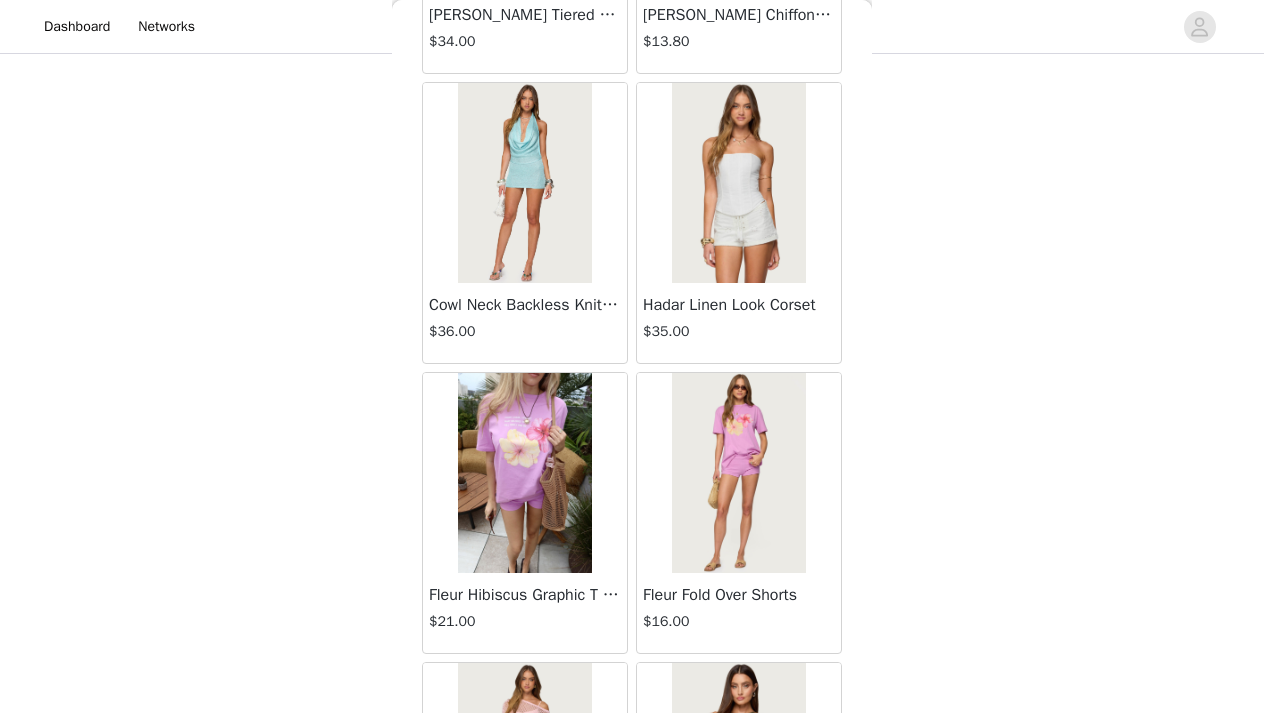 click on "Back       Lovina Grommet Pleated Mini Skort   $16.80       Metallic & Sequin Textured Tank Top   $23.00       Nelley Backless Beaded Sequin Chiffon Top   $30.00       [PERSON_NAME] Asymmetric One Shoulder Crochet Top   $21.60       [PERSON_NAME] Plaid Micro Shorts   $25.00       [PERSON_NAME] Floral Texured Sheer Halter Top   $23.00       Maree Bead V Neck Top   $19.00       Maree Bead Cut Out Mini Skirt   $17.00       [PERSON_NAME] Cut Out Halter Top   $24.00       Juney Pinstripe Tailored Button Up Shirt   $30.00       Avenly Striped Tie Front Babydoll Top   $23.00       [PERSON_NAME] Studded Grommet Tube Top   $25.00       Avalai Linen Look Mini Skort   $32.00       Beaded Deep Cowl Neck Backless Top   $31.00       Frayed Pleated Denim Mini Skort   $16.00       Klay Linen Look Pleated Mini Skort   $14.40       Contrast Lace Asymmetric Off Shoulder Top   $14.40       [PERSON_NAME] Split Front Sheer Mesh Top   $24.00       Zigzag Stripe Shorts   $19.00       Astra Beaded Sheer Strapless Top   $33.00       Beaded Floral Embroidered Tank Top   $32.00" at bounding box center [632, 356] 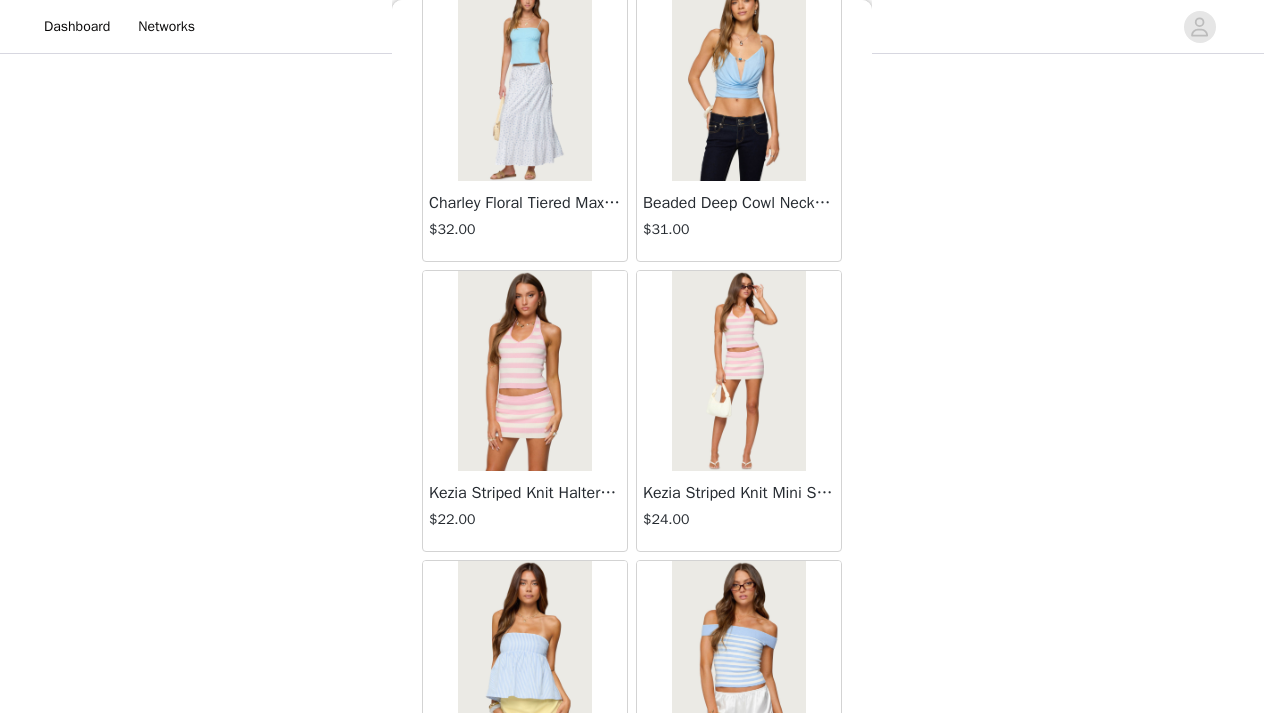scroll, scrollTop: 16847, scrollLeft: 0, axis: vertical 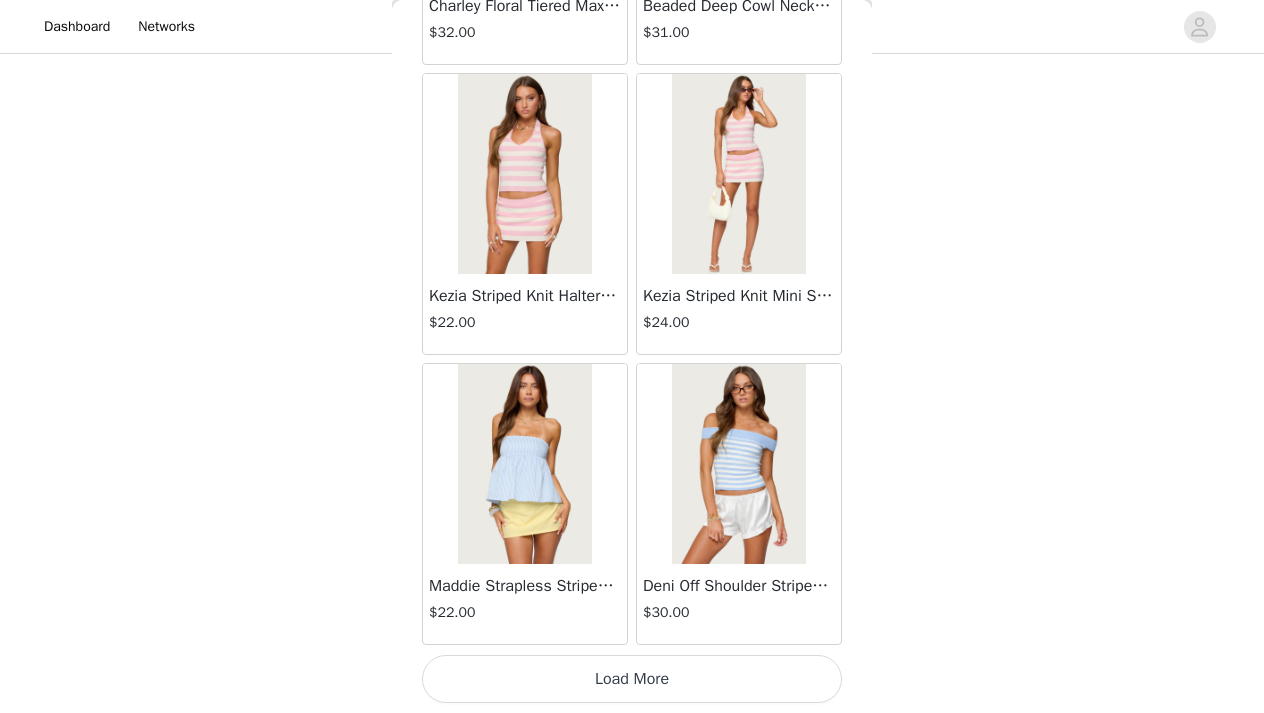 click on "Load More" at bounding box center [632, 679] 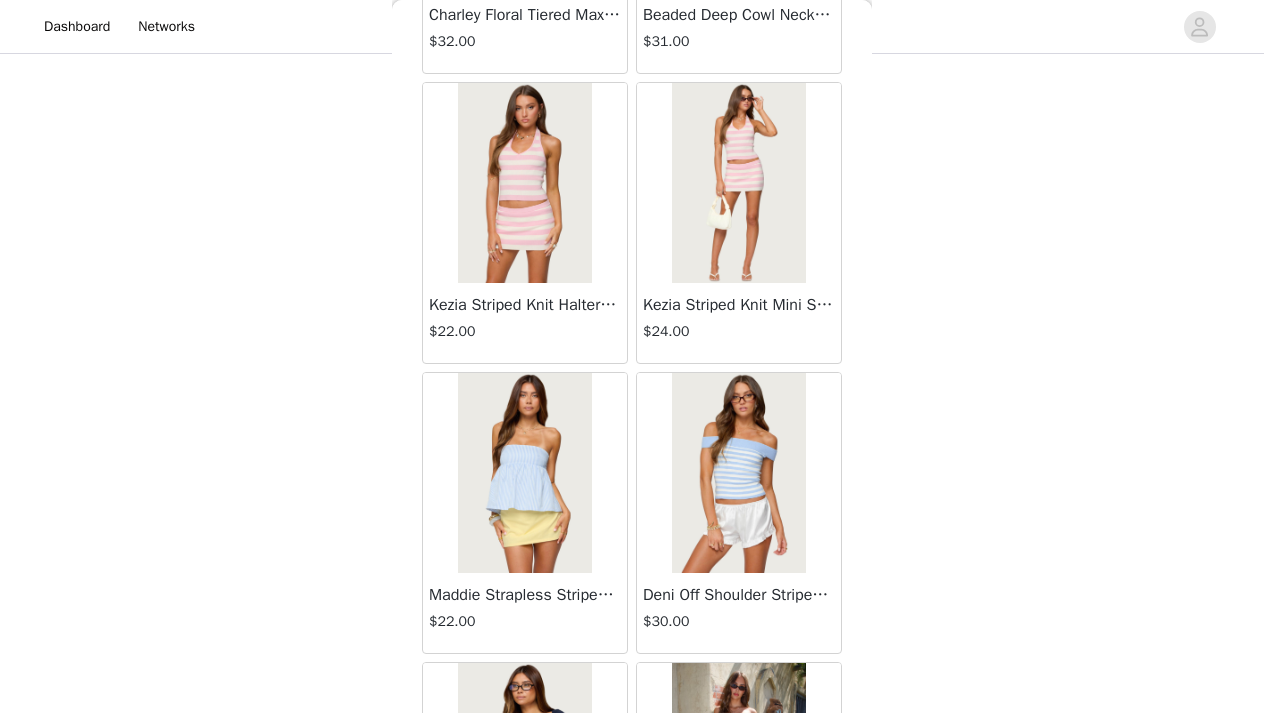 click on "Back       Lovina Grommet Pleated Mini Skort   $16.80       Metallic & Sequin Textured Tank Top   $23.00       Nelley Backless Beaded Sequin Chiffon Top   $30.00       [PERSON_NAME] Asymmetric One Shoulder Crochet Top   $21.60       [PERSON_NAME] Plaid Micro Shorts   $25.00       [PERSON_NAME] Floral Texured Sheer Halter Top   $23.00       Maree Bead V Neck Top   $19.00       Maree Bead Cut Out Mini Skirt   $17.00       [PERSON_NAME] Cut Out Halter Top   $24.00       Juney Pinstripe Tailored Button Up Shirt   $30.00       Avenly Striped Tie Front Babydoll Top   $23.00       [PERSON_NAME] Studded Grommet Tube Top   $25.00       Avalai Linen Look Mini Skort   $32.00       Beaded Deep Cowl Neck Backless Top   $31.00       Frayed Pleated Denim Mini Skort   $16.00       Klay Linen Look Pleated Mini Skort   $14.40       Contrast Lace Asymmetric Off Shoulder Top   $14.40       [PERSON_NAME] Split Front Sheer Mesh Top   $24.00       Zigzag Stripe Shorts   $19.00       Astra Beaded Sheer Strapless Top   $33.00       Beaded Floral Embroidered Tank Top   $32.00" at bounding box center [632, 356] 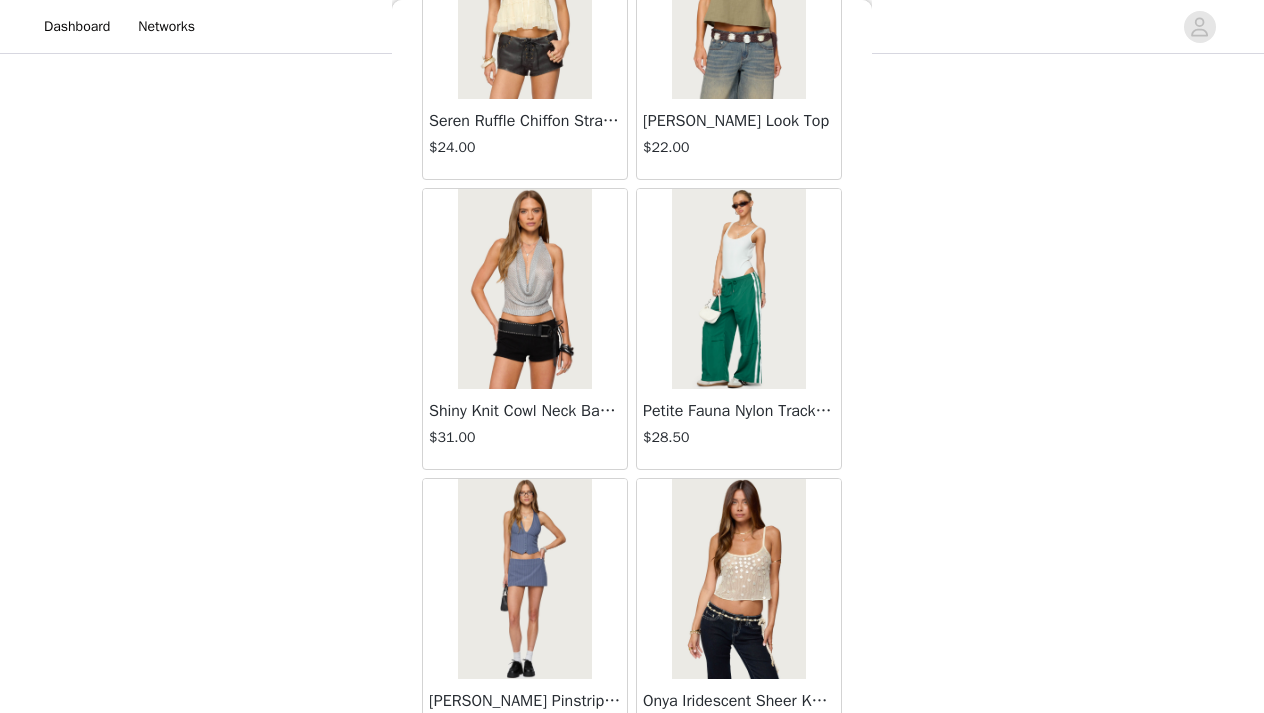 scroll, scrollTop: 19747, scrollLeft: 0, axis: vertical 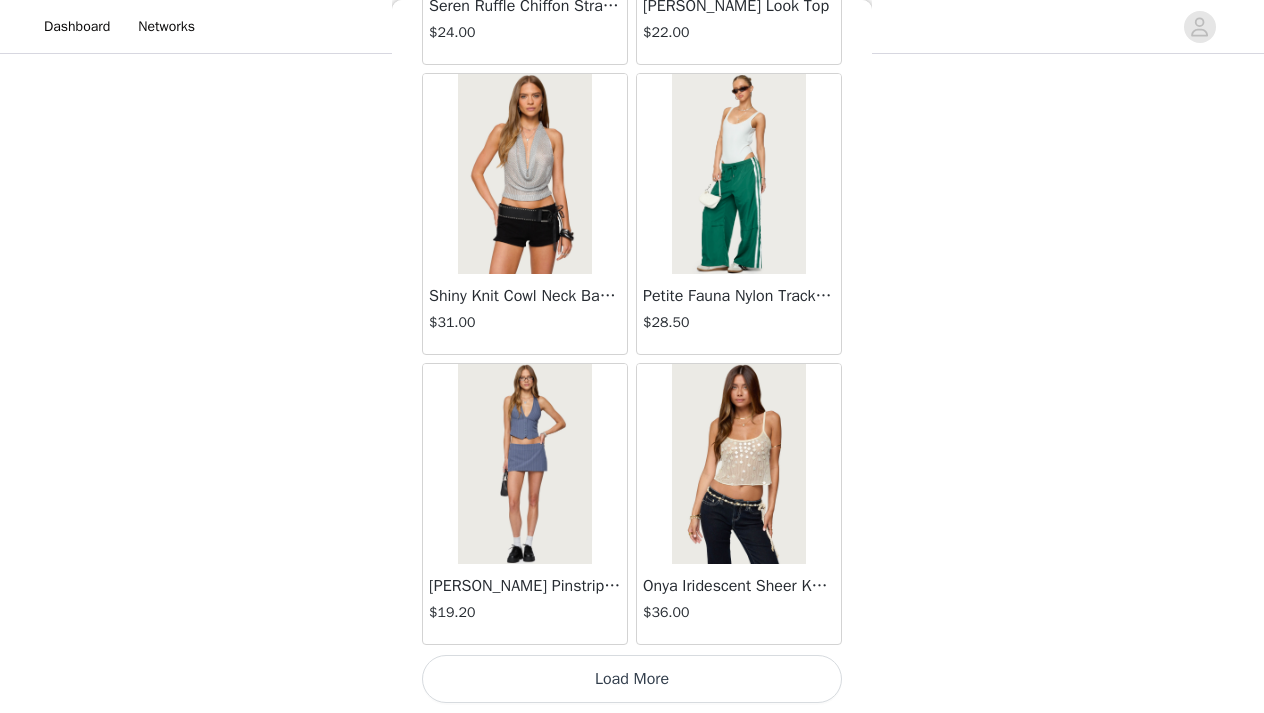click on "$36.00" at bounding box center (739, 612) 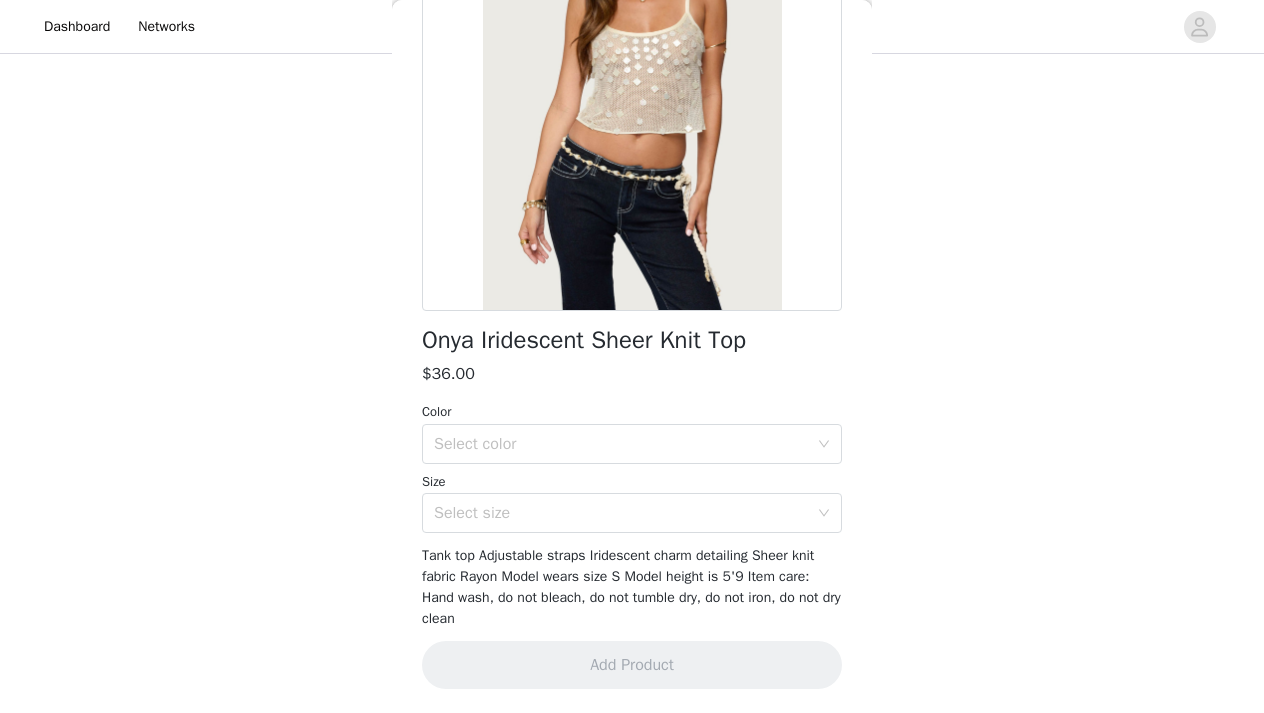 scroll, scrollTop: 238, scrollLeft: 0, axis: vertical 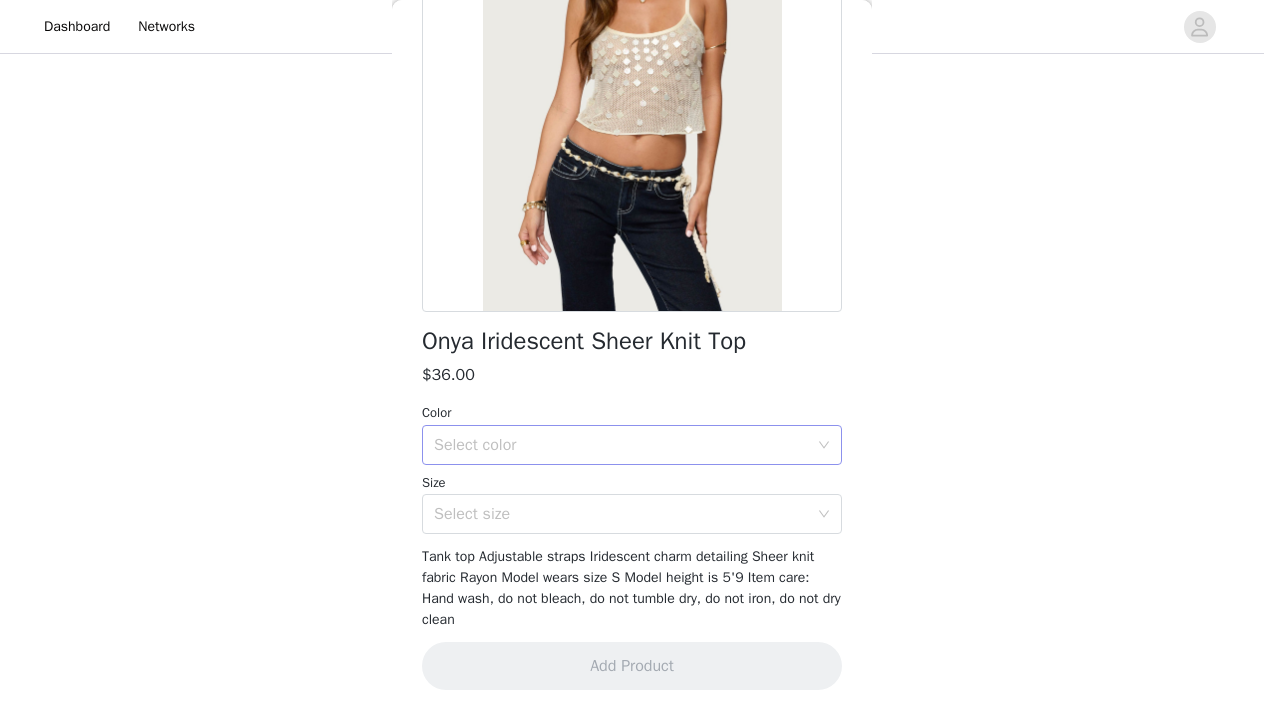 click on "Select color" at bounding box center (625, 445) 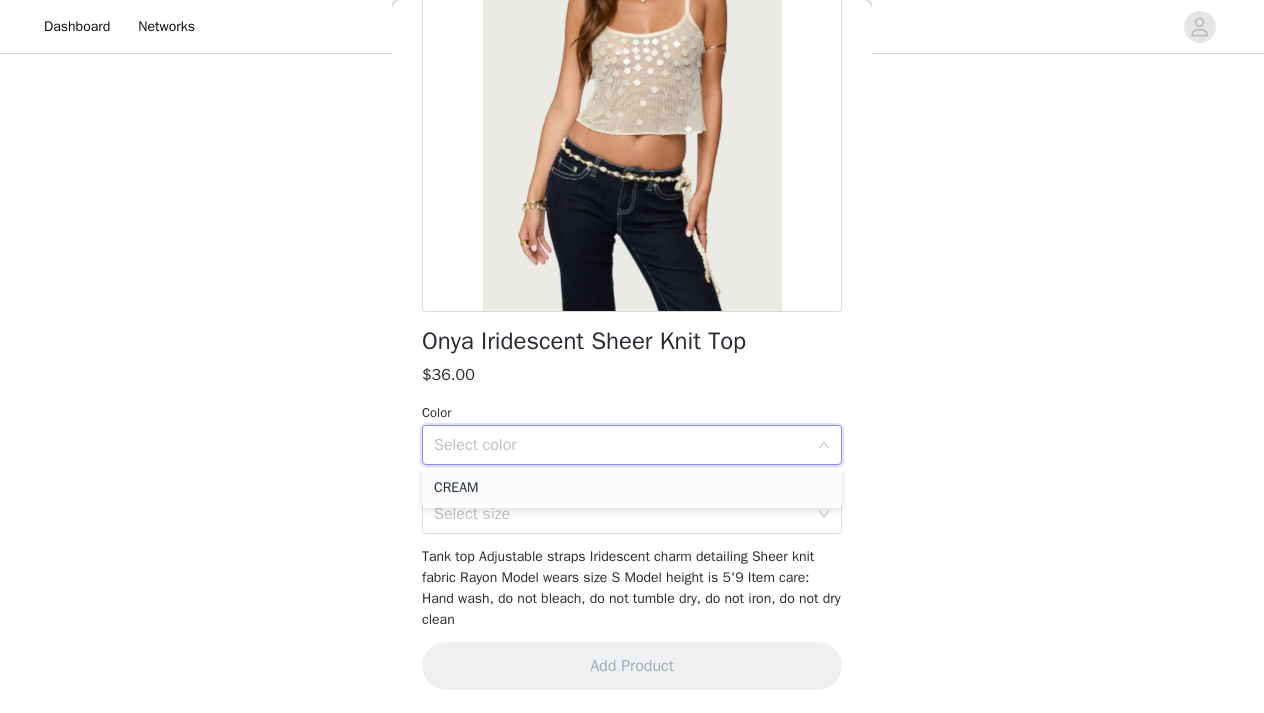 click on "CREAM" at bounding box center (632, 488) 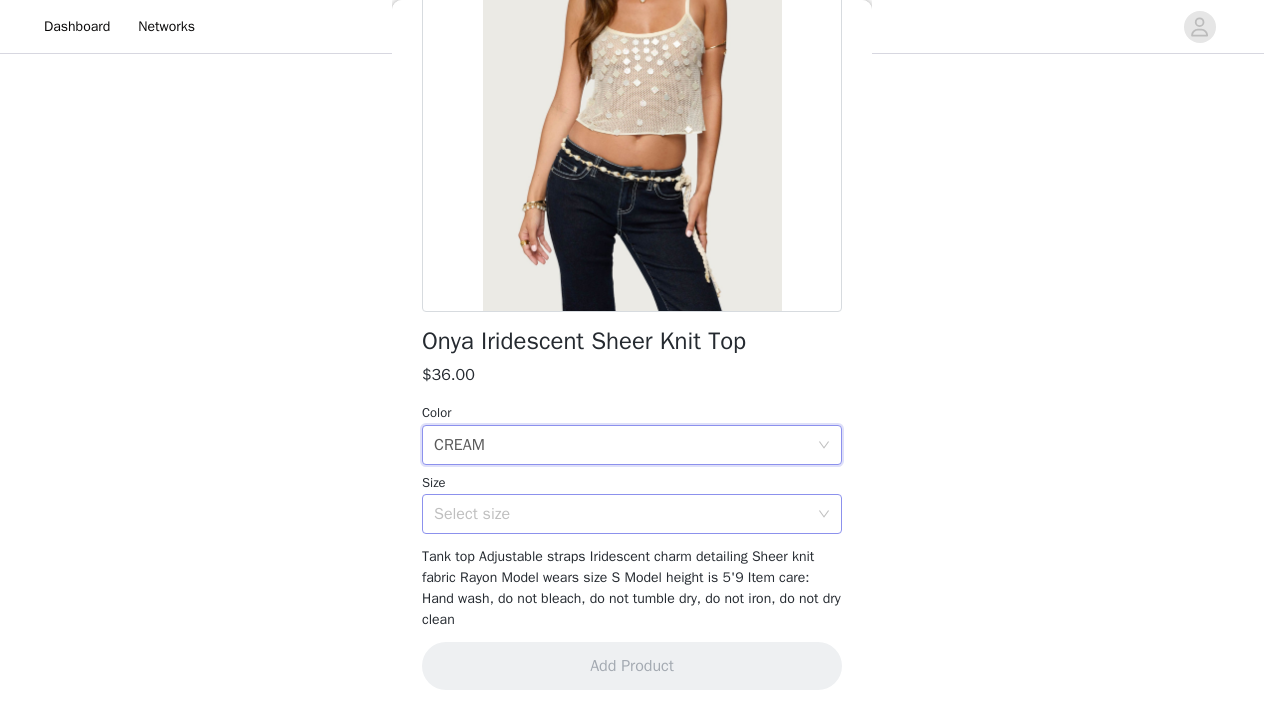 click on "Select size" at bounding box center [621, 514] 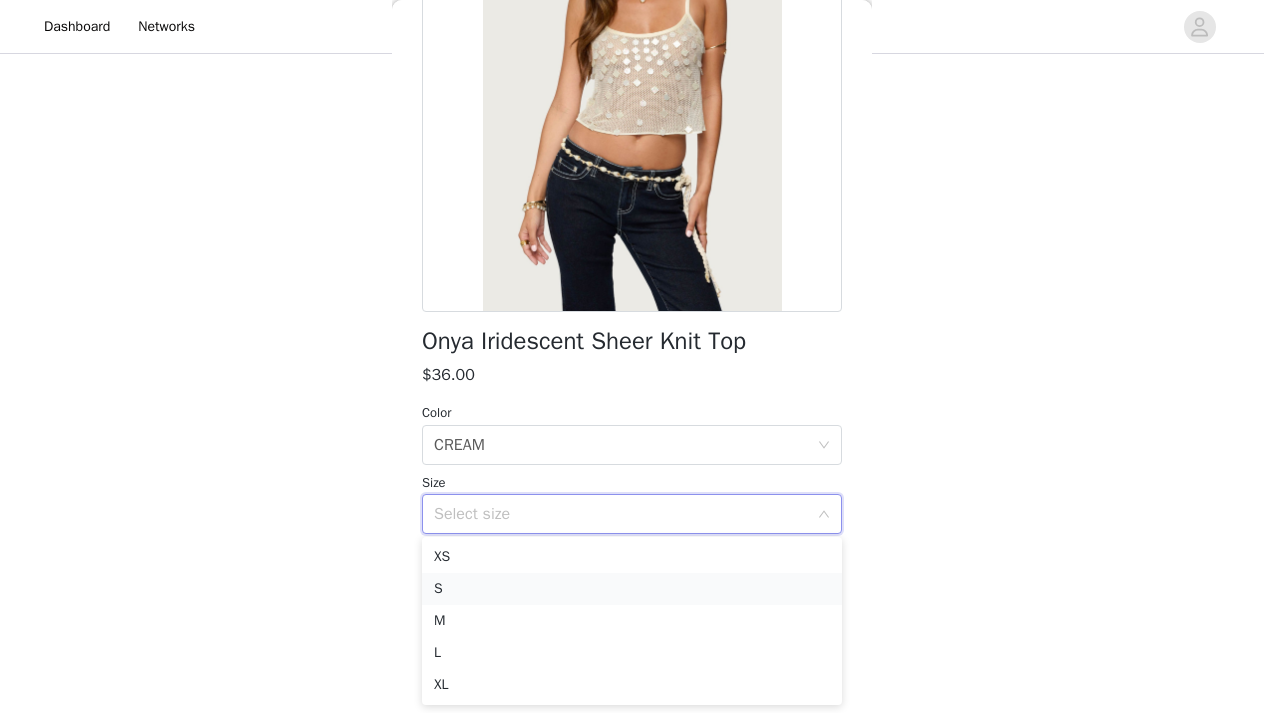 click on "S" at bounding box center [632, 589] 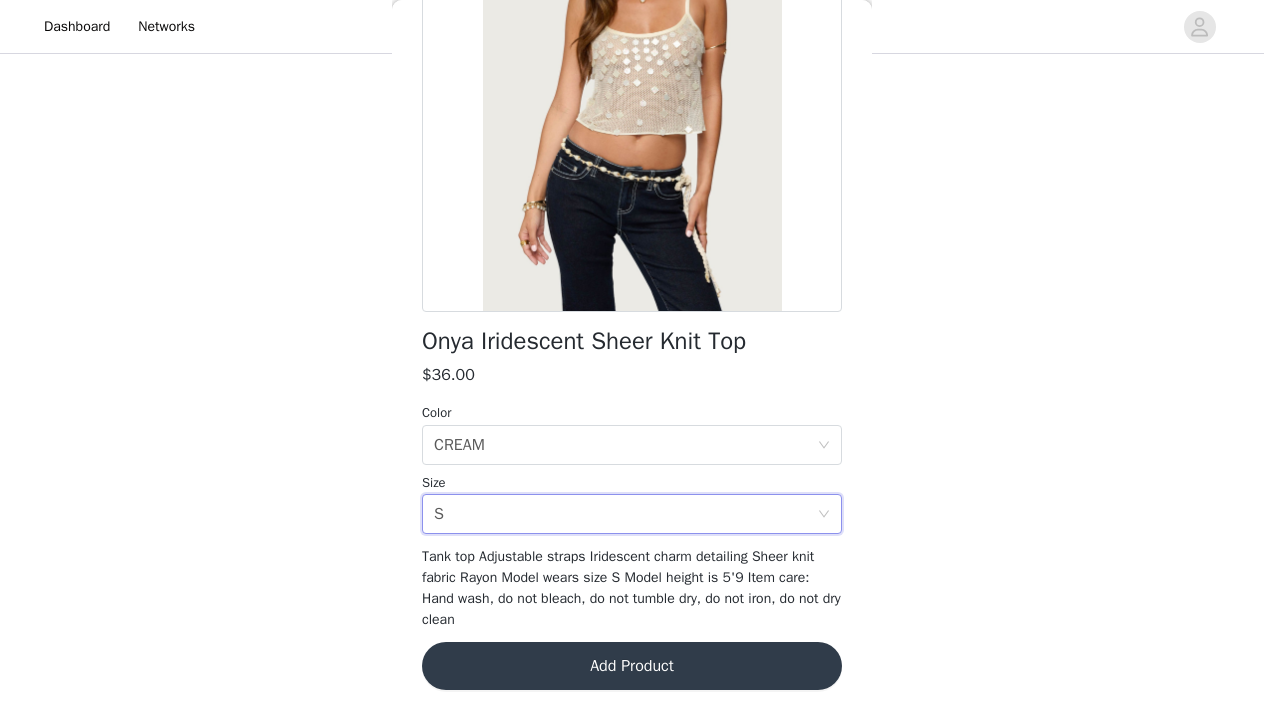 click on "Add Product" at bounding box center [632, 666] 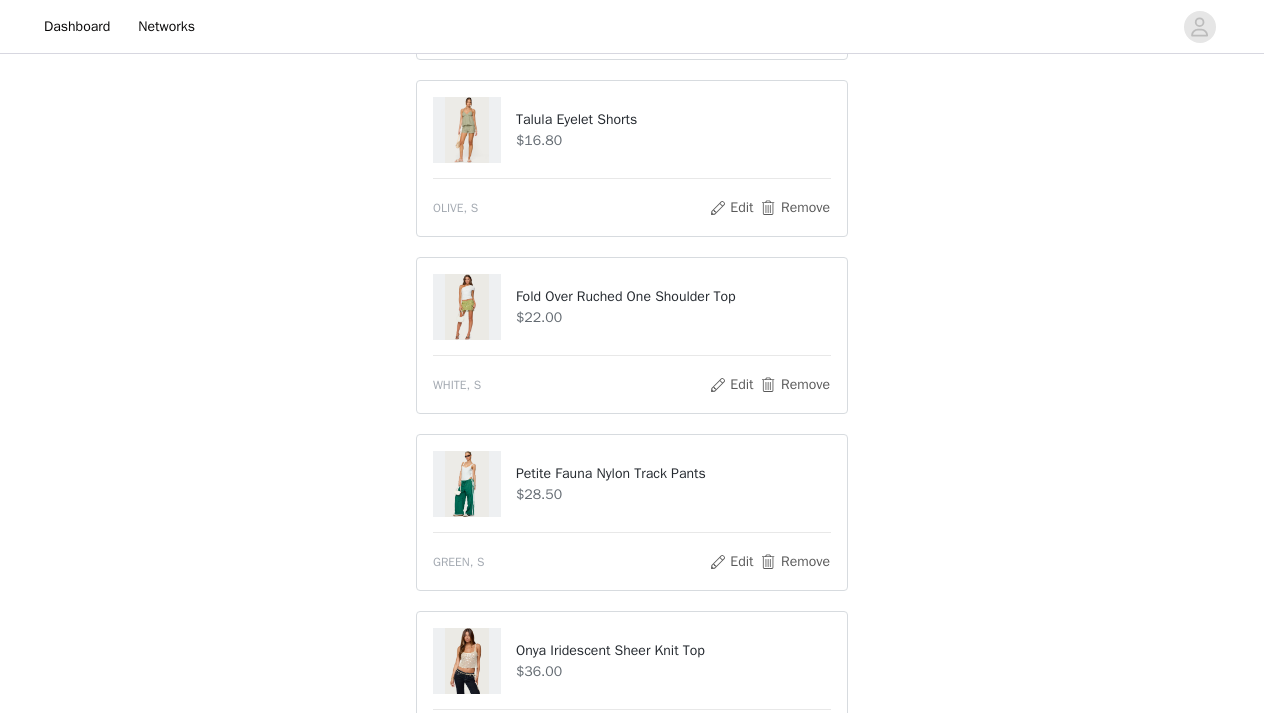 click on "STEP 1 OF 5
Products
Choose as many products as you'd like, up to $300.00.       5 Selected   Remaining Funds: $179.10         Talula Eyelet Babydoll Top     $17.60       OLIVE, S       Edit   Remove     Talula Eyelet Shorts     $16.80       OLIVE, S       Edit   Remove     Fold Over Ruched One Shoulder Top     $22.00       WHITE, S       Edit   Remove     Petite Fauna Nylon Track Pants     $28.50       GREEN, S       Edit   Remove     Onya Iridescent Sheer Knit Top     $36.00       CREAM, S       Edit   Remove     Add Product     You may choose as many products as you'd like" at bounding box center (632, 304) 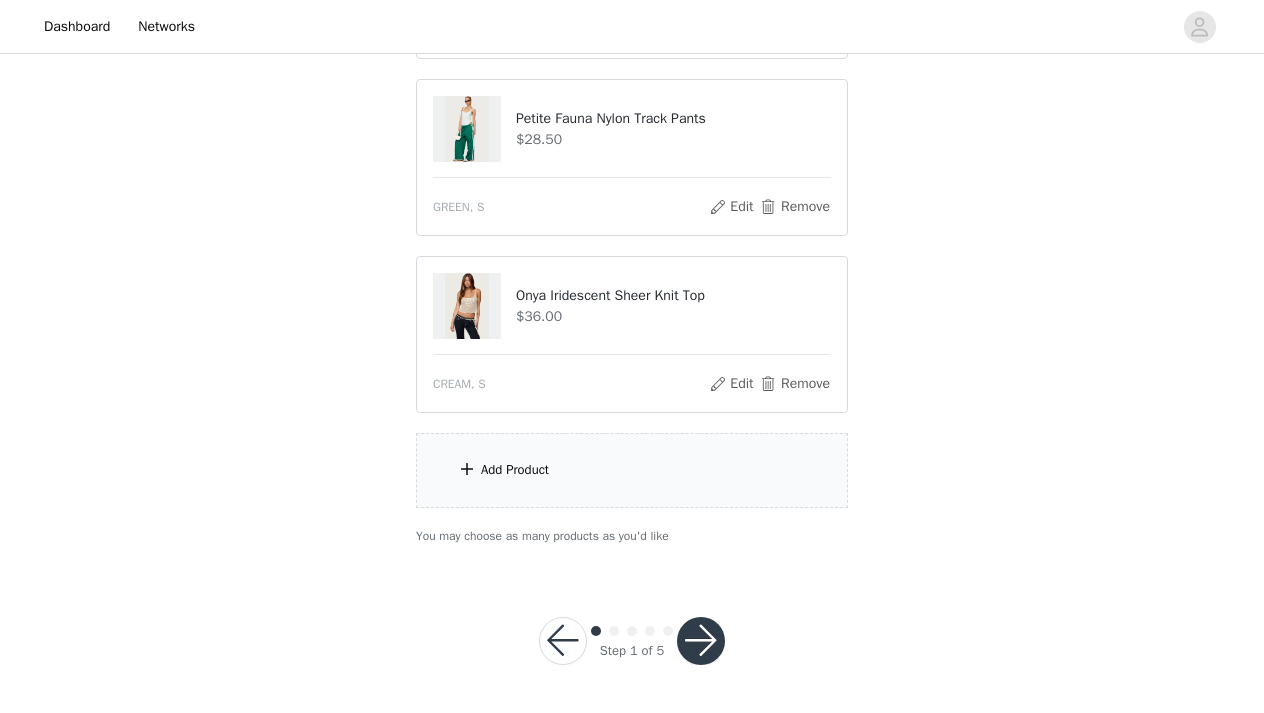 scroll, scrollTop: 727, scrollLeft: 0, axis: vertical 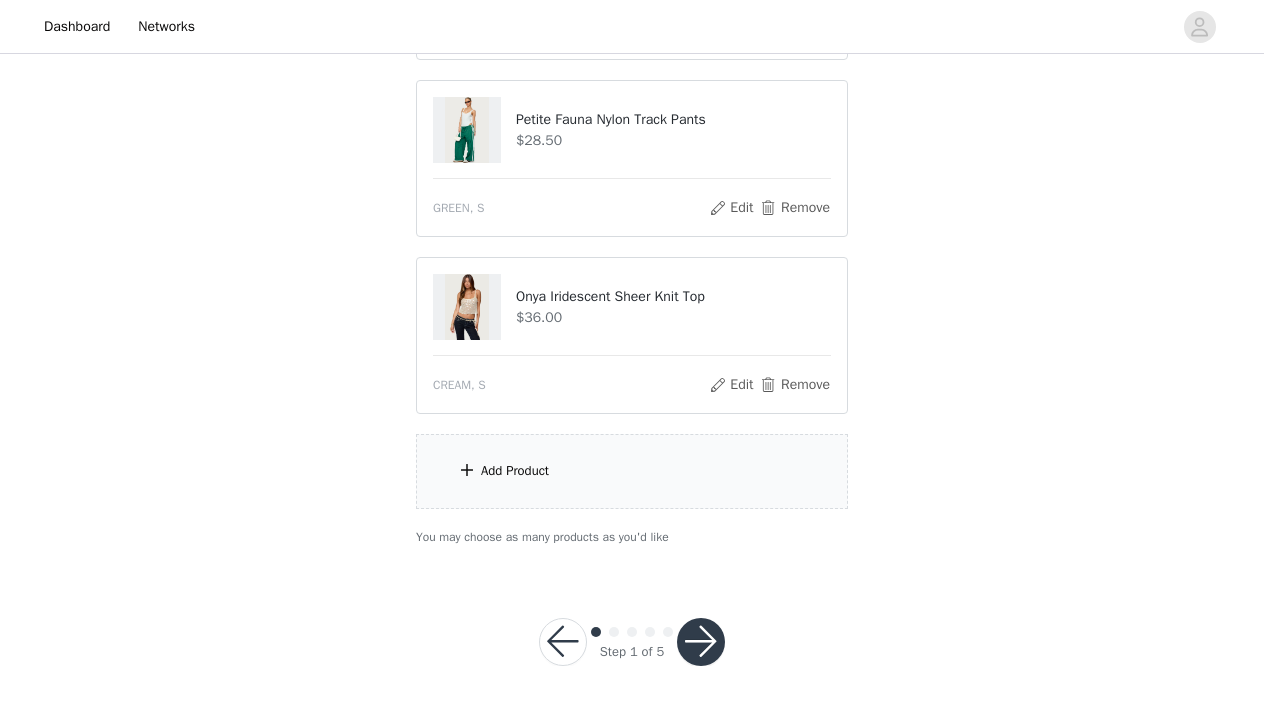 click on "Add Product" at bounding box center (632, 471) 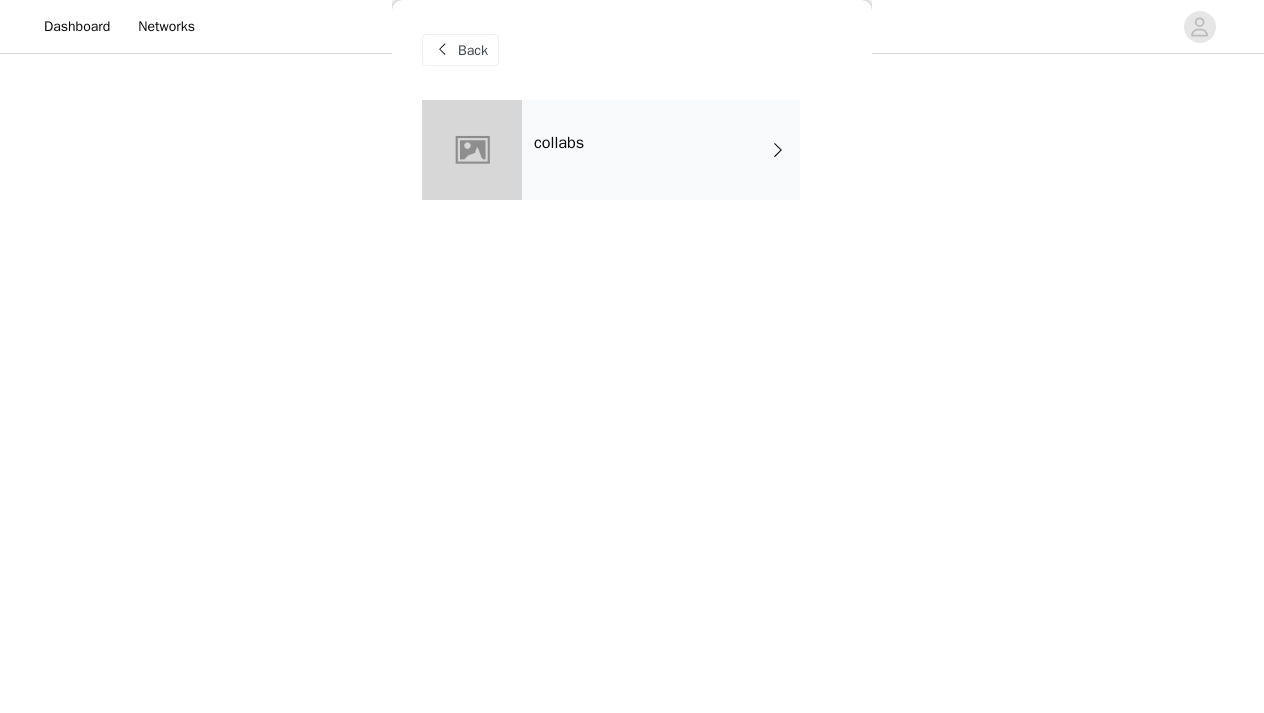 click on "collabs" at bounding box center (661, 150) 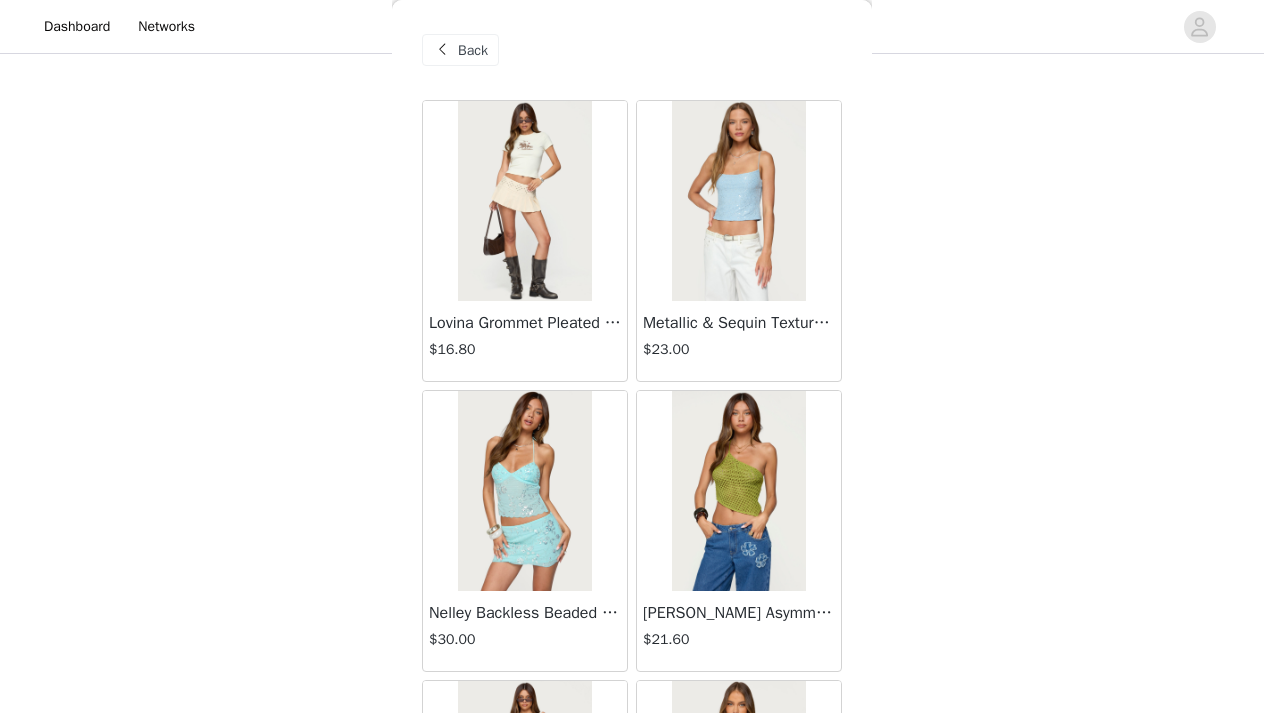 click on "Back       Lovina Grommet Pleated Mini Skort   $16.80       Metallic & Sequin Textured Tank Top   $23.00       Nelley Backless Beaded Sequin Chiffon Top   $30.00       [PERSON_NAME] Asymmetric One Shoulder Crochet Top   $21.60       [PERSON_NAME] Plaid Micro Shorts   $25.00       [PERSON_NAME] Floral Texured Sheer Halter Top   $23.00       Maree Bead V Neck Top   $19.00       Maree Bead Cut Out Mini Skirt   $17.00       [PERSON_NAME] Cut Out Halter Top   $24.00       Juney Pinstripe Tailored Button Up Shirt   $30.00       Avenly Striped Tie Front Babydoll Top   $23.00       [PERSON_NAME] Studded Grommet Tube Top   $25.00       Avalai Linen Look Mini Skort   $32.00       Beaded Deep Cowl Neck Backless Top   $31.00       Frayed Pleated Denim Mini Skort   $16.00       Klay Linen Look Pleated Mini Skort   $14.40       Contrast Lace Asymmetric Off Shoulder Top   $14.40       [PERSON_NAME] Split Front Sheer Mesh Top   $24.00       Zigzag Stripe Shorts   $19.00       Astra Beaded Sheer Strapless Top   $33.00     Load More" at bounding box center [632, 356] 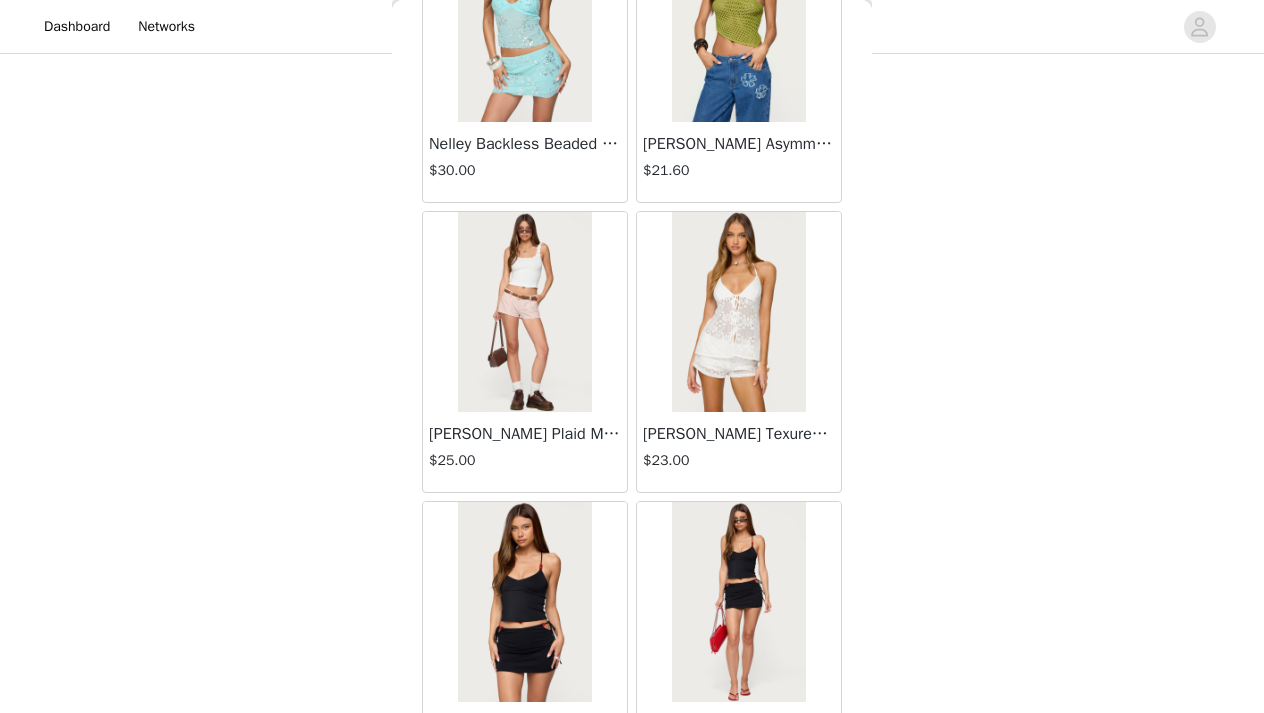 scroll, scrollTop: 480, scrollLeft: 0, axis: vertical 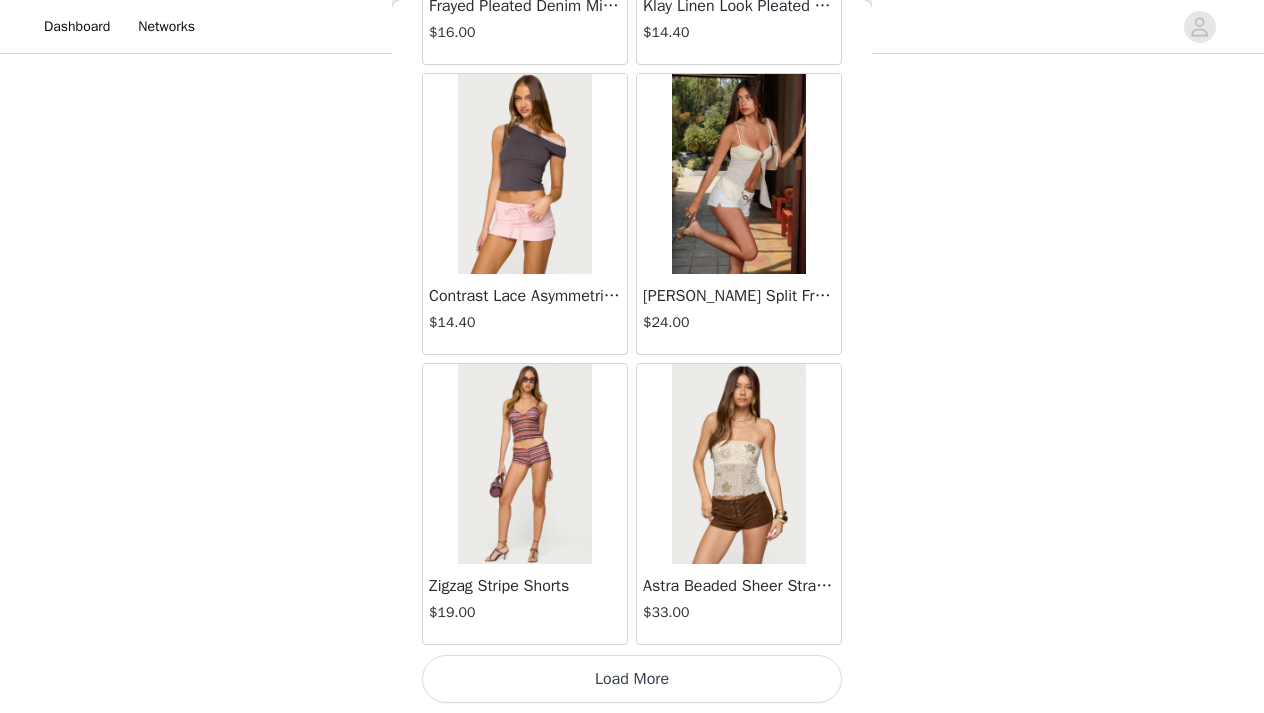 click on "Load More" at bounding box center [632, 679] 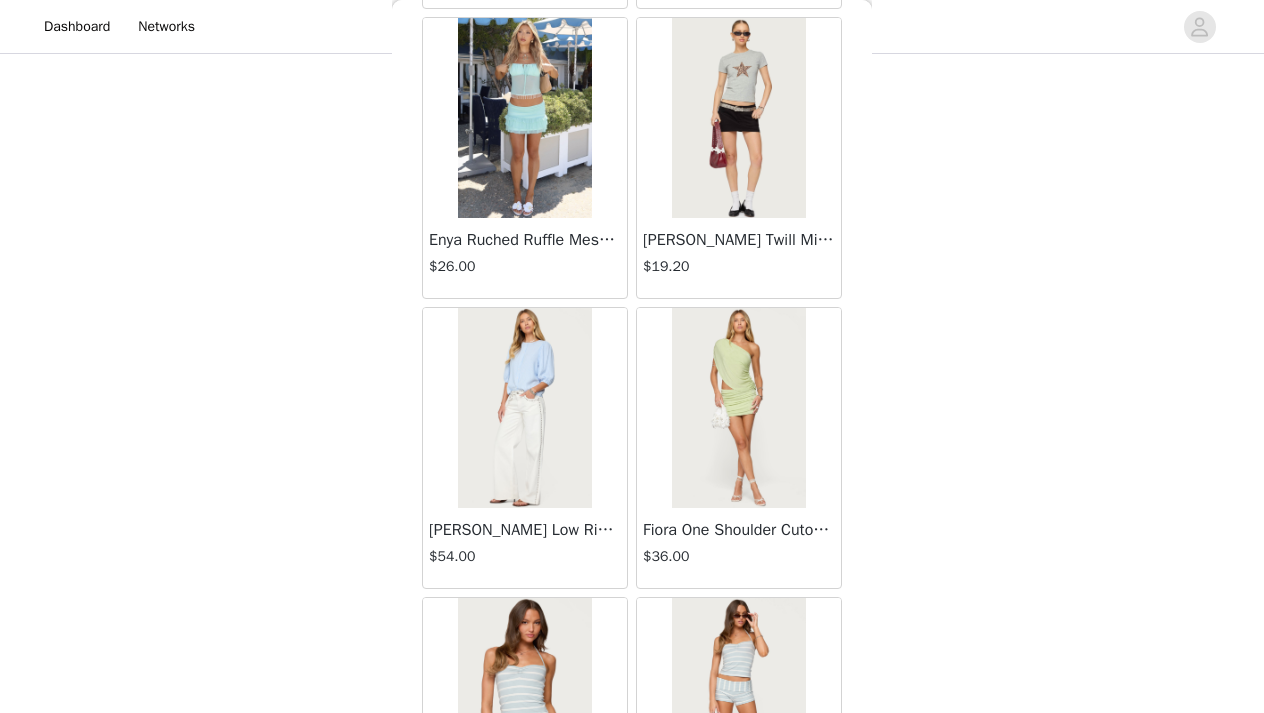 scroll, scrollTop: 5247, scrollLeft: 0, axis: vertical 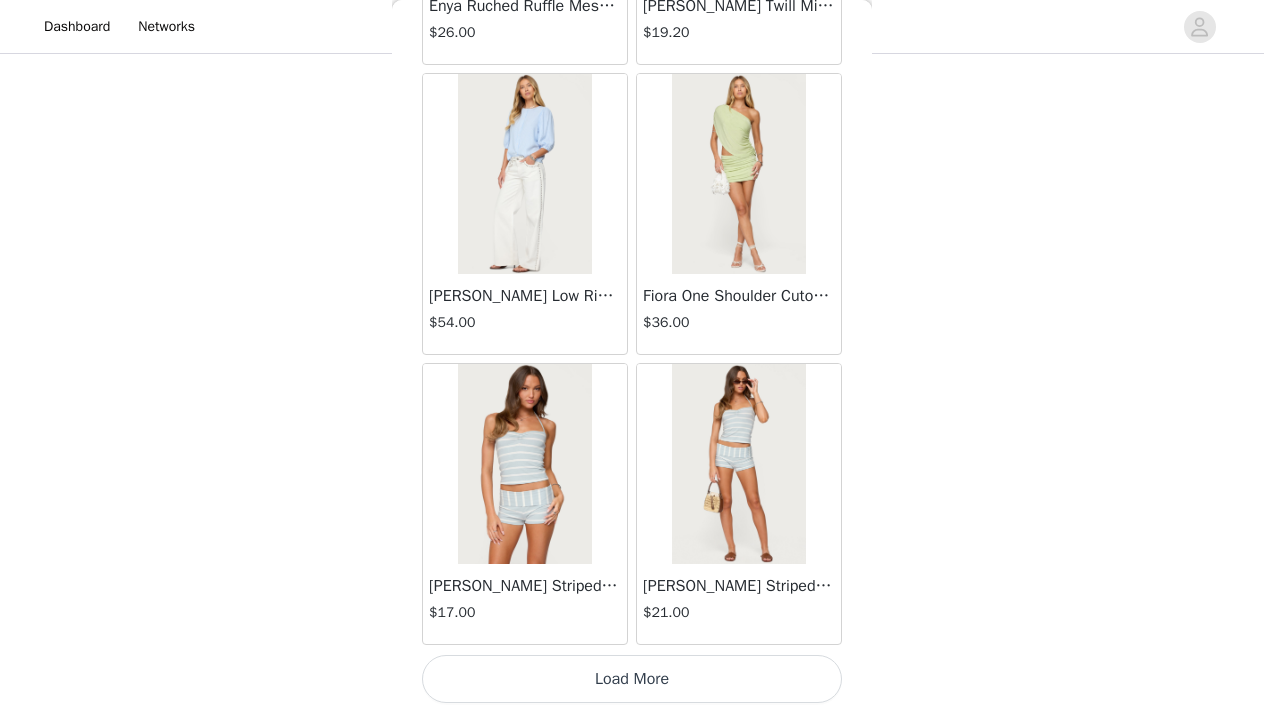 click on "Load More" at bounding box center (632, 679) 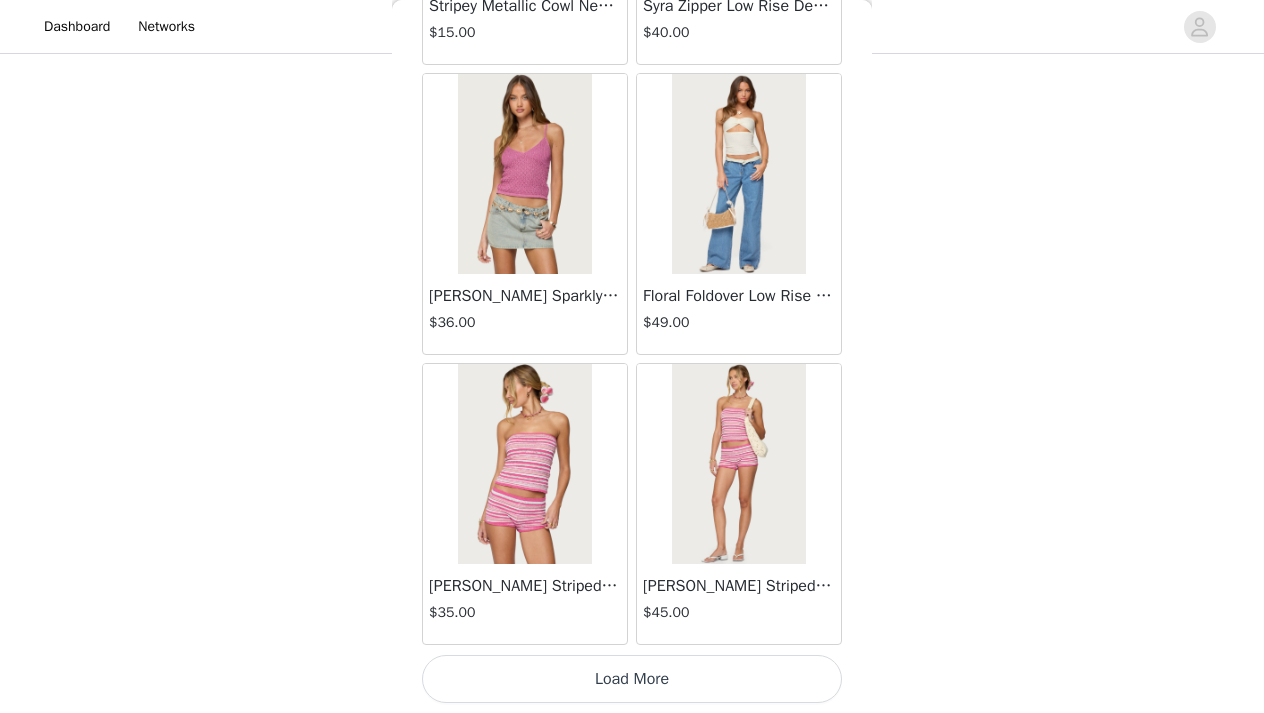 click on "Load More" at bounding box center (632, 679) 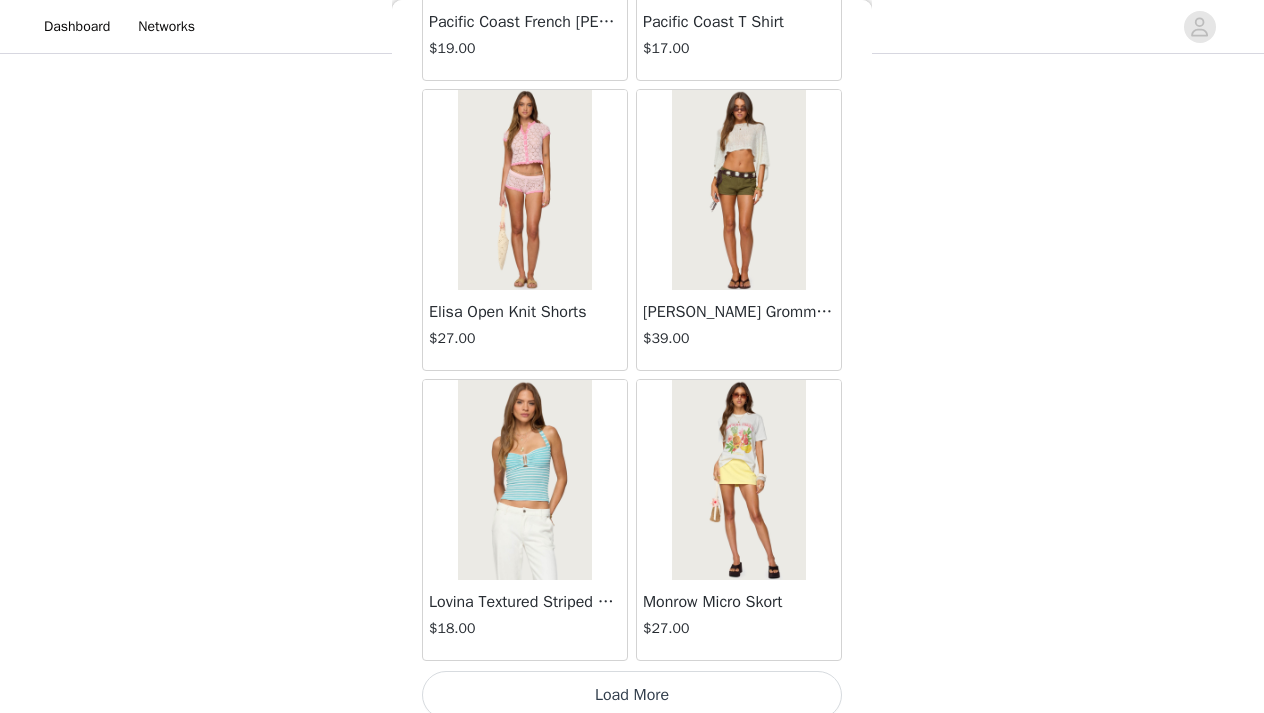 scroll, scrollTop: 11047, scrollLeft: 0, axis: vertical 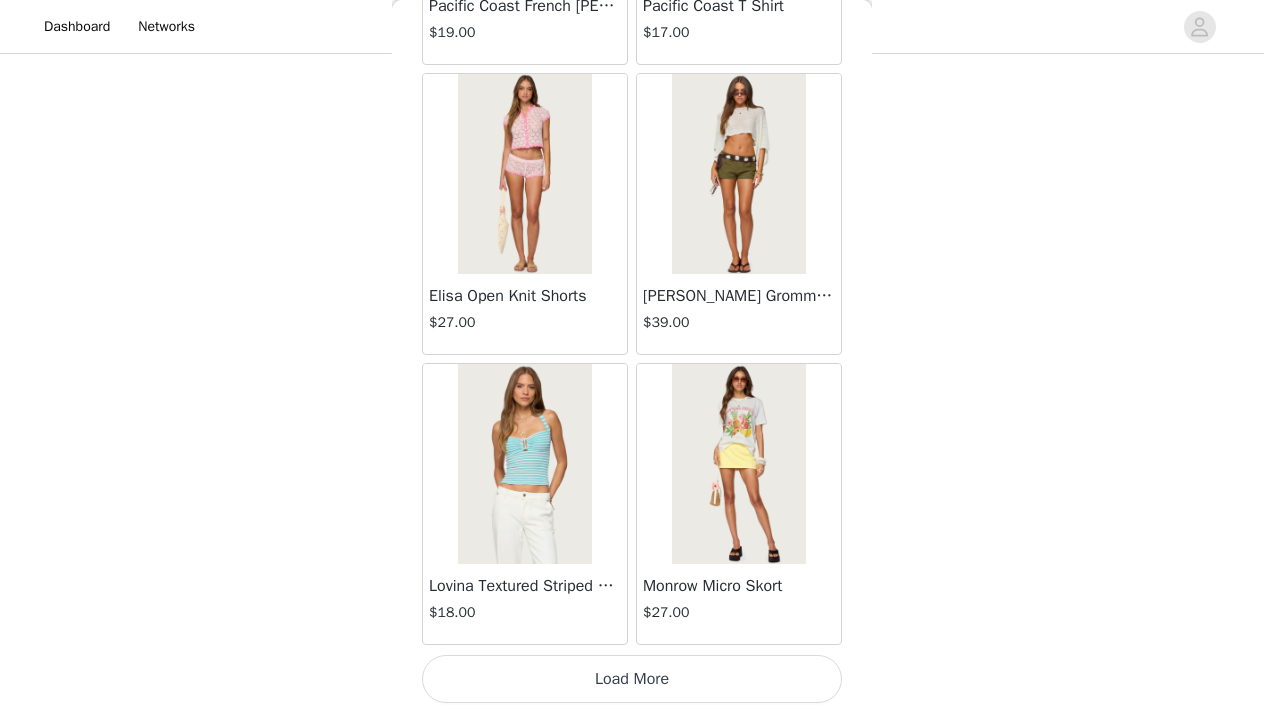 click on "Lovina Grommet Pleated Mini Skort   $16.80       Metallic & Sequin Textured Tank Top   $23.00       Nelley Backless Beaded Sequin Chiffon Top   $30.00       [PERSON_NAME] Asymmetric One Shoulder Crochet Top   $21.60       [PERSON_NAME] Plaid Micro Shorts   $25.00       [PERSON_NAME] Floral Texured Sheer Halter Top   $23.00       Maree Bead V Neck Top   $19.00       Maree Bead Cut Out Mini Skirt   $17.00       [PERSON_NAME] Cut Out Halter Top   $24.00       Juney Pinstripe Tailored Button Up Shirt   $30.00       Avenly Striped Tie Front Babydoll Top   $23.00       [PERSON_NAME] Studded Grommet Tube Top   $25.00       Avalai Linen Look Mini Skort   $32.00       Beaded Deep Cowl Neck Backless Top   $31.00       Frayed Pleated Denim Mini Skort   $16.00       Klay Linen Look Pleated Mini Skort   $14.40       Contrast Lace Asymmetric Off Shoulder Top   $14.40       [PERSON_NAME] Split Front Sheer Mesh Top   $24.00       Zigzag Stripe Shorts   $19.00       Astra Beaded Sheer Strapless Top   $33.00       Beaded Floral Embroidered Tank Top   $32.00" at bounding box center (632, -5119) 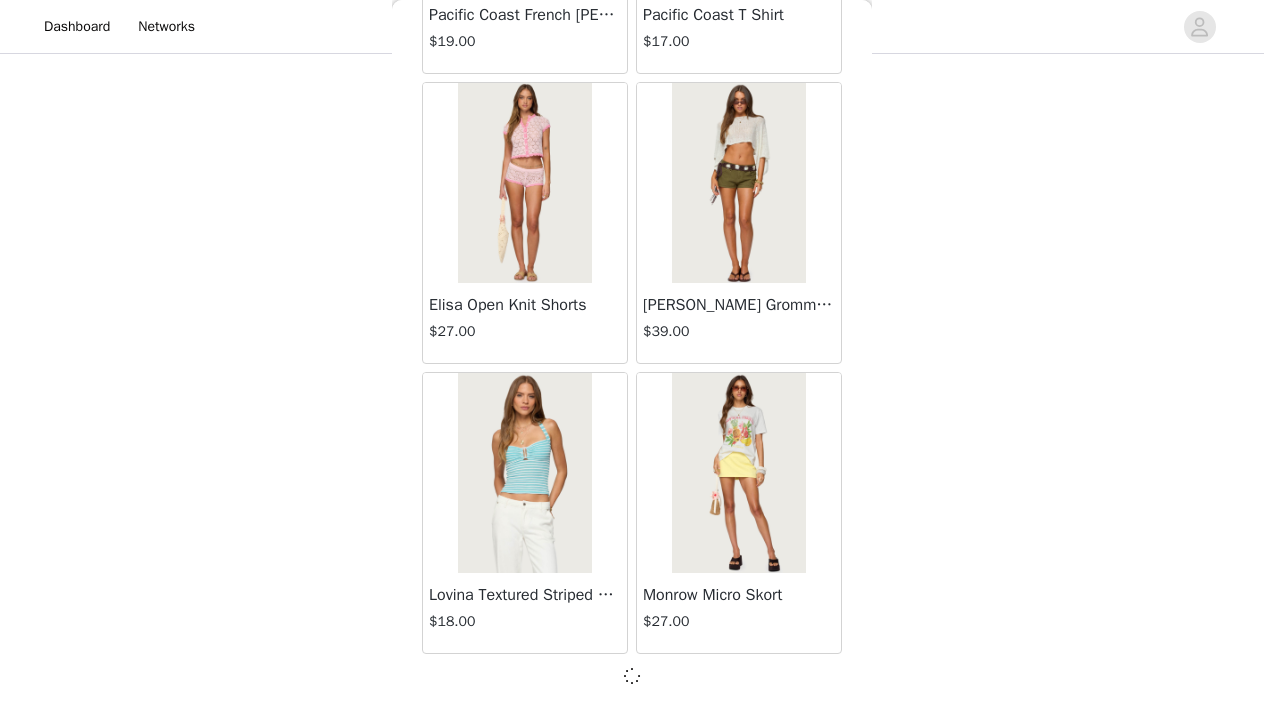 scroll, scrollTop: 11038, scrollLeft: 0, axis: vertical 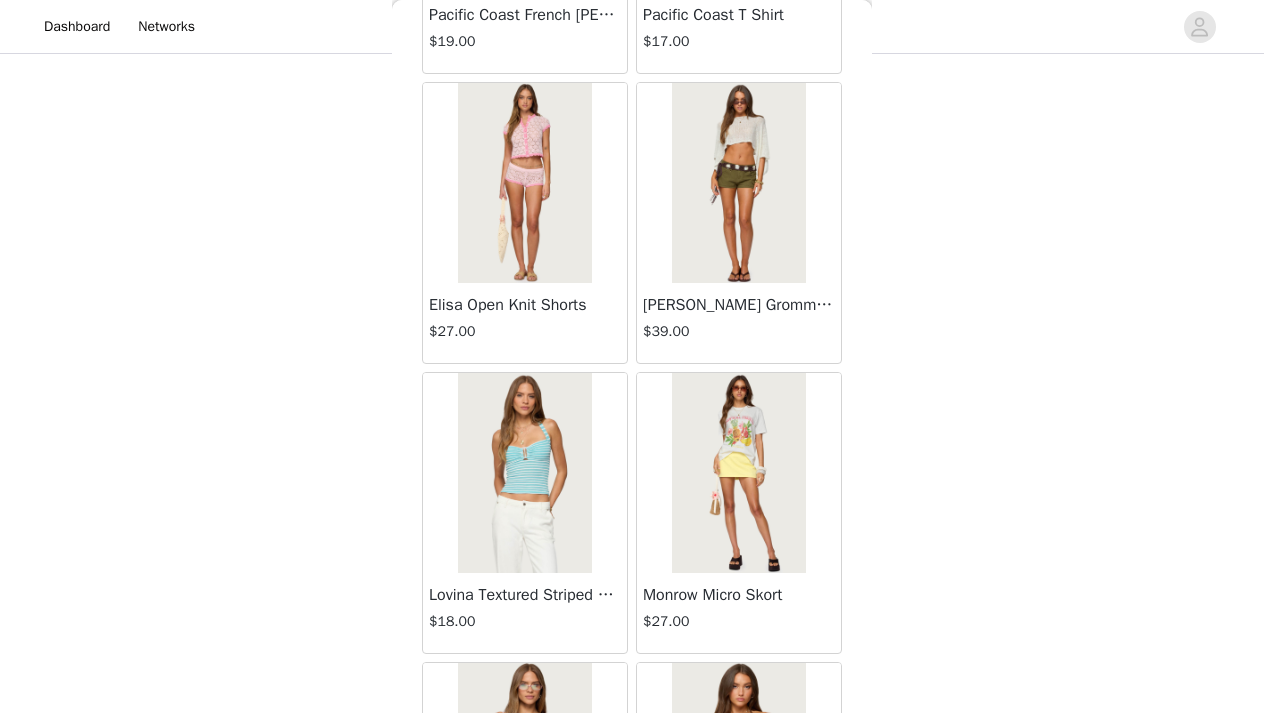 click on "Back       Lovina Grommet Pleated Mini Skort   $16.80       Metallic & Sequin Textured Tank Top   $23.00       Nelley Backless Beaded Sequin Chiffon Top   $30.00       [PERSON_NAME] Asymmetric One Shoulder Crochet Top   $21.60       [PERSON_NAME] Plaid Micro Shorts   $25.00       [PERSON_NAME] Floral Texured Sheer Halter Top   $23.00       Maree Bead V Neck Top   $19.00       Maree Bead Cut Out Mini Skirt   $17.00       [PERSON_NAME] Cut Out Halter Top   $24.00       Juney Pinstripe Tailored Button Up Shirt   $30.00       Avenly Striped Tie Front Babydoll Top   $23.00       [PERSON_NAME] Studded Grommet Tube Top   $25.00       Avalai Linen Look Mini Skort   $32.00       Beaded Deep Cowl Neck Backless Top   $31.00       Frayed Pleated Denim Mini Skort   $16.00       Klay Linen Look Pleated Mini Skort   $14.40       Contrast Lace Asymmetric Off Shoulder Top   $14.40       [PERSON_NAME] Split Front Sheer Mesh Top   $24.00       Zigzag Stripe Shorts   $19.00       Astra Beaded Sheer Strapless Top   $33.00       Beaded Floral Embroidered Tank Top   $32.00" at bounding box center [632, 356] 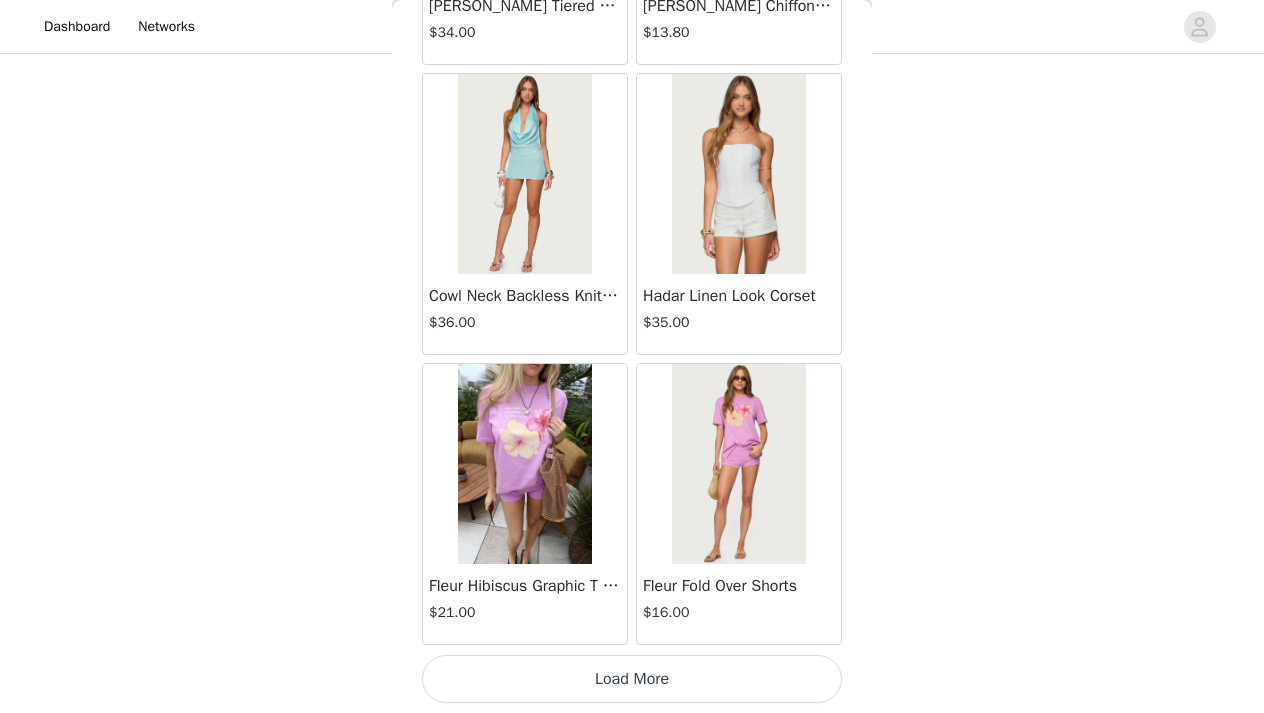 click on "Load More" at bounding box center (632, 679) 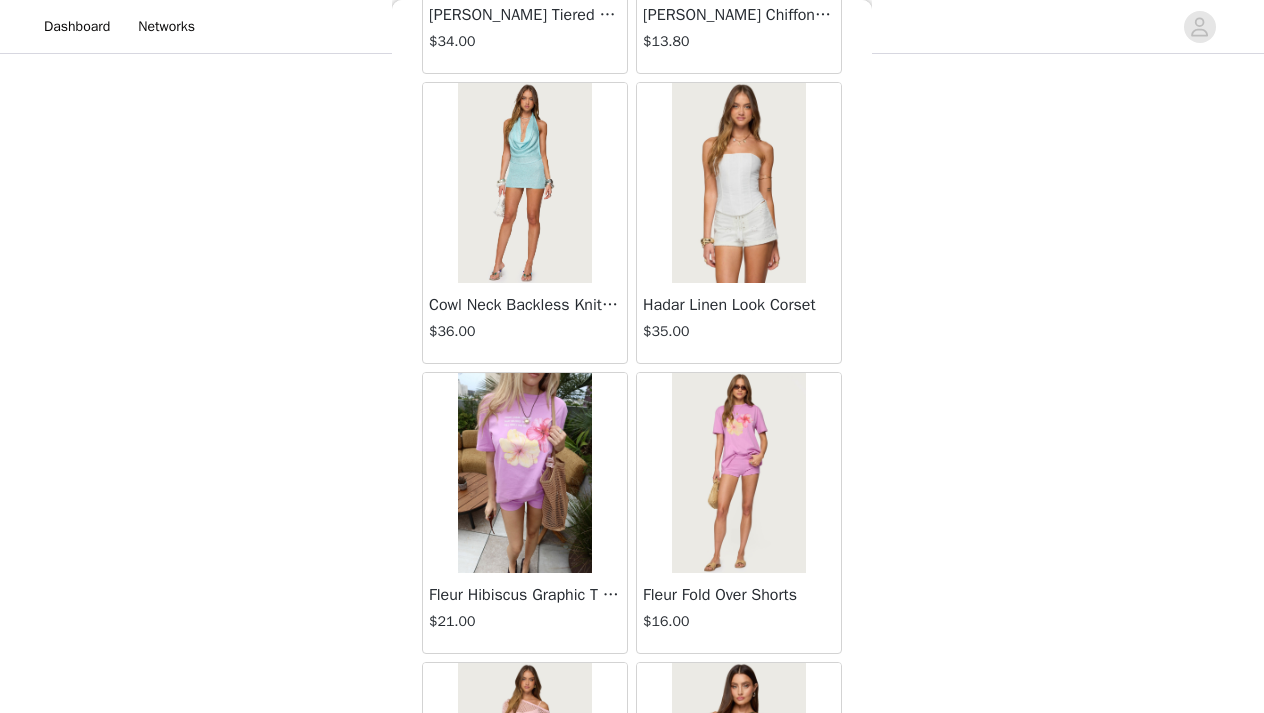 click on "Back       Lovina Grommet Pleated Mini Skort   $16.80       Metallic & Sequin Textured Tank Top   $23.00       Nelley Backless Beaded Sequin Chiffon Top   $30.00       [PERSON_NAME] Asymmetric One Shoulder Crochet Top   $21.60       [PERSON_NAME] Plaid Micro Shorts   $25.00       [PERSON_NAME] Floral Texured Sheer Halter Top   $23.00       Maree Bead V Neck Top   $19.00       Maree Bead Cut Out Mini Skirt   $17.00       [PERSON_NAME] Cut Out Halter Top   $24.00       Juney Pinstripe Tailored Button Up Shirt   $30.00       Avenly Striped Tie Front Babydoll Top   $23.00       [PERSON_NAME] Studded Grommet Tube Top   $25.00       Avalai Linen Look Mini Skort   $32.00       Beaded Deep Cowl Neck Backless Top   $31.00       Frayed Pleated Denim Mini Skort   $16.00       Klay Linen Look Pleated Mini Skort   $14.40       Contrast Lace Asymmetric Off Shoulder Top   $14.40       [PERSON_NAME] Split Front Sheer Mesh Top   $24.00       Zigzag Stripe Shorts   $19.00       Astra Beaded Sheer Strapless Top   $33.00       Beaded Floral Embroidered Tank Top   $32.00" at bounding box center (632, 356) 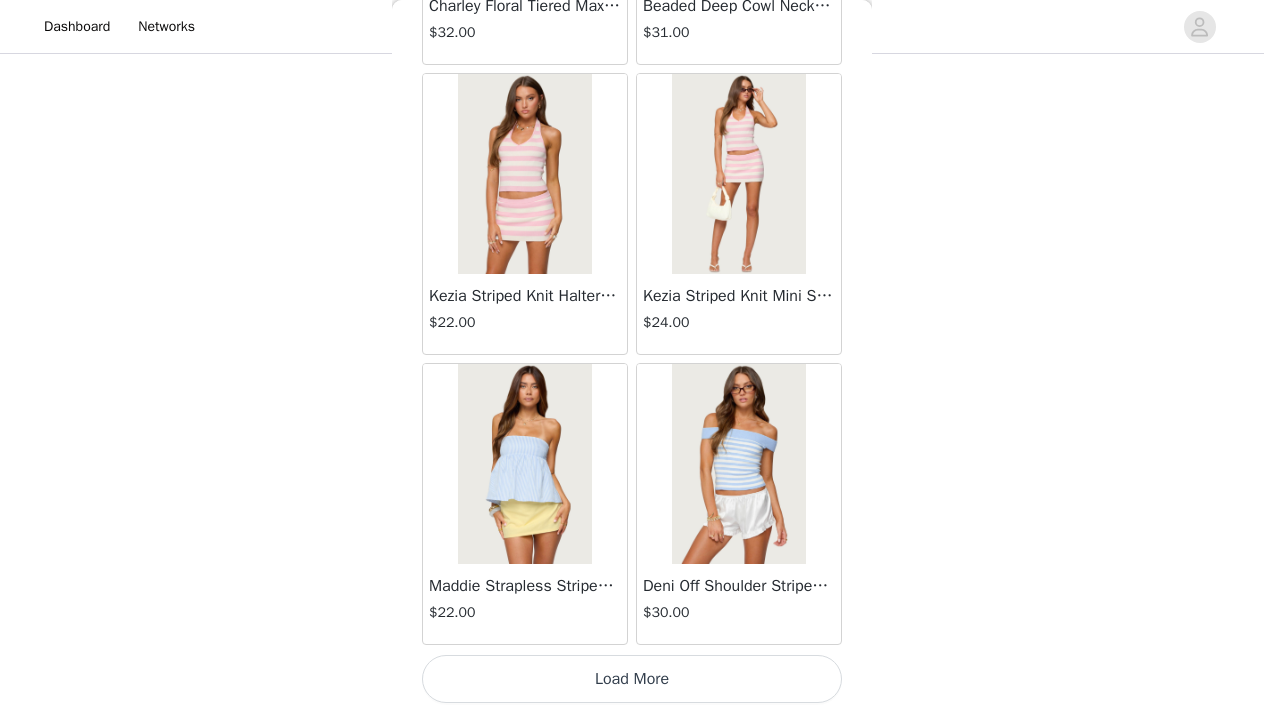 scroll, scrollTop: 16847, scrollLeft: 0, axis: vertical 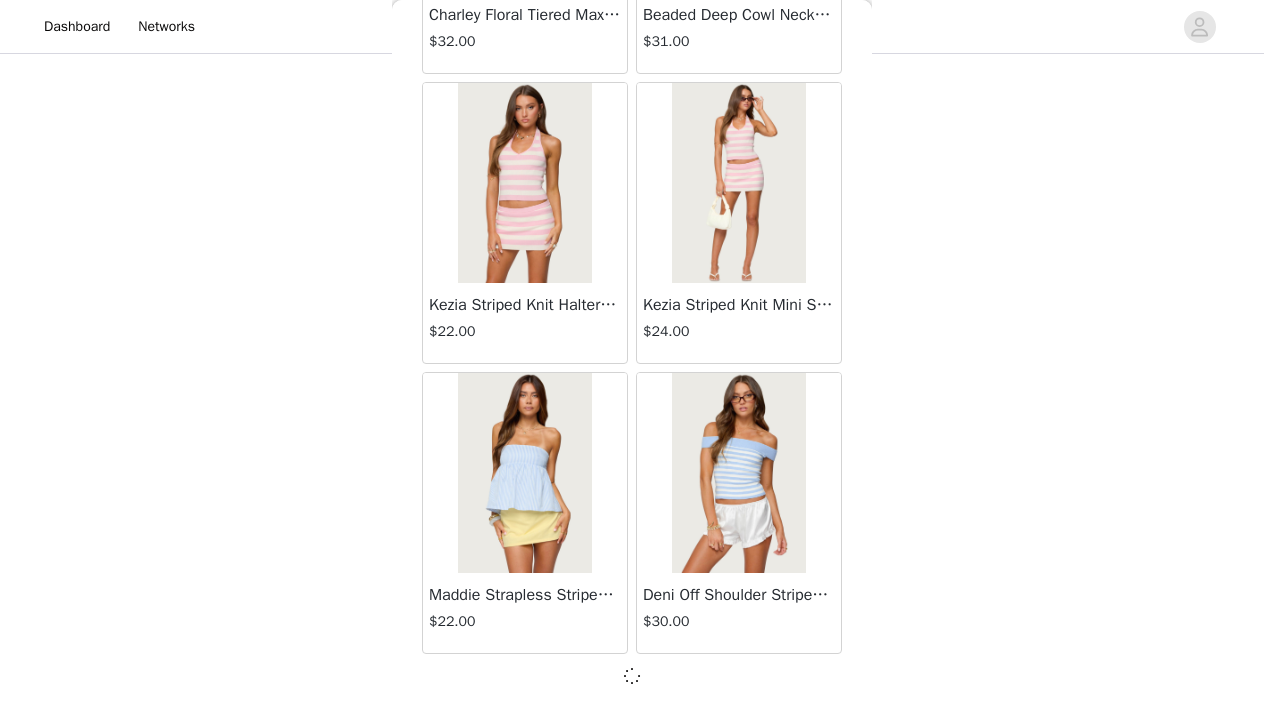 click at bounding box center [632, 676] 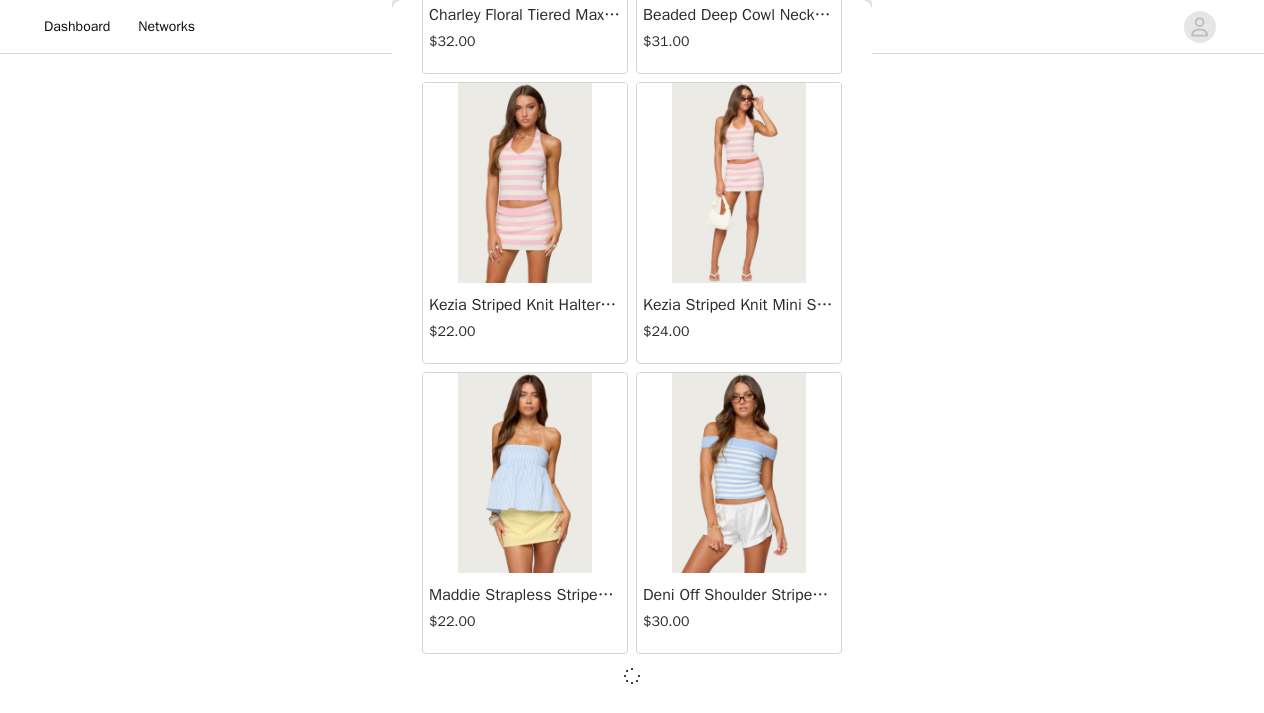 scroll, scrollTop: 16838, scrollLeft: 0, axis: vertical 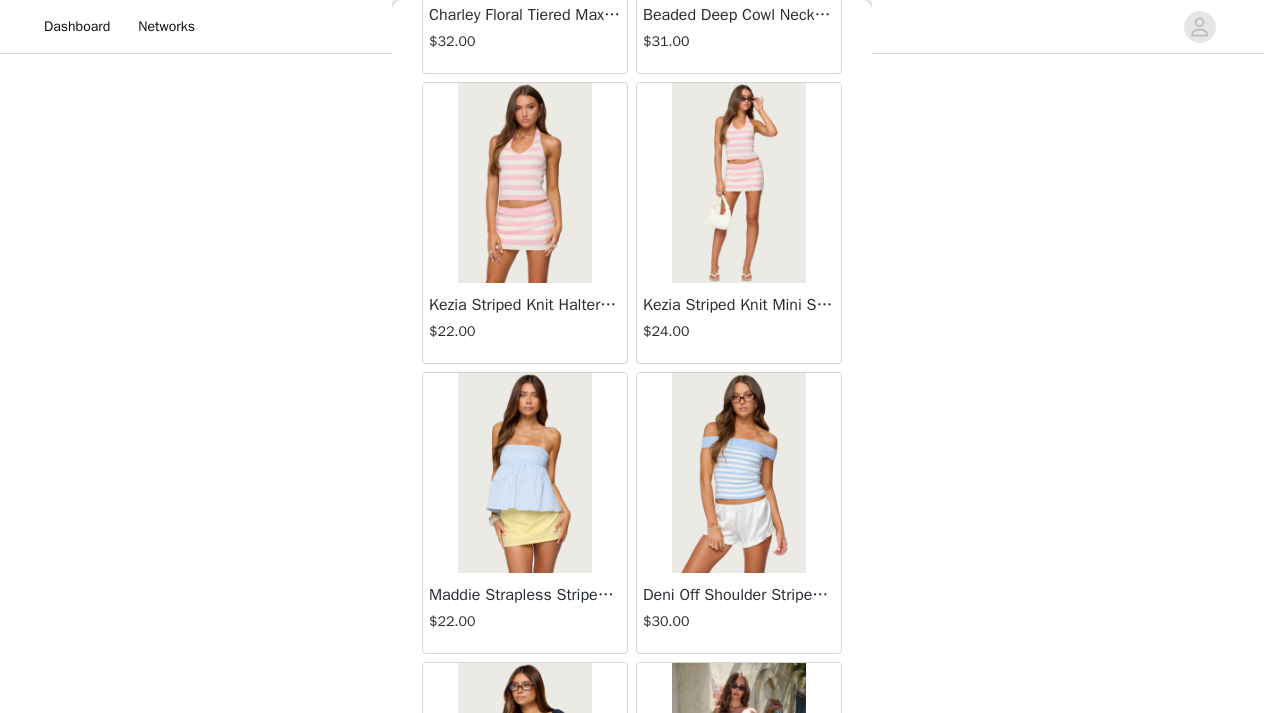 click on "Back       Lovina Grommet Pleated Mini Skort   $16.80       Metallic & Sequin Textured Tank Top   $23.00       Nelley Backless Beaded Sequin Chiffon Top   $30.00       [PERSON_NAME] Asymmetric One Shoulder Crochet Top   $21.60       [PERSON_NAME] Plaid Micro Shorts   $25.00       [PERSON_NAME] Floral Texured Sheer Halter Top   $23.00       Maree Bead V Neck Top   $19.00       Maree Bead Cut Out Mini Skirt   $17.00       [PERSON_NAME] Cut Out Halter Top   $24.00       Juney Pinstripe Tailored Button Up Shirt   $30.00       Avenly Striped Tie Front Babydoll Top   $23.00       [PERSON_NAME] Studded Grommet Tube Top   $25.00       Avalai Linen Look Mini Skort   $32.00       Beaded Deep Cowl Neck Backless Top   $31.00       Frayed Pleated Denim Mini Skort   $16.00       Klay Linen Look Pleated Mini Skort   $14.40       Contrast Lace Asymmetric Off Shoulder Top   $14.40       [PERSON_NAME] Split Front Sheer Mesh Top   $24.00       Zigzag Stripe Shorts   $19.00       Astra Beaded Sheer Strapless Top   $33.00       Beaded Floral Embroidered Tank Top   $32.00" at bounding box center [632, 356] 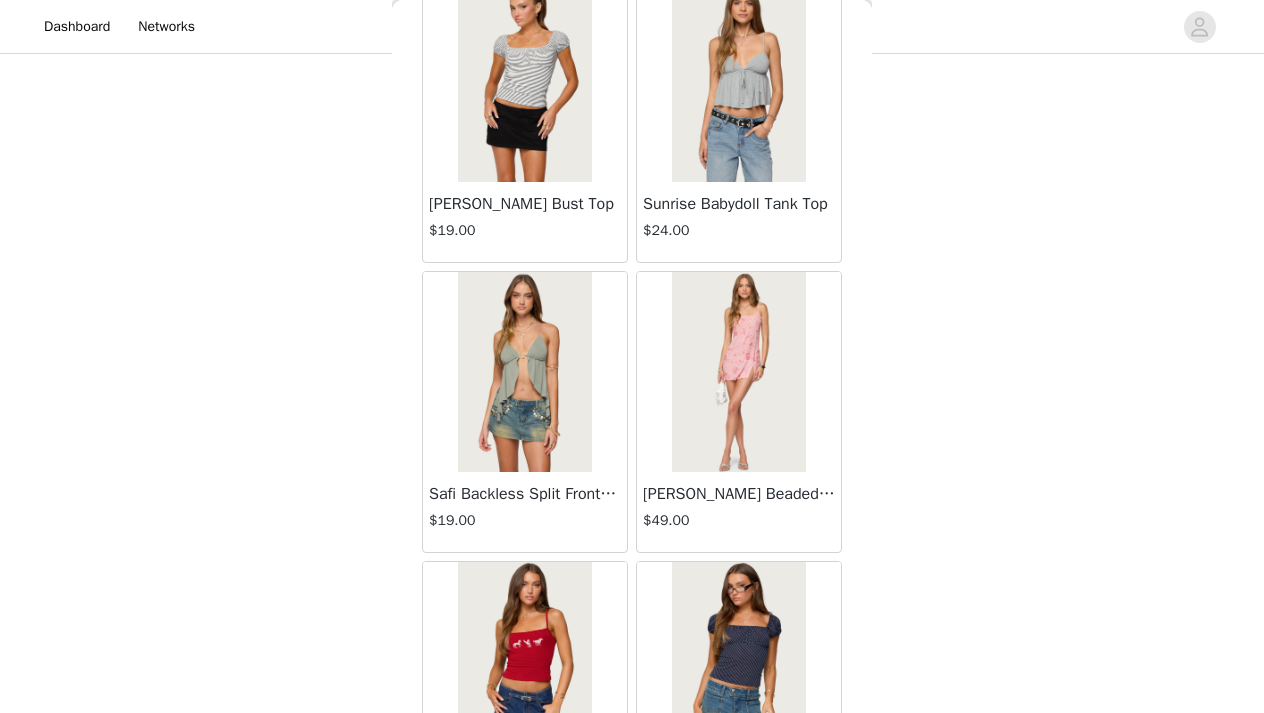 scroll, scrollTop: 17814, scrollLeft: 0, axis: vertical 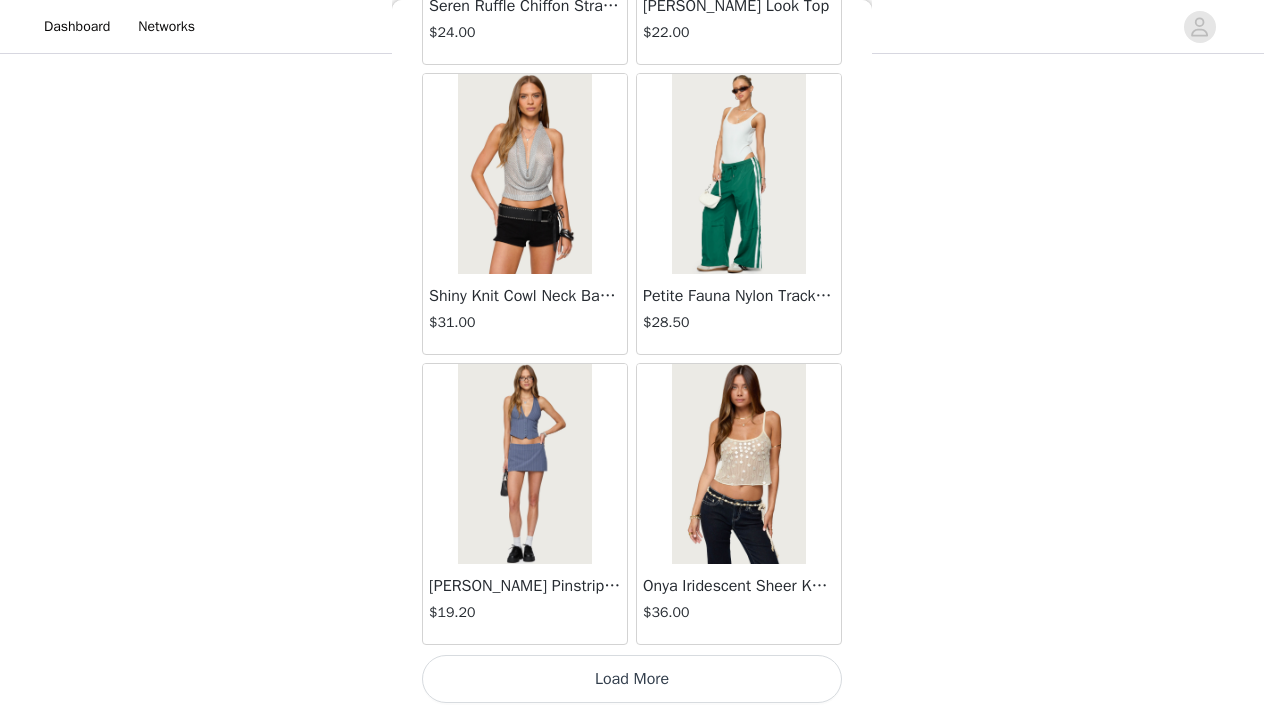 click on "Load More" at bounding box center (632, 679) 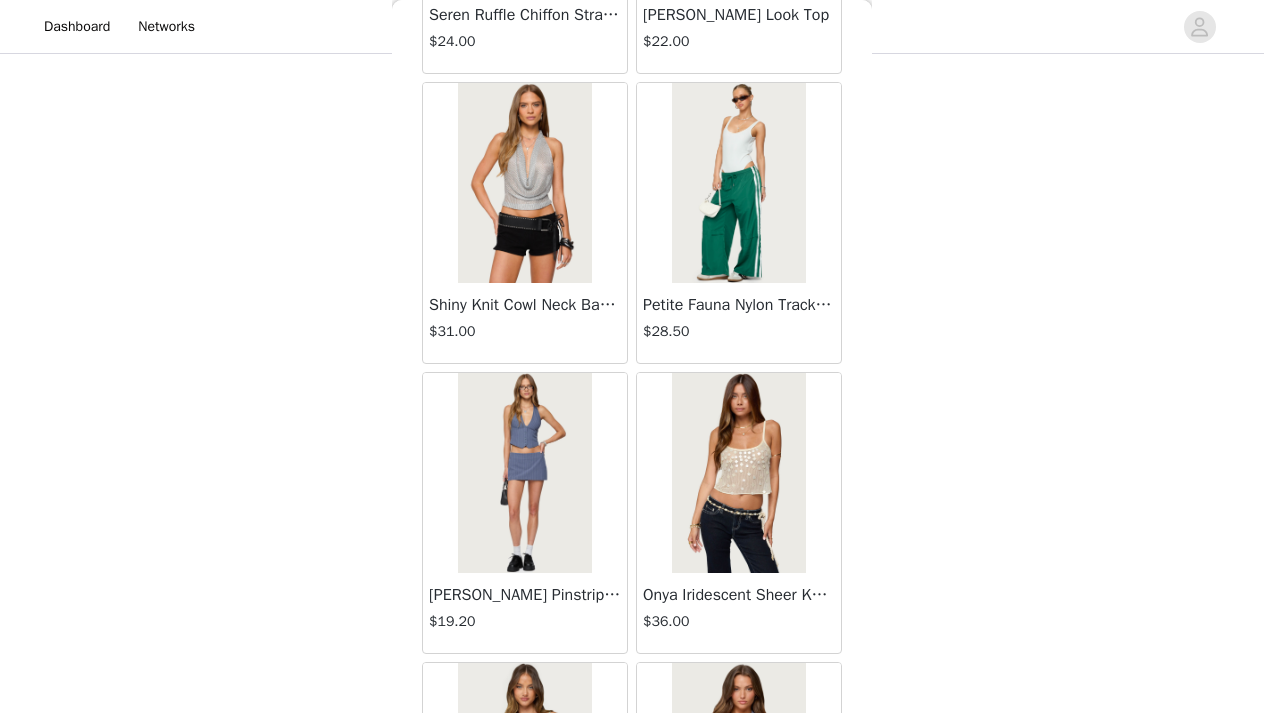 scroll, scrollTop: 727, scrollLeft: 0, axis: vertical 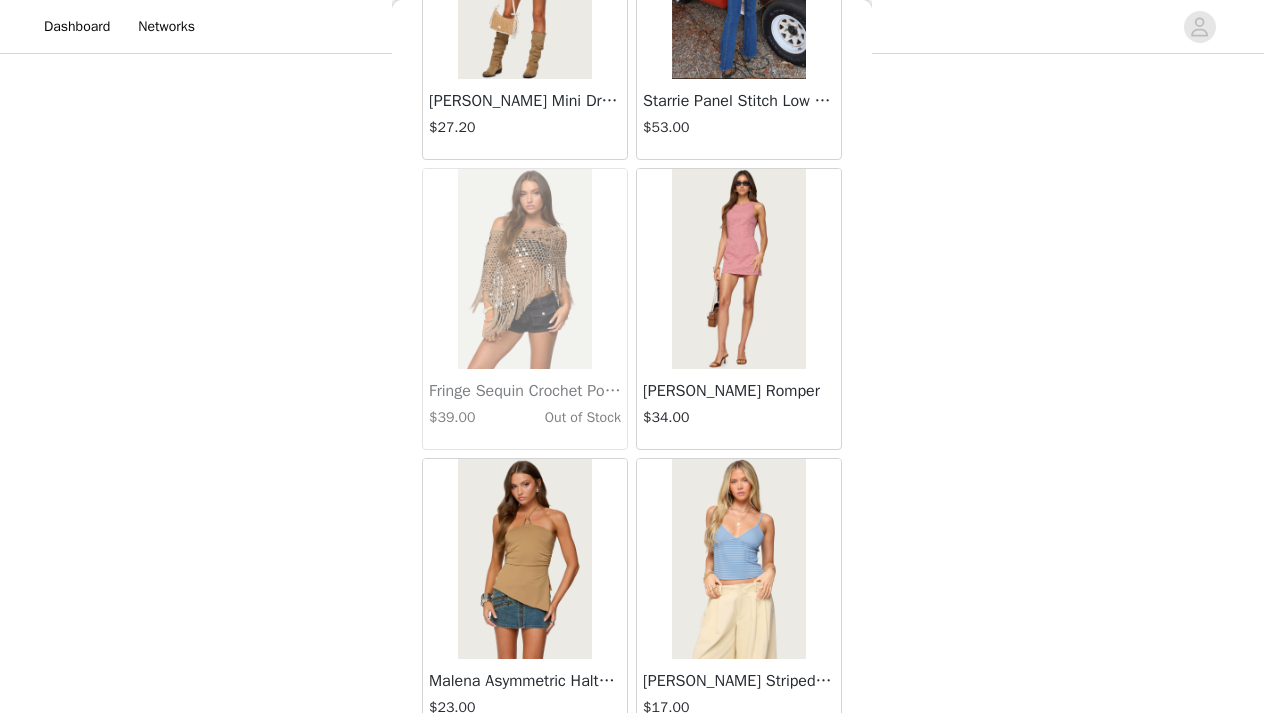 click on "[PERSON_NAME] Romper" at bounding box center [739, 391] 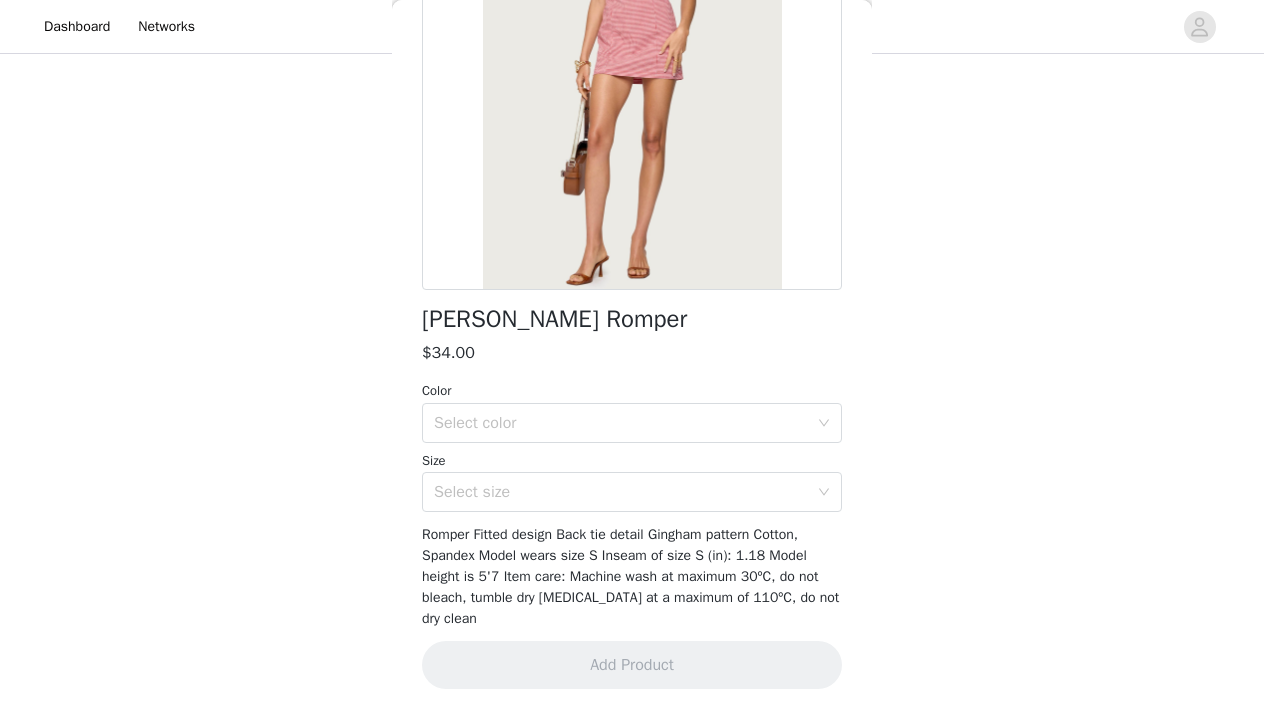 scroll, scrollTop: 259, scrollLeft: 0, axis: vertical 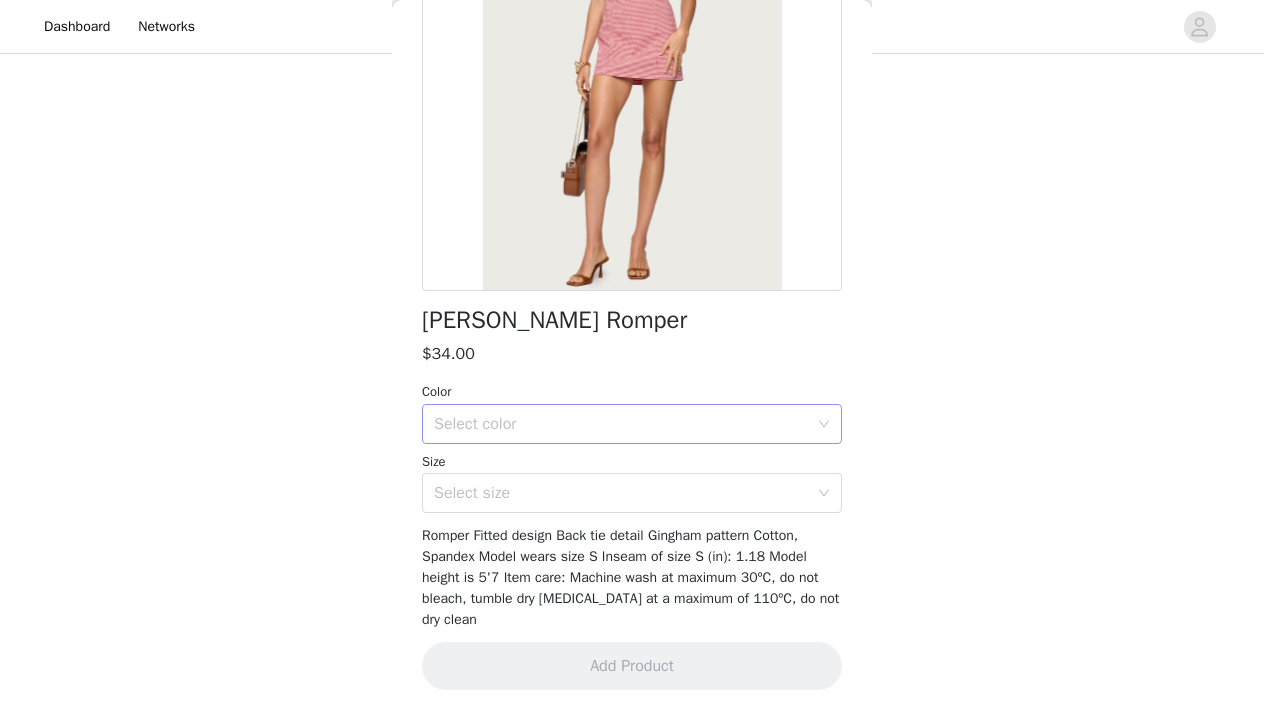 click on "Select color" at bounding box center [621, 424] 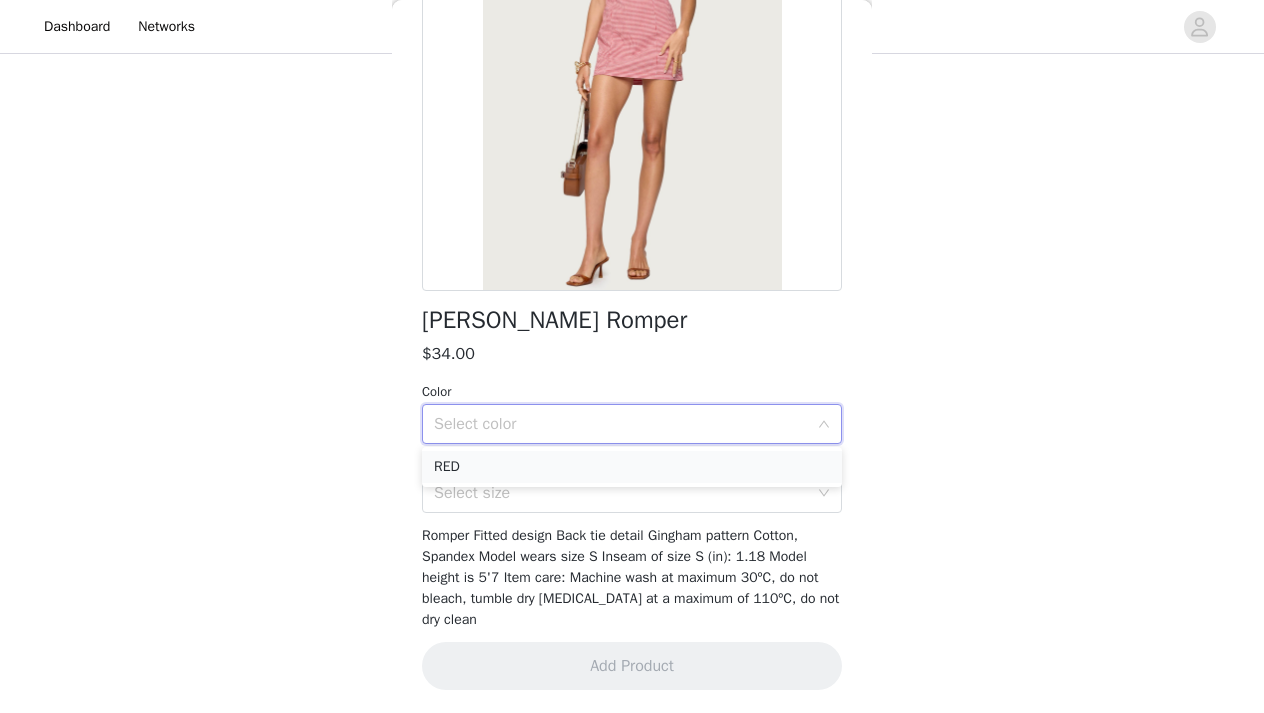click on "RED" at bounding box center (632, 467) 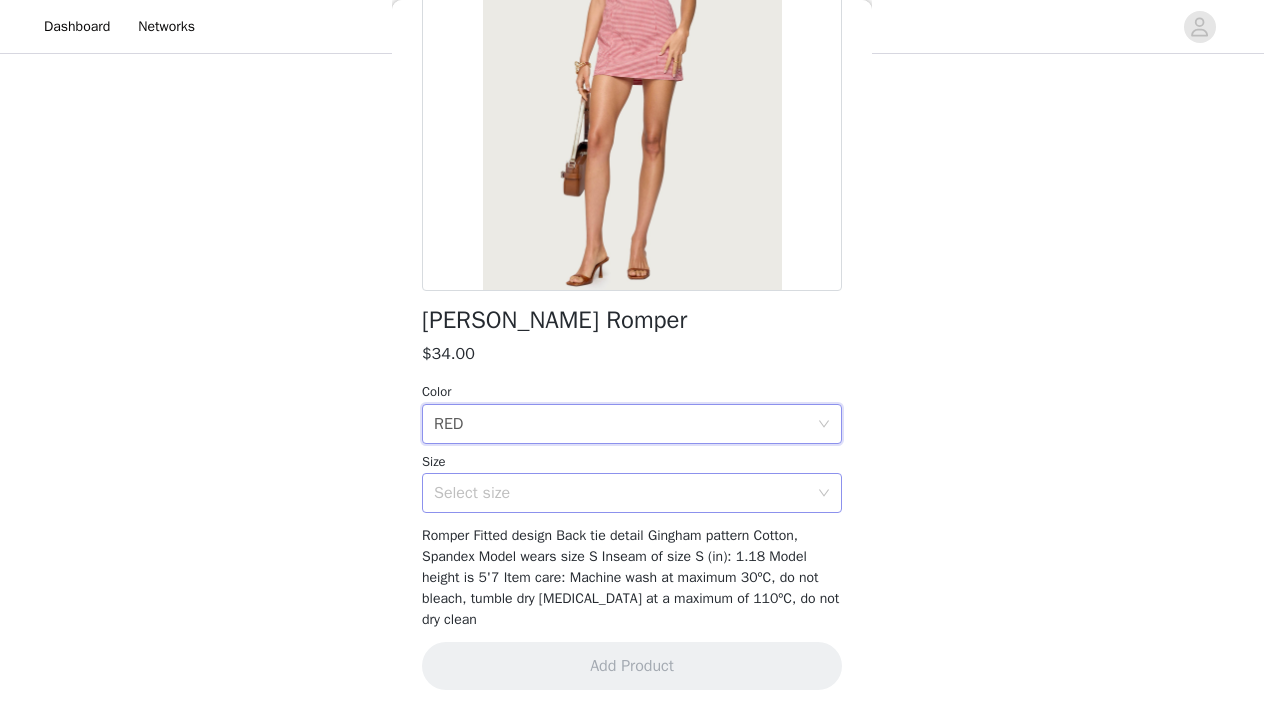 click on "Select size" at bounding box center (625, 493) 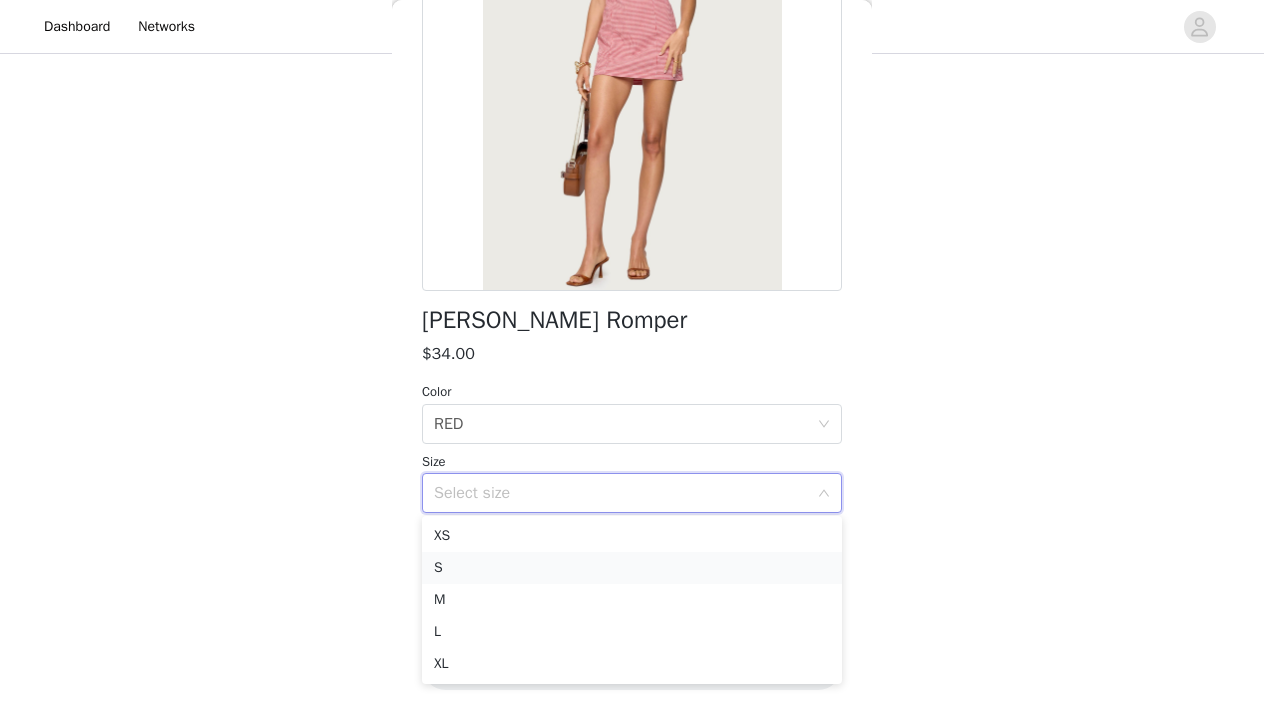 click on "S" at bounding box center (632, 568) 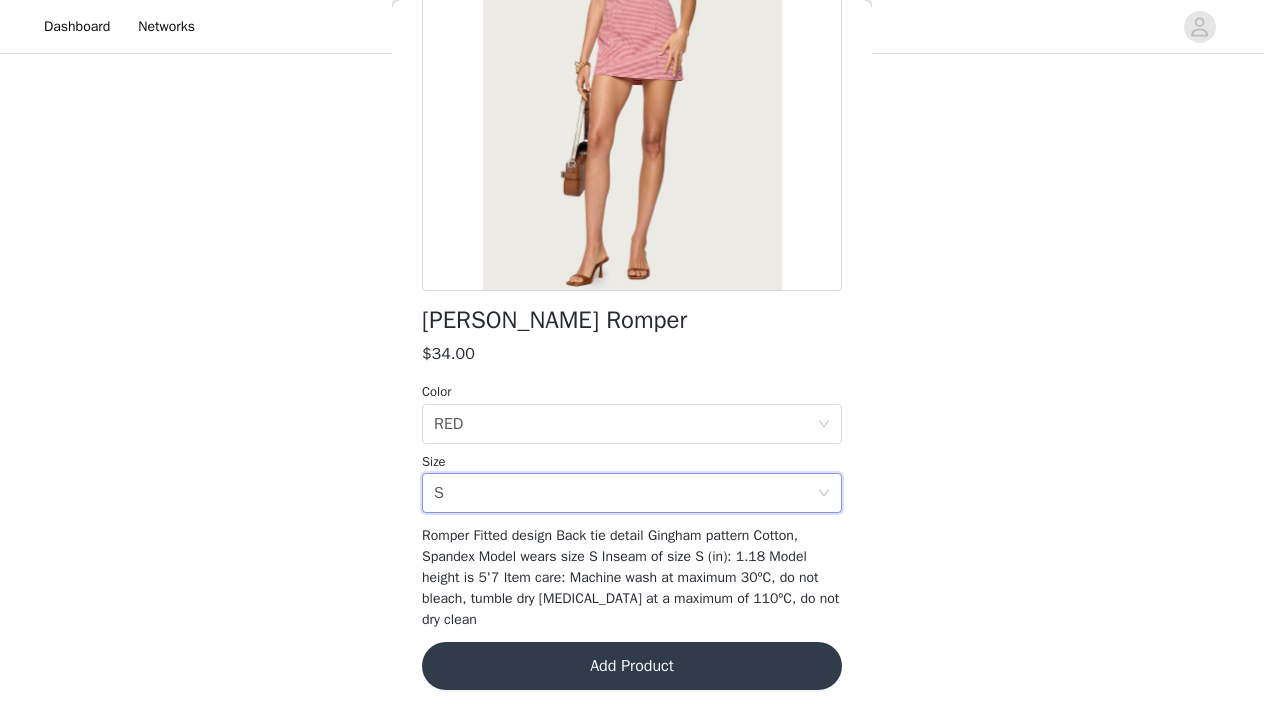 click on "Add Product" at bounding box center [632, 666] 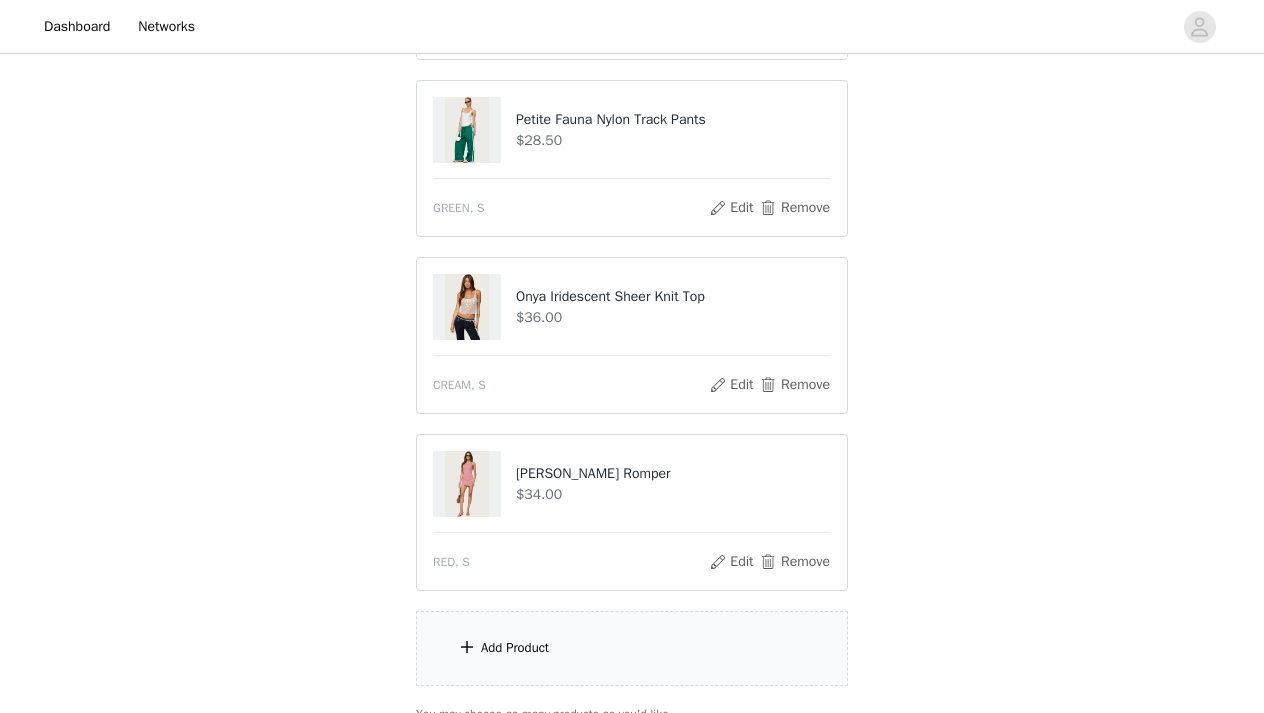 click on "STEP 1 OF 5
Products
Choose as many products as you'd like, up to $300.00.       6 Selected   Remaining Funds: $145.10         Talula Eyelet Babydoll Top     $17.60       OLIVE, S       Edit   Remove     Talula Eyelet Shorts     $16.80       OLIVE, S       Edit   Remove     Fold Over Ruched One Shoulder Top     $22.00       WHITE, S       Edit   Remove     Petite Fauna Nylon Track Pants     $28.50       GREEN, S       Edit   Remove     Onya Iridescent Sheer Knit Top     $36.00       CREAM, S       Edit   Remove     Macee Gingham Romper     $34.00       RED, S       Edit   Remove     Add Product     You may choose as many products as you'd like" at bounding box center [632, 39] 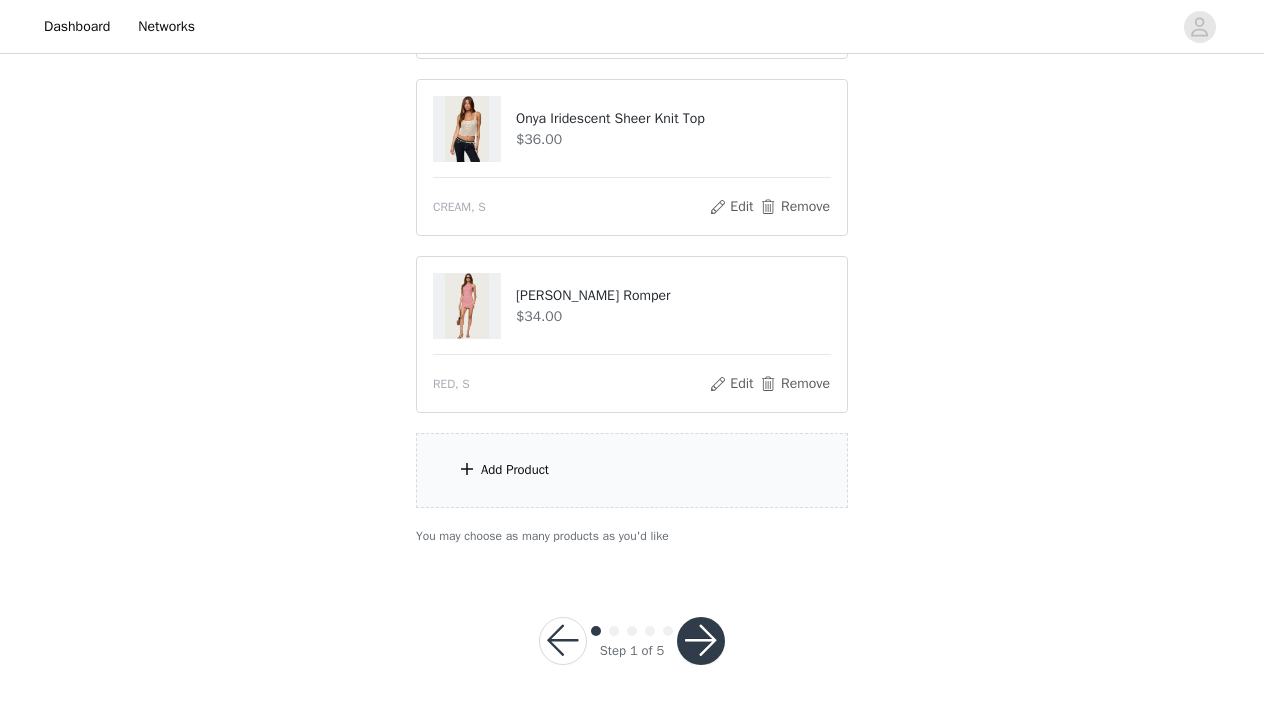 scroll, scrollTop: 904, scrollLeft: 0, axis: vertical 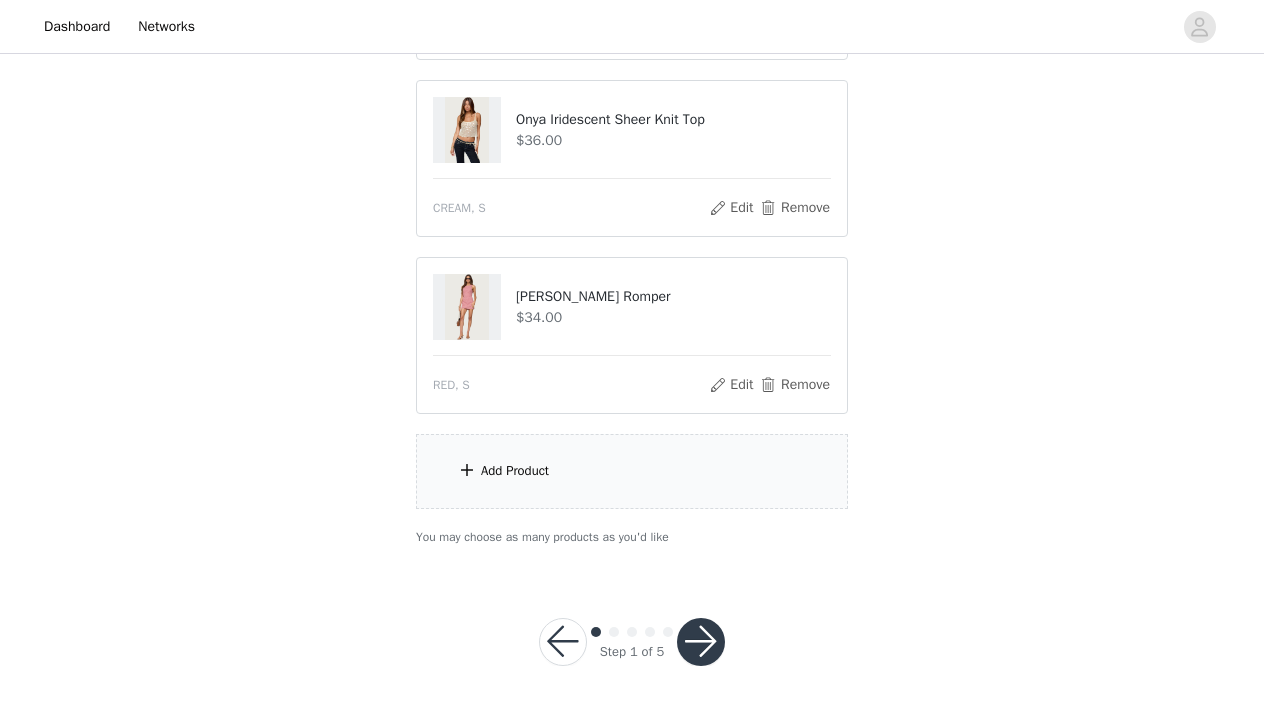 click on "Add Product" at bounding box center [632, 471] 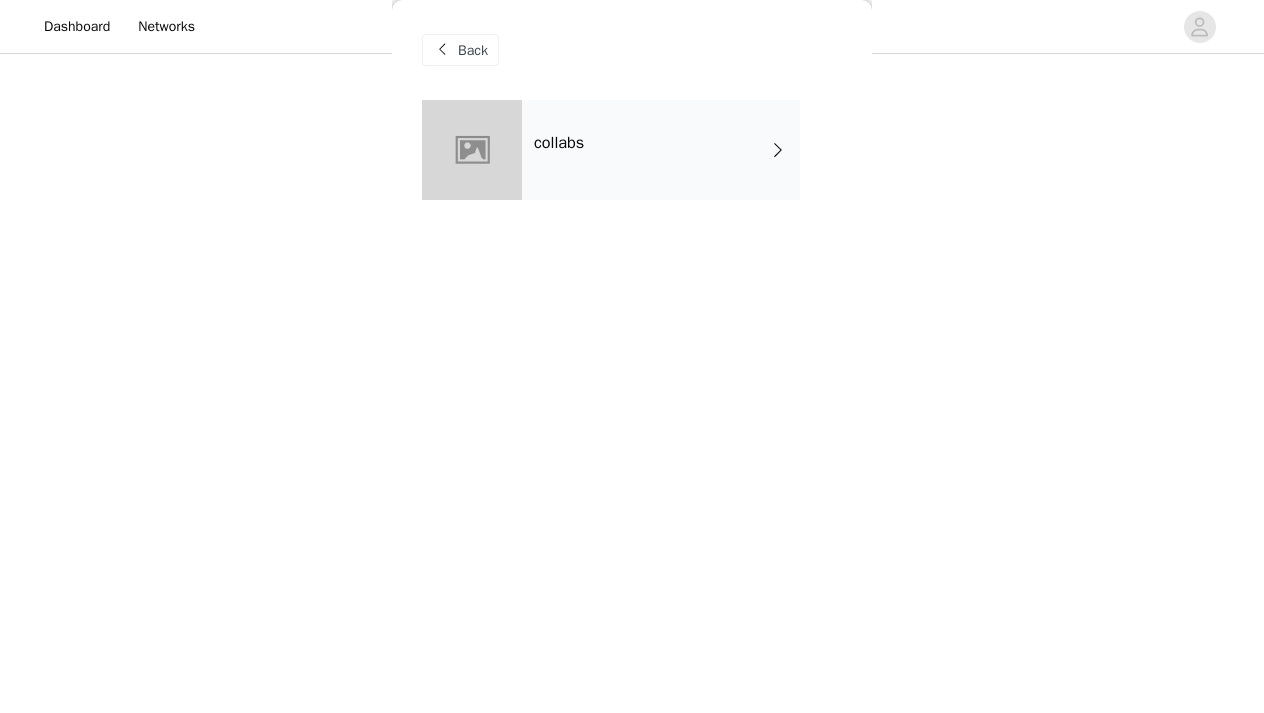 click on "collabs" at bounding box center [661, 150] 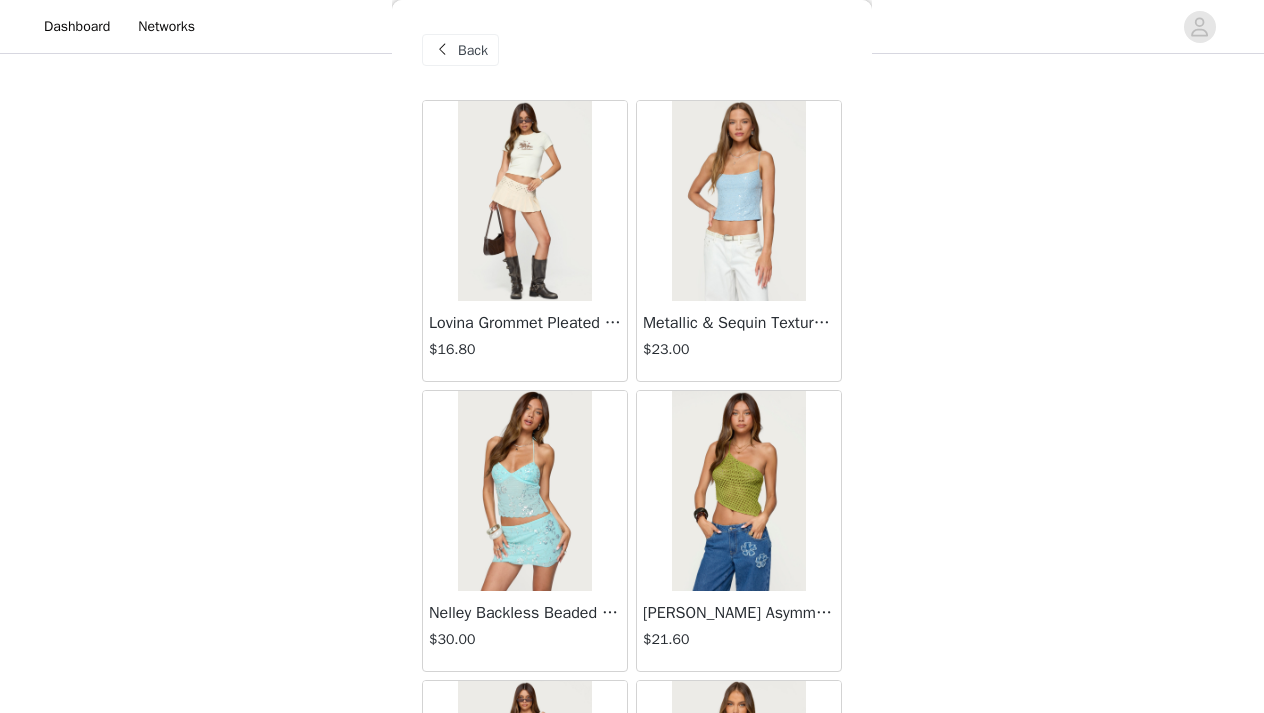 scroll, scrollTop: 904, scrollLeft: 0, axis: vertical 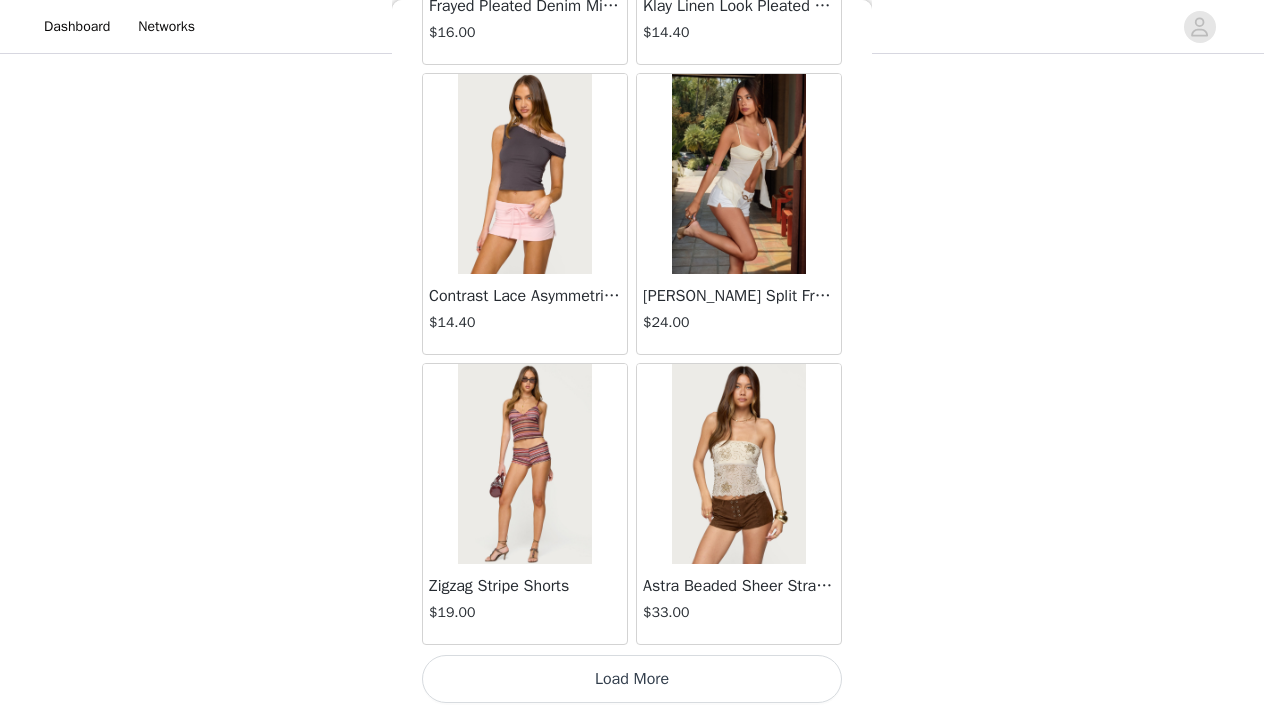click on "Load More" at bounding box center [632, 679] 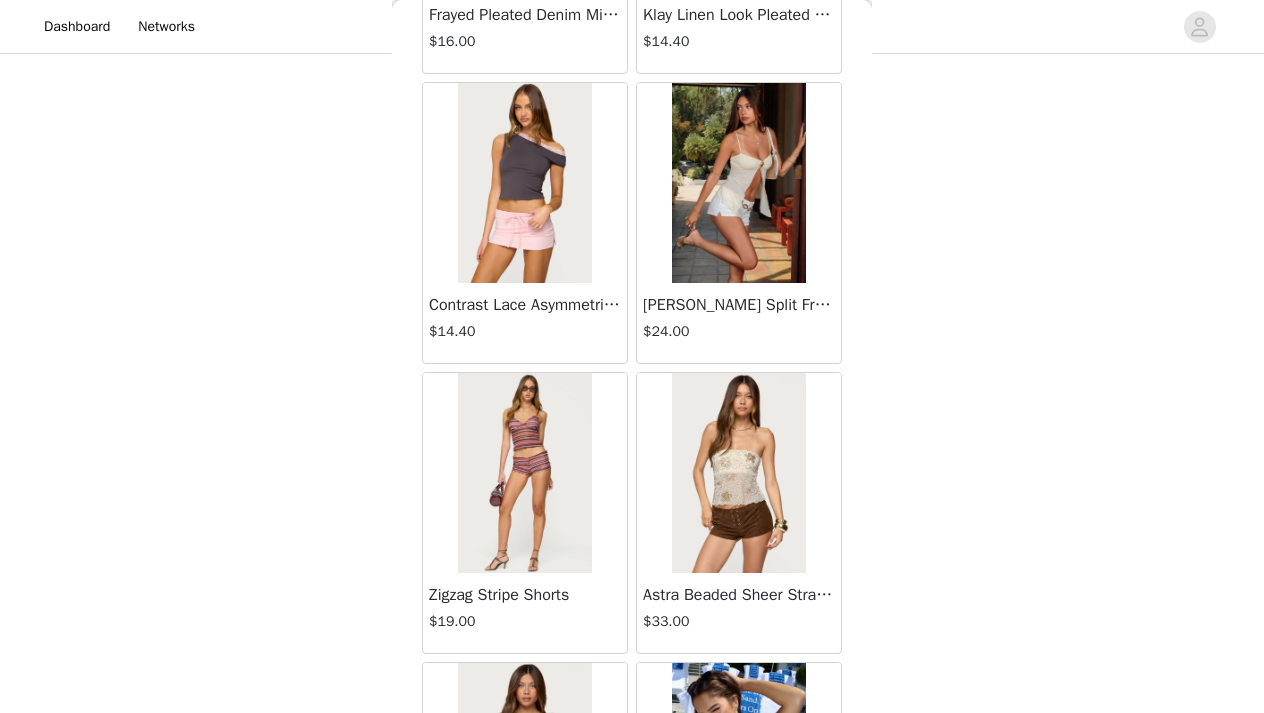 scroll, scrollTop: 904, scrollLeft: 0, axis: vertical 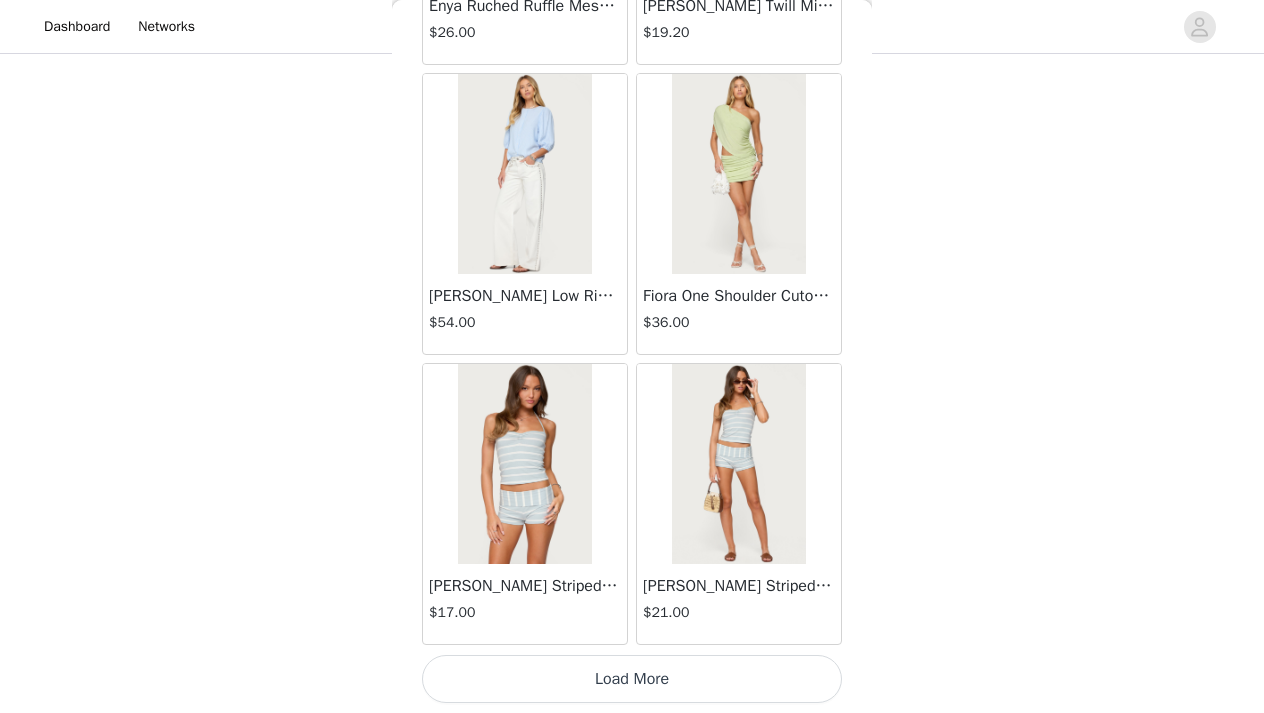 click on "Load More" at bounding box center [632, 679] 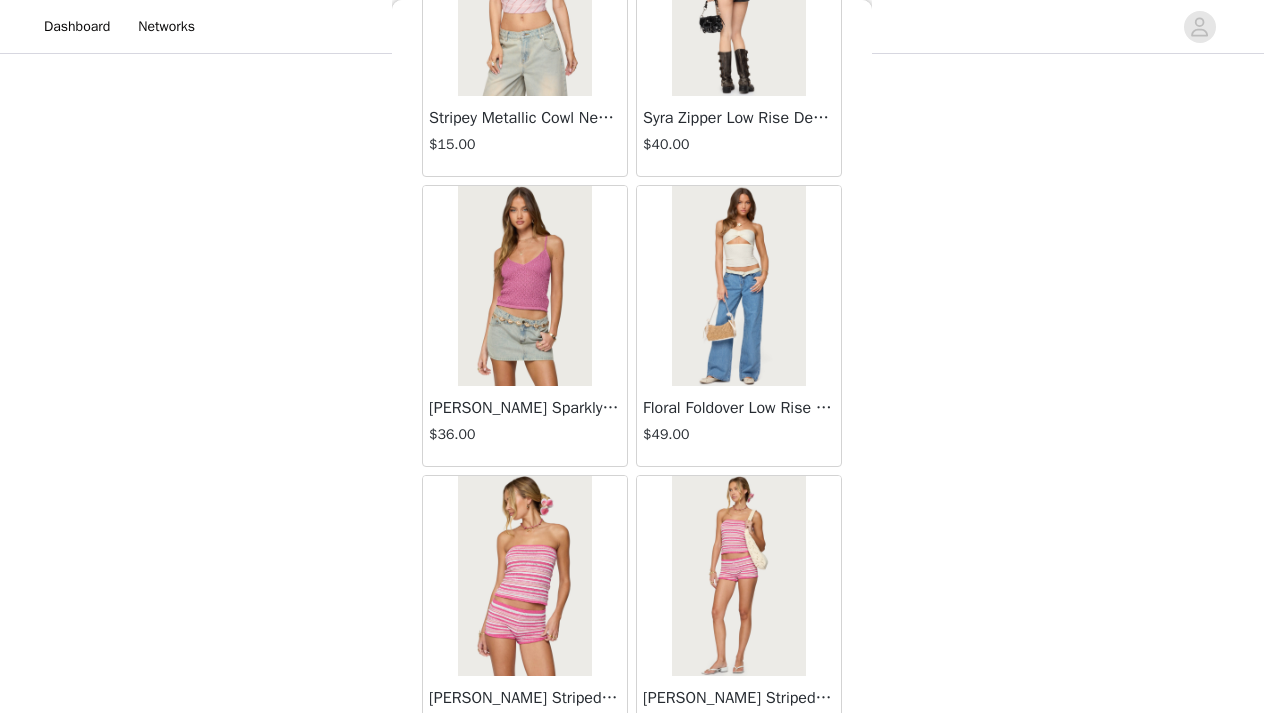 scroll, scrollTop: 7998, scrollLeft: 0, axis: vertical 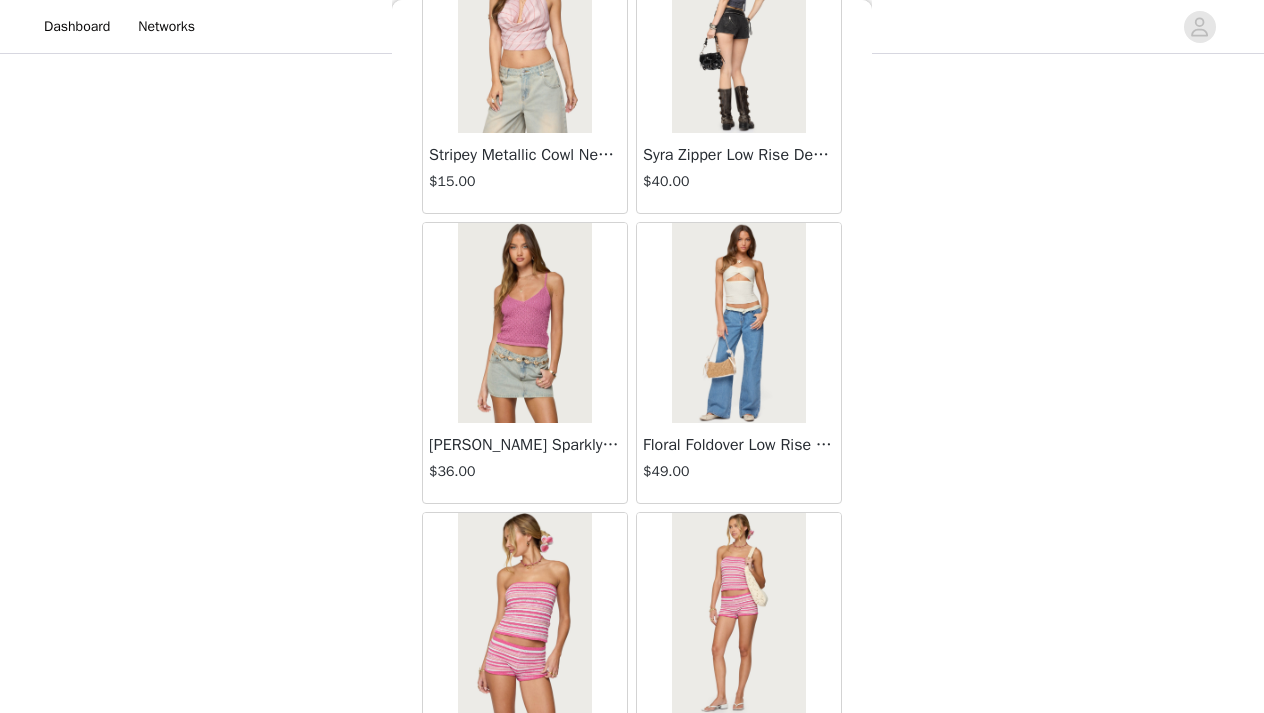 click on "Back       Lovina Grommet Pleated Mini Skort   $16.80       Metallic & Sequin Textured Tank Top   $23.00       Nelley Backless Beaded Sequin Chiffon Top   $30.00       [PERSON_NAME] Asymmetric One Shoulder Crochet Top   $21.60       [PERSON_NAME] Plaid Micro Shorts   $25.00       [PERSON_NAME] Floral Texured Sheer Halter Top   $23.00       Maree Bead V Neck Top   $19.00       Maree Bead Cut Out Mini Skirt   $17.00       [PERSON_NAME] Cut Out Halter Top   $24.00       Juney Pinstripe Tailored Button Up Shirt   $30.00       Avenly Striped Tie Front Babydoll Top   $23.00       [PERSON_NAME] Studded Grommet Tube Top   $25.00       Avalai Linen Look Mini Skort   $32.00       Beaded Deep Cowl Neck Backless Top   $31.00       Frayed Pleated Denim Mini Skort   $16.00       Klay Linen Look Pleated Mini Skort   $14.40       Contrast Lace Asymmetric Off Shoulder Top   $14.40       [PERSON_NAME] Split Front Sheer Mesh Top   $24.00       Zigzag Stripe Shorts   $19.00       Astra Beaded Sheer Strapless Top   $33.00       Beaded Floral Embroidered Tank Top   $32.00" at bounding box center (632, 356) 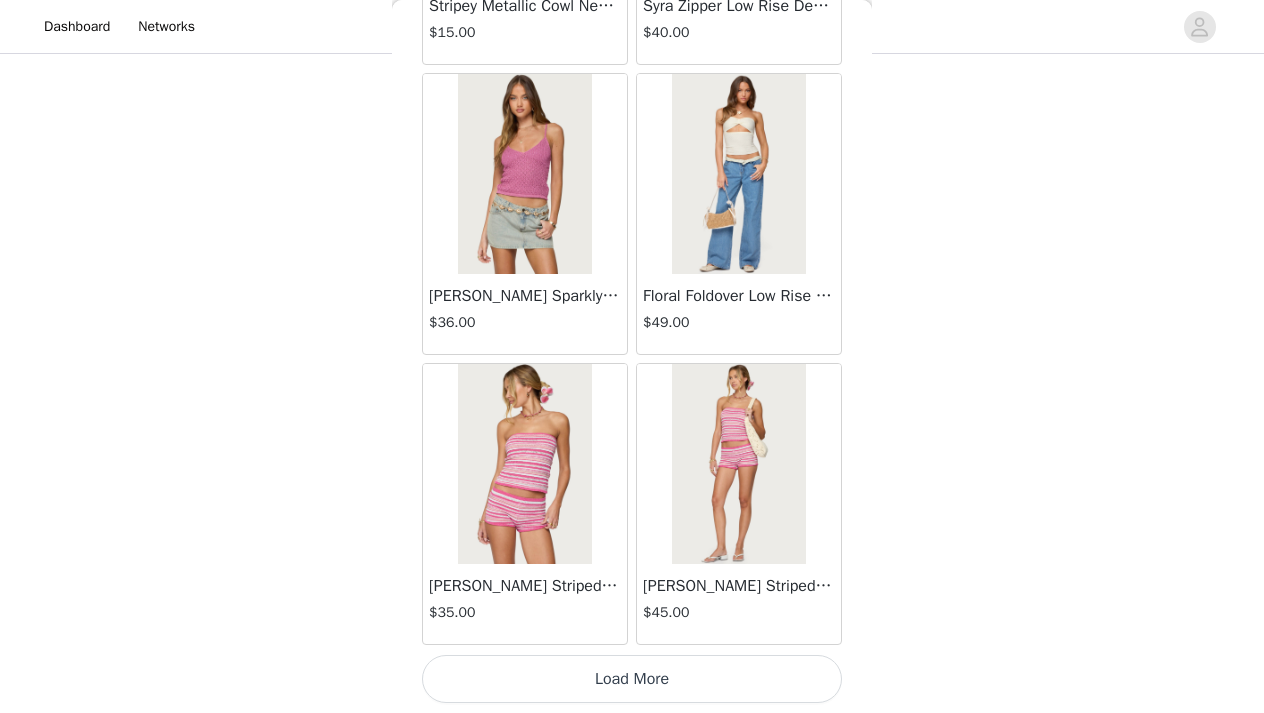 click on "Load More" at bounding box center [632, 679] 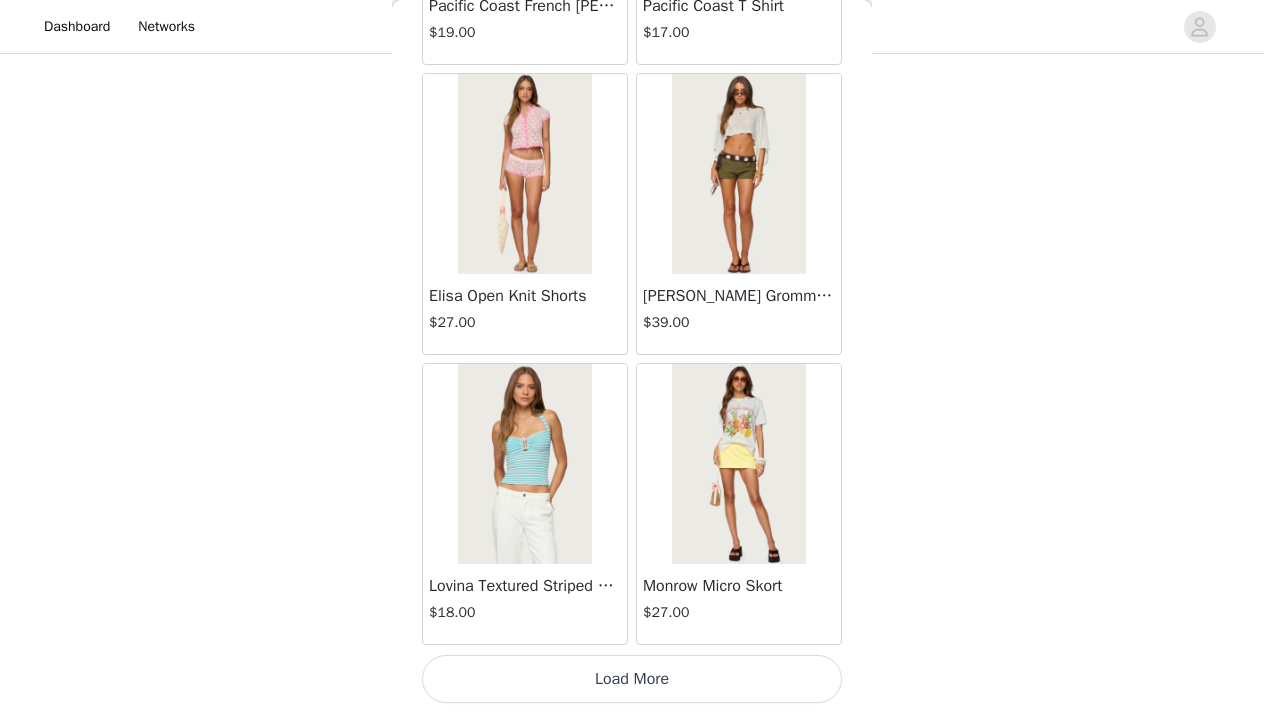 scroll, scrollTop: 11047, scrollLeft: 0, axis: vertical 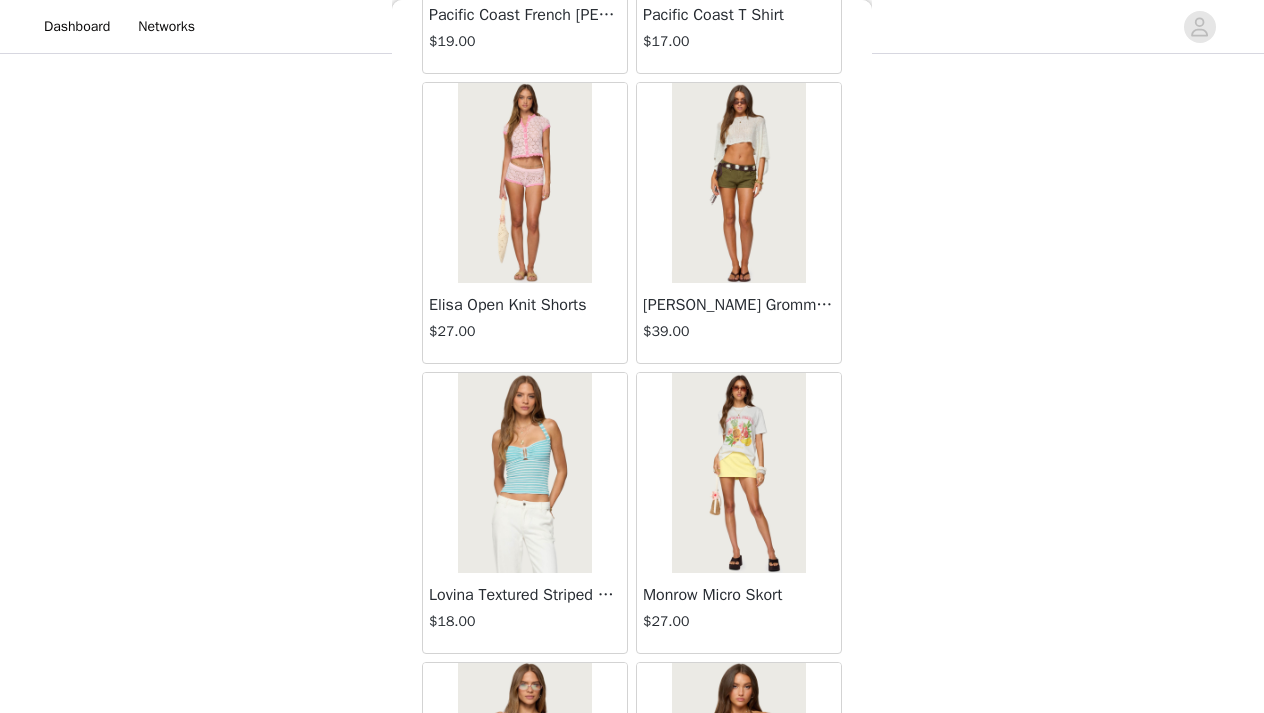 click on "Back       Lovina Grommet Pleated Mini Skort   $16.80       Metallic & Sequin Textured Tank Top   $23.00       Nelley Backless Beaded Sequin Chiffon Top   $30.00       [PERSON_NAME] Asymmetric One Shoulder Crochet Top   $21.60       [PERSON_NAME] Plaid Micro Shorts   $25.00       [PERSON_NAME] Floral Texured Sheer Halter Top   $23.00       Maree Bead V Neck Top   $19.00       Maree Bead Cut Out Mini Skirt   $17.00       [PERSON_NAME] Cut Out Halter Top   $24.00       Juney Pinstripe Tailored Button Up Shirt   $30.00       Avenly Striped Tie Front Babydoll Top   $23.00       [PERSON_NAME] Studded Grommet Tube Top   $25.00       Avalai Linen Look Mini Skort   $32.00       Beaded Deep Cowl Neck Backless Top   $31.00       Frayed Pleated Denim Mini Skort   $16.00       Klay Linen Look Pleated Mini Skort   $14.40       Contrast Lace Asymmetric Off Shoulder Top   $14.40       [PERSON_NAME] Split Front Sheer Mesh Top   $24.00       Zigzag Stripe Shorts   $19.00       Astra Beaded Sheer Strapless Top   $33.00       Beaded Floral Embroidered Tank Top   $32.00" at bounding box center (632, 356) 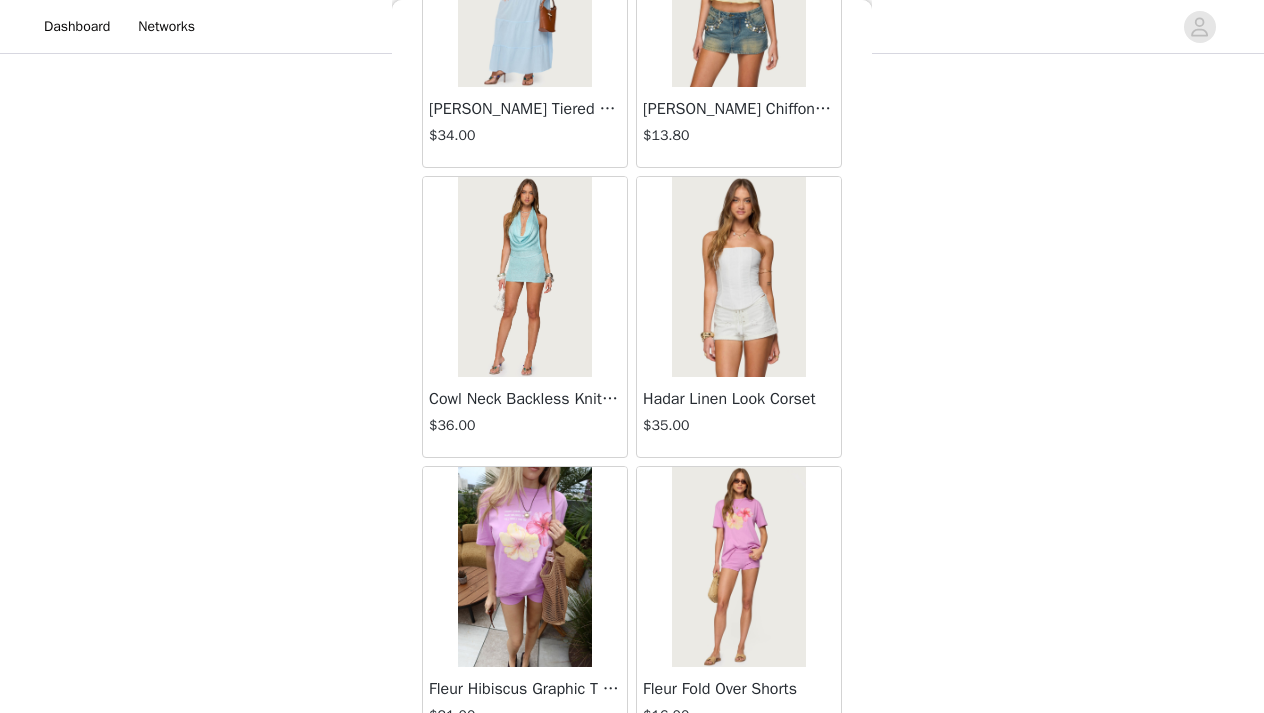 scroll, scrollTop: 13947, scrollLeft: 0, axis: vertical 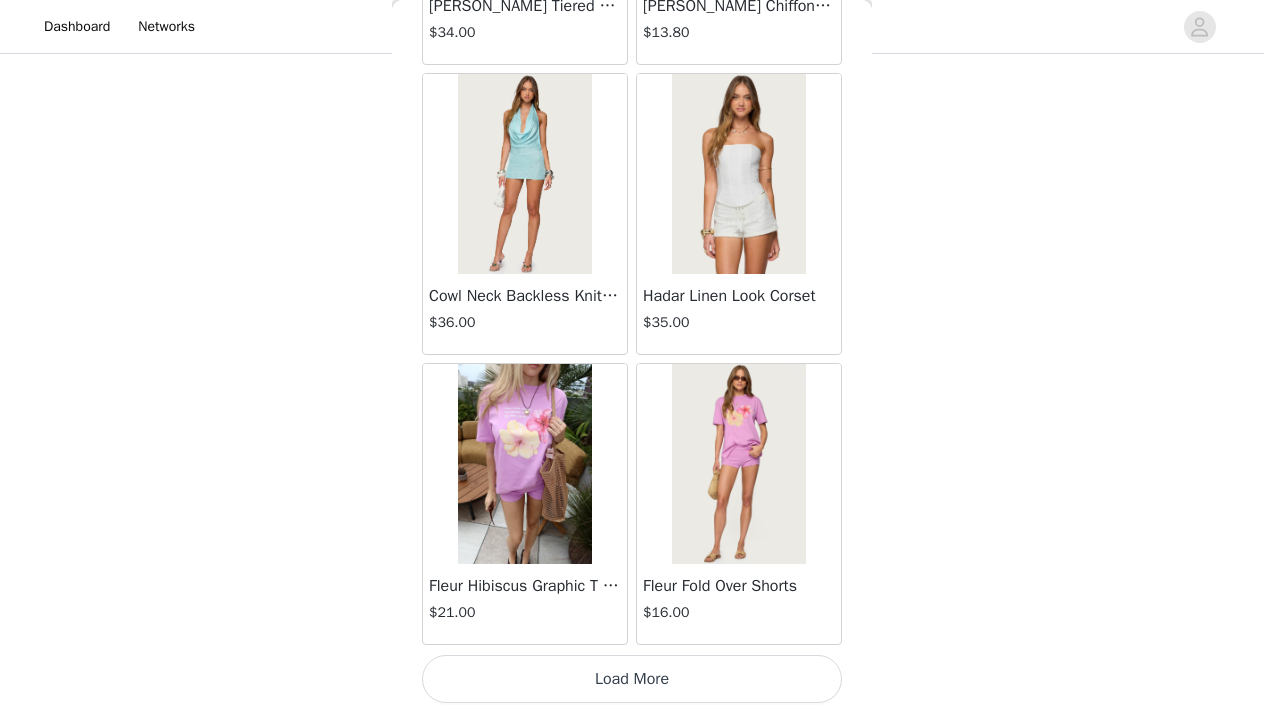 click on "Load More" at bounding box center (632, 679) 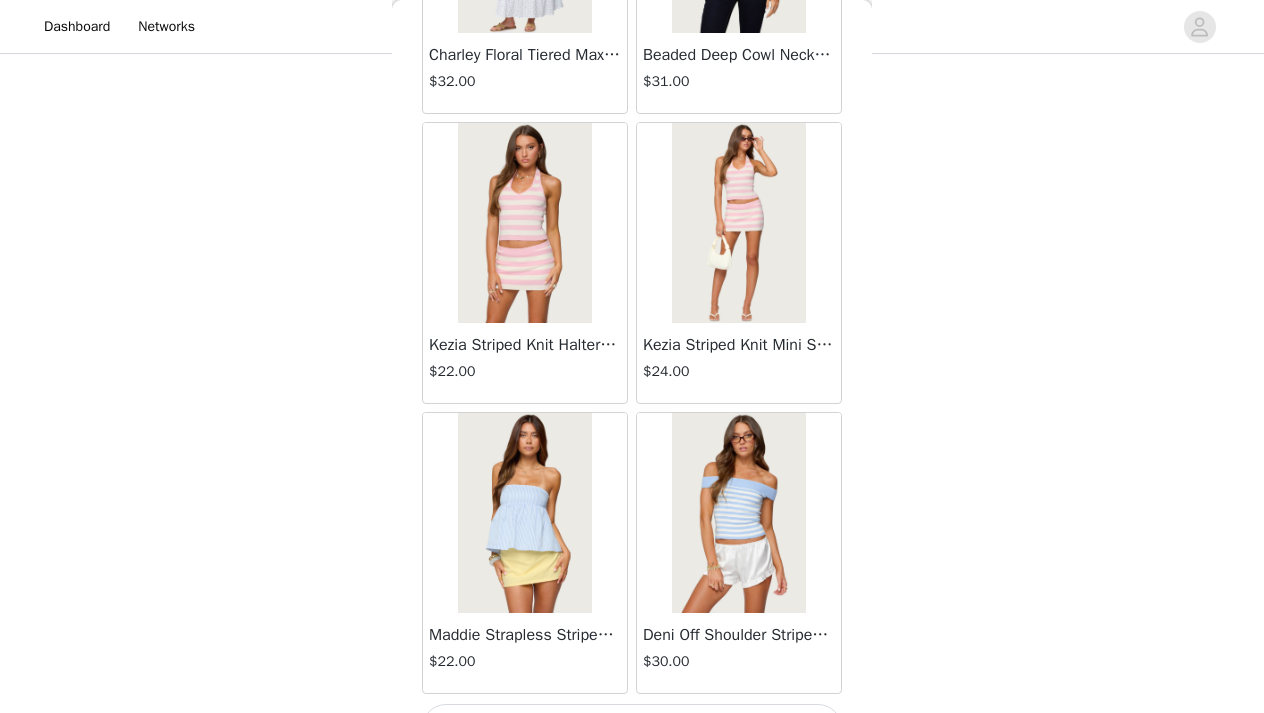scroll, scrollTop: 16847, scrollLeft: 0, axis: vertical 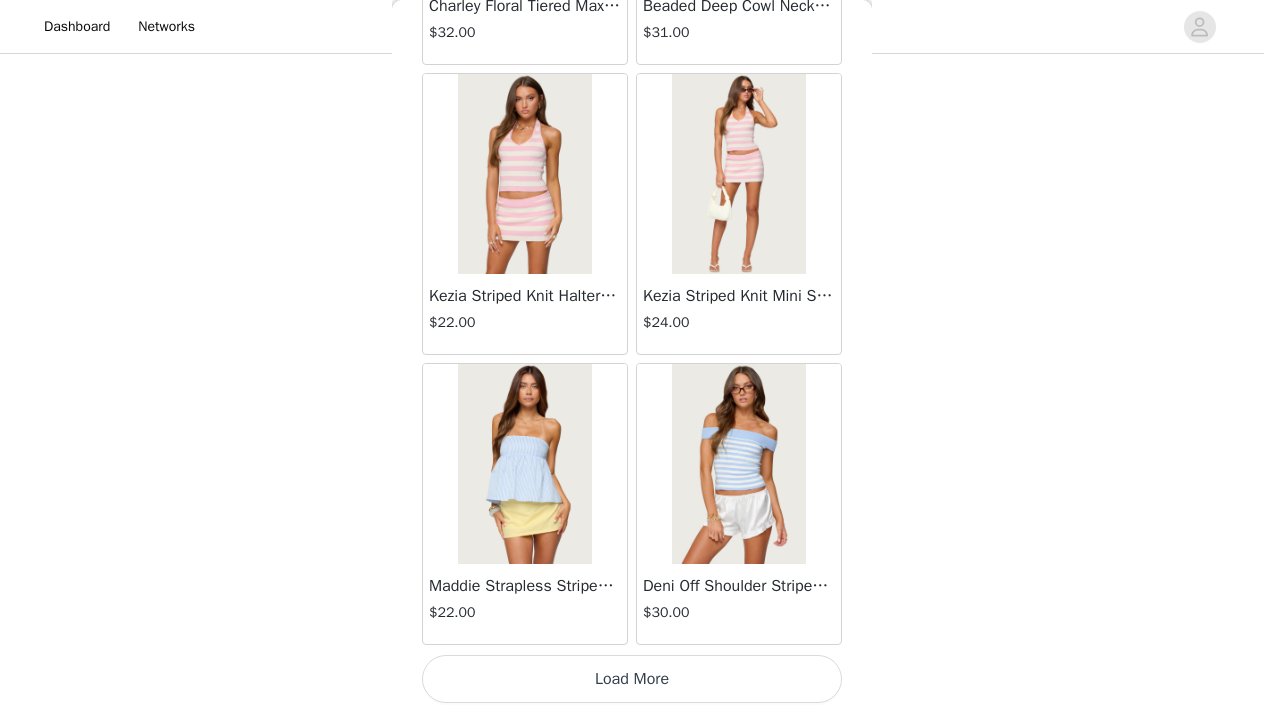 click on "Load More" at bounding box center (632, 679) 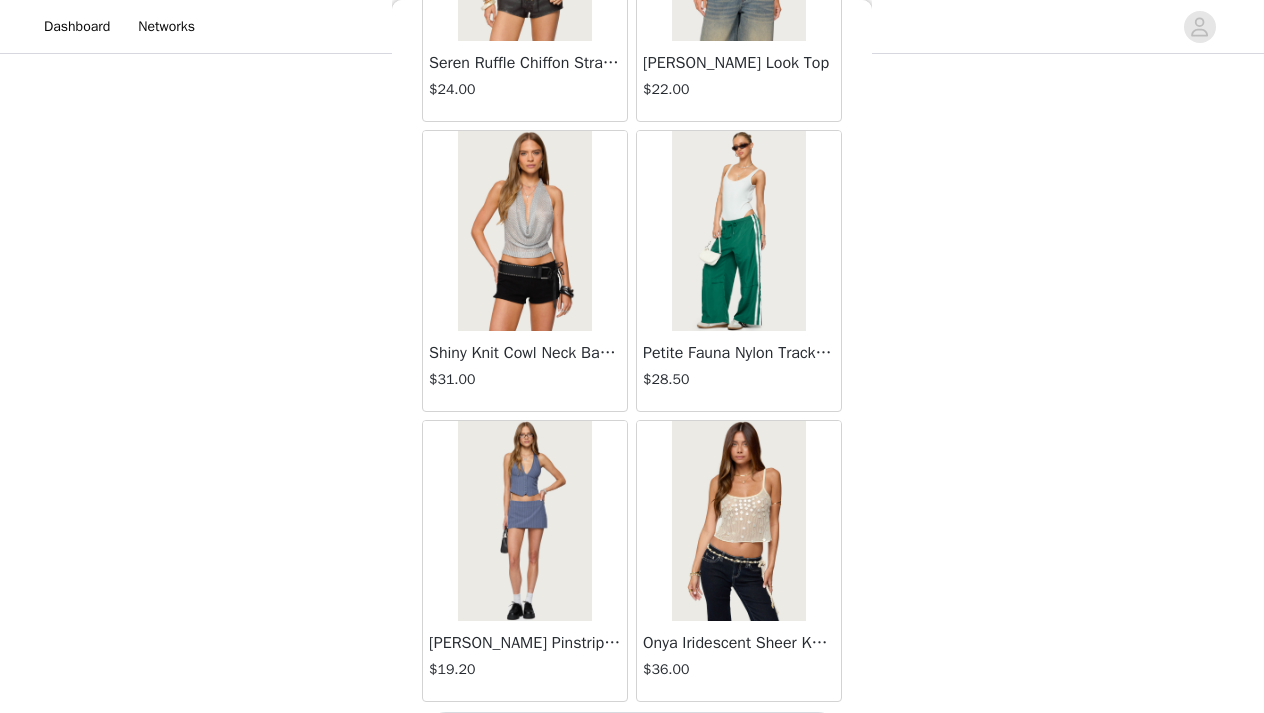 scroll, scrollTop: 19747, scrollLeft: 0, axis: vertical 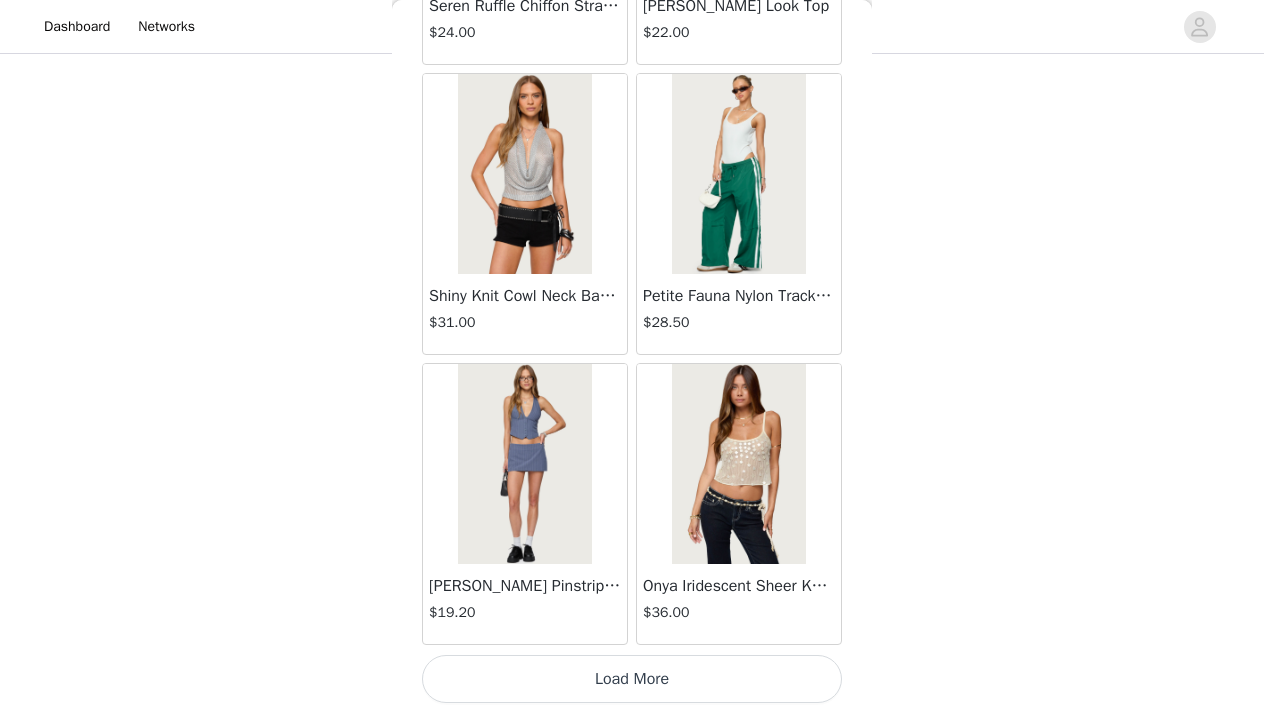 click on "Load More" at bounding box center (632, 679) 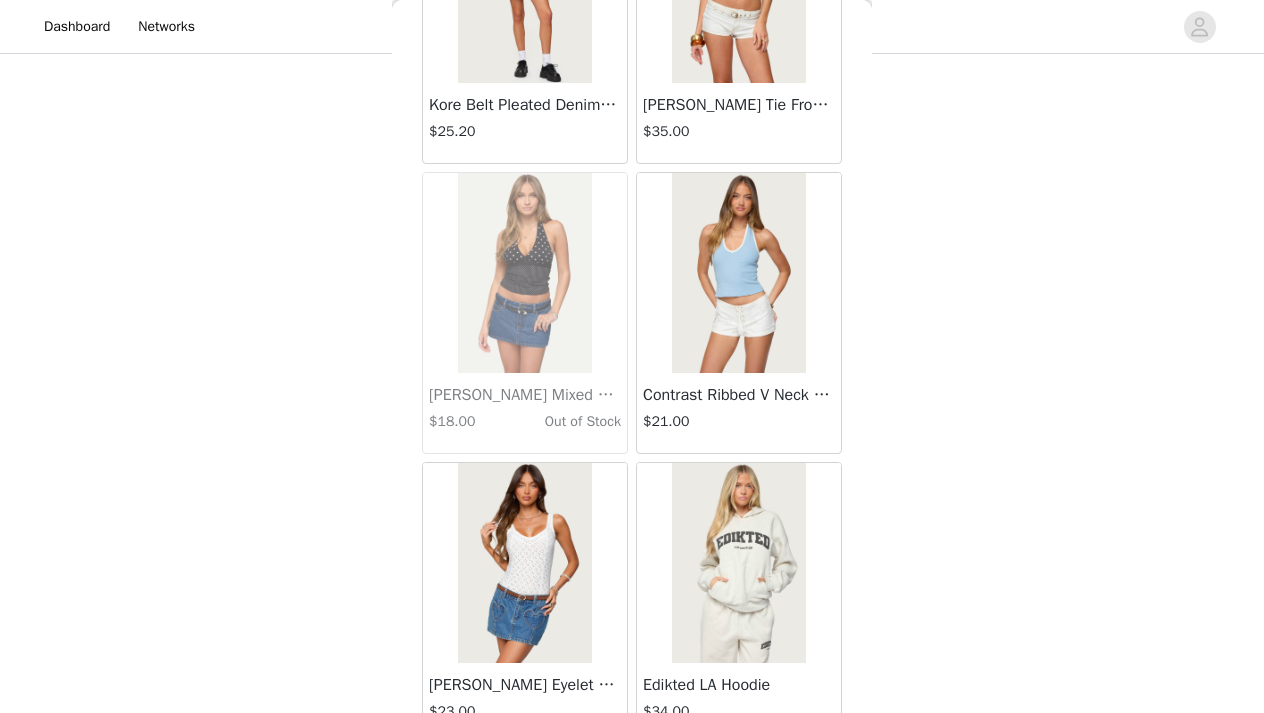 scroll, scrollTop: 22647, scrollLeft: 0, axis: vertical 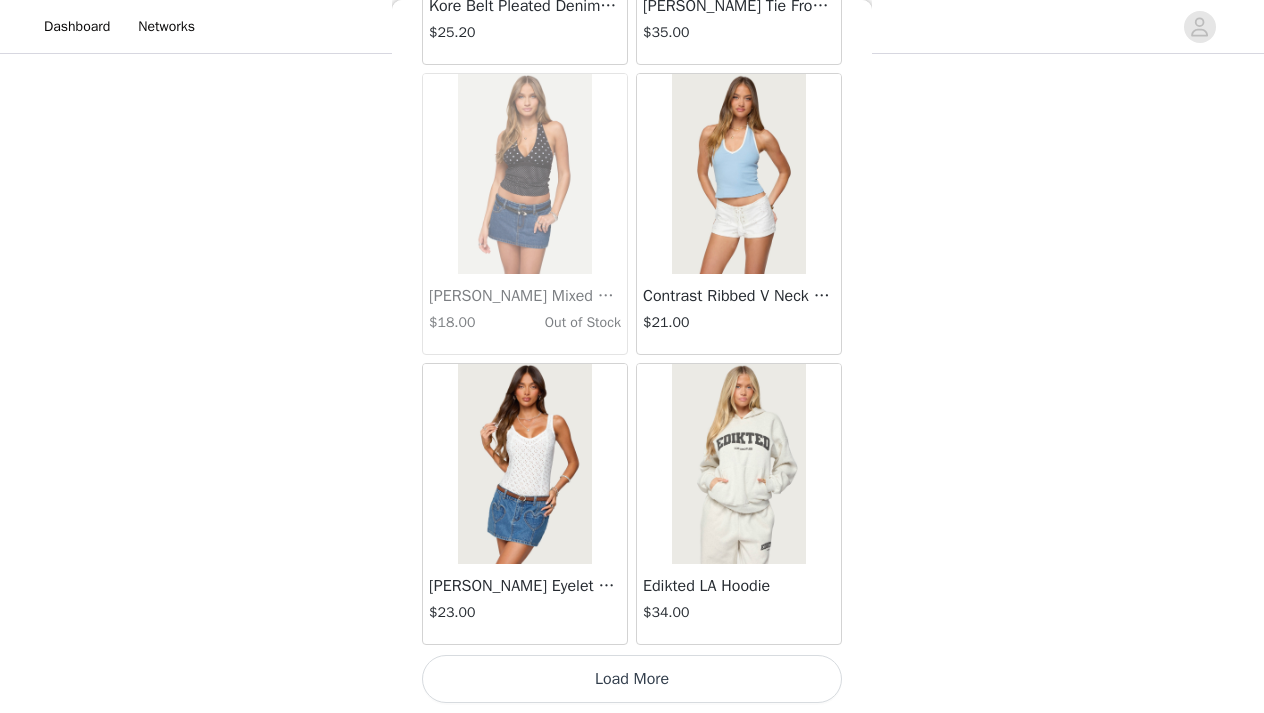 click on "Load More" at bounding box center [632, 679] 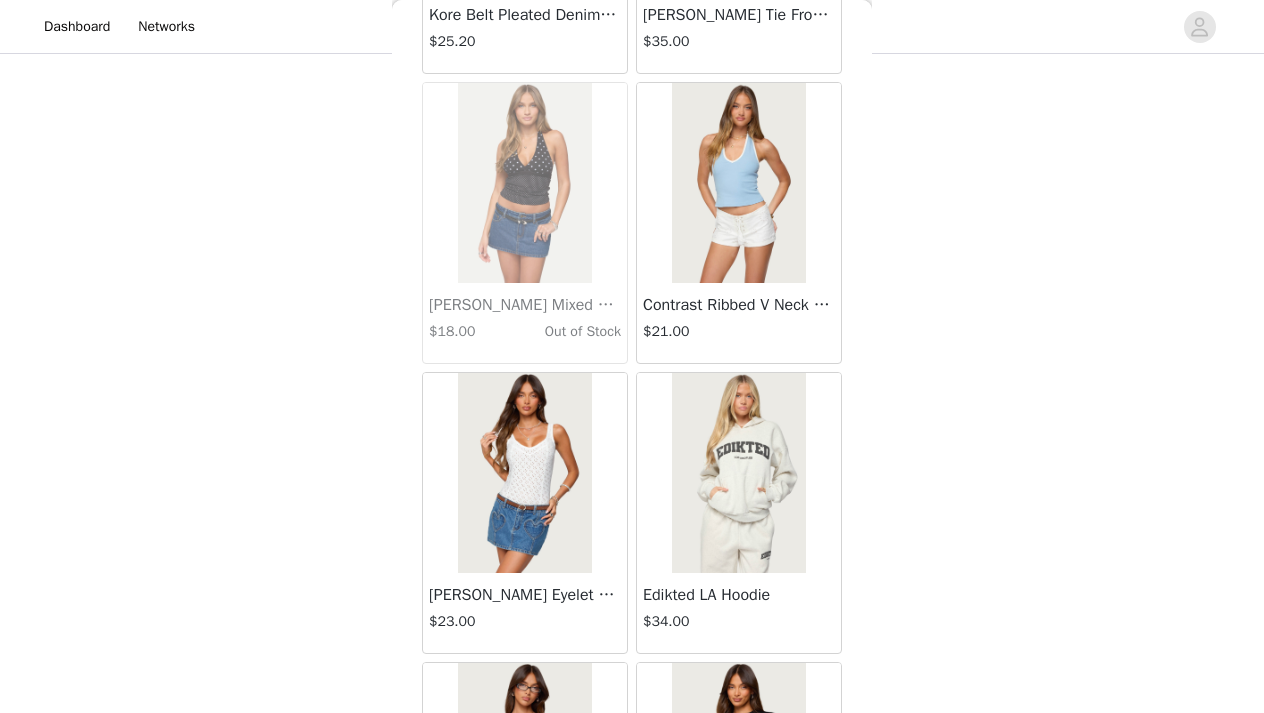 click on "Back       Lovina Grommet Pleated Mini Skort   $16.80       Metallic & Sequin Textured Tank Top   $23.00       Nelley Backless Beaded Sequin Chiffon Top   $30.00       [PERSON_NAME] Asymmetric One Shoulder Crochet Top   $21.60       [PERSON_NAME] Plaid Micro Shorts   $25.00       [PERSON_NAME] Floral Texured Sheer Halter Top   $23.00       Maree Bead V Neck Top   $19.00       Maree Bead Cut Out Mini Skirt   $17.00       [PERSON_NAME] Cut Out Halter Top   $24.00       Juney Pinstripe Tailored Button Up Shirt   $30.00       Avenly Striped Tie Front Babydoll Top   $23.00       [PERSON_NAME] Studded Grommet Tube Top   $25.00       Avalai Linen Look Mini Skort   $32.00       Beaded Deep Cowl Neck Backless Top   $31.00       Frayed Pleated Denim Mini Skort   $16.00       Klay Linen Look Pleated Mini Skort   $14.40       Contrast Lace Asymmetric Off Shoulder Top   $14.40       [PERSON_NAME] Split Front Sheer Mesh Top   $24.00       Zigzag Stripe Shorts   $19.00       Astra Beaded Sheer Strapless Top   $33.00       Beaded Floral Embroidered Tank Top   $32.00" at bounding box center [632, 356] 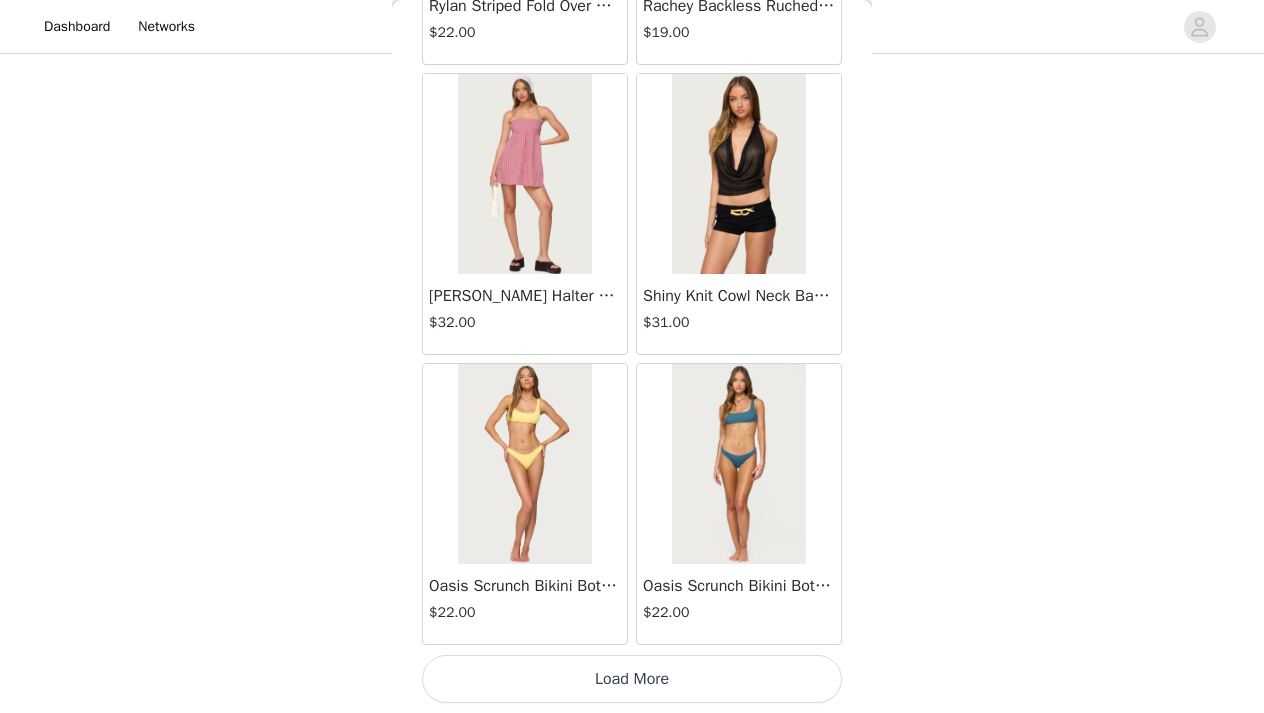 scroll, scrollTop: 25547, scrollLeft: 0, axis: vertical 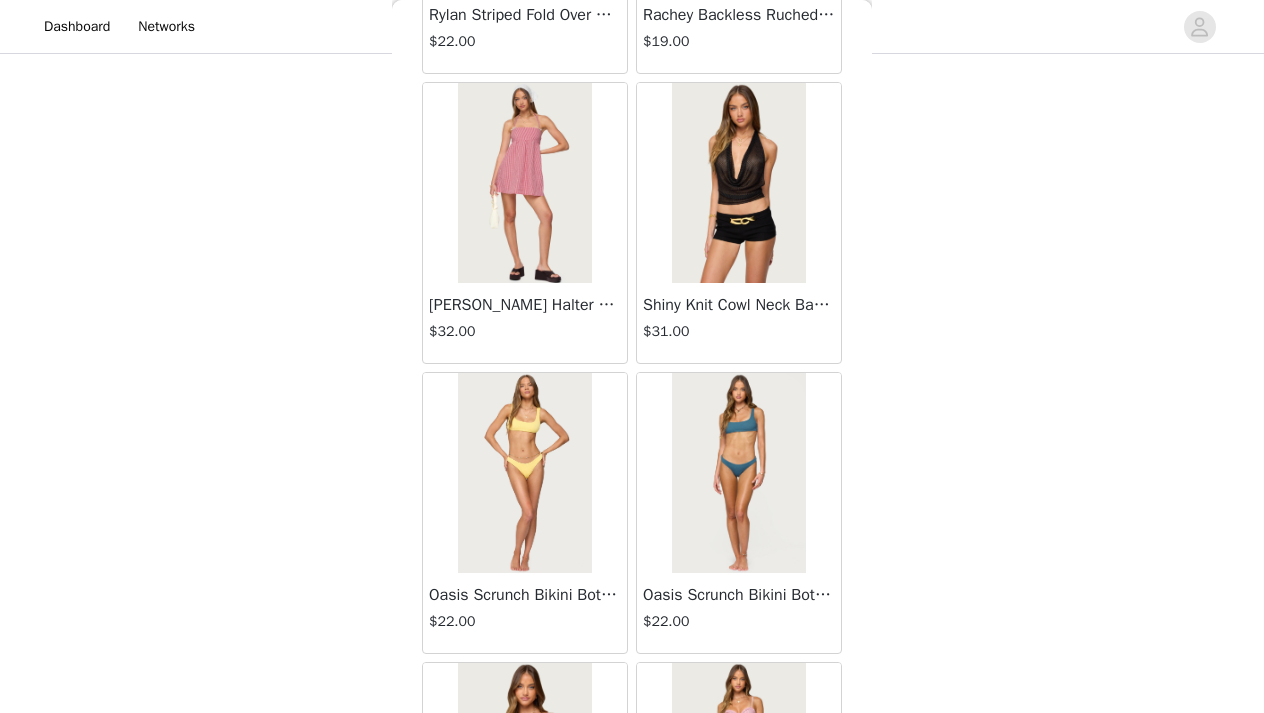 click on "Back       Lovina Grommet Pleated Mini Skort   $16.80       Metallic & Sequin Textured Tank Top   $23.00       Nelley Backless Beaded Sequin Chiffon Top   $30.00       [PERSON_NAME] Asymmetric One Shoulder Crochet Top   $21.60       [PERSON_NAME] Plaid Micro Shorts   $25.00       [PERSON_NAME] Floral Texured Sheer Halter Top   $23.00       Maree Bead V Neck Top   $19.00       Maree Bead Cut Out Mini Skirt   $17.00       [PERSON_NAME] Cut Out Halter Top   $24.00       Juney Pinstripe Tailored Button Up Shirt   $30.00       Avenly Striped Tie Front Babydoll Top   $23.00       [PERSON_NAME] Studded Grommet Tube Top   $25.00       Avalai Linen Look Mini Skort   $32.00       Beaded Deep Cowl Neck Backless Top   $31.00       Frayed Pleated Denim Mini Skort   $16.00       Klay Linen Look Pleated Mini Skort   $14.40       Contrast Lace Asymmetric Off Shoulder Top   $14.40       [PERSON_NAME] Split Front Sheer Mesh Top   $24.00       Zigzag Stripe Shorts   $19.00       Astra Beaded Sheer Strapless Top   $33.00       Beaded Floral Embroidered Tank Top   $32.00" at bounding box center (632, 356) 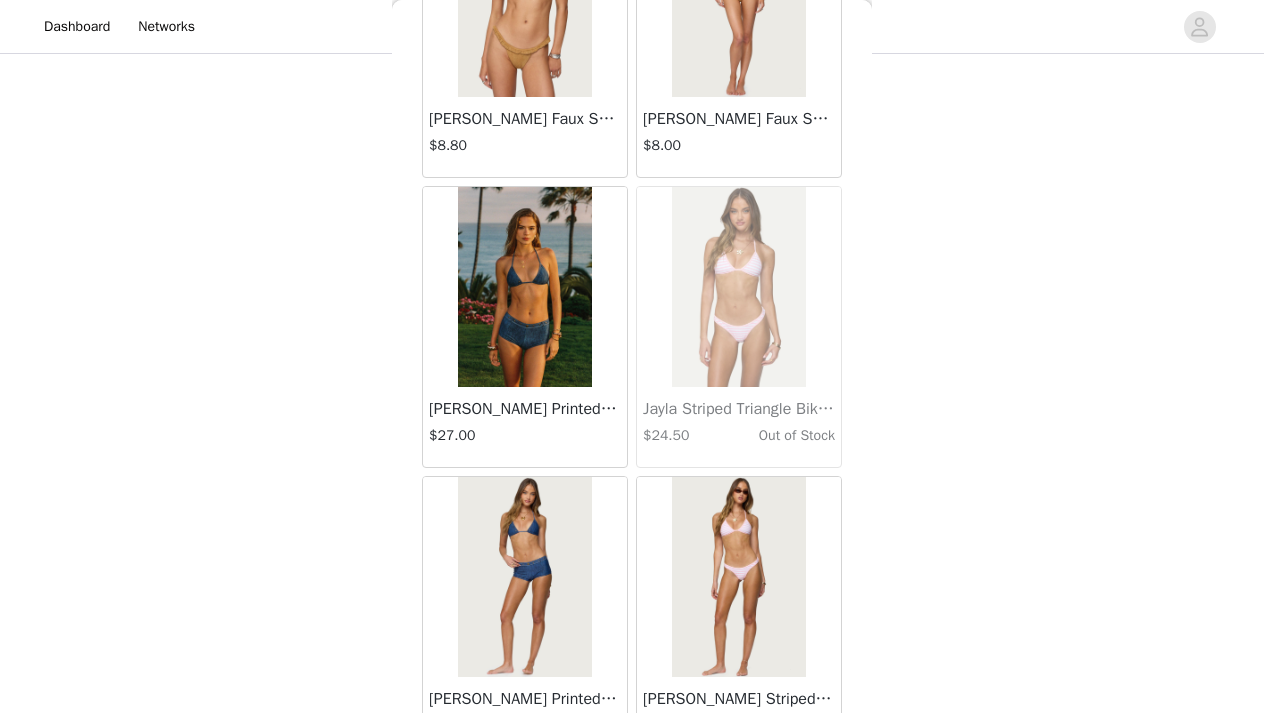 scroll, scrollTop: 27796, scrollLeft: 0, axis: vertical 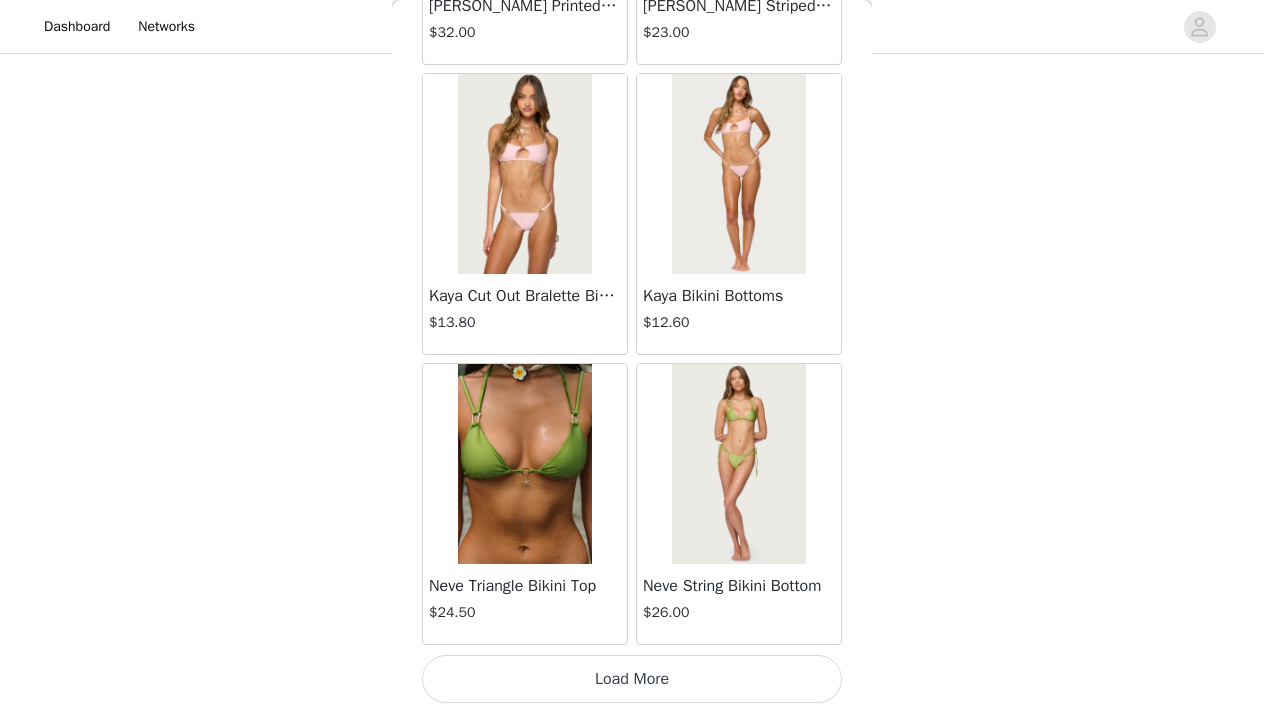click on "Load More" at bounding box center (632, 679) 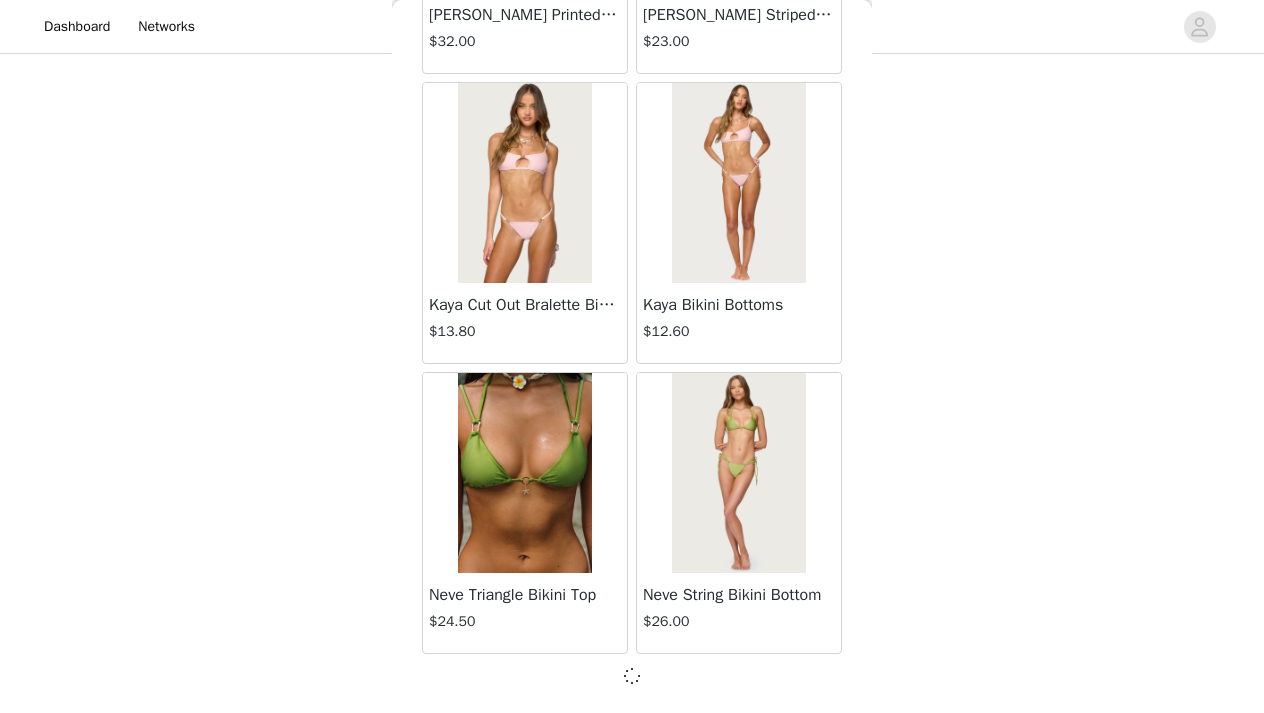 scroll, scrollTop: 28438, scrollLeft: 0, axis: vertical 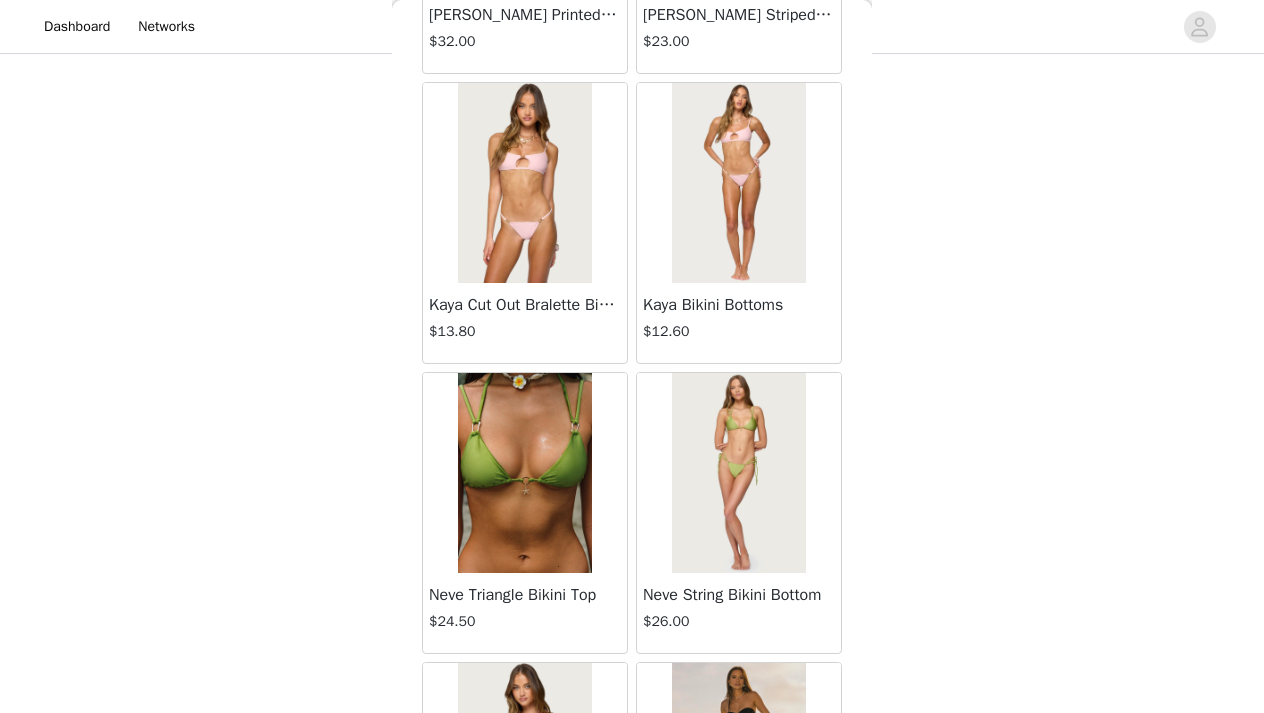 click on "Back       Lovina Grommet Pleated Mini Skort   $16.80       Metallic & Sequin Textured Tank Top   $23.00       Nelley Backless Beaded Sequin Chiffon Top   $30.00       [PERSON_NAME] Asymmetric One Shoulder Crochet Top   $21.60       [PERSON_NAME] Plaid Micro Shorts   $25.00       [PERSON_NAME] Floral Texured Sheer Halter Top   $23.00       Maree Bead V Neck Top   $19.00       Maree Bead Cut Out Mini Skirt   $17.00       [PERSON_NAME] Cut Out Halter Top   $24.00       Juney Pinstripe Tailored Button Up Shirt   $30.00       Avenly Striped Tie Front Babydoll Top   $23.00       [PERSON_NAME] Studded Grommet Tube Top   $25.00       Avalai Linen Look Mini Skort   $32.00       Beaded Deep Cowl Neck Backless Top   $31.00       Frayed Pleated Denim Mini Skort   $16.00       Klay Linen Look Pleated Mini Skort   $14.40       Contrast Lace Asymmetric Off Shoulder Top   $14.40       [PERSON_NAME] Split Front Sheer Mesh Top   $24.00       Zigzag Stripe Shorts   $19.00       Astra Beaded Sheer Strapless Top   $33.00       Beaded Floral Embroidered Tank Top   $32.00" at bounding box center [632, 356] 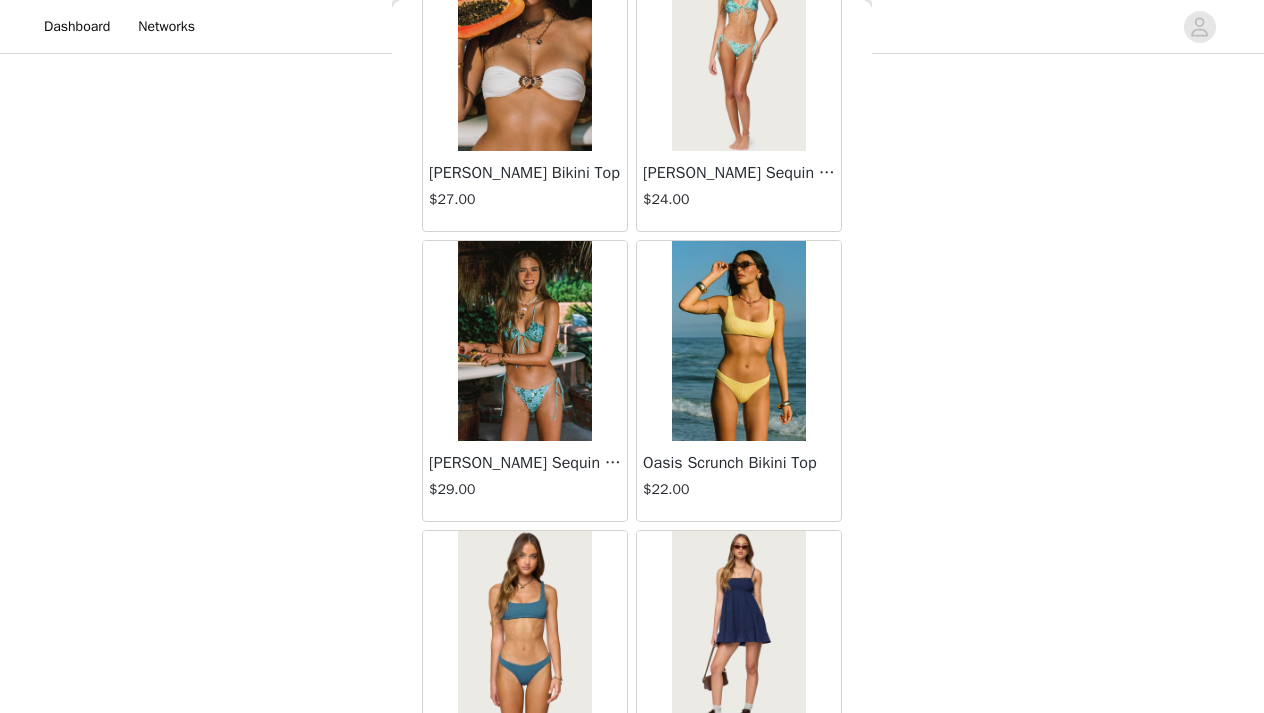 scroll, scrollTop: 30022, scrollLeft: 0, axis: vertical 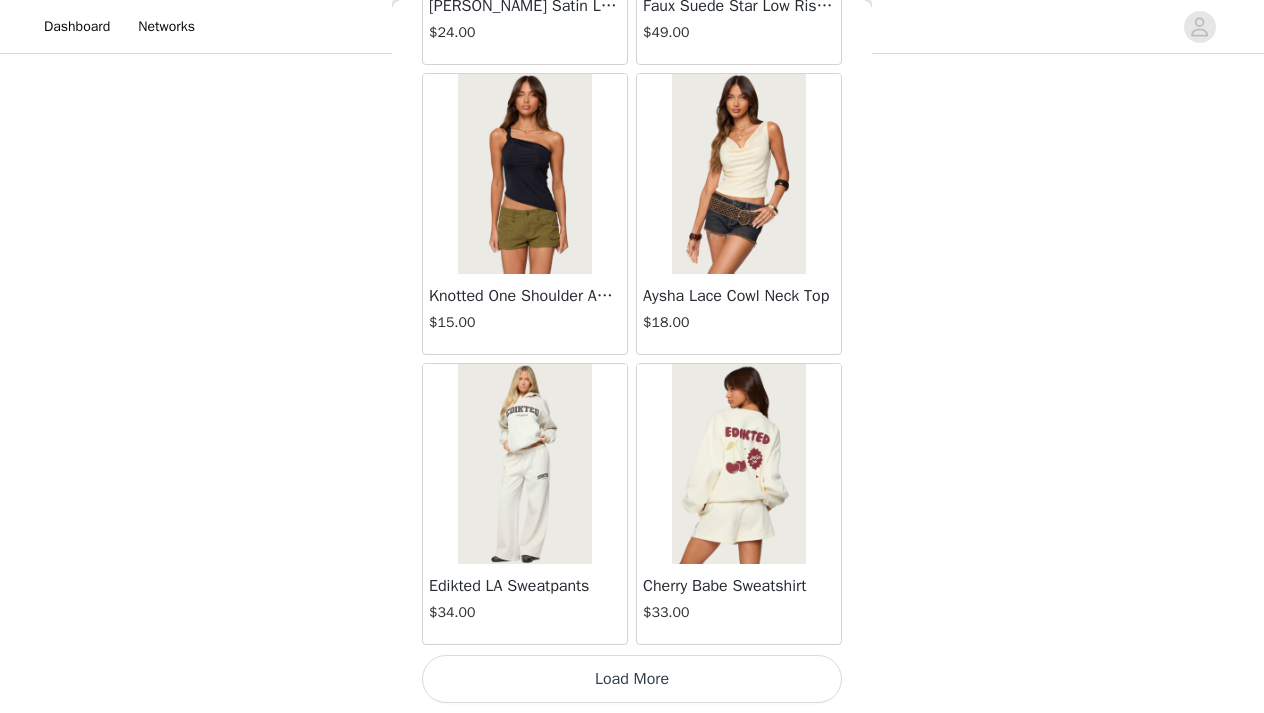 click on "Load More" at bounding box center [632, 679] 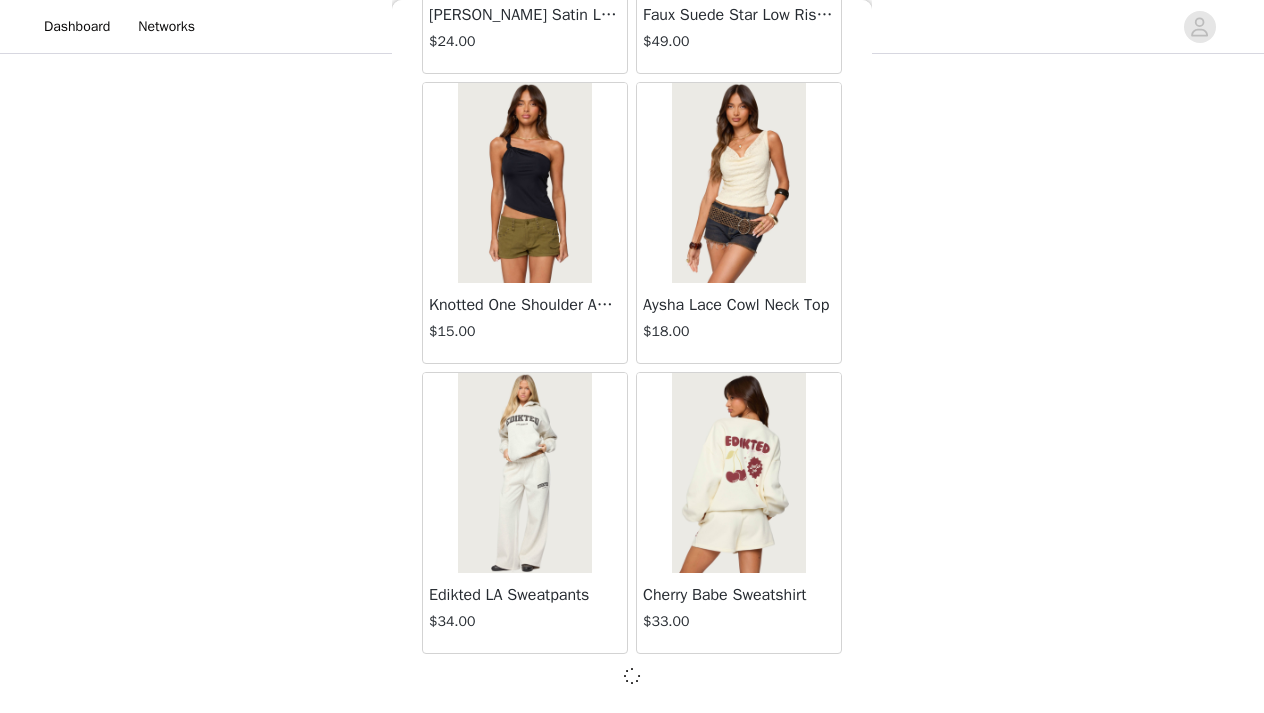 scroll, scrollTop: 31338, scrollLeft: 0, axis: vertical 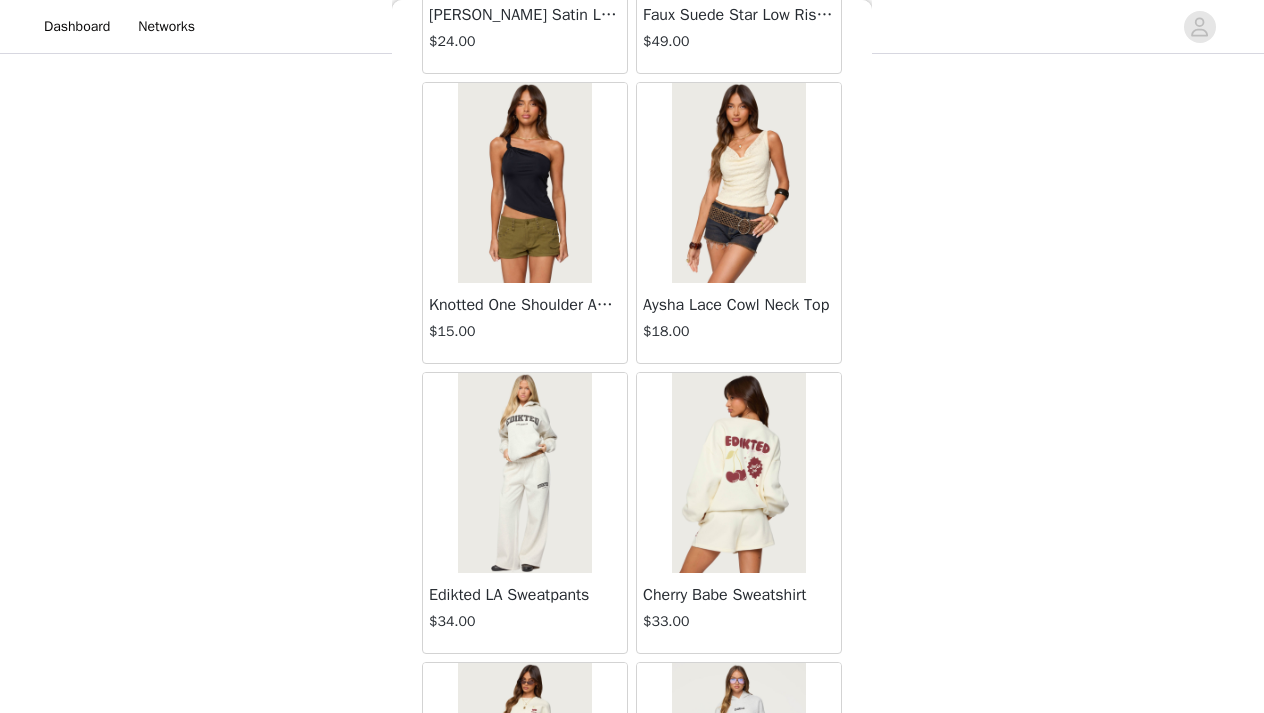 click on "Back       Lovina Grommet Pleated Mini Skort   $16.80       Metallic & Sequin Textured Tank Top   $23.00       Nelley Backless Beaded Sequin Chiffon Top   $30.00       [PERSON_NAME] Asymmetric One Shoulder Crochet Top   $21.60       [PERSON_NAME] Plaid Micro Shorts   $25.00       [PERSON_NAME] Floral Texured Sheer Halter Top   $23.00       Maree Bead V Neck Top   $19.00       Maree Bead Cut Out Mini Skirt   $17.00       [PERSON_NAME] Cut Out Halter Top   $24.00       Juney Pinstripe Tailored Button Up Shirt   $30.00       Avenly Striped Tie Front Babydoll Top   $23.00       [PERSON_NAME] Studded Grommet Tube Top   $25.00       Avalai Linen Look Mini Skort   $32.00       Beaded Deep Cowl Neck Backless Top   $31.00       Frayed Pleated Denim Mini Skort   $16.00       Klay Linen Look Pleated Mini Skort   $14.40       Contrast Lace Asymmetric Off Shoulder Top   $14.40       [PERSON_NAME] Split Front Sheer Mesh Top   $24.00       Zigzag Stripe Shorts   $19.00       Astra Beaded Sheer Strapless Top   $33.00       Beaded Floral Embroidered Tank Top   $32.00" at bounding box center [632, 356] 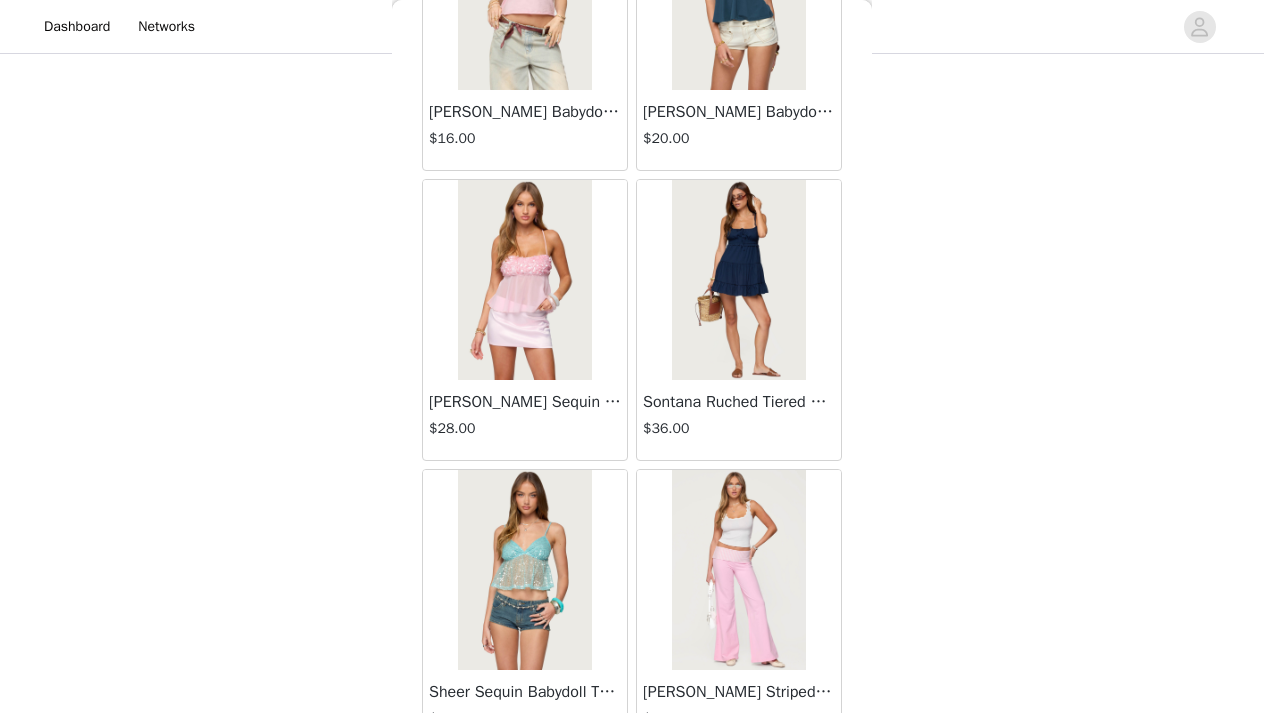 scroll, scrollTop: 32973, scrollLeft: 0, axis: vertical 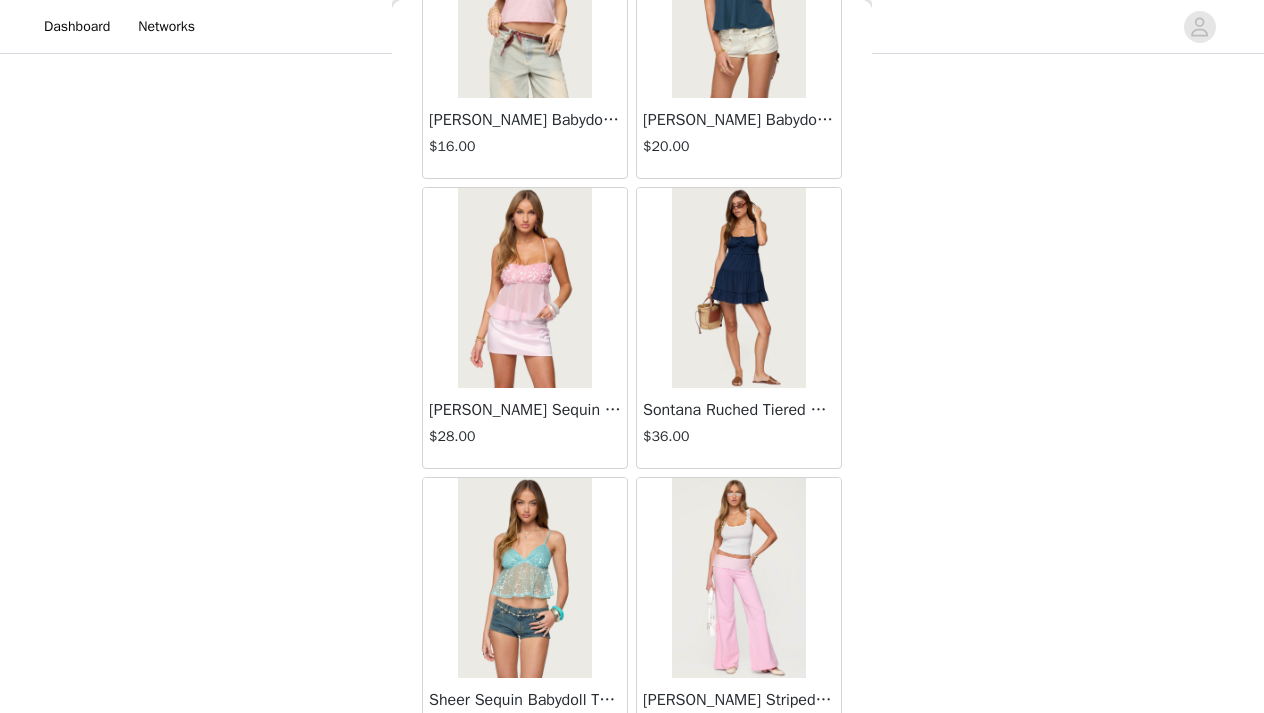 click at bounding box center (738, 288) 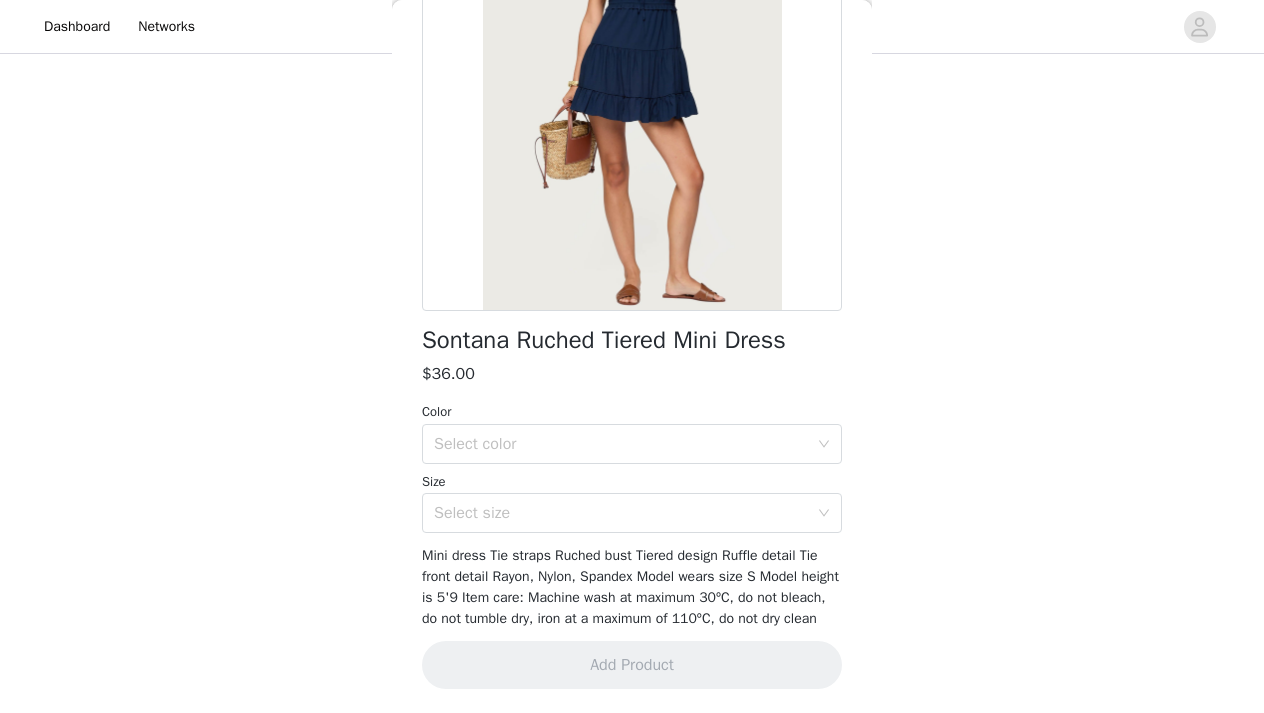 scroll, scrollTop: 259, scrollLeft: 0, axis: vertical 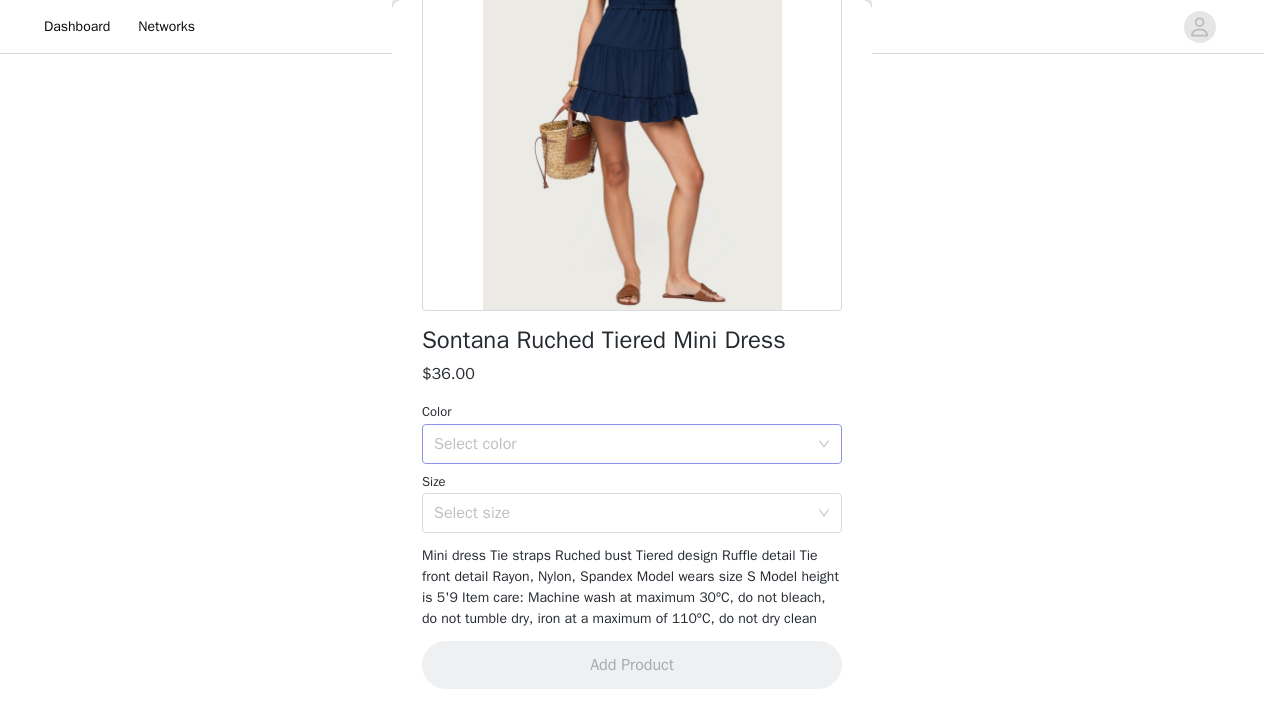 click on "Select color" at bounding box center (625, 444) 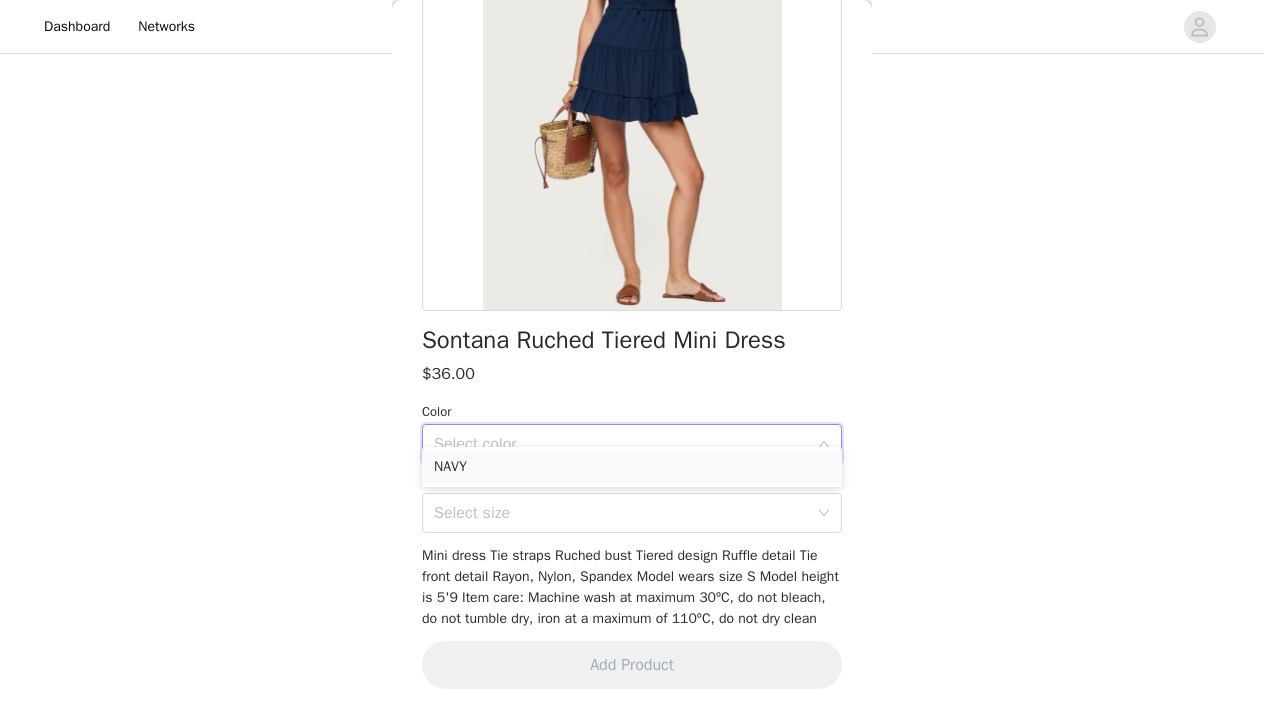 click on "NAVY" at bounding box center (632, 467) 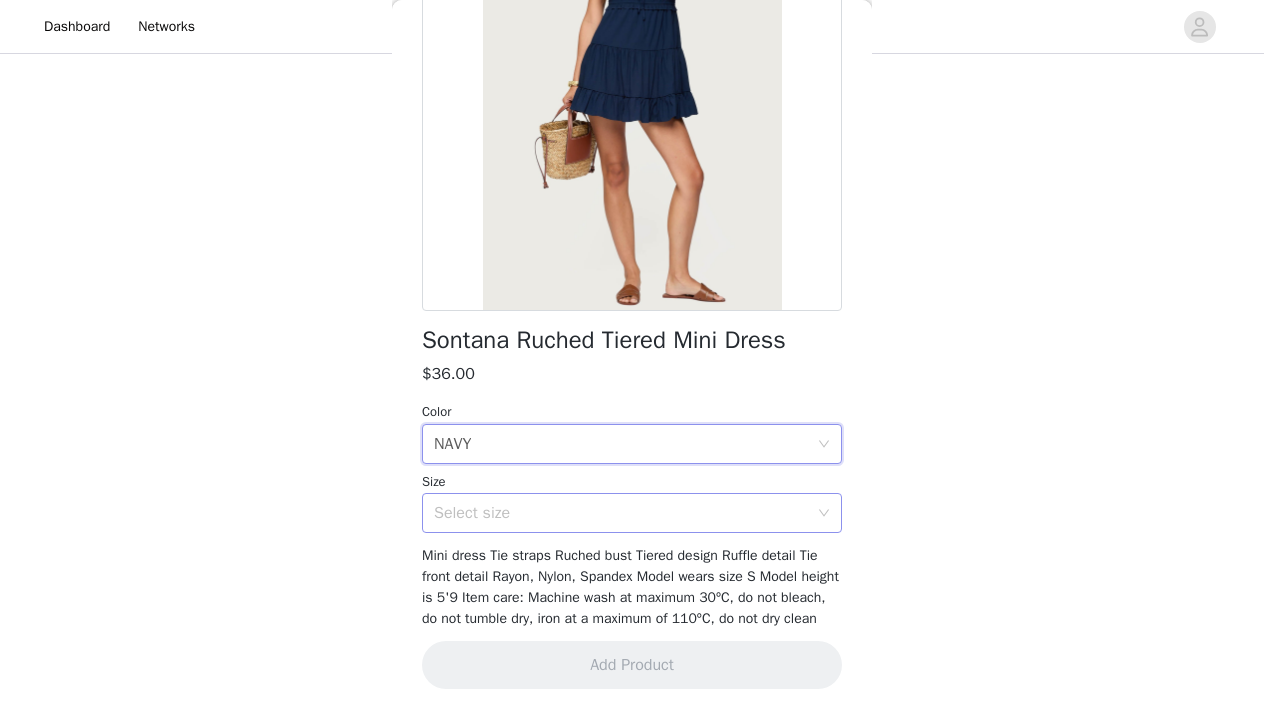 click on "Select size" at bounding box center (621, 513) 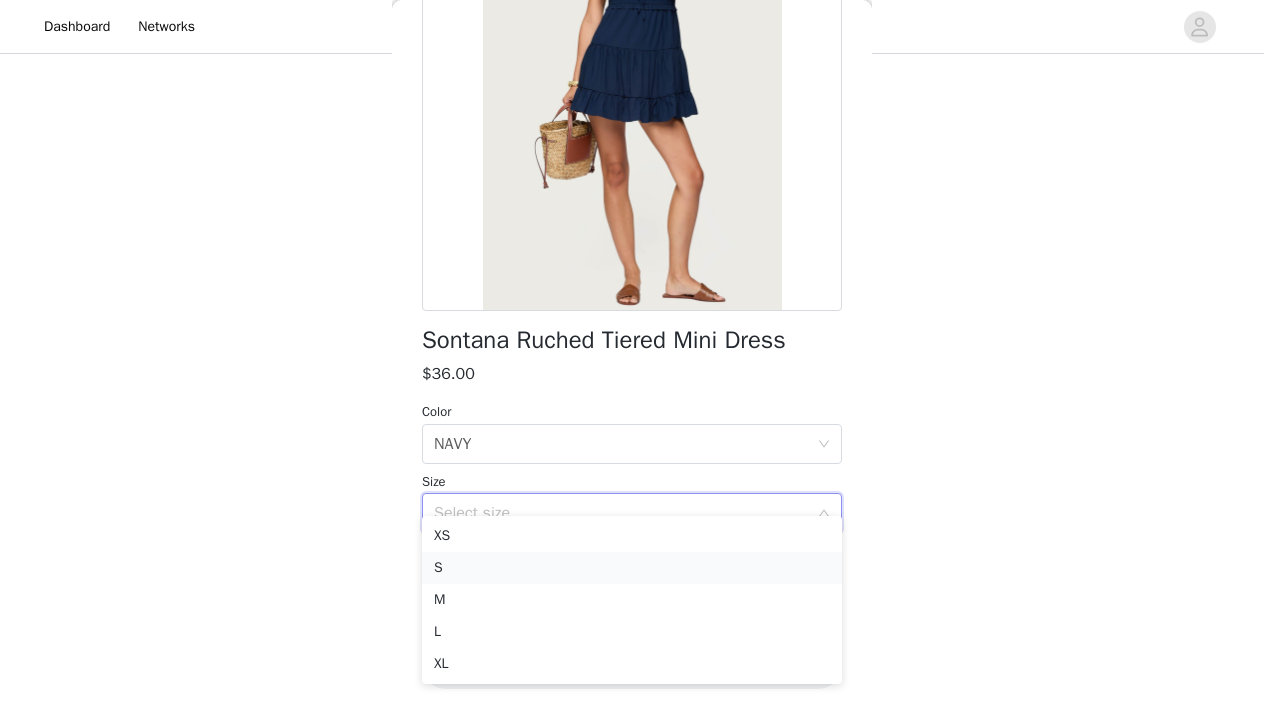 click on "S" at bounding box center [632, 568] 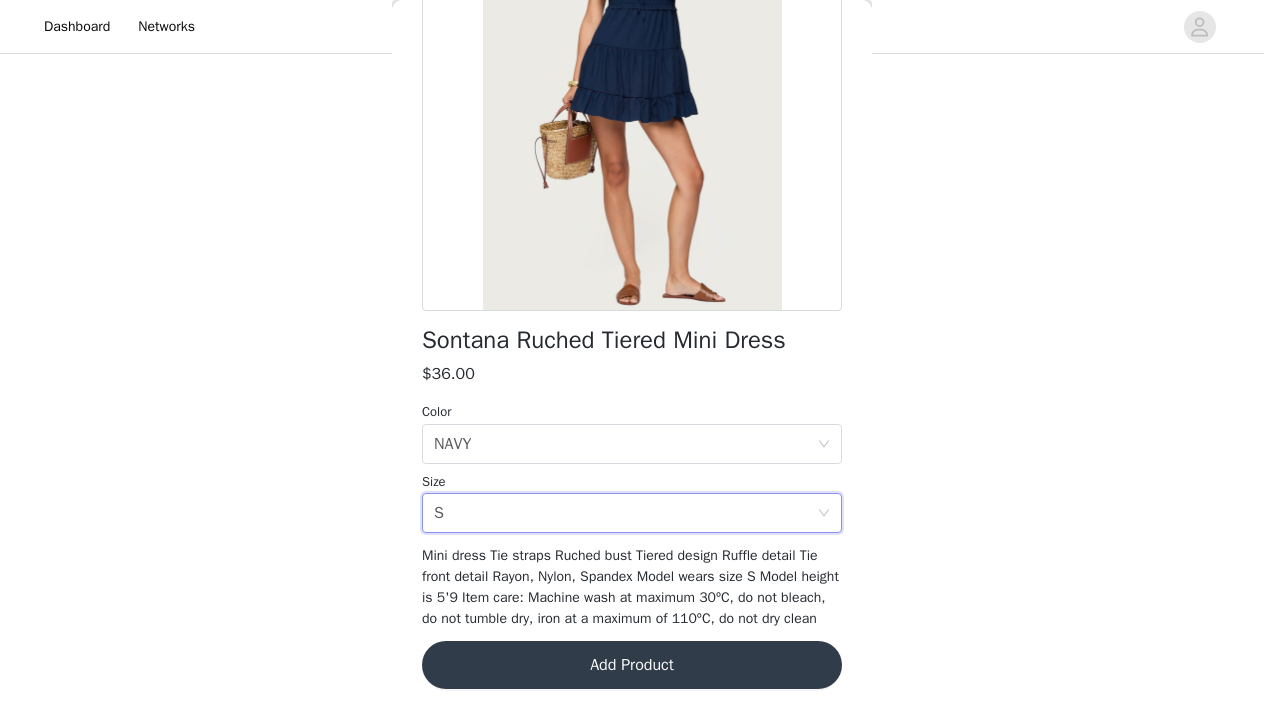 click on "Add Product" at bounding box center (632, 665) 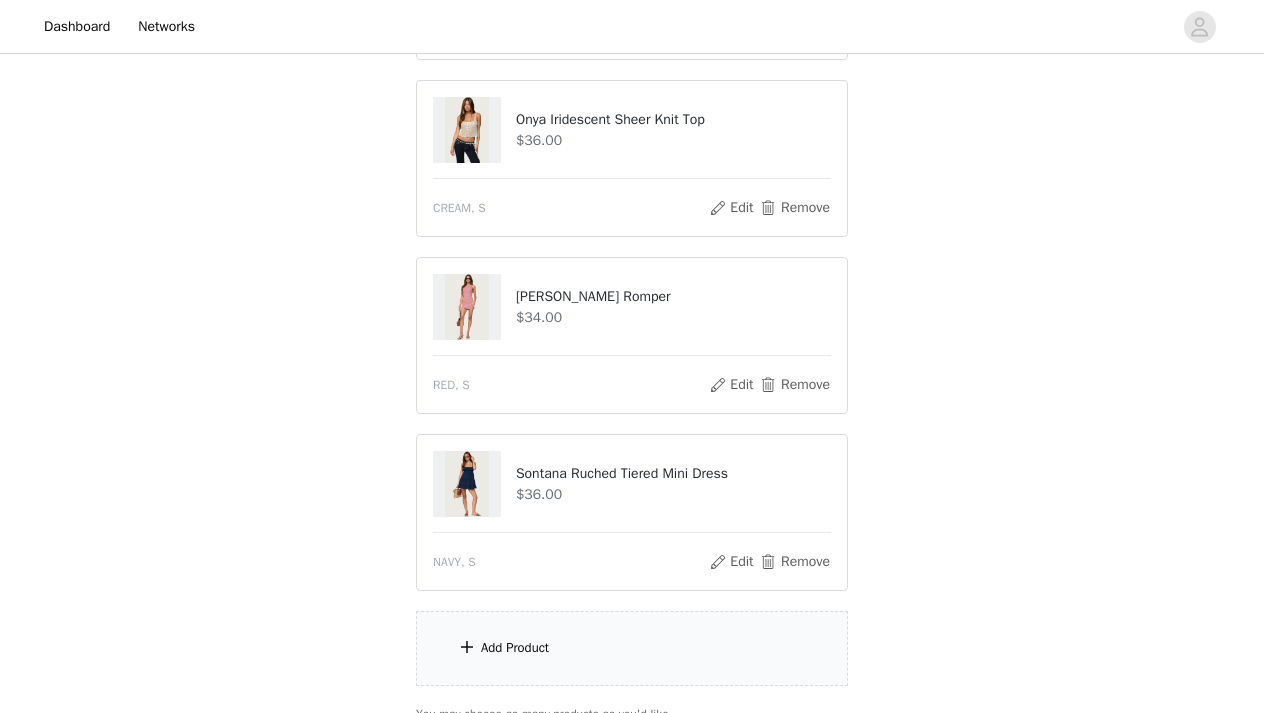 click on "STEP 1 OF 5
Products
Choose as many products as you'd like, up to $300.00.       7 Selected   Remaining Funds: $109.10         Talula Eyelet Babydoll Top     $17.60       OLIVE, S       Edit   Remove     Talula Eyelet Shorts     $16.80       OLIVE, S       Edit   Remove     Fold Over Ruched One Shoulder Top     $22.00       WHITE, S       Edit   Remove     Petite Fauna Nylon Track Pants     $28.50       GREEN, S       Edit   Remove     Onya Iridescent Sheer Knit Top     $36.00       CREAM, S       Edit   Remove     Macee Gingham Romper     $34.00       RED, S       Edit   Remove     Sontana Ruched Tiered Mini Dress     $36.00       NAVY, S       Edit   Remove     Add Product     You may choose as many products as you'd like" at bounding box center [632, -50] 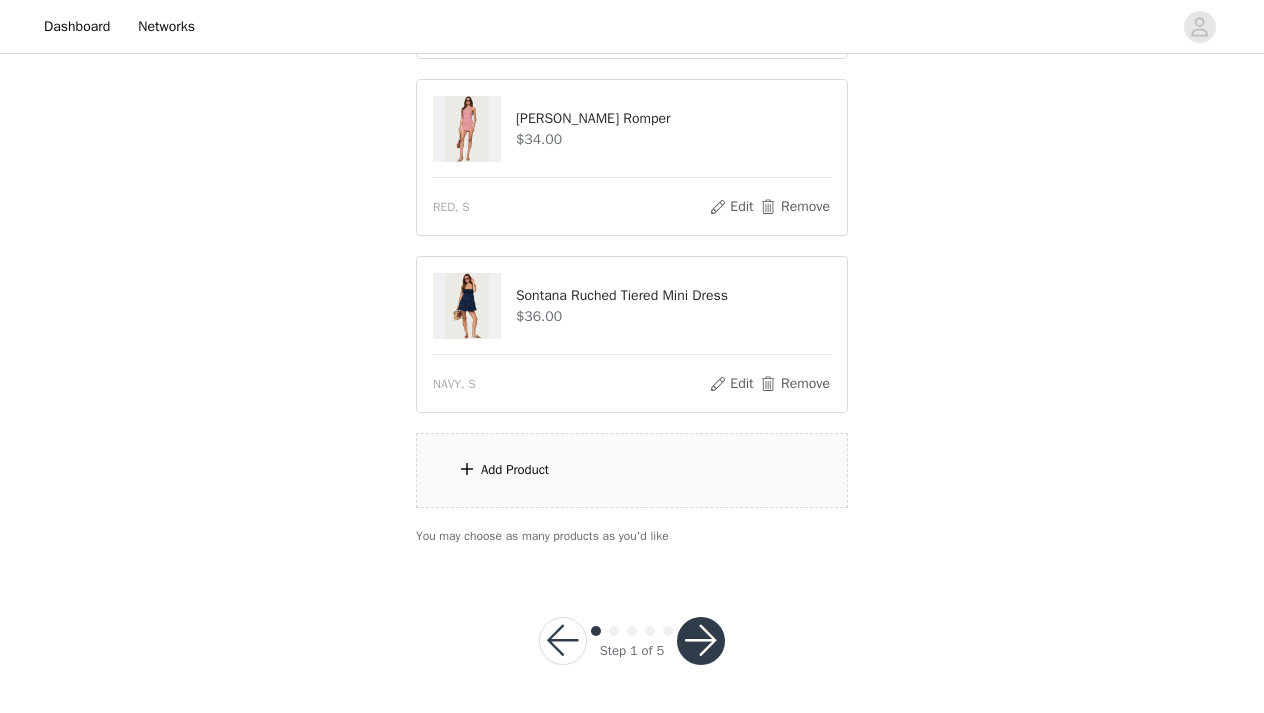 scroll, scrollTop: 1081, scrollLeft: 0, axis: vertical 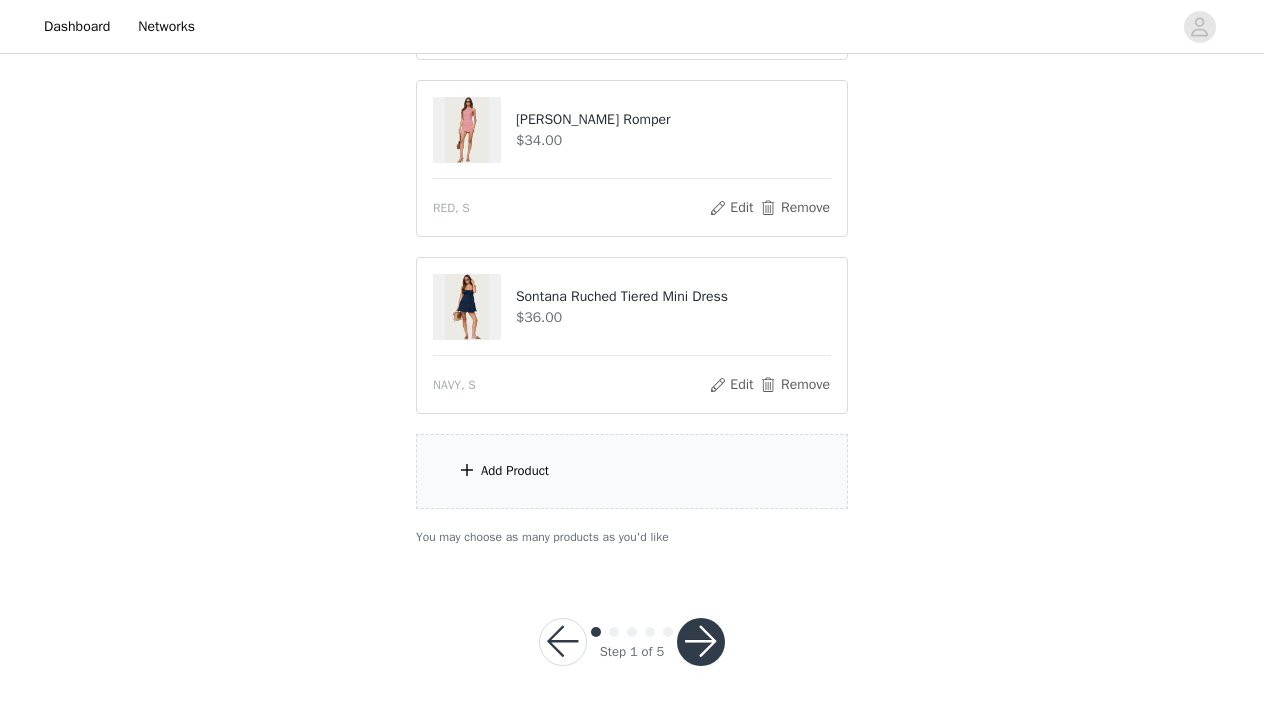 click on "Add Product" at bounding box center (632, 471) 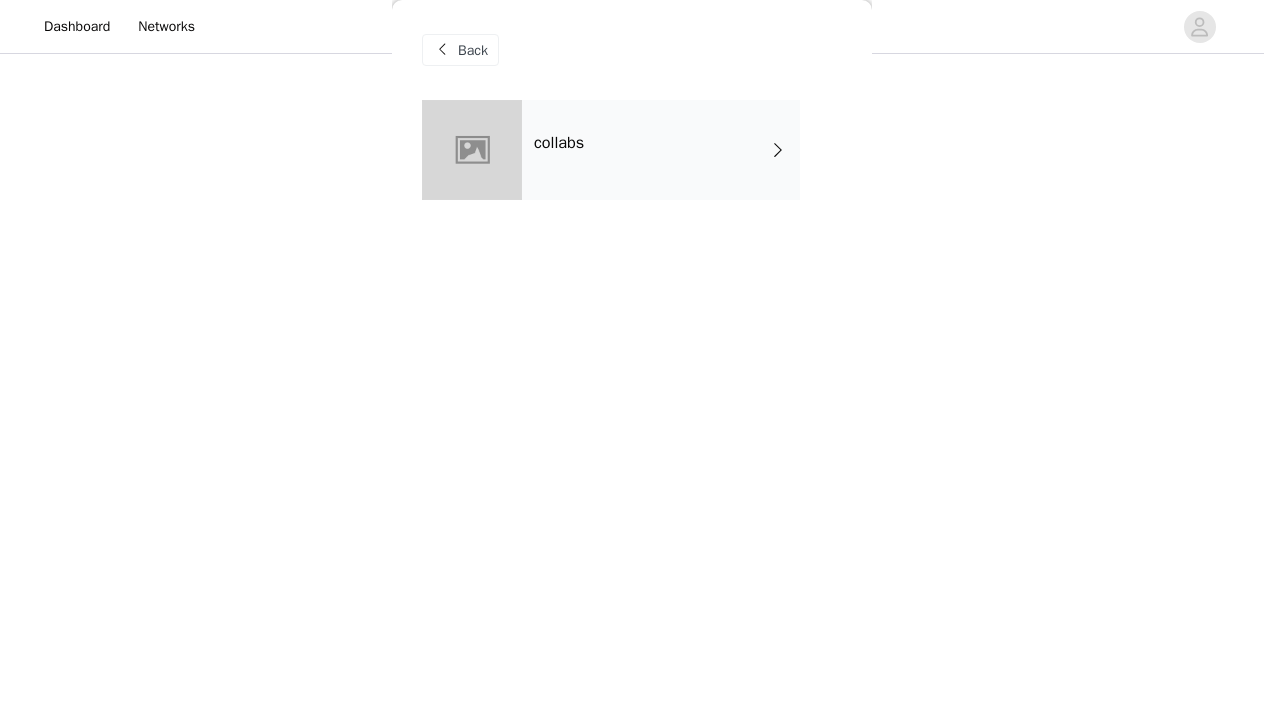 click on "collabs" at bounding box center (661, 150) 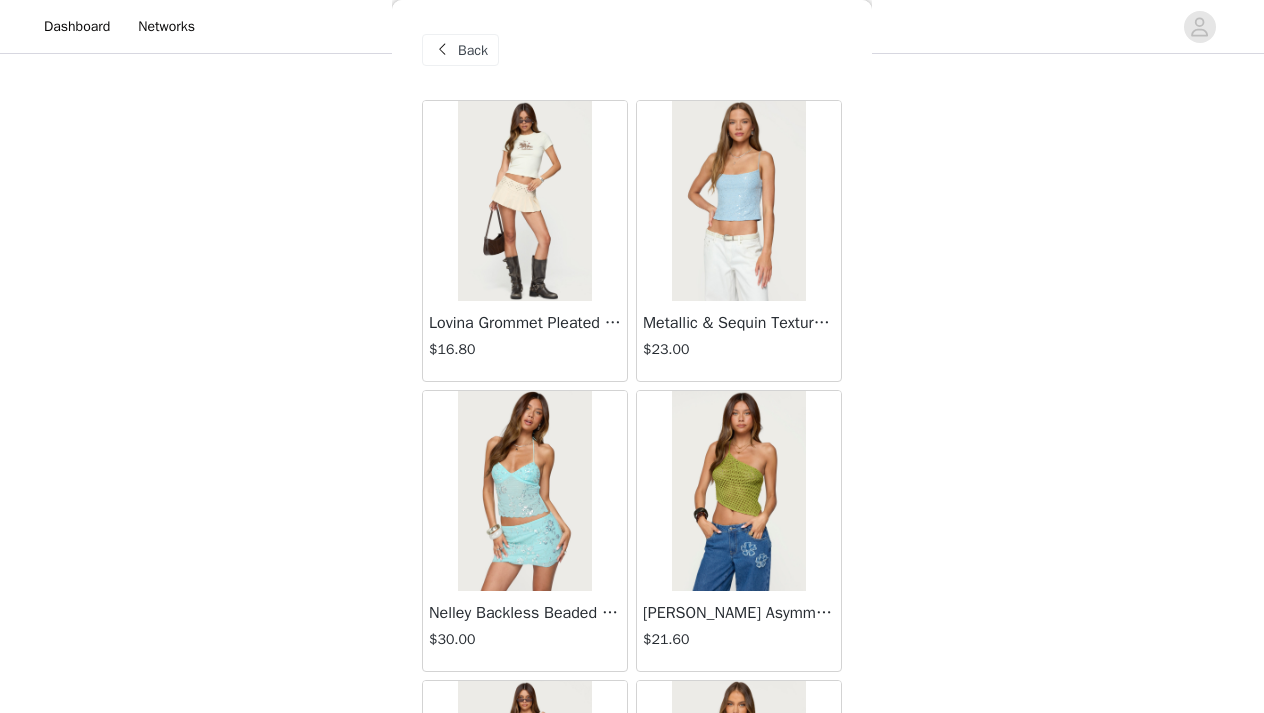 scroll, scrollTop: 1081, scrollLeft: 0, axis: vertical 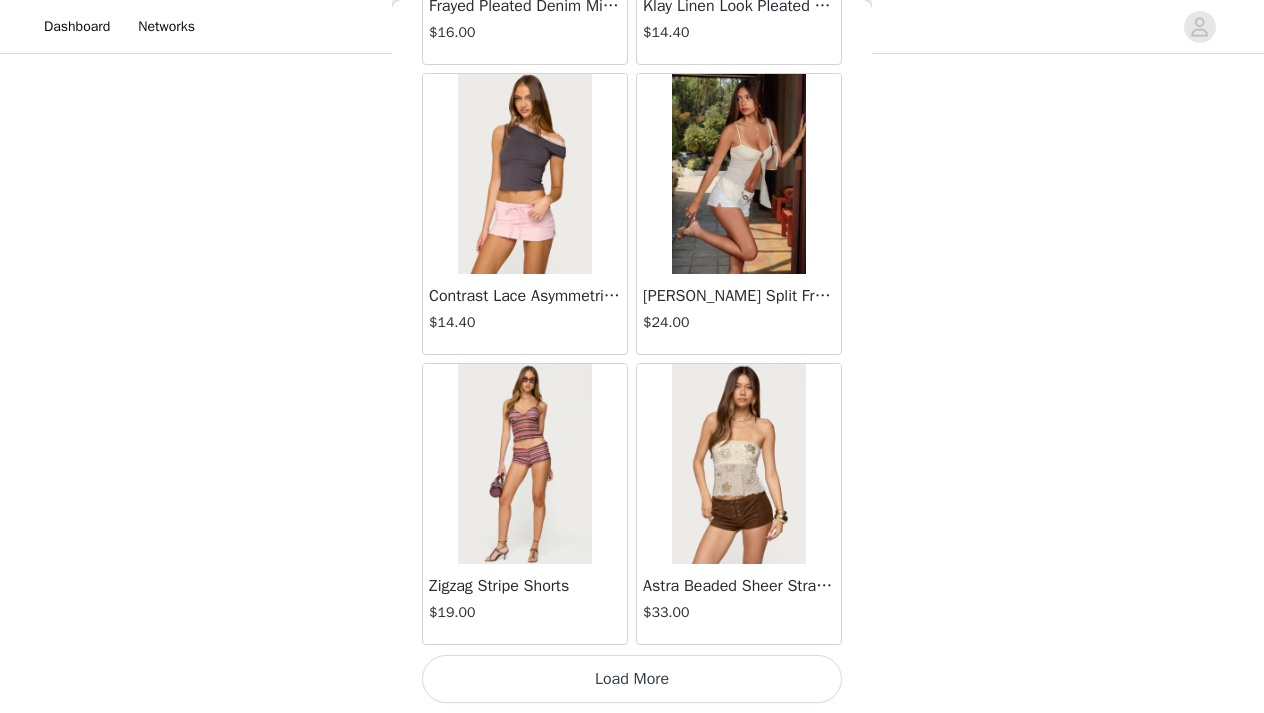 click on "Load More" at bounding box center (632, 679) 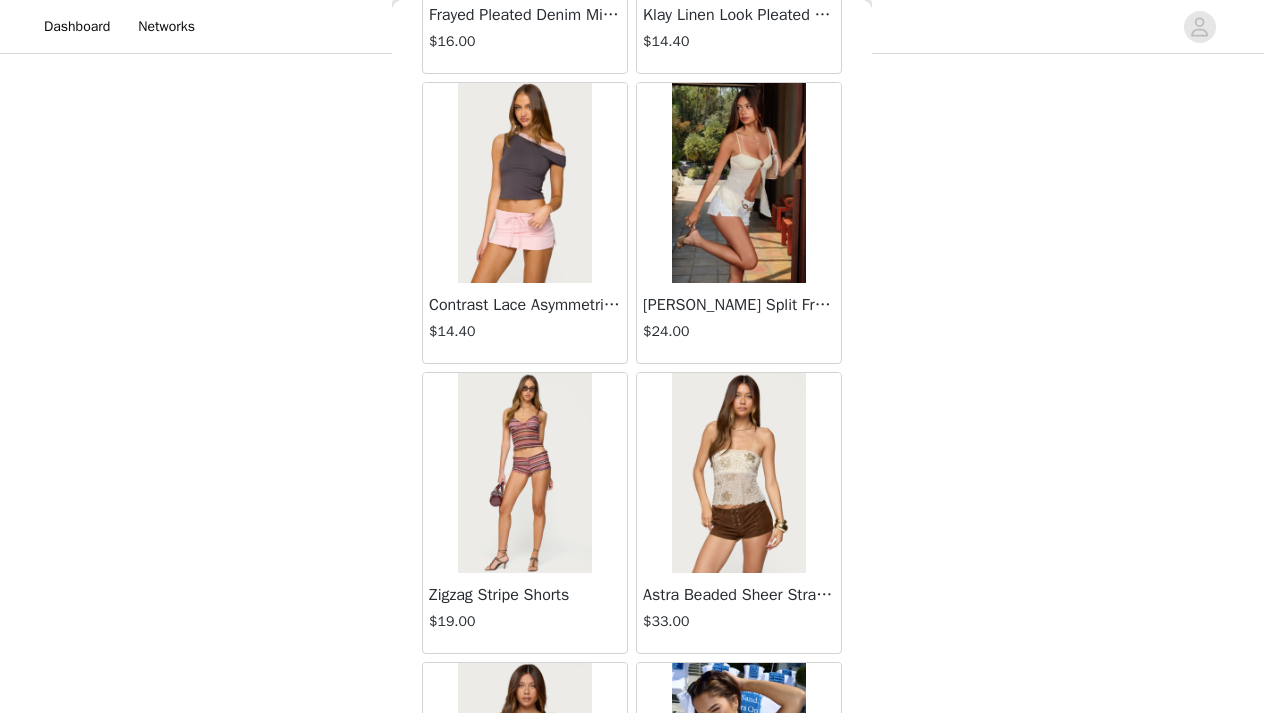 scroll, scrollTop: 1081, scrollLeft: 0, axis: vertical 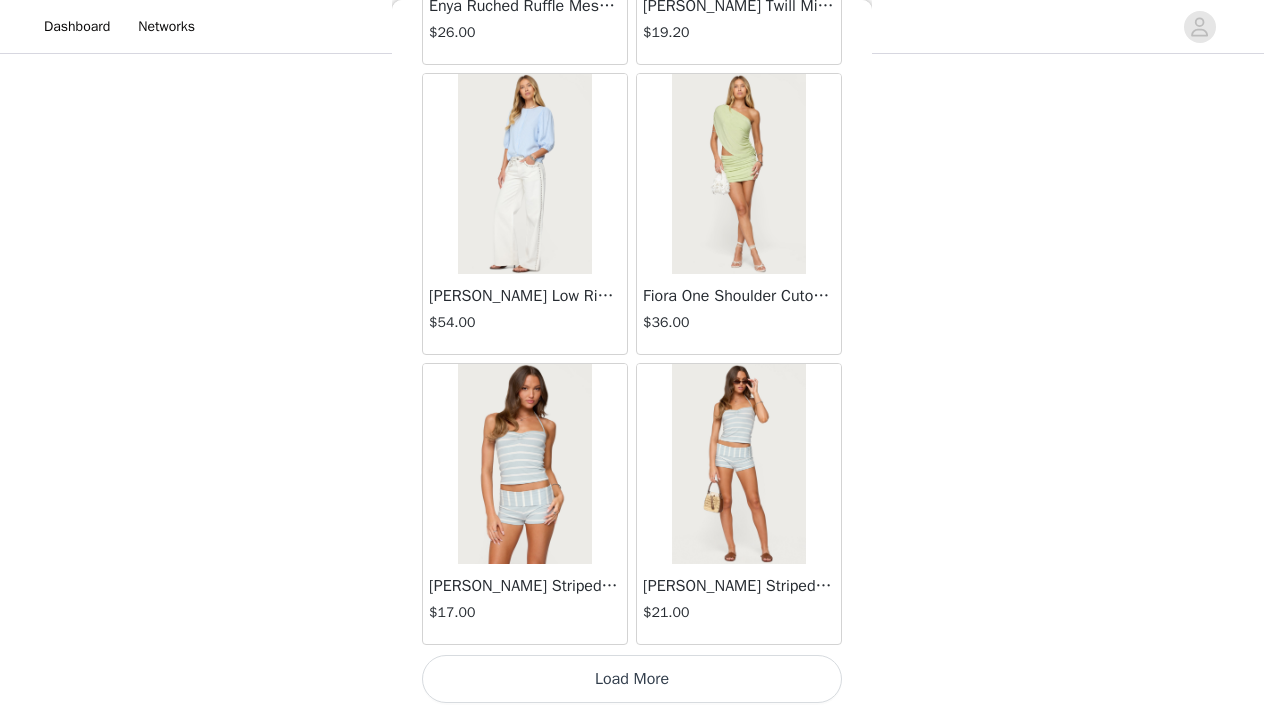click on "Load More" at bounding box center [632, 679] 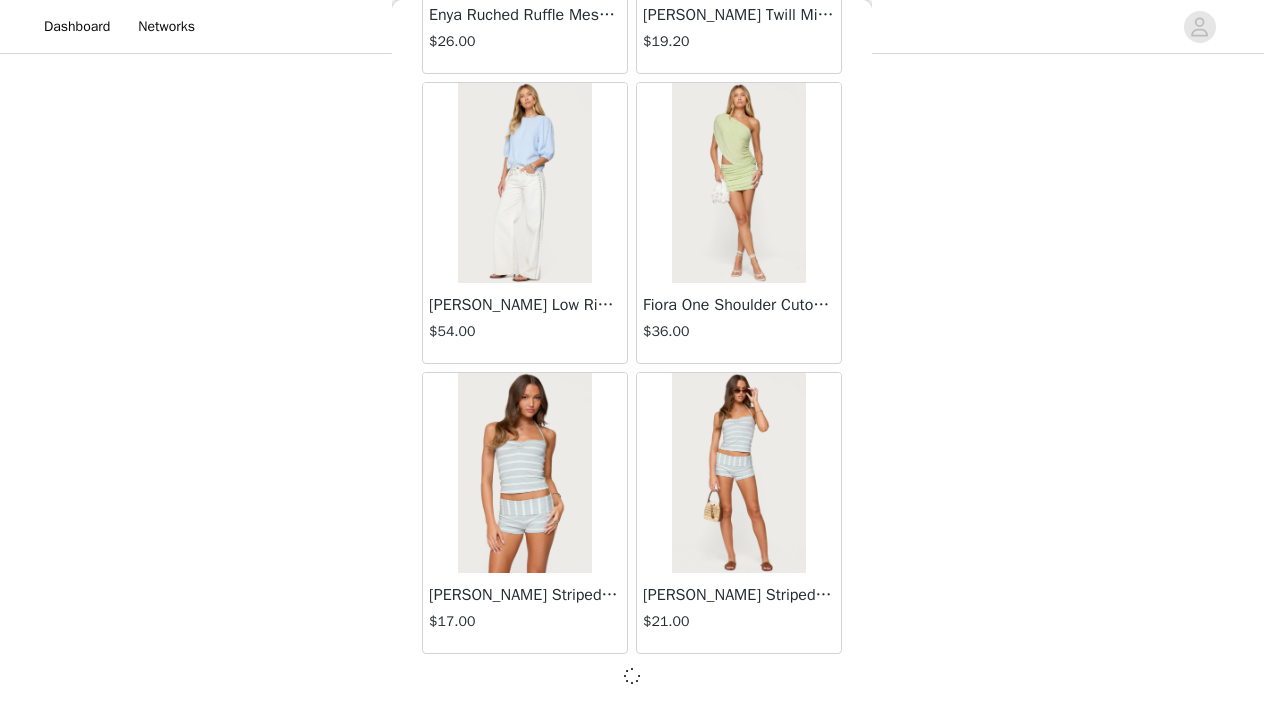 scroll, scrollTop: 5238, scrollLeft: 0, axis: vertical 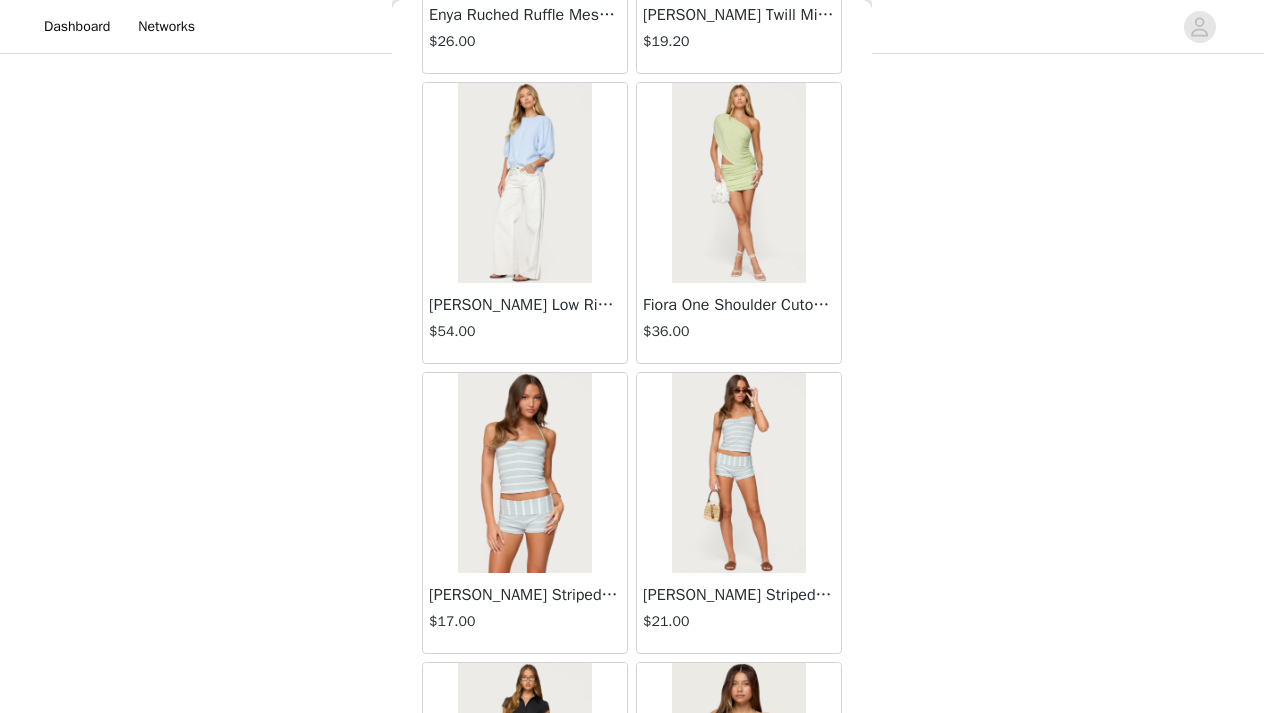 click on "Back       Lovina Grommet Pleated Mini Skort   $16.80       Metallic & Sequin Textured Tank Top   $23.00       Nelley Backless Beaded Sequin Chiffon Top   $30.00       [PERSON_NAME] Asymmetric One Shoulder Crochet Top   $21.60       [PERSON_NAME] Plaid Micro Shorts   $25.00       [PERSON_NAME] Floral Texured Sheer Halter Top   $23.00       Maree Bead V Neck Top   $19.00       Maree Bead Cut Out Mini Skirt   $17.00       [PERSON_NAME] Cut Out Halter Top   $24.00       Juney Pinstripe Tailored Button Up Shirt   $30.00       Avenly Striped Tie Front Babydoll Top   $23.00       [PERSON_NAME] Studded Grommet Tube Top   $25.00       Avalai Linen Look Mini Skort   $32.00       Beaded Deep Cowl Neck Backless Top   $31.00       Frayed Pleated Denim Mini Skort   $16.00       Klay Linen Look Pleated Mini Skort   $14.40       Contrast Lace Asymmetric Off Shoulder Top   $14.40       [PERSON_NAME] Split Front Sheer Mesh Top   $24.00       Zigzag Stripe Shorts   $19.00       Astra Beaded Sheer Strapless Top   $33.00       Beaded Floral Embroidered Tank Top   $32.00" at bounding box center [632, 356] 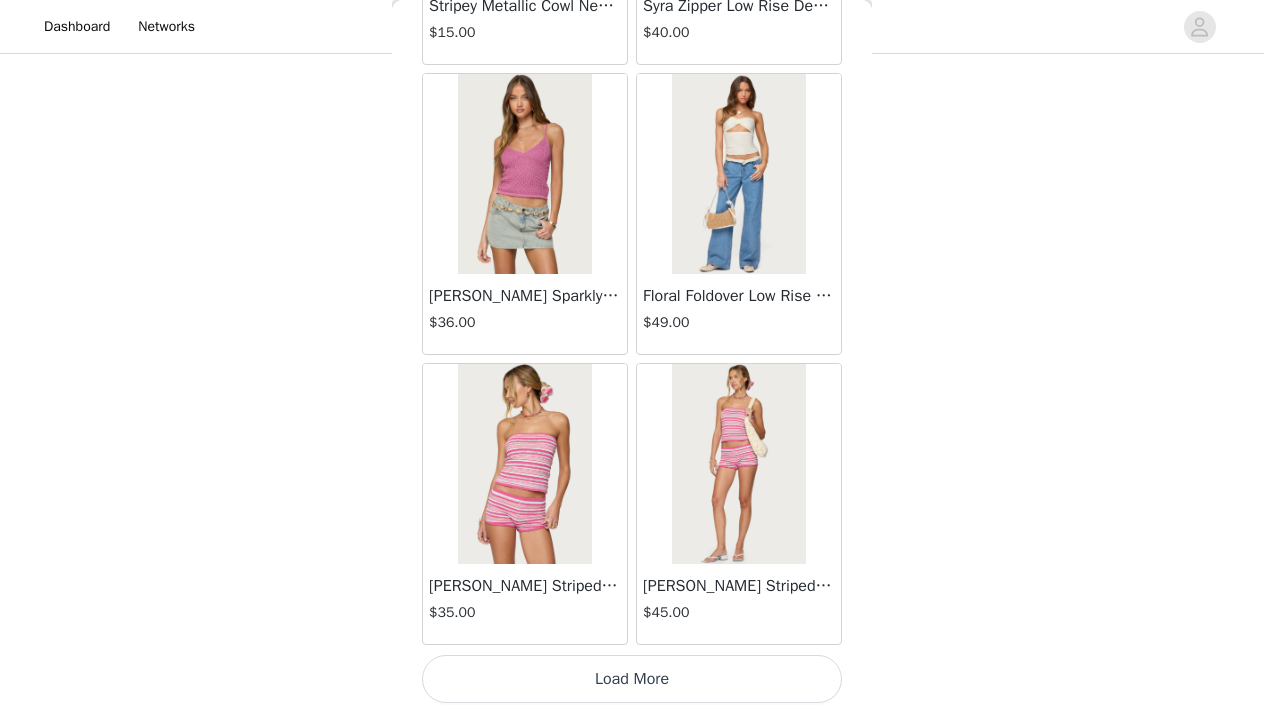 click on "Load More" at bounding box center (632, 679) 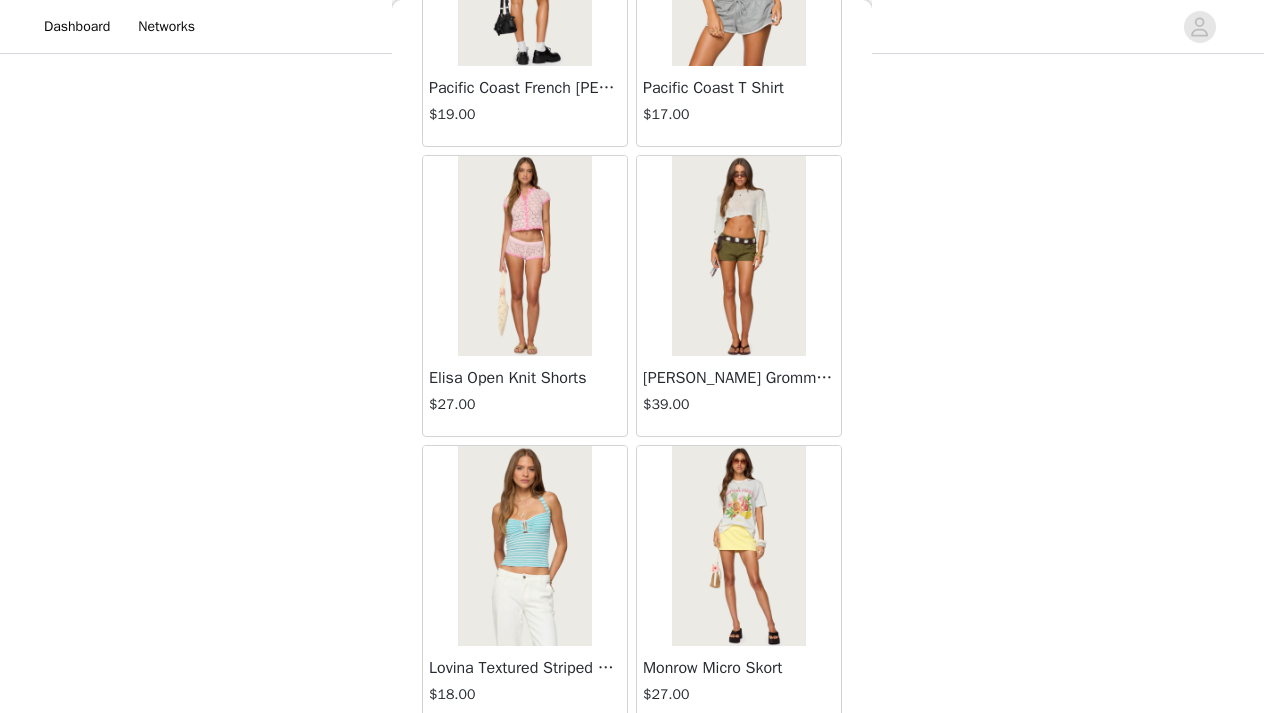 scroll, scrollTop: 11047, scrollLeft: 0, axis: vertical 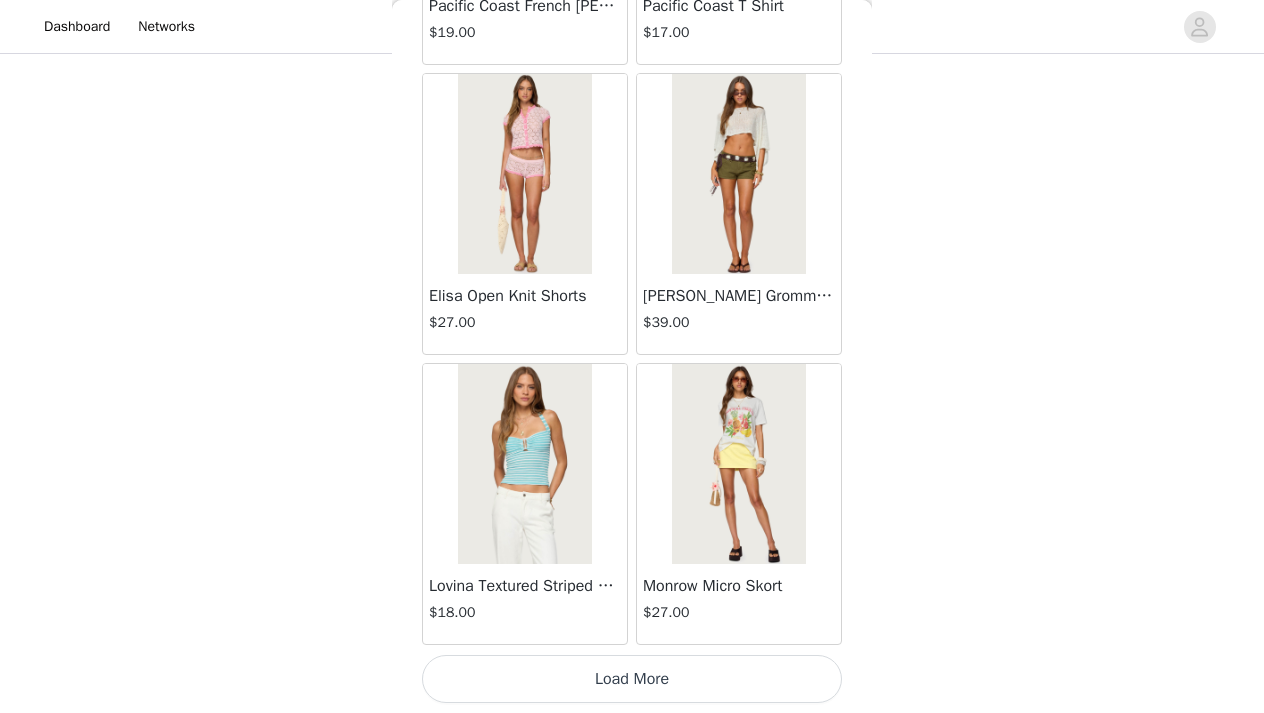 click on "Load More" at bounding box center [632, 679] 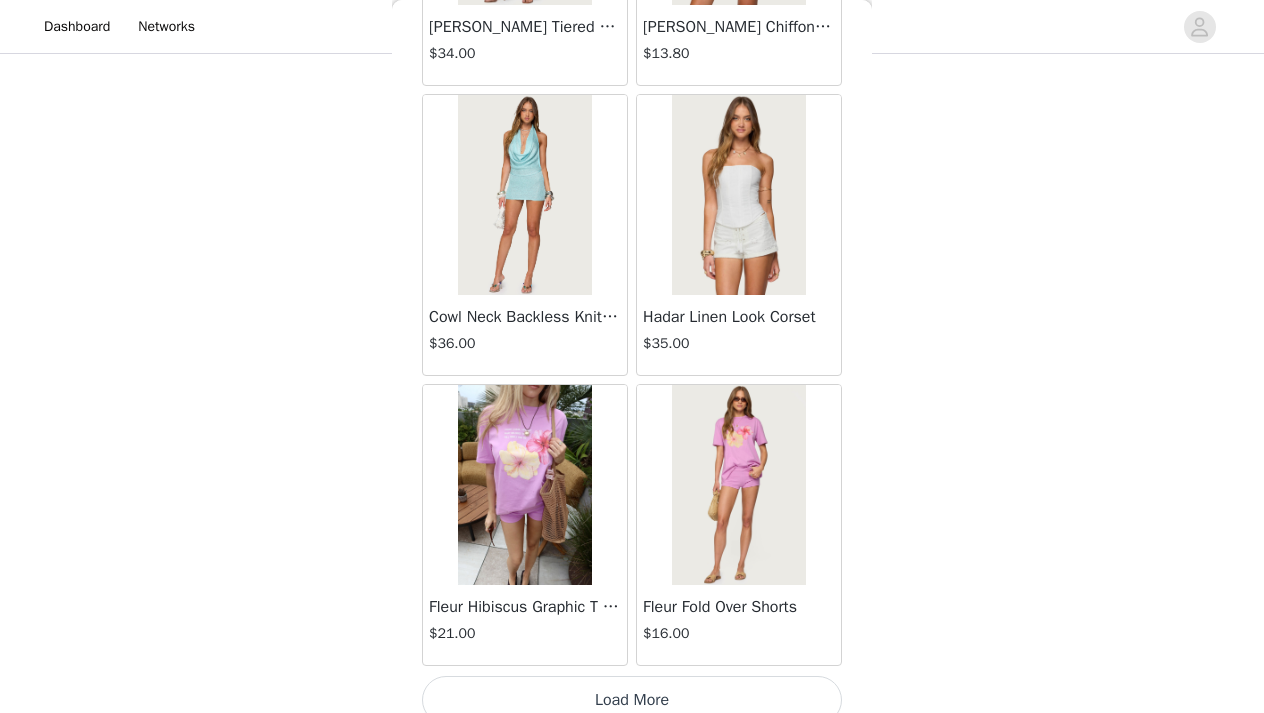 scroll, scrollTop: 13947, scrollLeft: 0, axis: vertical 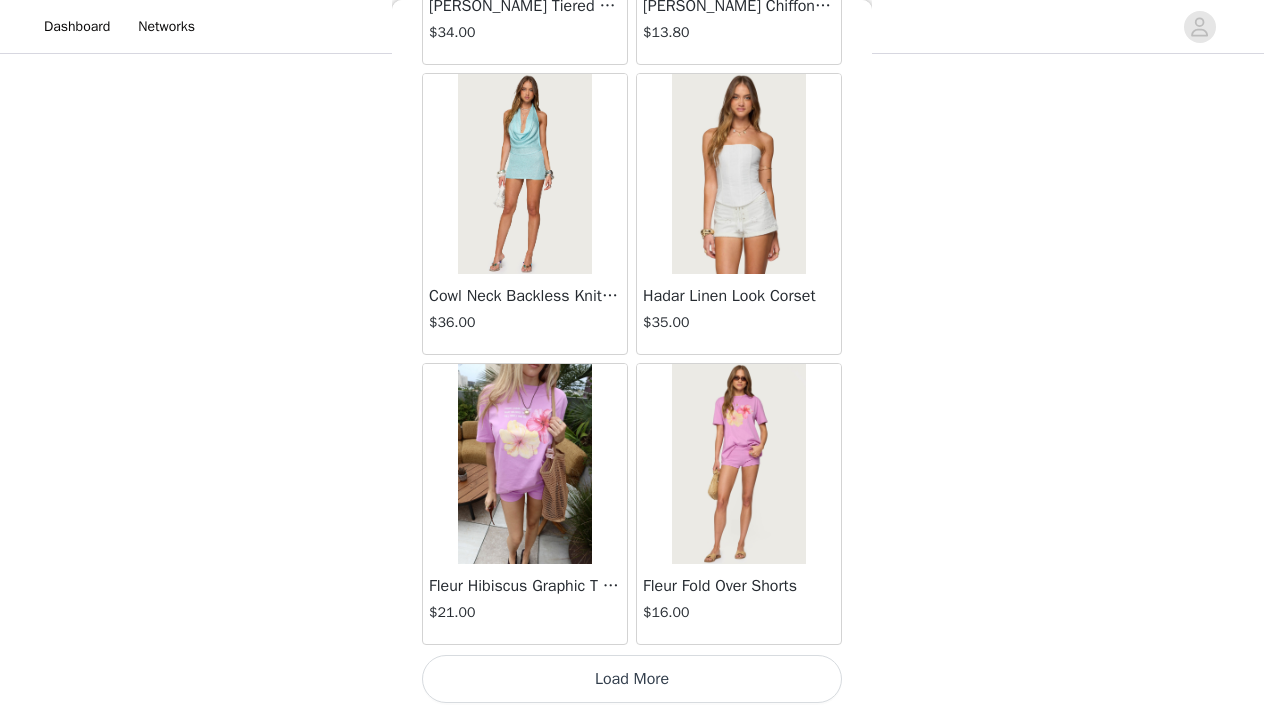 click on "Load More" at bounding box center (632, 679) 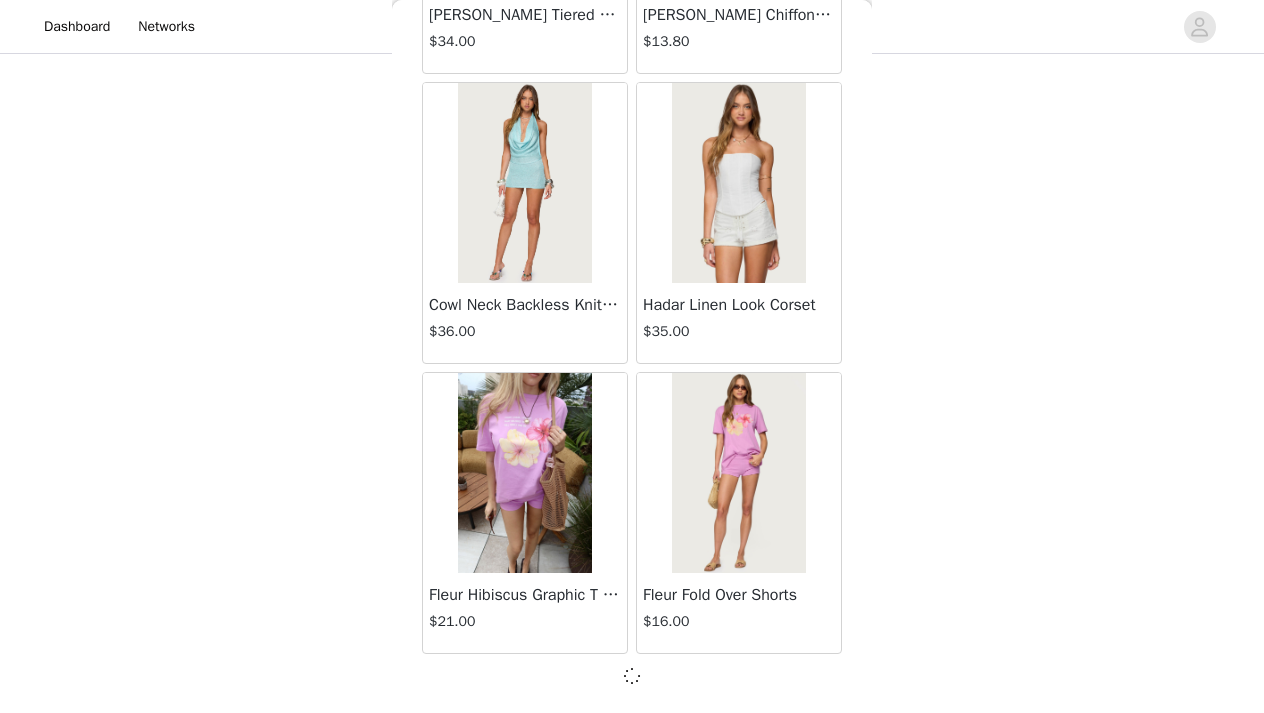 scroll, scrollTop: 13938, scrollLeft: 0, axis: vertical 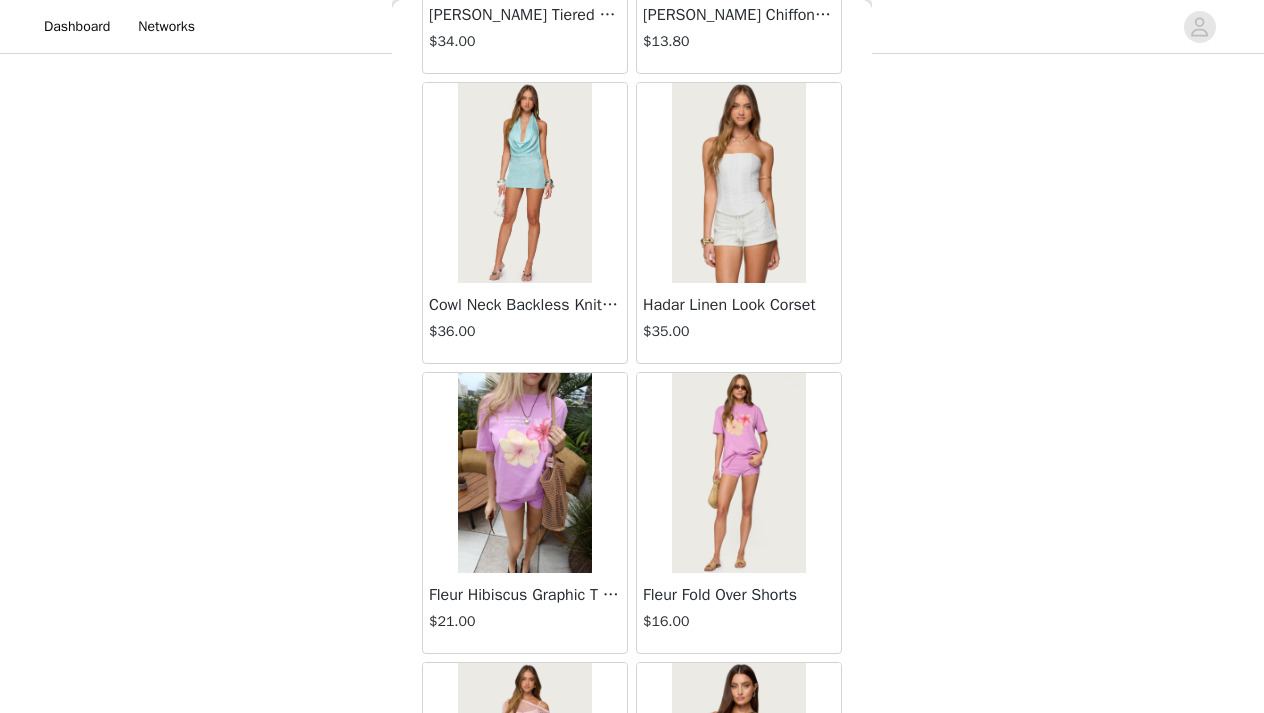 click on "Back       Lovina Grommet Pleated Mini Skort   $16.80       Metallic & Sequin Textured Tank Top   $23.00       Nelley Backless Beaded Sequin Chiffon Top   $30.00       [PERSON_NAME] Asymmetric One Shoulder Crochet Top   $21.60       [PERSON_NAME] Plaid Micro Shorts   $25.00       [PERSON_NAME] Floral Texured Sheer Halter Top   $23.00       Maree Bead V Neck Top   $19.00       Maree Bead Cut Out Mini Skirt   $17.00       [PERSON_NAME] Cut Out Halter Top   $24.00       Juney Pinstripe Tailored Button Up Shirt   $30.00       Avenly Striped Tie Front Babydoll Top   $23.00       [PERSON_NAME] Studded Grommet Tube Top   $25.00       Avalai Linen Look Mini Skort   $32.00       Beaded Deep Cowl Neck Backless Top   $31.00       Frayed Pleated Denim Mini Skort   $16.00       Klay Linen Look Pleated Mini Skort   $14.40       Contrast Lace Asymmetric Off Shoulder Top   $14.40       [PERSON_NAME] Split Front Sheer Mesh Top   $24.00       Zigzag Stripe Shorts   $19.00       Astra Beaded Sheer Strapless Top   $33.00       Beaded Floral Embroidered Tank Top   $32.00" at bounding box center (632, 356) 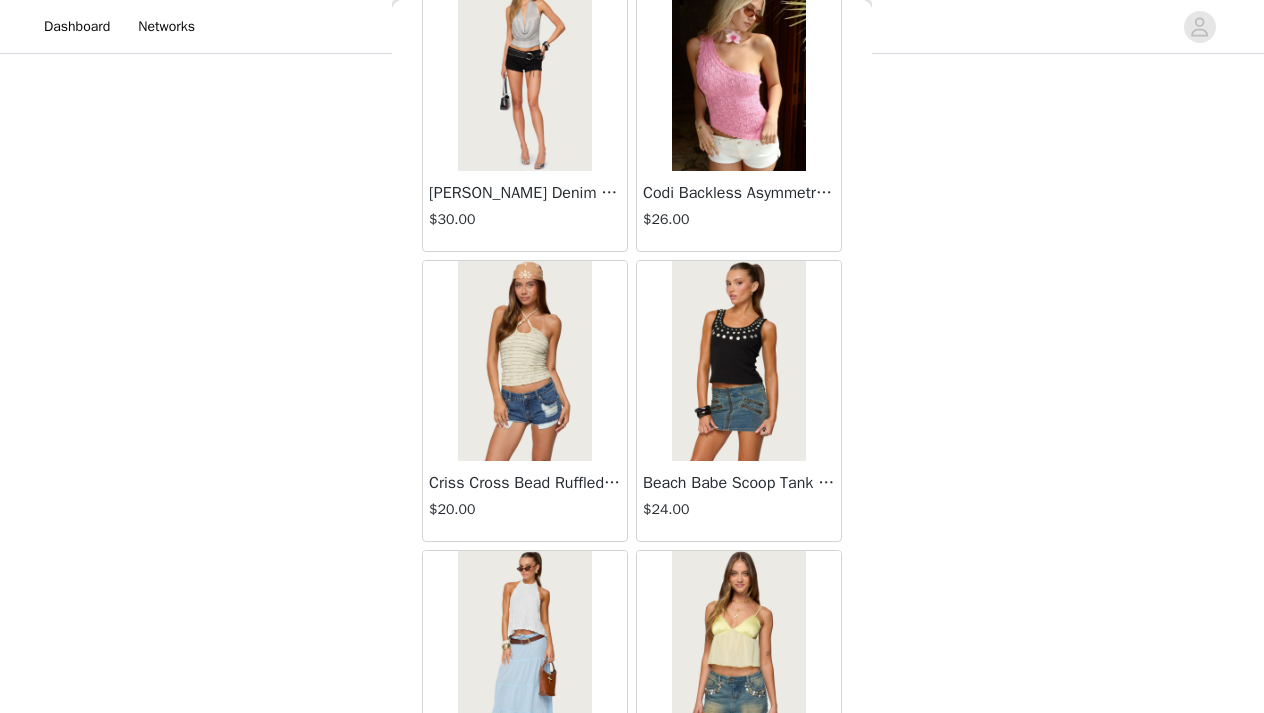 scroll, scrollTop: 13163, scrollLeft: 0, axis: vertical 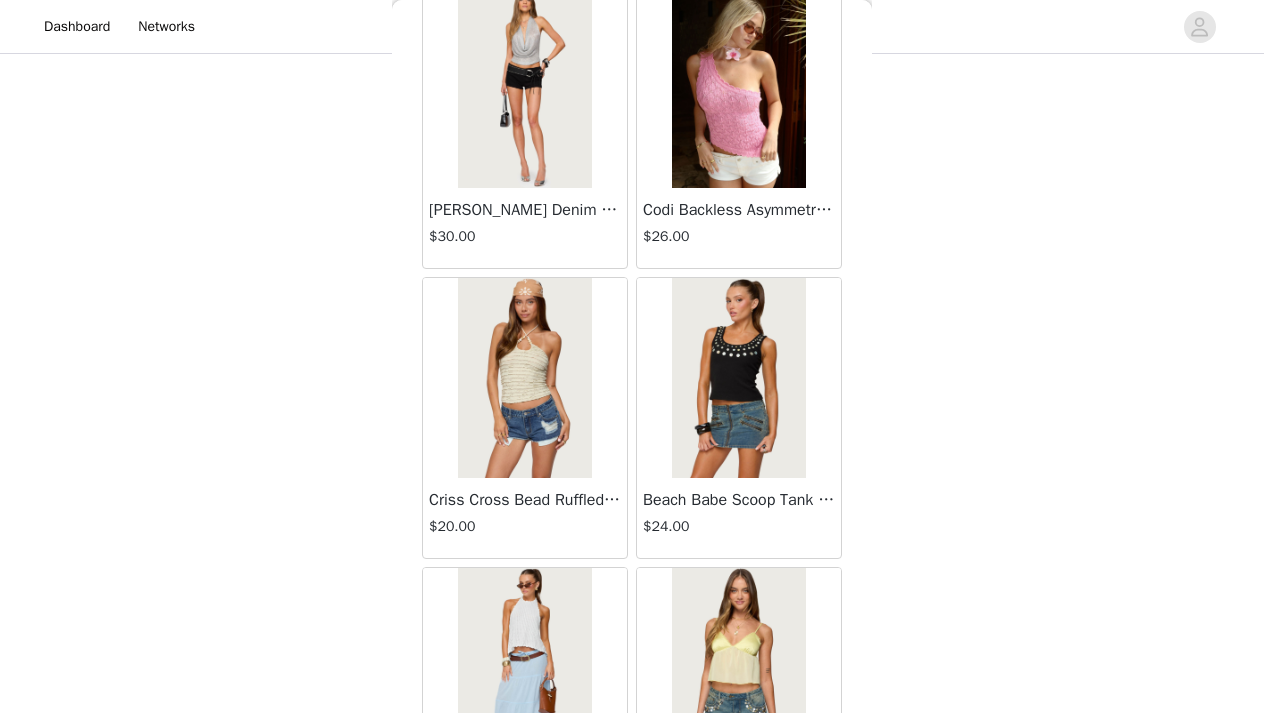 click at bounding box center (738, 378) 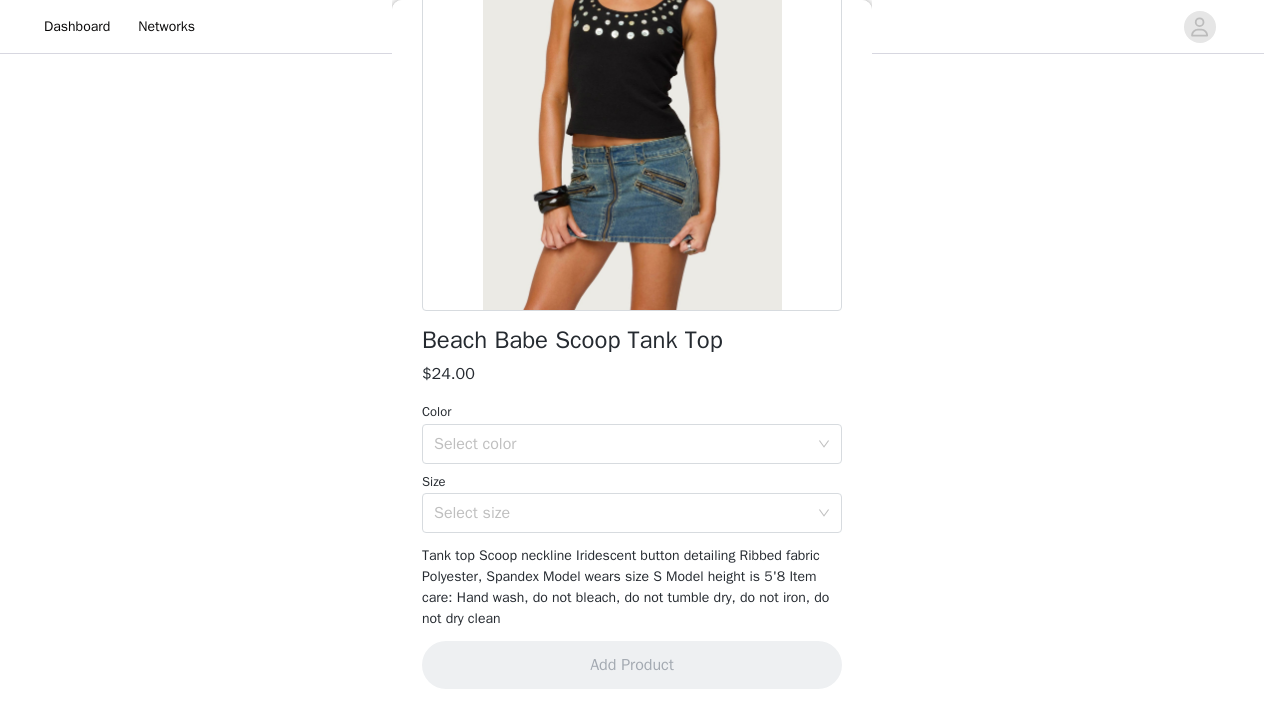 scroll, scrollTop: 238, scrollLeft: 0, axis: vertical 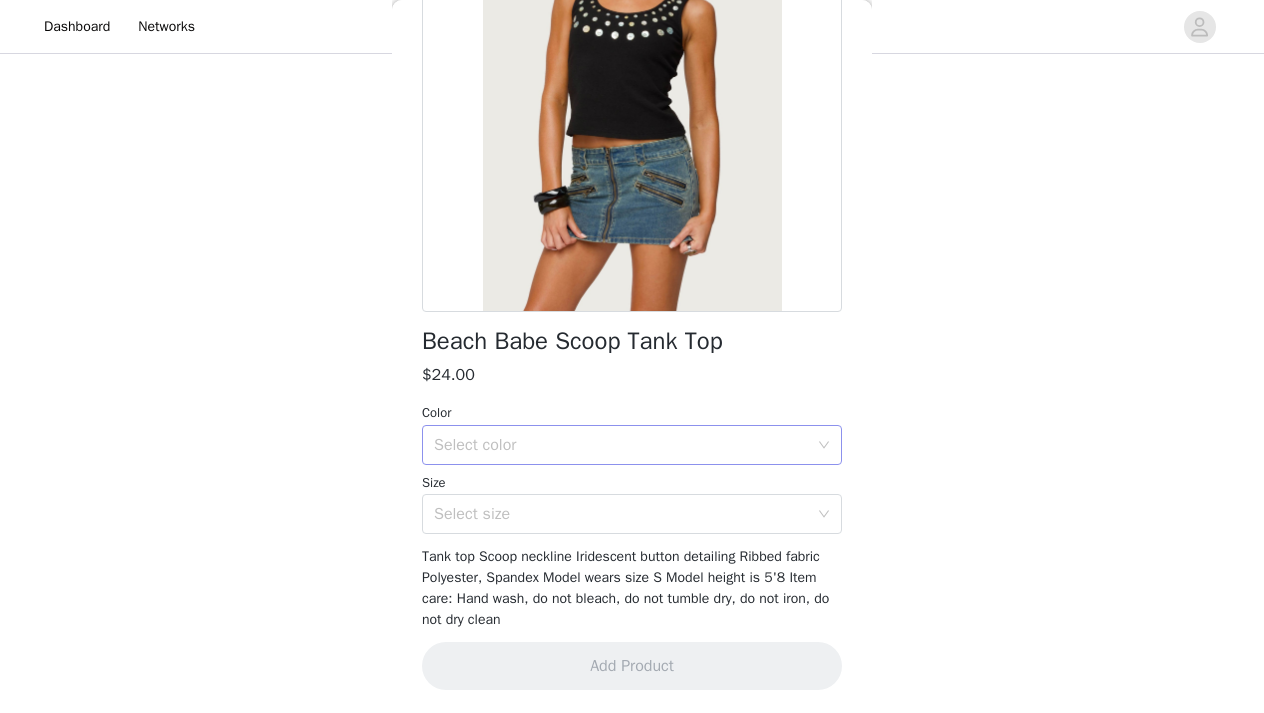 click on "Select color" at bounding box center [621, 445] 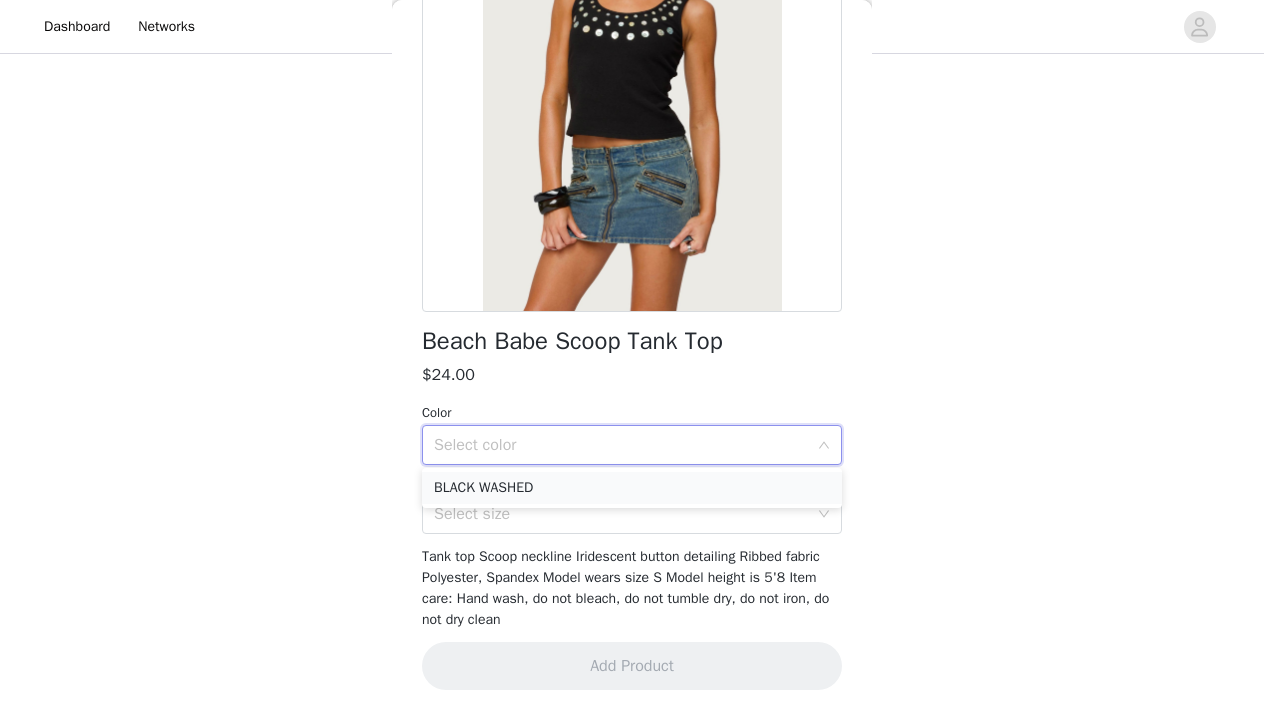 click on "BLACK WASHED" at bounding box center [632, 488] 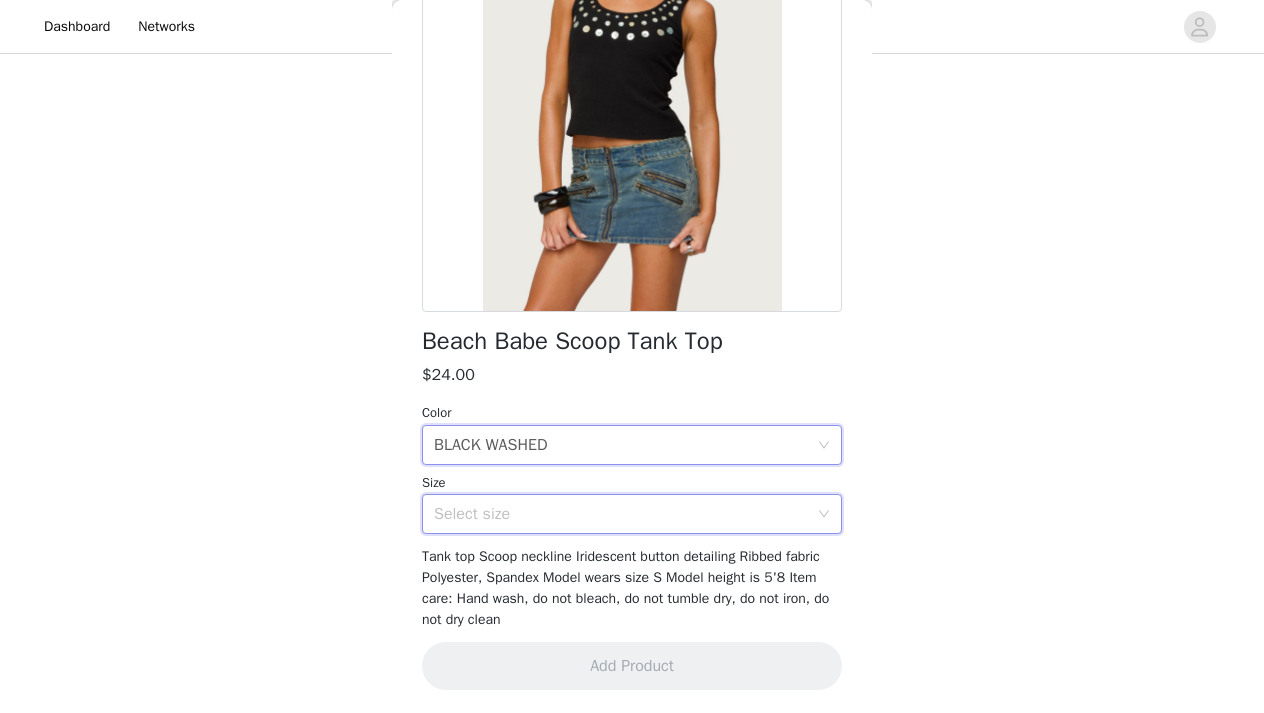 click on "Select size" at bounding box center [625, 514] 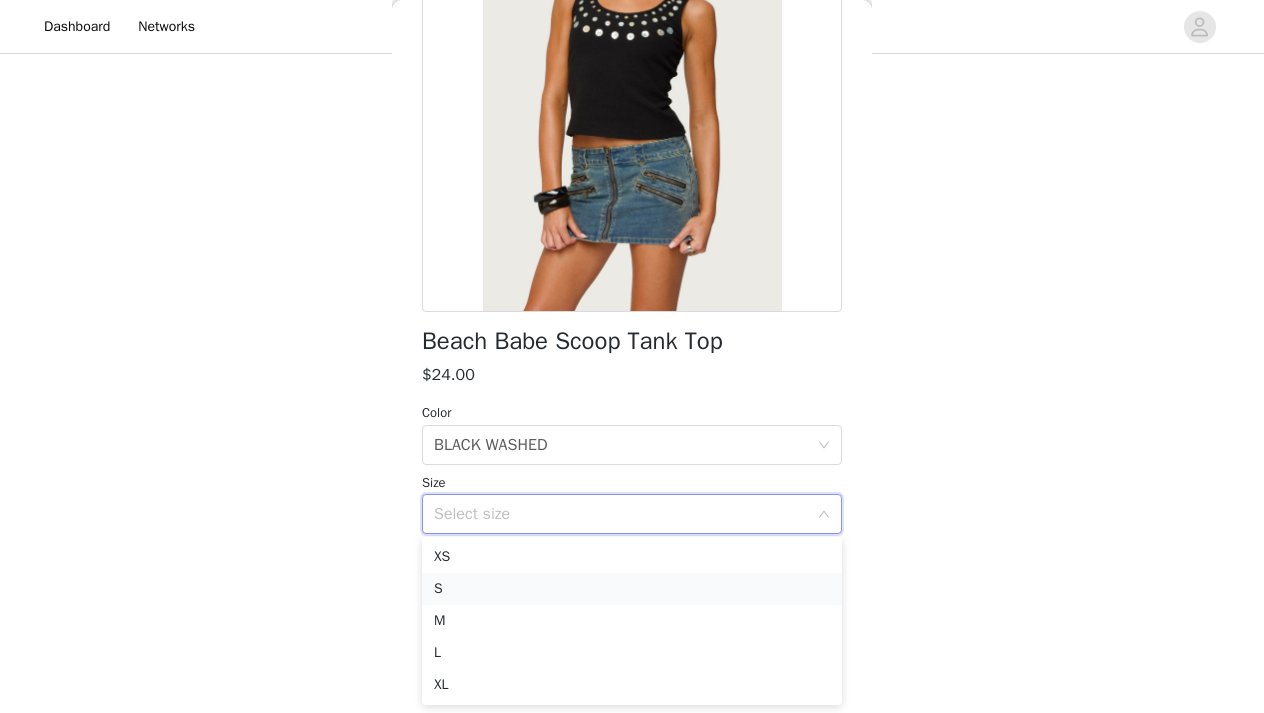 click on "S" at bounding box center [632, 589] 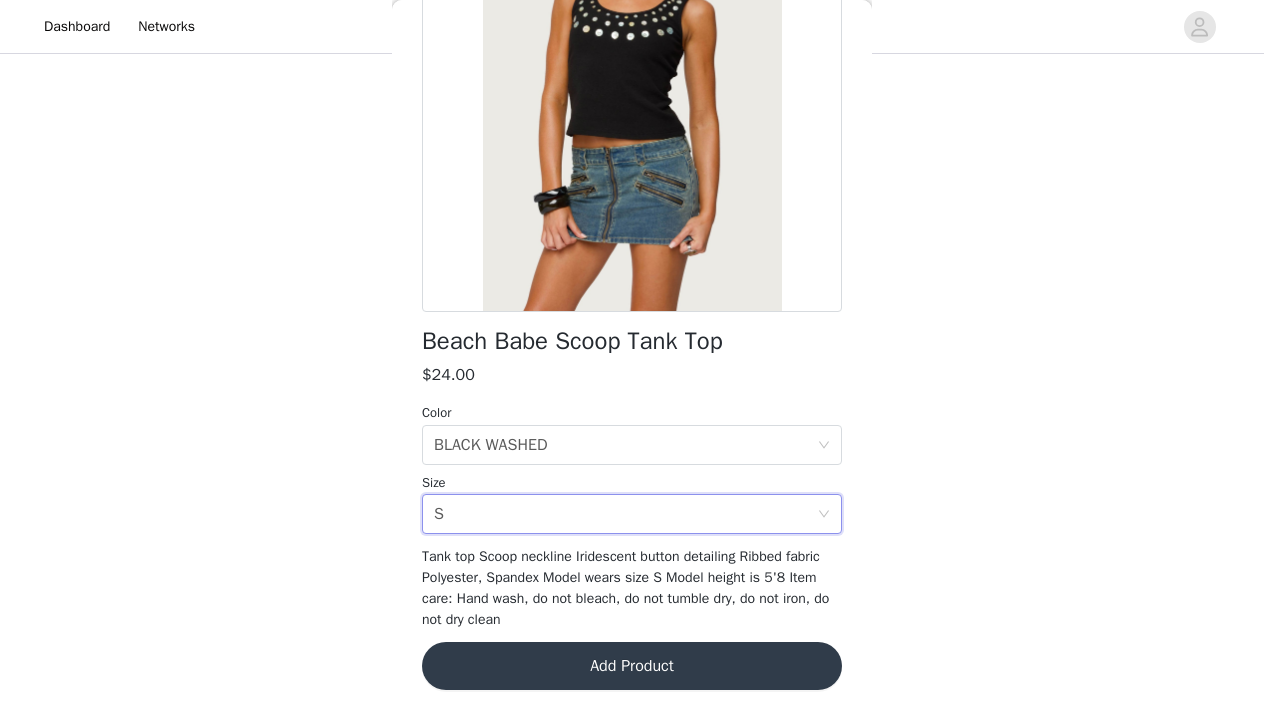click on "Add Product" at bounding box center [632, 666] 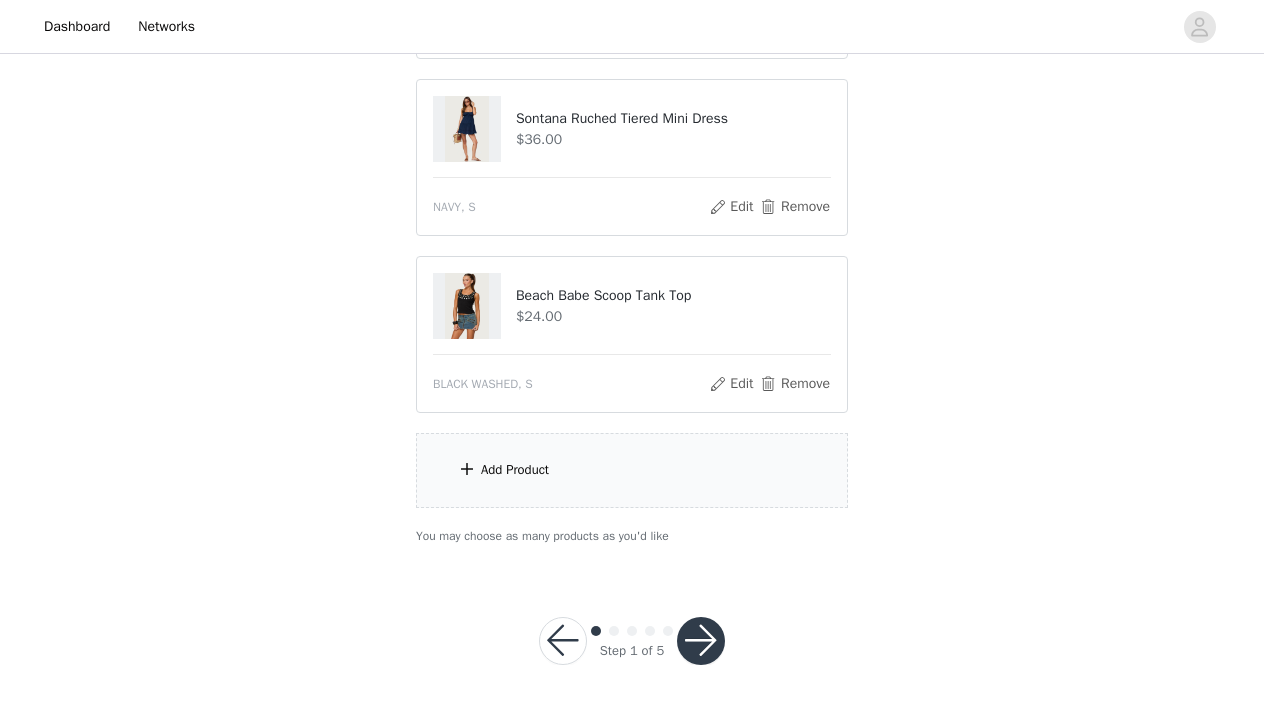 scroll, scrollTop: 1258, scrollLeft: 0, axis: vertical 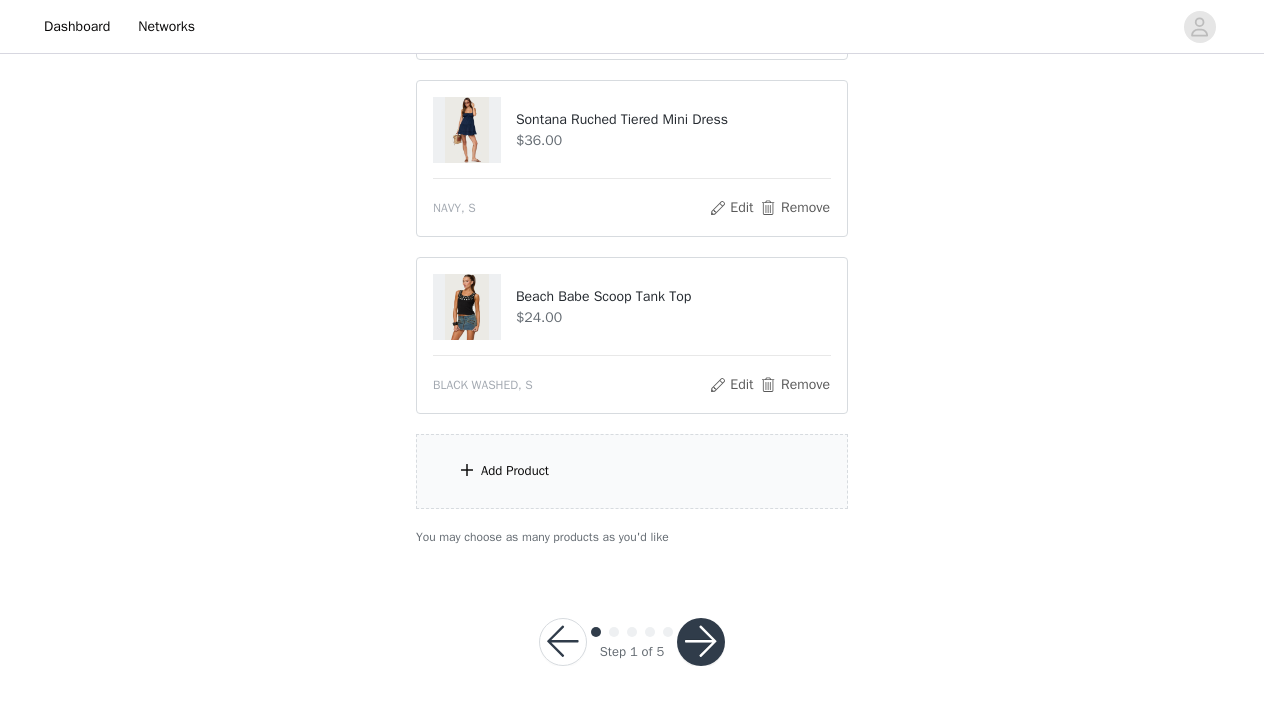 click on "Add Product" at bounding box center (632, 471) 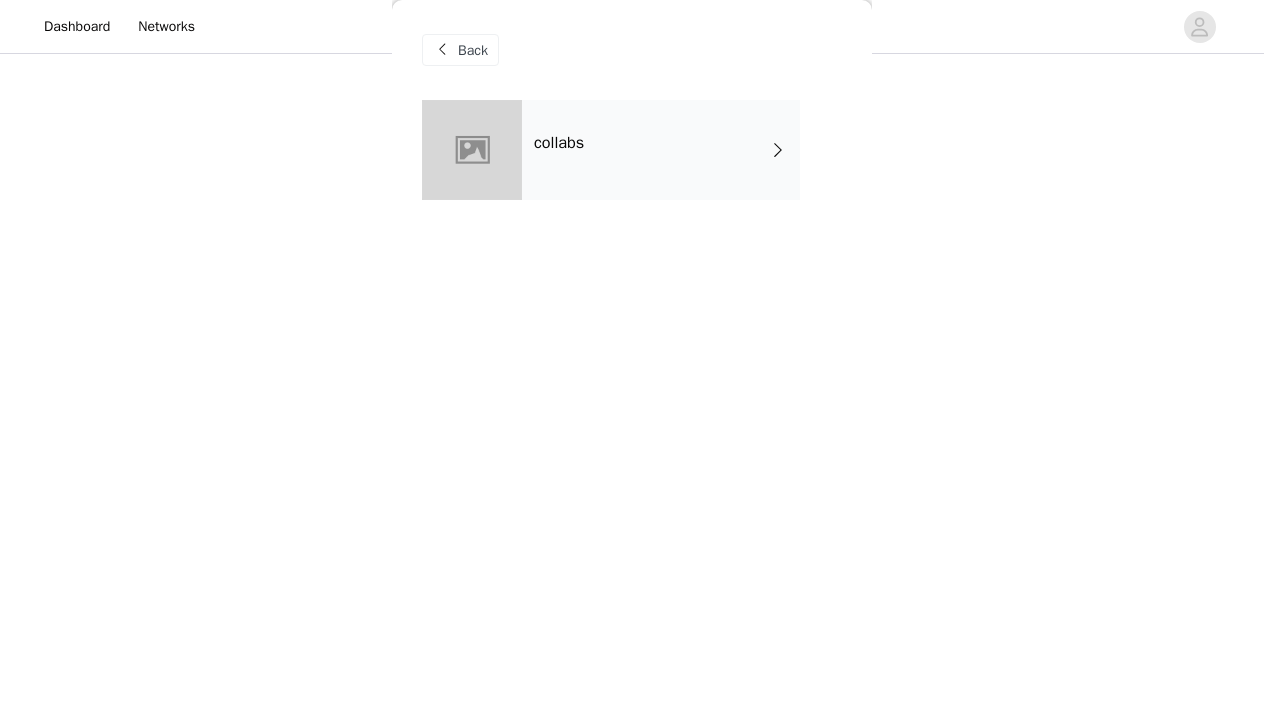 click on "collabs" at bounding box center (661, 150) 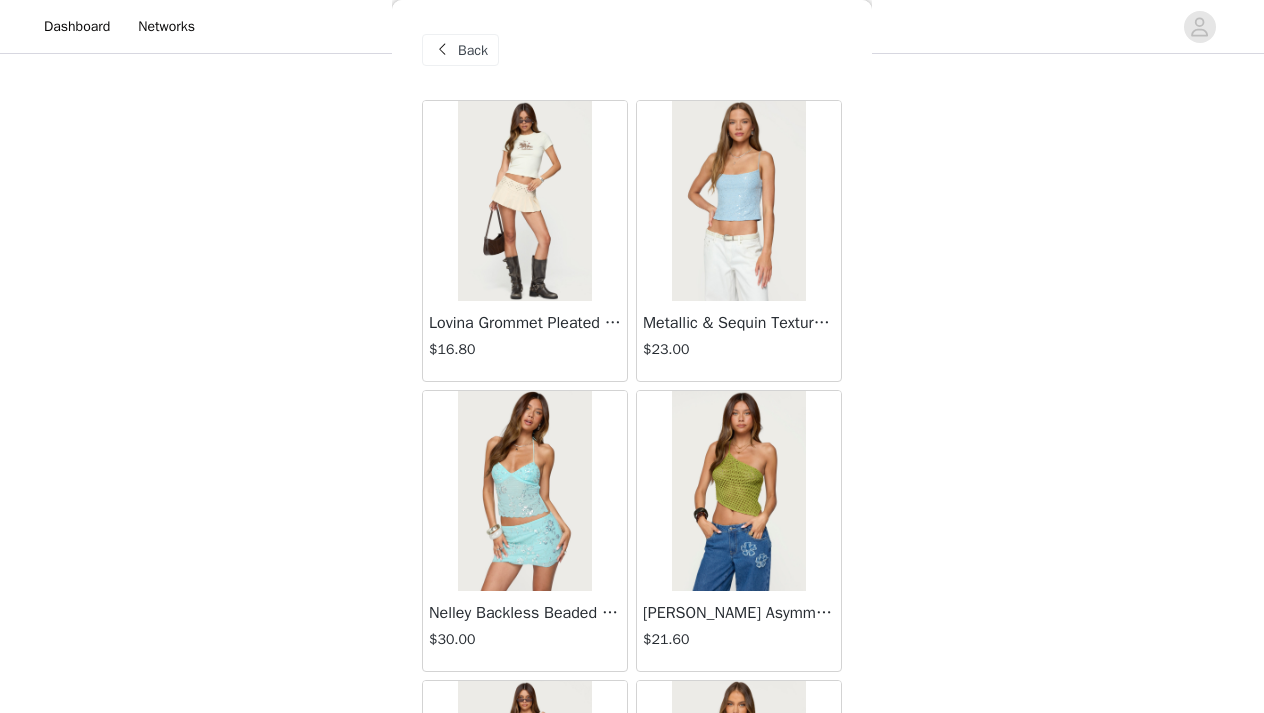 click on "STEP 1 OF 5
Products
Choose as many products as you'd like, up to $300.00.       8 Selected   Remaining Funds: $85.10         Talula Eyelet Babydoll Top     $17.60       OLIVE, S       Edit   Remove     Talula Eyelet Shorts     $16.80       OLIVE, S       Edit   Remove     Fold Over Ruched One Shoulder Top     $22.00       WHITE, S       Edit   Remove     Petite Fauna Nylon Track Pants     $28.50       GREEN, S       Edit   Remove     Onya Iridescent Sheer Knit Top     $36.00       CREAM, S       Edit   Remove     Macee Gingham Romper     $34.00       RED, S       Edit   Remove     Sontana Ruched Tiered Mini Dress     $36.00       NAVY, S       Edit   Remove     Beach Babe Scoop Tank Top     $24.00       BLACK WASHED, S       Edit   Remove     Add Product     You may choose as many products as you'd like     Back       Lovina Grommet Pleated Mini Skort   $16.80       Metallic & Sequin Textured Tank Top   $23.00" at bounding box center [632, -315] 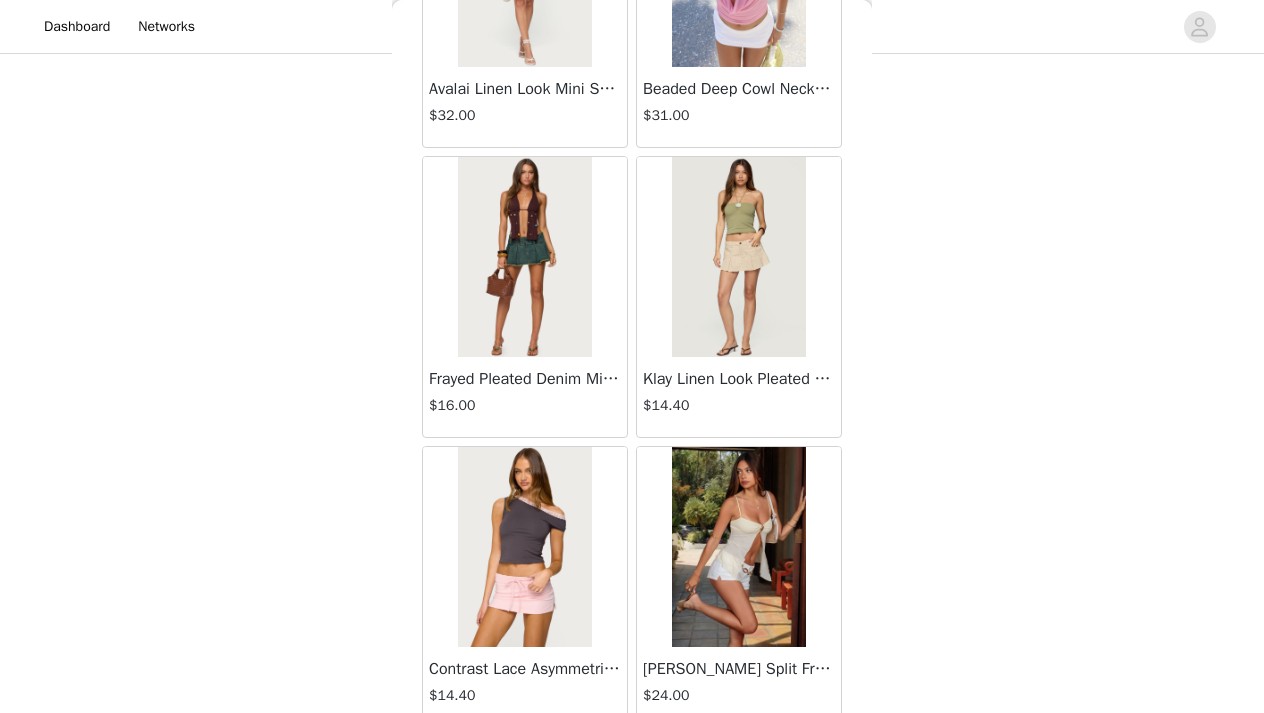 scroll, scrollTop: 2347, scrollLeft: 0, axis: vertical 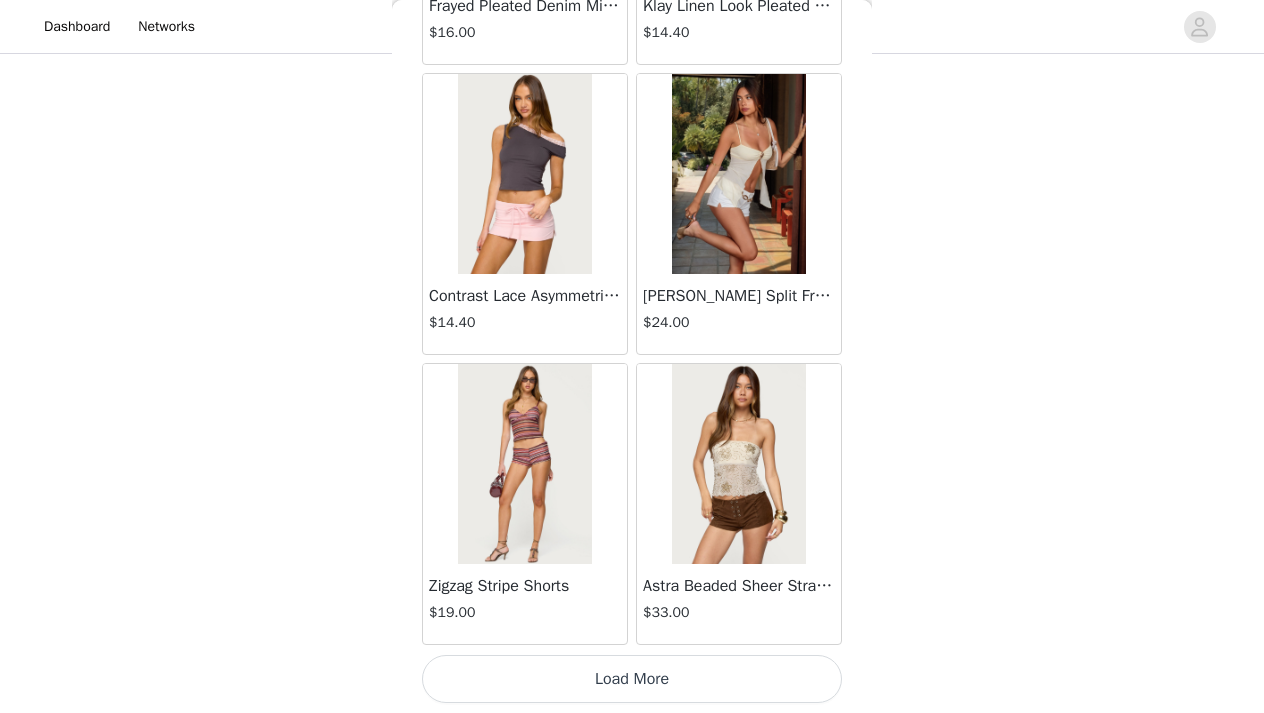 click on "Load More" at bounding box center [632, 679] 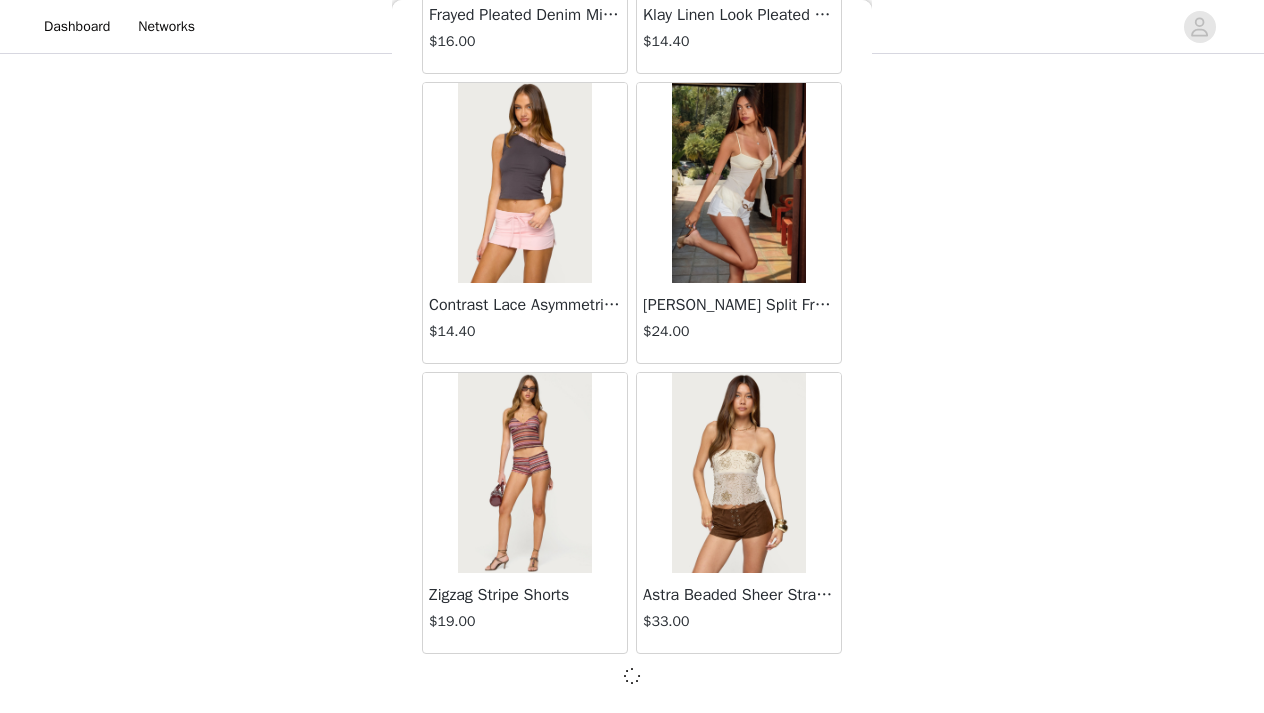 scroll, scrollTop: 2338, scrollLeft: 0, axis: vertical 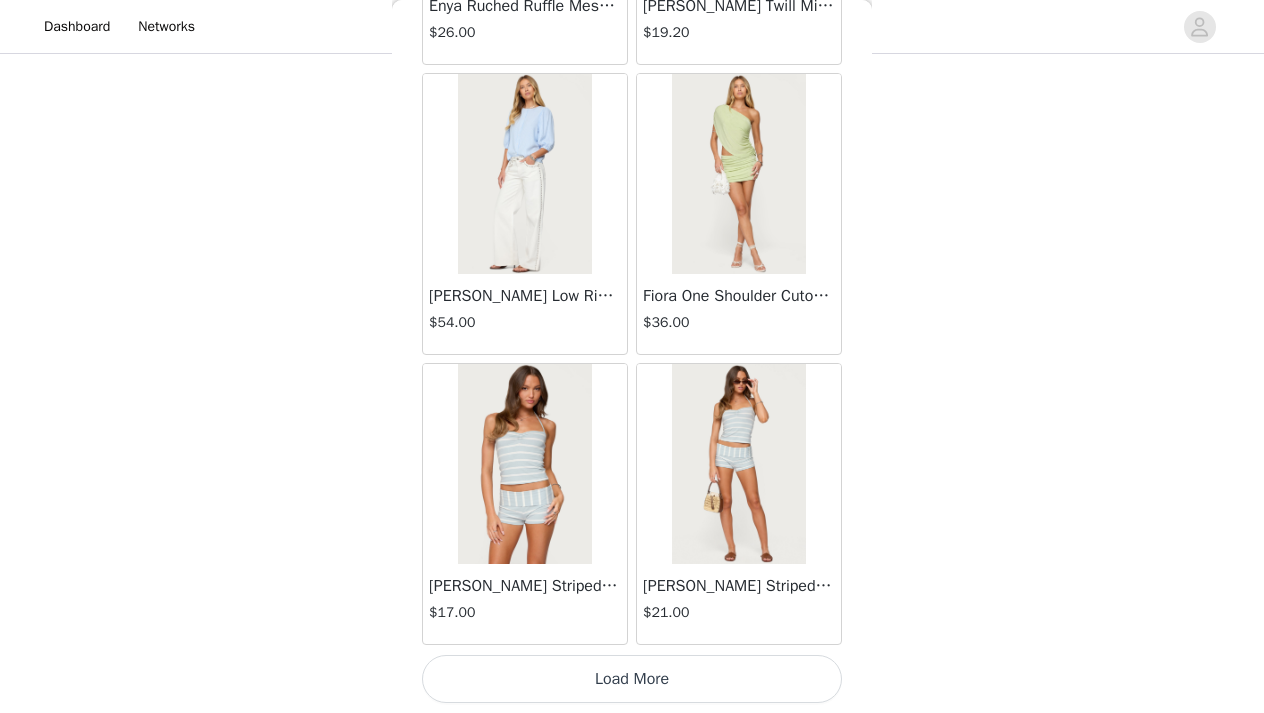 click on "Load More" at bounding box center [632, 679] 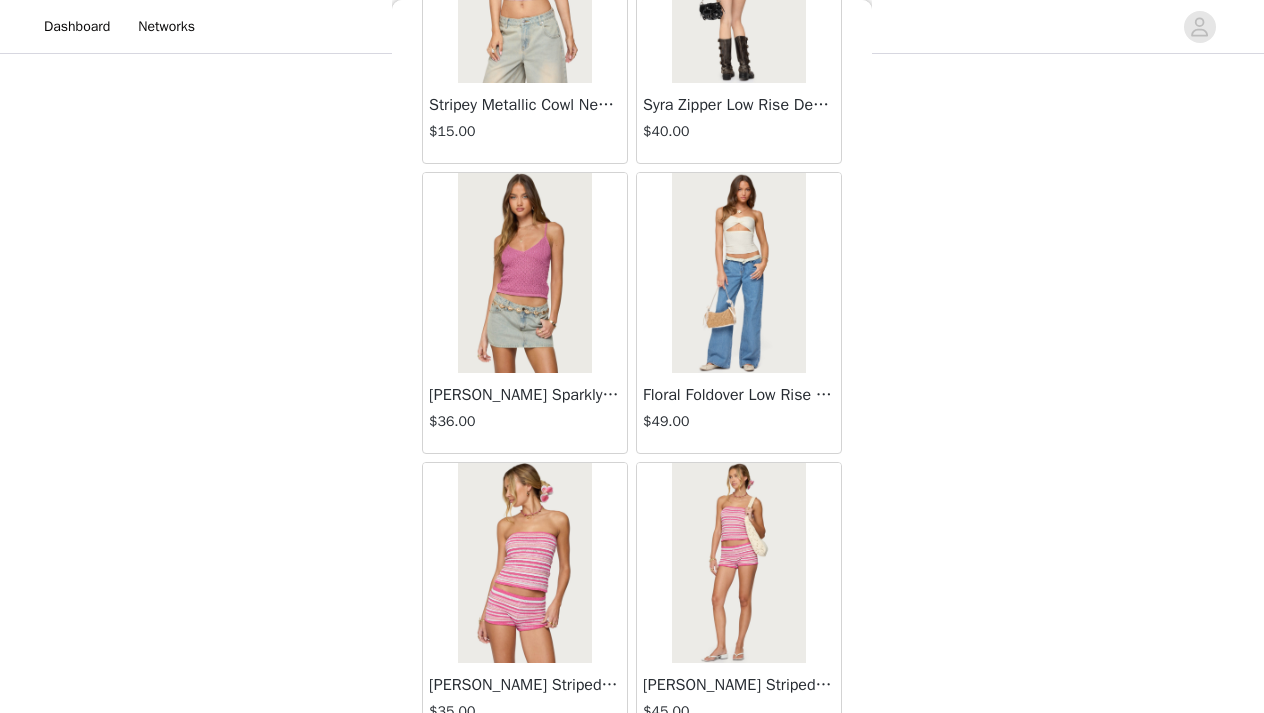 scroll, scrollTop: 8147, scrollLeft: 0, axis: vertical 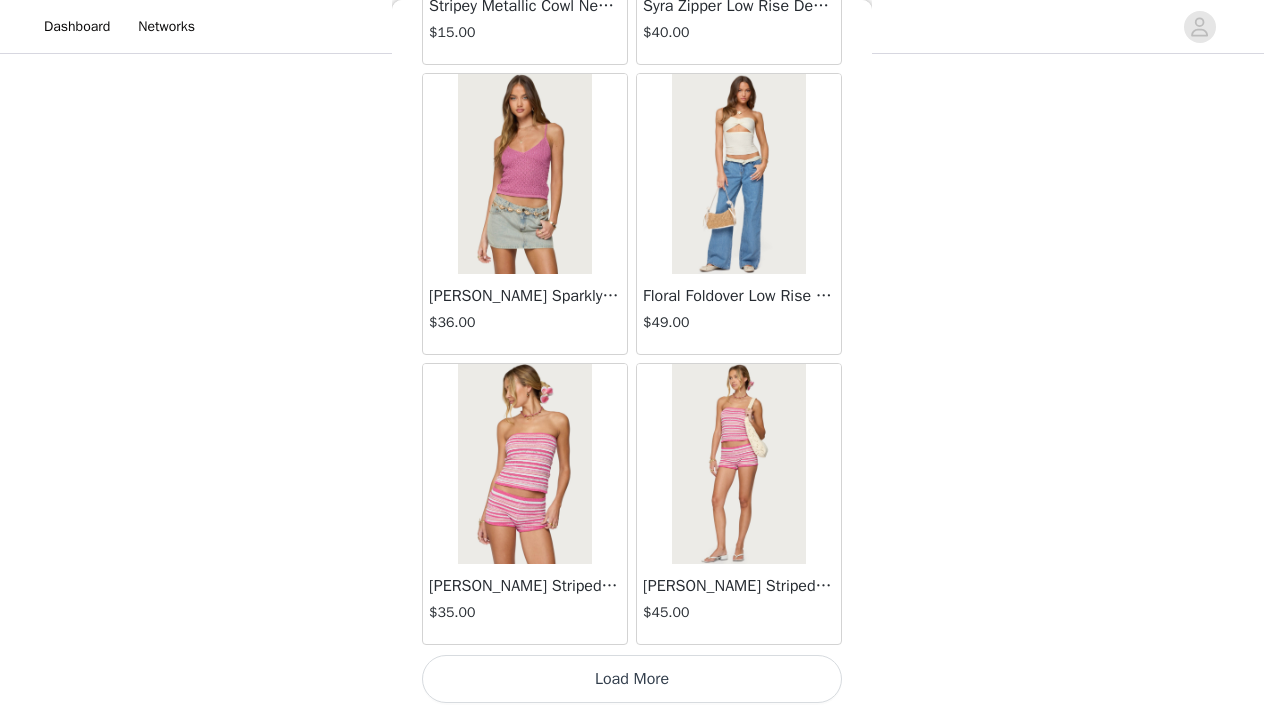 click on "Load More" at bounding box center [632, 679] 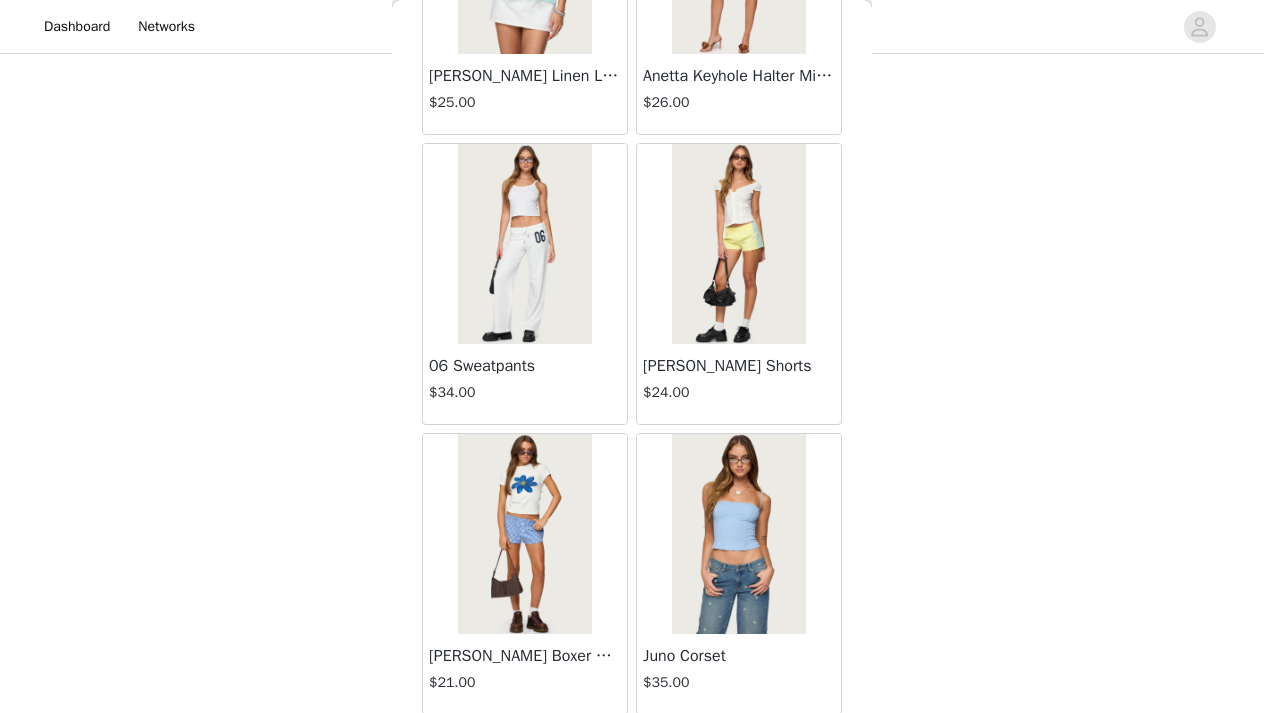 scroll, scrollTop: 11047, scrollLeft: 0, axis: vertical 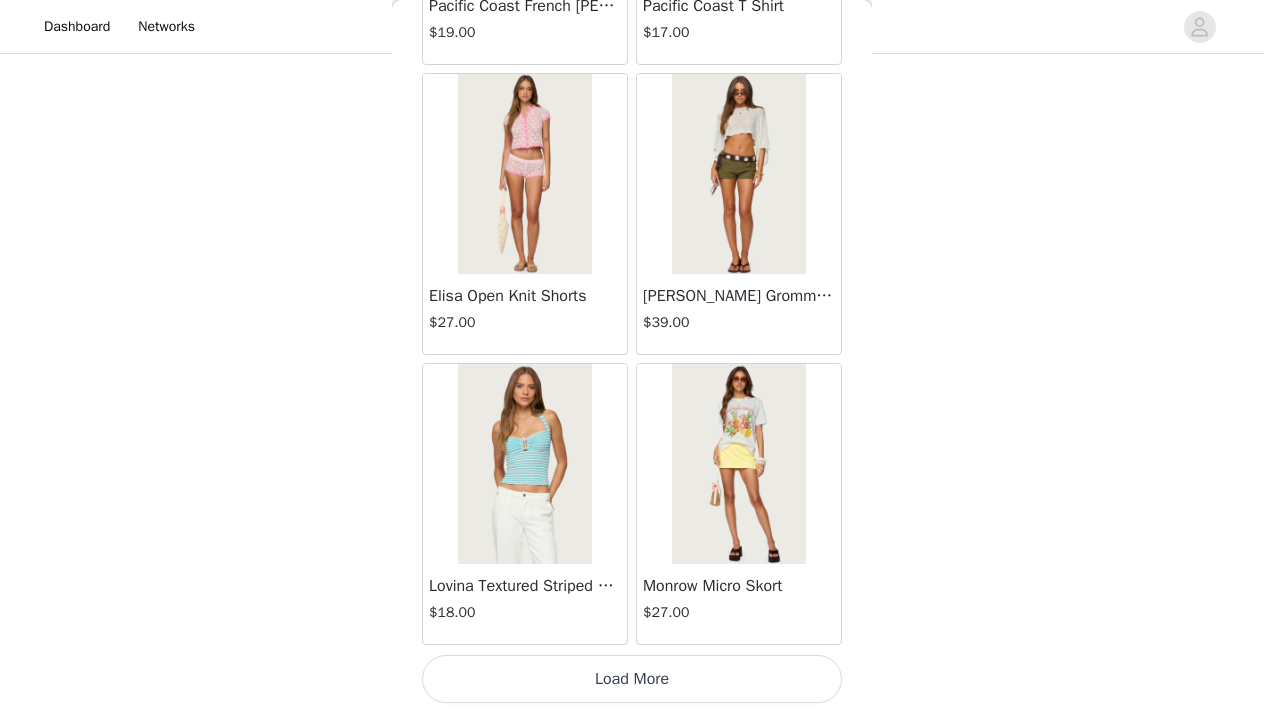 click on "Load More" at bounding box center [632, 679] 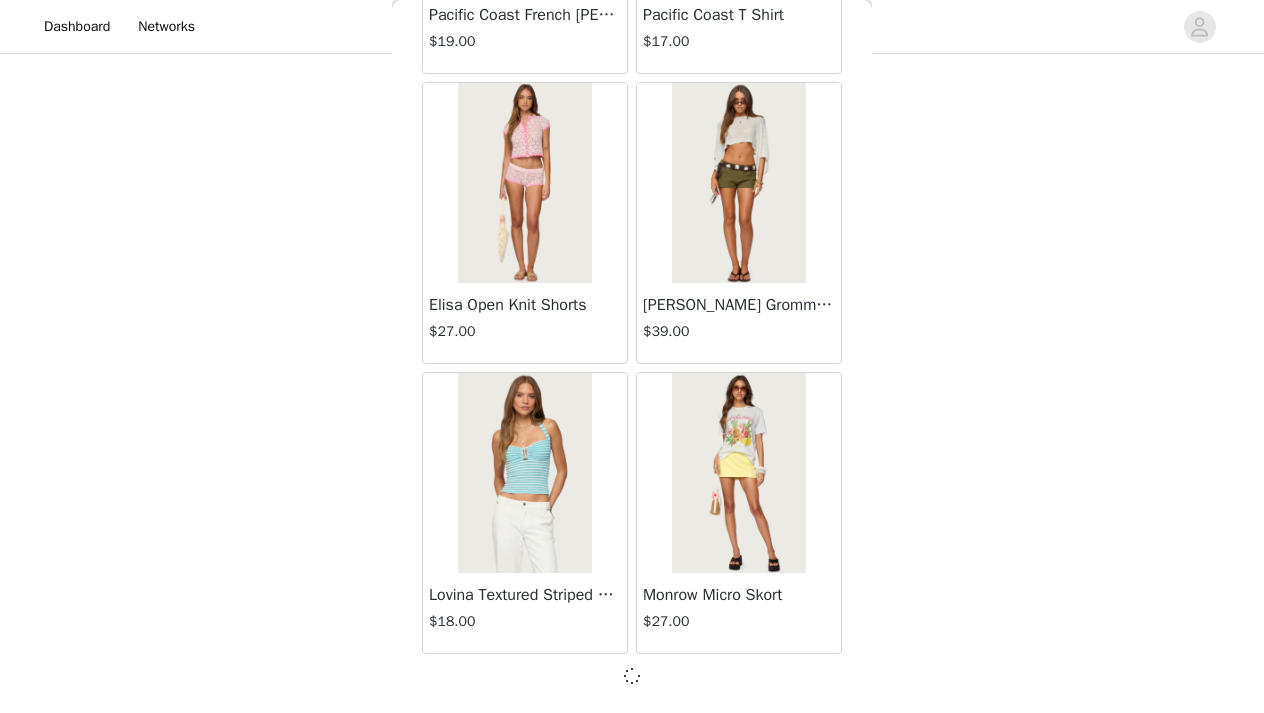 scroll, scrollTop: 11038, scrollLeft: 0, axis: vertical 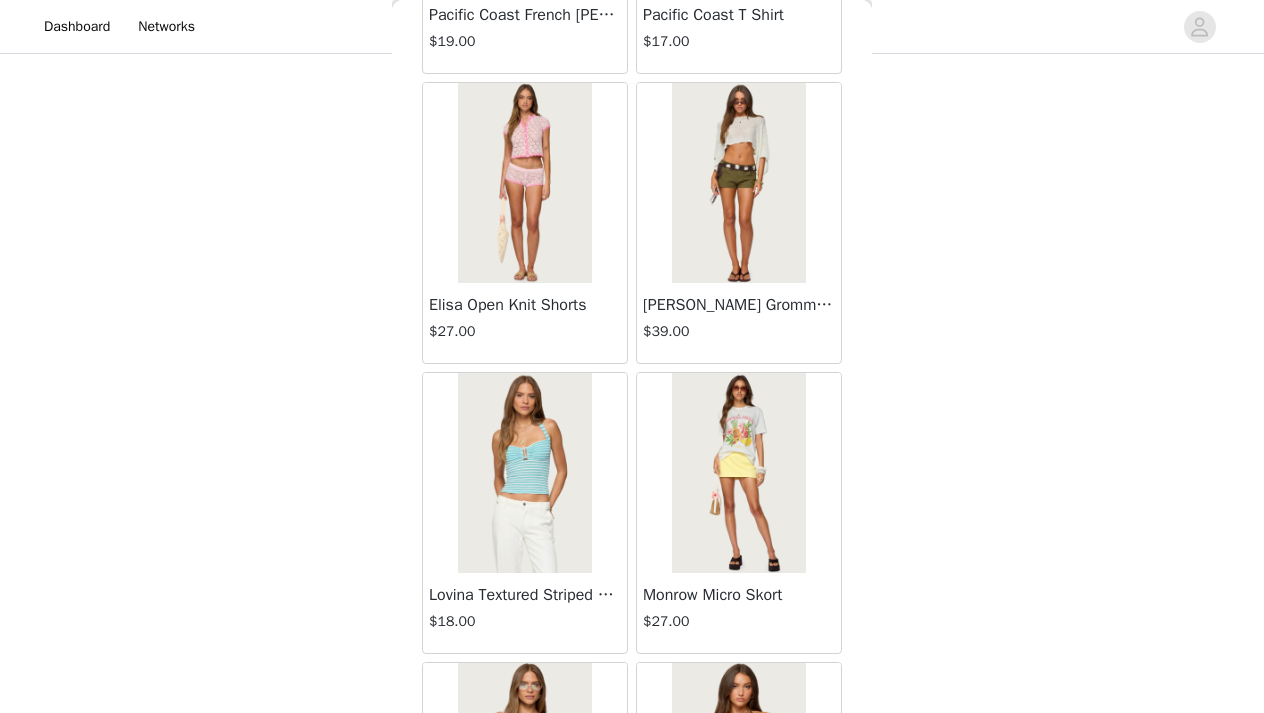 click on "Back       Lovina Grommet Pleated Mini Skort   $16.80       Metallic & Sequin Textured Tank Top   $23.00       Nelley Backless Beaded Sequin Chiffon Top   $30.00       [PERSON_NAME] Asymmetric One Shoulder Crochet Top   $21.60       [PERSON_NAME] Plaid Micro Shorts   $25.00       [PERSON_NAME] Floral Texured Sheer Halter Top   $23.00       Maree Bead V Neck Top   $19.00       Maree Bead Cut Out Mini Skirt   $17.00       [PERSON_NAME] Cut Out Halter Top   $24.00       Juney Pinstripe Tailored Button Up Shirt   $30.00       Avenly Striped Tie Front Babydoll Top   $23.00       [PERSON_NAME] Studded Grommet Tube Top   $25.00       Avalai Linen Look Mini Skort   $32.00       Beaded Deep Cowl Neck Backless Top   $31.00       Frayed Pleated Denim Mini Skort   $16.00       Klay Linen Look Pleated Mini Skort   $14.40       Contrast Lace Asymmetric Off Shoulder Top   $14.40       [PERSON_NAME] Split Front Sheer Mesh Top   $24.00       Zigzag Stripe Shorts   $19.00       Astra Beaded Sheer Strapless Top   $33.00       Beaded Floral Embroidered Tank Top   $32.00" at bounding box center (632, 356) 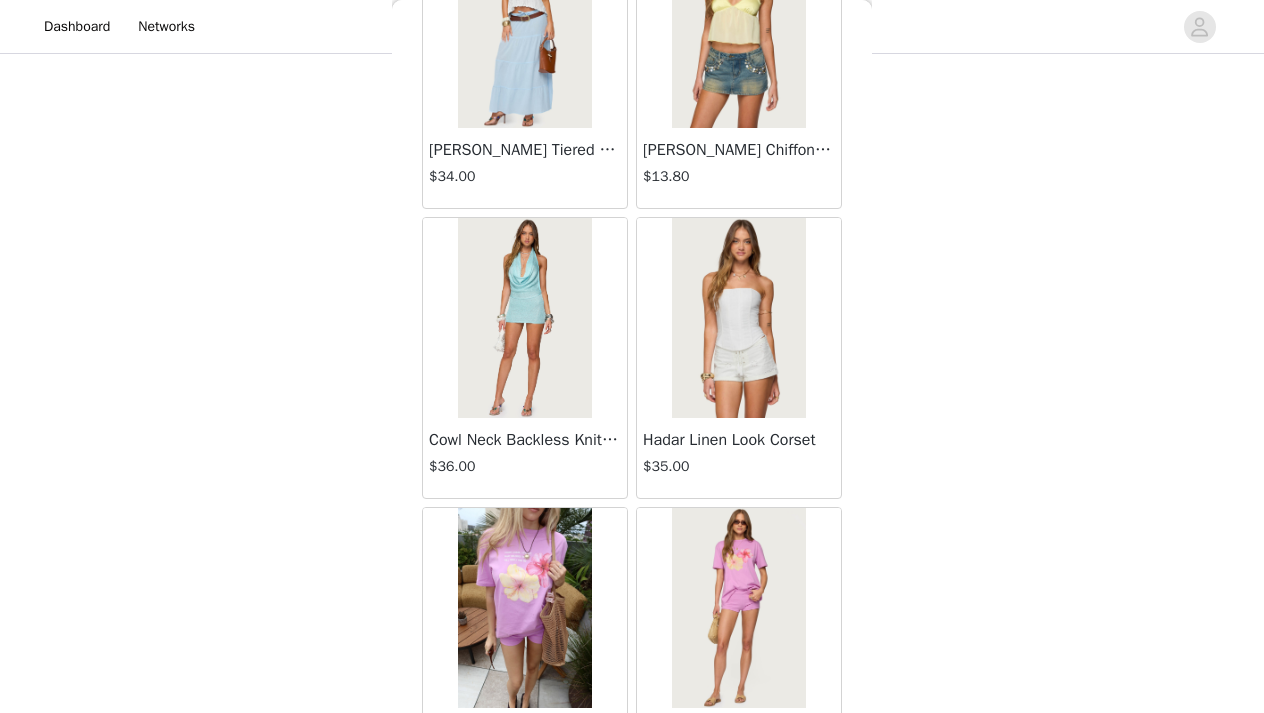 scroll, scrollTop: 13947, scrollLeft: 0, axis: vertical 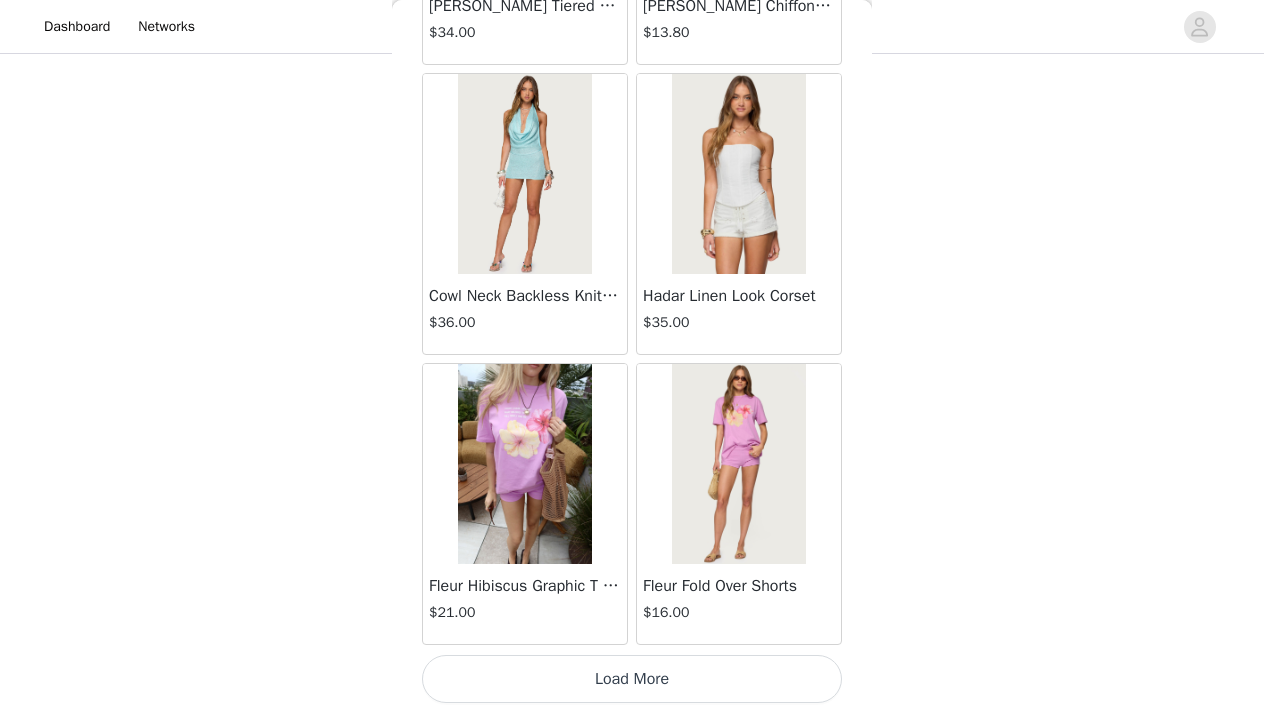 click on "Load More" at bounding box center (632, 679) 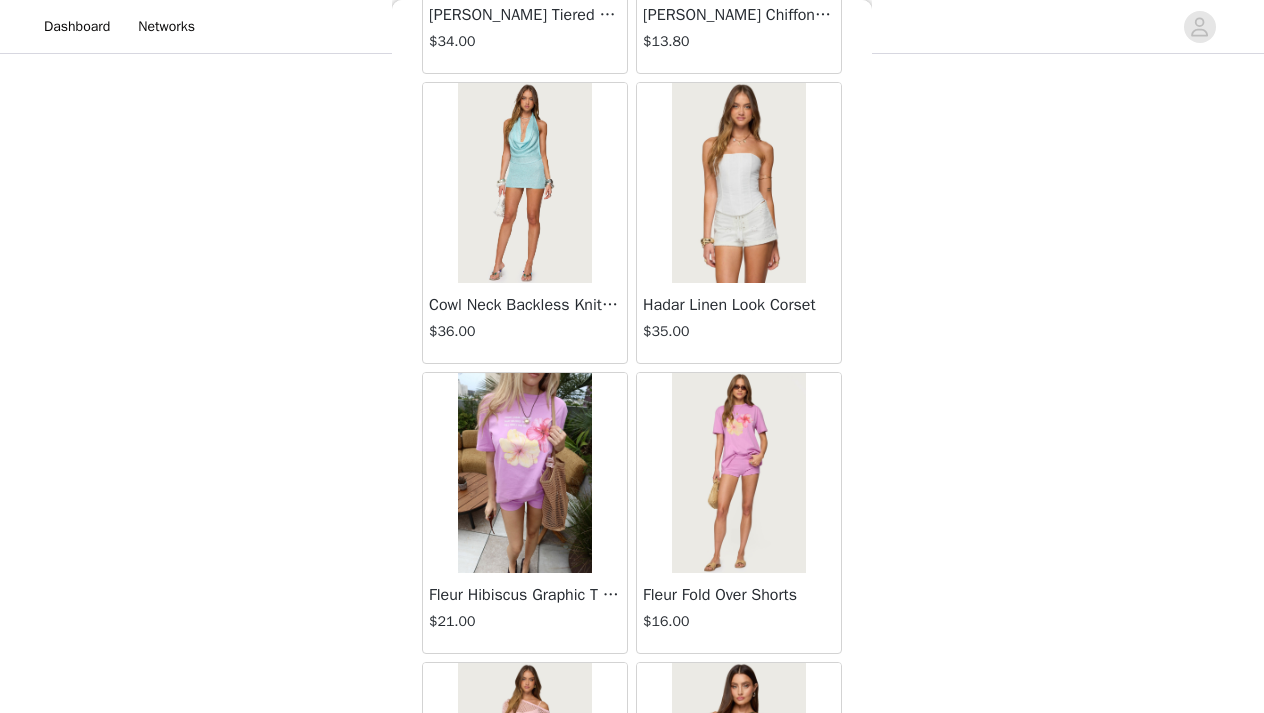scroll, scrollTop: 1258, scrollLeft: 0, axis: vertical 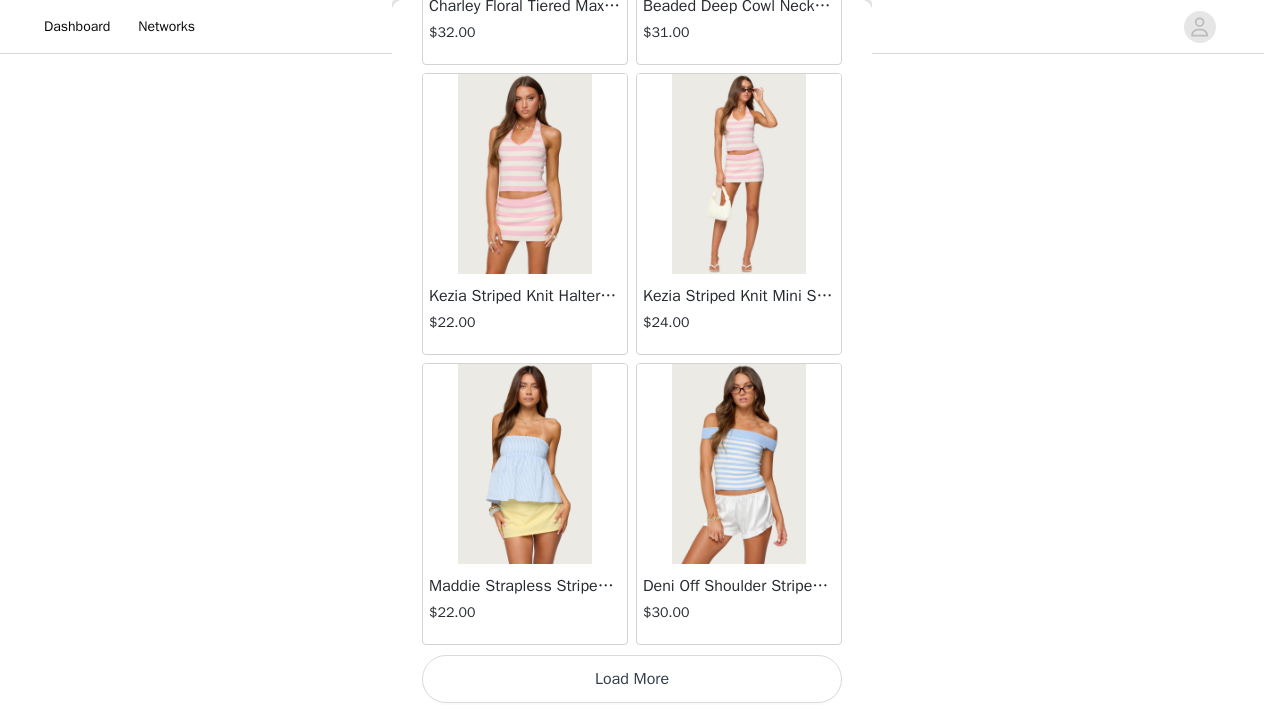 click on "Load More" at bounding box center (632, 679) 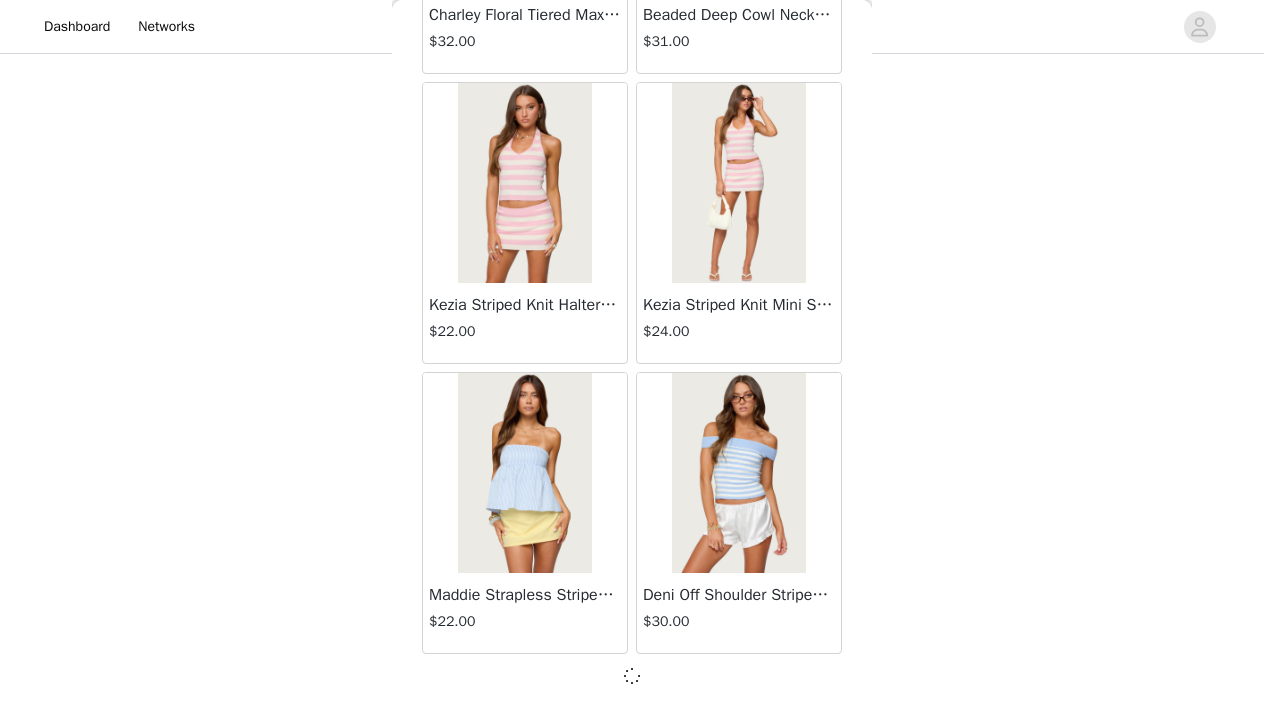 scroll, scrollTop: 16838, scrollLeft: 0, axis: vertical 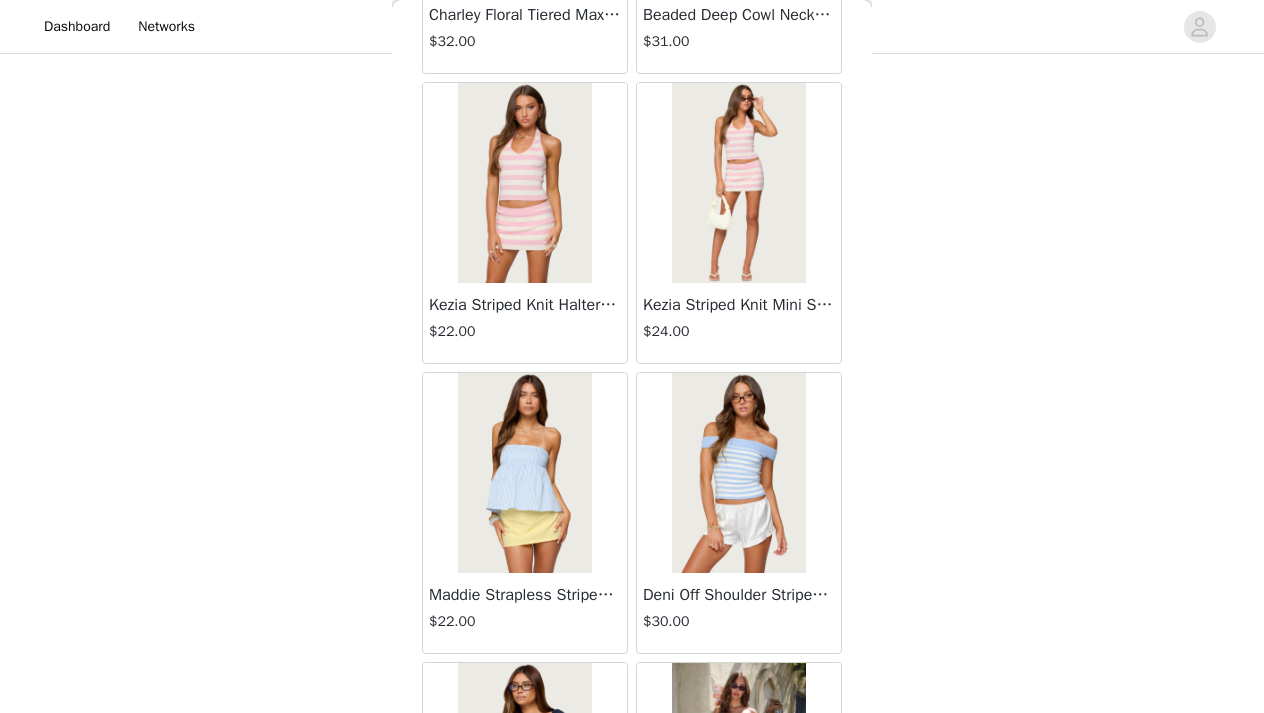 click on "Back       Lovina Grommet Pleated Mini Skort   $16.80       Metallic & Sequin Textured Tank Top   $23.00       Nelley Backless Beaded Sequin Chiffon Top   $30.00       [PERSON_NAME] Asymmetric One Shoulder Crochet Top   $21.60       [PERSON_NAME] Plaid Micro Shorts   $25.00       [PERSON_NAME] Floral Texured Sheer Halter Top   $23.00       Maree Bead V Neck Top   $19.00       Maree Bead Cut Out Mini Skirt   $17.00       [PERSON_NAME] Cut Out Halter Top   $24.00       Juney Pinstripe Tailored Button Up Shirt   $30.00       Avenly Striped Tie Front Babydoll Top   $23.00       [PERSON_NAME] Studded Grommet Tube Top   $25.00       Avalai Linen Look Mini Skort   $32.00       Beaded Deep Cowl Neck Backless Top   $31.00       Frayed Pleated Denim Mini Skort   $16.00       Klay Linen Look Pleated Mini Skort   $14.40       Contrast Lace Asymmetric Off Shoulder Top   $14.40       [PERSON_NAME] Split Front Sheer Mesh Top   $24.00       Zigzag Stripe Shorts   $19.00       Astra Beaded Sheer Strapless Top   $33.00       Beaded Floral Embroidered Tank Top   $32.00" at bounding box center (632, 356) 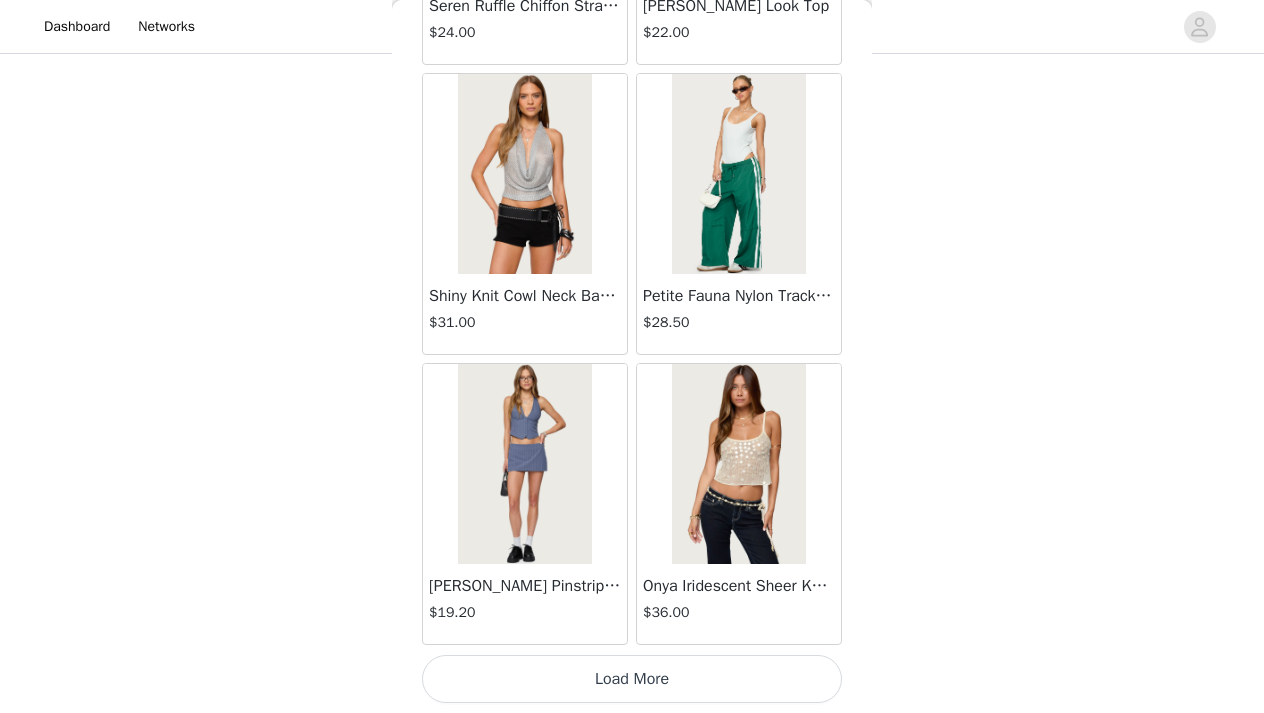click on "Load More" at bounding box center [632, 679] 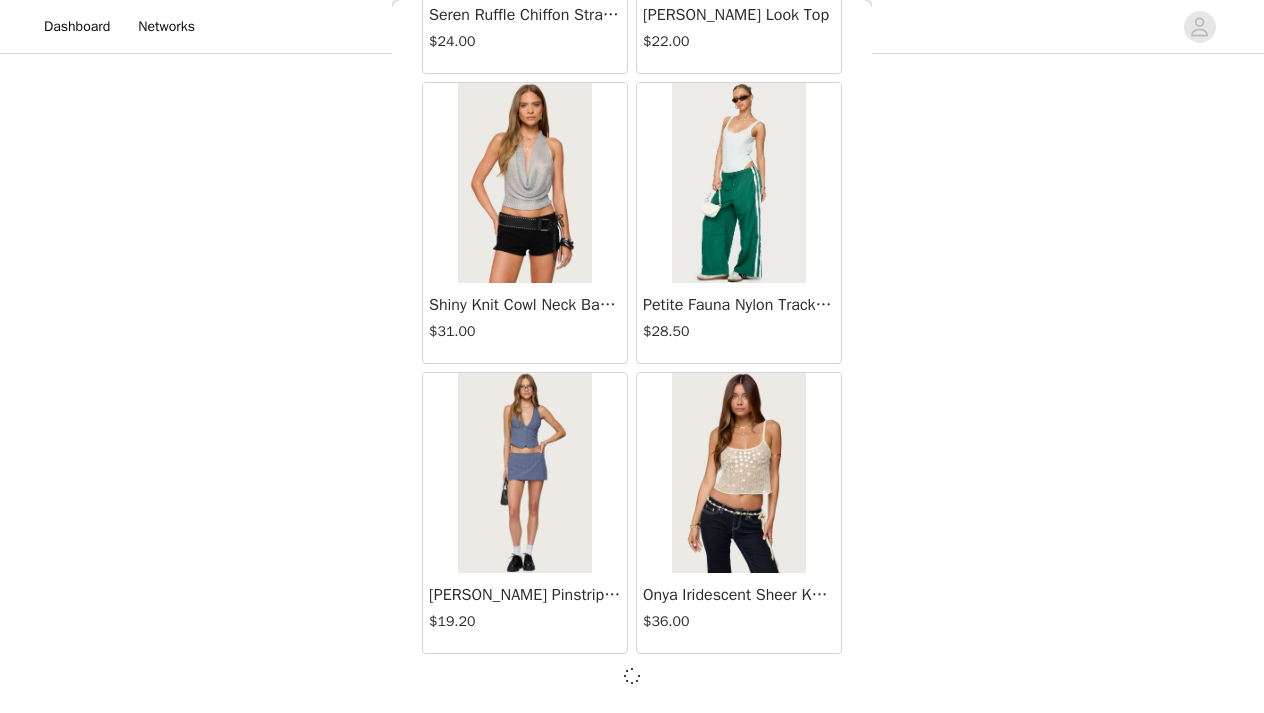 scroll, scrollTop: 19738, scrollLeft: 0, axis: vertical 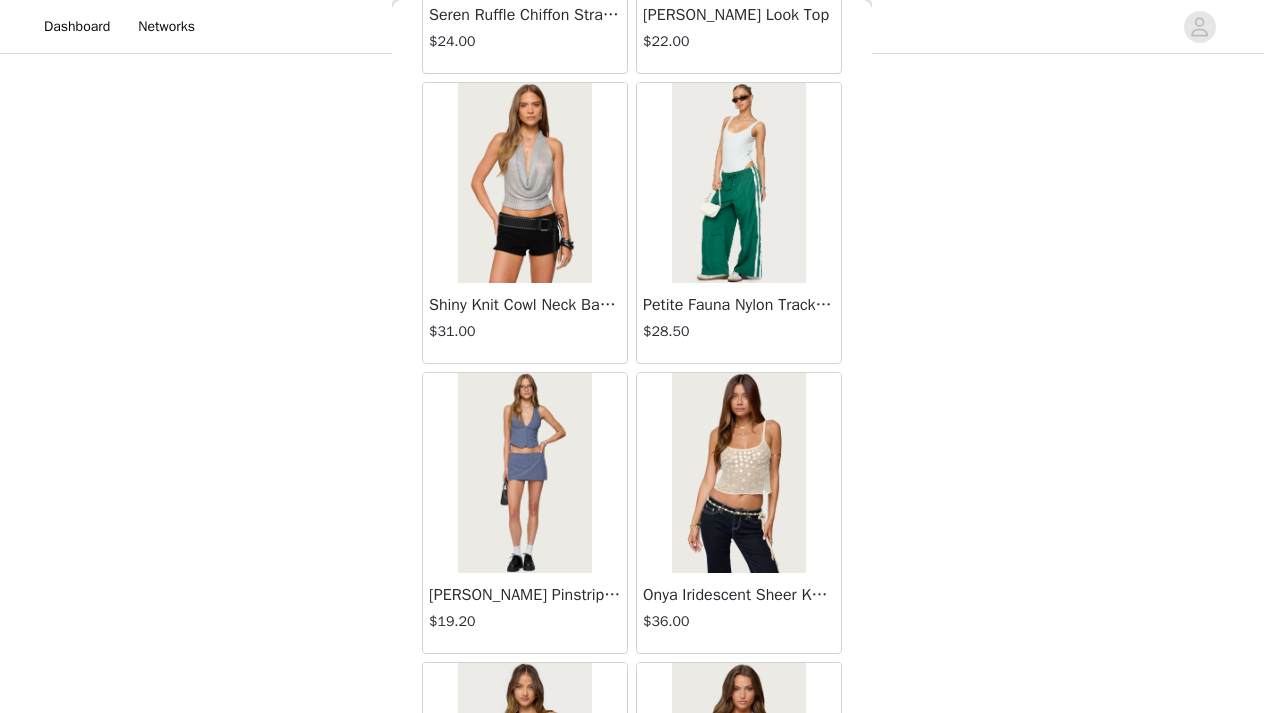 click on "Onya Iridescent Sheer Knit Top   $36.00" at bounding box center [739, 513] 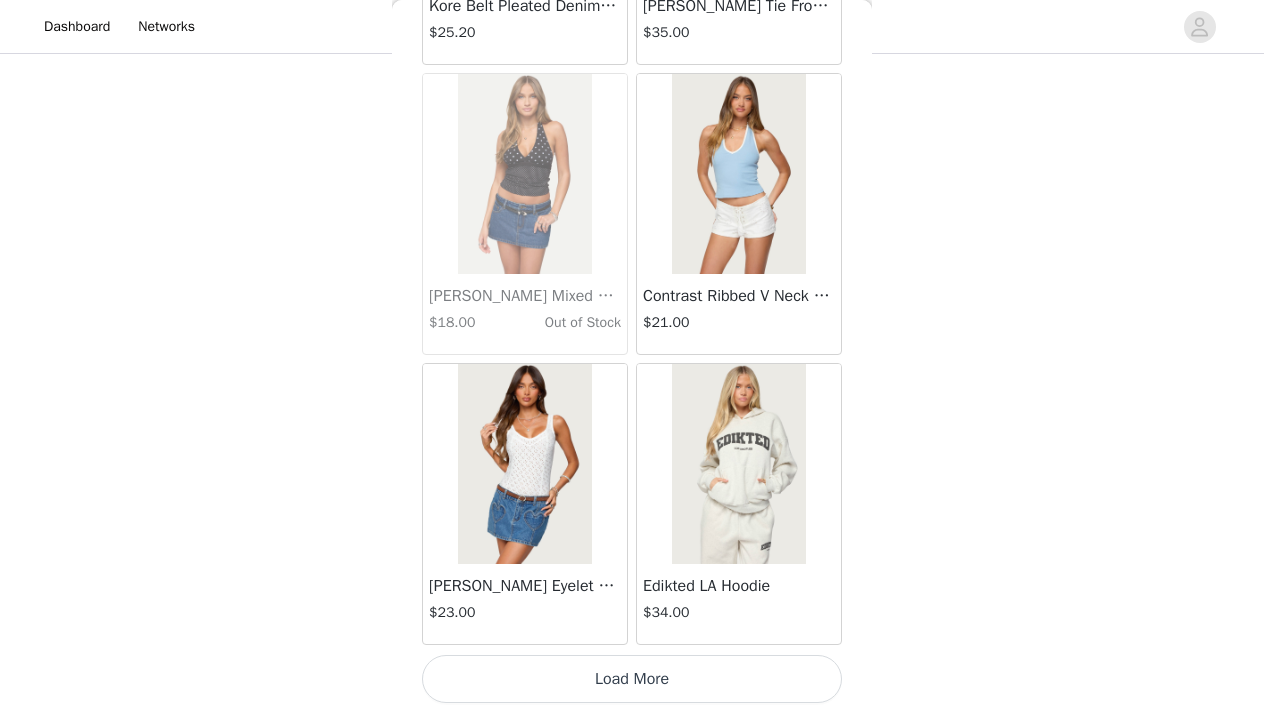 scroll, scrollTop: 22647, scrollLeft: 0, axis: vertical 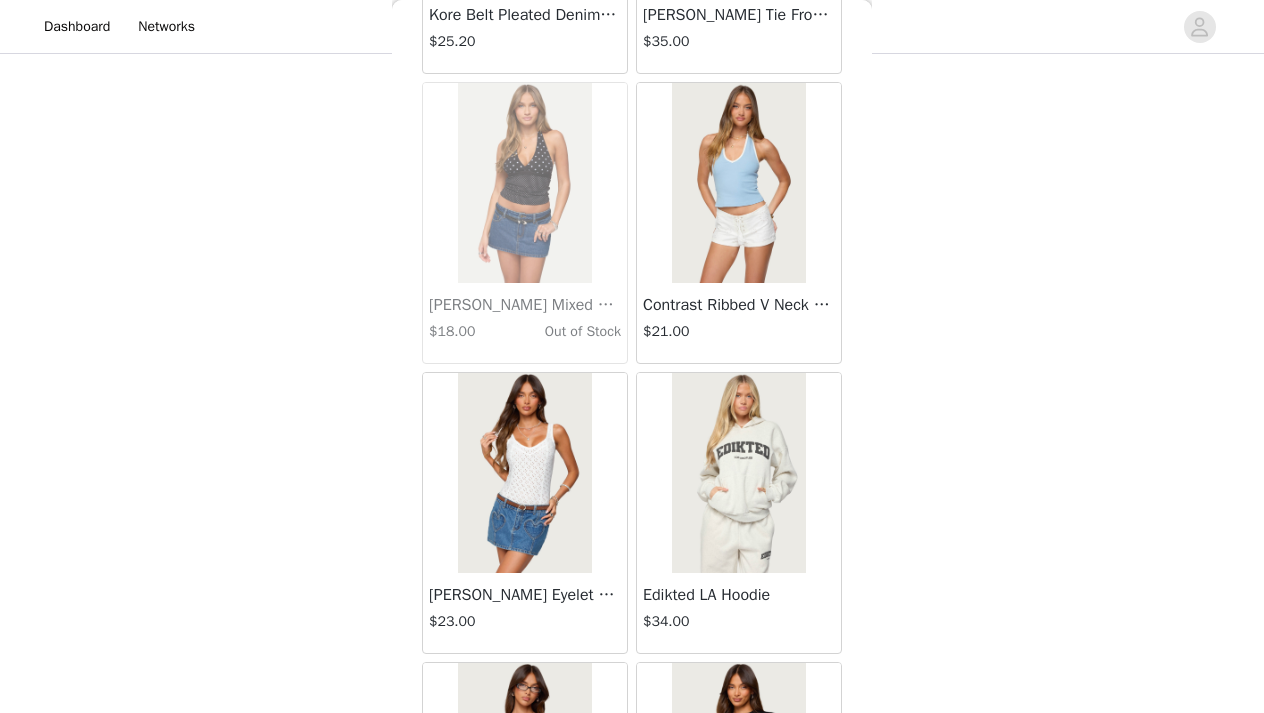 click on "Edikted LA Hoodie   $34.00" at bounding box center (739, 513) 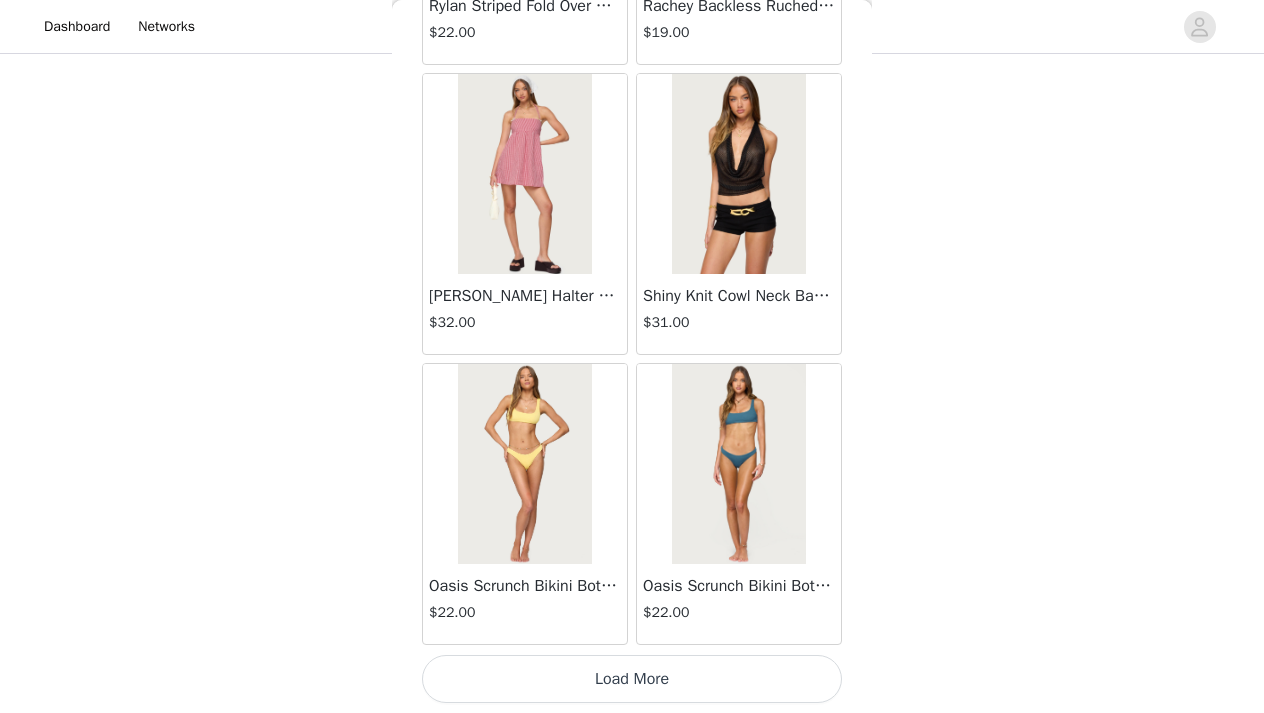 click on "Load More" at bounding box center (632, 679) 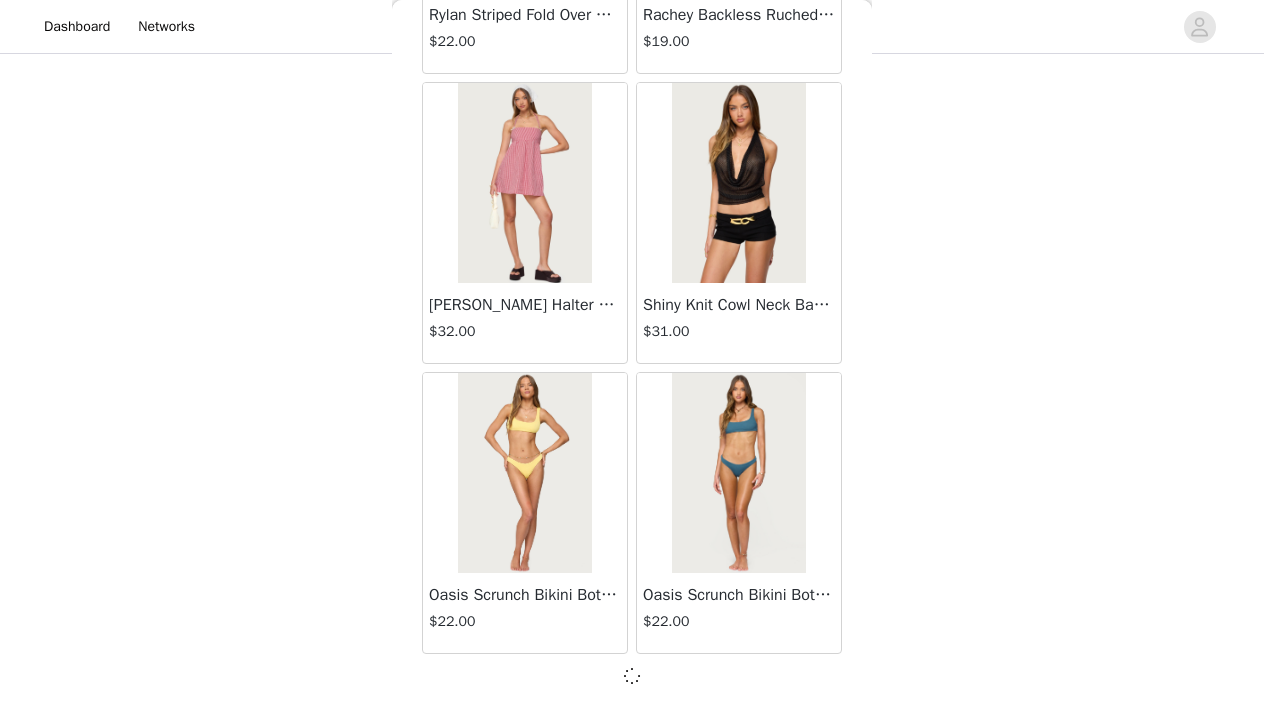scroll, scrollTop: 25538, scrollLeft: 0, axis: vertical 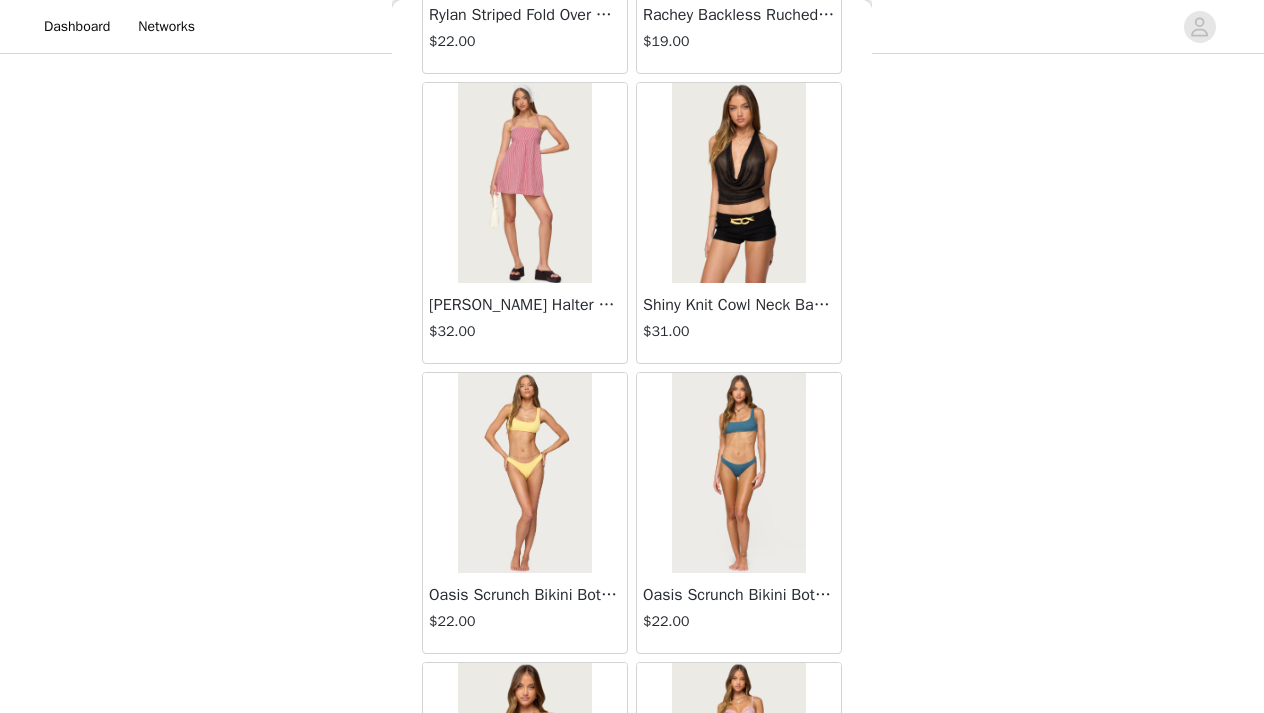 click on "Back       Lovina Grommet Pleated Mini Skort   $16.80       Metallic & Sequin Textured Tank Top   $23.00       Nelley Backless Beaded Sequin Chiffon Top   $30.00       [PERSON_NAME] Asymmetric One Shoulder Crochet Top   $21.60       [PERSON_NAME] Plaid Micro Shorts   $25.00       [PERSON_NAME] Floral Texured Sheer Halter Top   $23.00       Maree Bead V Neck Top   $19.00       Maree Bead Cut Out Mini Skirt   $17.00       [PERSON_NAME] Cut Out Halter Top   $24.00       Juney Pinstripe Tailored Button Up Shirt   $30.00       Avenly Striped Tie Front Babydoll Top   $23.00       [PERSON_NAME] Studded Grommet Tube Top   $25.00       Avalai Linen Look Mini Skort   $32.00       Beaded Deep Cowl Neck Backless Top   $31.00       Frayed Pleated Denim Mini Skort   $16.00       Klay Linen Look Pleated Mini Skort   $14.40       Contrast Lace Asymmetric Off Shoulder Top   $14.40       [PERSON_NAME] Split Front Sheer Mesh Top   $24.00       Zigzag Stripe Shorts   $19.00       Astra Beaded Sheer Strapless Top   $33.00       Beaded Floral Embroidered Tank Top   $32.00" at bounding box center (632, 356) 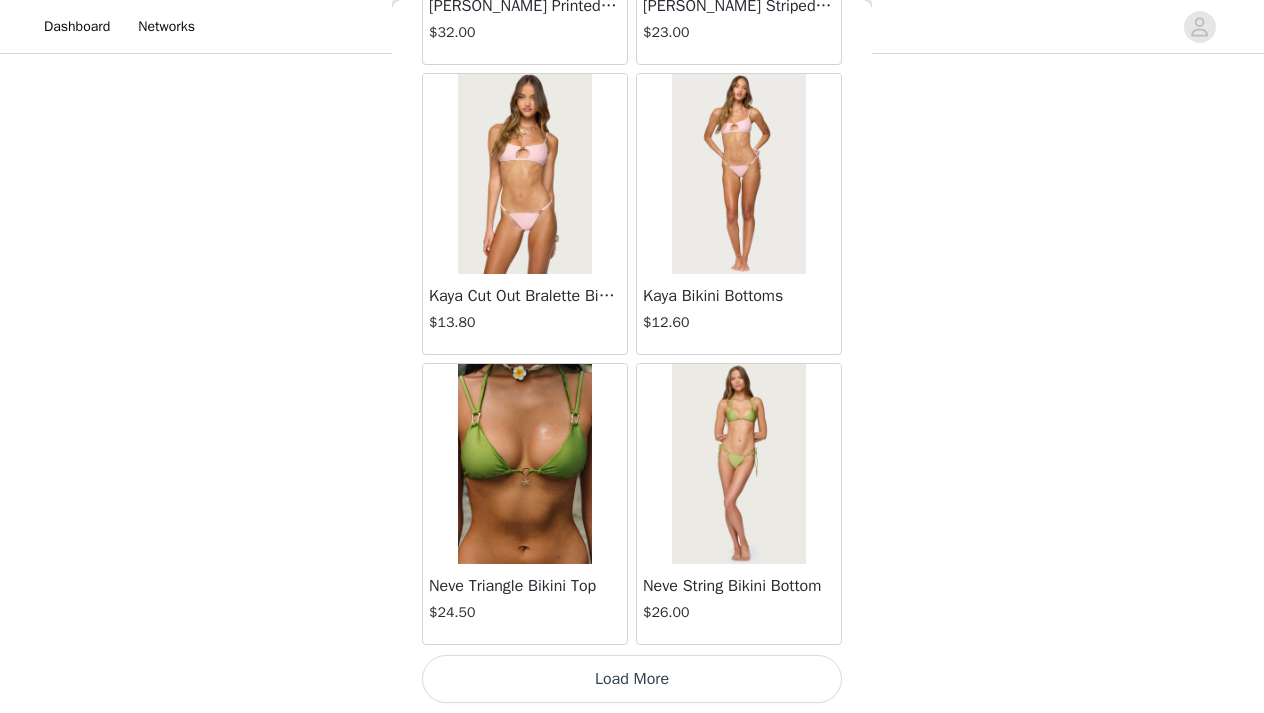 click on "Load More" at bounding box center (632, 679) 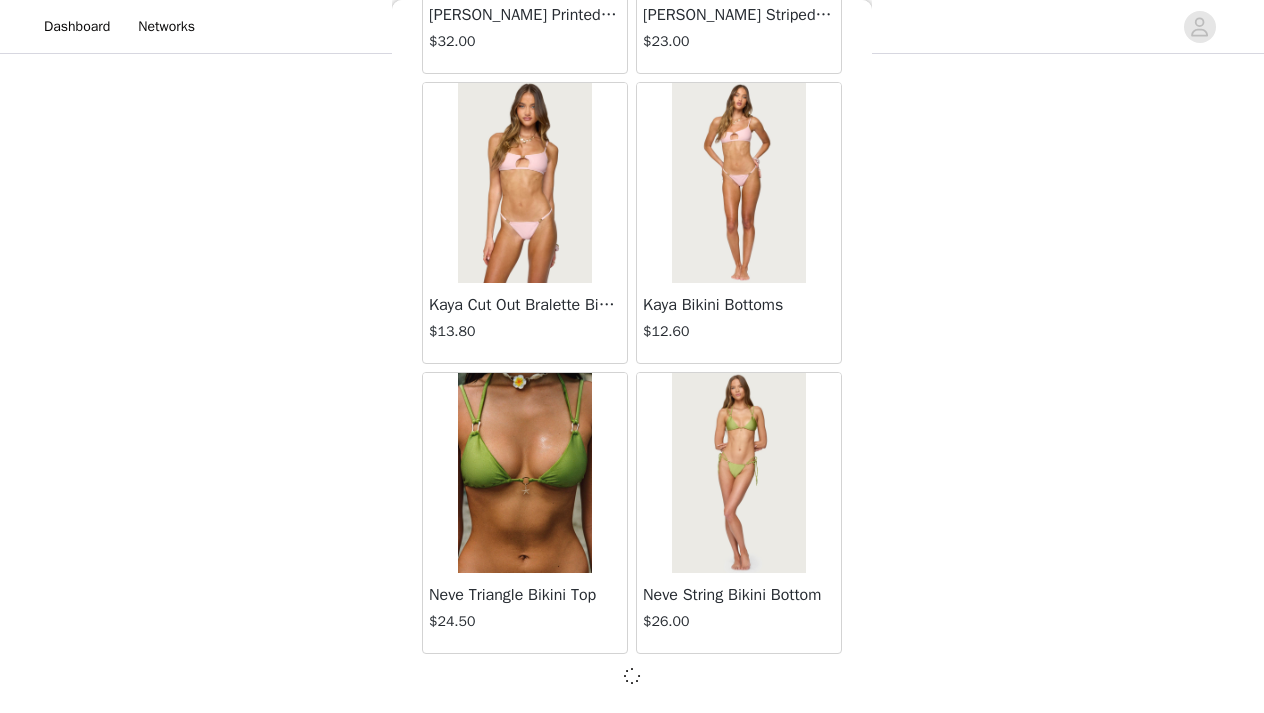 scroll, scrollTop: 28438, scrollLeft: 0, axis: vertical 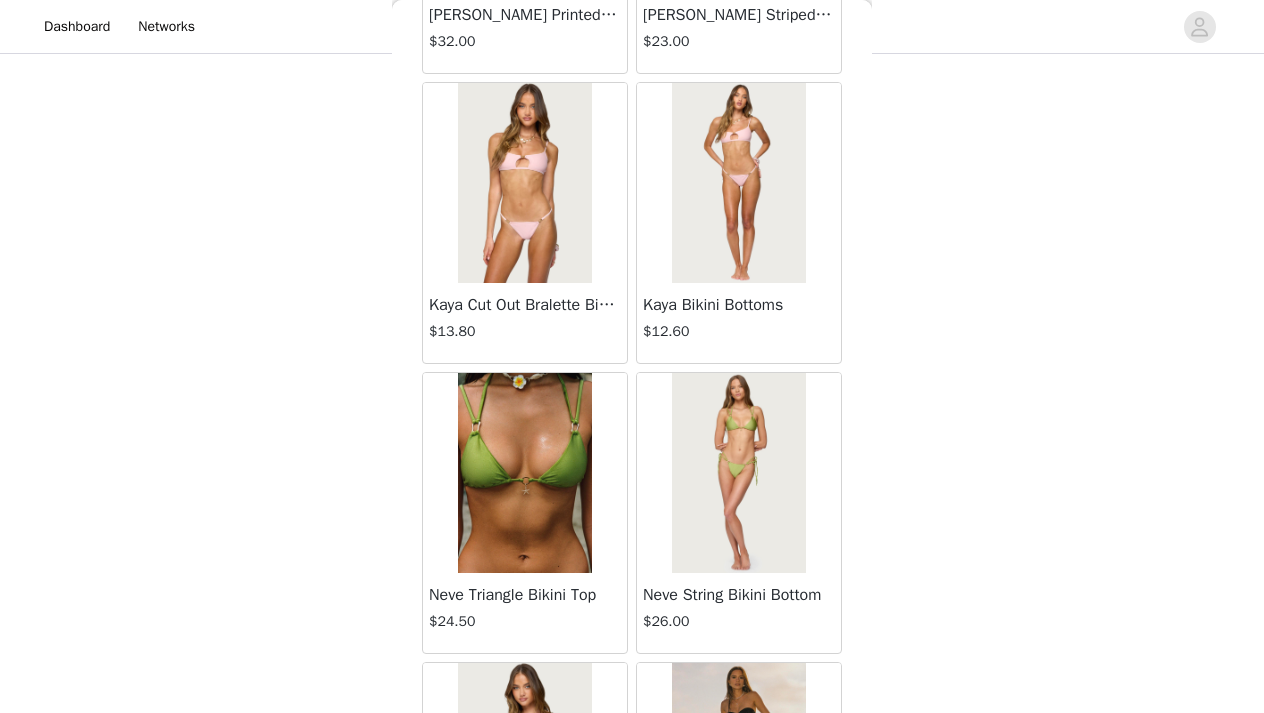 click on "Back       Lovina Grommet Pleated Mini Skort   $16.80       Metallic & Sequin Textured Tank Top   $23.00       Nelley Backless Beaded Sequin Chiffon Top   $30.00       [PERSON_NAME] Asymmetric One Shoulder Crochet Top   $21.60       [PERSON_NAME] Plaid Micro Shorts   $25.00       [PERSON_NAME] Floral Texured Sheer Halter Top   $23.00       Maree Bead V Neck Top   $19.00       Maree Bead Cut Out Mini Skirt   $17.00       [PERSON_NAME] Cut Out Halter Top   $24.00       Juney Pinstripe Tailored Button Up Shirt   $30.00       Avenly Striped Tie Front Babydoll Top   $23.00       [PERSON_NAME] Studded Grommet Tube Top   $25.00       Avalai Linen Look Mini Skort   $32.00       Beaded Deep Cowl Neck Backless Top   $31.00       Frayed Pleated Denim Mini Skort   $16.00       Klay Linen Look Pleated Mini Skort   $14.40       Contrast Lace Asymmetric Off Shoulder Top   $14.40       [PERSON_NAME] Split Front Sheer Mesh Top   $24.00       Zigzag Stripe Shorts   $19.00       Astra Beaded Sheer Strapless Top   $33.00       Beaded Floral Embroidered Tank Top   $32.00" at bounding box center (632, 356) 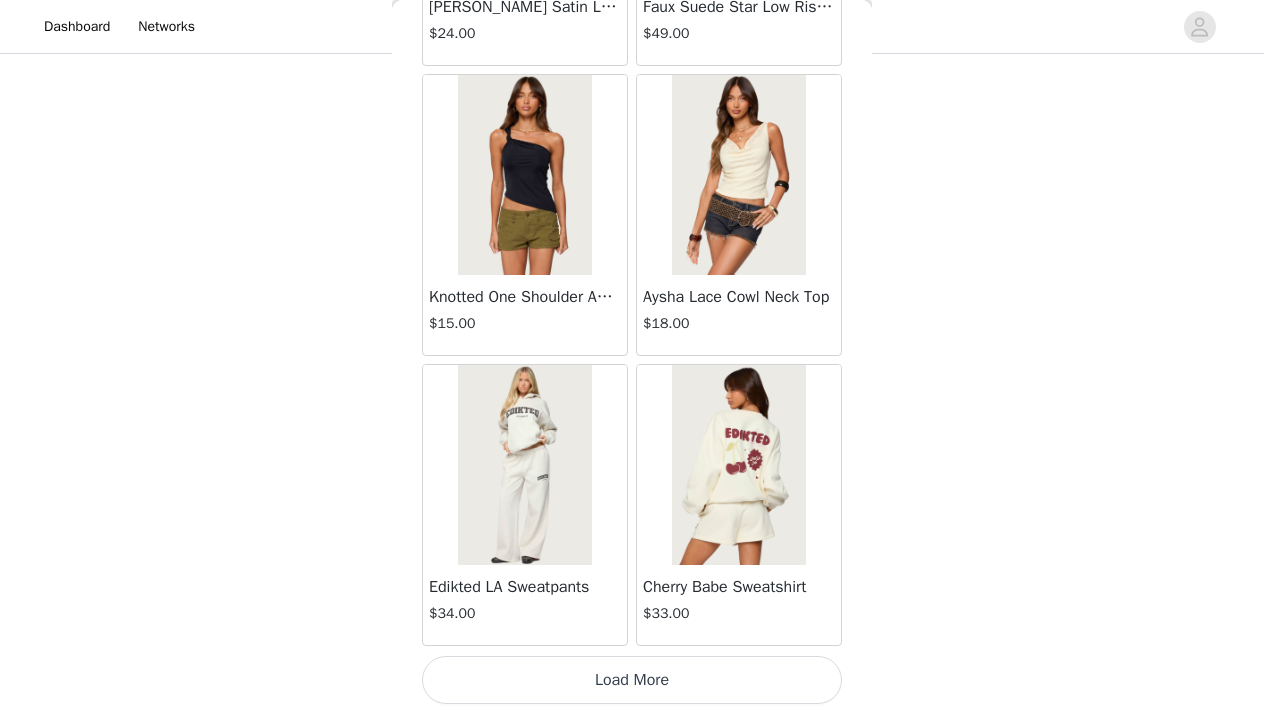 scroll, scrollTop: 31348, scrollLeft: 0, axis: vertical 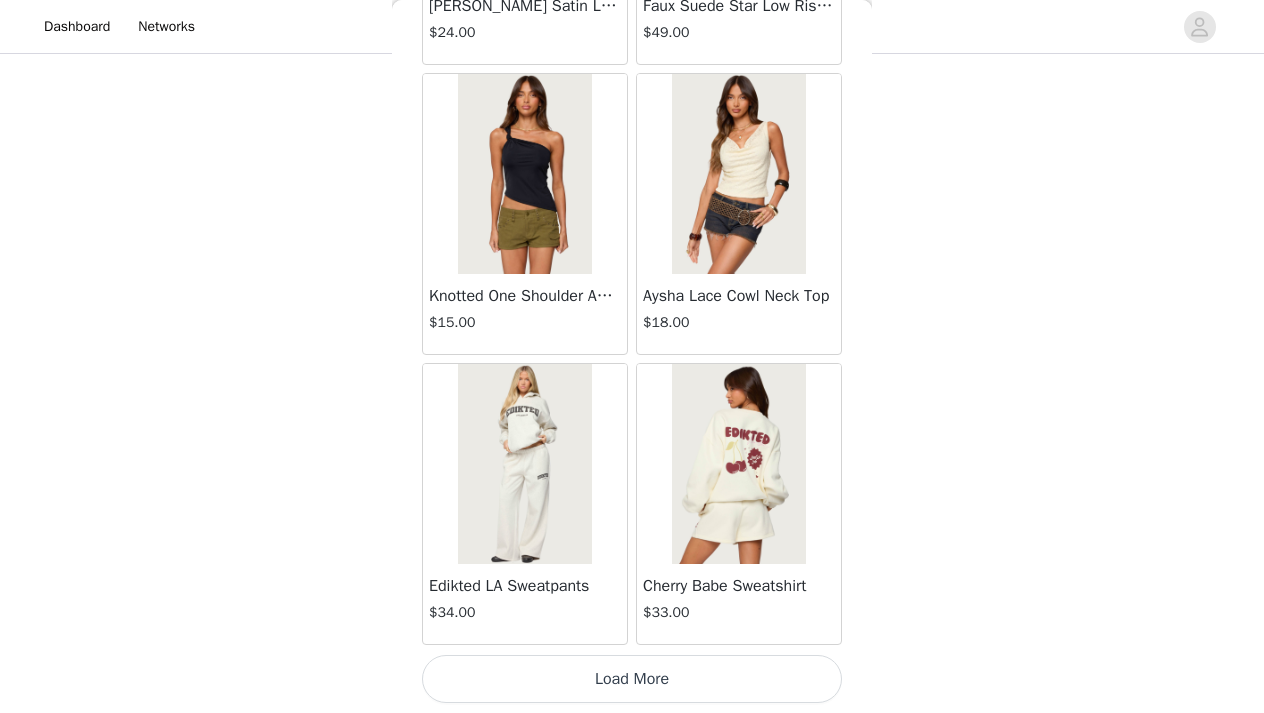click at bounding box center [524, 174] 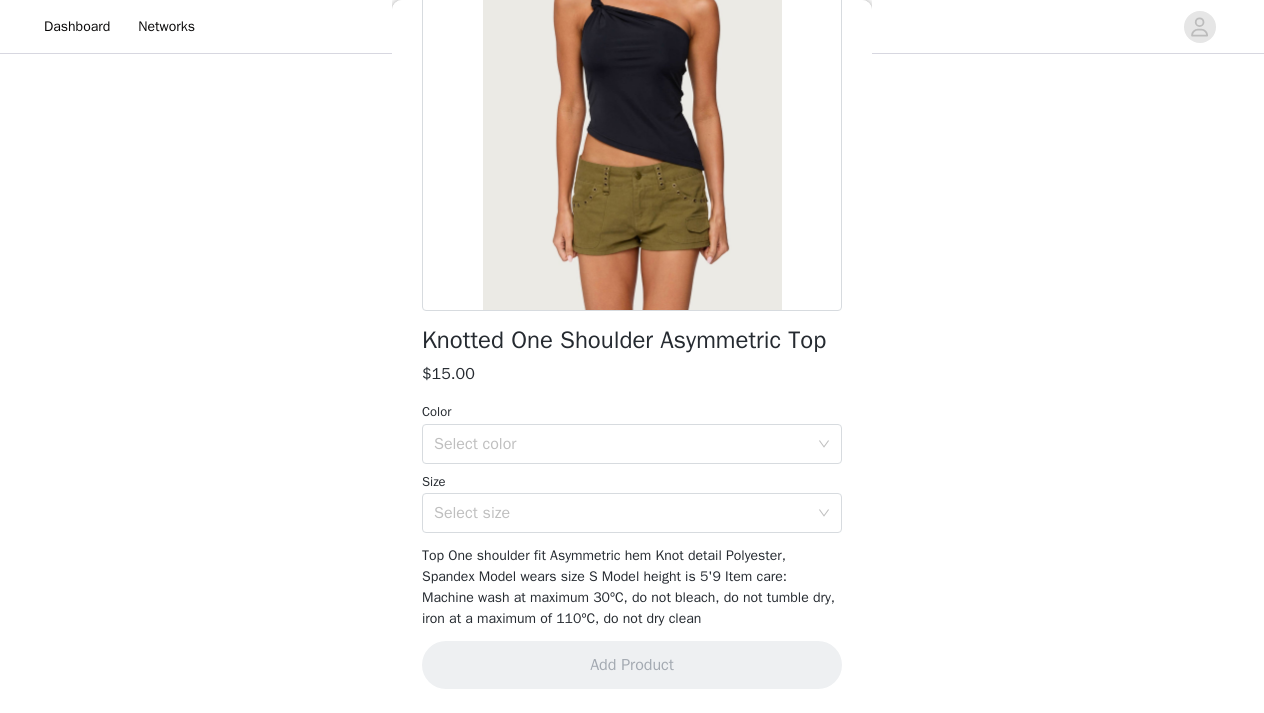 scroll, scrollTop: 265, scrollLeft: 0, axis: vertical 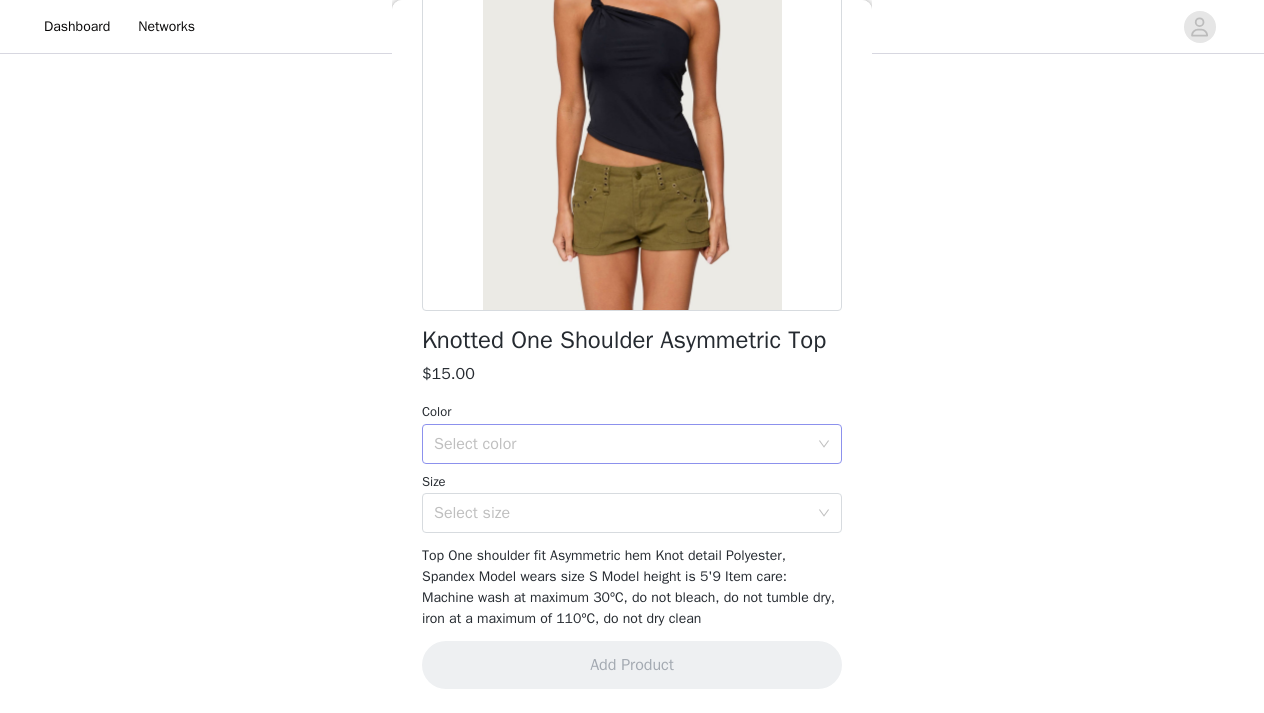 click on "Select color" at bounding box center (621, 444) 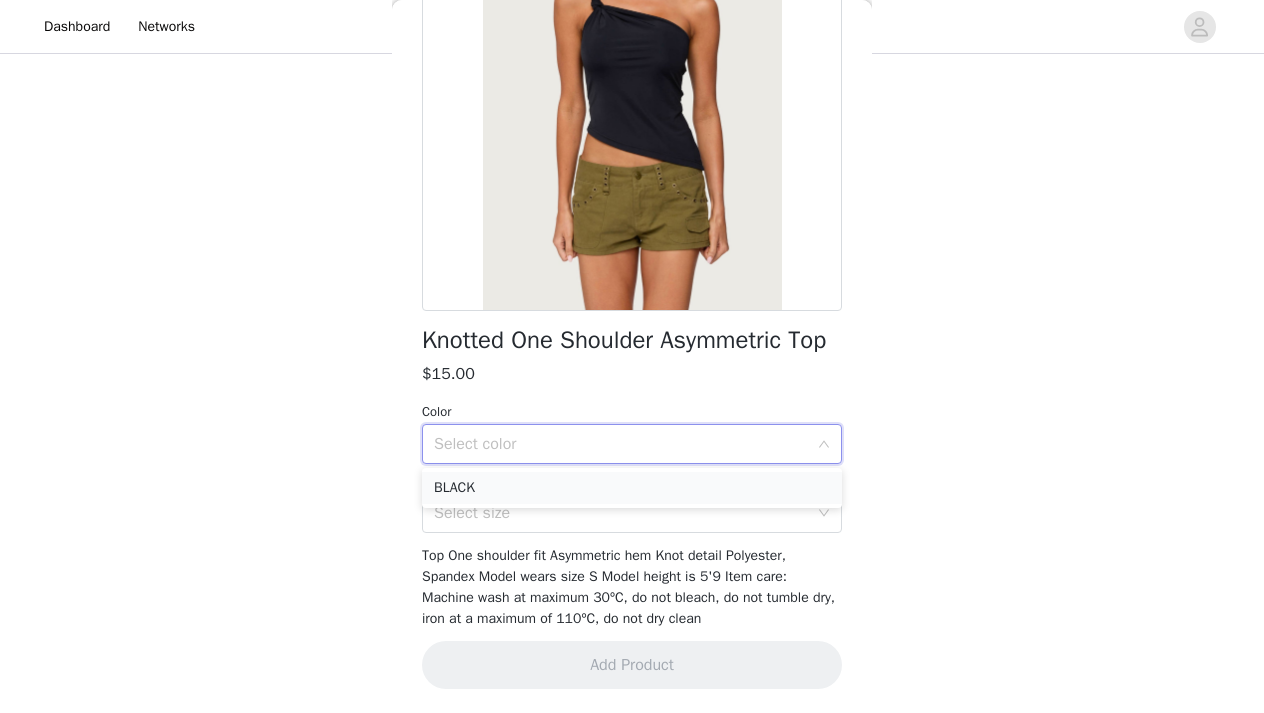 click on "BLACK" at bounding box center [632, 488] 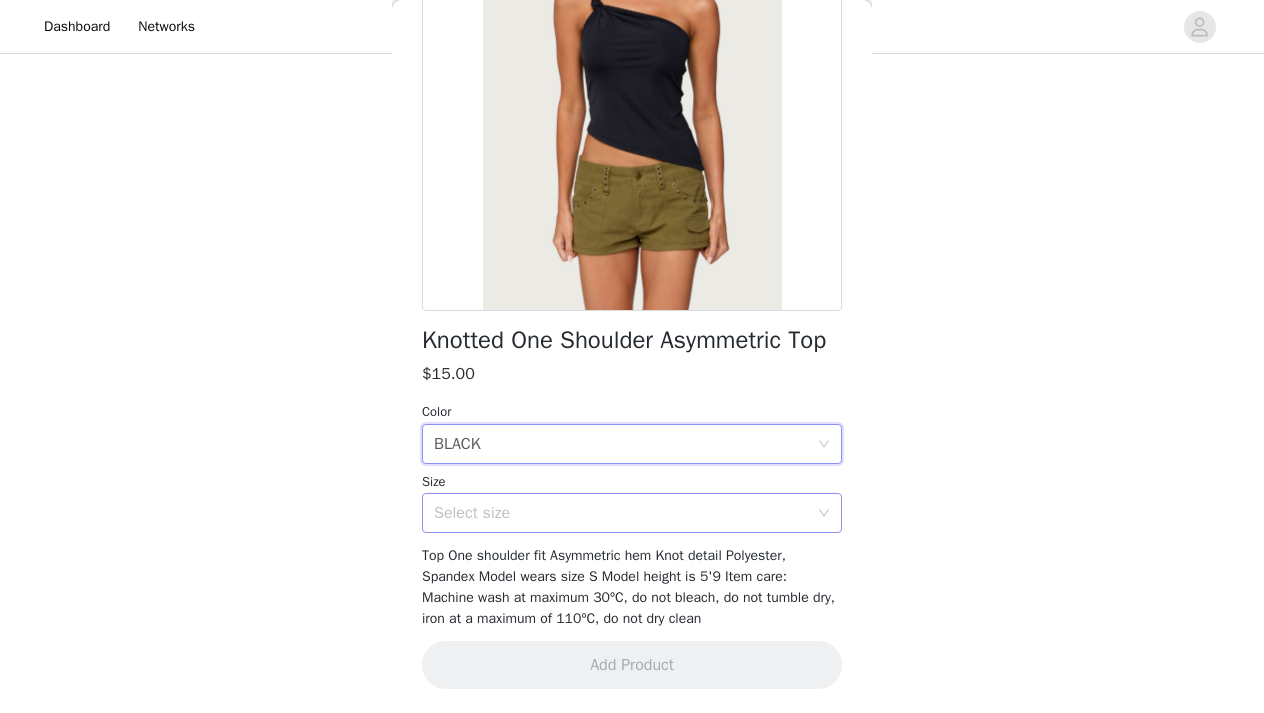 click on "Select size" at bounding box center (621, 513) 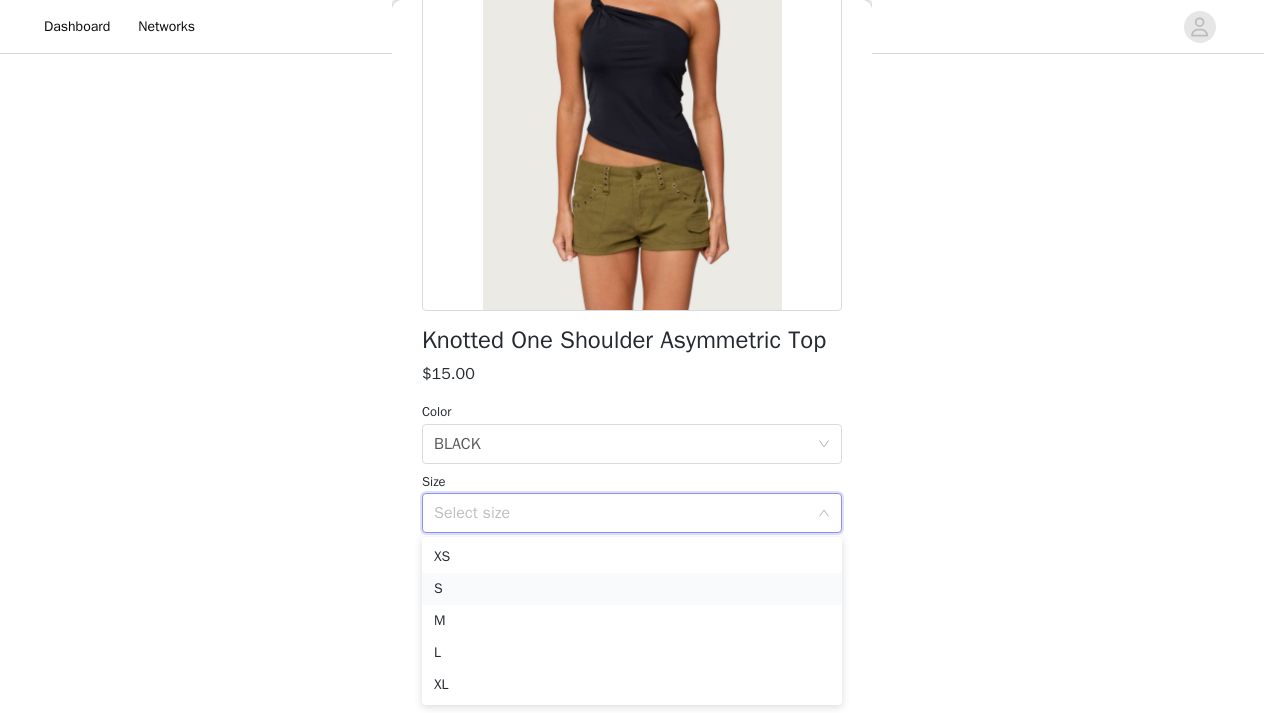 click on "S" at bounding box center [632, 589] 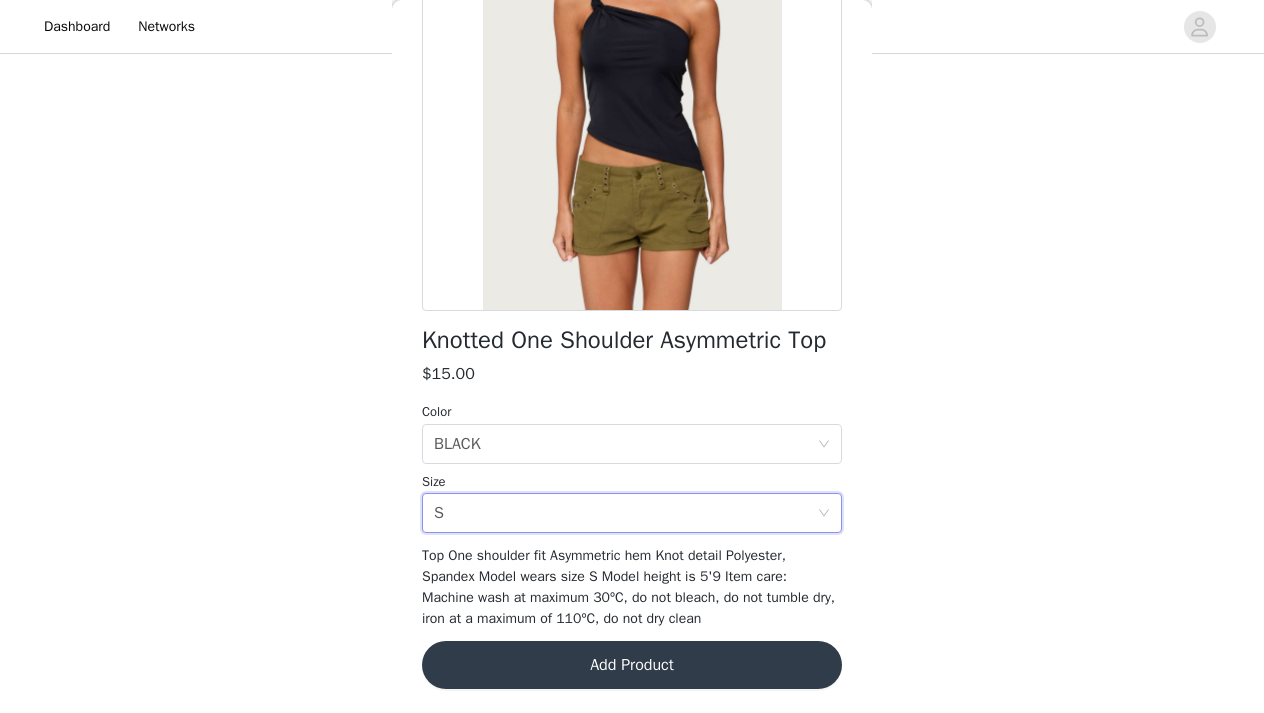 click on "Add Product" at bounding box center (632, 665) 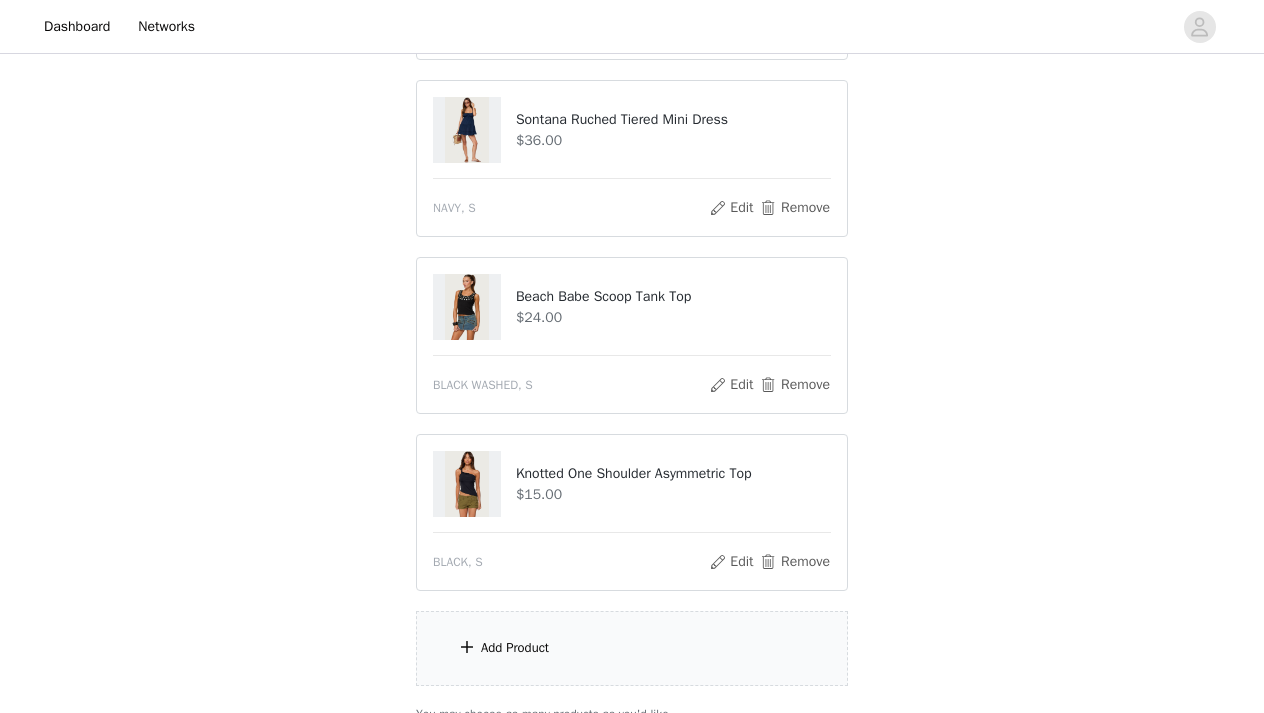 click on "STEP 1 OF 5
Products
Choose as many products as you'd like, up to $300.00.       9 Selected   Remaining Funds: $70.10         Talula Eyelet Babydoll Top     $17.60       OLIVE, S       Edit   Remove     Talula Eyelet Shorts     $16.80       OLIVE, S       Edit   Remove     Fold Over Ruched One Shoulder Top     $22.00       WHITE, S       Edit   Remove     Petite Fauna Nylon Track Pants     $28.50       GREEN, S       Edit   Remove     Onya Iridescent Sheer Knit Top     $36.00       CREAM, S       Edit   Remove     Macee Gingham Romper     $34.00       RED, S       Edit   Remove     Sontana Ruched Tiered Mini Dress     $36.00       NAVY, S       Edit   Remove     Beach Babe Scoop Tank Top     $24.00       BLACK WASHED, S       Edit   Remove     Knotted One Shoulder Asymmetric Top     $15.00       BLACK, S       Edit   Remove     Add Product     You may choose as many products as you'd like" at bounding box center (632, -227) 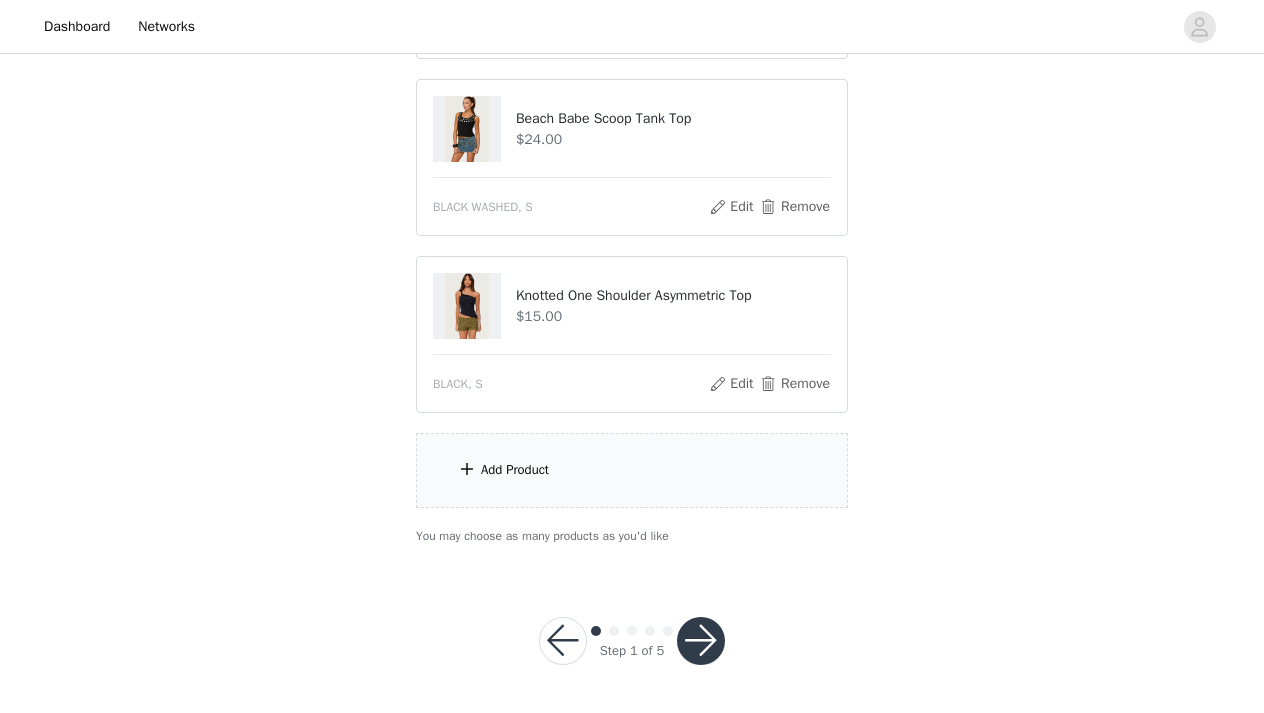 scroll, scrollTop: 1435, scrollLeft: 0, axis: vertical 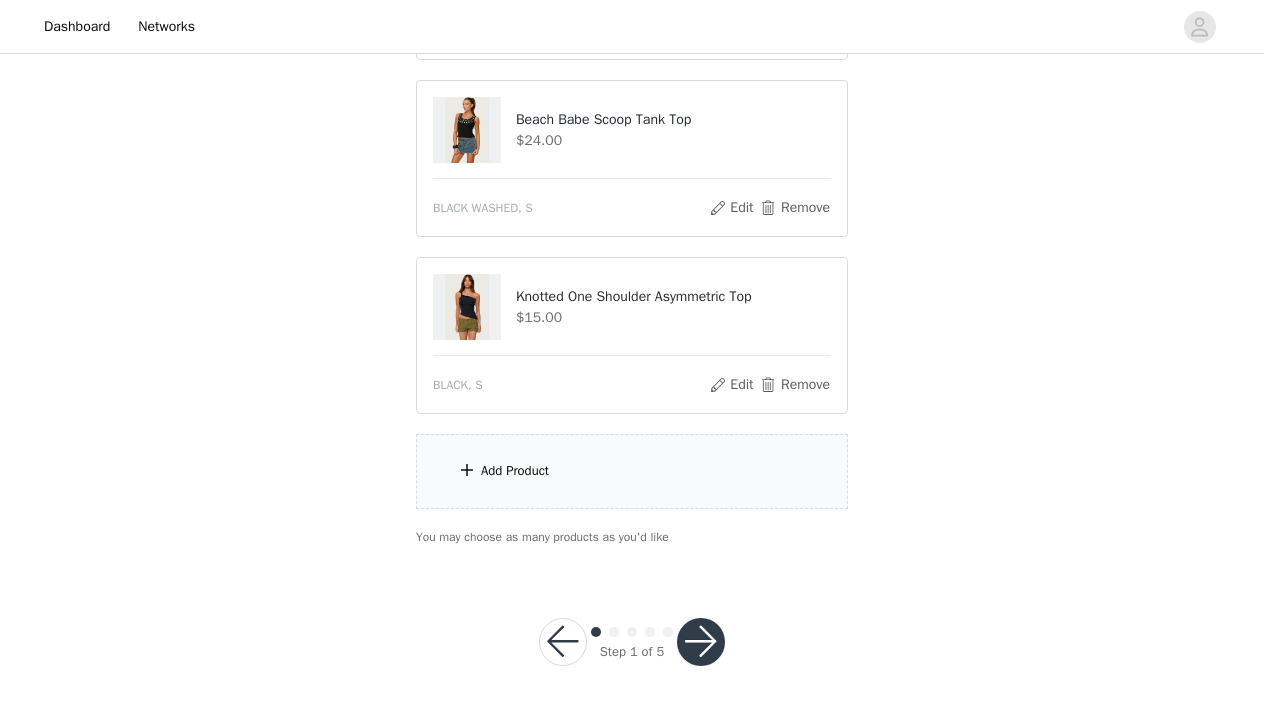 click on "Add Product" at bounding box center (632, 471) 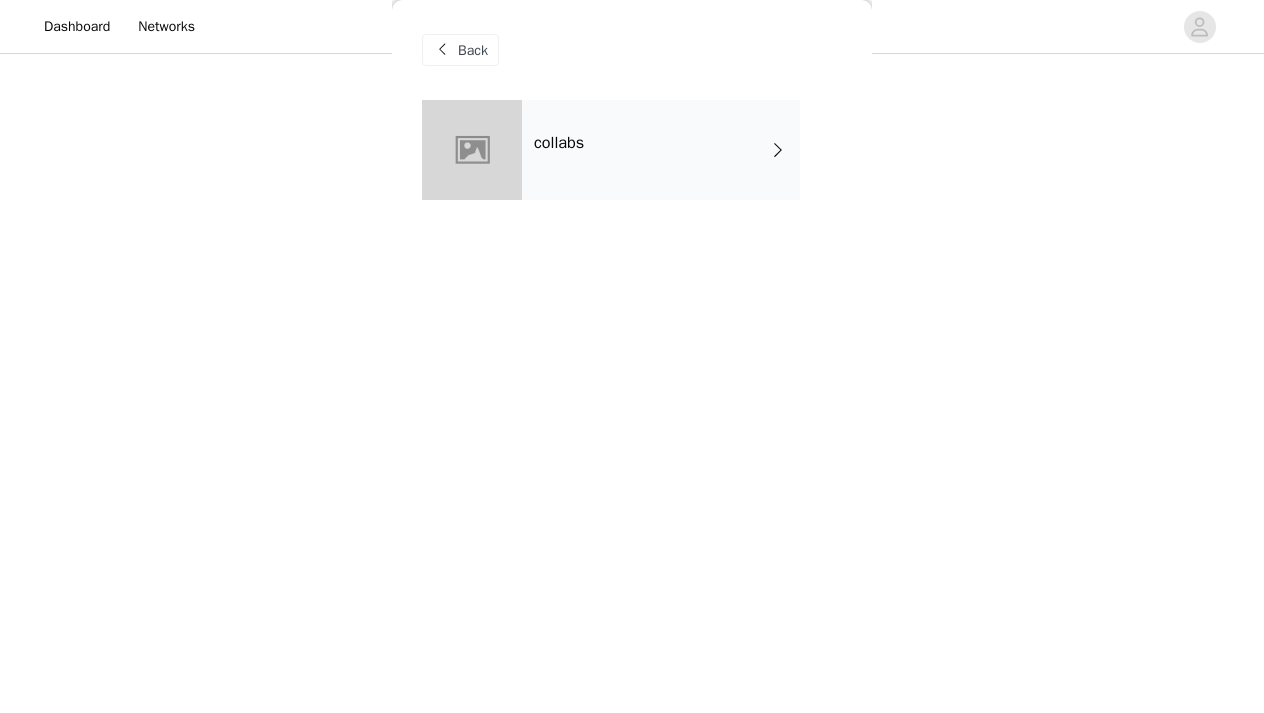click on "collabs" at bounding box center [632, 165] 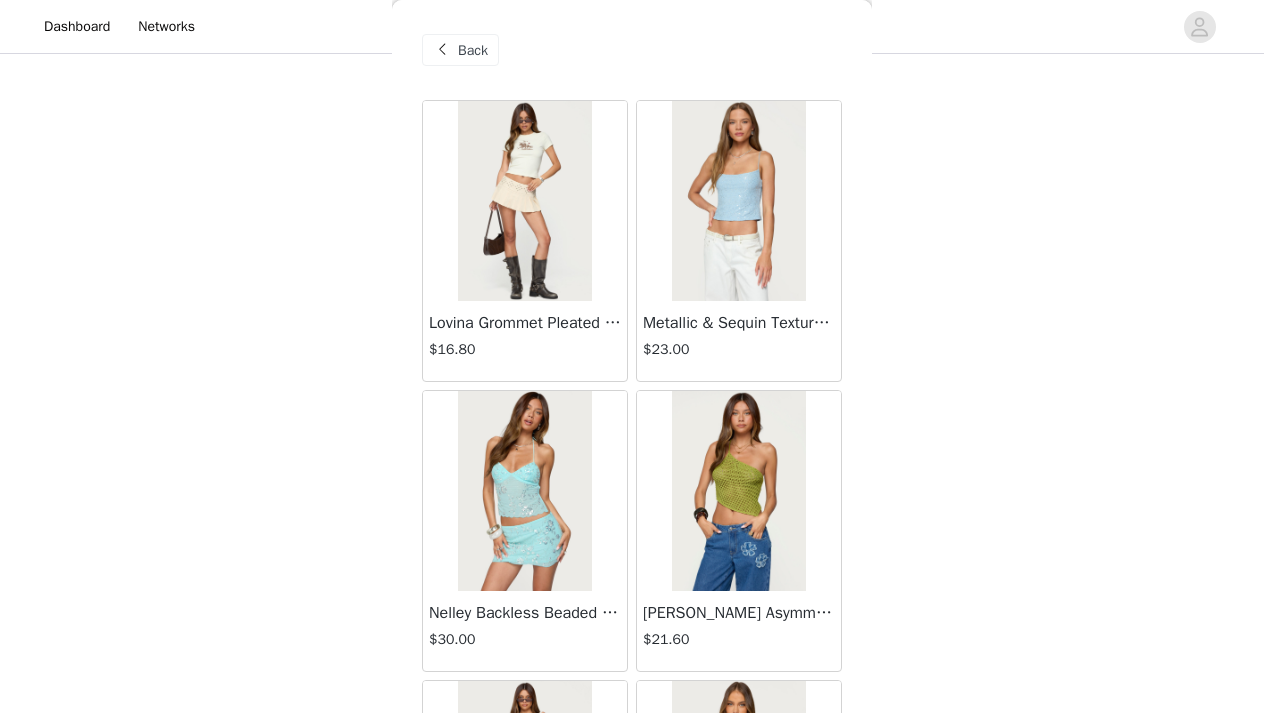 click on "STEP 1 OF 5
Products
Choose as many products as you'd like, up to $300.00.       9 Selected   Remaining Funds: $70.10         Talula Eyelet Babydoll Top     $17.60       OLIVE, S       Edit   Remove     Talula Eyelet Shorts     $16.80       OLIVE, S       Edit   Remove     Fold Over Ruched One Shoulder Top     $22.00       WHITE, S       Edit   Remove     Petite Fauna Nylon Track Pants     $28.50       GREEN, S       Edit   Remove     Onya Iridescent Sheer Knit Top     $36.00       CREAM, S       Edit   Remove     Macee Gingham Romper     $34.00       RED, S       Edit   Remove     Sontana Ruched Tiered Mini Dress     $36.00       NAVY, S       Edit   Remove     Beach Babe Scoop Tank Top     $24.00       BLACK WASHED, S       Edit   Remove     Knotted One Shoulder Asymmetric Top     $15.00       BLACK, S       Edit   Remove     Add Product     You may choose as many products as you'd like     Back         $16.80" at bounding box center [632, -404] 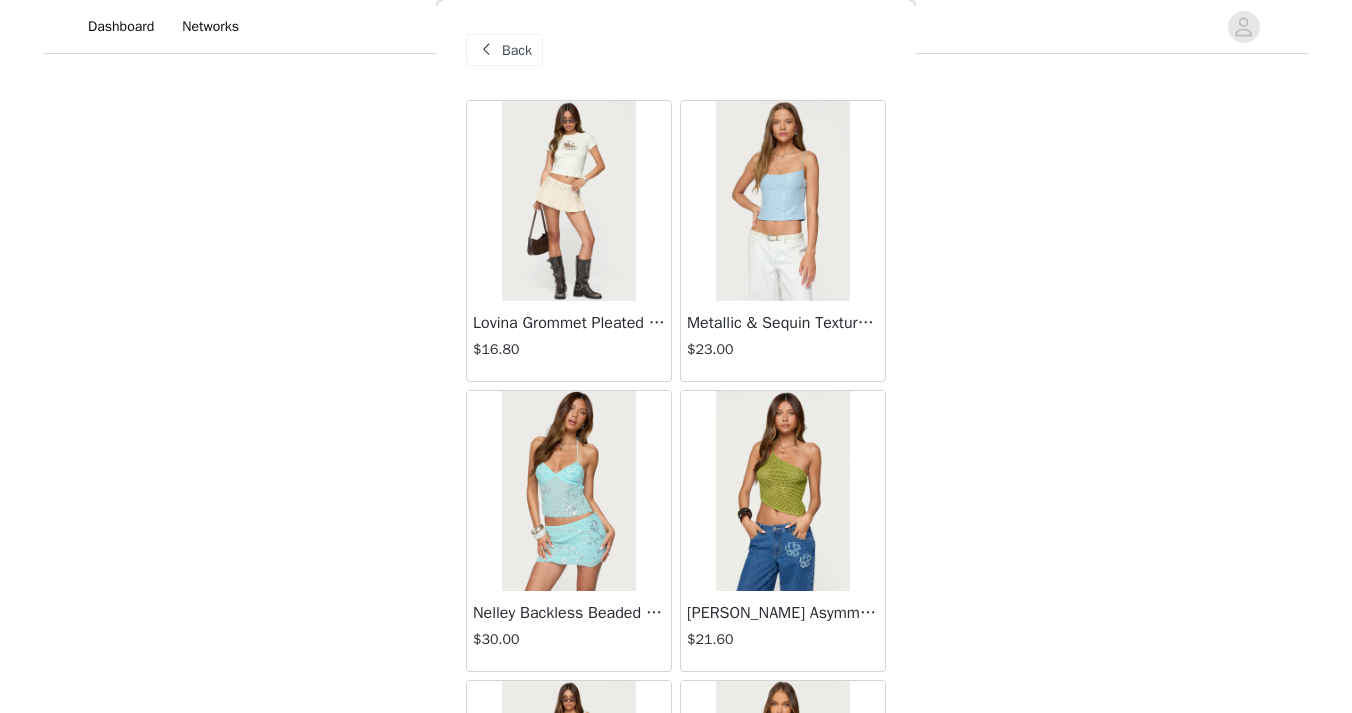 scroll, scrollTop: 1435, scrollLeft: 0, axis: vertical 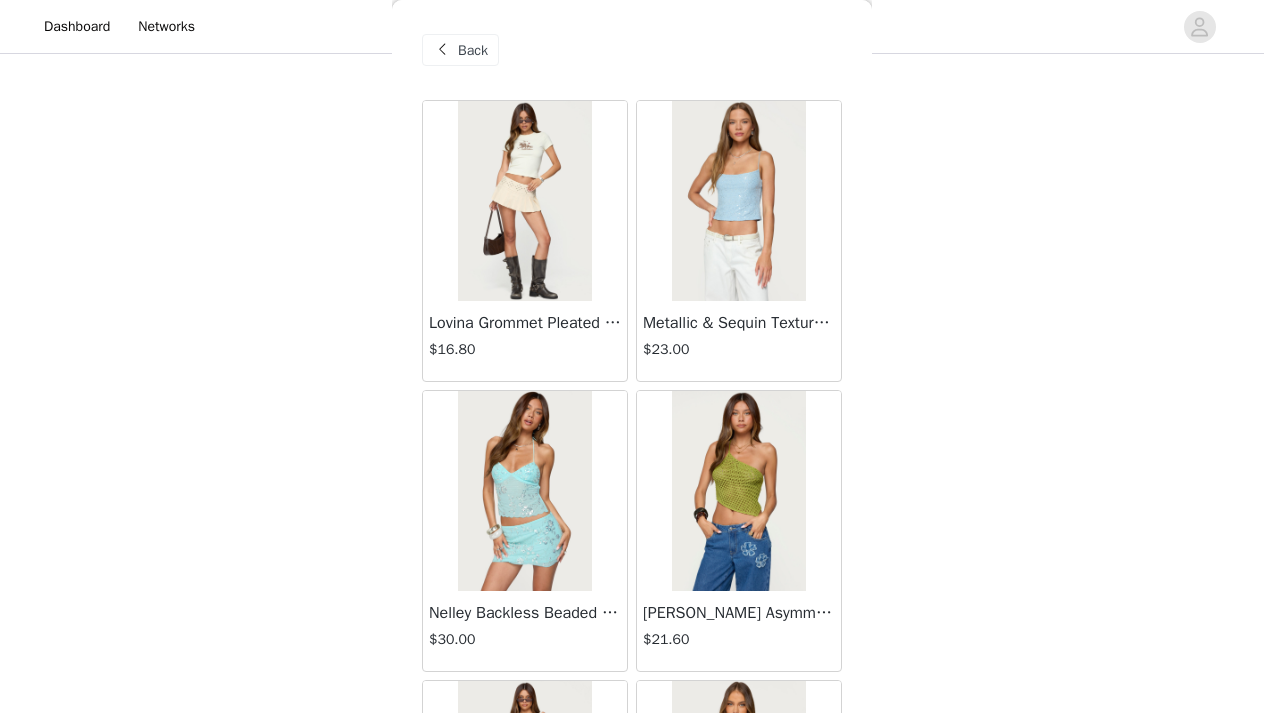 click on "Back       Lovina Grommet Pleated Mini Skort   $16.80       Metallic & Sequin Textured Tank Top   $23.00       Nelley Backless Beaded Sequin Chiffon Top   $30.00       [PERSON_NAME] Asymmetric One Shoulder Crochet Top   $21.60       [PERSON_NAME] Plaid Micro Shorts   $25.00       [PERSON_NAME] Floral Texured Sheer Halter Top   $23.00       Maree Bead V Neck Top   $19.00       Maree Bead Cut Out Mini Skirt   $17.00       [PERSON_NAME] Cut Out Halter Top   $24.00       Juney Pinstripe Tailored Button Up Shirt   $30.00       Avenly Striped Tie Front Babydoll Top   $23.00       [PERSON_NAME] Studded Grommet Tube Top   $25.00       Avalai Linen Look Mini Skort   $32.00       Beaded Deep Cowl Neck Backless Top   $31.00       Frayed Pleated Denim Mini Skort   $16.00       Klay Linen Look Pleated Mini Skort   $14.40       Contrast Lace Asymmetric Off Shoulder Top   $14.40       [PERSON_NAME] Split Front Sheer Mesh Top   $24.00       Zigzag Stripe Shorts   $19.00       Astra Beaded Sheer Strapless Top   $33.00     Load More" at bounding box center [632, 356] 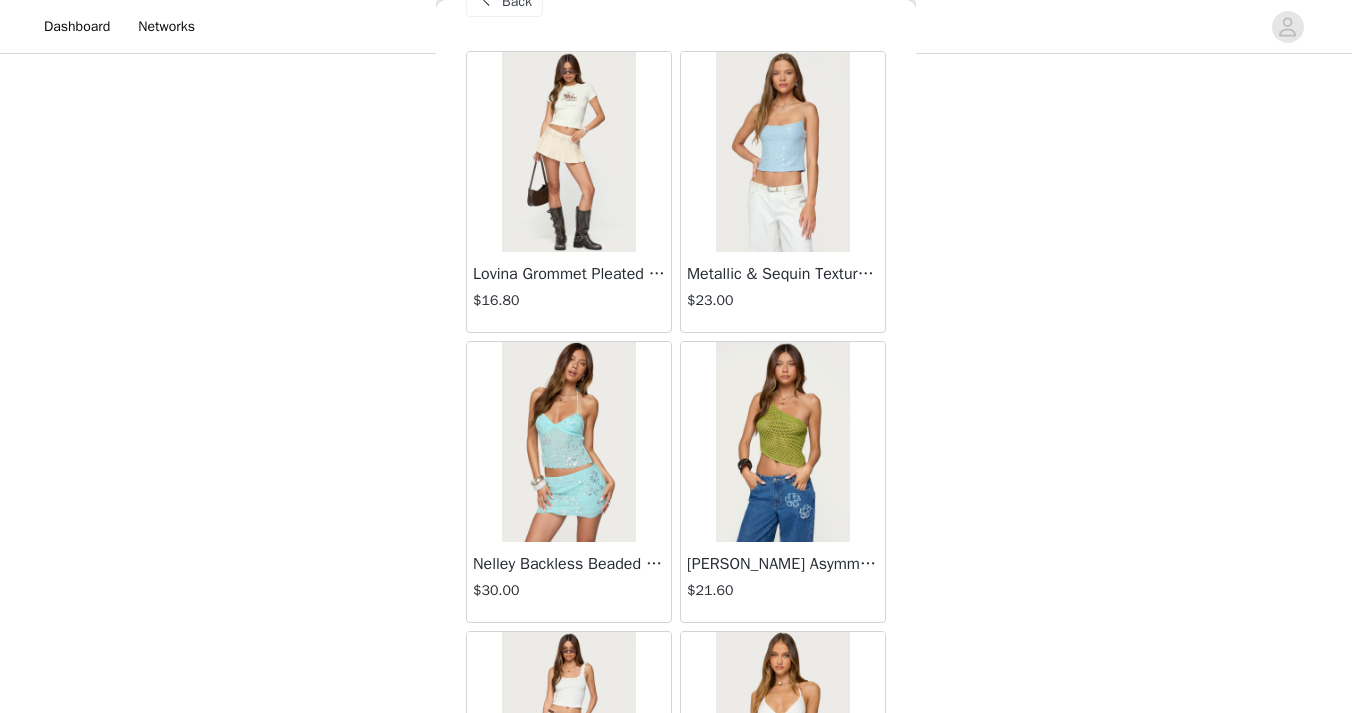 click on "$23.00" at bounding box center [783, 302] 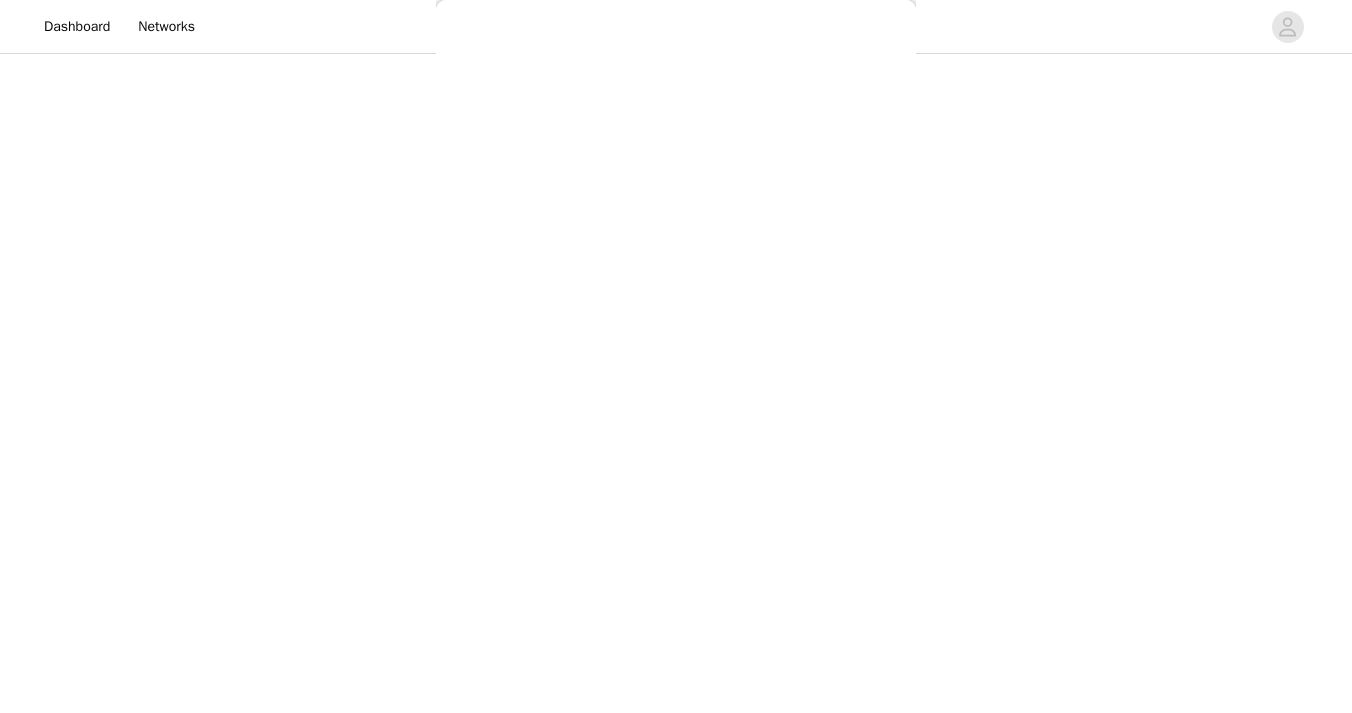 drag, startPoint x: 877, startPoint y: 305, endPoint x: 869, endPoint y: 210, distance: 95.33625 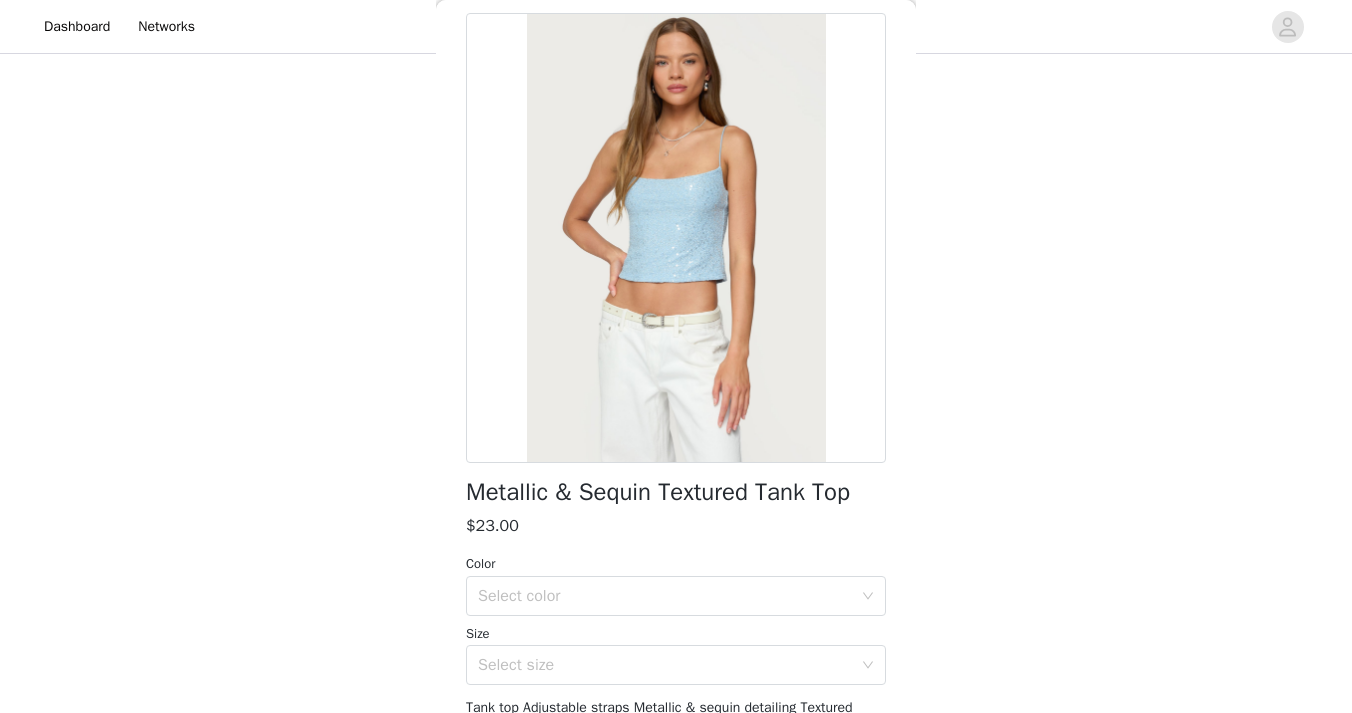 scroll, scrollTop: 95, scrollLeft: 0, axis: vertical 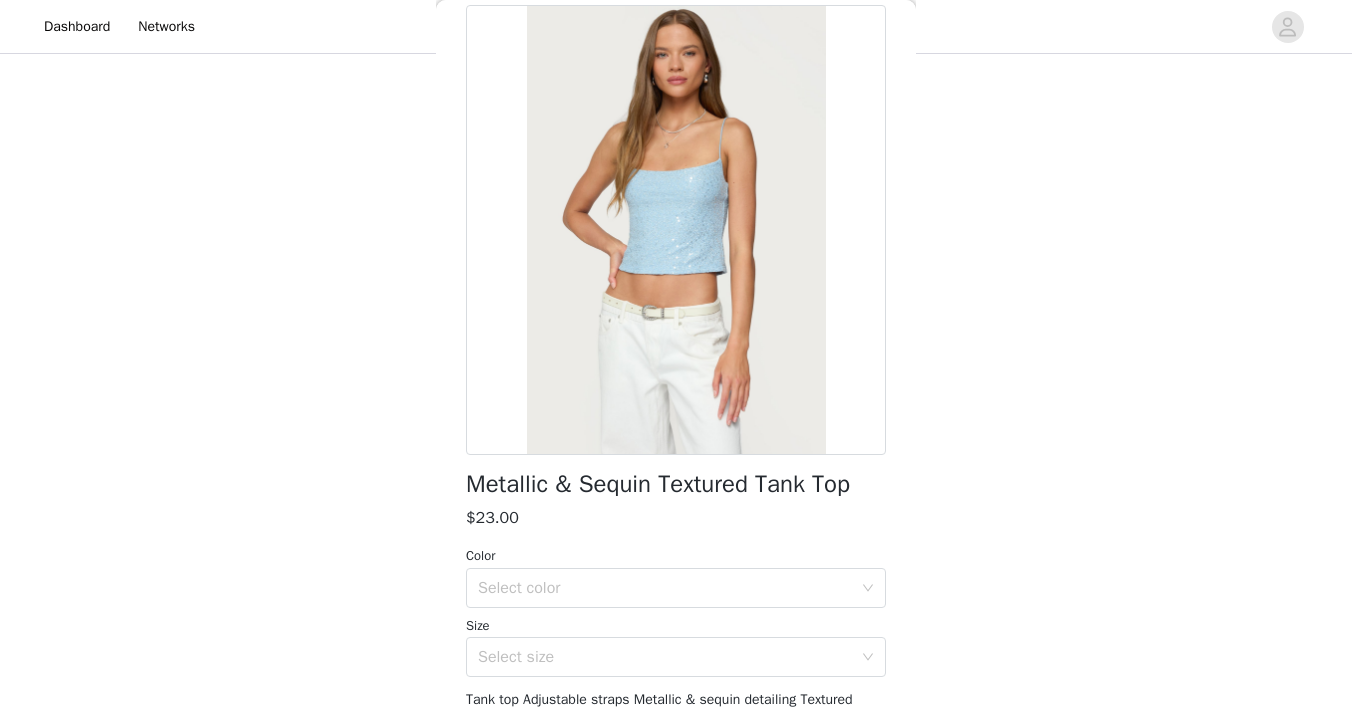 drag, startPoint x: 869, startPoint y: 210, endPoint x: 900, endPoint y: 113, distance: 101.8332 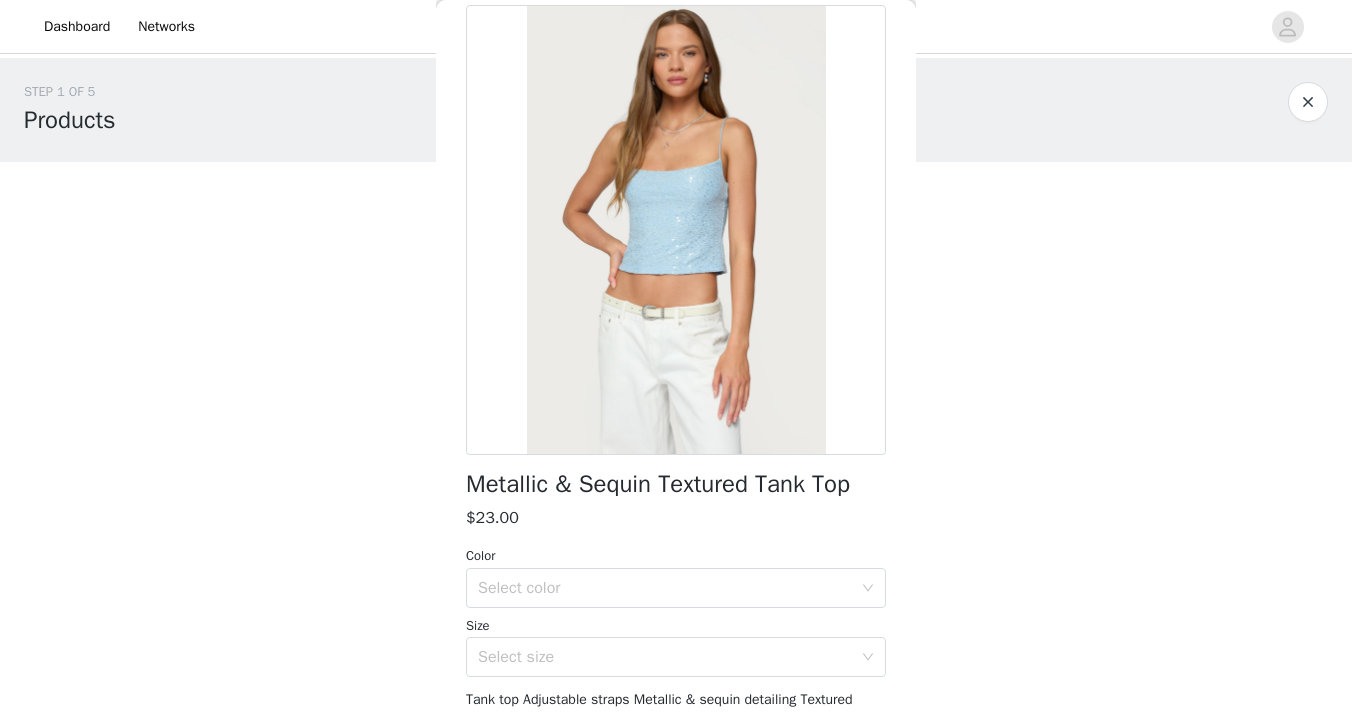 scroll, scrollTop: 0, scrollLeft: 0, axis: both 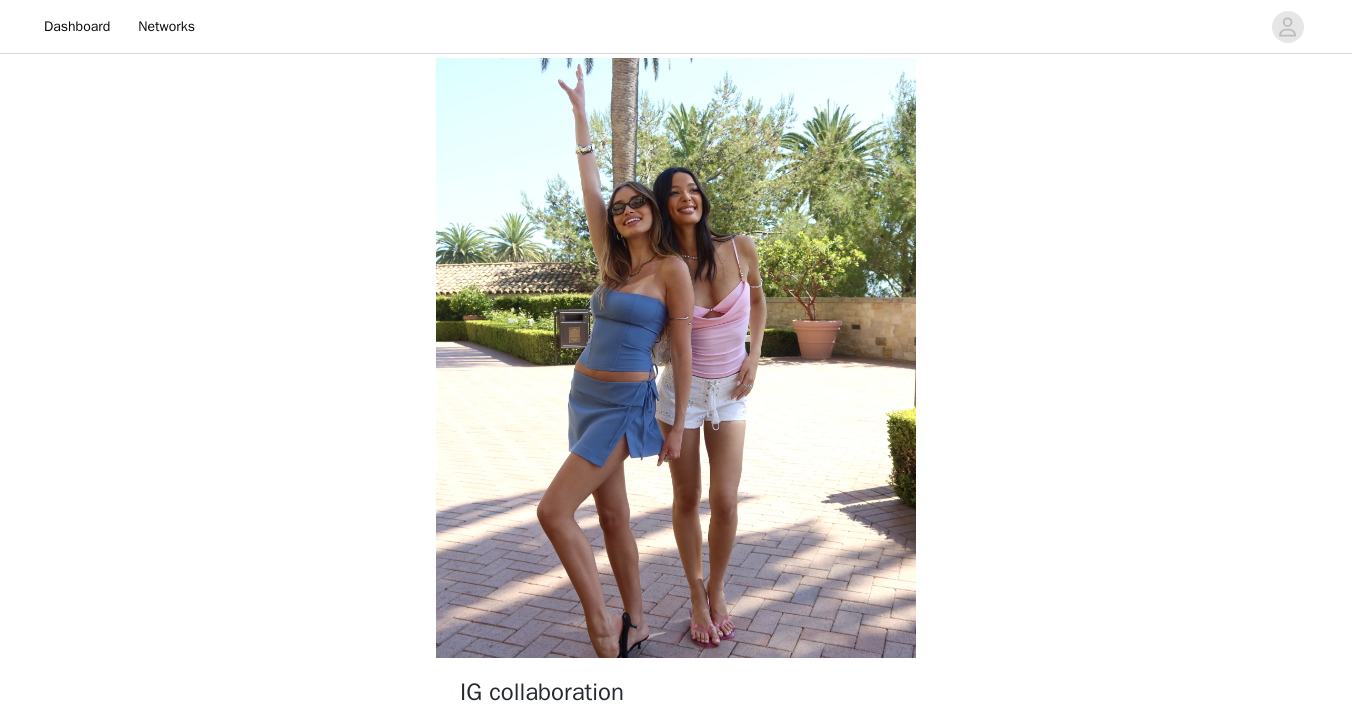 click at bounding box center [676, 358] 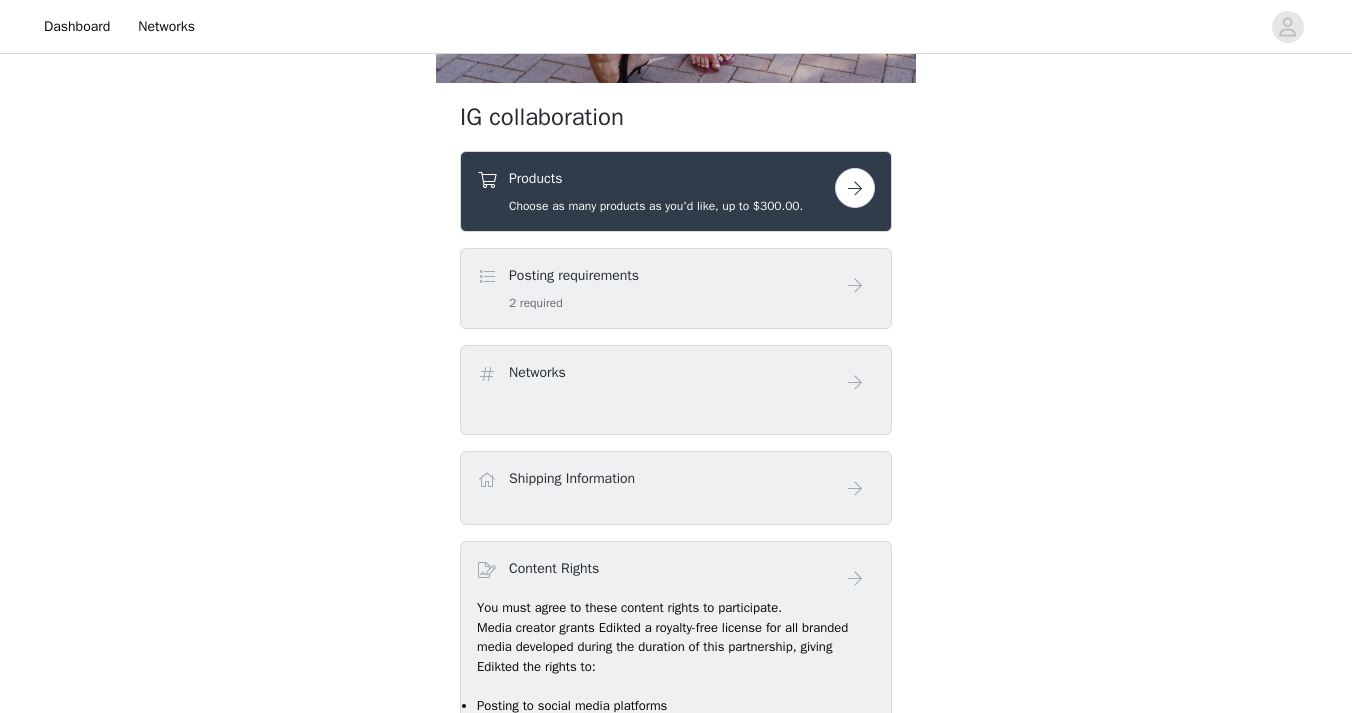 scroll, scrollTop: 596, scrollLeft: 0, axis: vertical 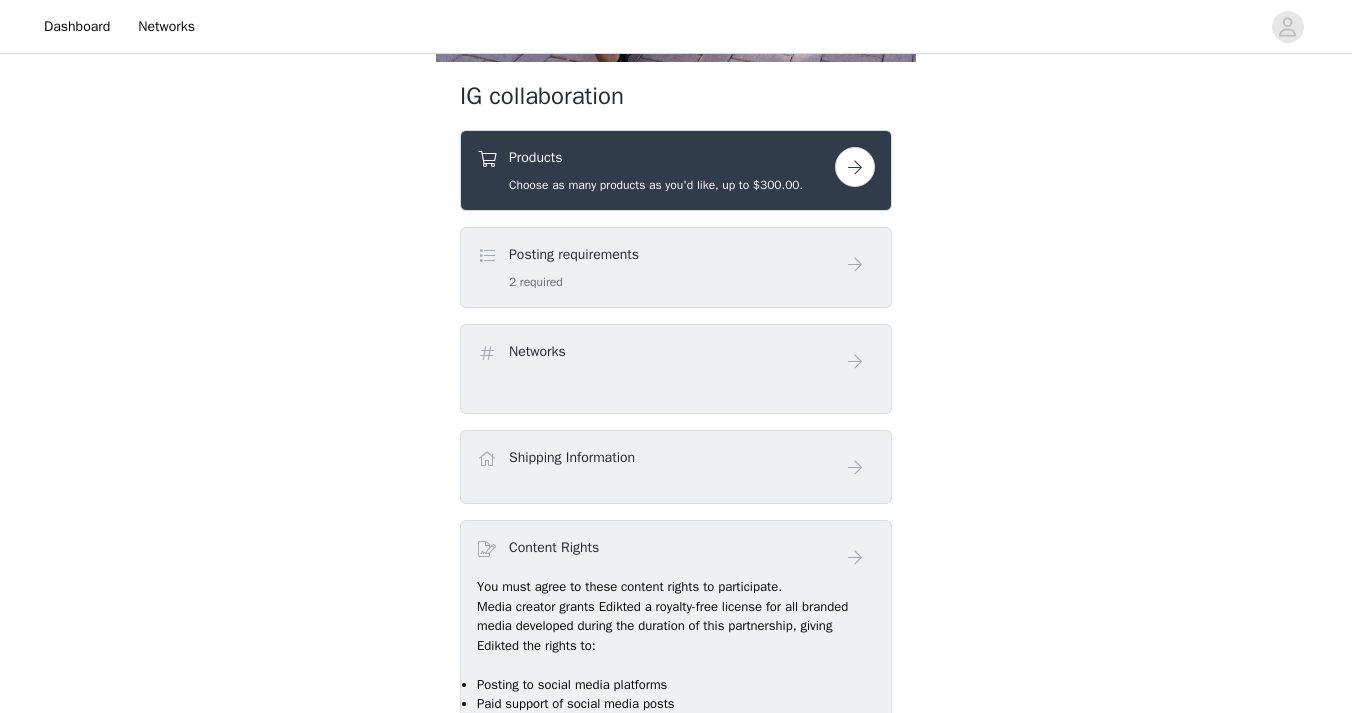 click at bounding box center (855, 167) 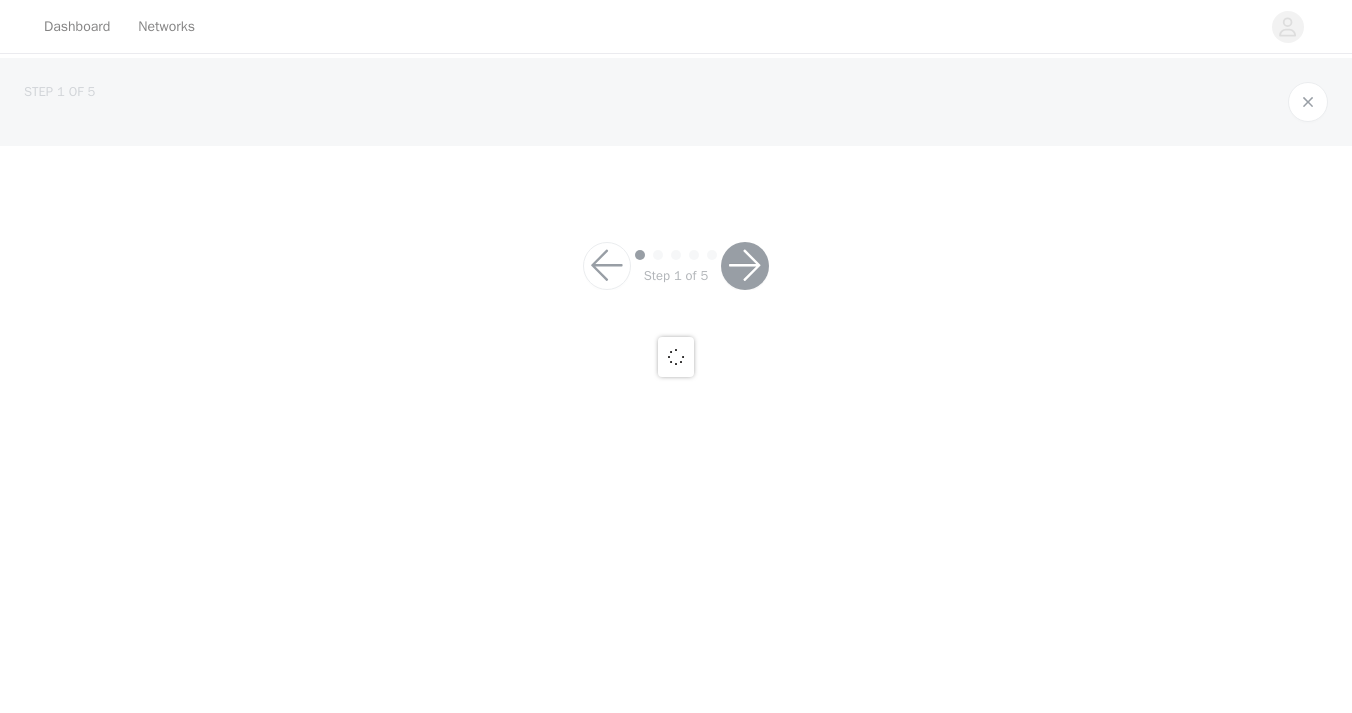 scroll, scrollTop: 0, scrollLeft: 0, axis: both 